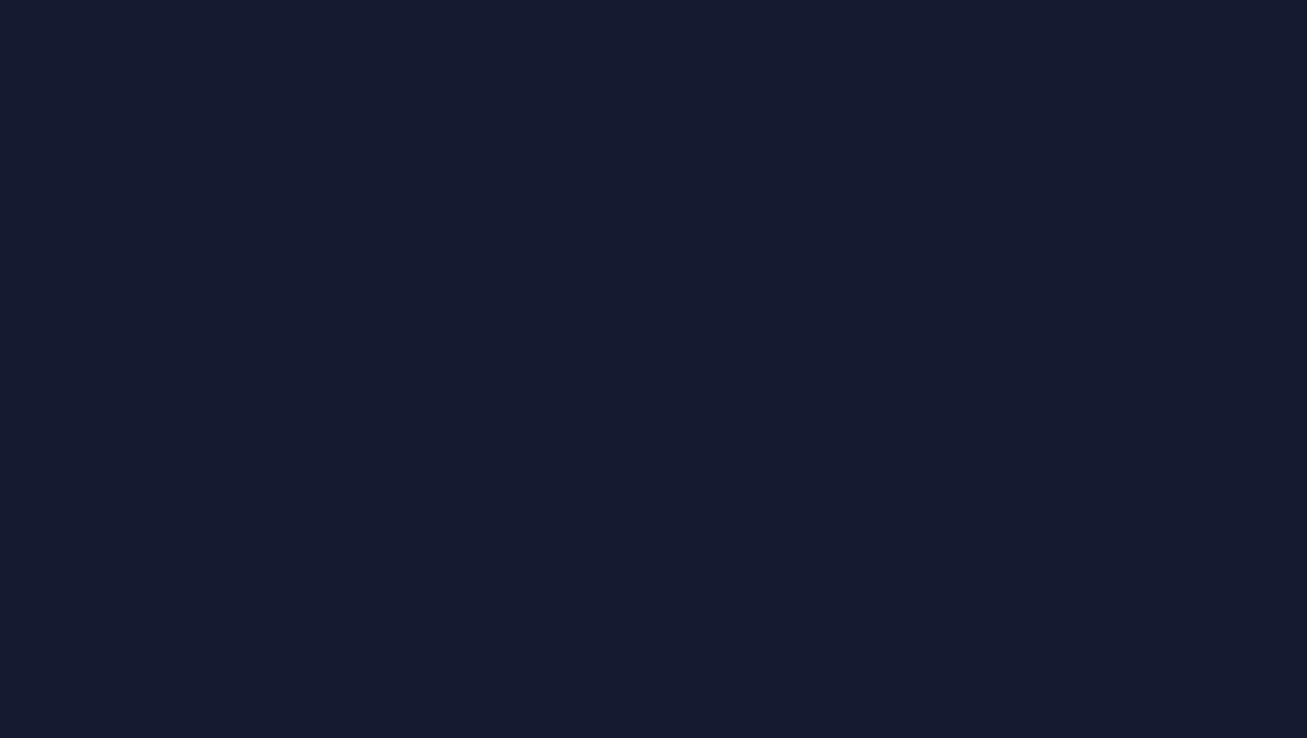 scroll, scrollTop: 0, scrollLeft: 0, axis: both 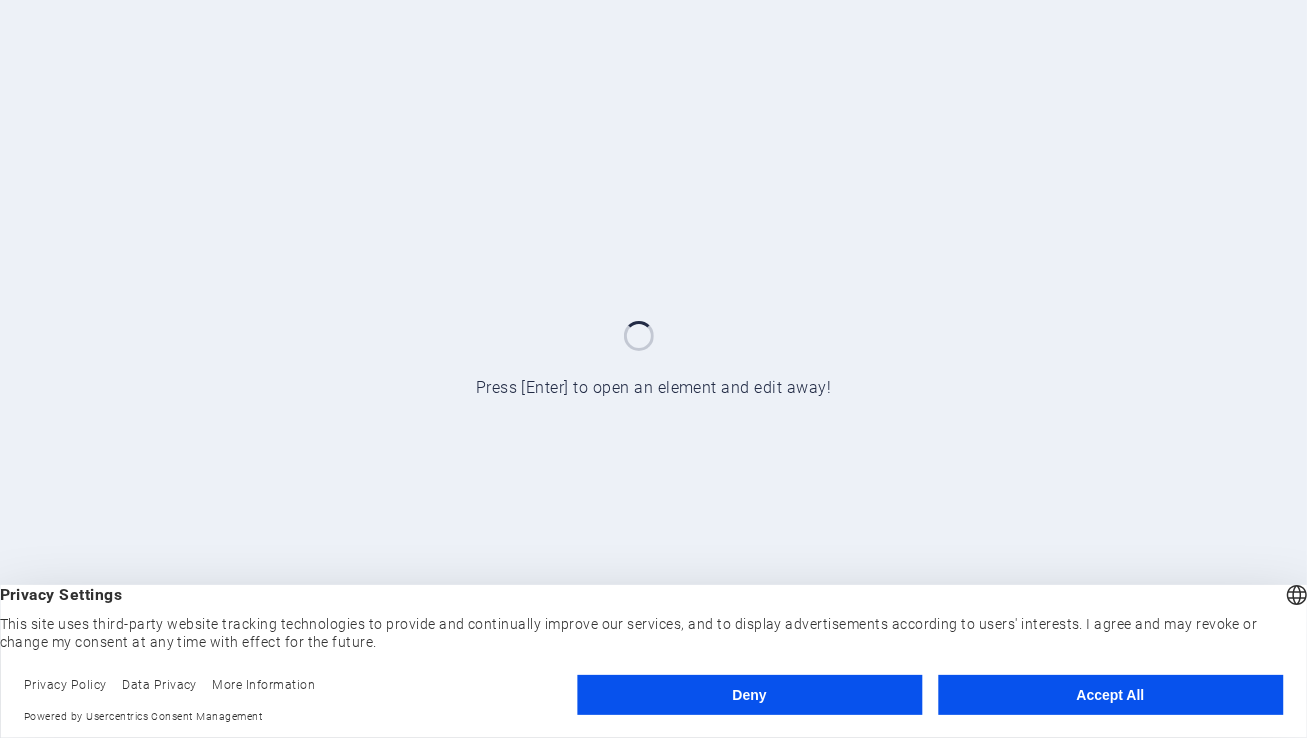 click on "Accept All" at bounding box center [1110, 695] 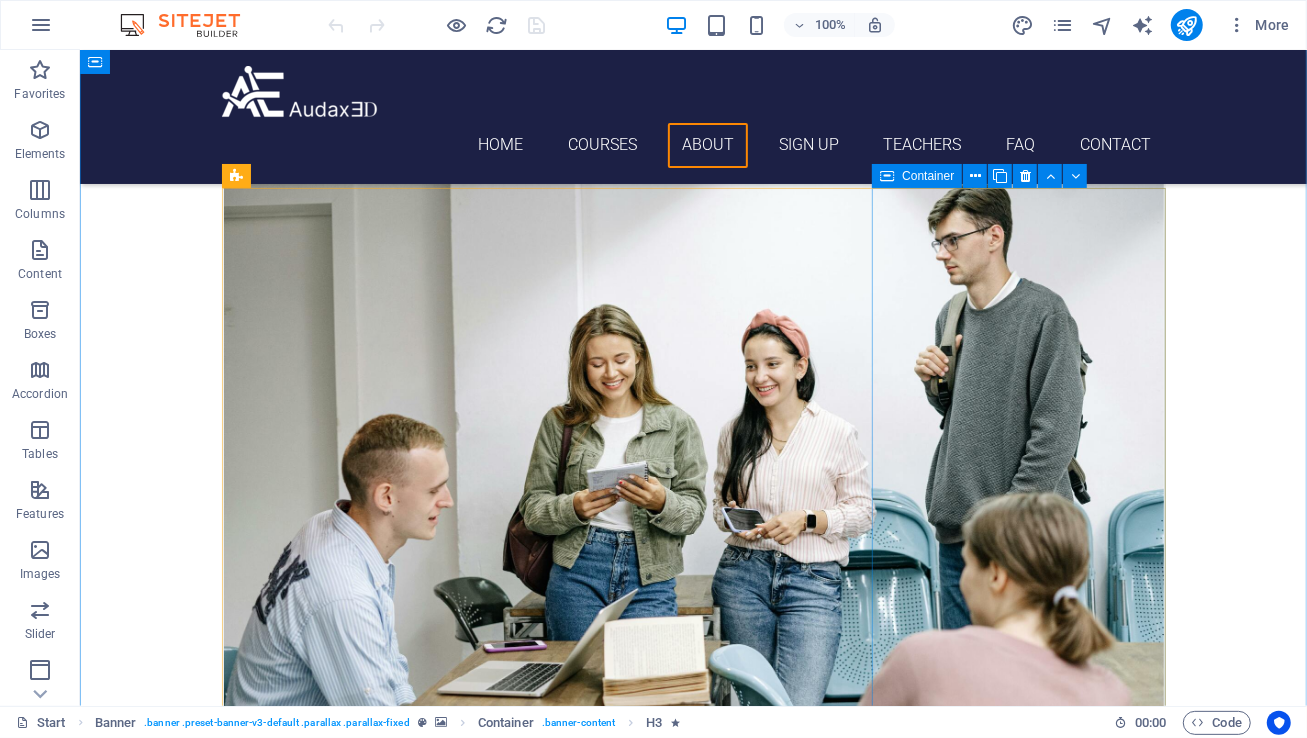 scroll, scrollTop: 1522, scrollLeft: 0, axis: vertical 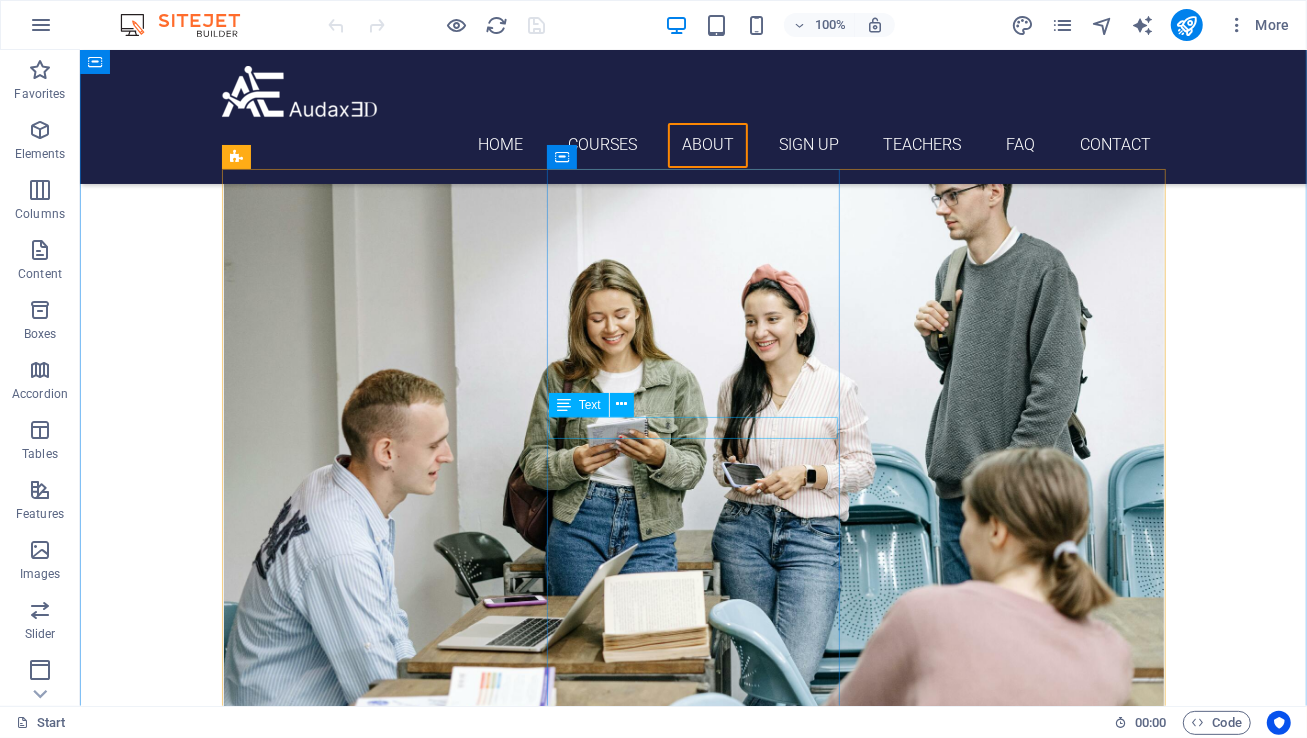click on "[DAY] [TIME] - [TIME]" at bounding box center [693, 1799] 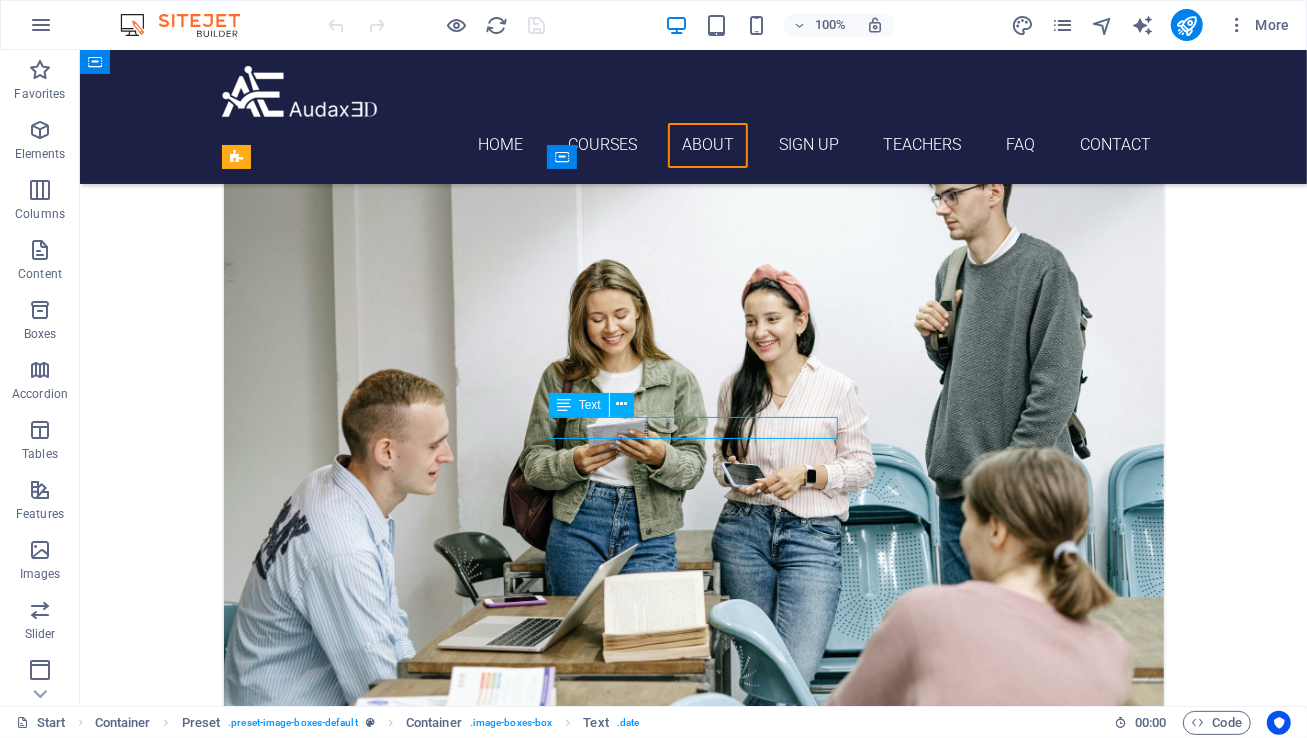 click on "[DAY] [TIME] - [TIME]" at bounding box center (693, 1799) 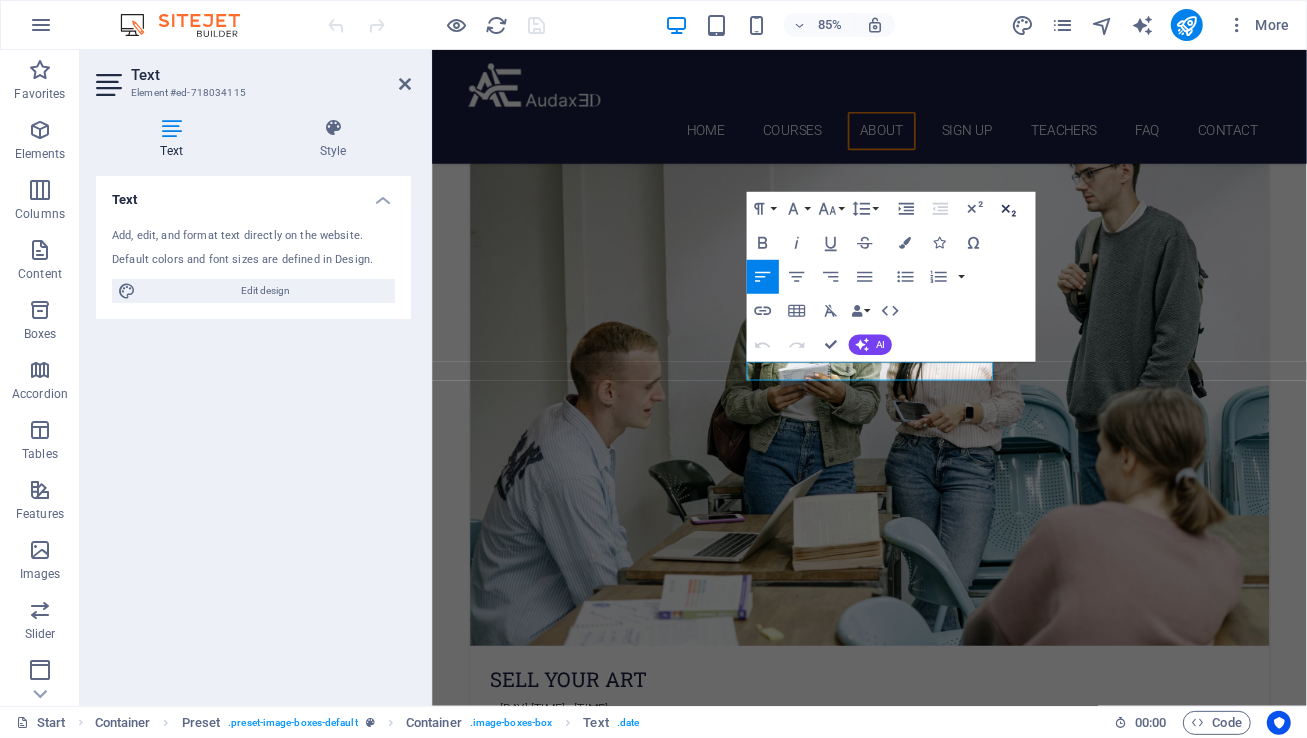 click 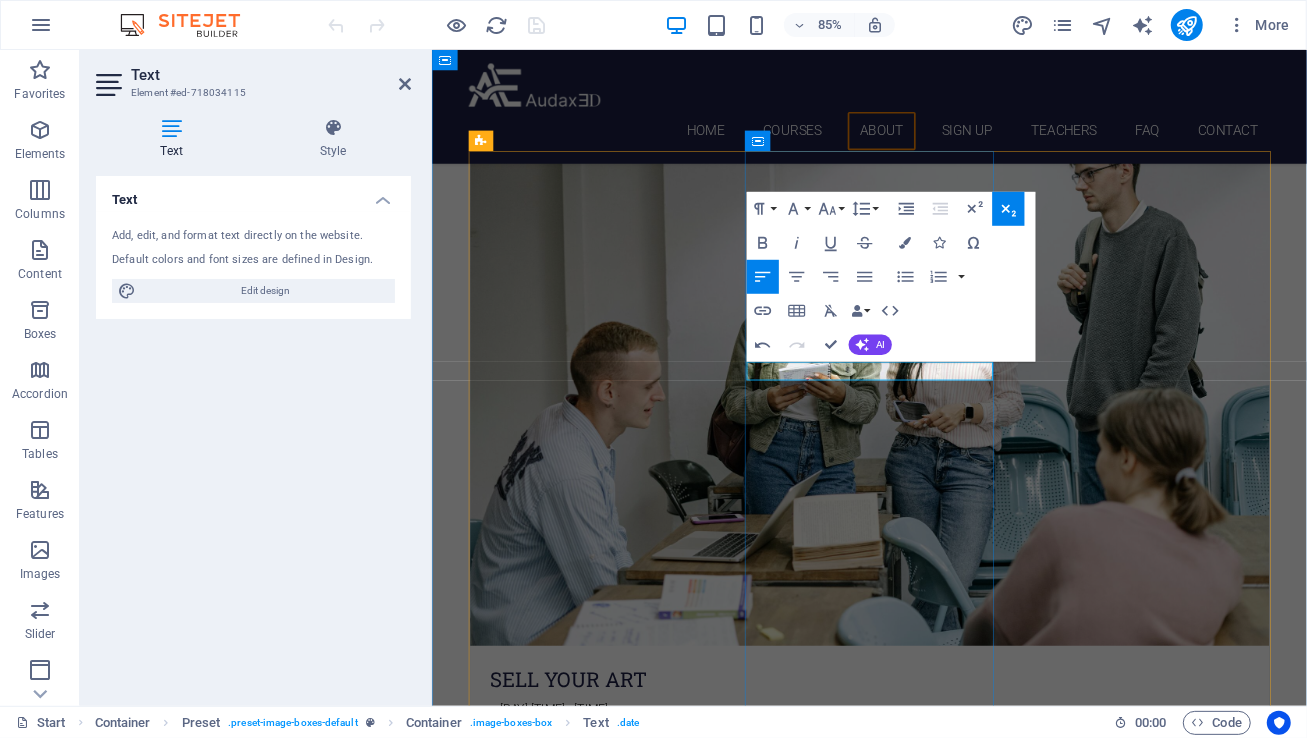 click on "​  [DAY] [TIME] - [TIME]" at bounding box center [946, 1799] 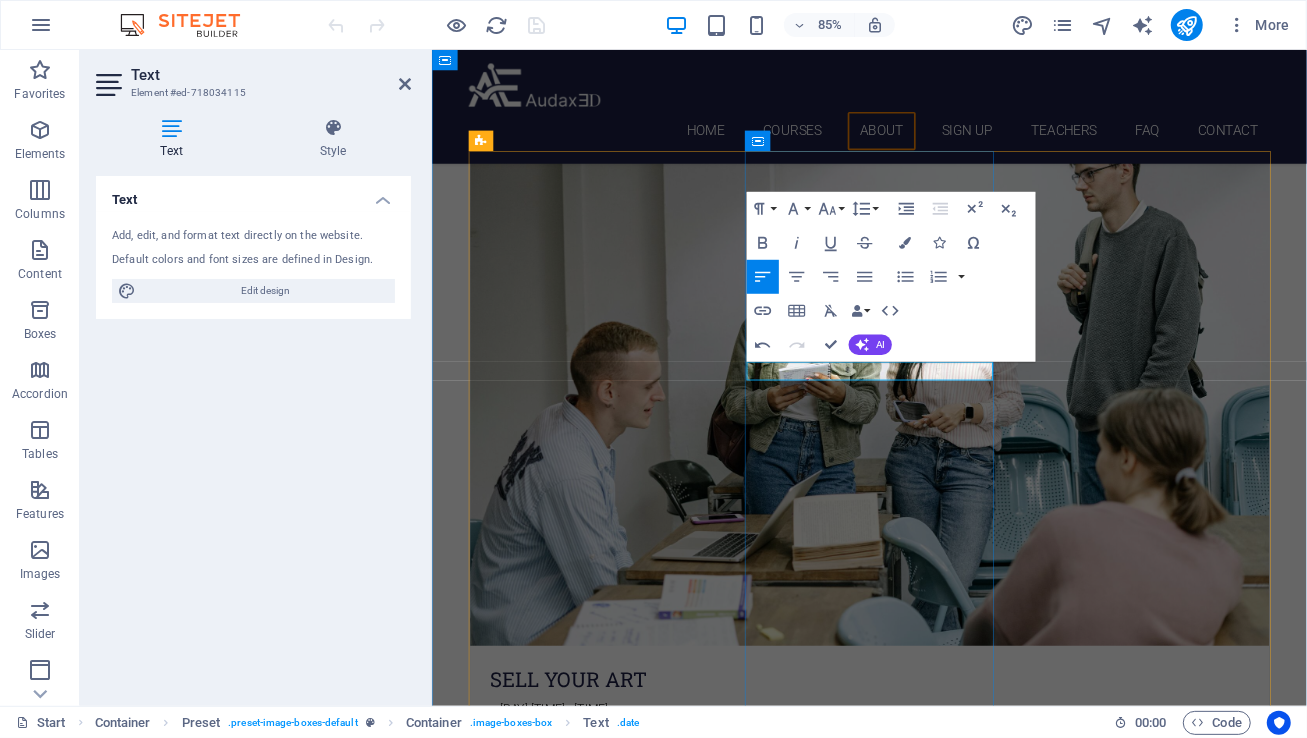 click on "​  [DAY] [TIME] - [TIME]" at bounding box center [946, 1799] 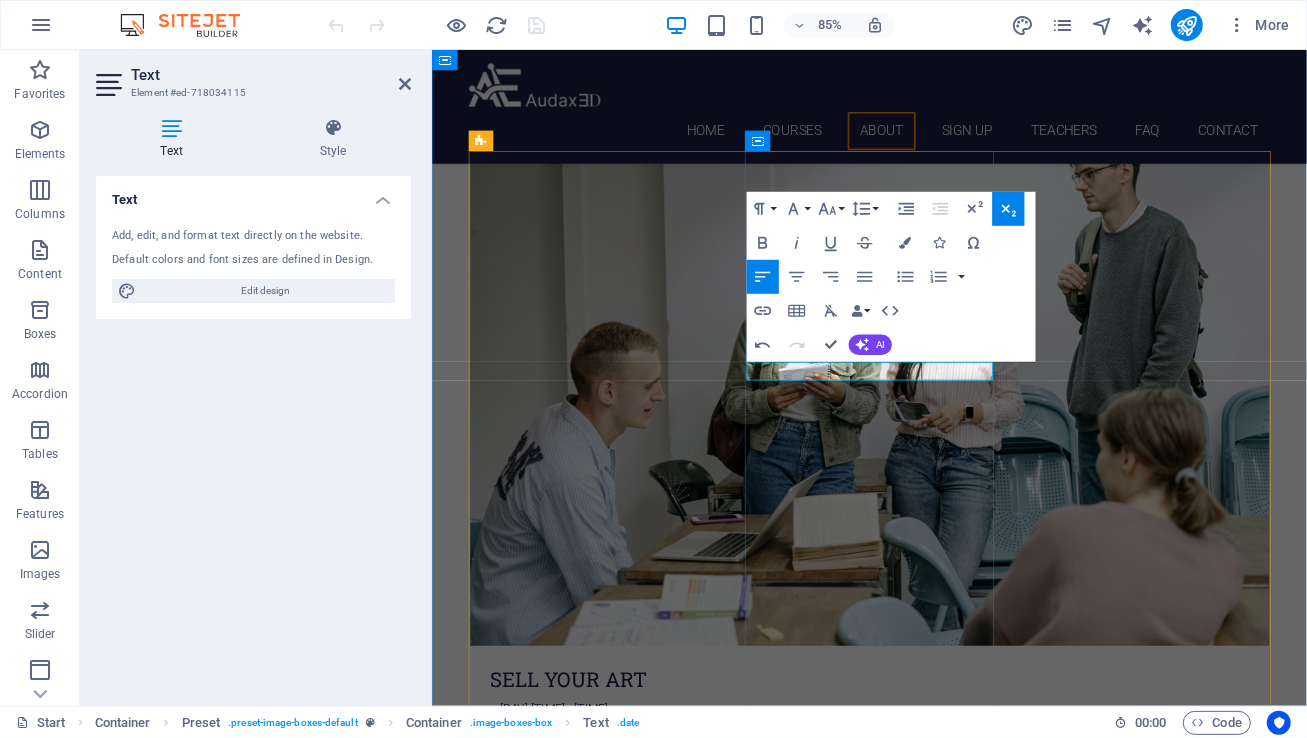 copy on "​  [DAY] [TIME] - [TIME]" 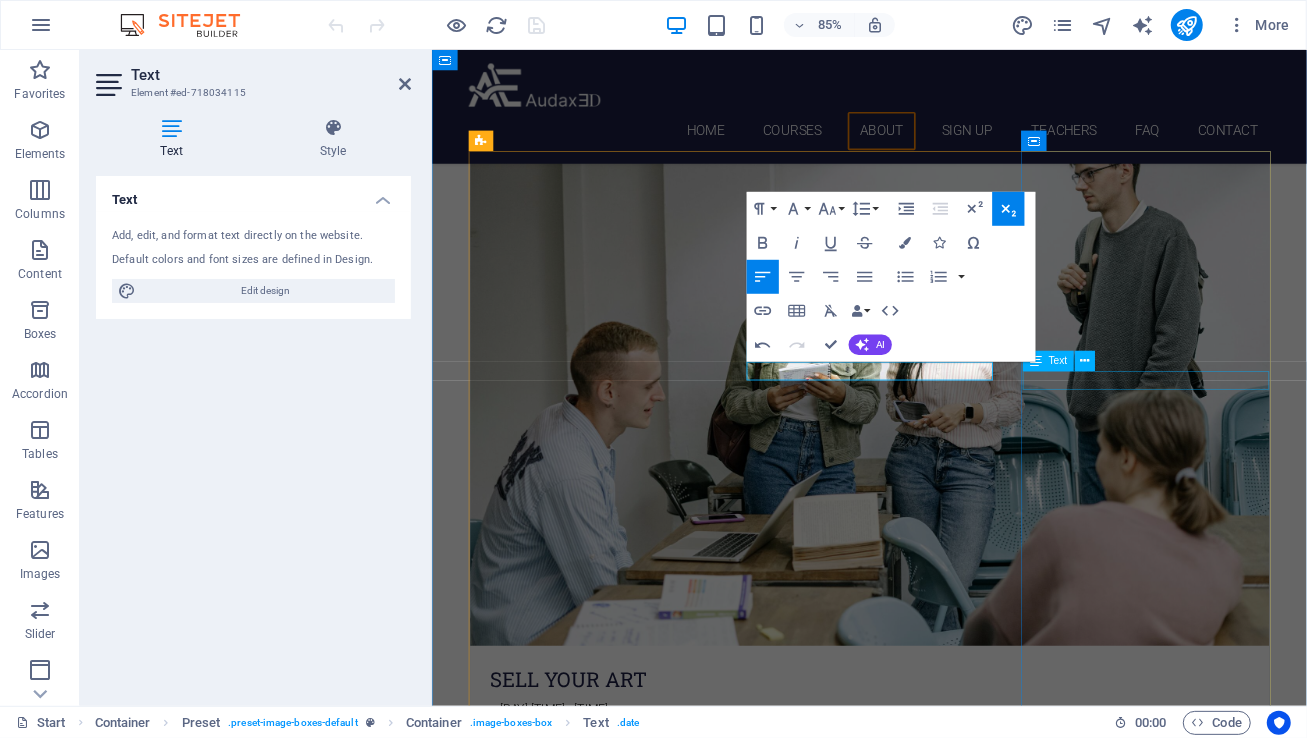 click on "[DAY] [TIME] - [TIME]" at bounding box center (946, 2745) 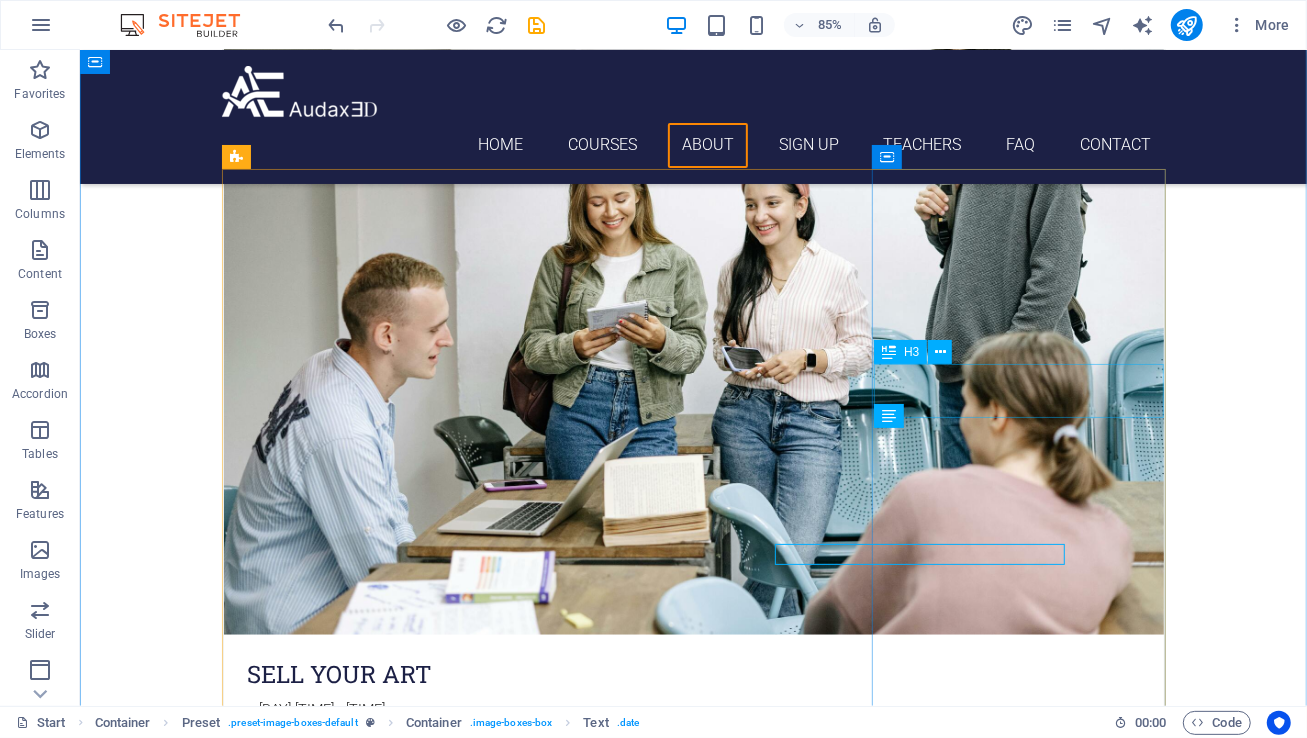 scroll, scrollTop: 1522, scrollLeft: 0, axis: vertical 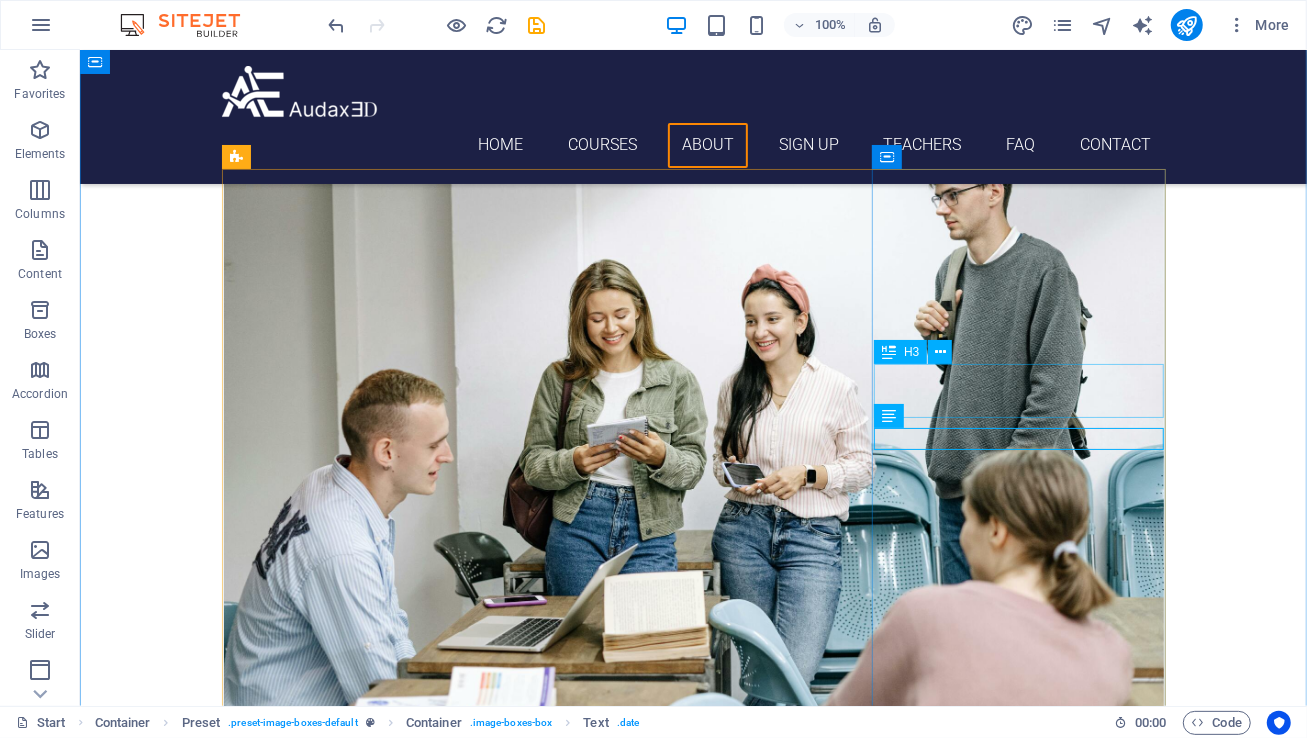 click on "PORTFOLIO REVIEW" at bounding box center (693, 2697) 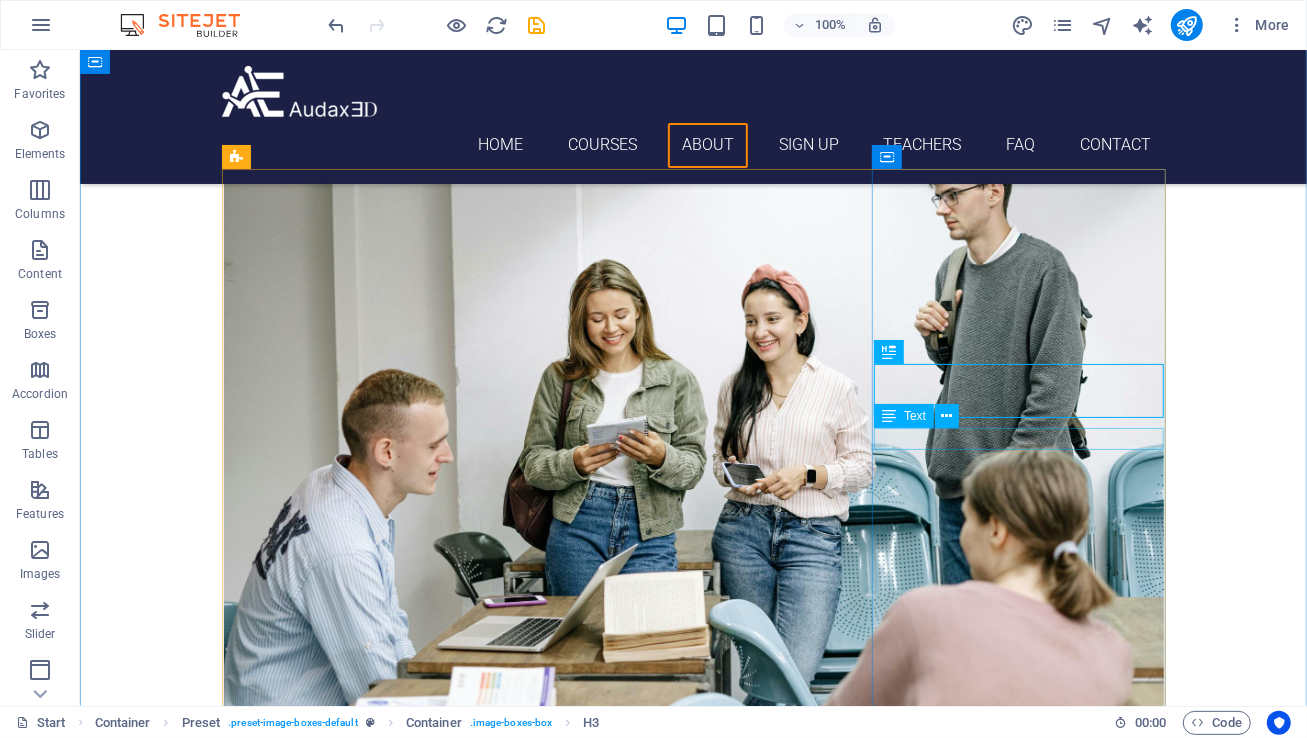click on "[DAY] [TIME] - [TIME]" at bounding box center [693, 2745] 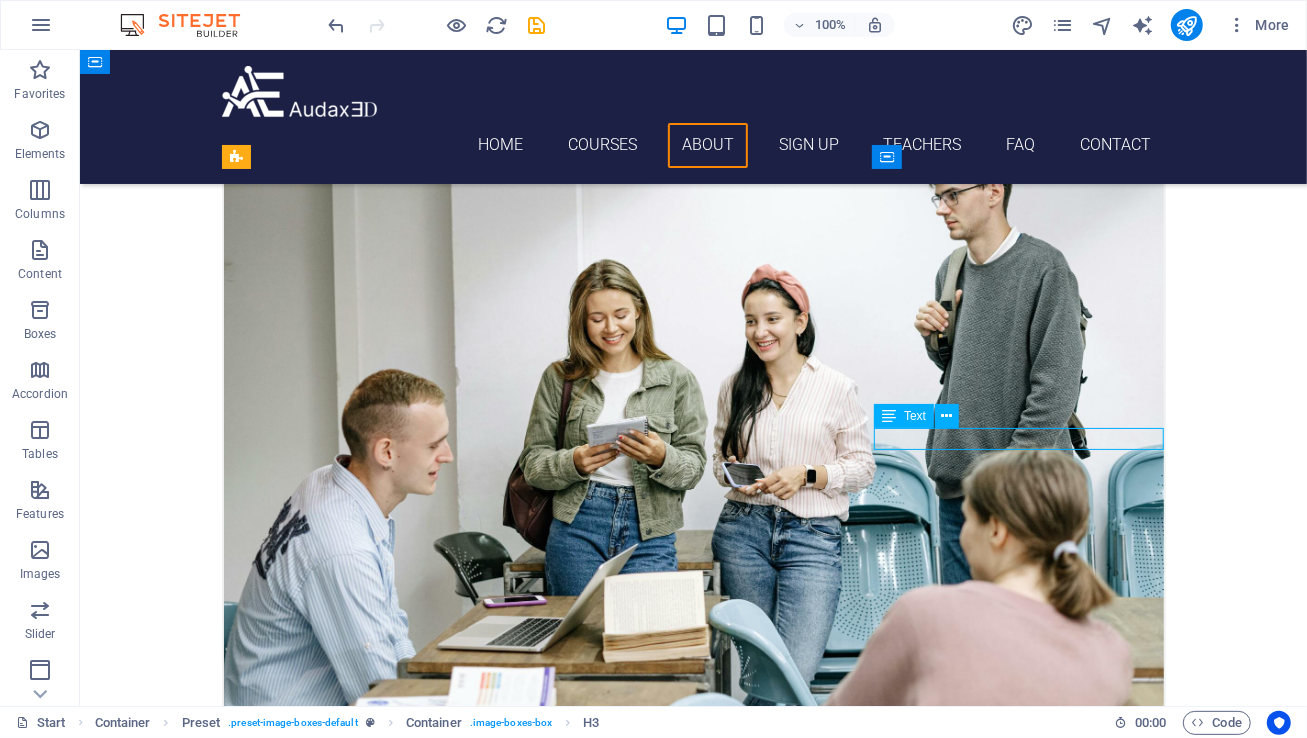 click on "[DAY] [TIME] - [TIME]" at bounding box center [693, 2745] 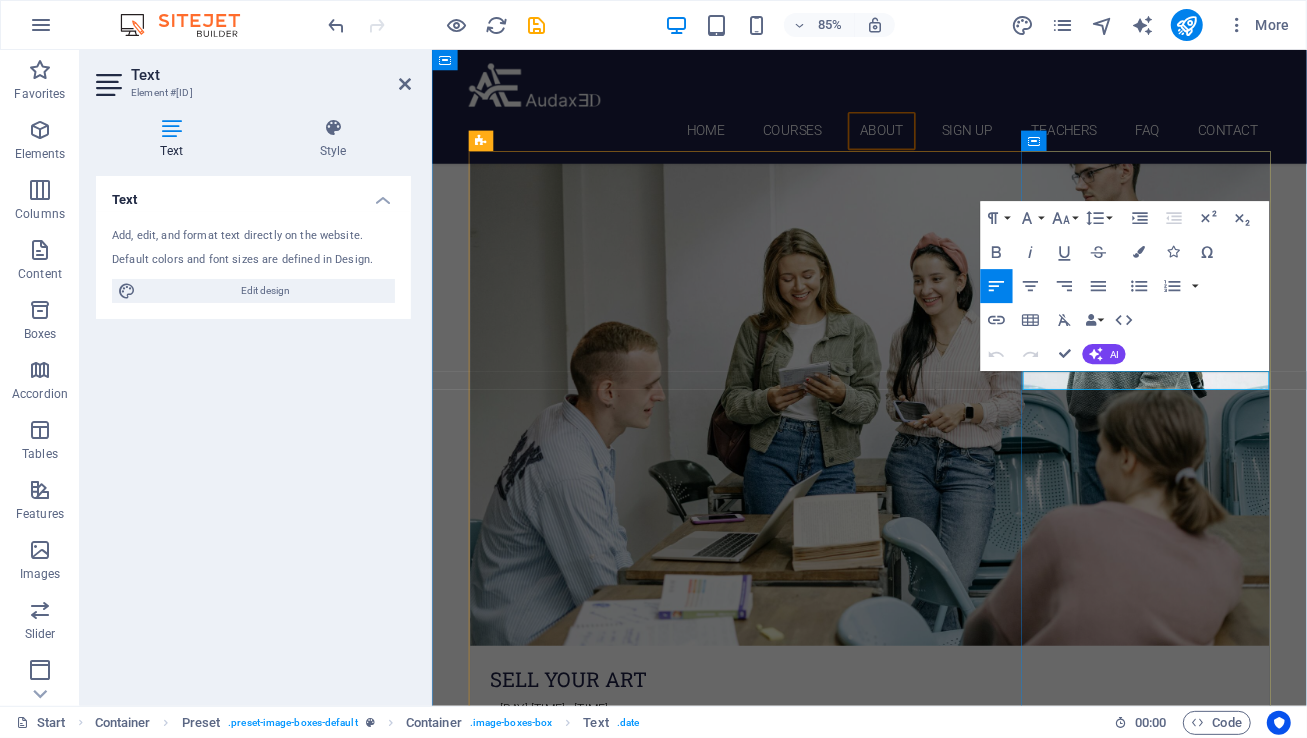 click on "[DAY] [TIME] - [TIME]" at bounding box center [946, 2745] 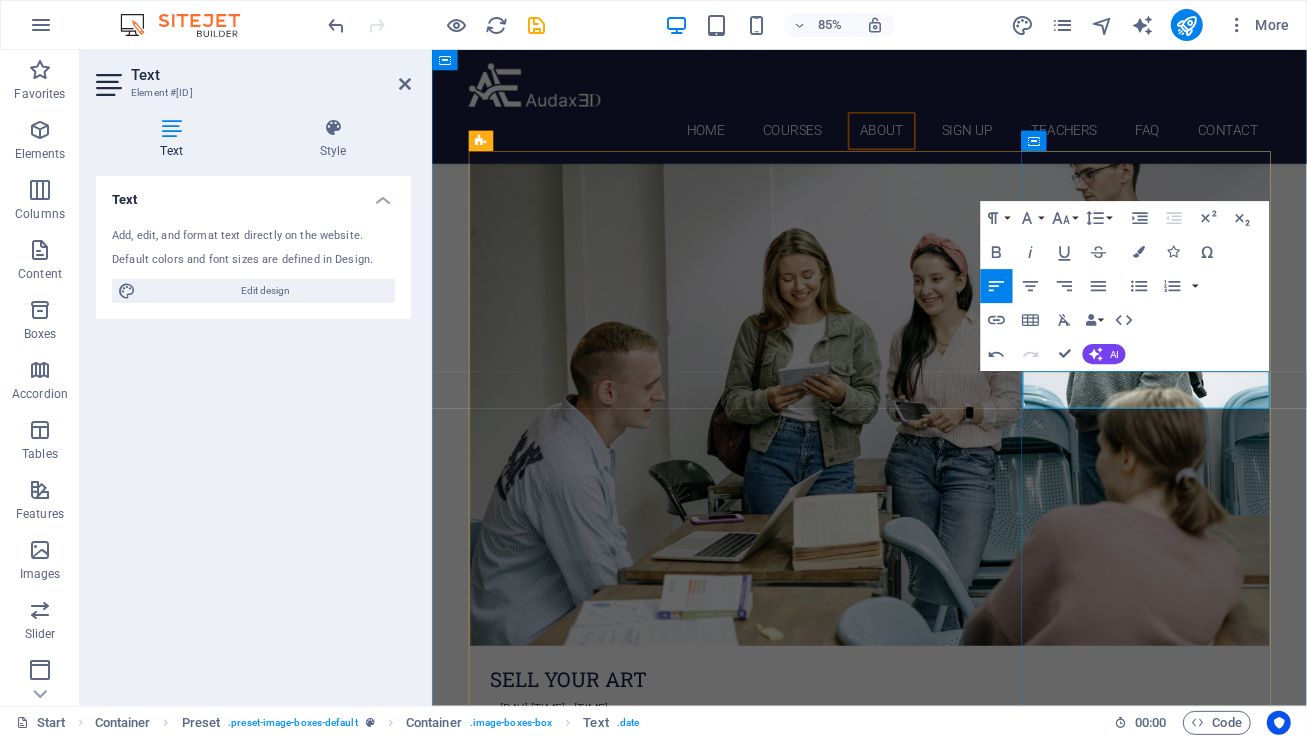click on "[DAY] [TIME] - [TIME]" at bounding box center [946, 2745] 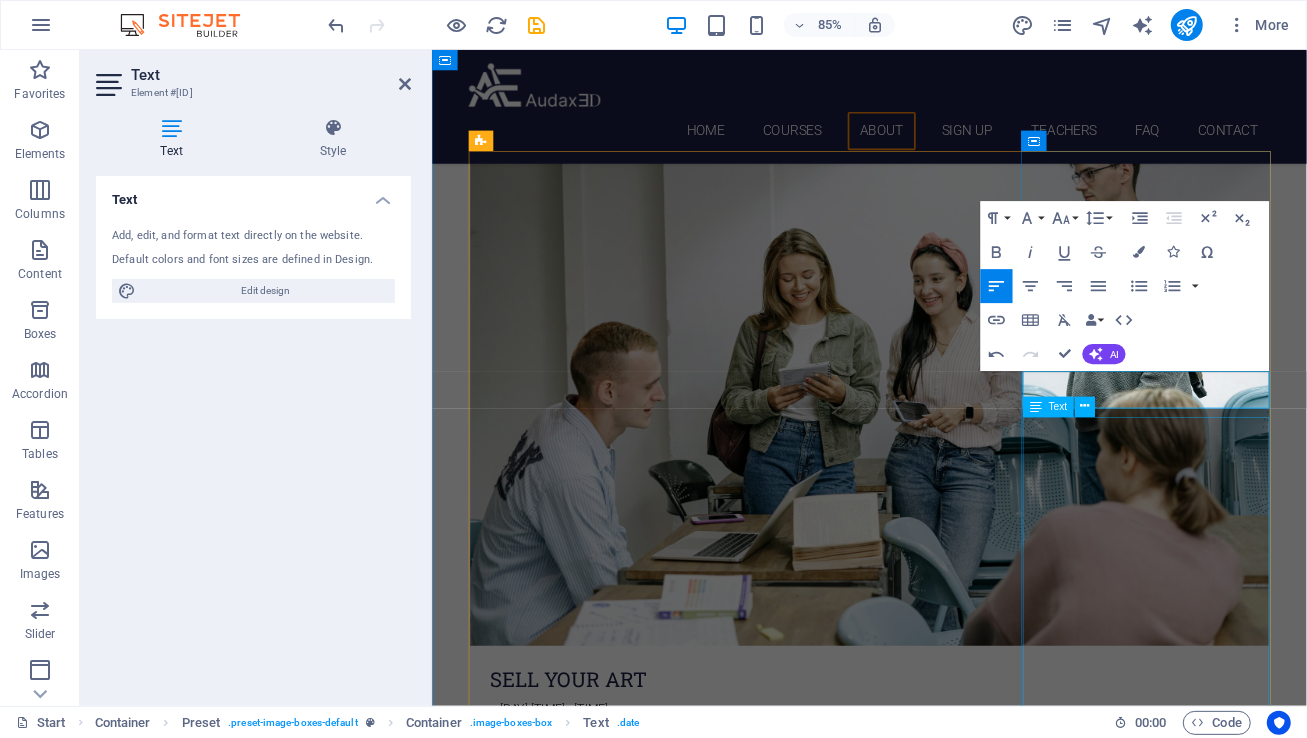 type 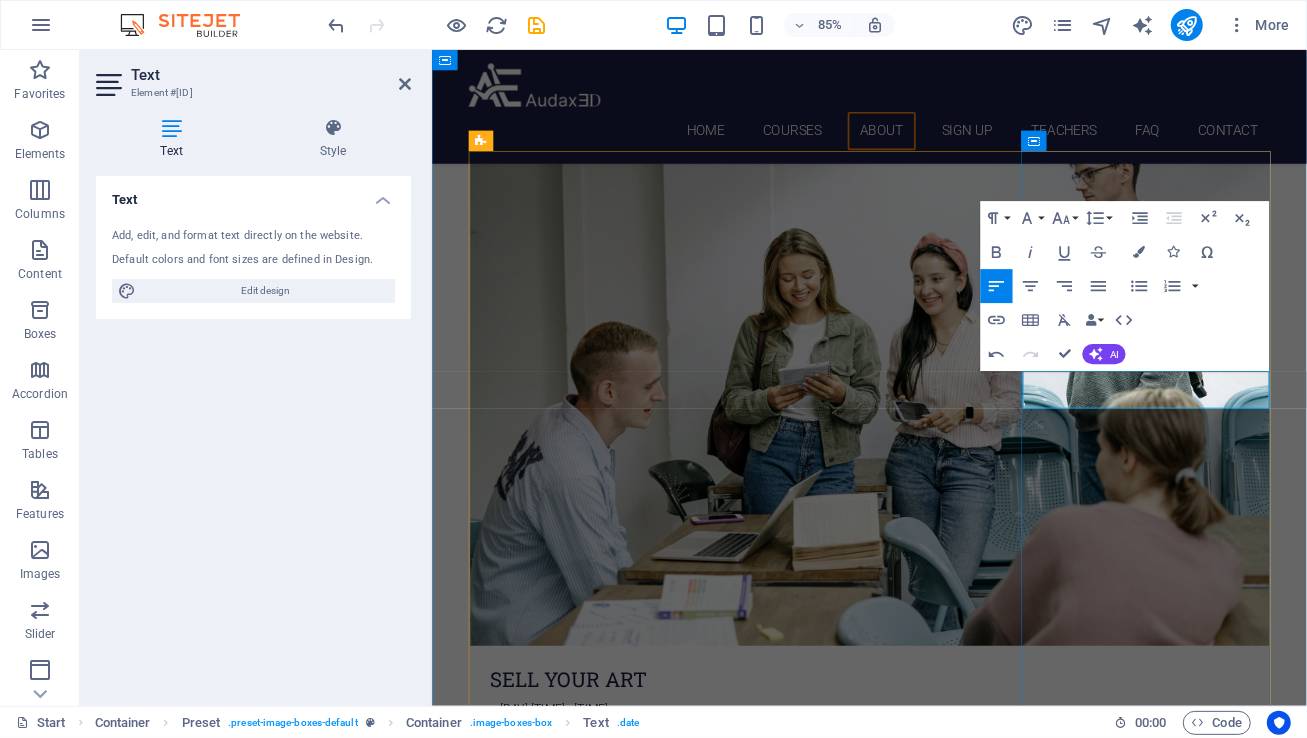 click on "[DAY] [TIME] - [TIME]" at bounding box center (946, 2745) 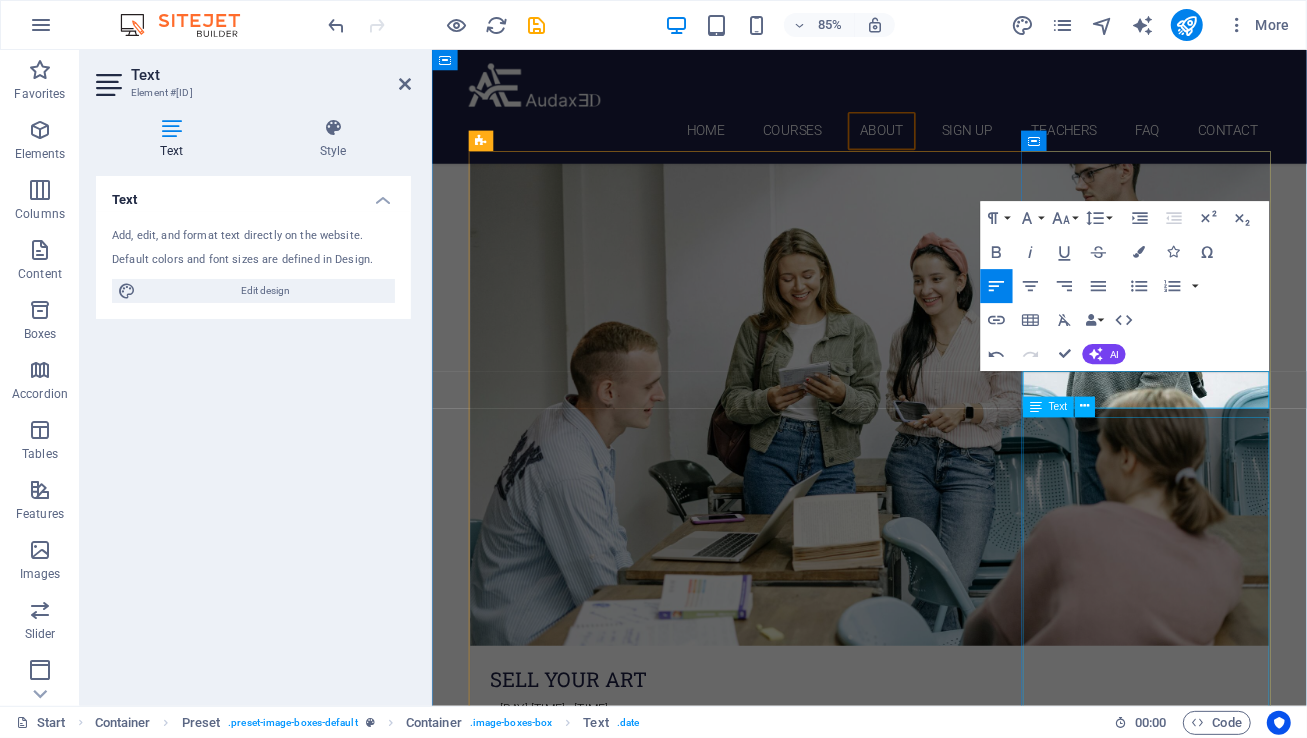 click on "Individual Class Price:  $[PRICE] per [TIME] session Monthly Class Package:  $[PRICE] total (Save $[PRICE] compared to individual pricing!)" at bounding box center [946, 2900] 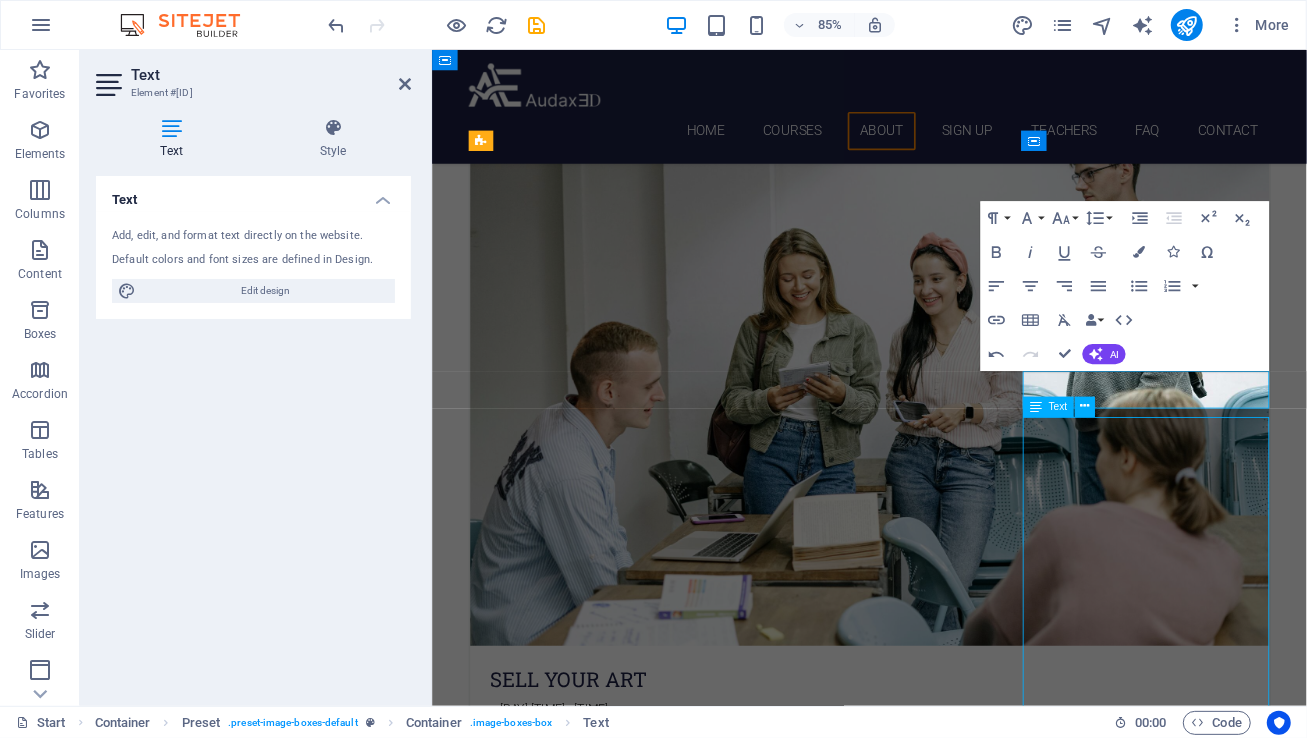 scroll, scrollTop: 1522, scrollLeft: 0, axis: vertical 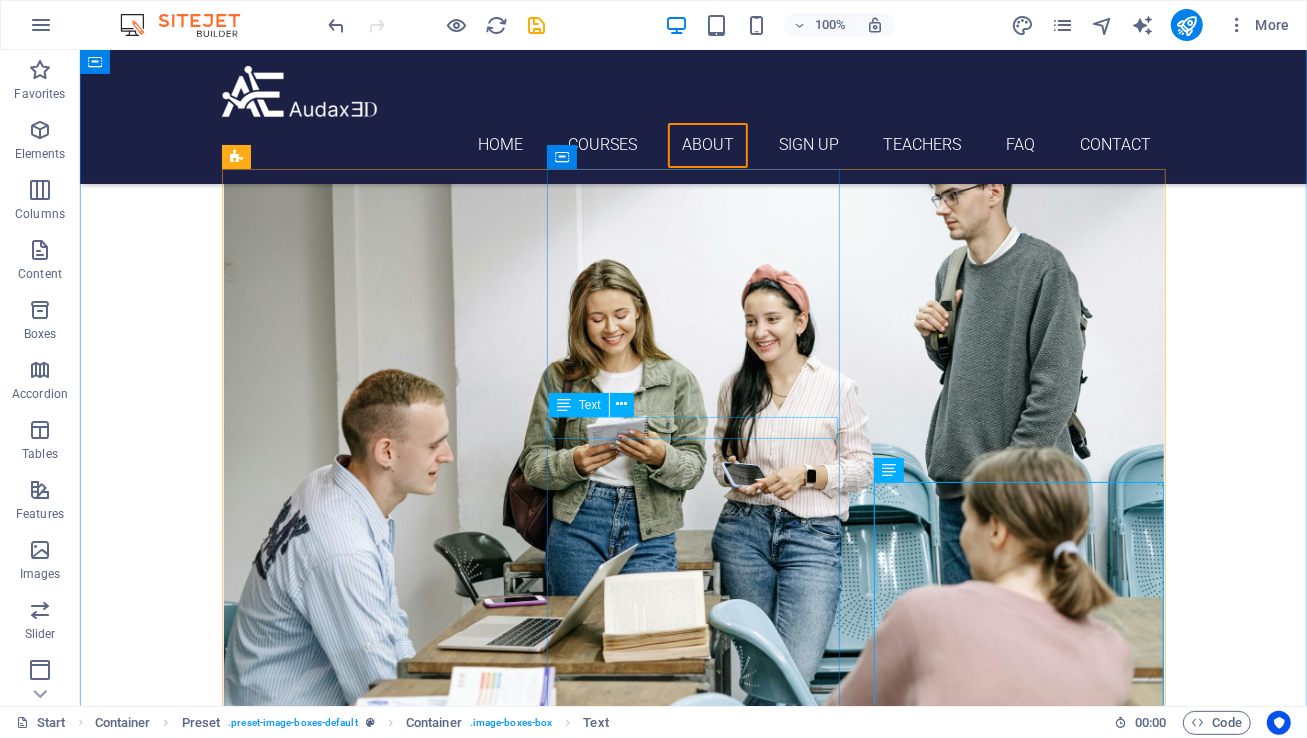 click on "[DAY] [TIME] - [TIME]" at bounding box center [693, 1799] 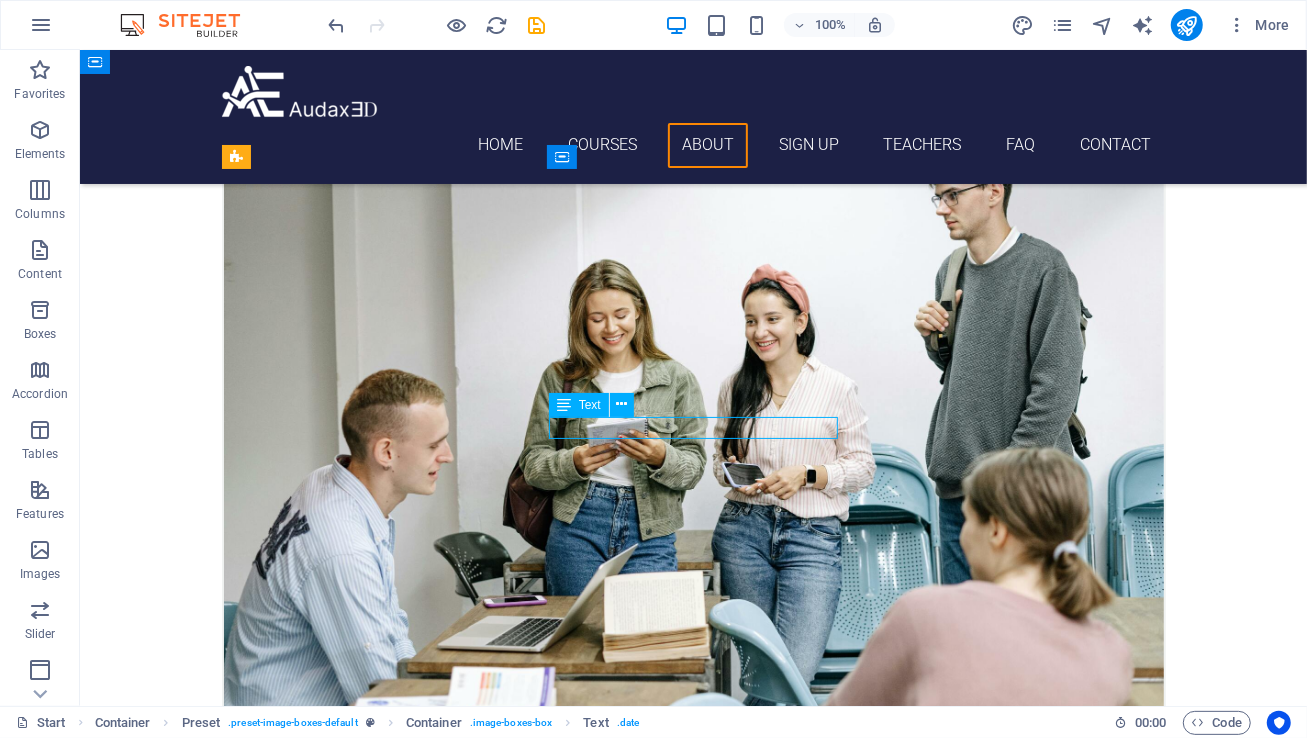 click on "[DAY] [TIME] - [TIME]" at bounding box center [693, 1799] 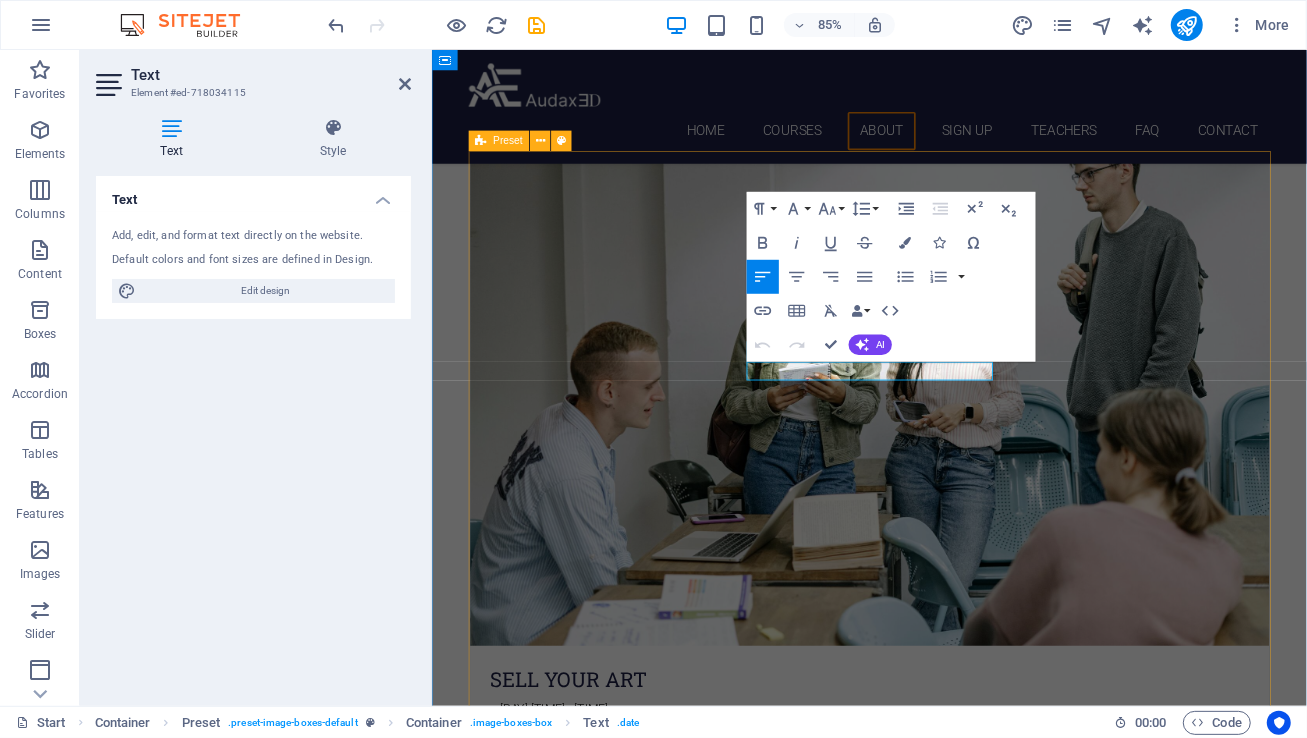 drag, startPoint x: 1005, startPoint y: 424, endPoint x: 776, endPoint y: 421, distance: 229.01965 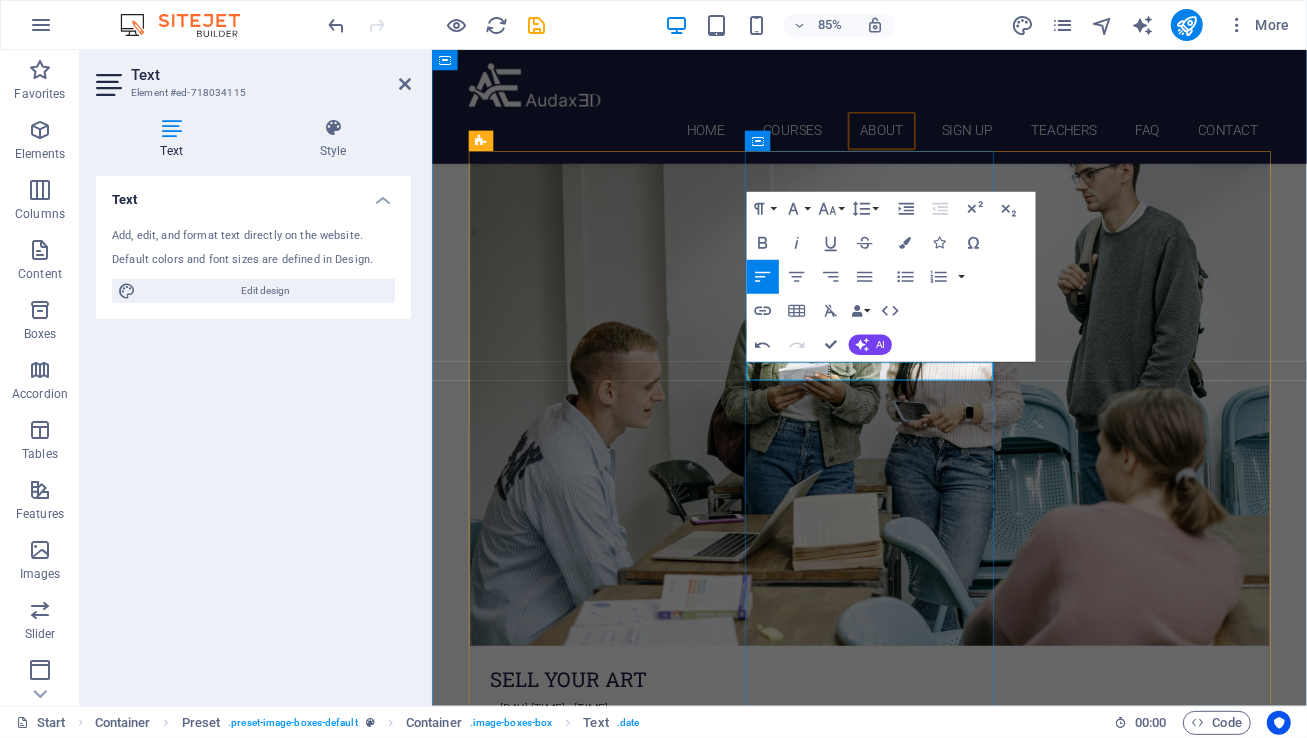click on "[DAY] [TIME] - [TIME]" at bounding box center (565, 1798) 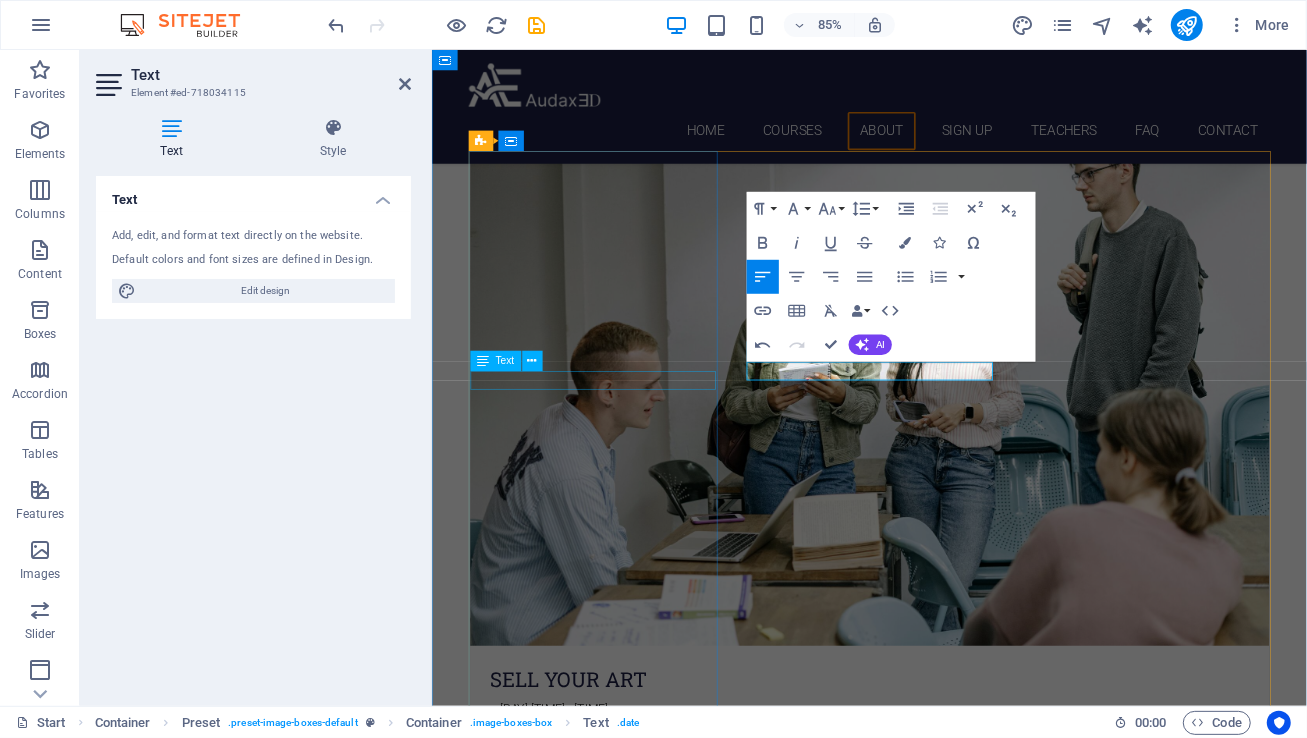 click on "[DAY] [TIME] - [TIME]" at bounding box center (946, 825) 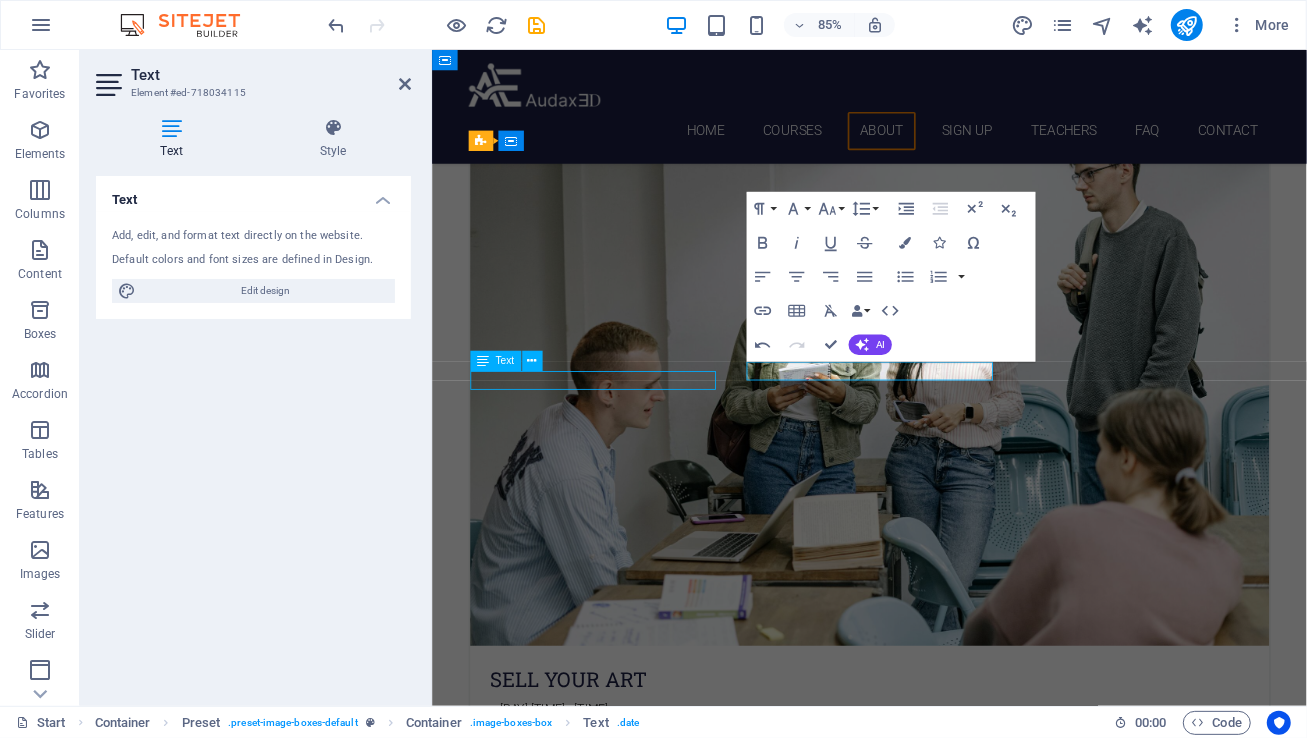 scroll, scrollTop: 1522, scrollLeft: 0, axis: vertical 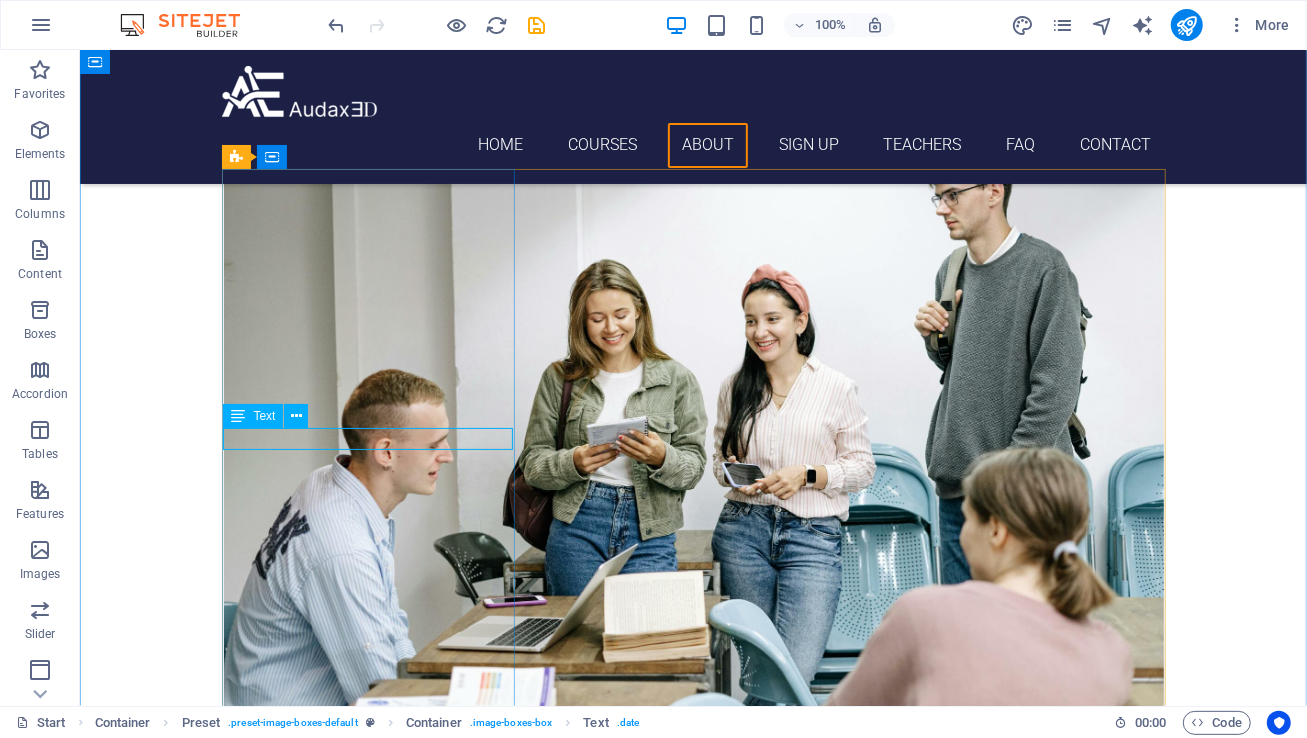 click on "[DAY] [TIME] - [TIME]" at bounding box center (693, 825) 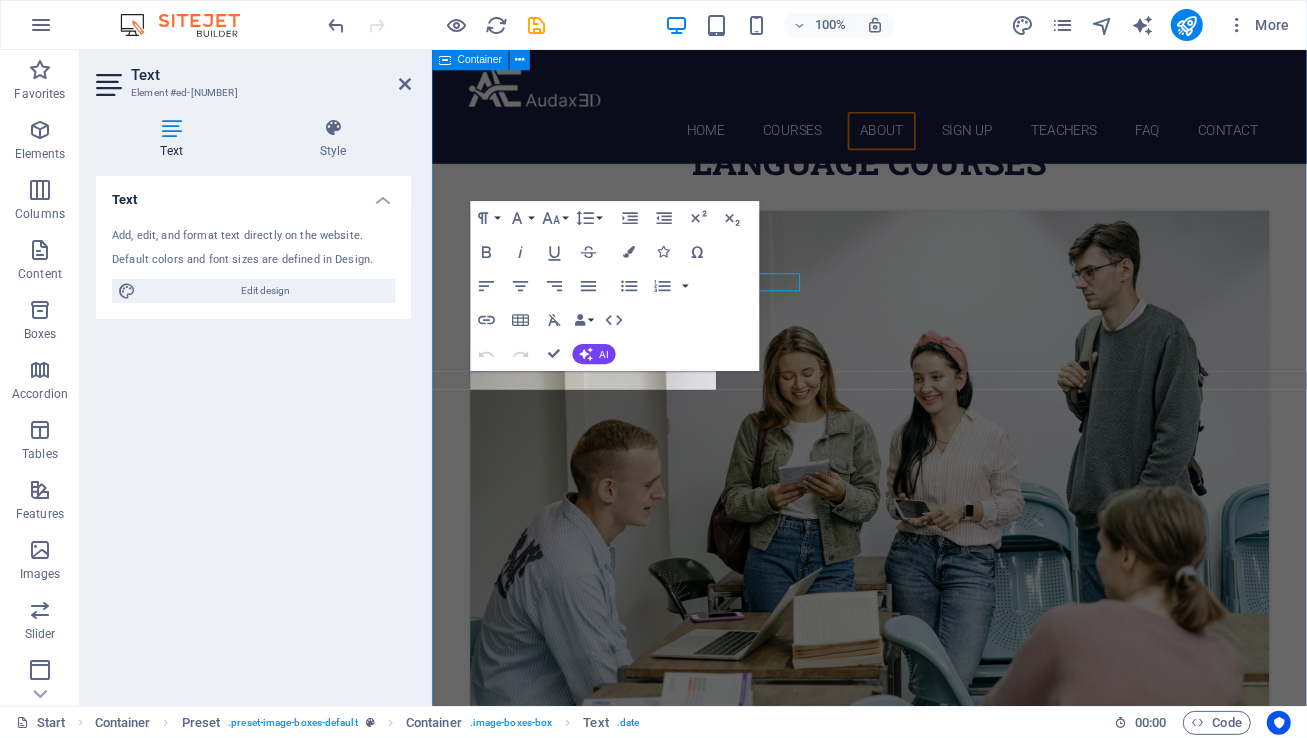 scroll, scrollTop: 1638, scrollLeft: 0, axis: vertical 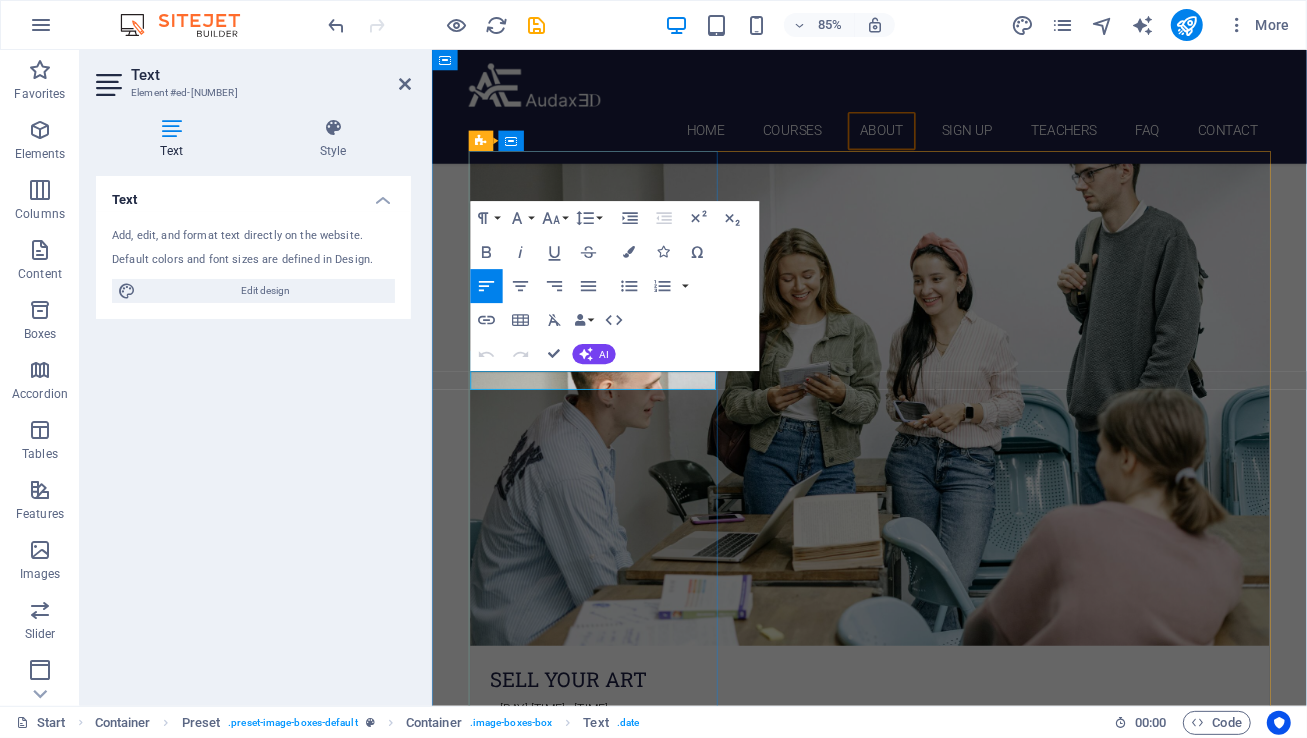 click on "[DAY] [TIME] - [TIME]" at bounding box center (946, 825) 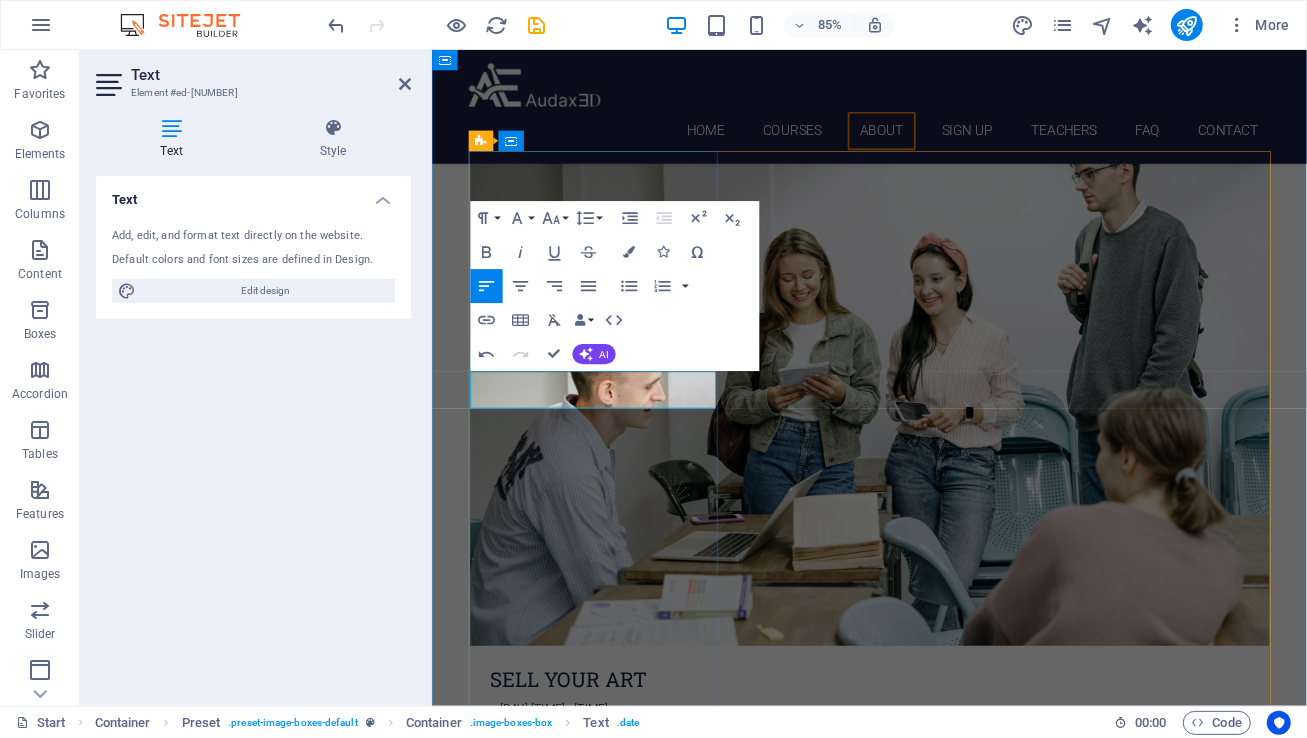 drag, startPoint x: 584, startPoint y: 460, endPoint x: 531, endPoint y: 461, distance: 53.009434 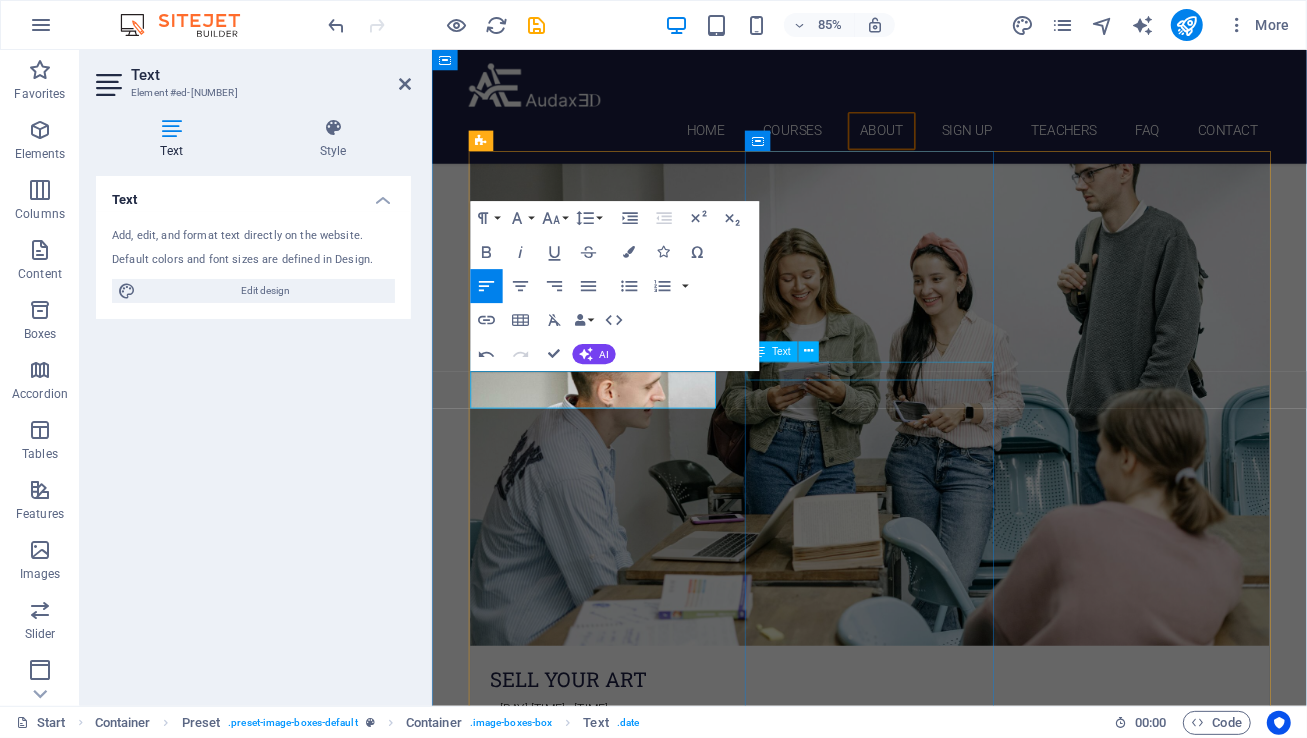 click on "[DAY] [TIME] - [TIME]" at bounding box center (946, 1820) 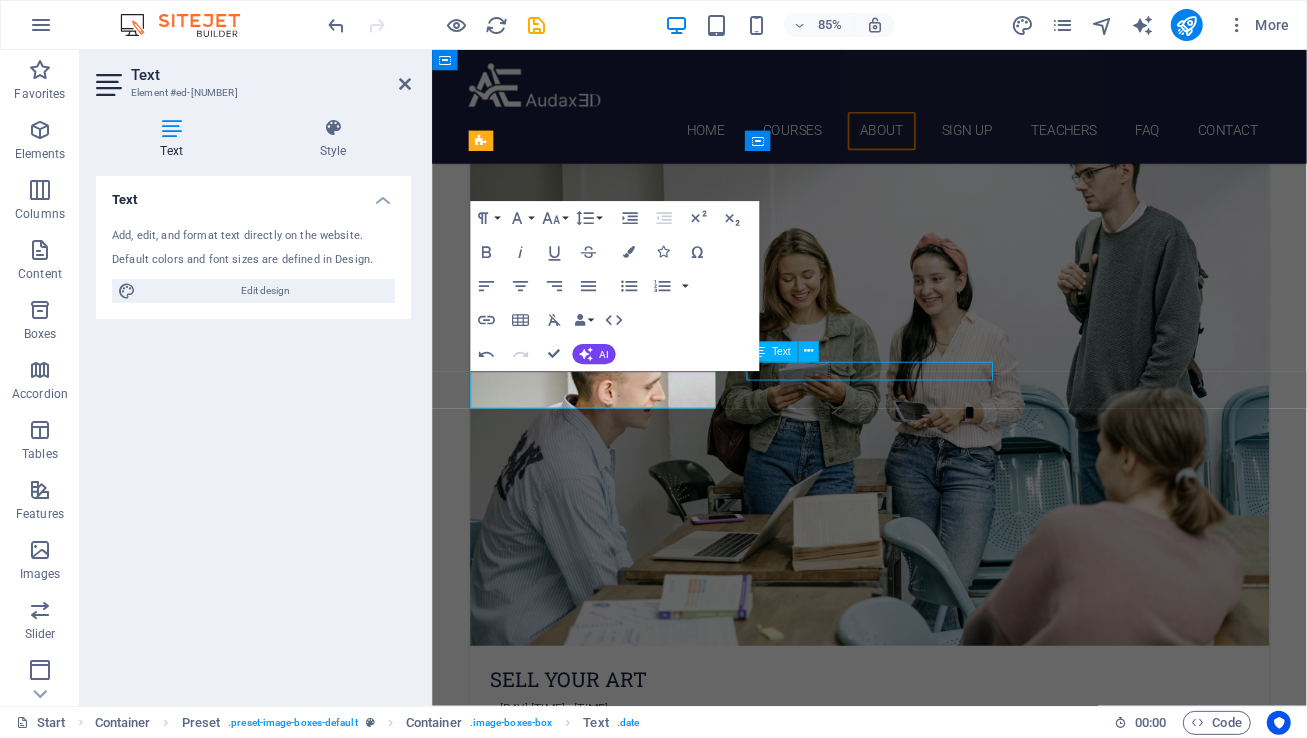 scroll, scrollTop: 1522, scrollLeft: 0, axis: vertical 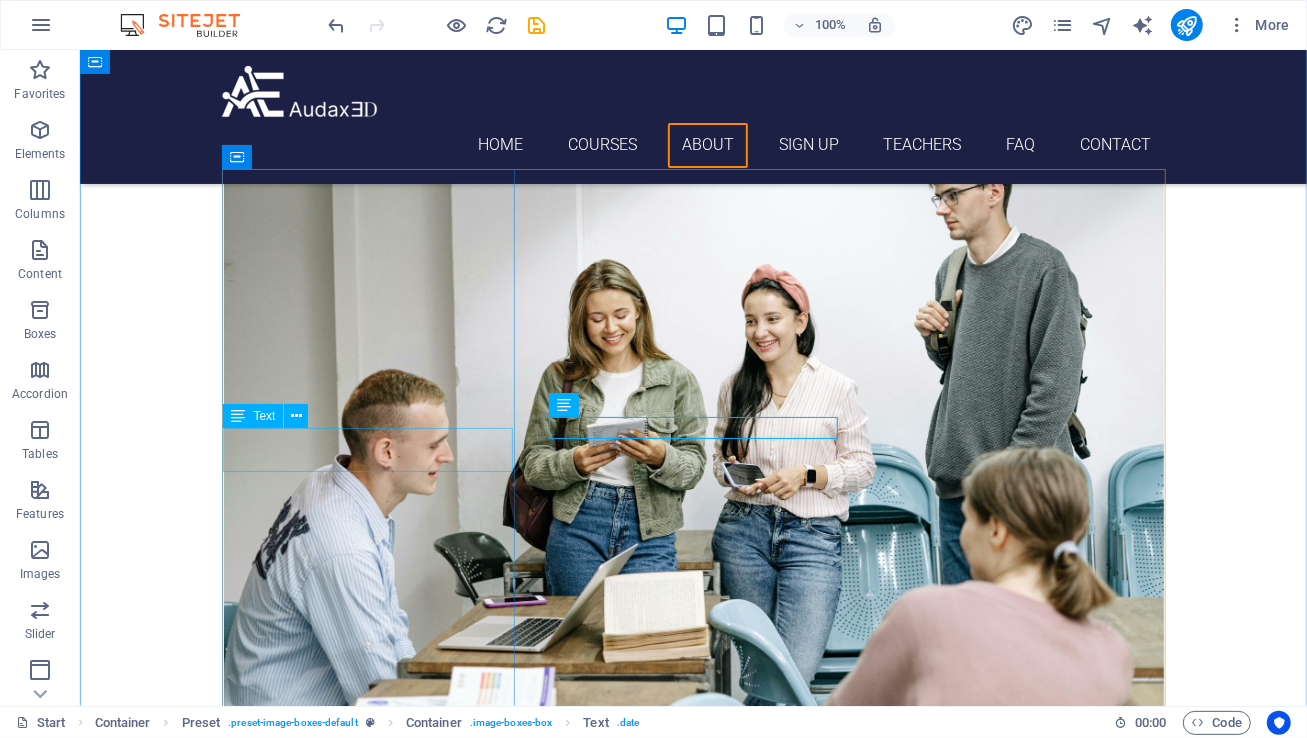 click on "[DAY] [TIME] - [TIME]    [DAY] [TIME] - [TIME]" at bounding box center [693, 835] 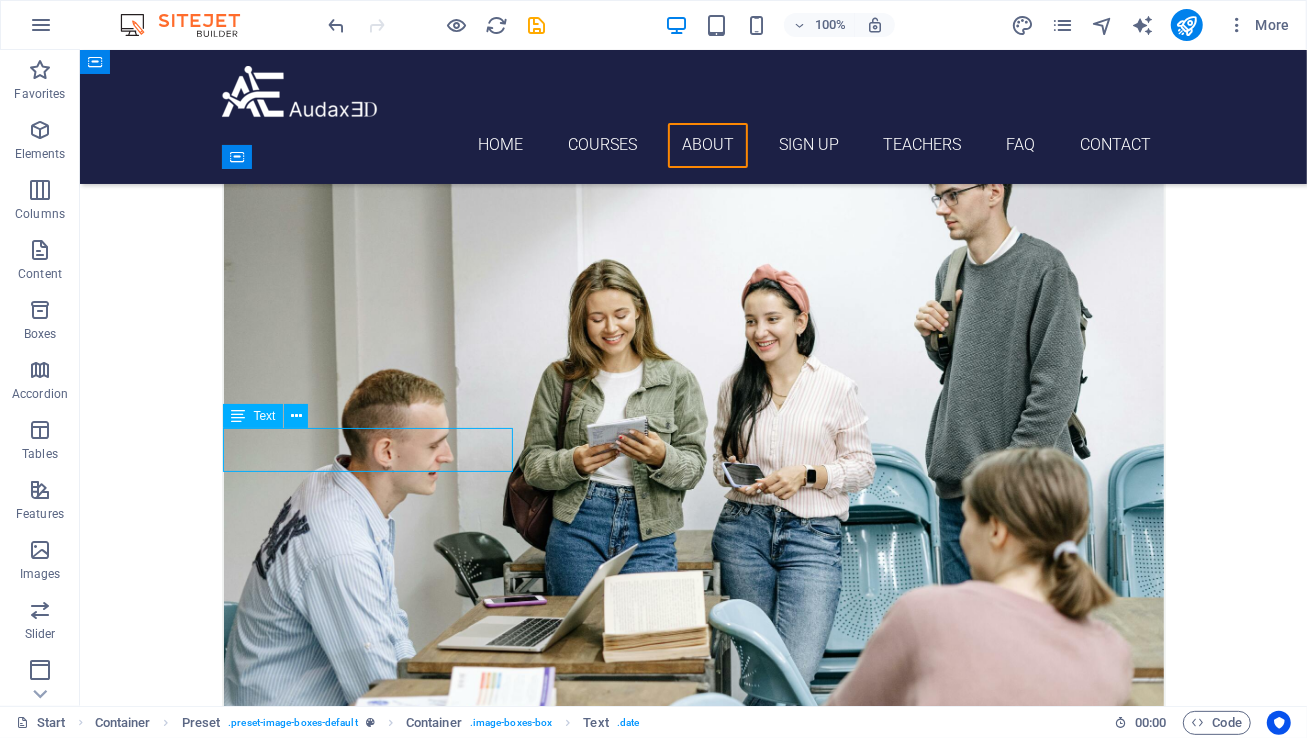 click on "[DAY] [TIME] - [TIME]    [DAY] [TIME] - [TIME]" at bounding box center [693, 835] 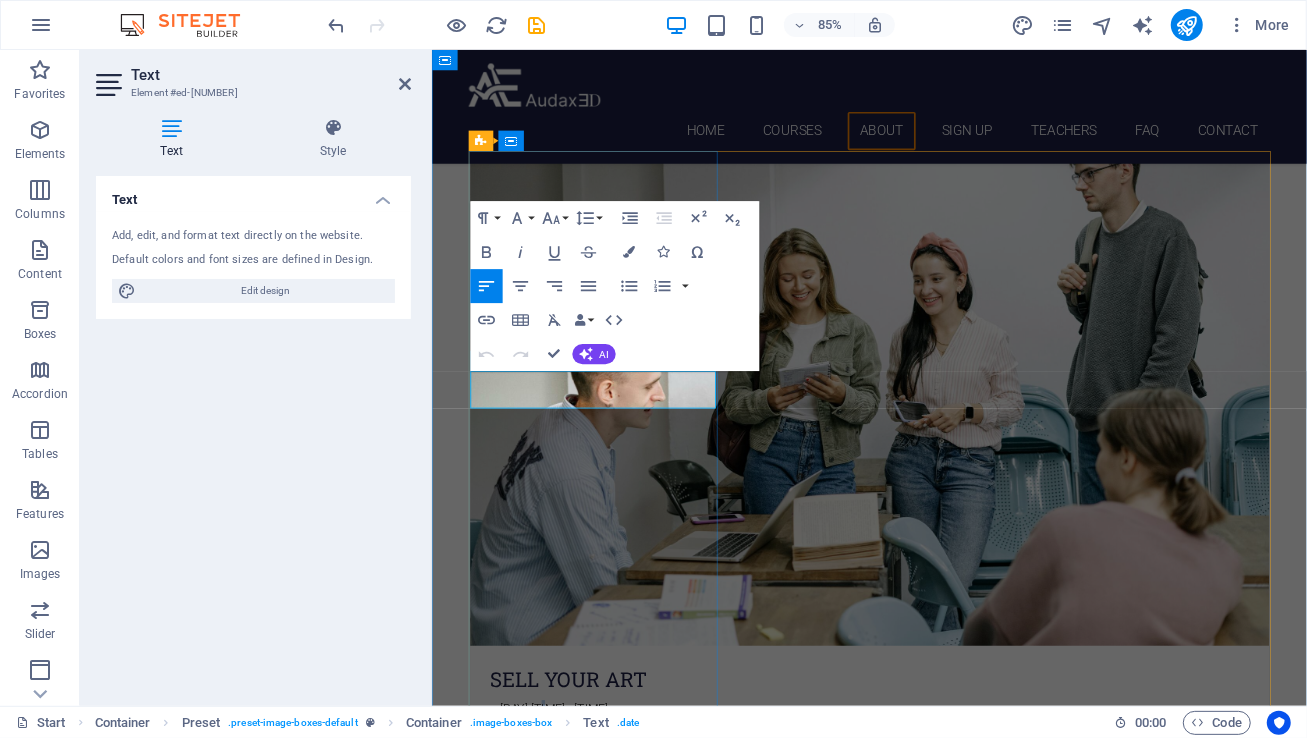 click on "[DAY] [TIME] - [TIME]" 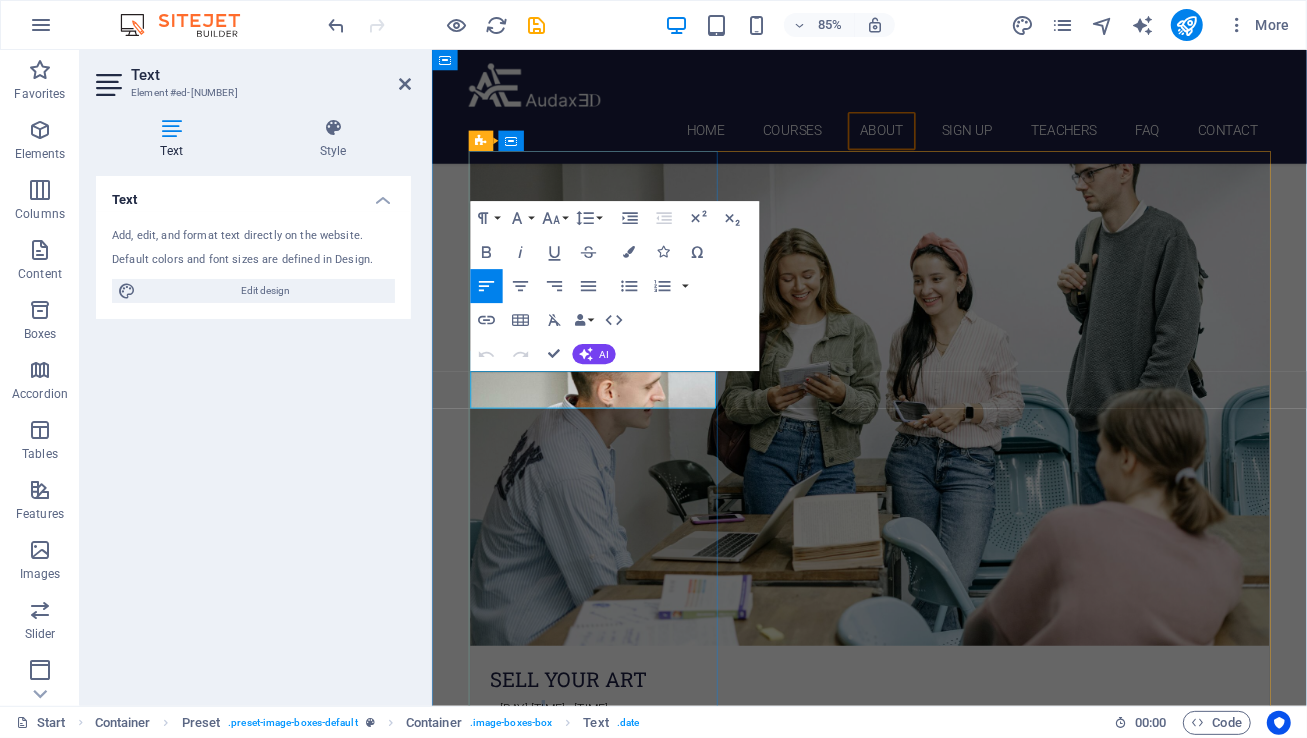type 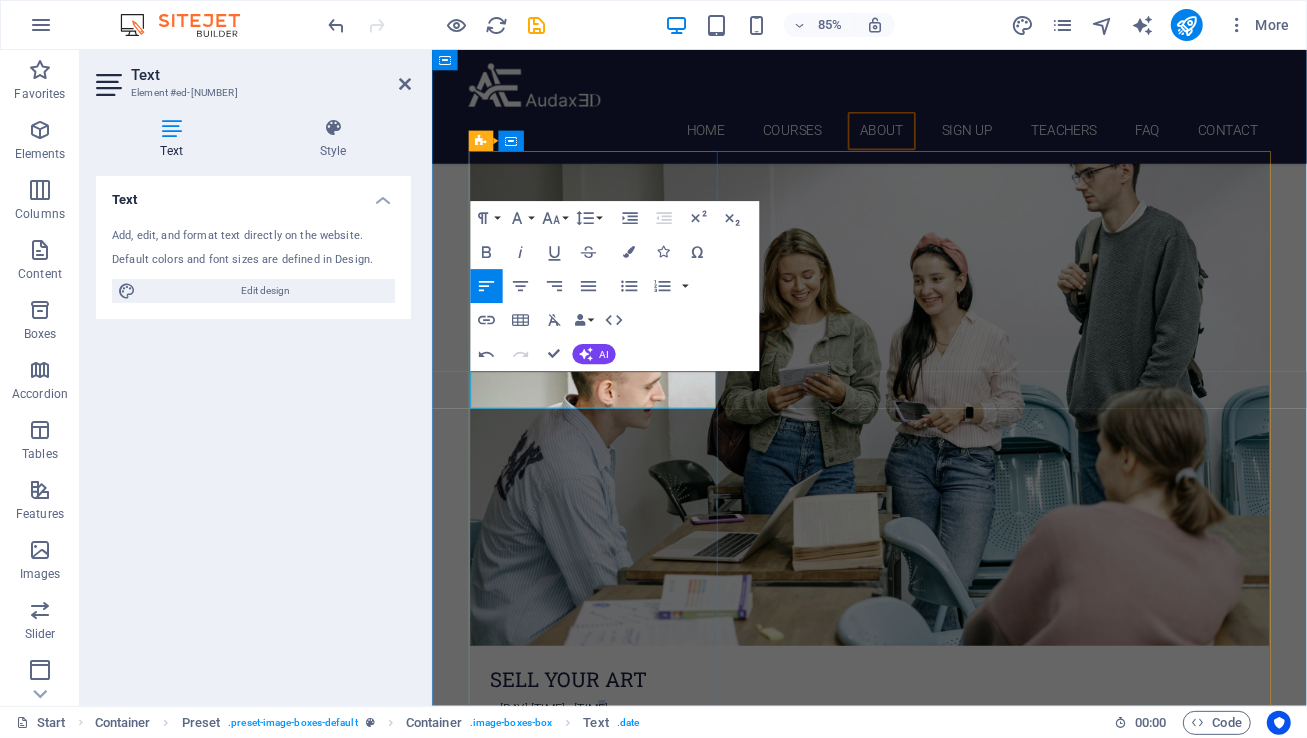 click on "[DAY] [TIME] - [TIME]" at bounding box center (571, 824) 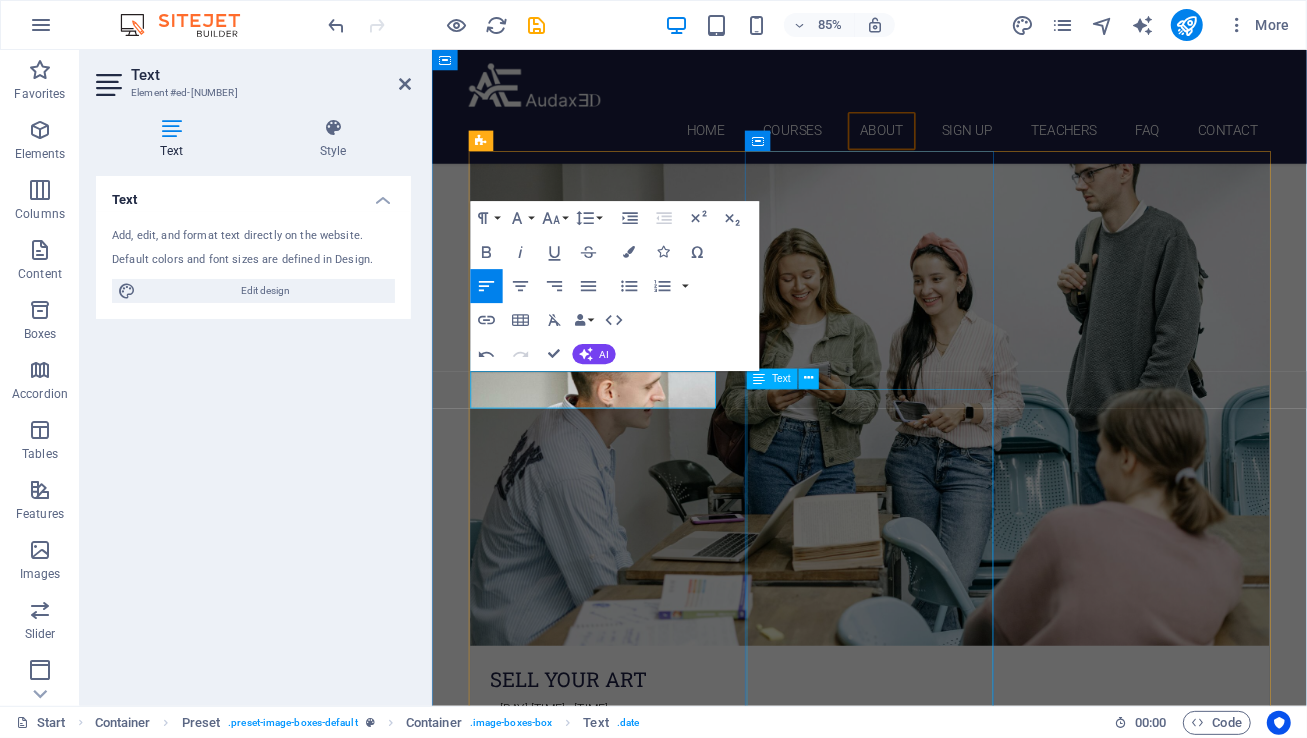 click on "Individual Class Price:  $[PRICE] per [TIME] session Monthly Class Package:  $[PRICE] total (Save $[PRICE] compared to individual pricing!)" at bounding box center (946, 1943) 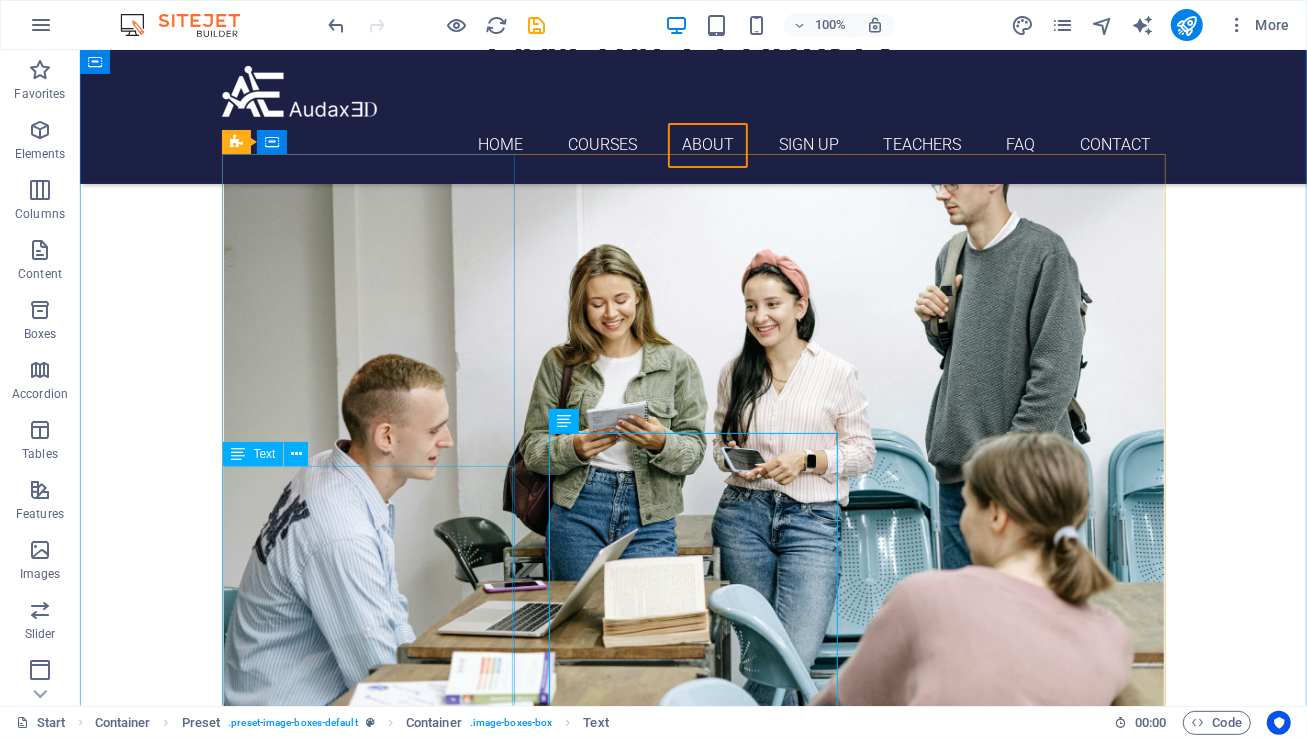 scroll, scrollTop: 1538, scrollLeft: 0, axis: vertical 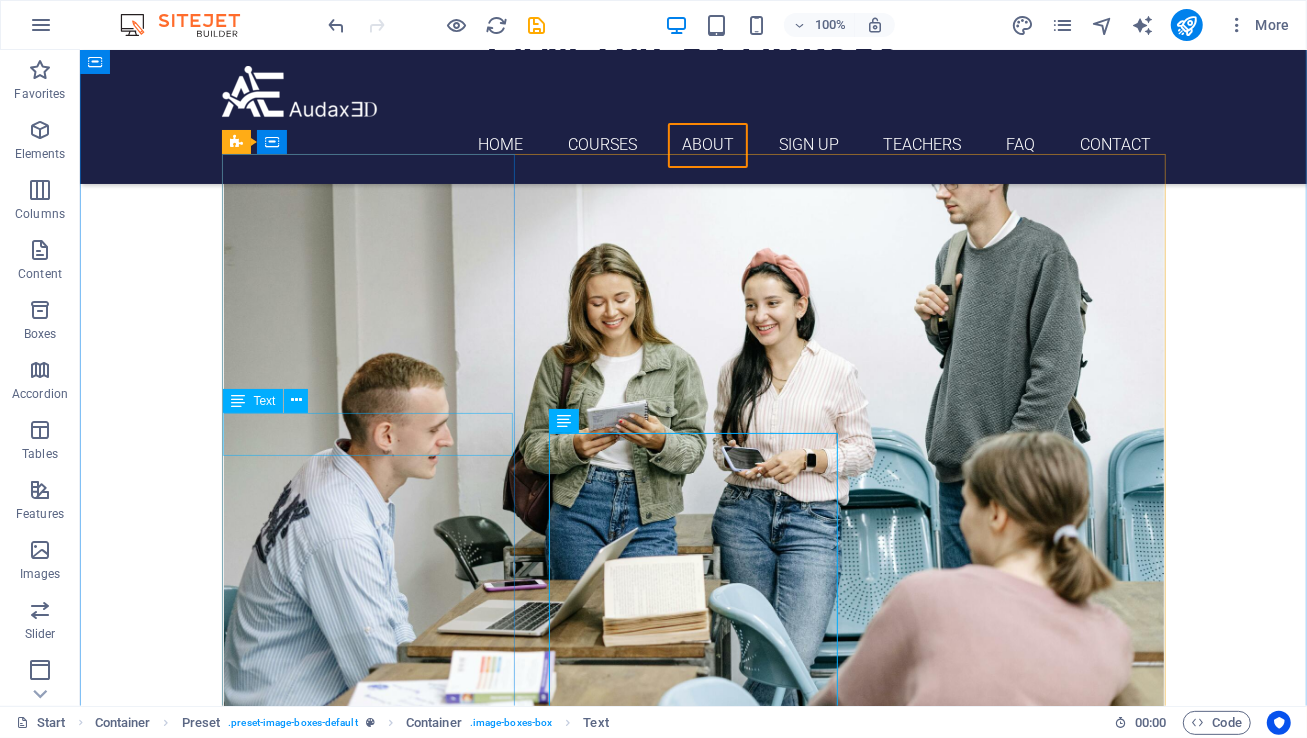 click on "[DAY] [TIME] - [TIME]    [DAY] [TIME] - [TIME]" at bounding box center [693, 819] 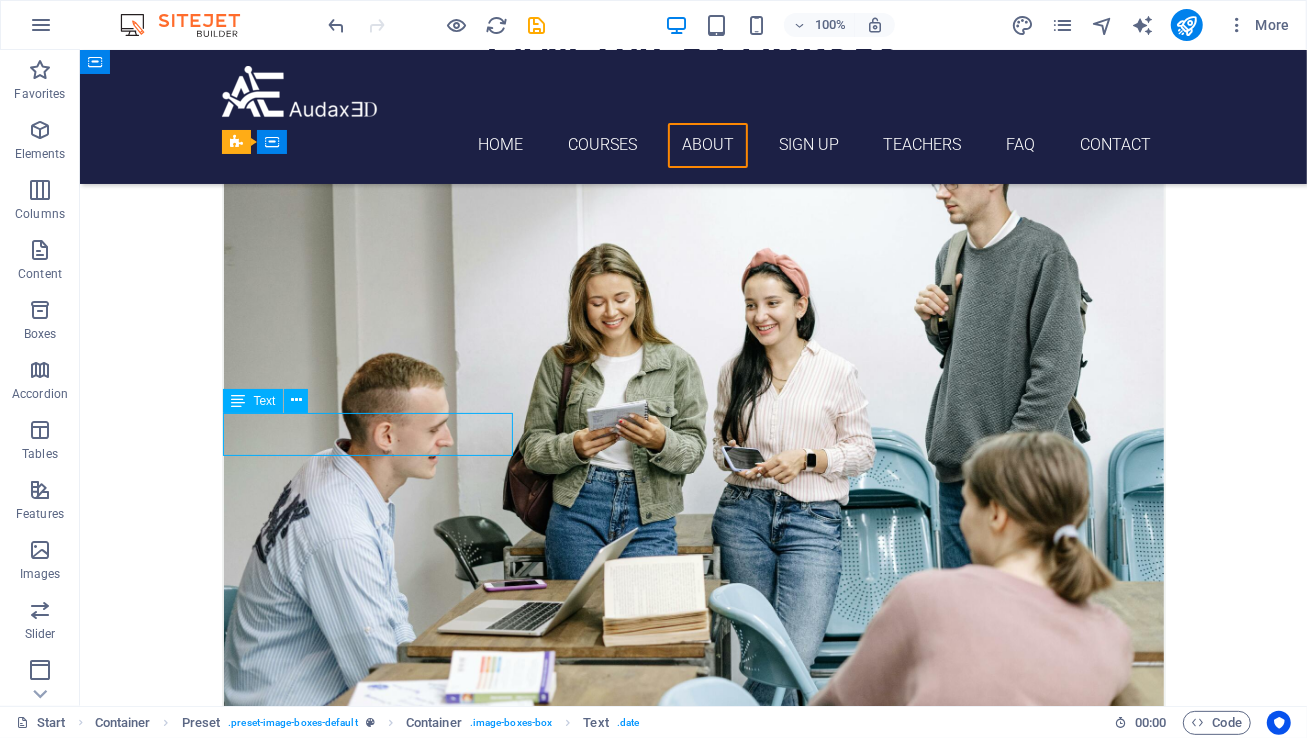 click on "[DAY] [TIME] - [TIME]    [DAY] [TIME] - [TIME]" at bounding box center (693, 819) 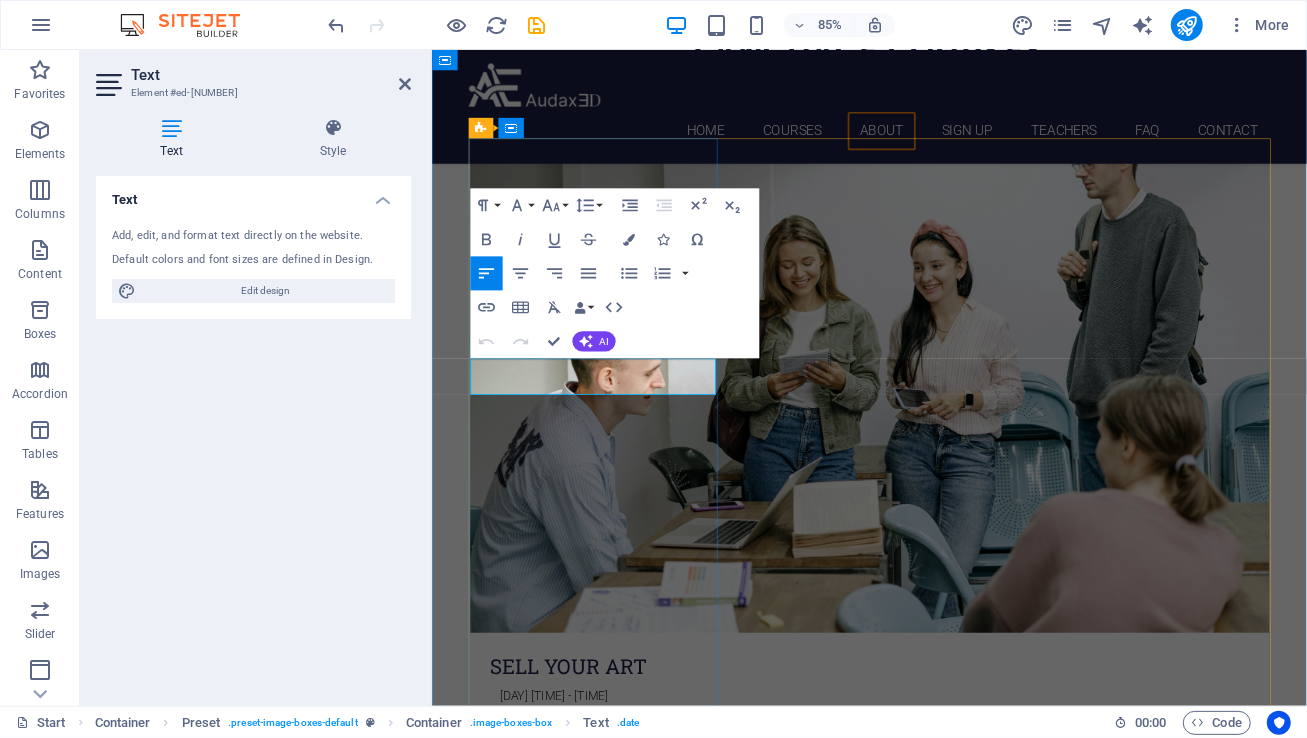 click on "[DAY] [TIME] - [TIME]" at bounding box center (946, 810) 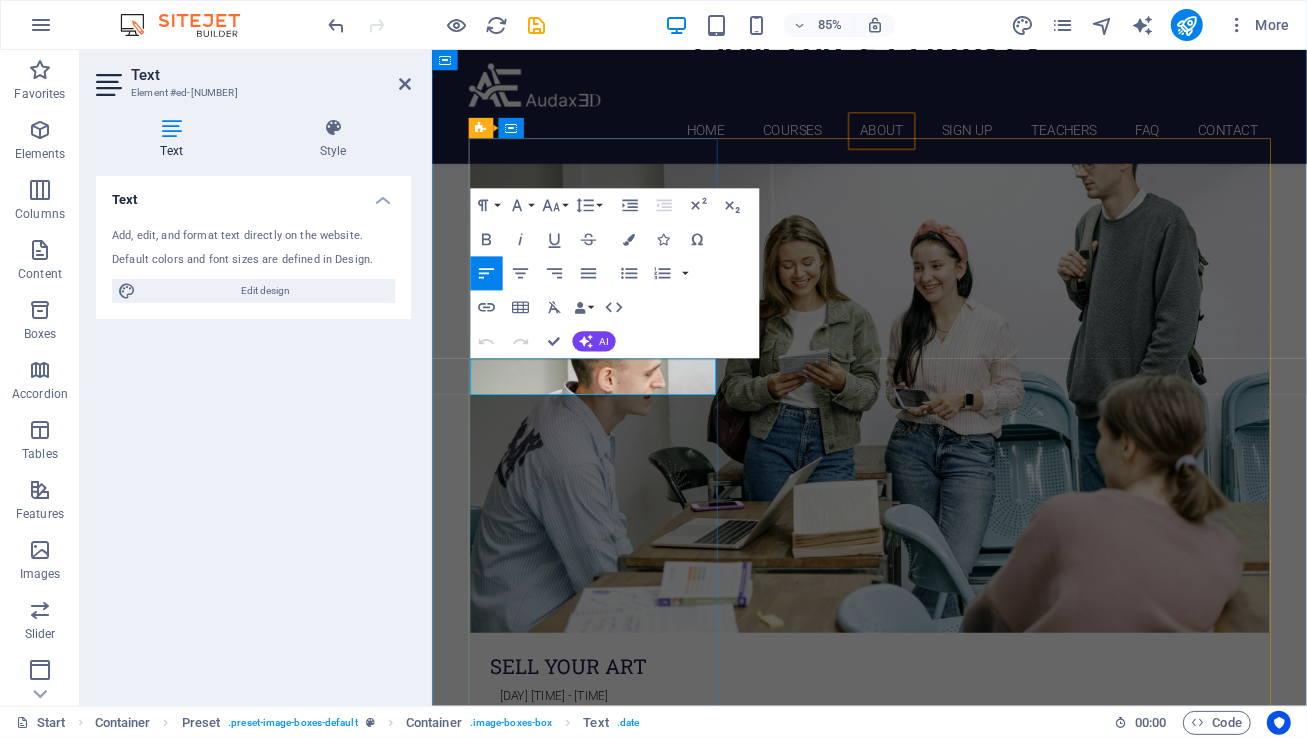 type 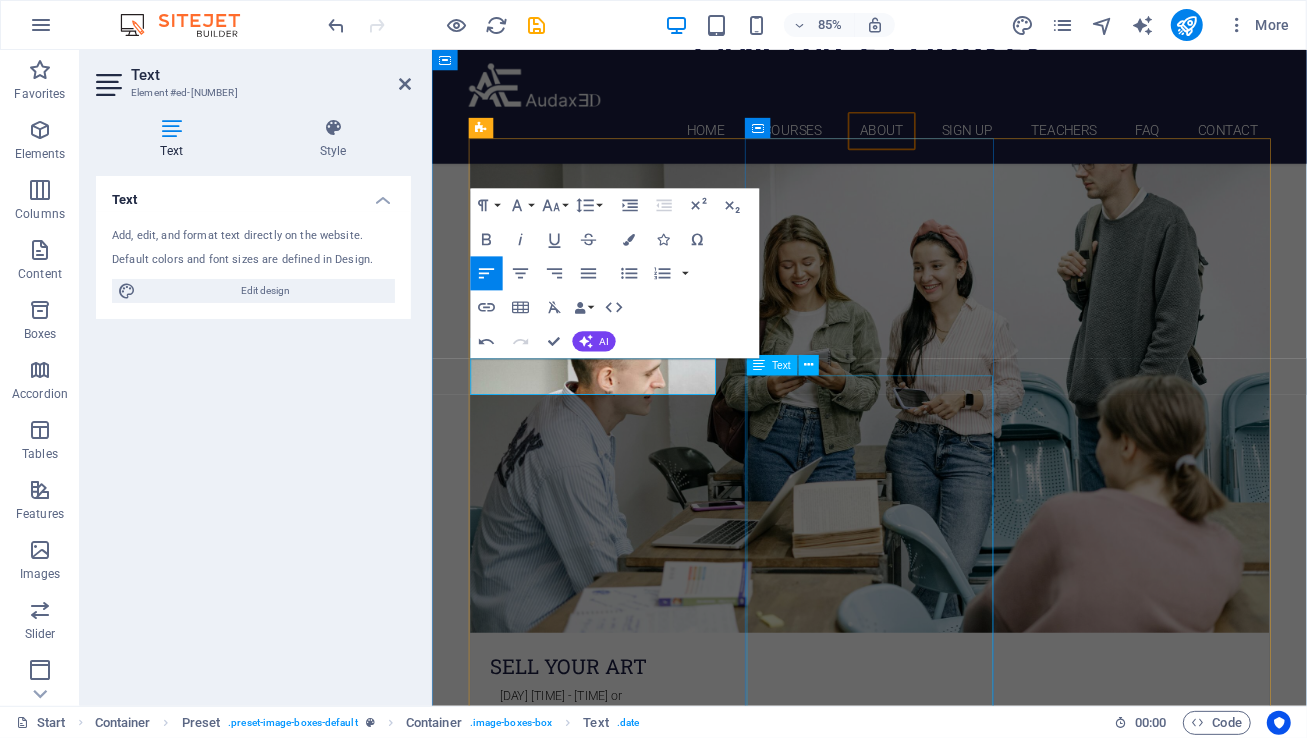 click on "Individual Class Price:  $[PRICE] per [TIME] session Monthly Class Package:  $[PRICE] total (Save $[PRICE] compared to individual pricing!)" at bounding box center [946, 1928] 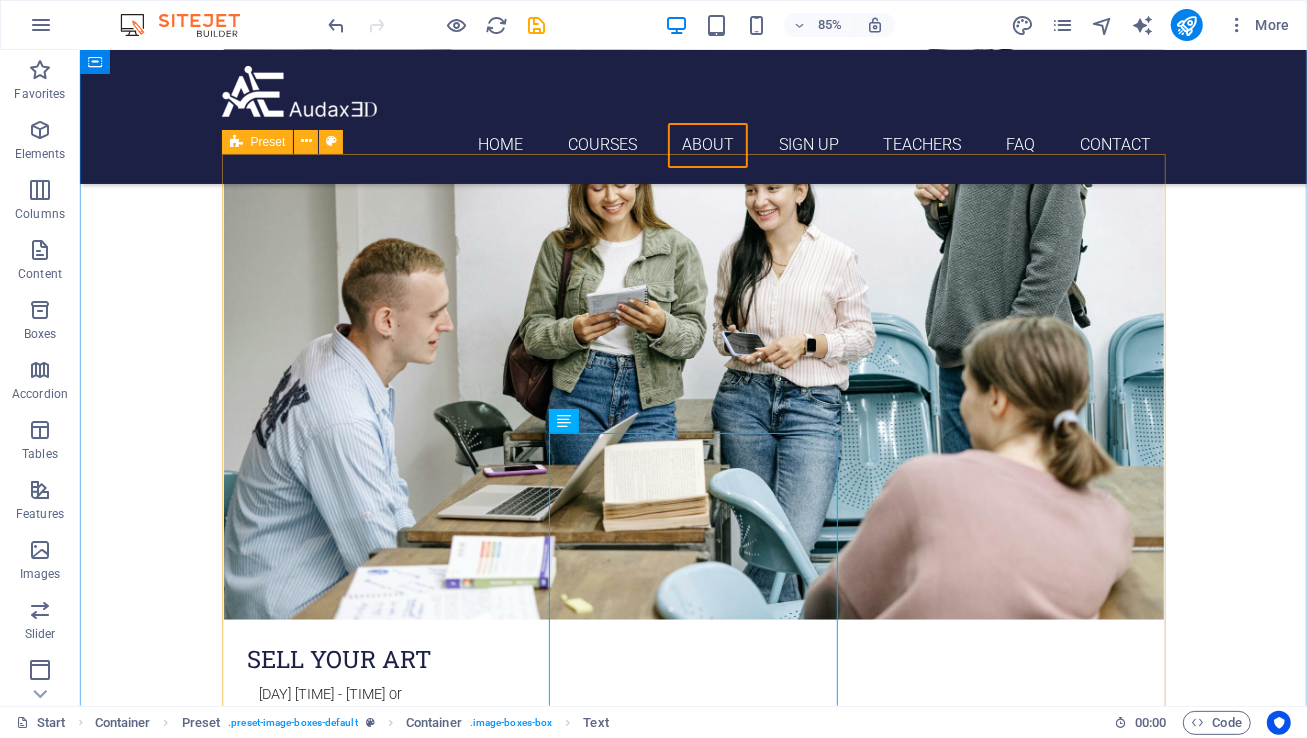 scroll, scrollTop: 1538, scrollLeft: 0, axis: vertical 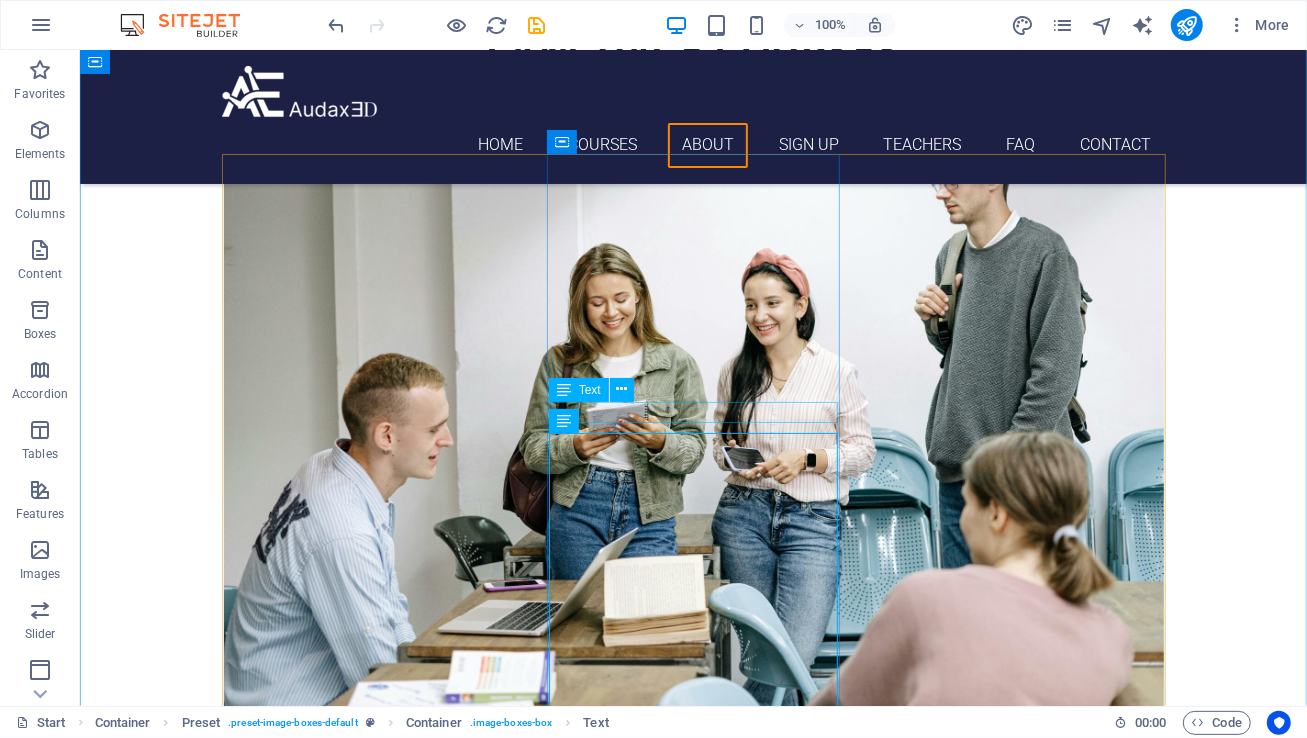 click on "[DAY] [TIME] - [TIME]" at bounding box center (693, 1804) 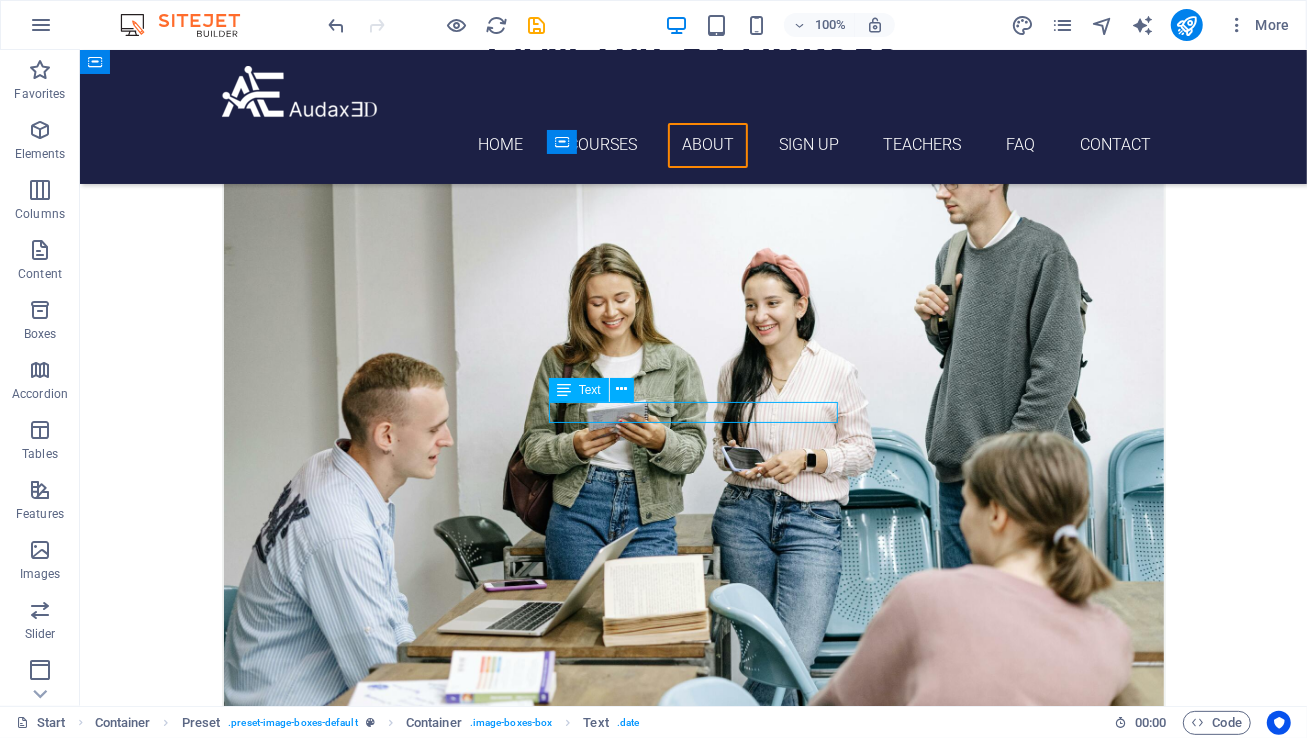 click on "[DAY] [TIME] - [TIME]" at bounding box center (693, 1804) 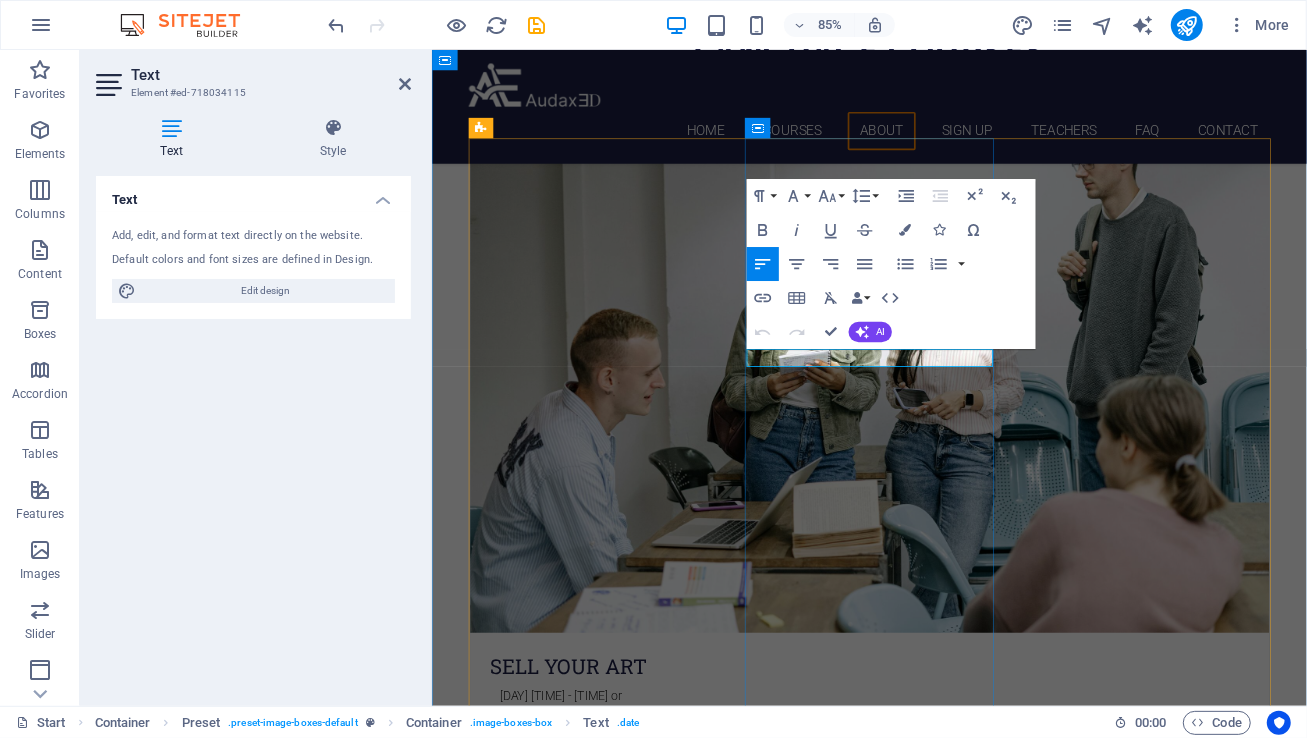 click on "[DAY] [TIME] - [TIME]" at bounding box center [565, 1804] 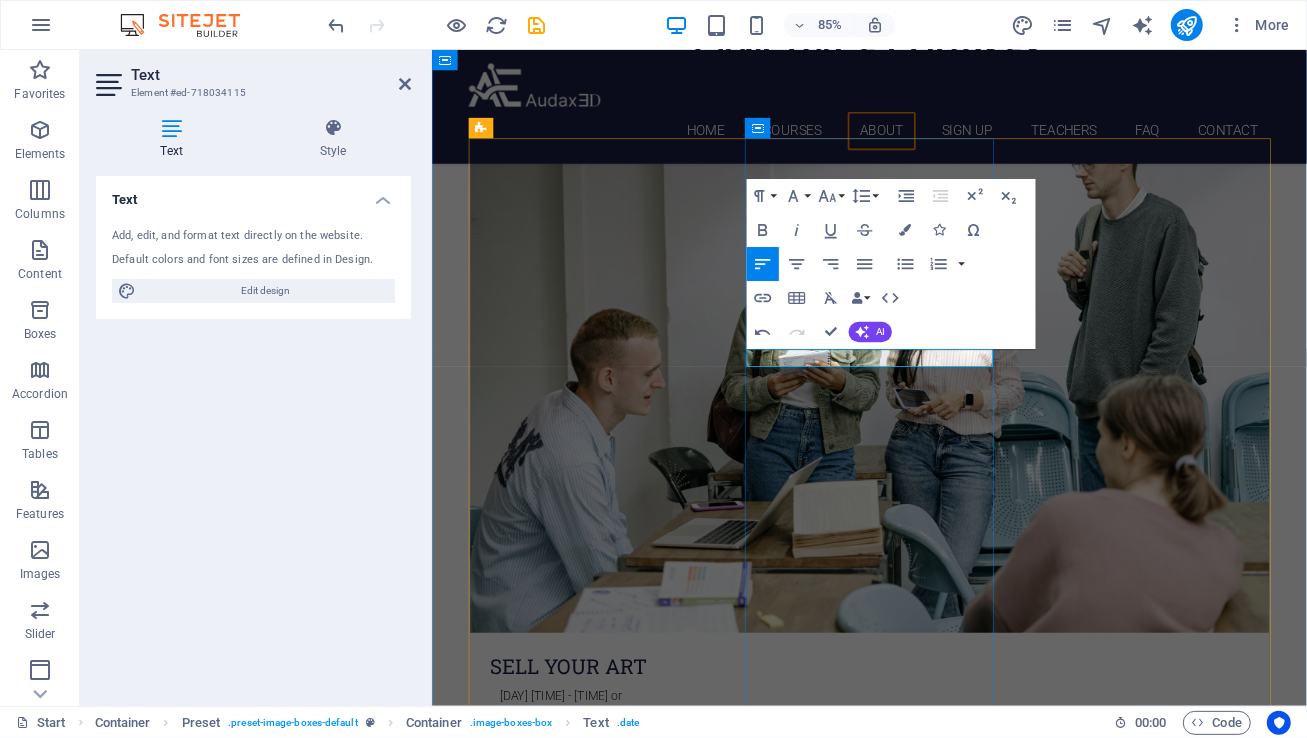 click on "[DAY] [TIME] - [TIME]" at bounding box center [565, 1804] 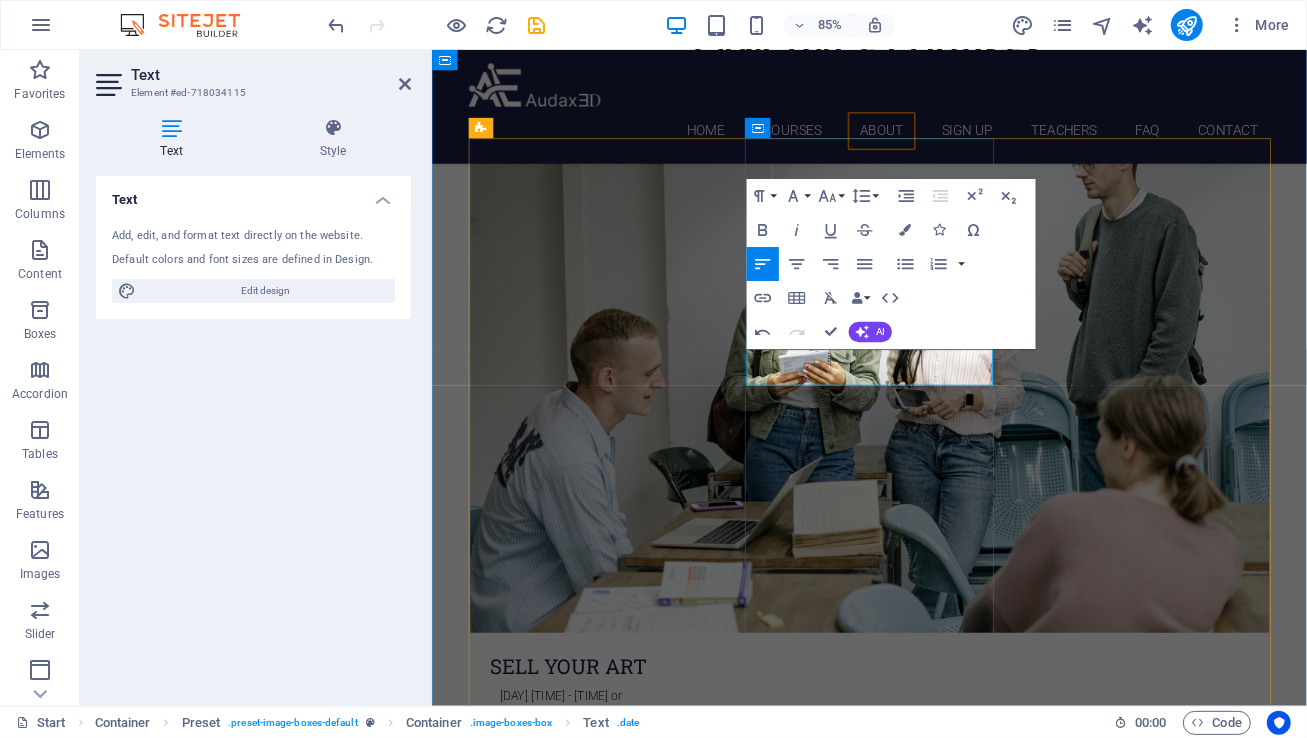 drag, startPoint x: 909, startPoint y: 432, endPoint x: 894, endPoint y: 432, distance: 15 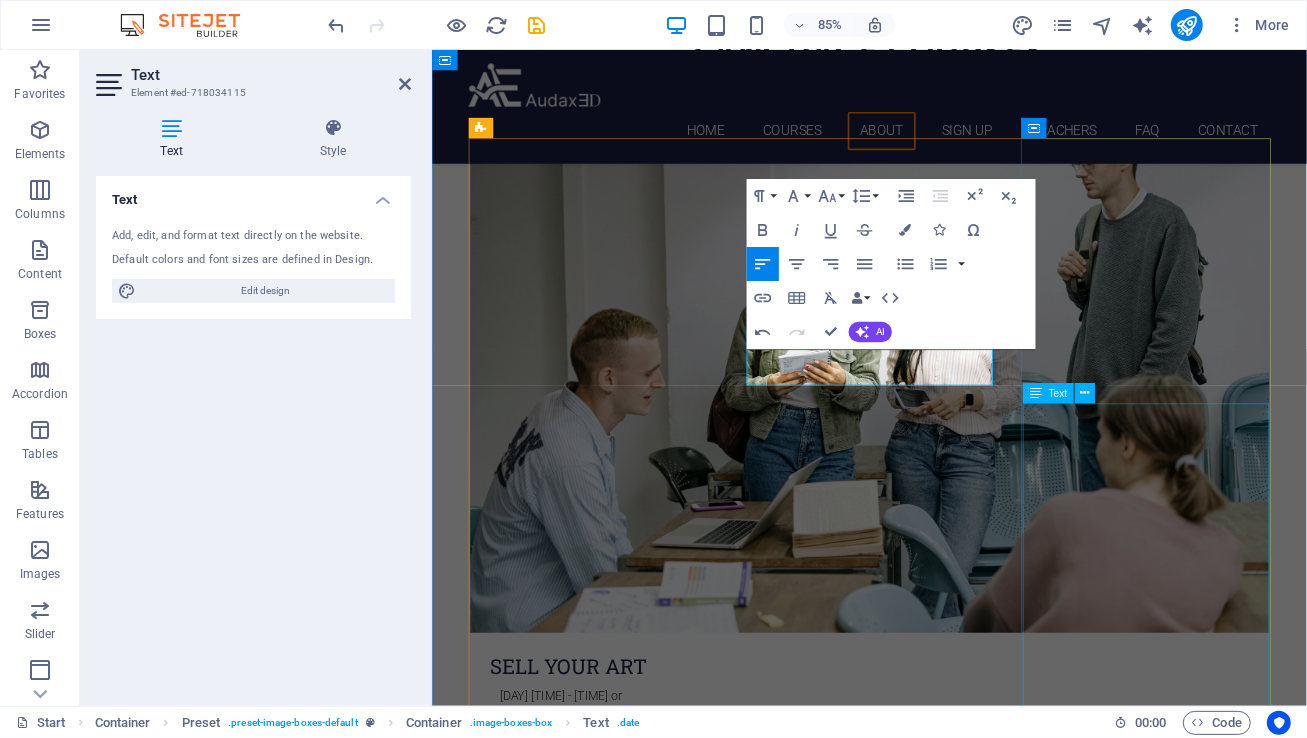 click on "Individual Class Price:  $[PRICE] per [TIME] session Monthly Class Package:  $[PRICE] total (Save $[PRICE] compared to individual pricing!)" at bounding box center [946, 2928] 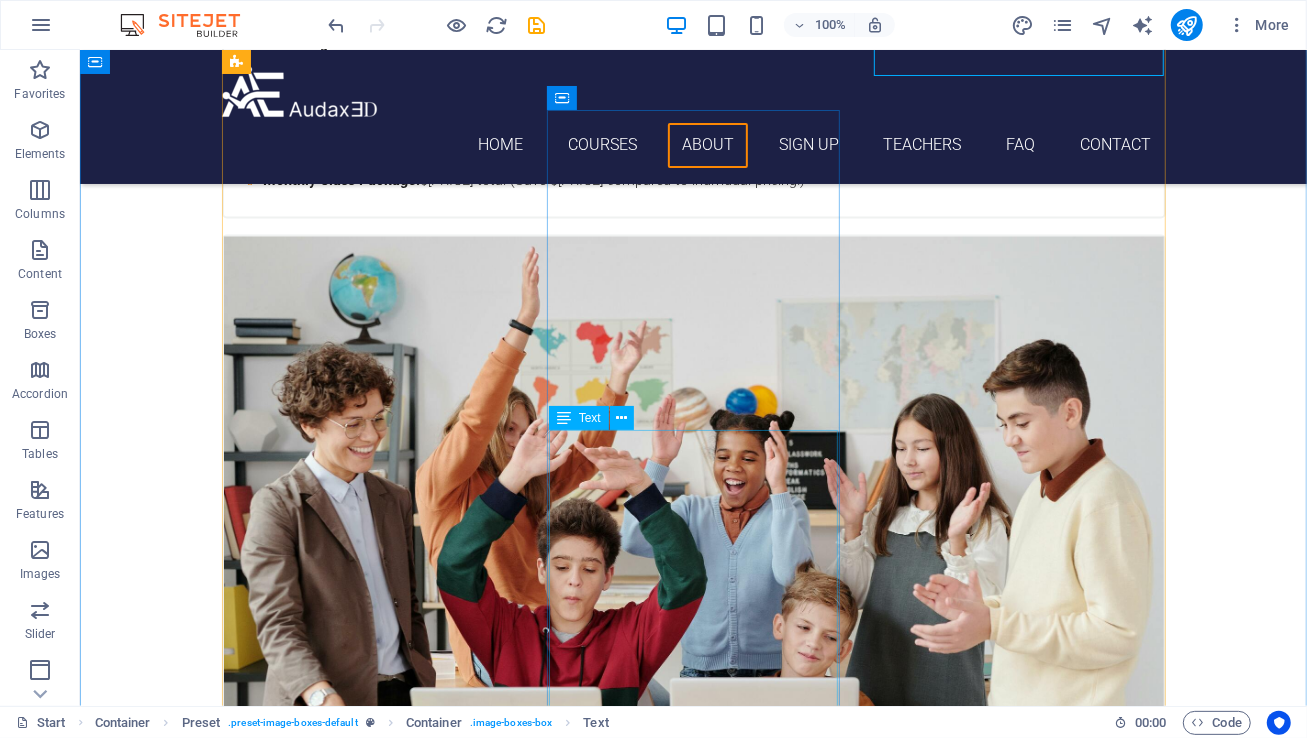 scroll, scrollTop: 2456, scrollLeft: 0, axis: vertical 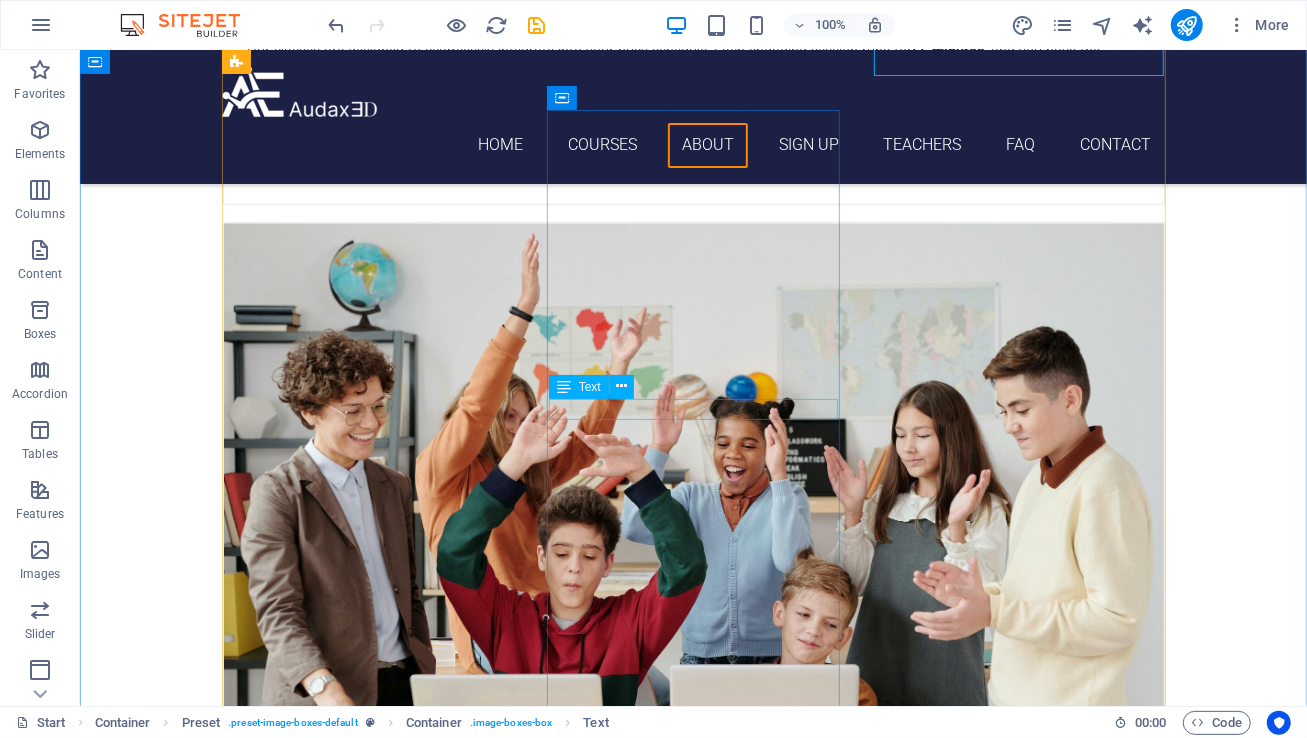 click on "[DAY] [TIME] - [TIME]" at bounding box center (693, 3833) 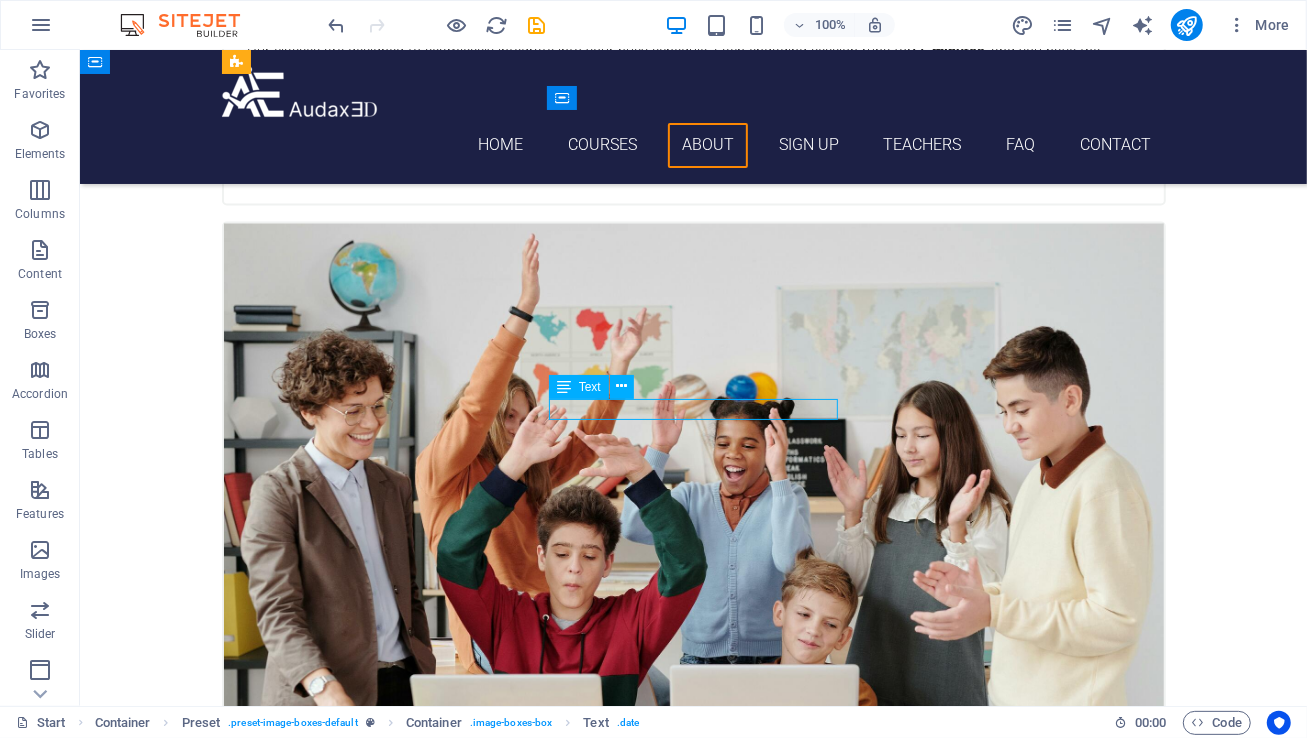 click on "[DAY] [TIME] - [TIME]" at bounding box center [693, 3833] 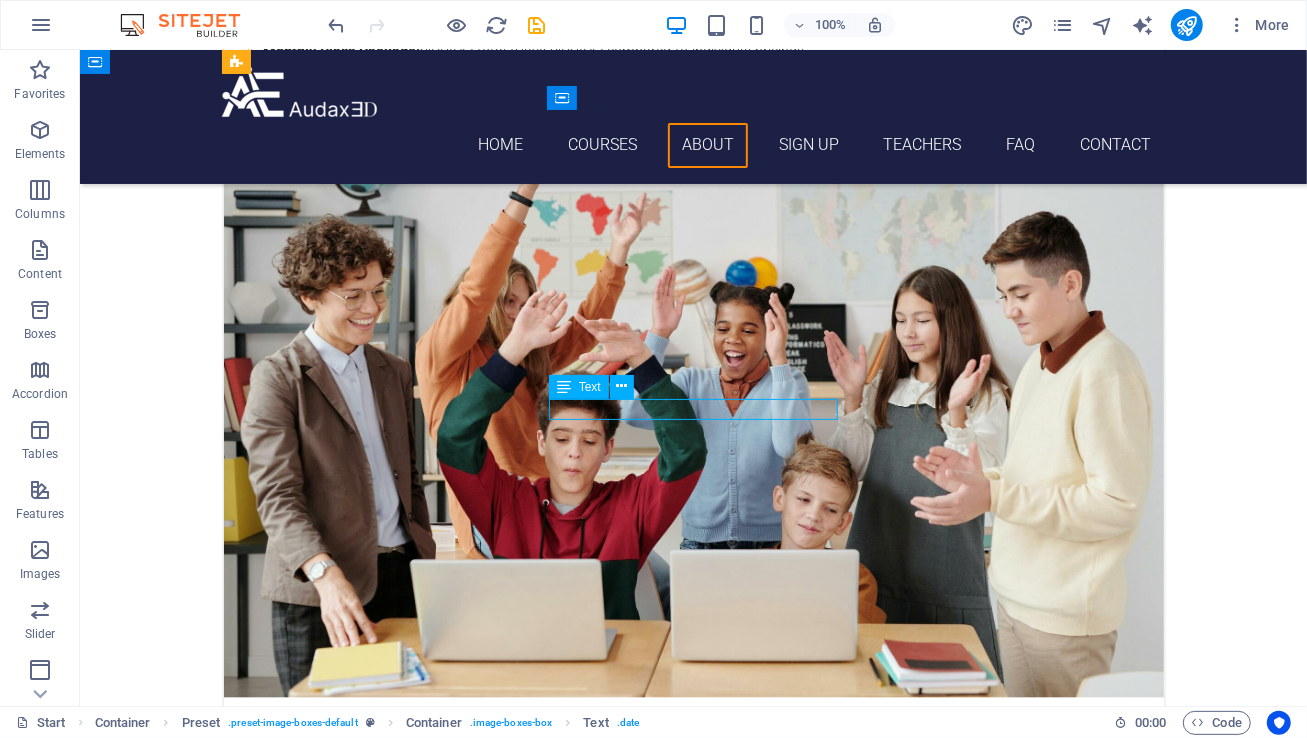 click on "Individual Class Price:  $[PRICE] per [TIME] session Monthly Class Package:  $[PRICE] total (Save $[PRICE] compared to individual pricing!)" at bounding box center (693, 2872) 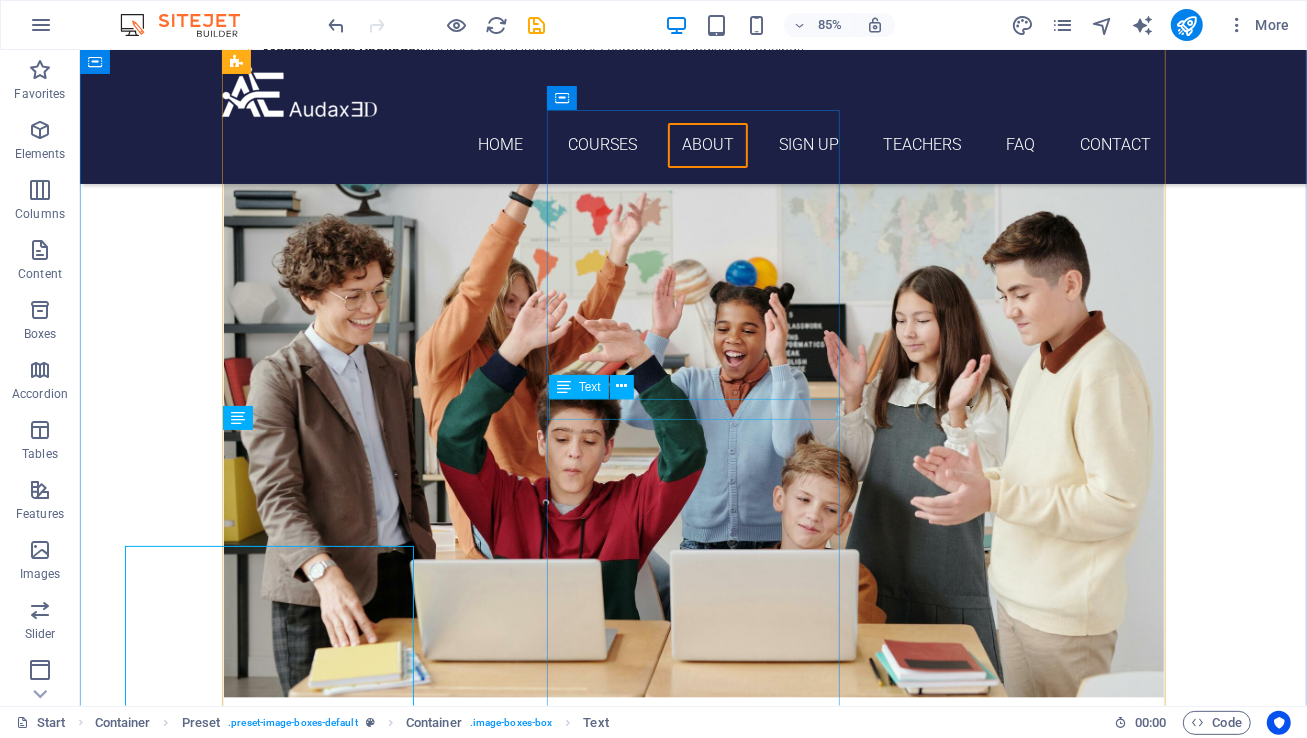 scroll, scrollTop: 2456, scrollLeft: 0, axis: vertical 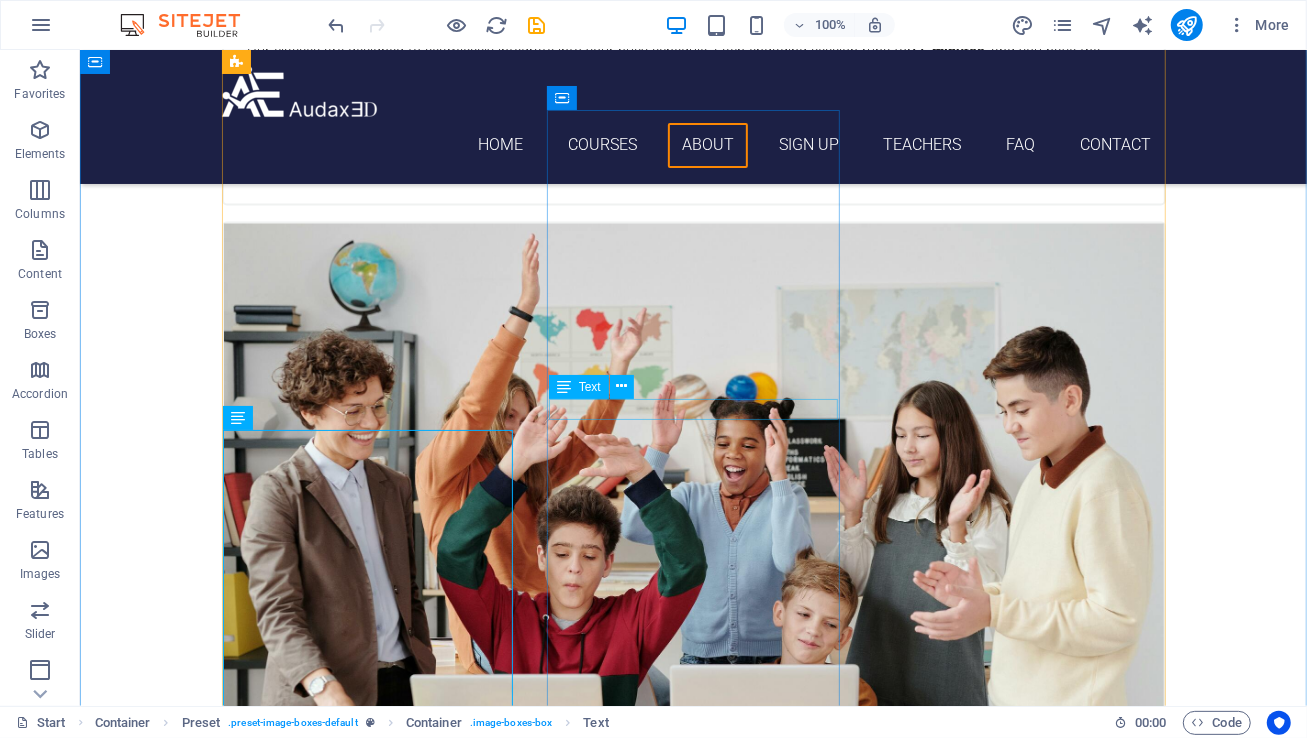 click on "[DAY] [TIME] - [TIME]" at bounding box center [693, 3833] 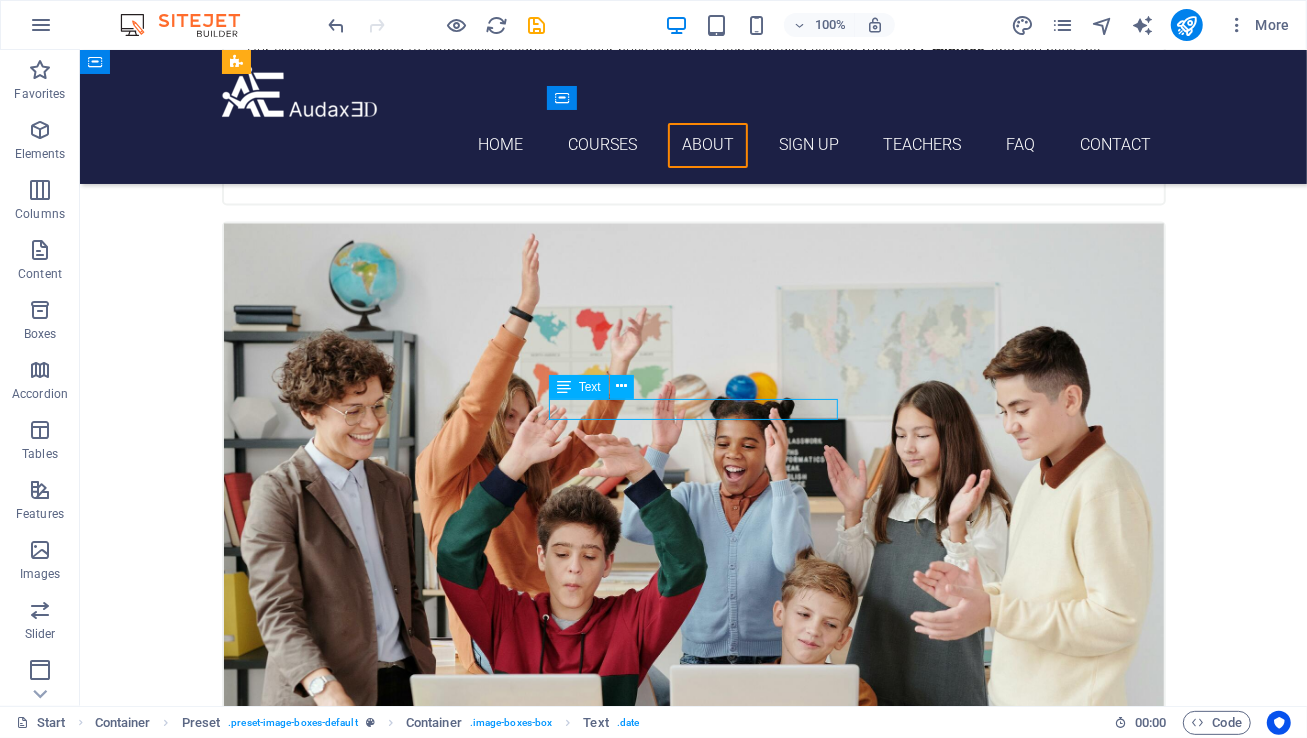 click on "[DAY] [TIME] - [TIME]" at bounding box center [693, 3833] 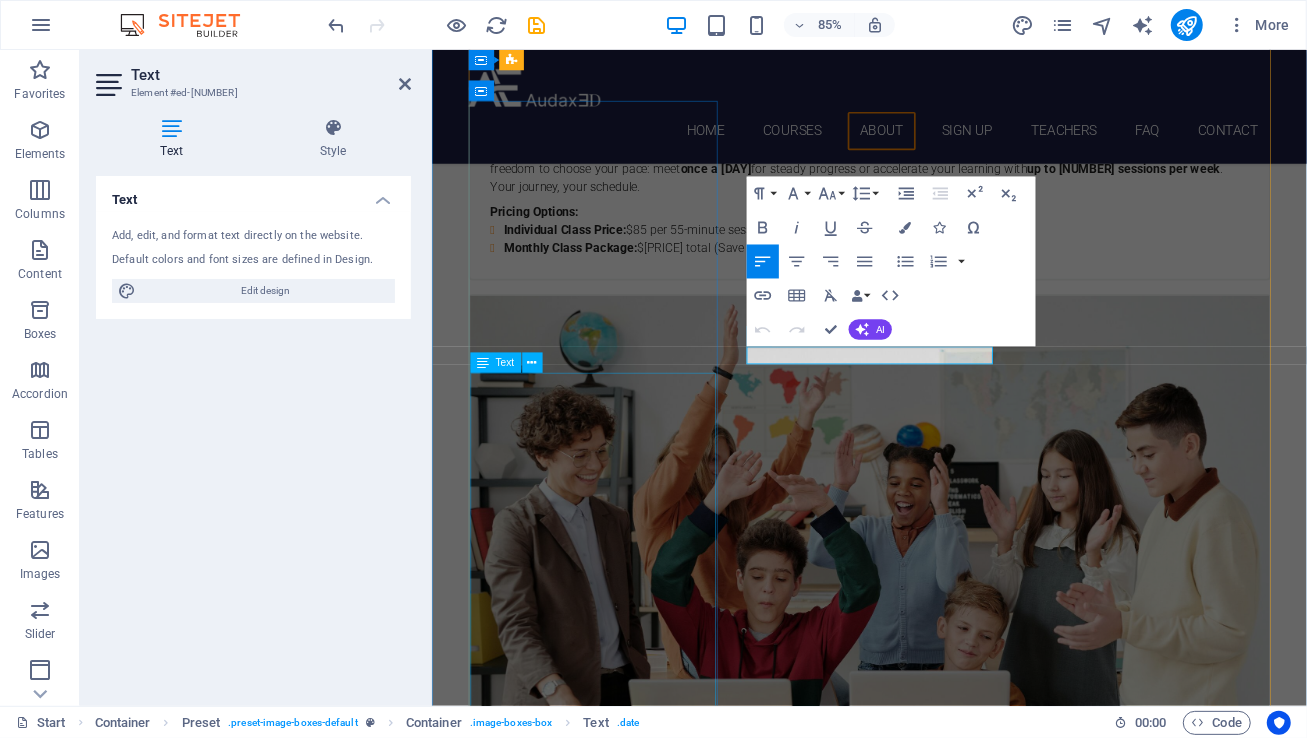 scroll, scrollTop: 2571, scrollLeft: 0, axis: vertical 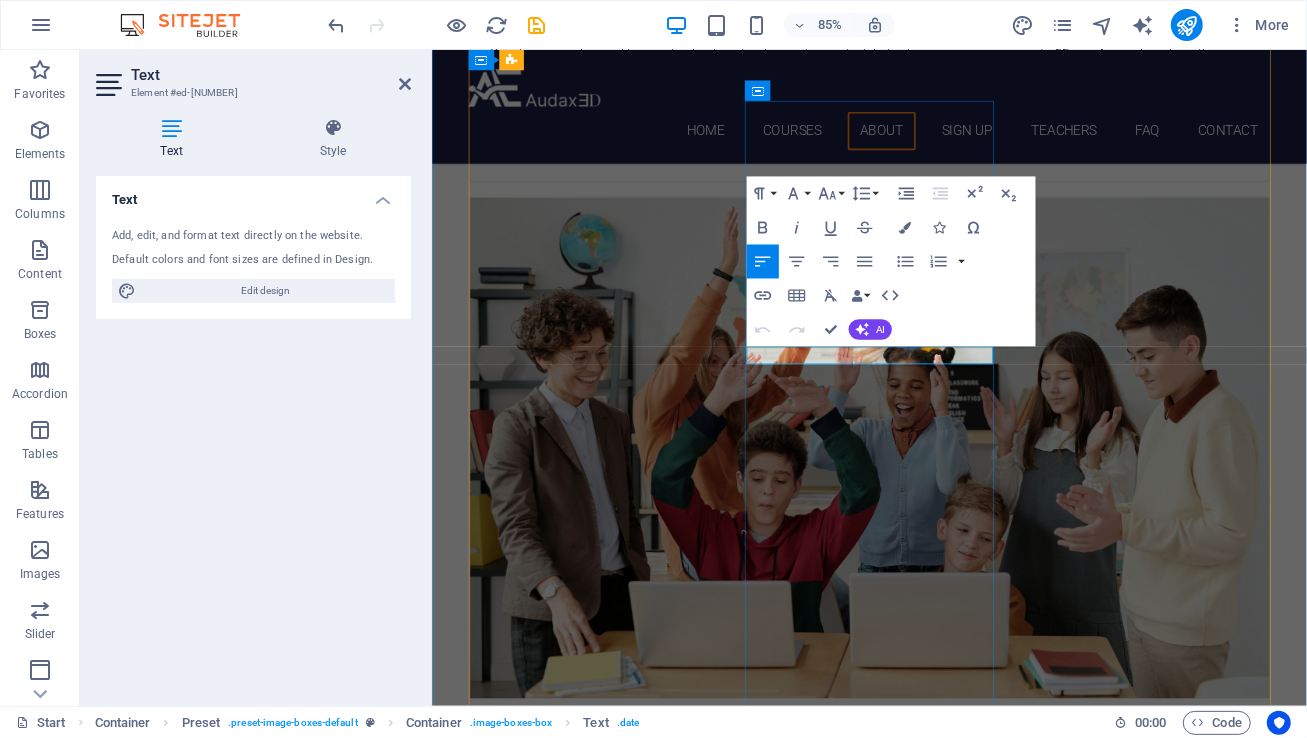 click on "[DAY] [TIME] - [TIME]" at bounding box center (946, 3834) 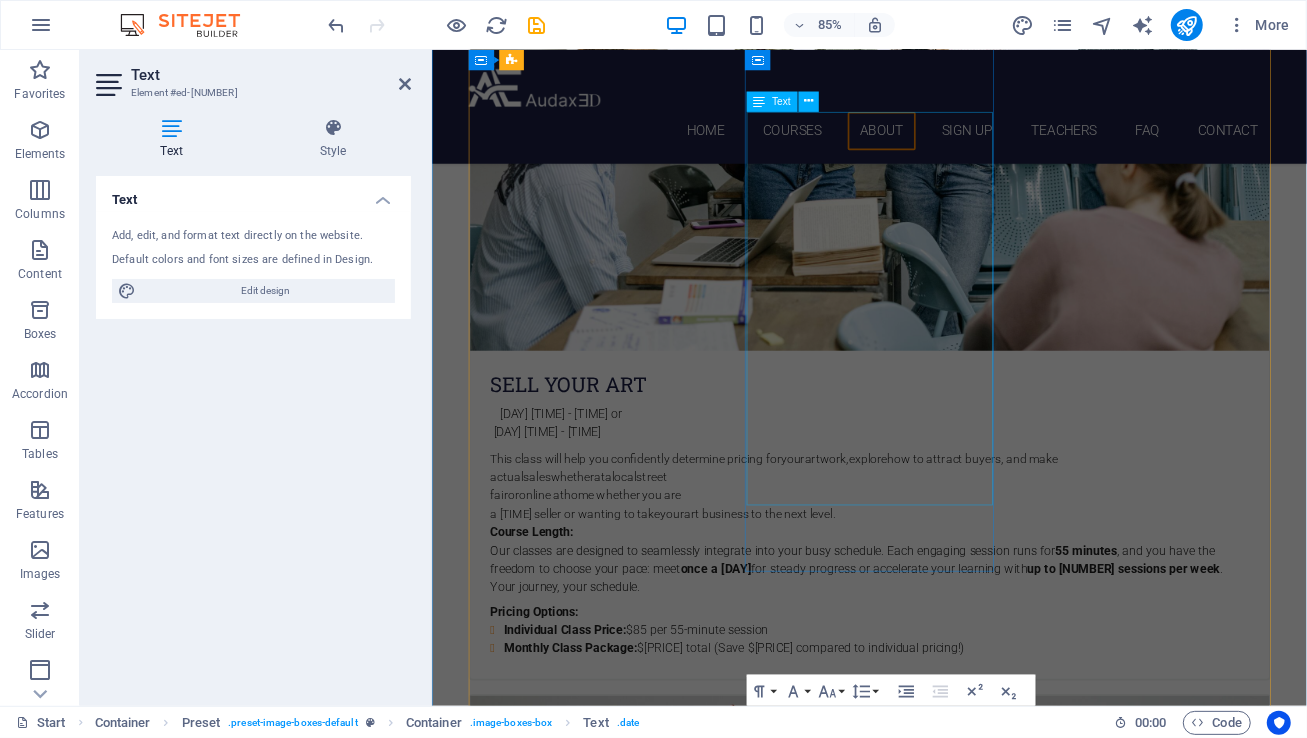click on "Individual Class Price:  $[PRICE] per [TIME] session Monthly Class Package:  $[PRICE] total (Save $[PRICE] compared to individual pricing!)" at bounding box center [946, 1618] 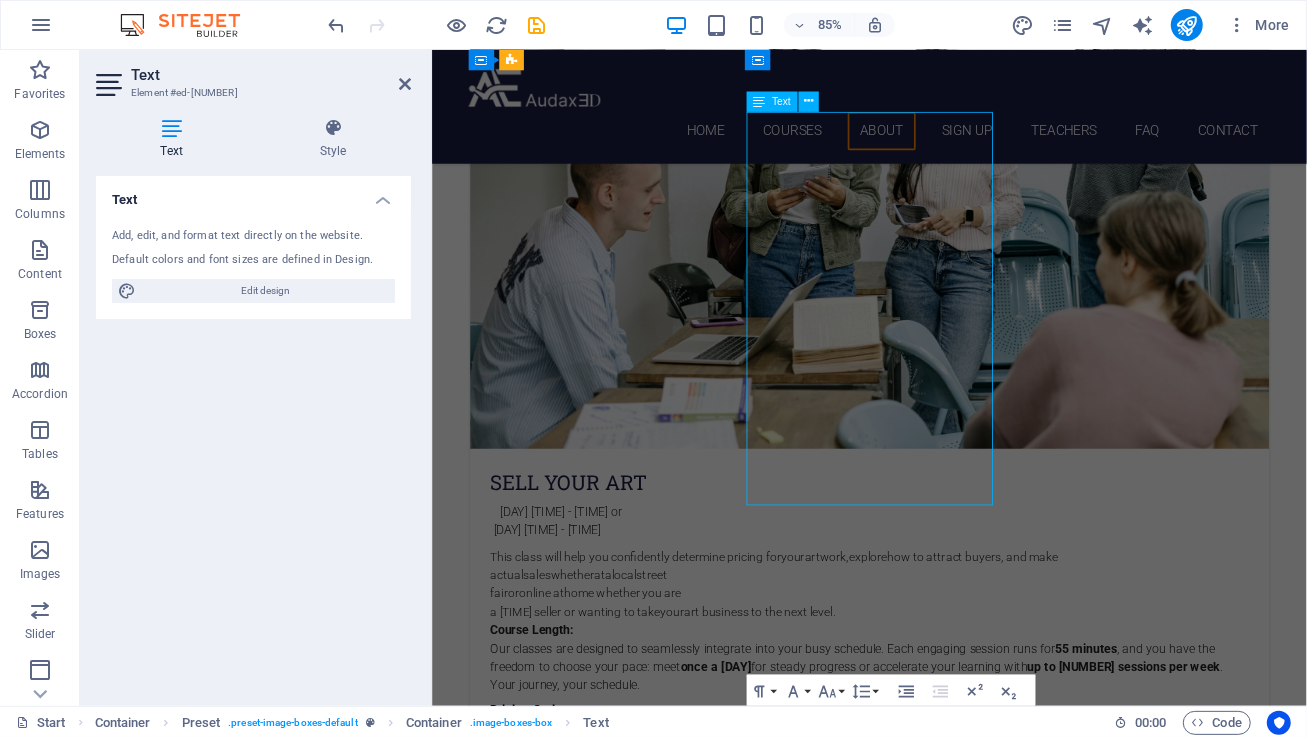click on "Individual Class Price:  $[PRICE] per [TIME] session Monthly Class Package:  $[PRICE] total (Save $[PRICE] compared to individual pricing!)" at bounding box center [946, 1733] 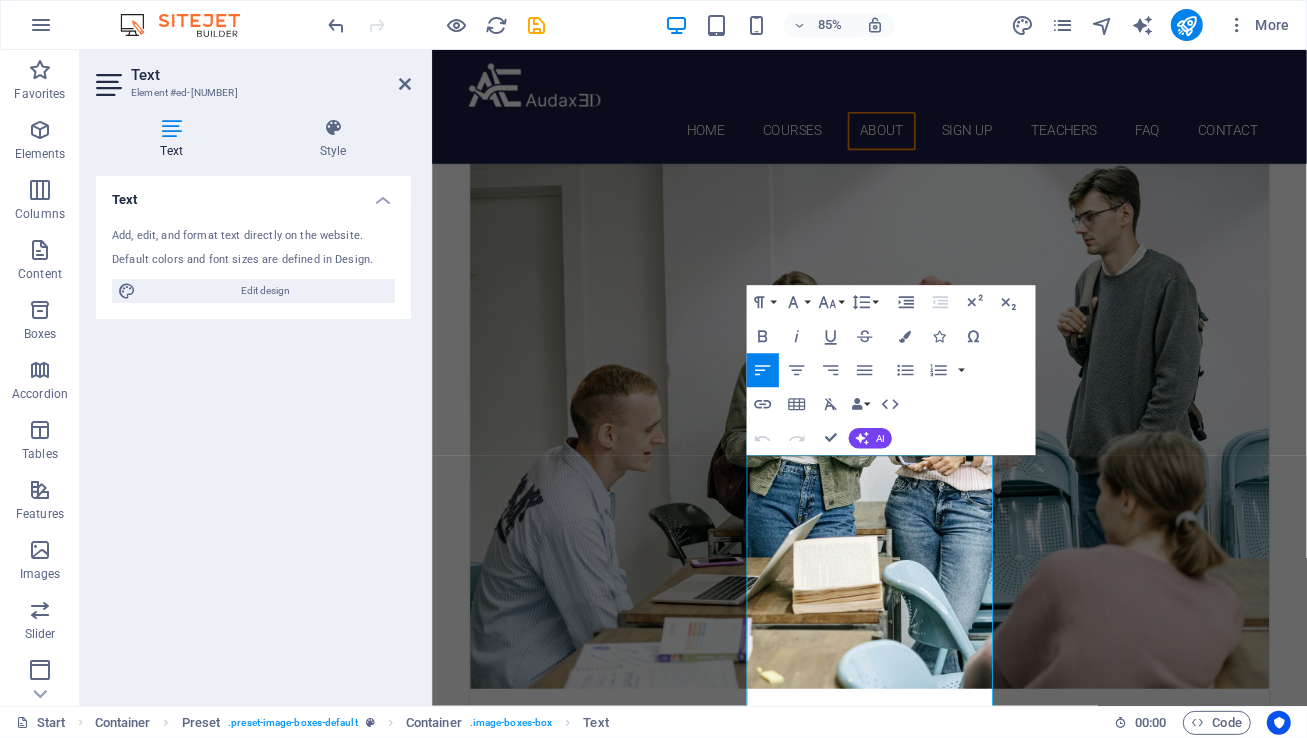 scroll, scrollTop: 1581, scrollLeft: 0, axis: vertical 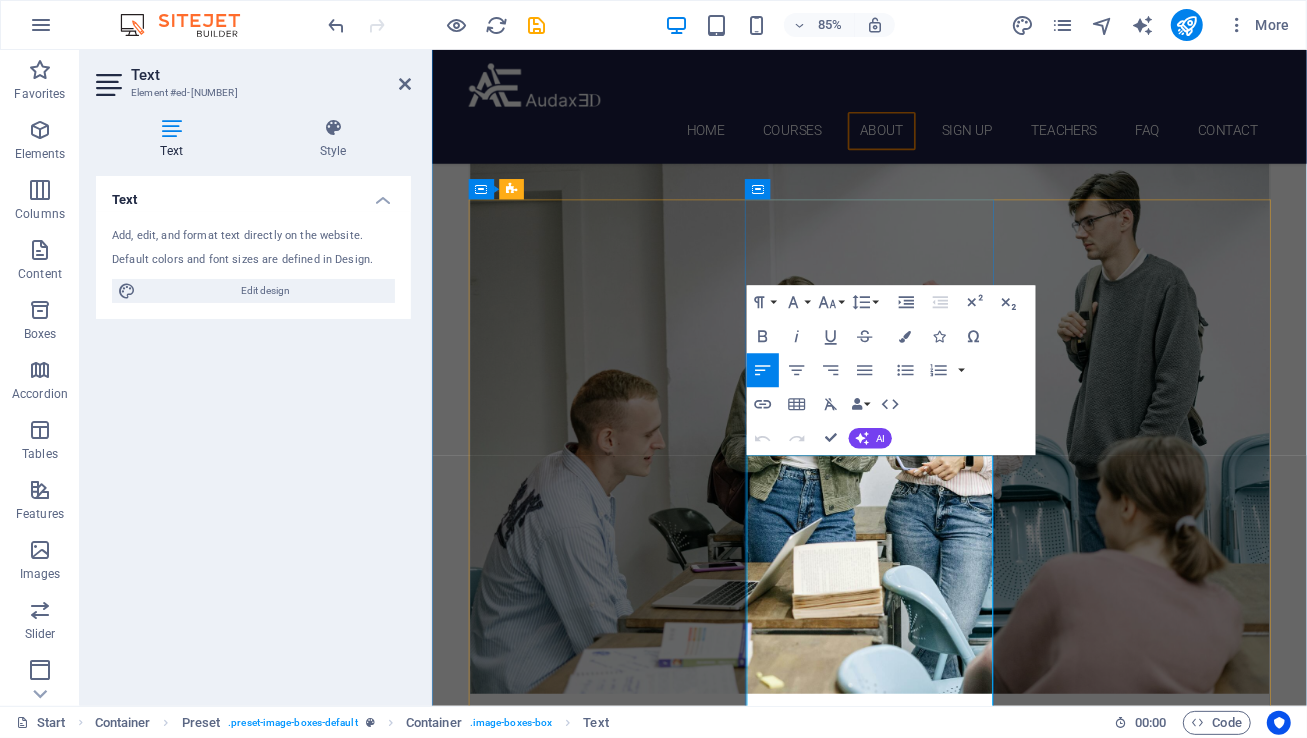 click on "Course Length:" at bounding box center (946, 1952) 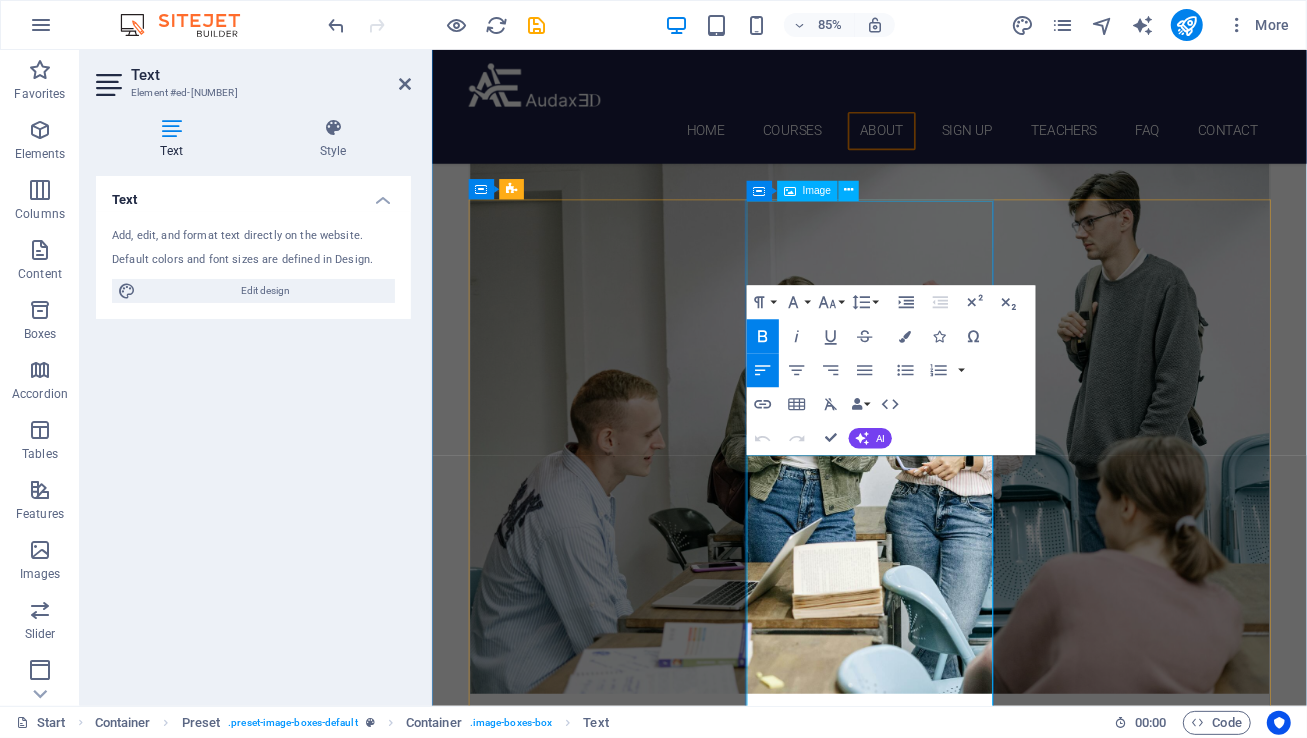click at bounding box center [946, 1508] 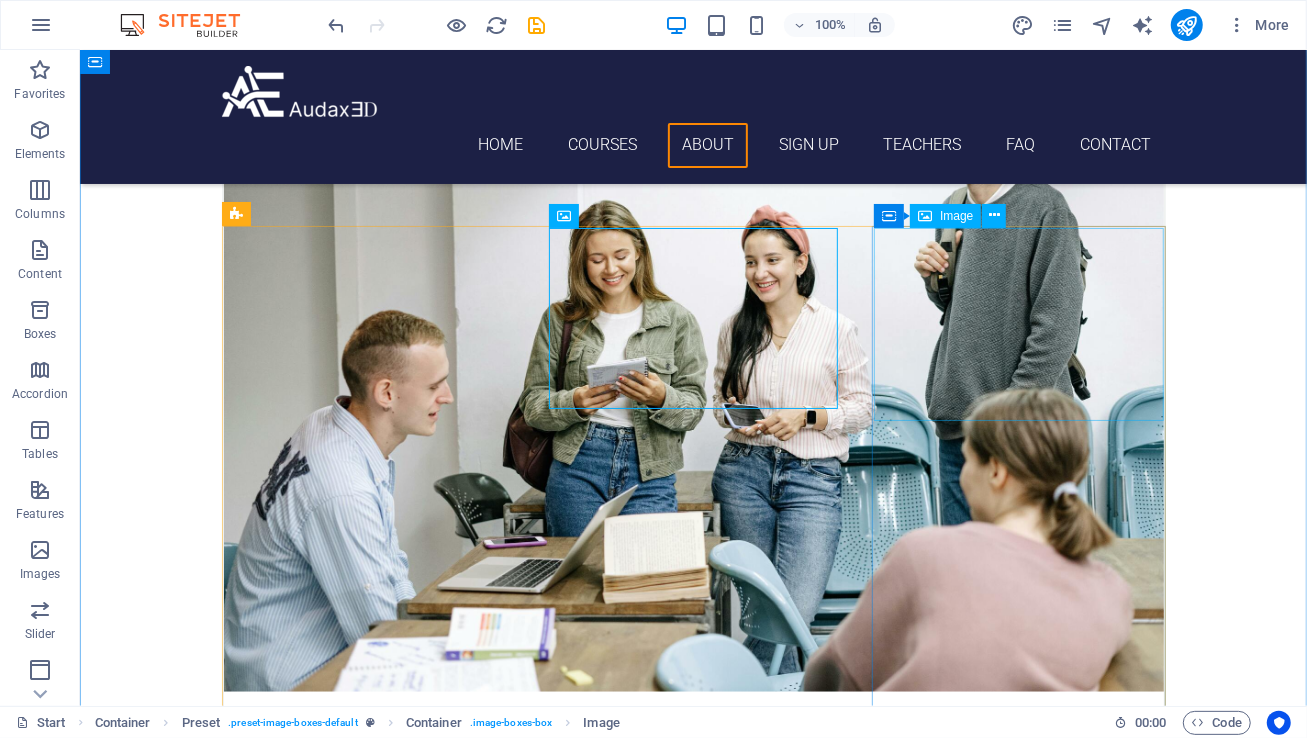 scroll, scrollTop: 1466, scrollLeft: 0, axis: vertical 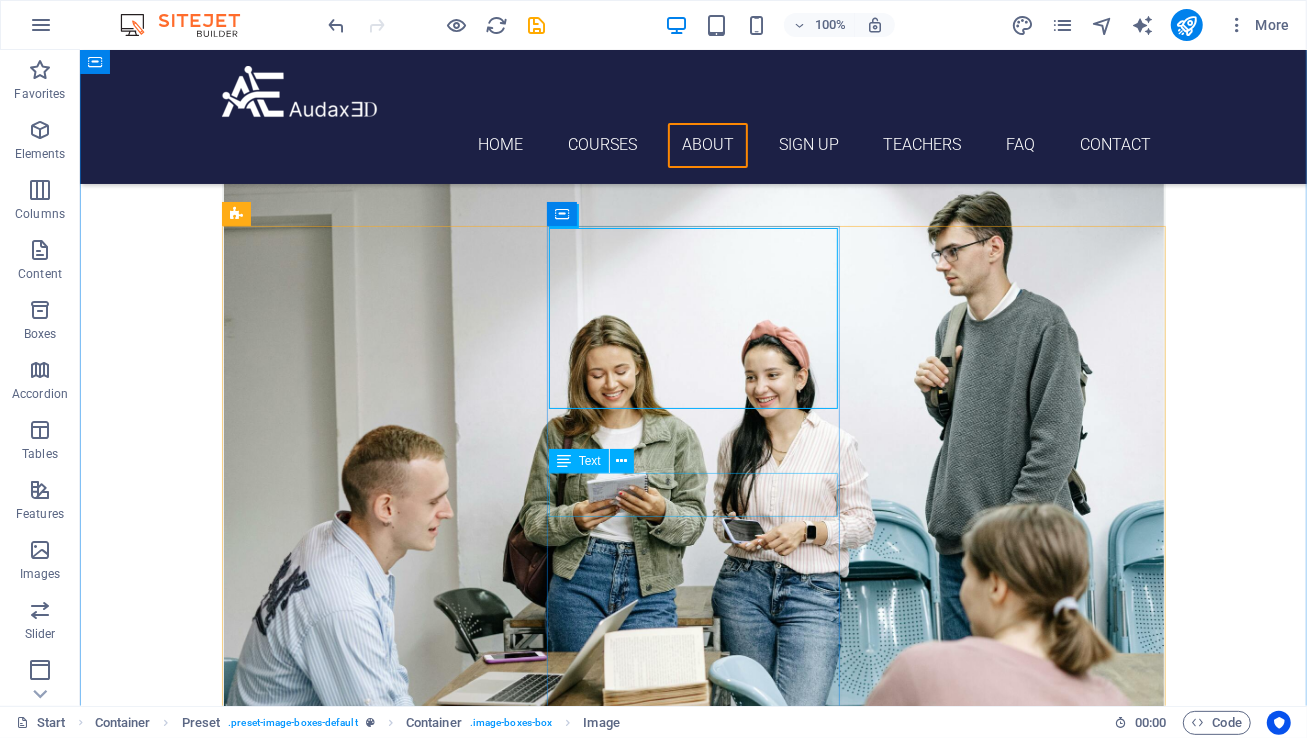 click on "[DAY] [TIME] - [TIME] or   s [TIME] - [TIME]" at bounding box center (693, 1886) 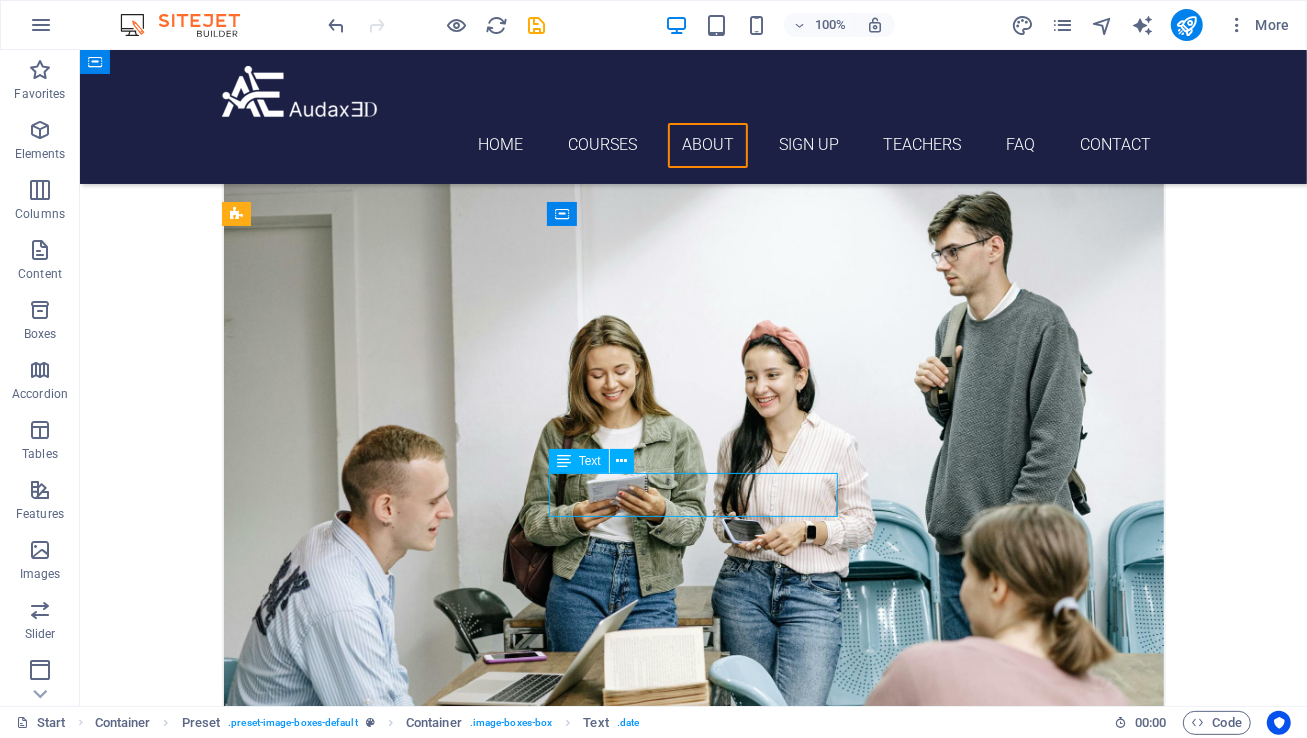 click on "[DAY] [TIME] - [TIME] or   s [TIME] - [TIME]" at bounding box center (693, 1886) 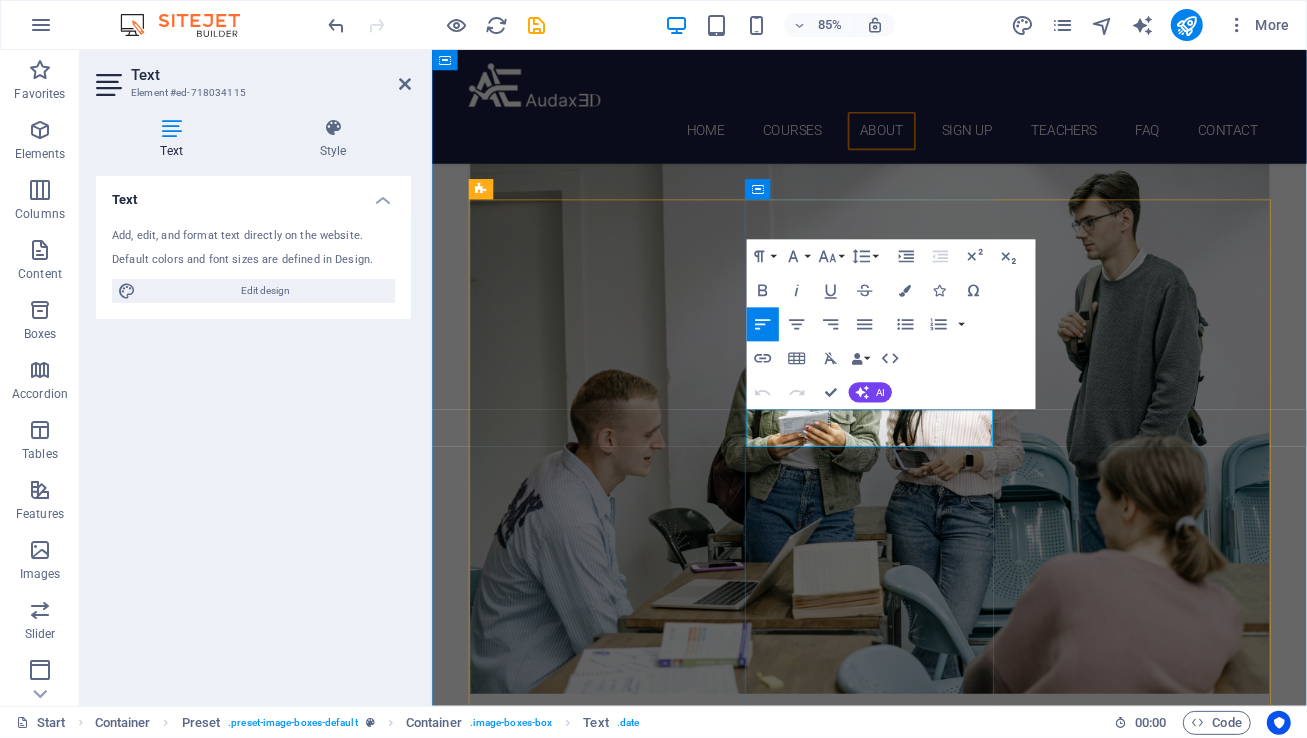 drag, startPoint x: 978, startPoint y: 499, endPoint x: 848, endPoint y: 504, distance: 130.09612 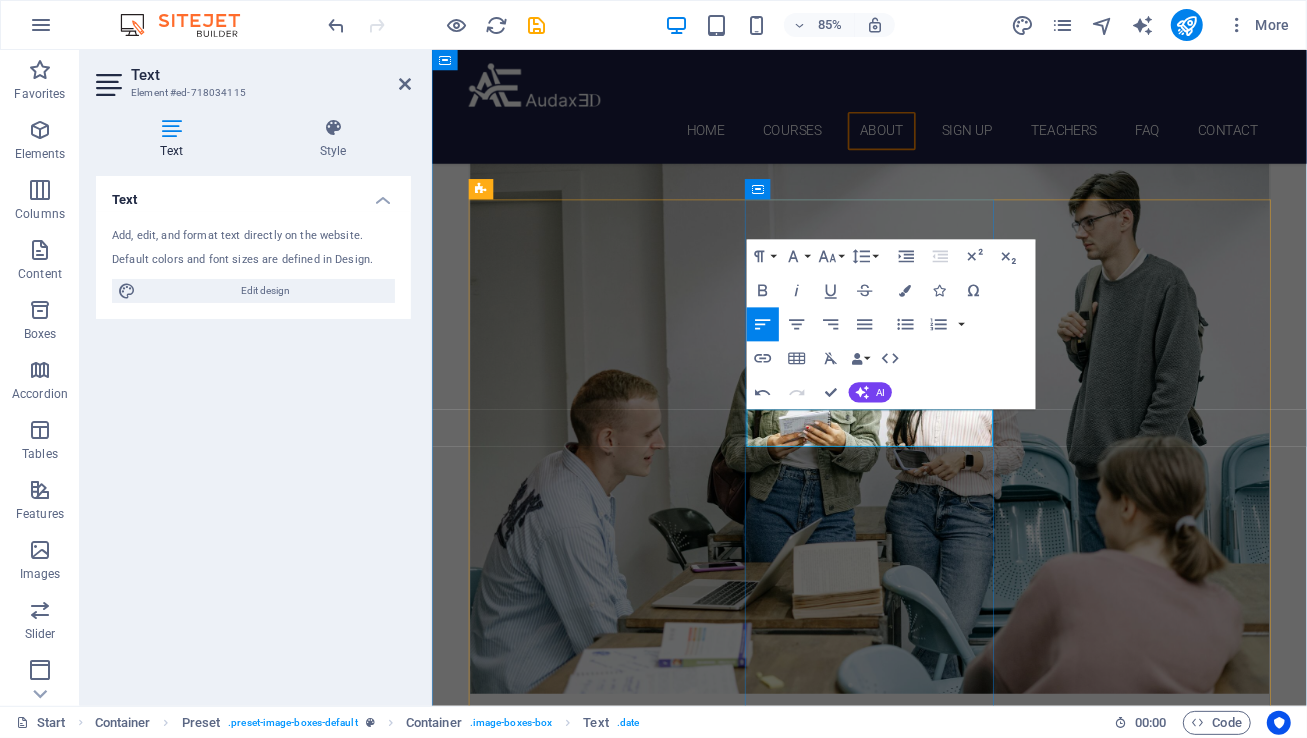 click on "[DAY] [TIME] - [TIME]" at bounding box center (565, 1876) 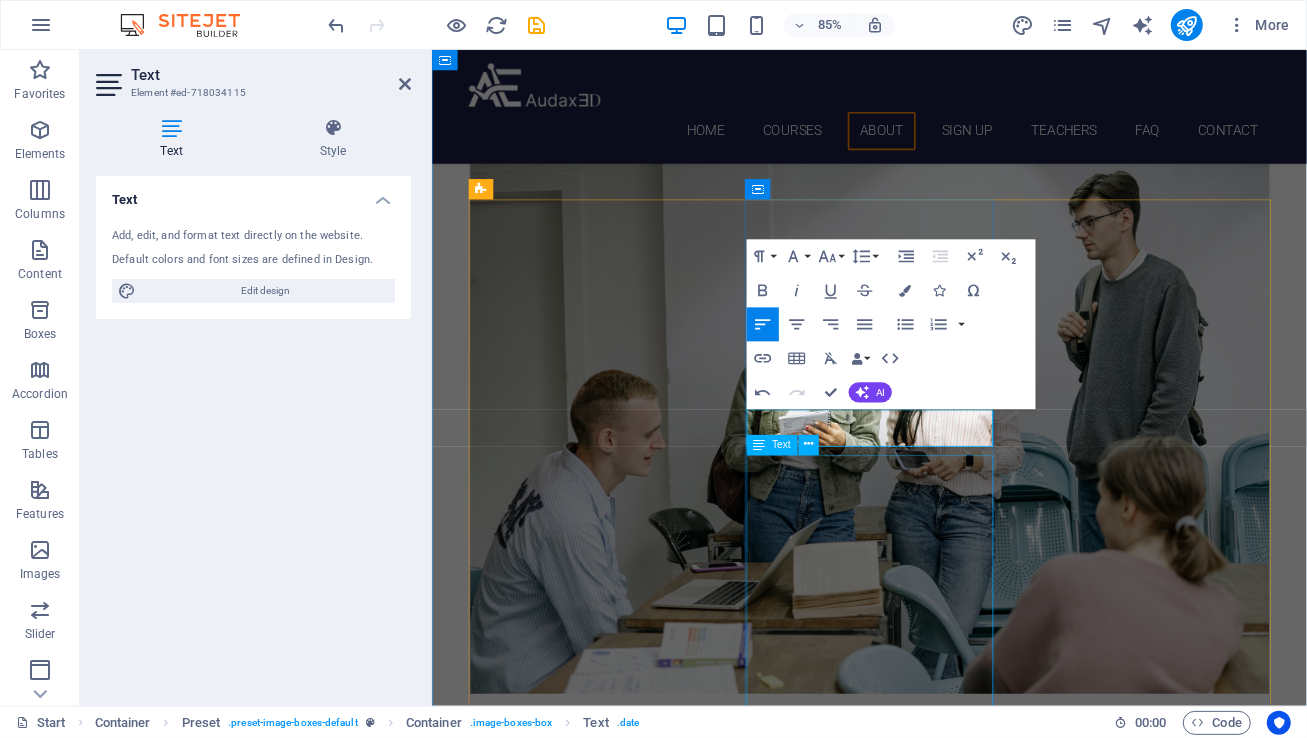 click on "Individual Class Price:  $[PRICE] per [TIME] session Monthly Class Package:  $[PRICE] total (Save $[PRICE] compared to individual pricing!)" at bounding box center (946, 2022) 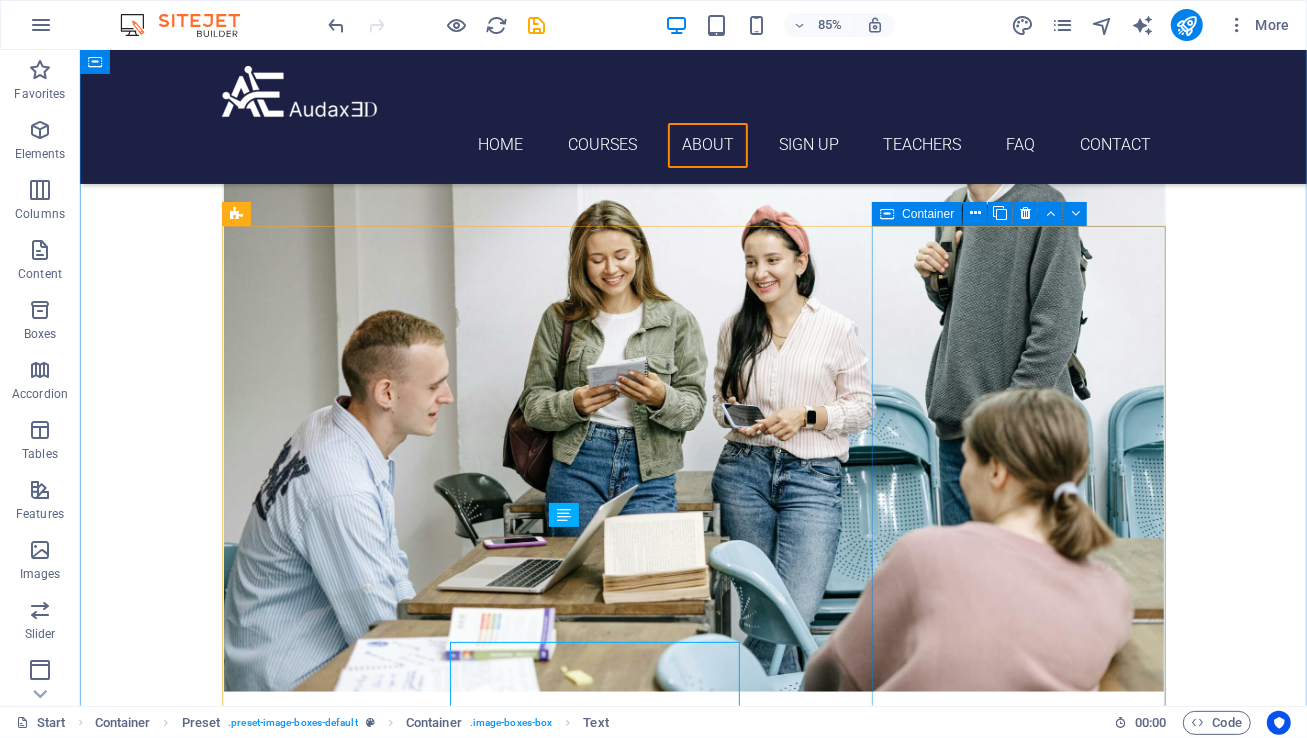 scroll, scrollTop: 1466, scrollLeft: 0, axis: vertical 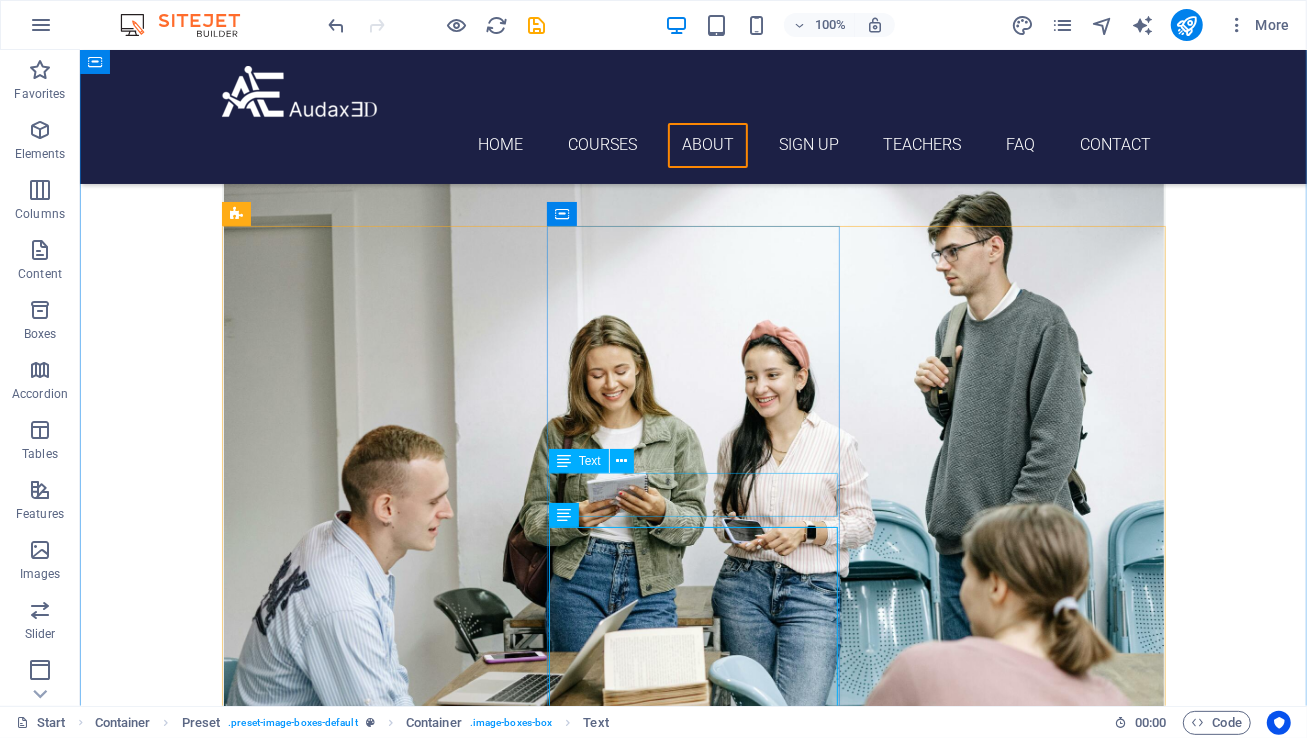 click on "[DAY] [TIME] – [TIME] or     [DAY] [TIME] - [TIME]" at bounding box center [693, 1886] 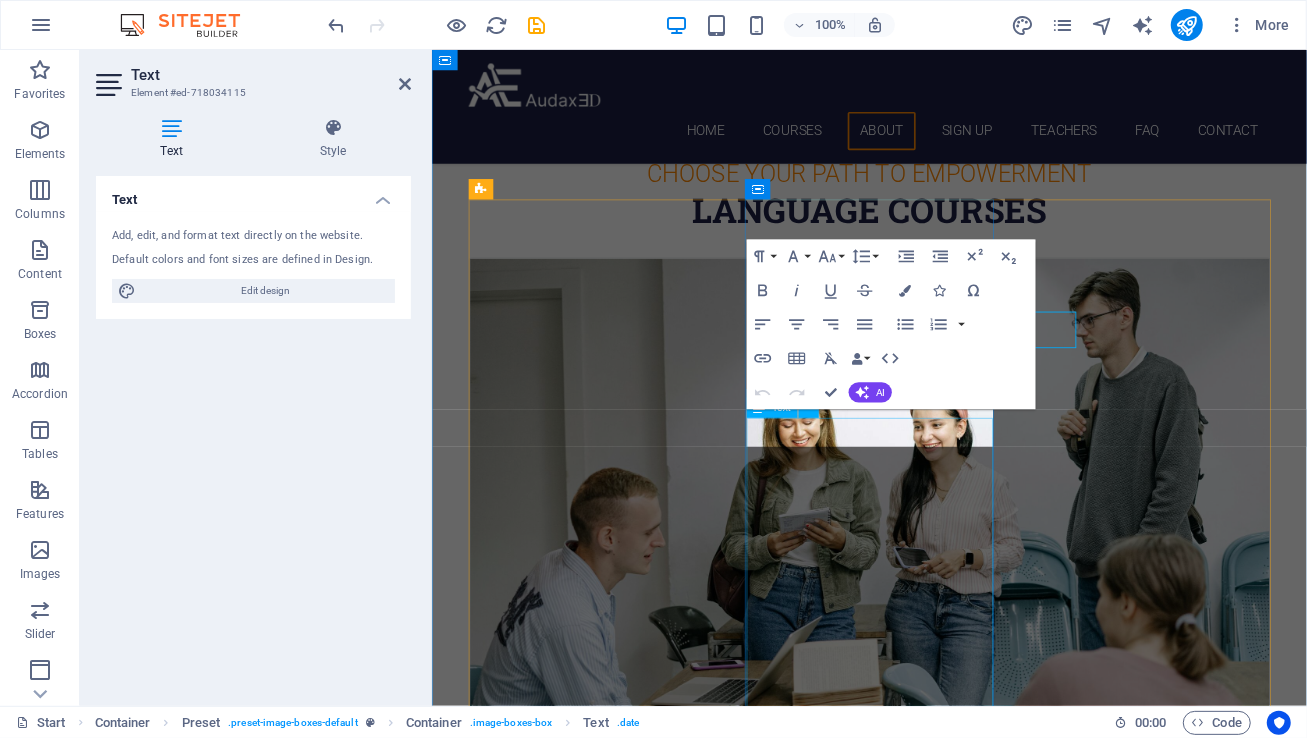 scroll, scrollTop: 1581, scrollLeft: 0, axis: vertical 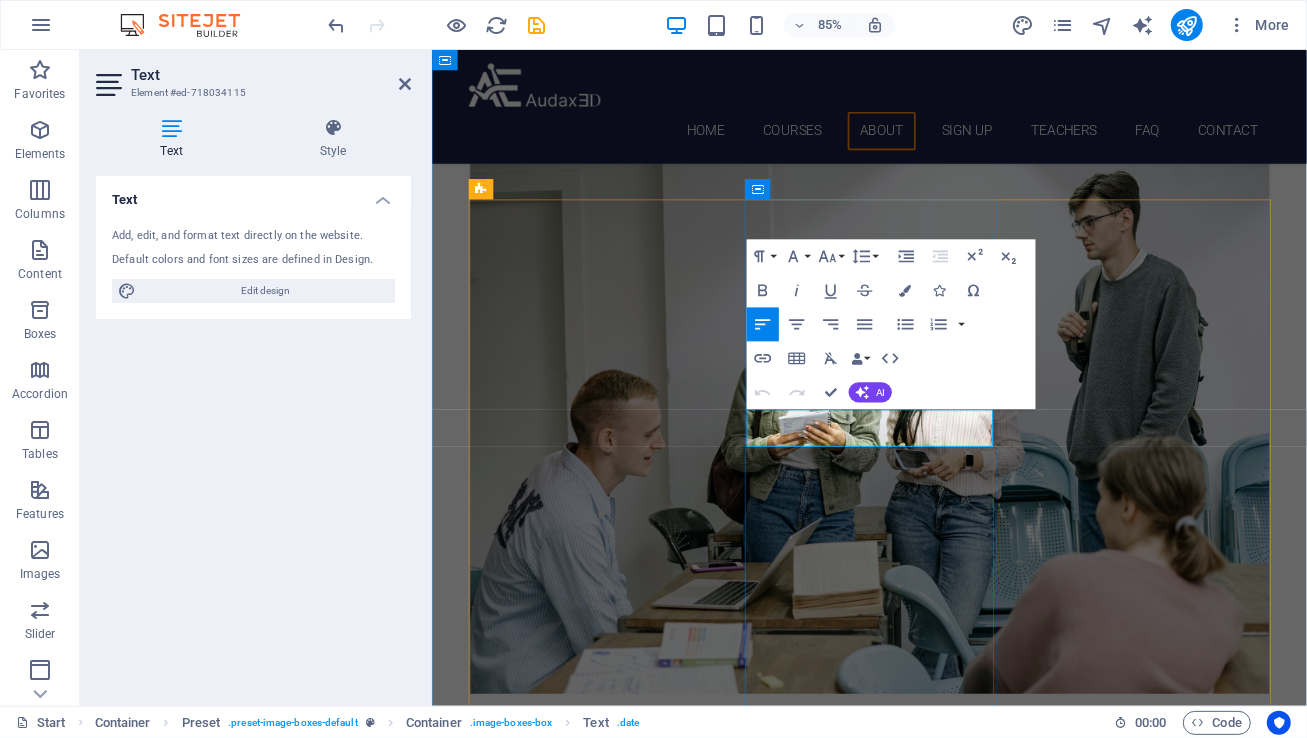 click on "[DAY] [TIME] - [TIME] or" at bounding box center [573, 1876] 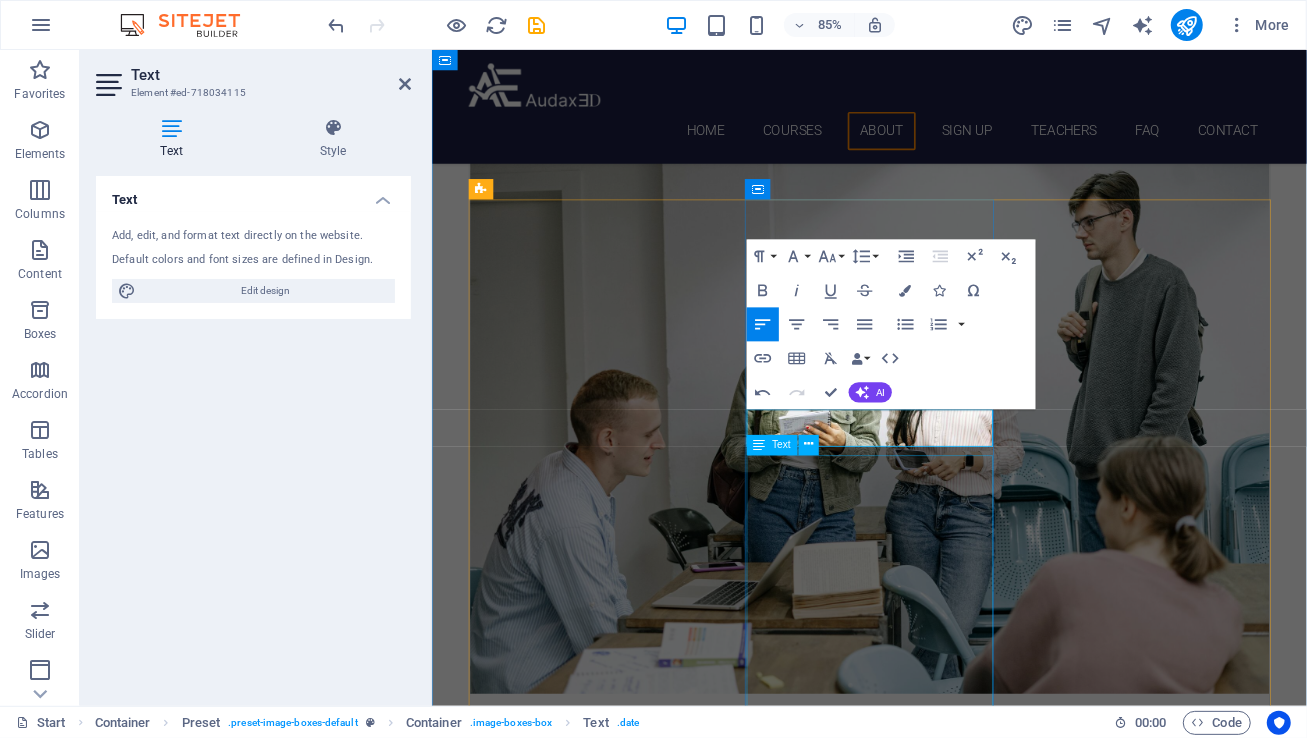 click on "Individual Class Price:  $[PRICE] per [TIME] session Monthly Class Package:  $[PRICE] total (Save $[PRICE] compared to individual pricing!)" at bounding box center (946, 2022) 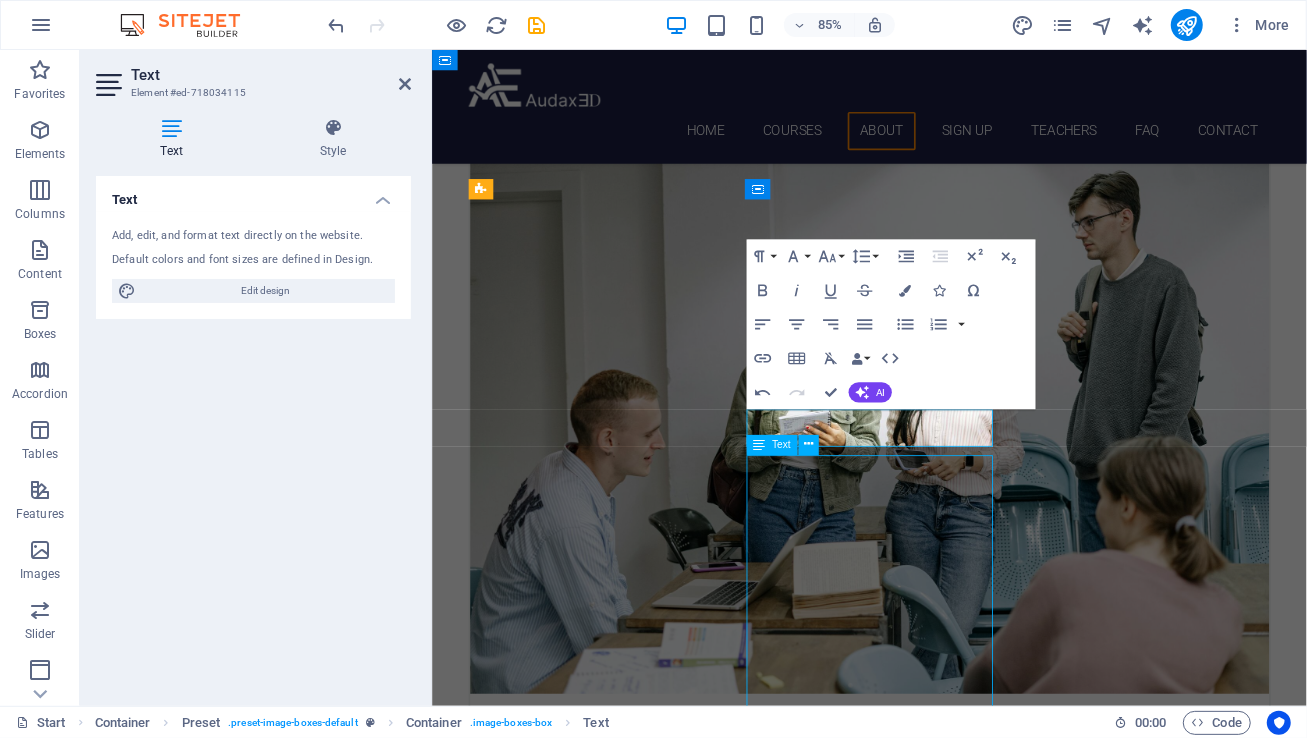 scroll, scrollTop: 1466, scrollLeft: 0, axis: vertical 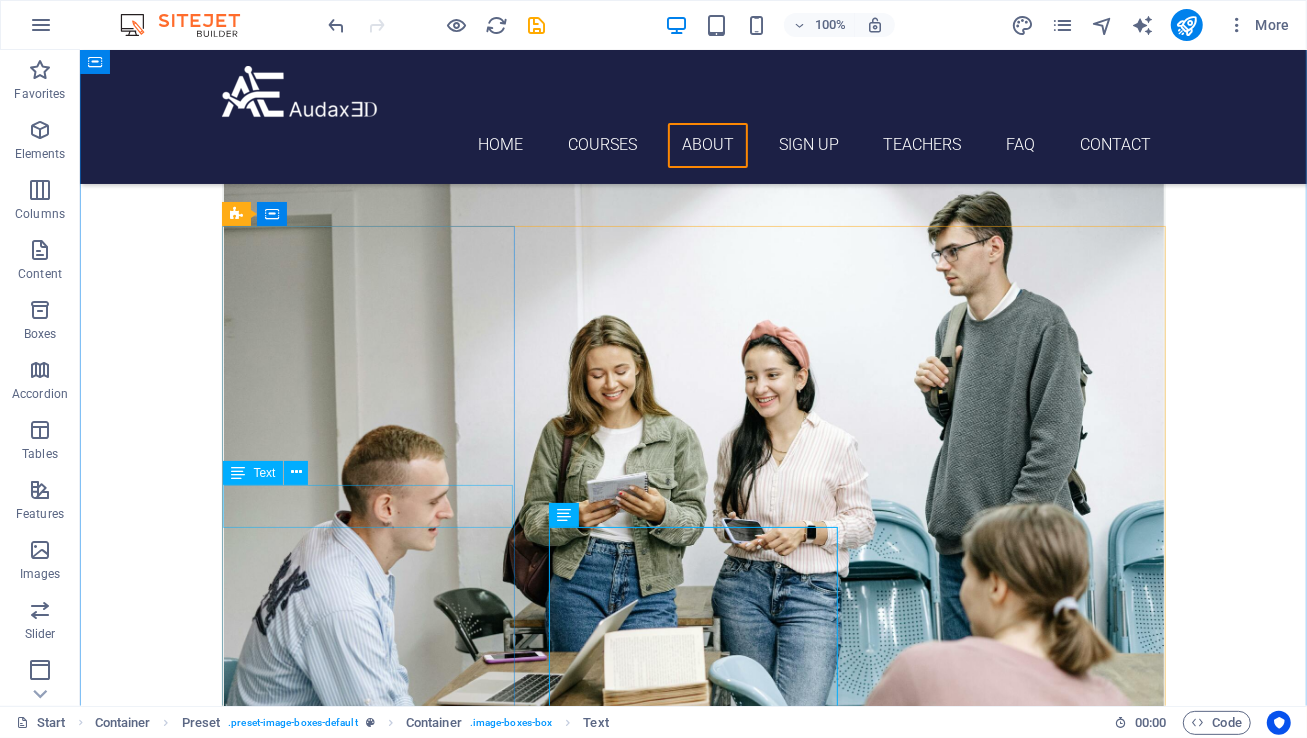 click on "[DAY] [TIME] - [TIME] or     [DAY] [TIME] - [TIME]" at bounding box center (693, 891) 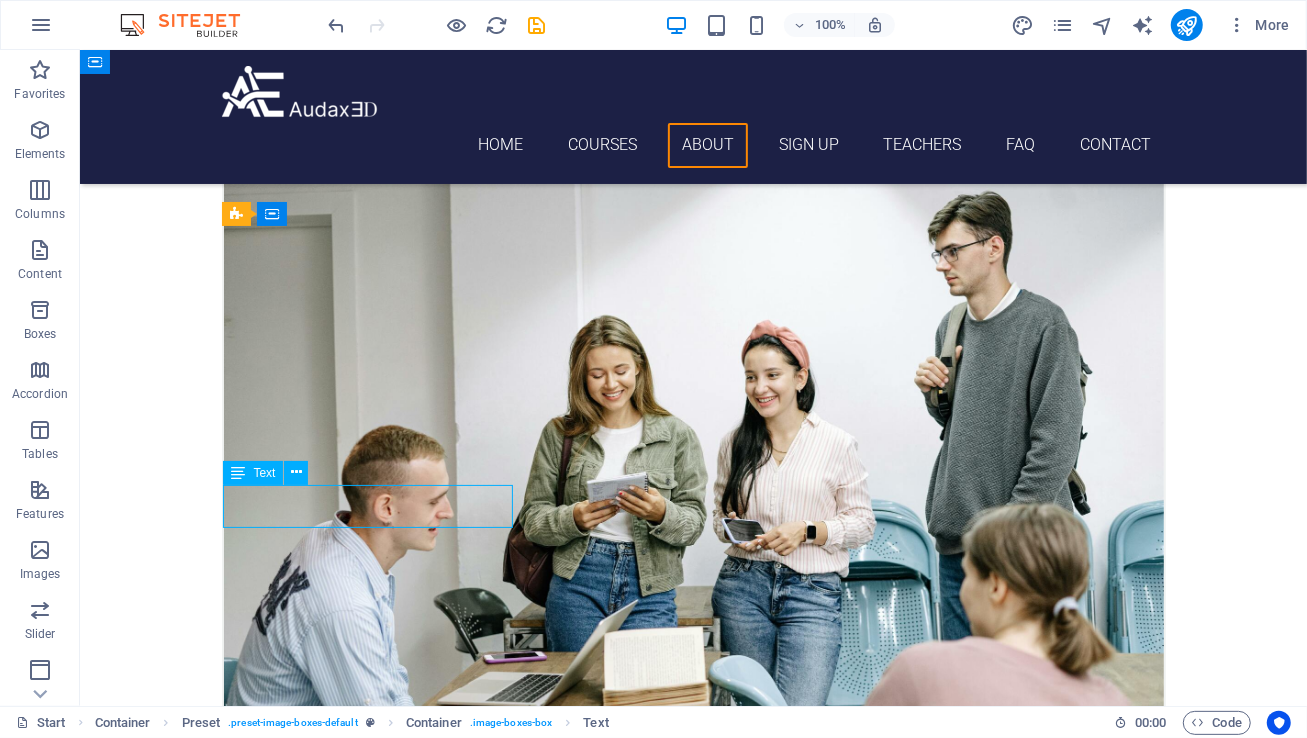 click on "[DAY] [TIME] - [TIME] or     [DAY] [TIME] - [TIME]" at bounding box center [693, 891] 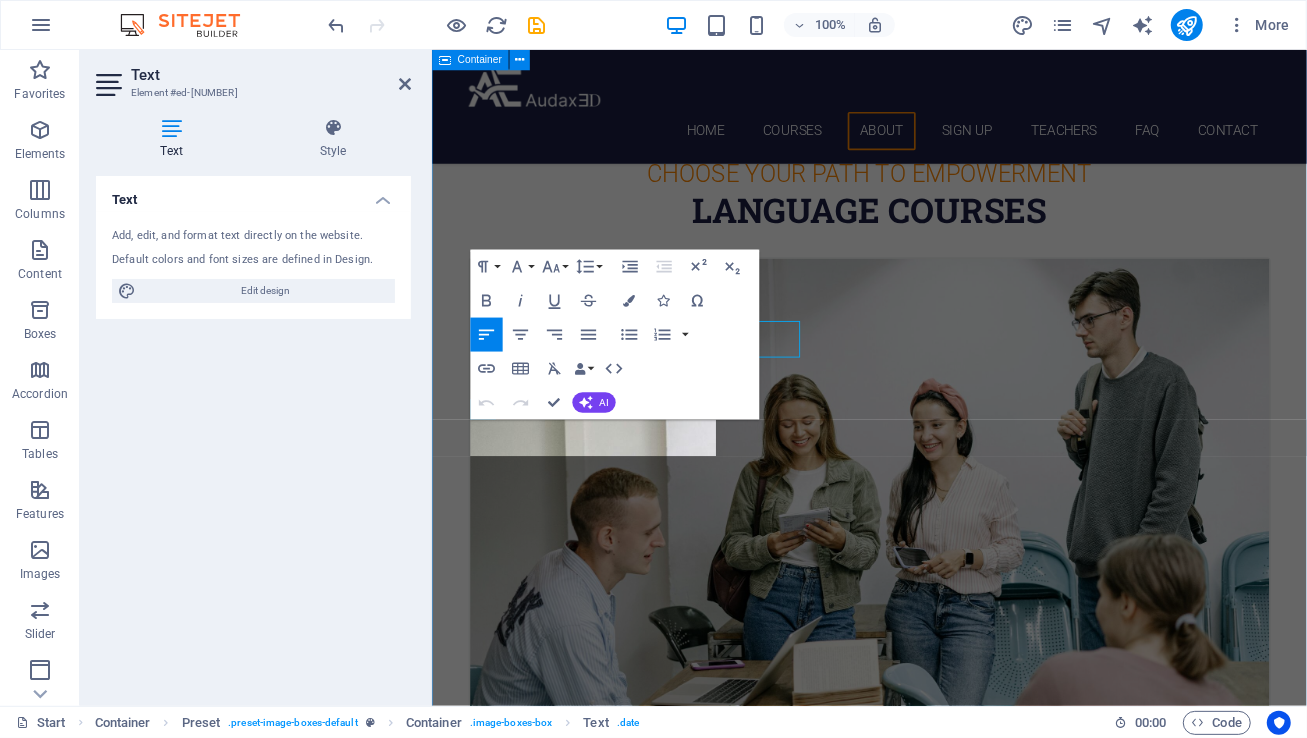 scroll, scrollTop: 1581, scrollLeft: 0, axis: vertical 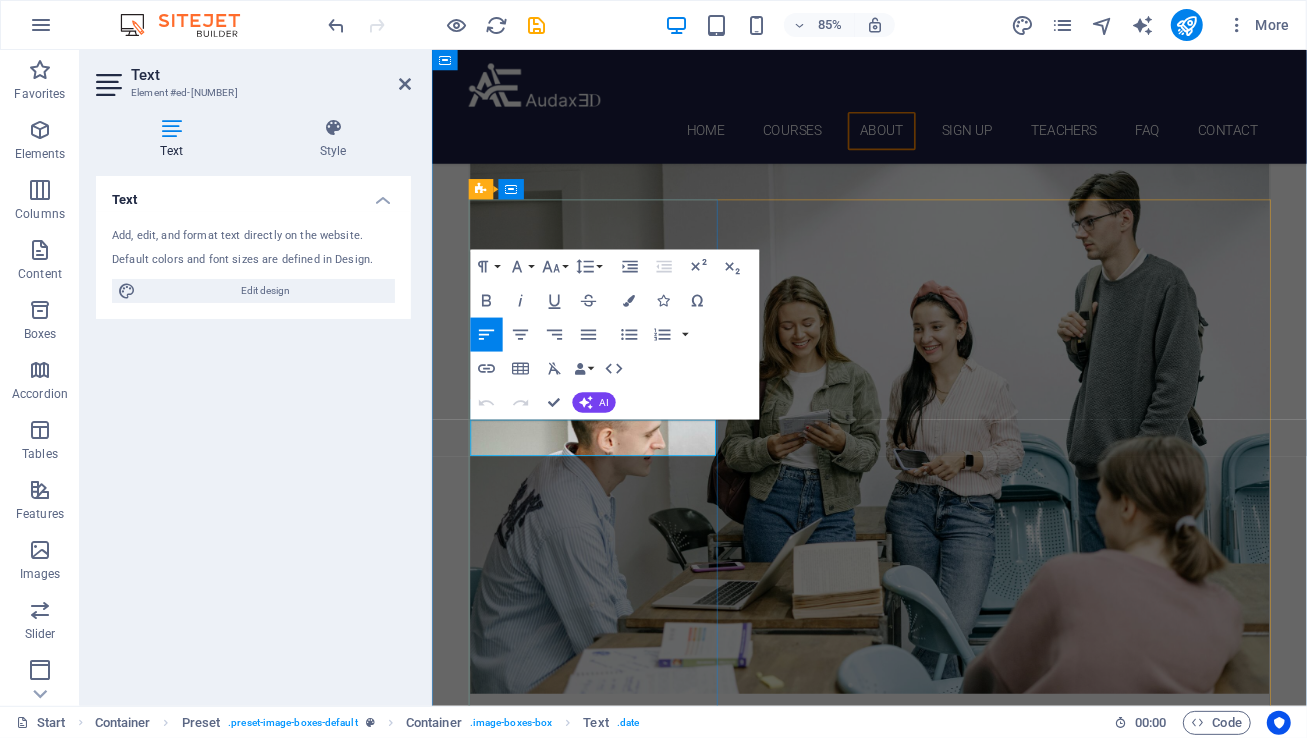 click on "[DAY] [TIME] - [TIME] or" 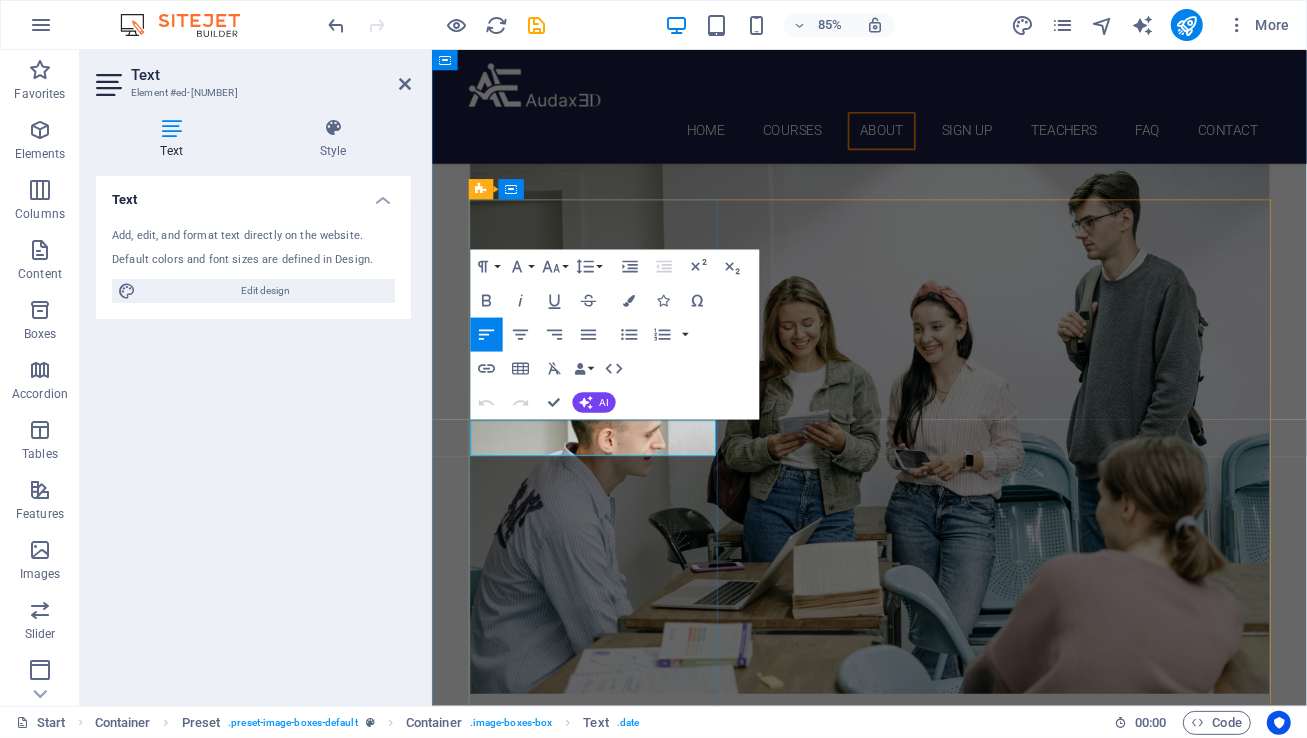 type 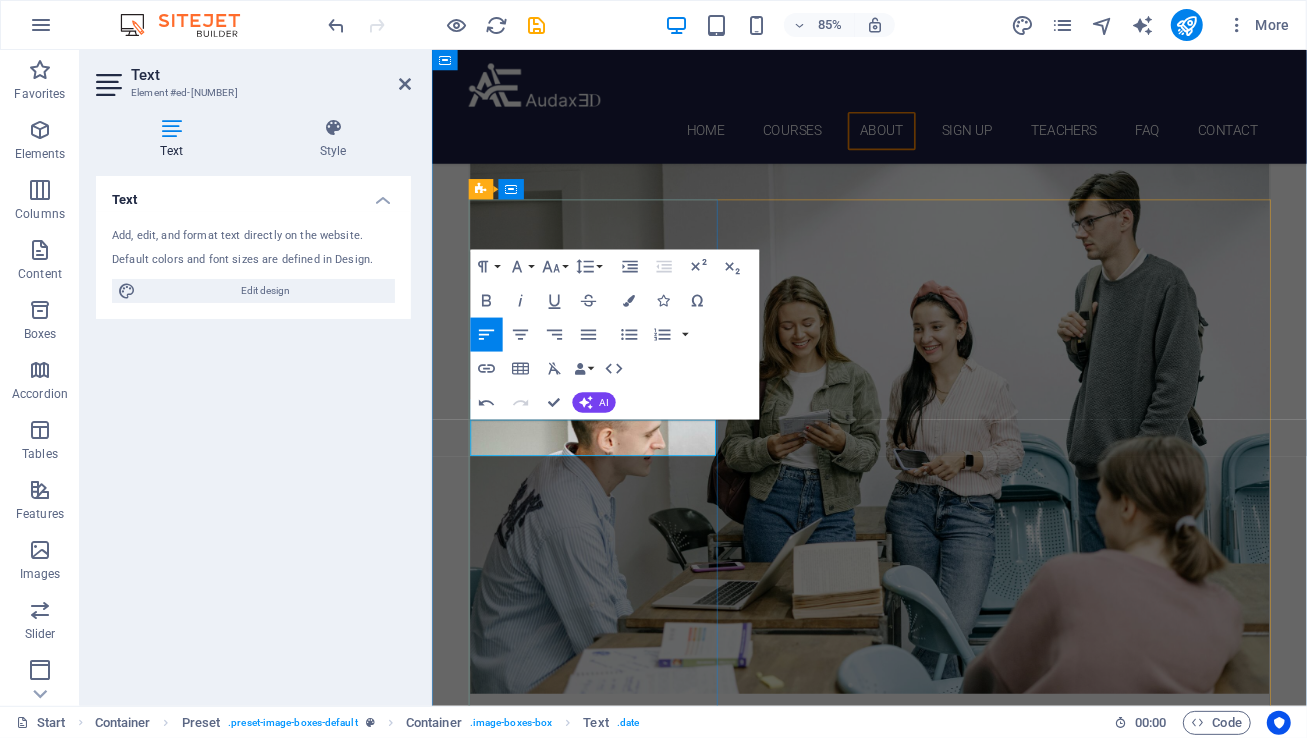 click on "[DAY] [TIME] - [TIME] or" at bounding box center [579, 881] 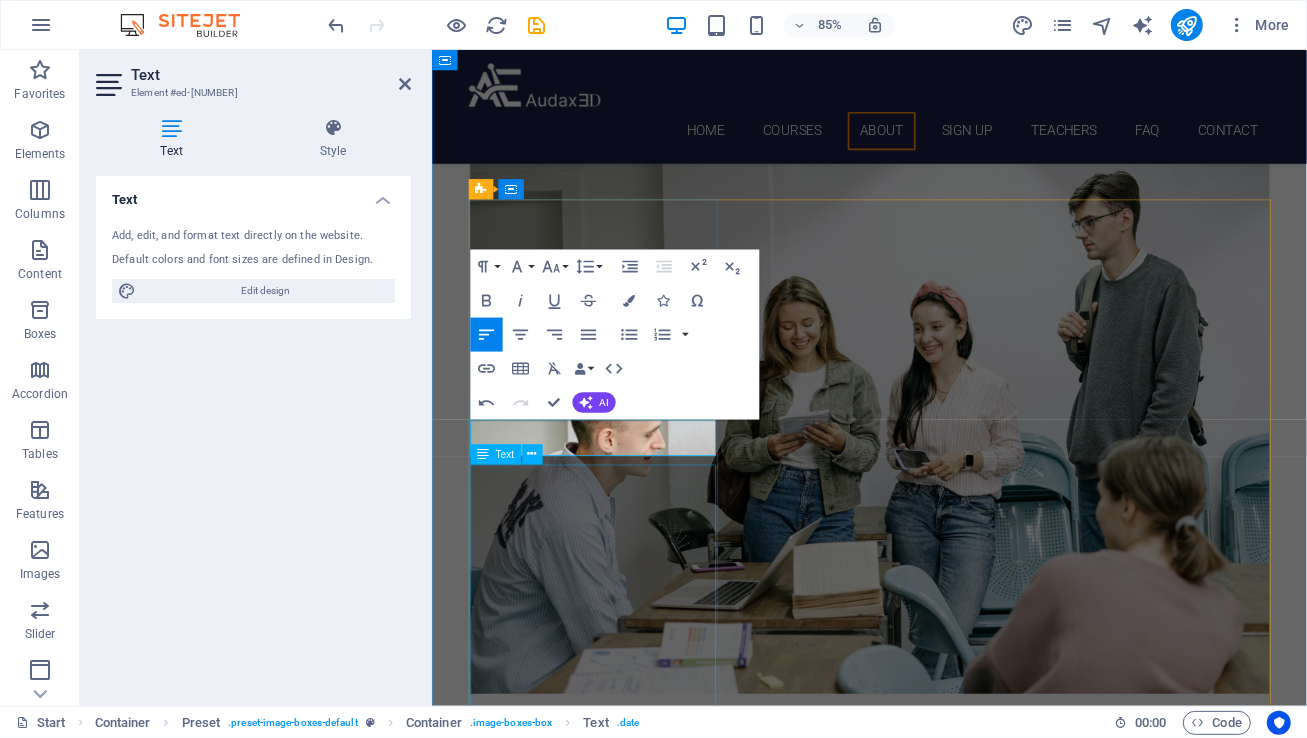 click on "This   class   will   help   you   confidently   determine   pricing   for  your  artwork ,  explore  how to attract buyers, and make  actual  sales  whether  at  a  local  street fair  or  online   at  home   whether you are  a first time seller or wanting to take  your  art   business to the next level . Course Length: Our classes are designed to seamlessly integrate into your busy schedule. Each engaging session runs for  55 minutes , and you have the freedom to choose your pace: meet  once a week  for steady progress or accelerate your learning with  up to two sessions per week . Your journey, your schedule. Pricing Options: Individual Class Price:  $85 per 55-minute session Monthly Class Package:  $305 total (Save $35 compared to individual pricing!)" at bounding box center [946, 1058] 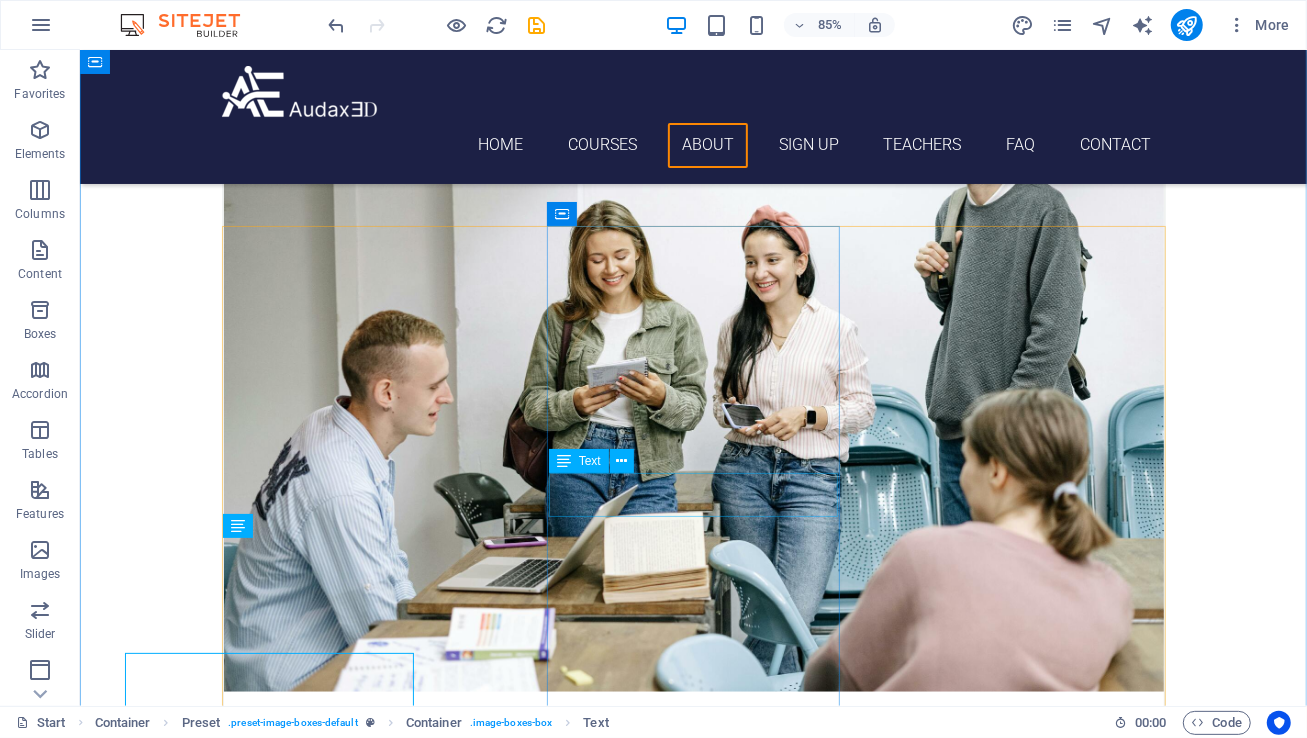 scroll, scrollTop: 1466, scrollLeft: 0, axis: vertical 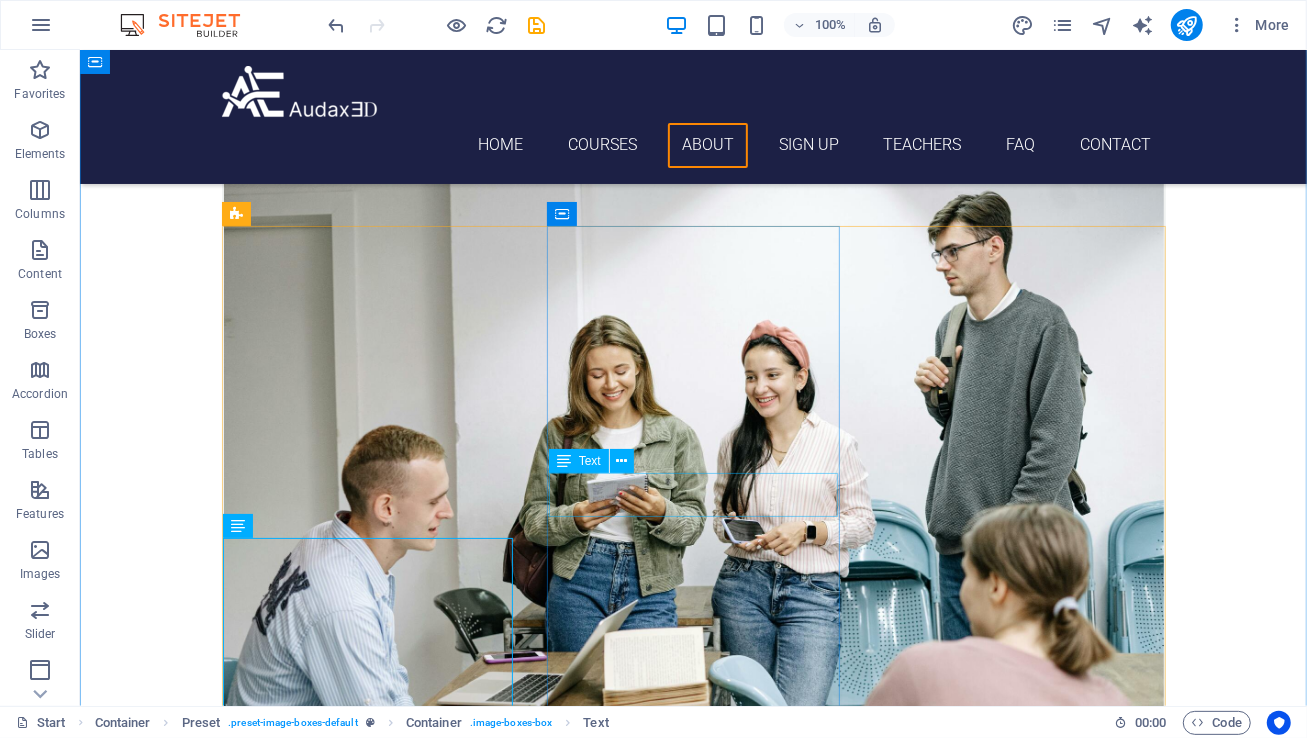 click on "[DAY] [TIME] - [TIME]    [DAY] [TIME] - [TIME]" at bounding box center [693, 1886] 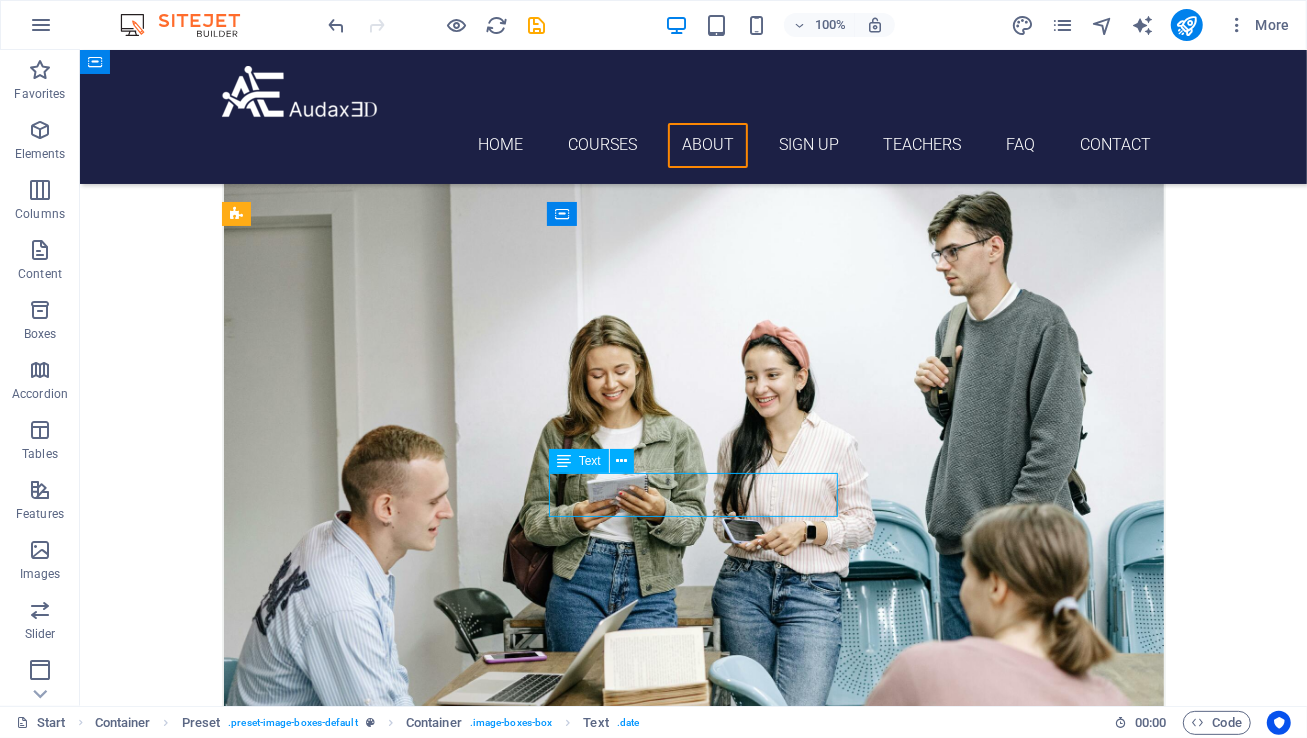 click on "[DAY] [TIME] - [TIME]    [DAY] [TIME] - [TIME]" at bounding box center (693, 1886) 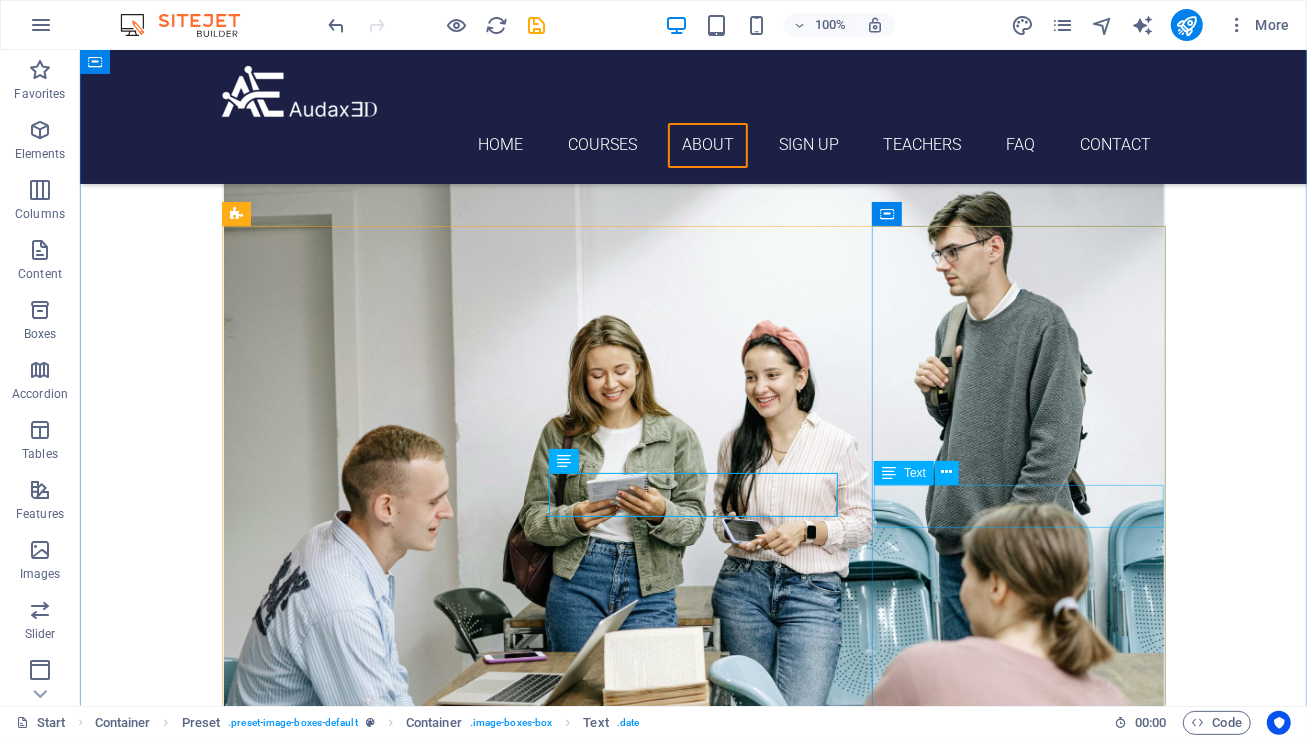 click on "[DAY] [TIME] - [TIME]    [DAY] [TIME] - [TIME]" at bounding box center [693, 2854] 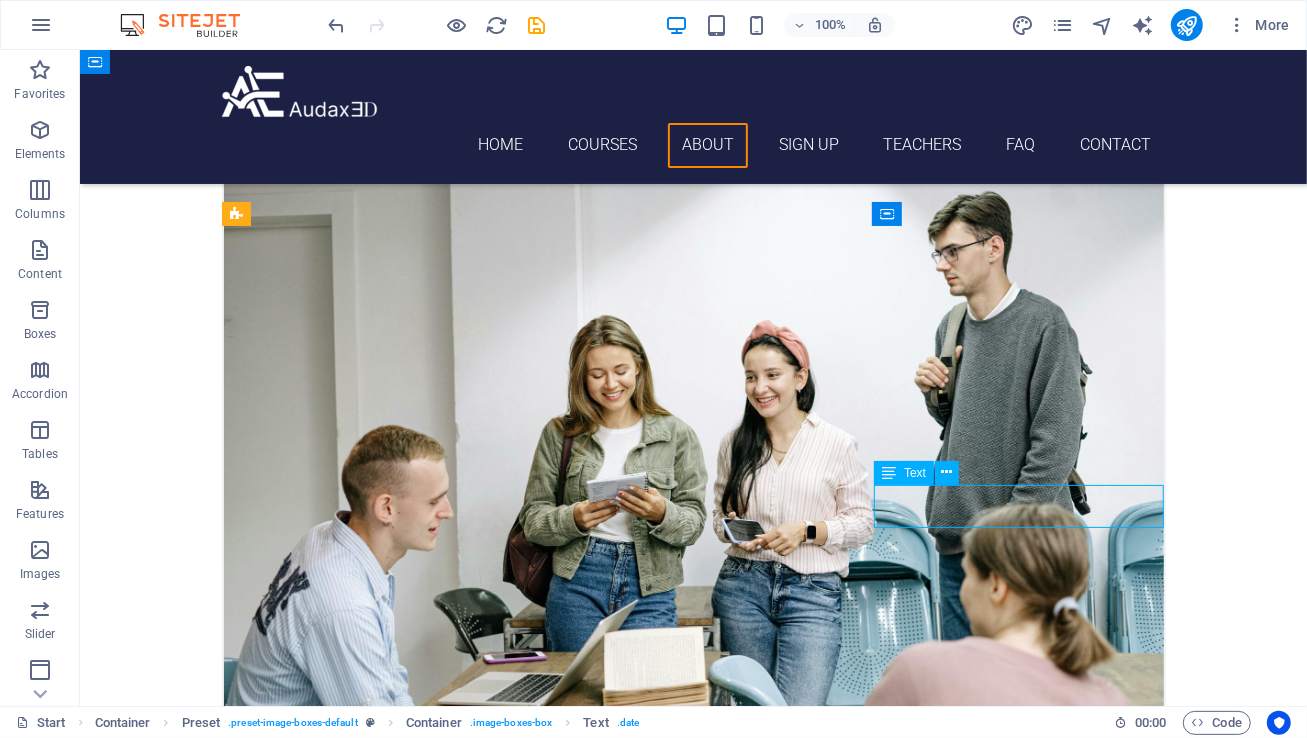 click on "[DAY] [TIME] - [TIME]    [DAY] [TIME] - [TIME]" at bounding box center (693, 2854) 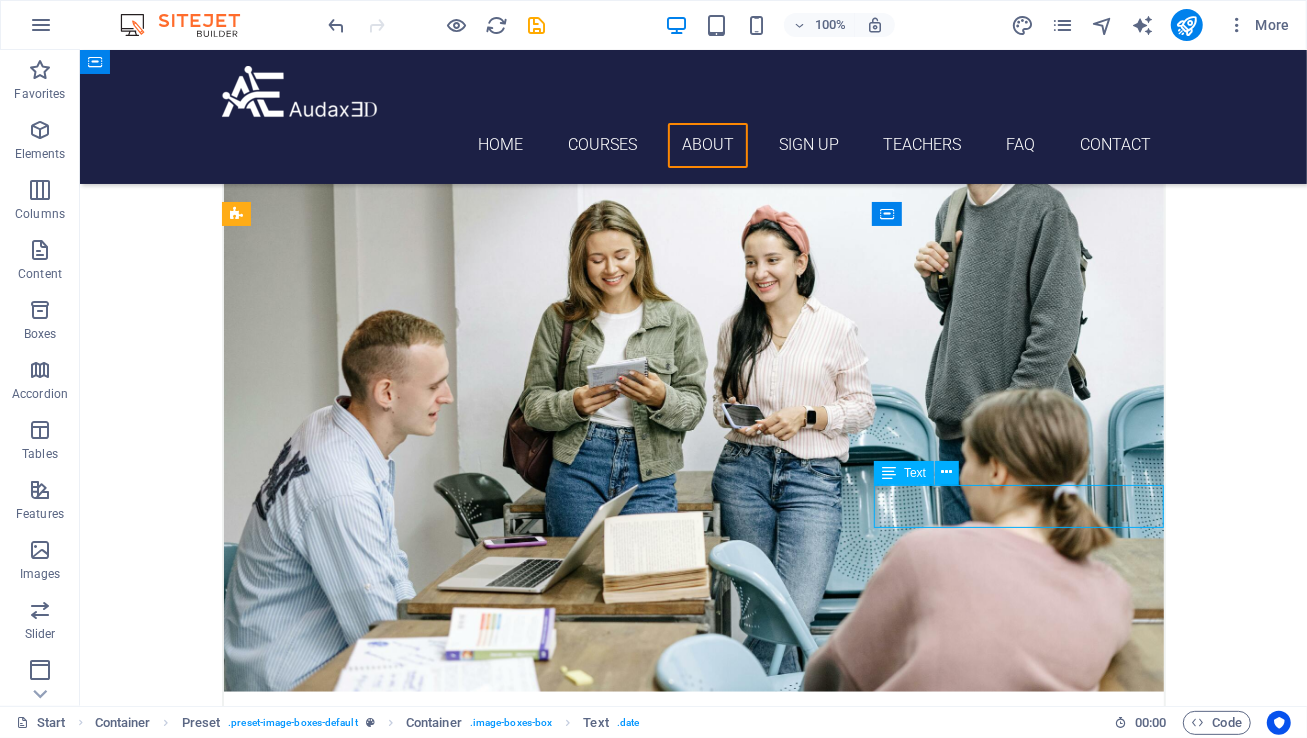 click on "[DAY] [TIME] - [TIME] or     [DAY] [TIME] - [TIME] This   class   will   help  you   confidently  determine  pricing  for  your  artwork ,  explore  how to attract buyers, and make  actual  sales  whether  at  a  local  street fair  or  online   at  home   whether you are  a first time seller or wanting to take  your  art   business to the next level . Course Length: Our classes are designed to seamlessly integrate into your busy schedule. Each engaging session runs for  55 minutes , and you have the freedom to choose your pace: meet  once a week  for steady progress or accelerate your learning with  up to two sessions per week . Your journey, your schedule. Pricing Options: Individual Class Price:  $85 per 55-minute session Monthly Class Package:  $305 total (Save $35 compared to individual pricing!) SPANISH     [DAY] [TIME] - [TIME] or     [DAY] [TIME] - [TIME] . Course Length: 55 minutes once a week   ) )   )" at bounding box center [693, 4584] 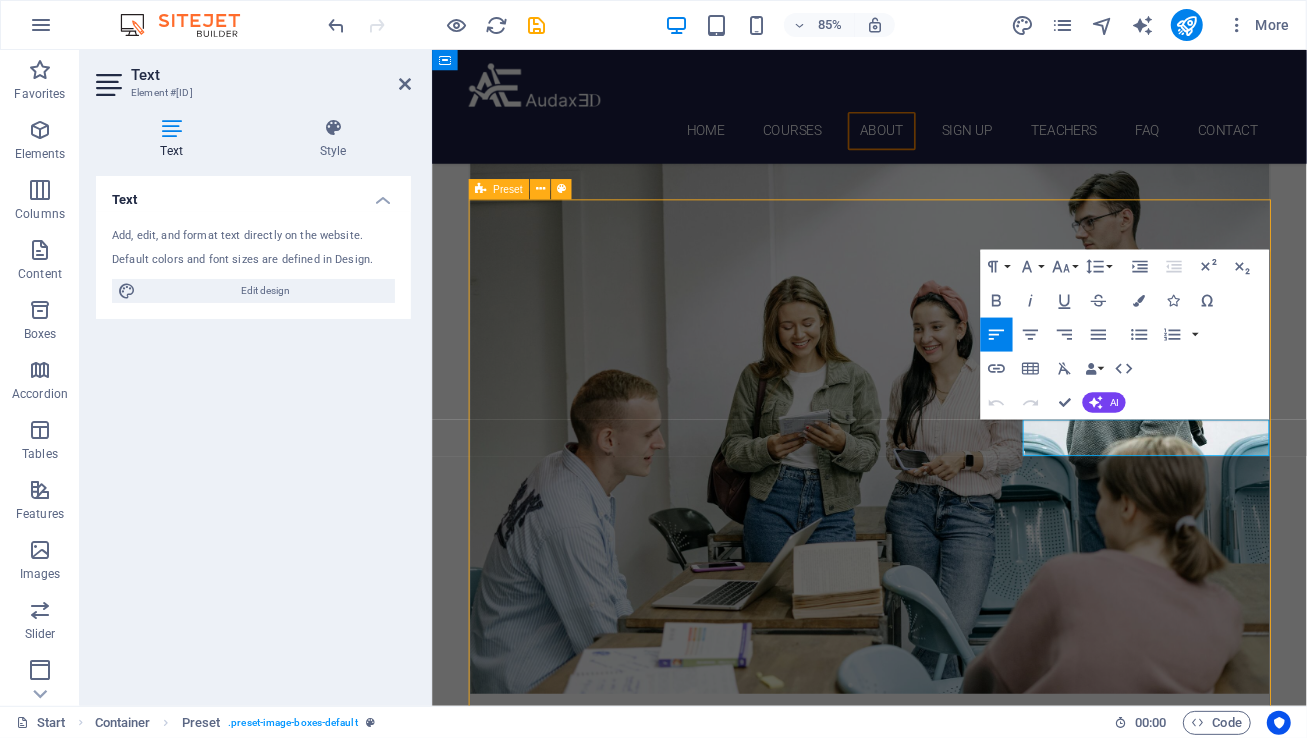 scroll, scrollTop: 1466, scrollLeft: 0, axis: vertical 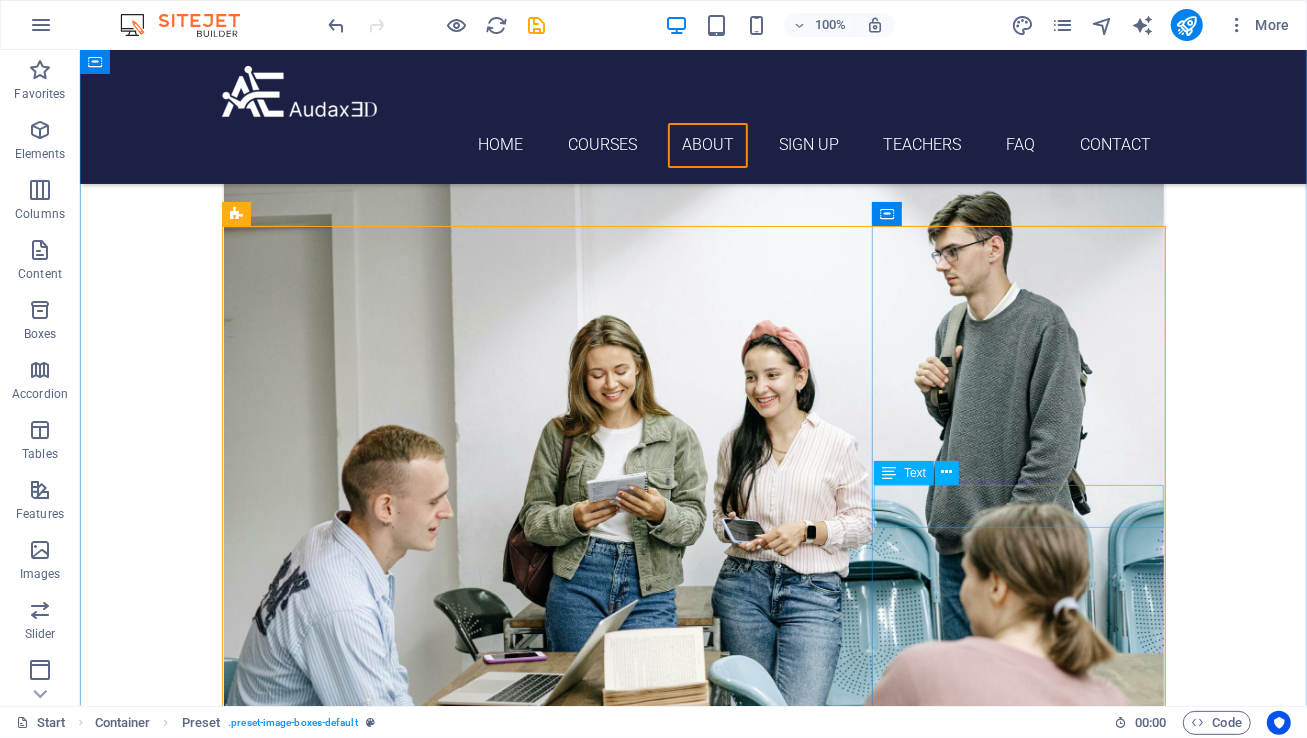 click on "[DAY] [TIME] - [TIME]    [DAY] [TIME] - [TIME]" at bounding box center [693, 2854] 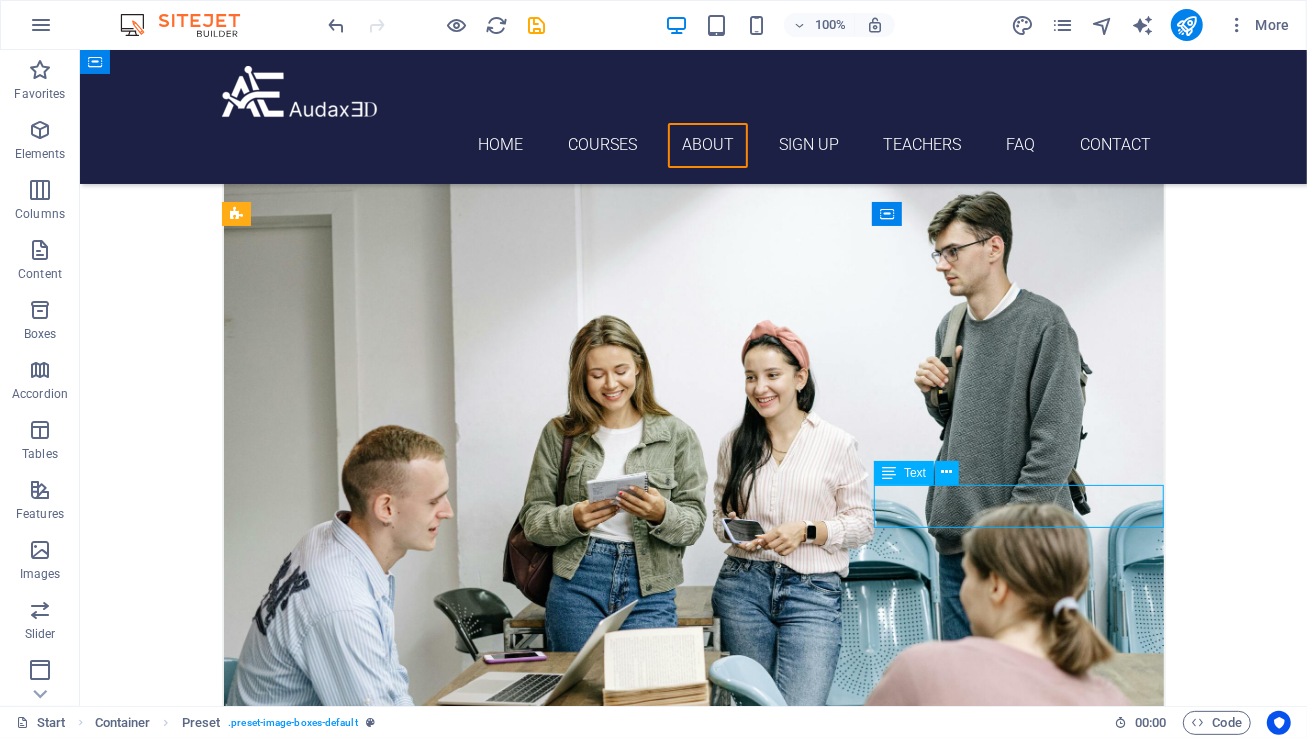 click on "[DAY] [TIME] - [TIME]    [DAY] [TIME] - [TIME]" at bounding box center (693, 2854) 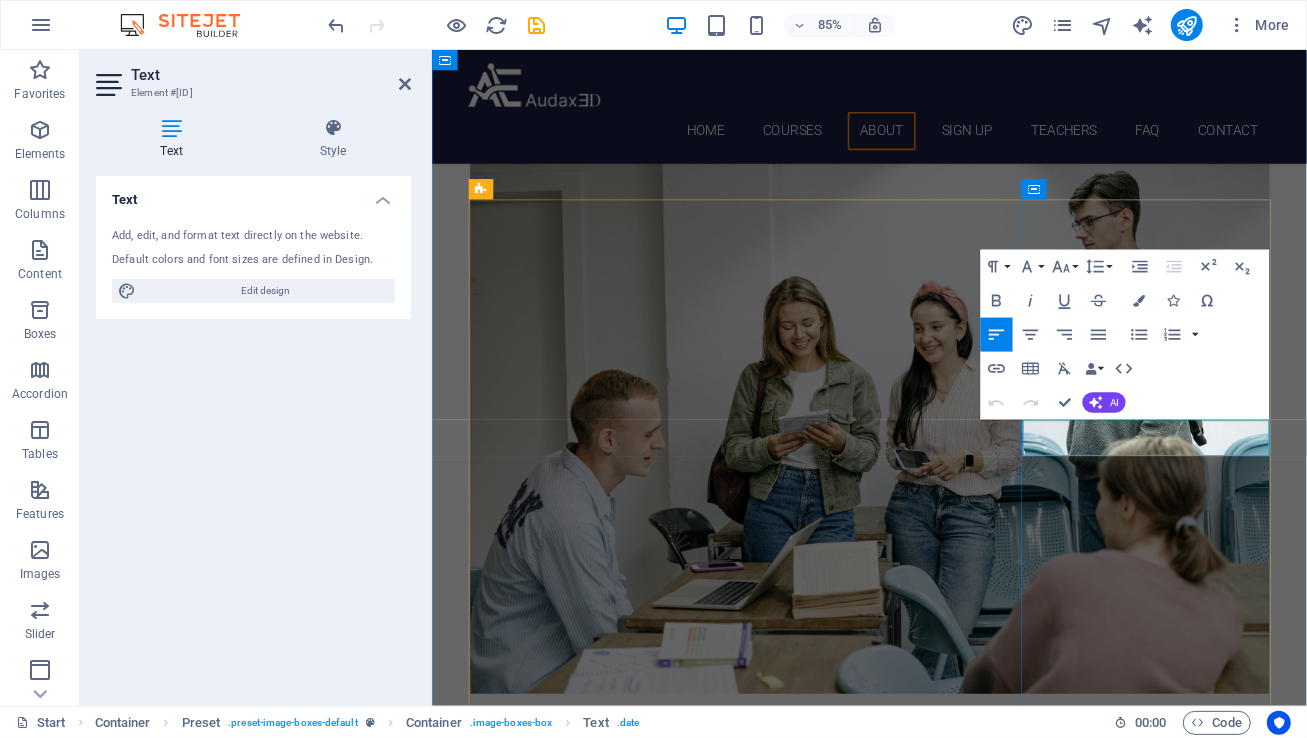 drag, startPoint x: 1367, startPoint y: 491, endPoint x: 1174, endPoint y: 493, distance: 193.01036 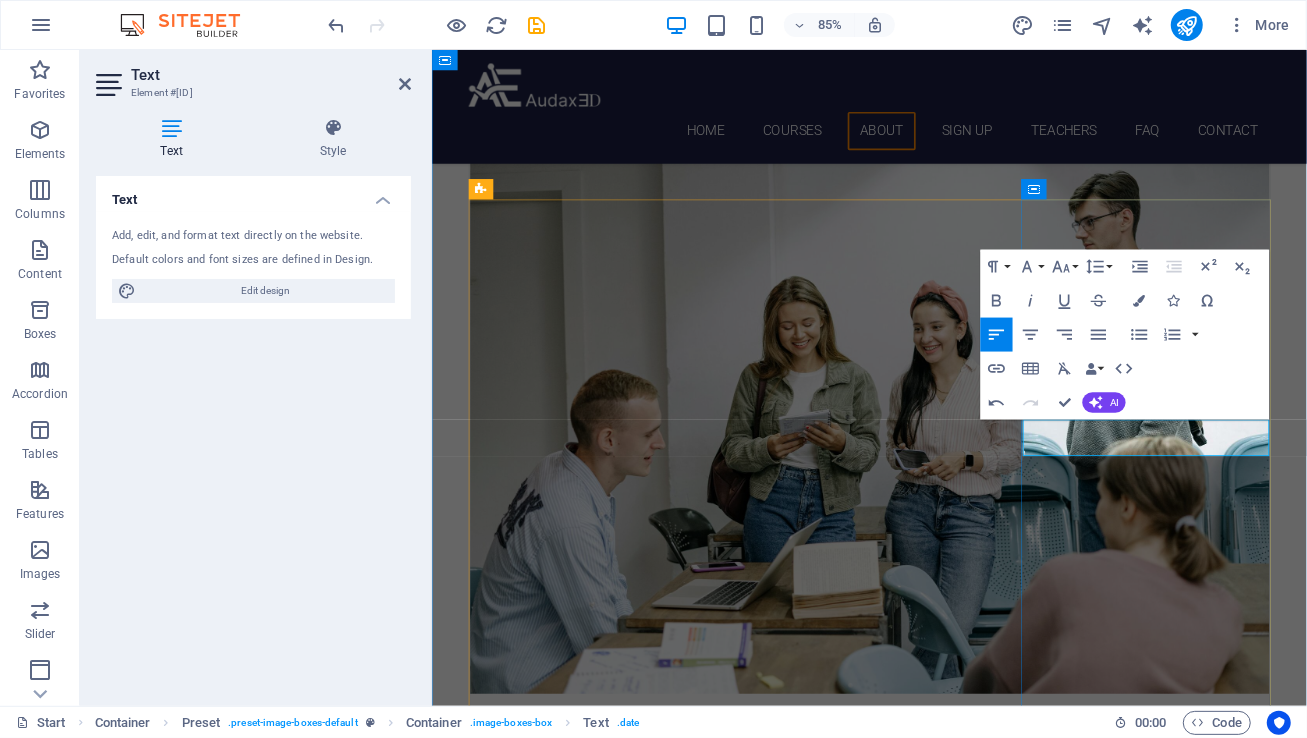 click on "[DAY] [TIME] - [TIME]" at bounding box center (946, 2845) 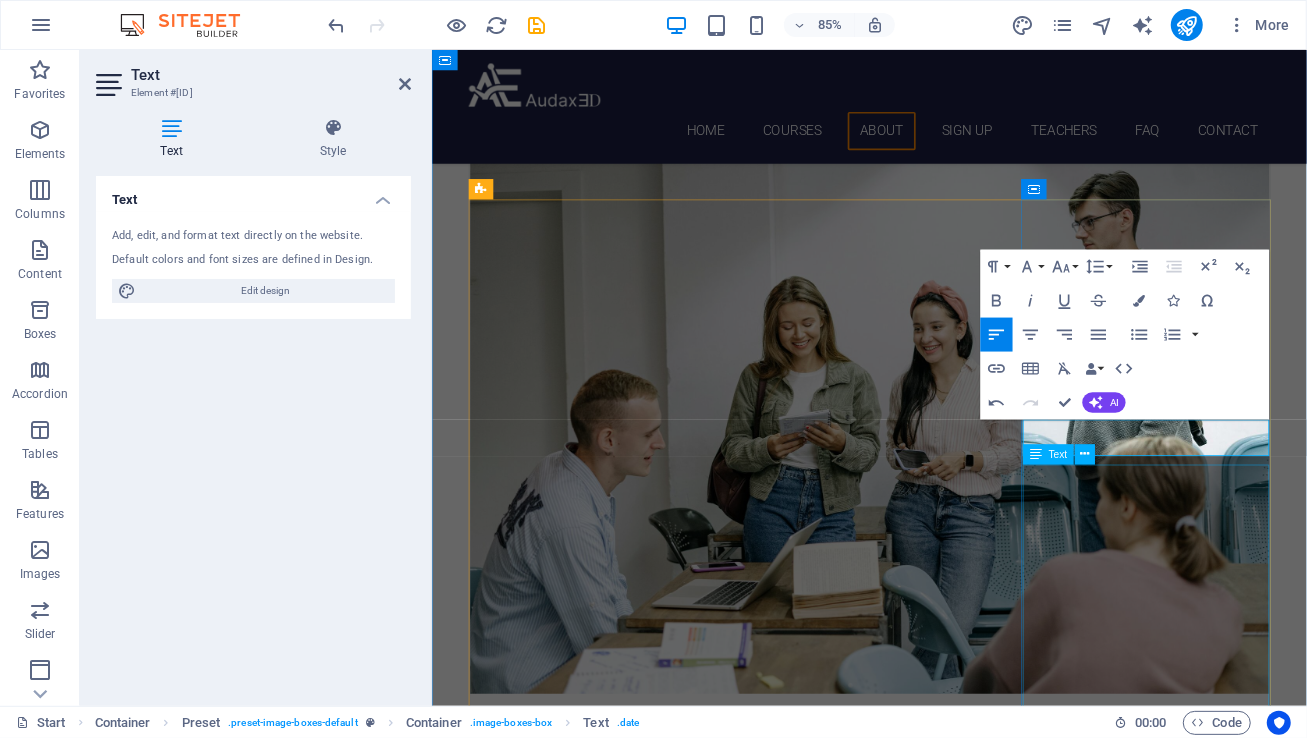 click on "Individual Class Price:  $[PRICE] per [TIME] session Monthly Class Package:  $[PRICE] total (Save $[PRICE] compared to individual pricing!)" at bounding box center (946, 3000) 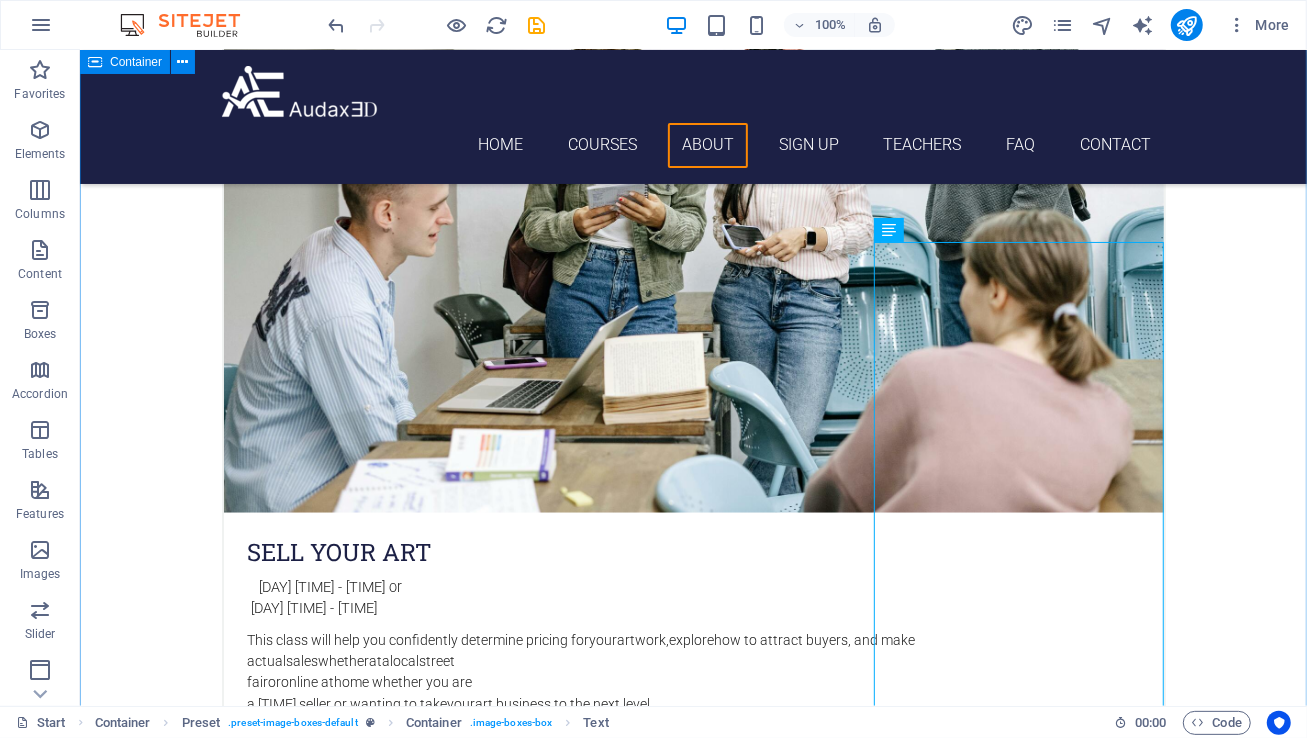 scroll, scrollTop: 1762, scrollLeft: 0, axis: vertical 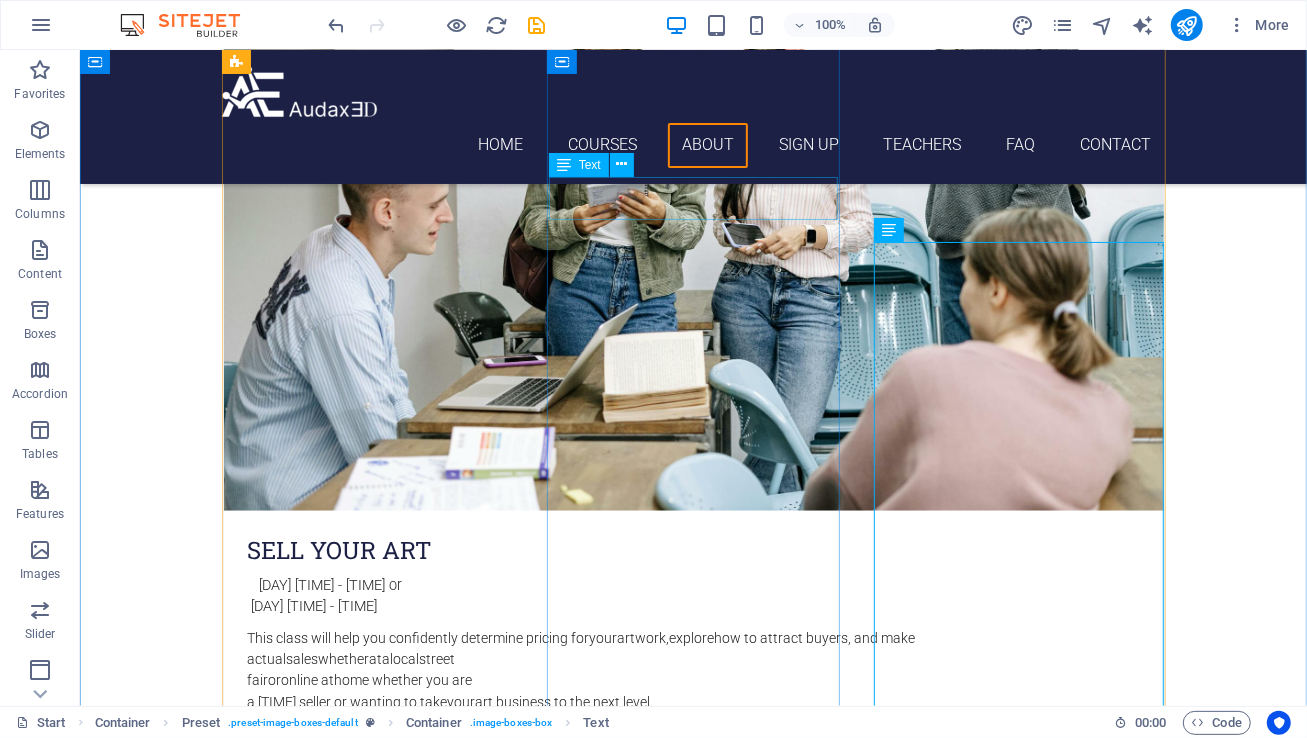 click on "[DAY] [TIME] - [TIME]    [DAY] [TIME] - [TIME]" at bounding box center [693, 1590] 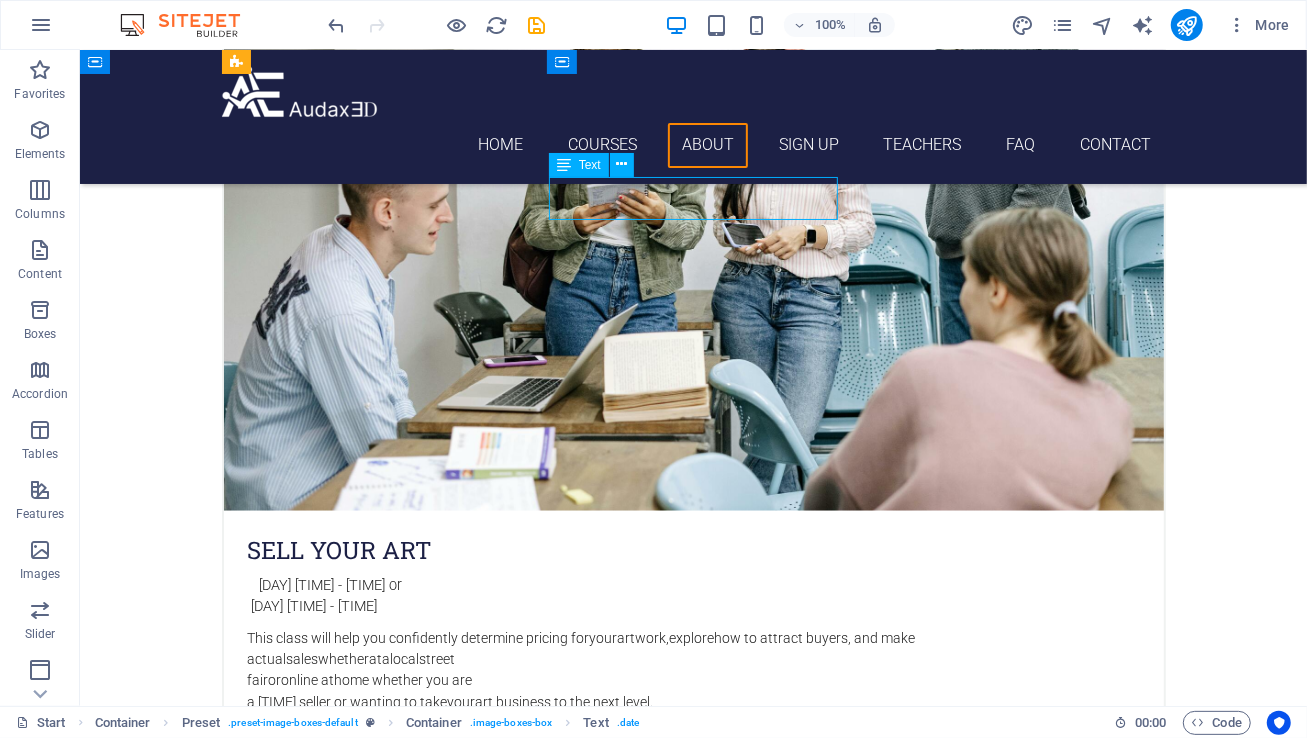 click on "[DAY] [TIME] - [TIME]    [DAY] [TIME] - [TIME]" at bounding box center [693, 1590] 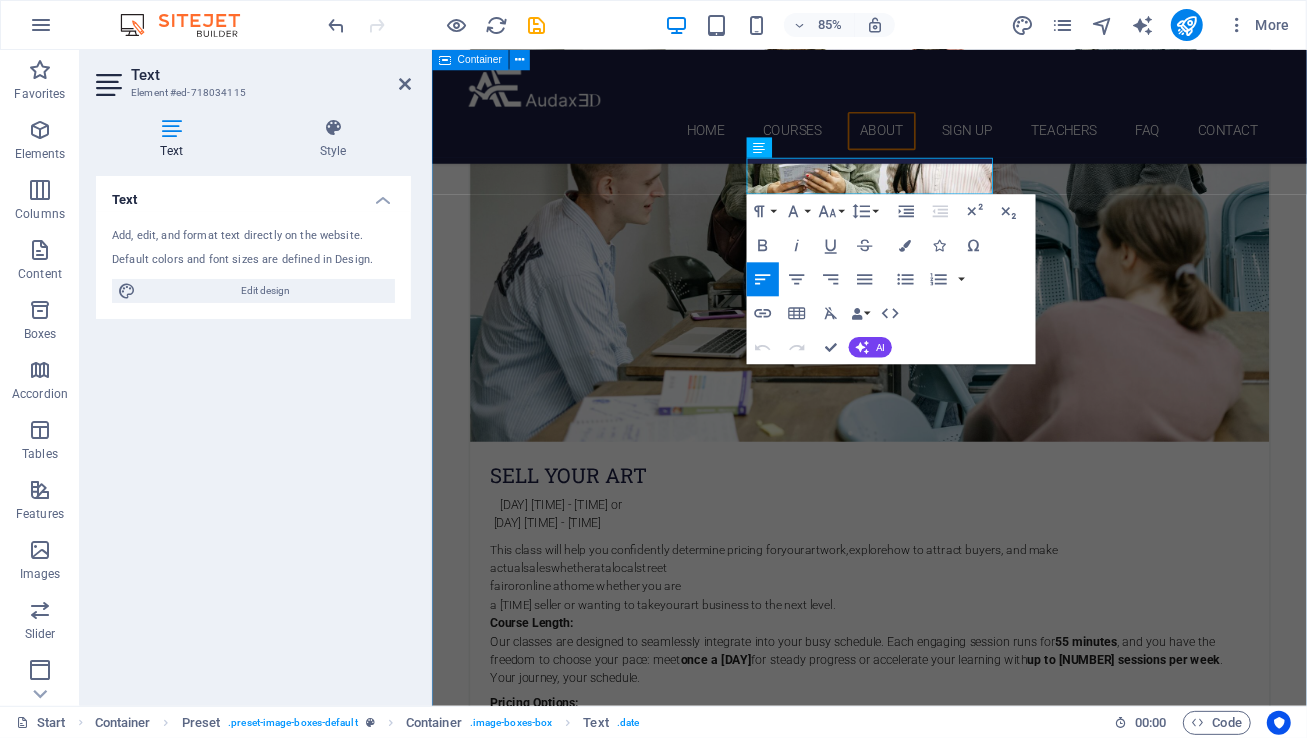 click on "[DAY] [TIME] - [TIME] or     [DAY] [TIME] - [TIME] This   class   will   help   you   confidently  determine  pricing  for  your  artwork ,  explore  how to attract buyers, and make  actual  sales  whether  at  a  local  street fair  or  online   at  home   whether you are  a first time seller or wanting to take  your  art   business to the next level . Course Length: Our classes are designed to seamlessly integrate into your busy schedule. Each engaging session runs for  55 minutes , and you have the freedom to choose your pace: meet  once a week  for steady progress or accelerate your learning with  up to two sessions per week . Your journey, your schedule. Pricing Options: Individual Class Price:  $85 per 55-minute session Monthly Class Package:  $305 total (Save $35 compared to individual pricing!) SPANISH     [DAY] [TIME] - [TIME] or     [DAY] [TIME] - [TIME] ." at bounding box center (945, 4279) 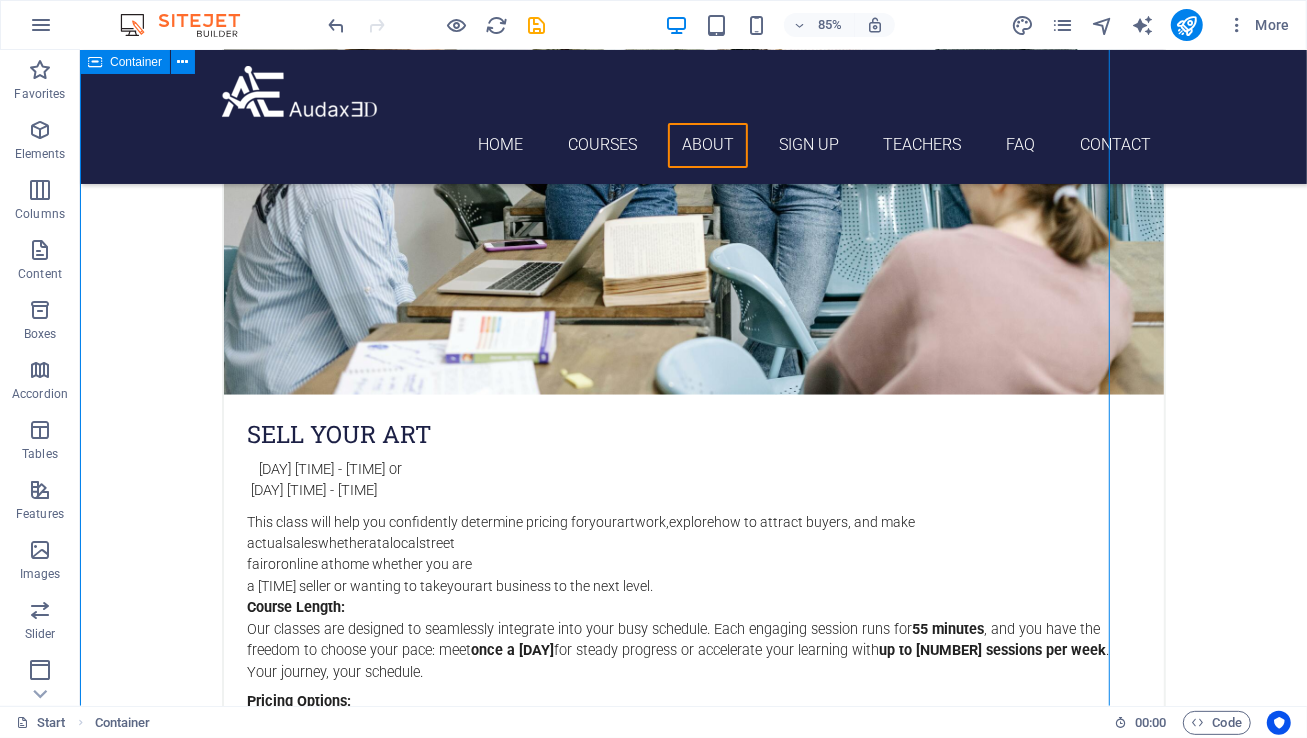 scroll, scrollTop: 1762, scrollLeft: 0, axis: vertical 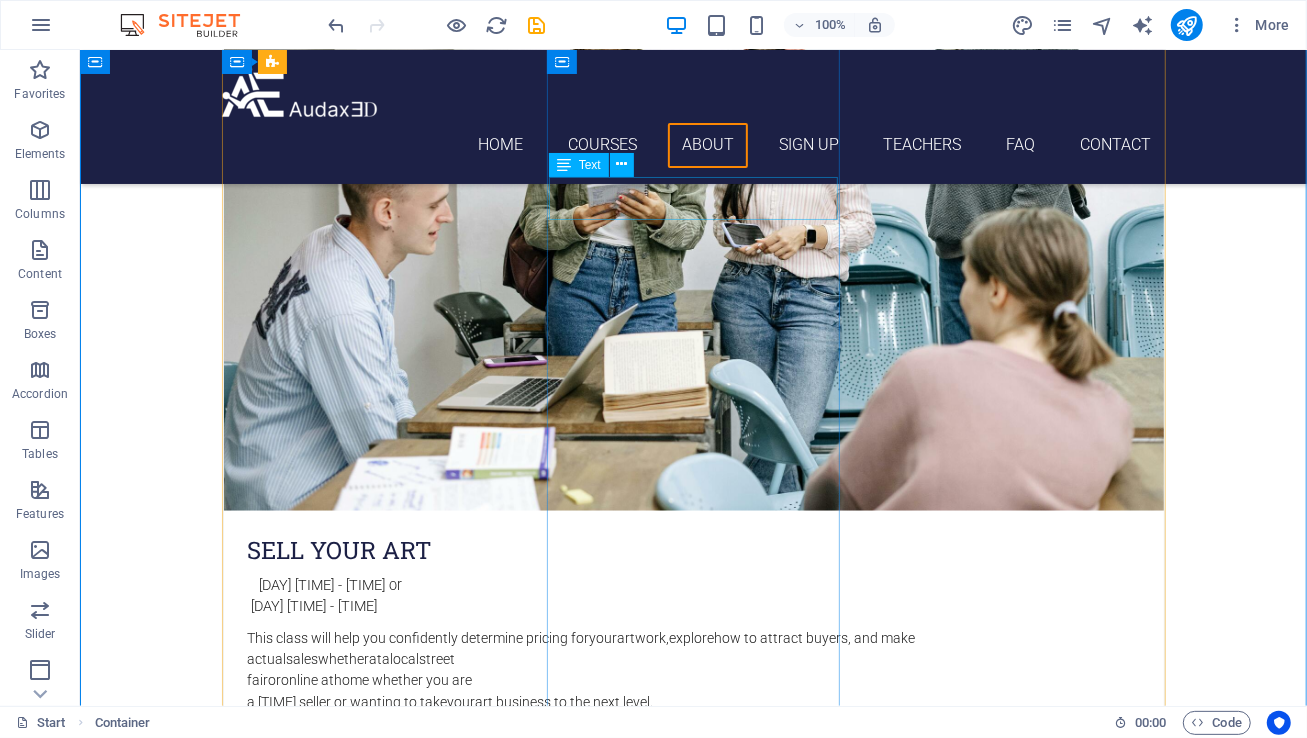 click on "[DAY] [TIME] - [TIME]    [DAY] [TIME] - [TIME]" at bounding box center [693, 1590] 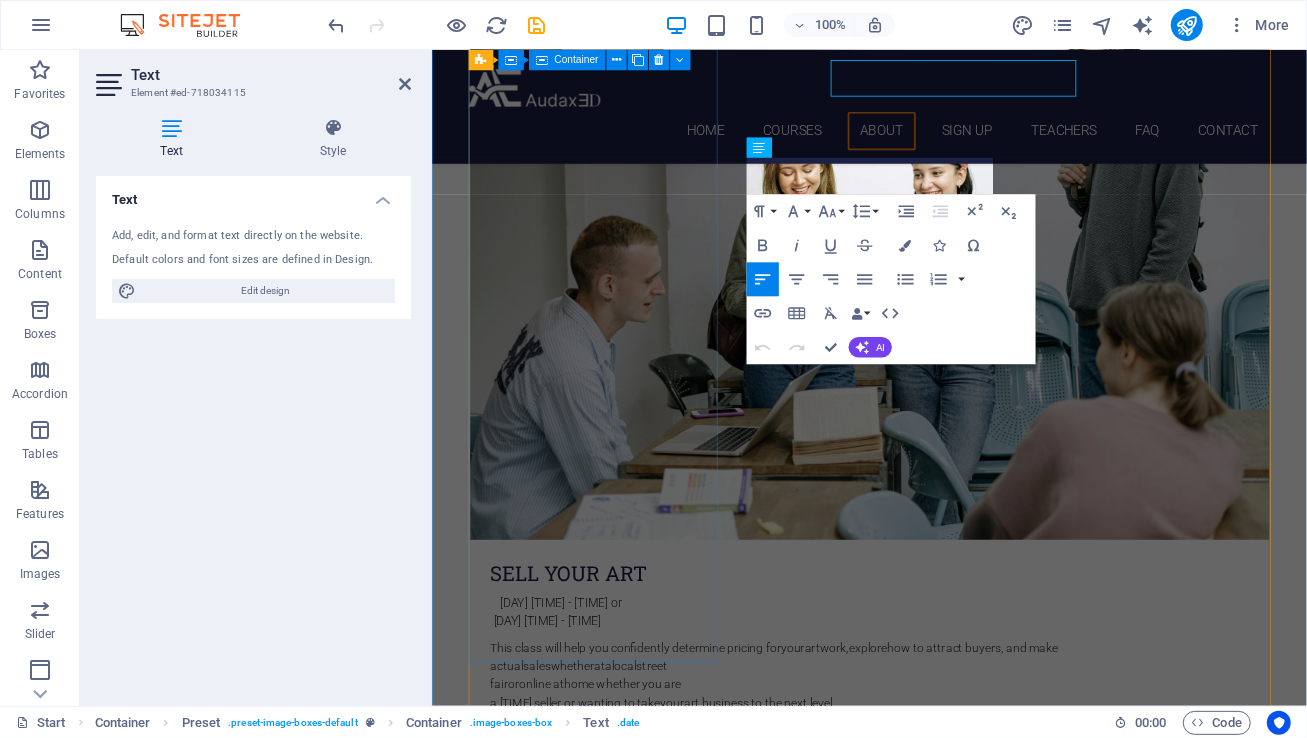 scroll, scrollTop: 1878, scrollLeft: 0, axis: vertical 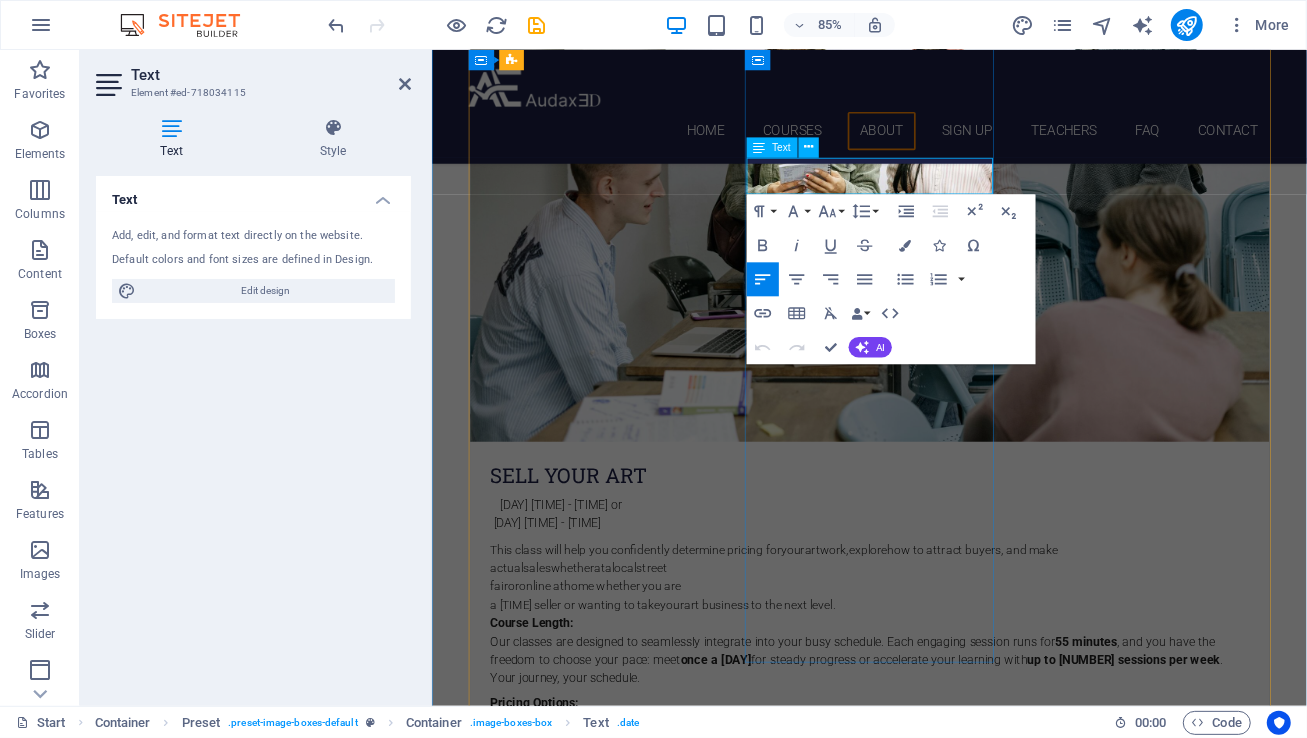 drag, startPoint x: 923, startPoint y: 210, endPoint x: 851, endPoint y: 214, distance: 72.11102 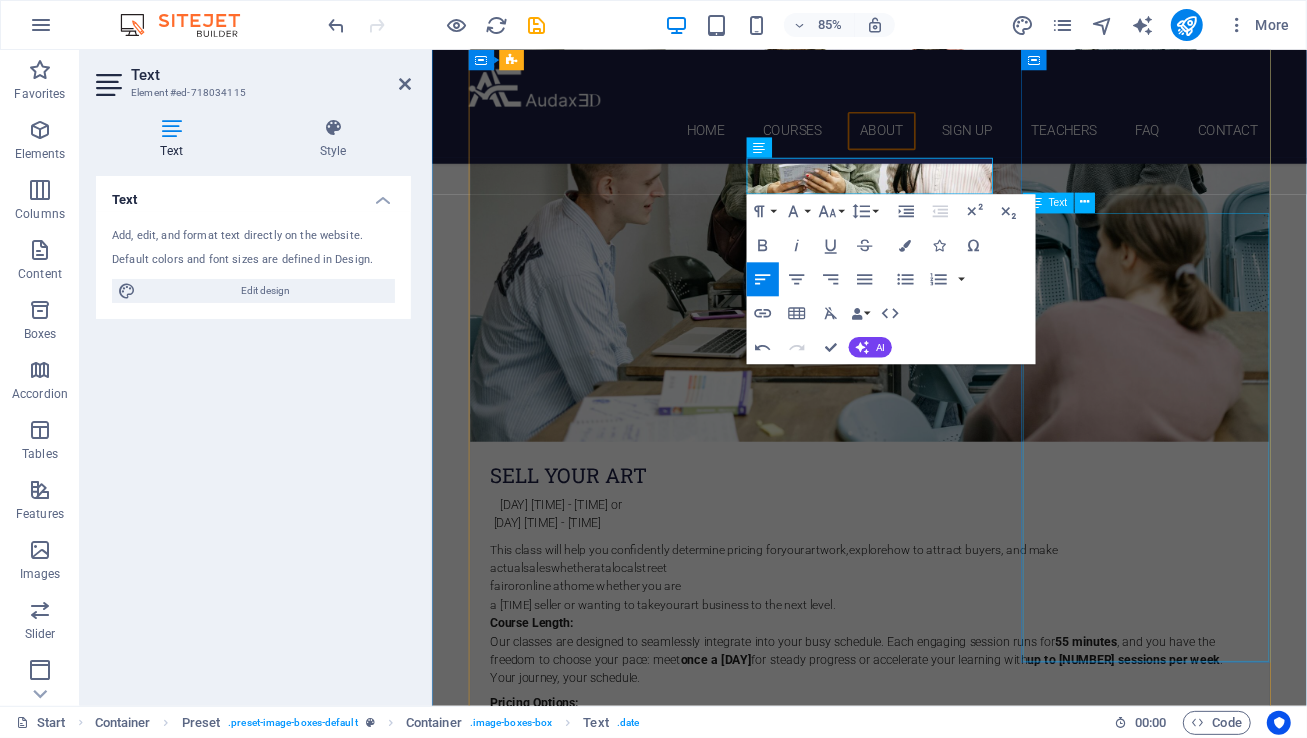 click on "Individual Class Price:  $[PRICE] per [TIME] session Monthly Class Package:  $[PRICE] total (Save $[PRICE] compared to individual pricing!)" at bounding box center (946, 2703) 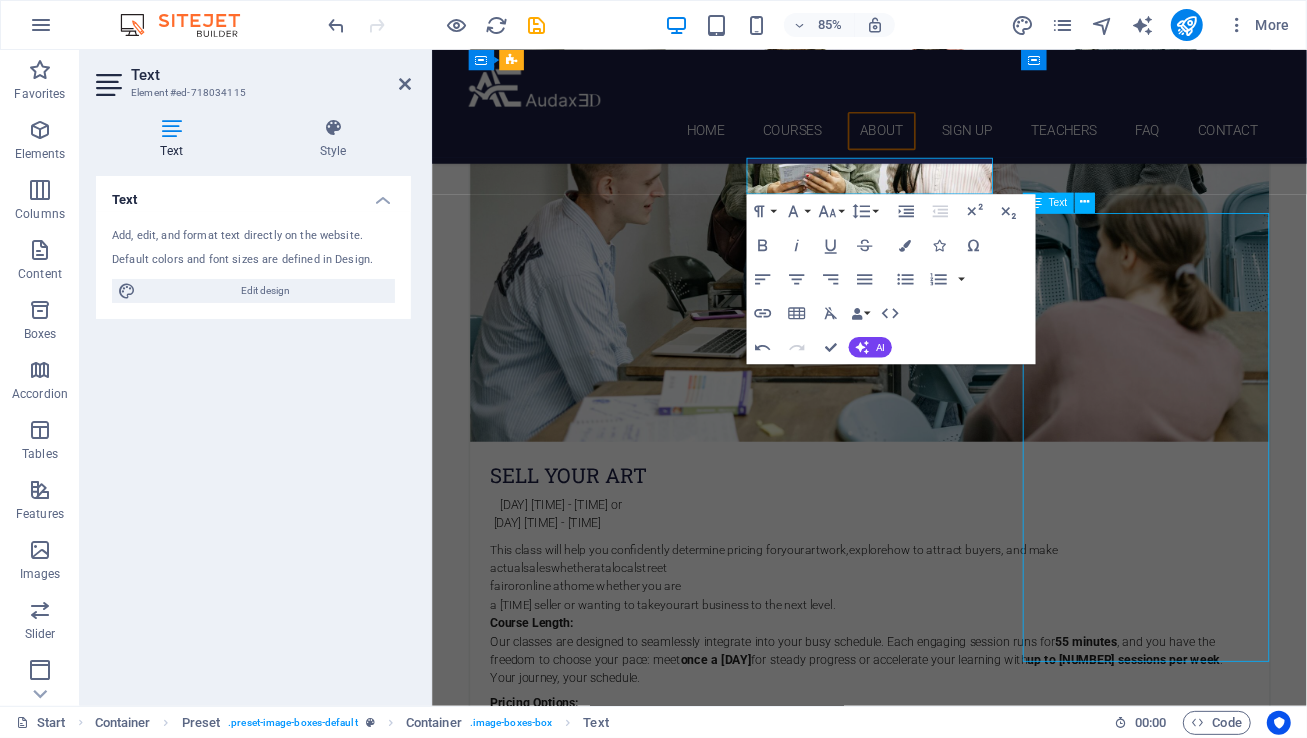 scroll, scrollTop: 1762, scrollLeft: 0, axis: vertical 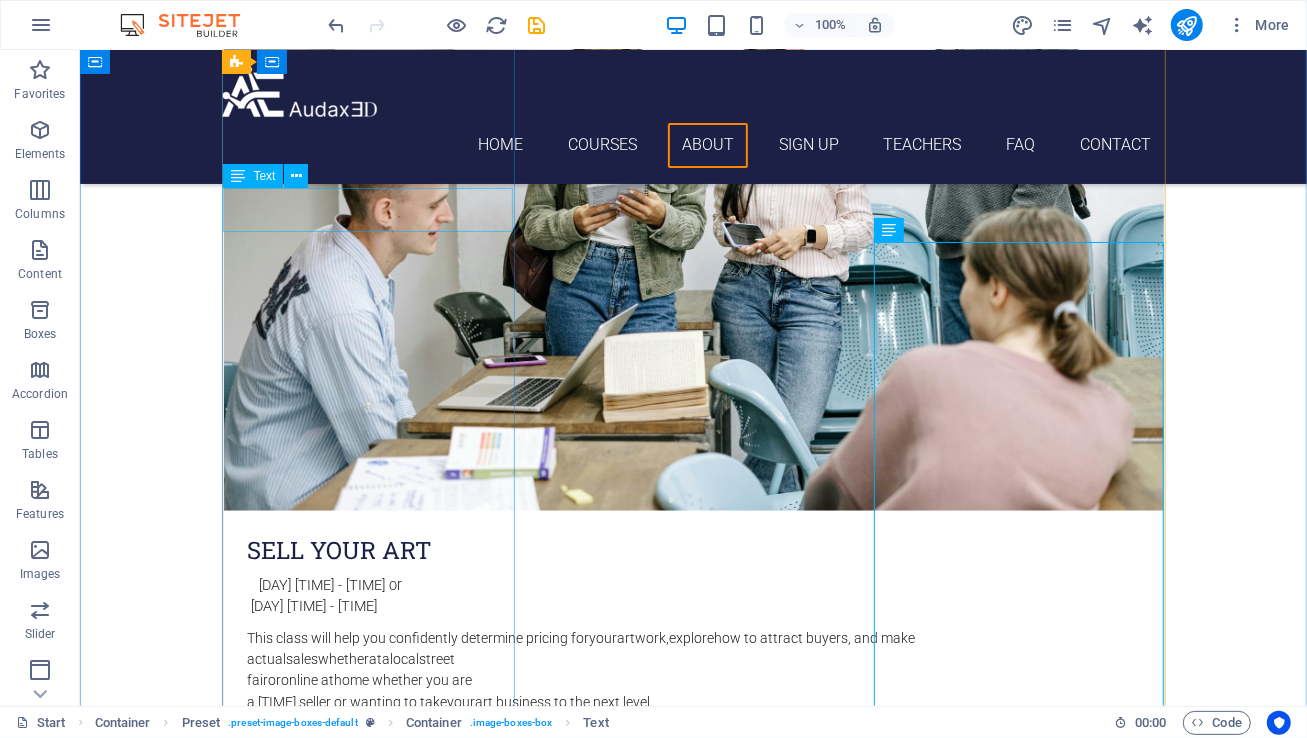 click on "[DAY] [TIME] - [TIME] or    [DAY] [TIME] - [TIME]" at bounding box center [693, 595] 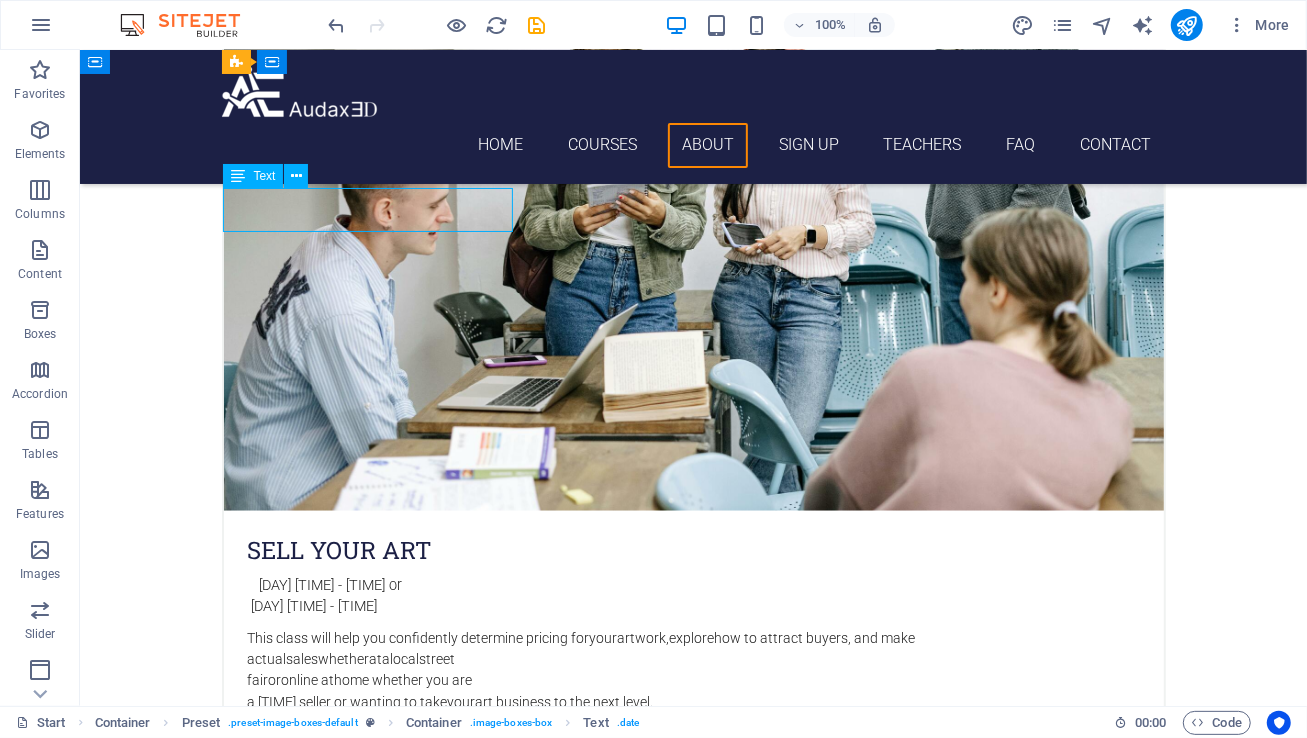 click on "[DAY] [TIME] - [TIME] or    [DAY] [TIME] - [TIME]" at bounding box center [693, 595] 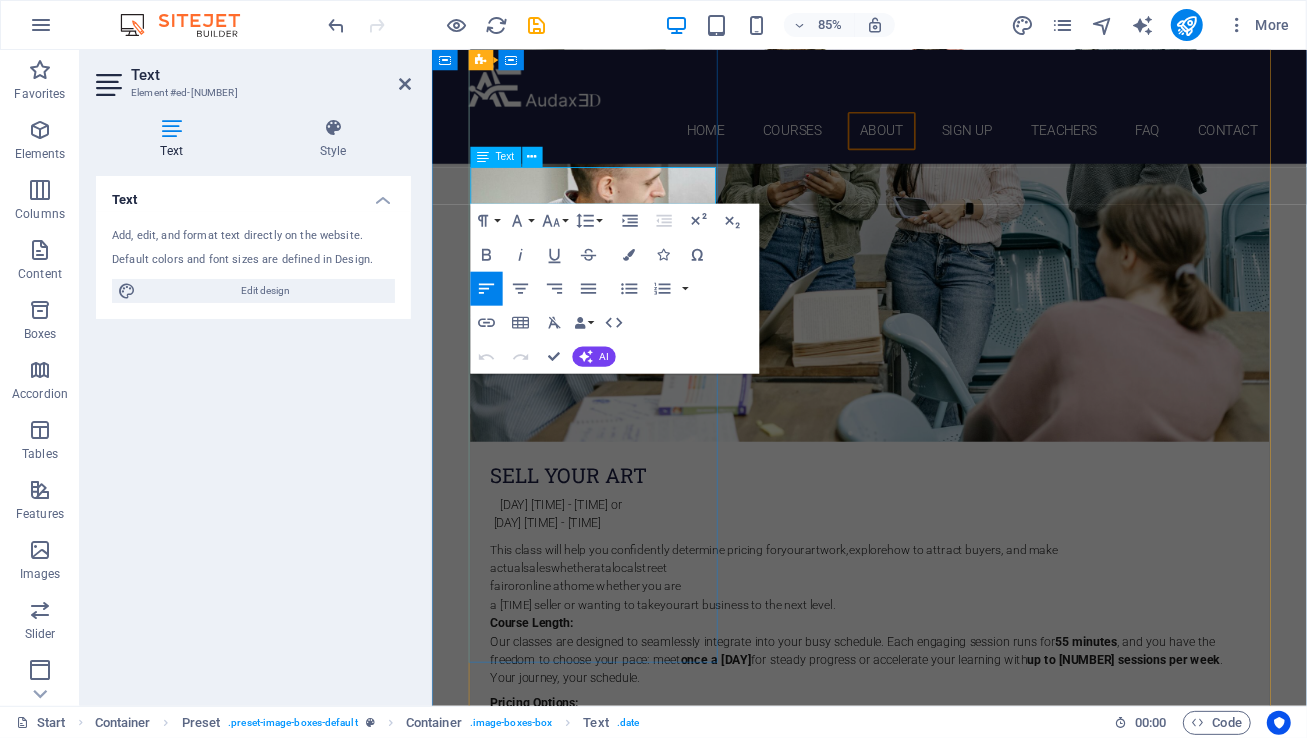 click on "[DAY] [TIME] - [TIME]" at bounding box center (565, 605) 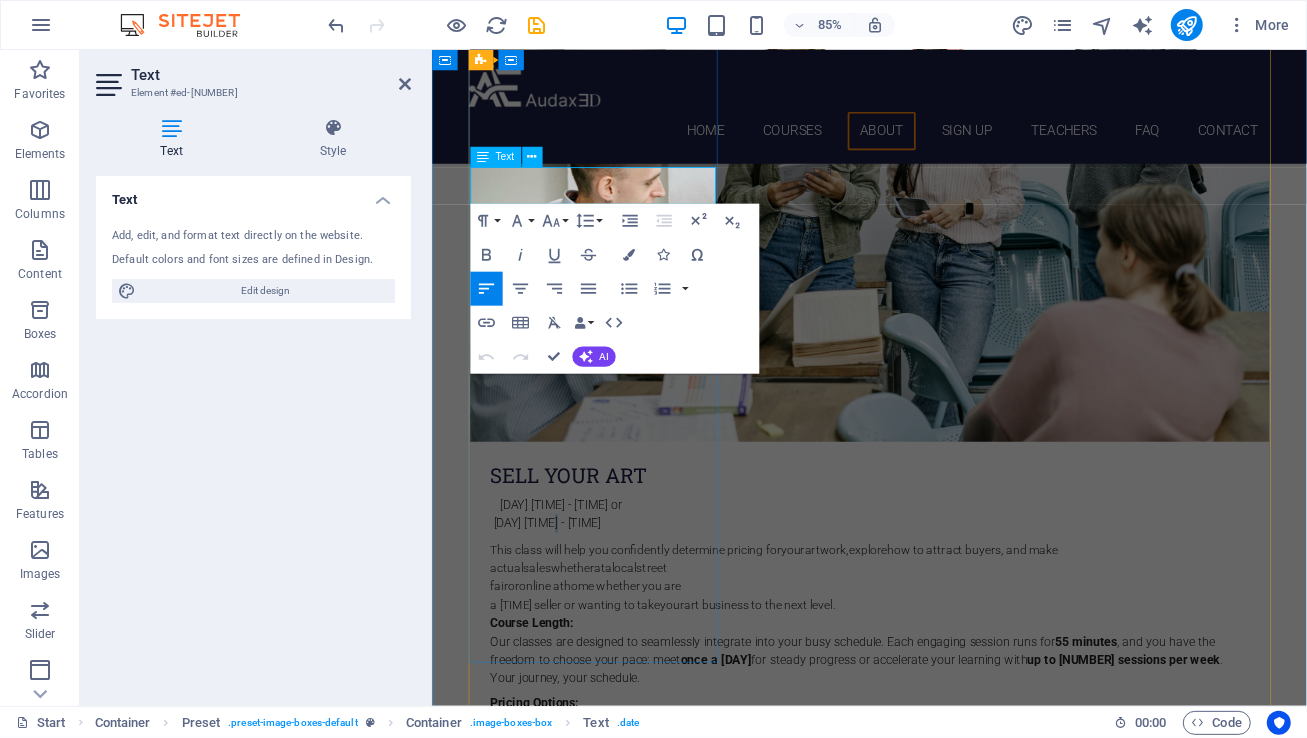 click on "[DAY] [TIME] - [TIME]" at bounding box center (565, 605) 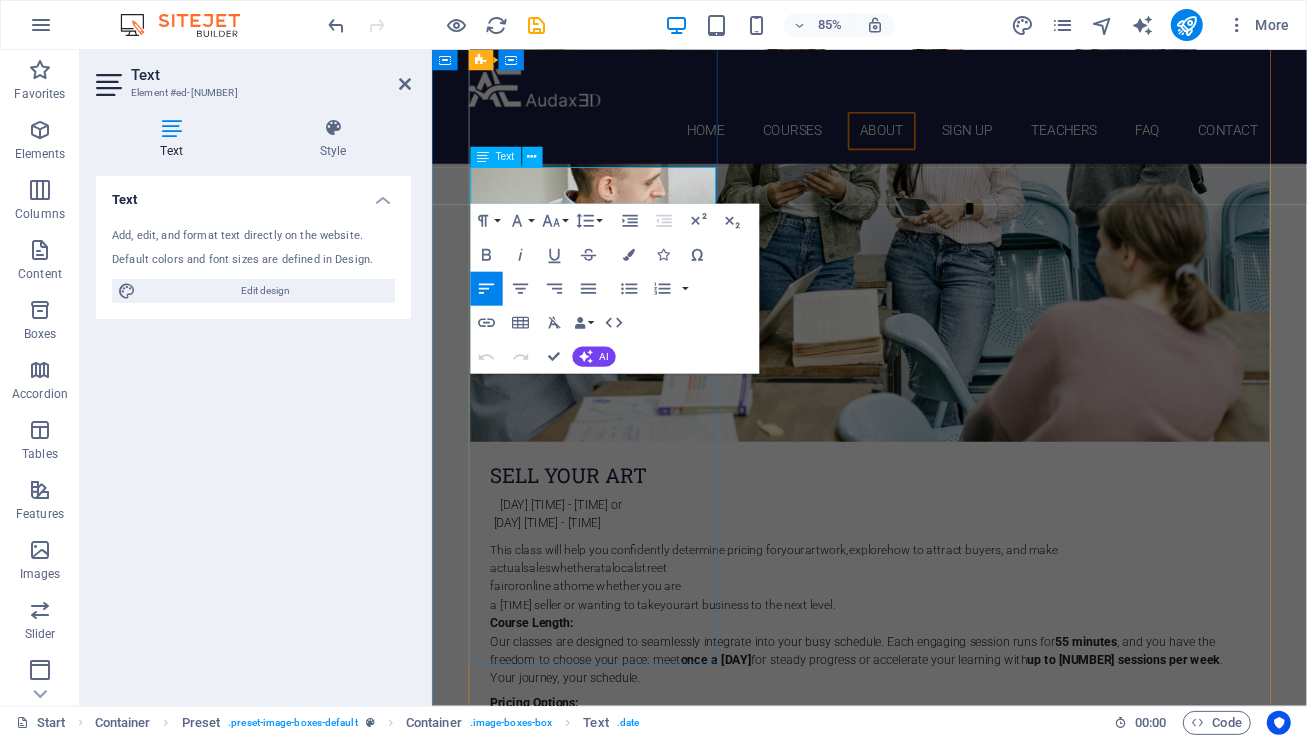click on "[DAY] [TIME] - [TIME]" at bounding box center (565, 605) 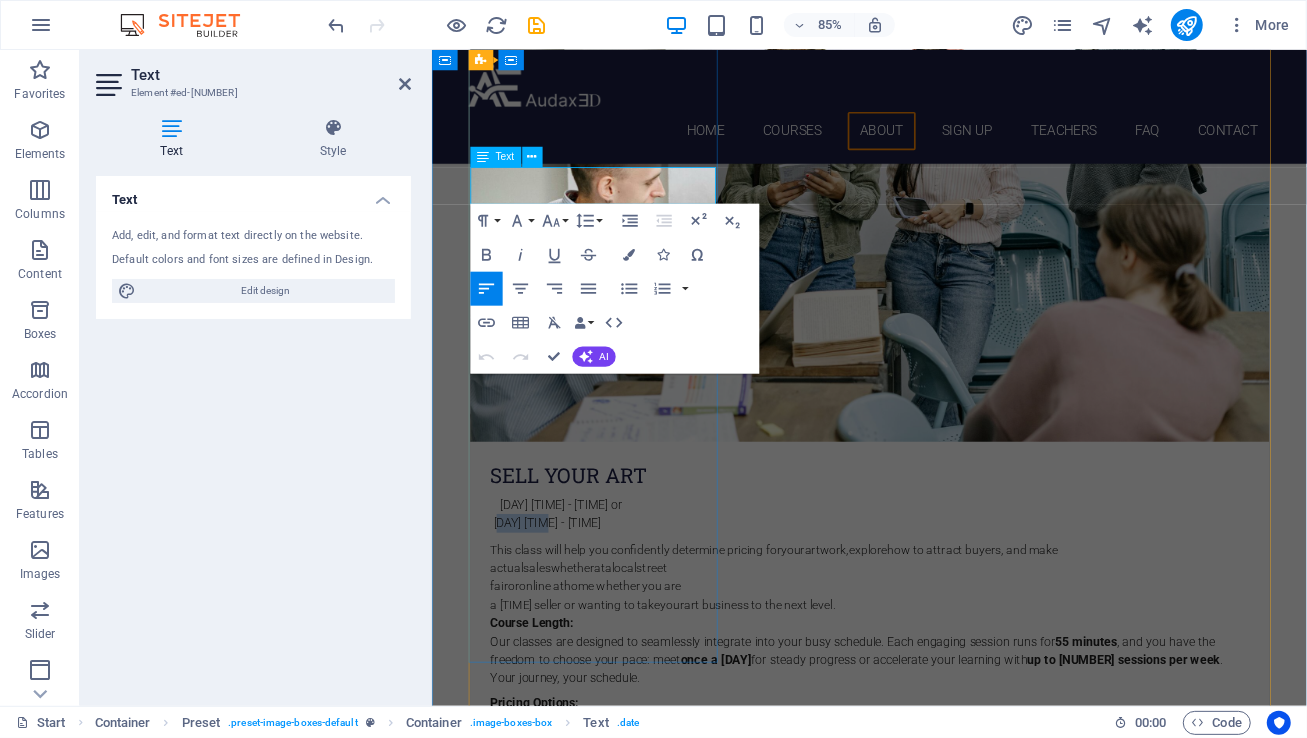 drag, startPoint x: 585, startPoint y: 220, endPoint x: 523, endPoint y: 220, distance: 62 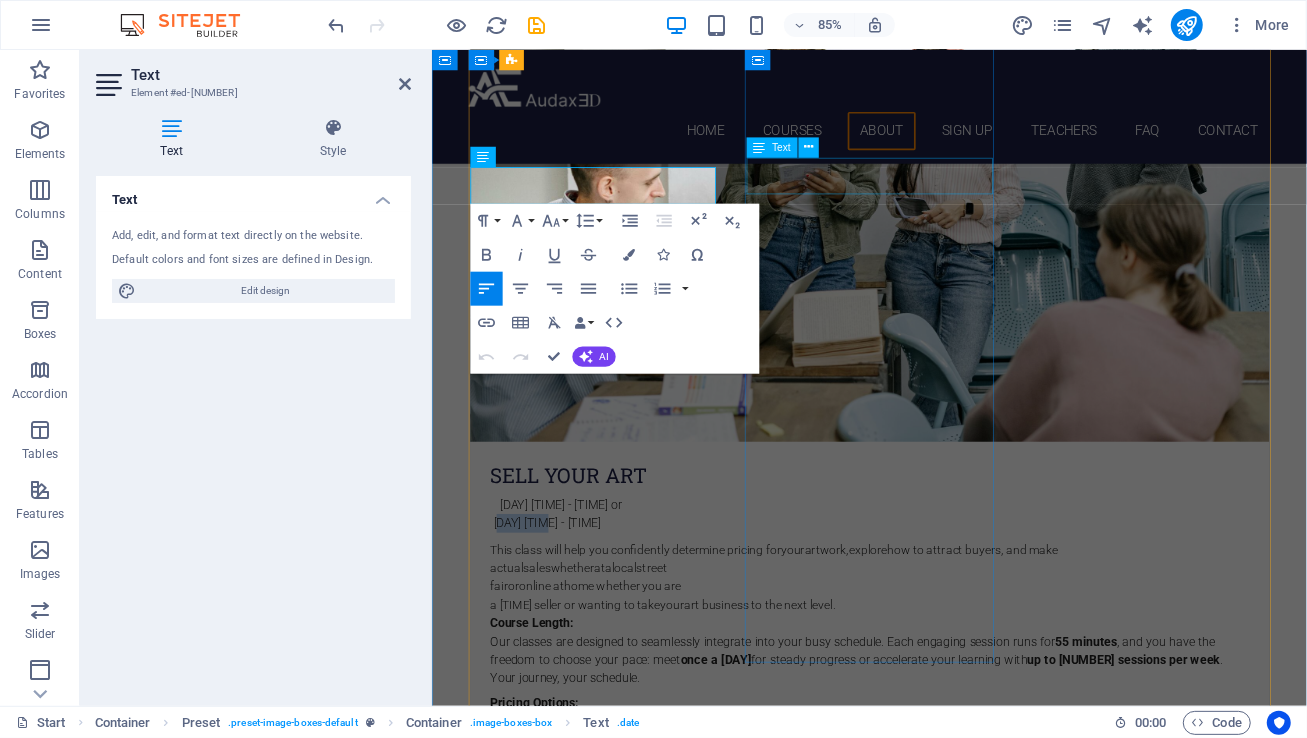 click on "[DAY] [TIME] - [TIME] or     [DAY] [TIME] - [TIME]" at bounding box center [946, 1590] 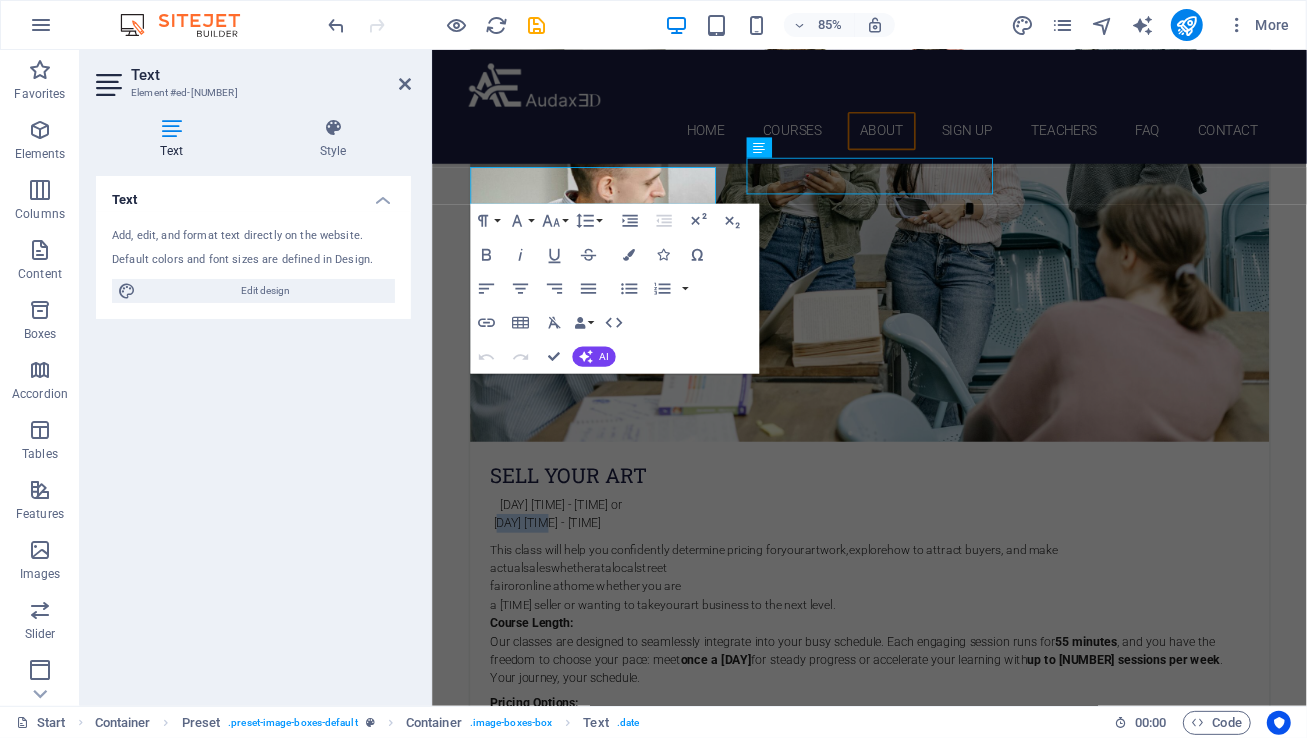 click at bounding box center [943, 183] 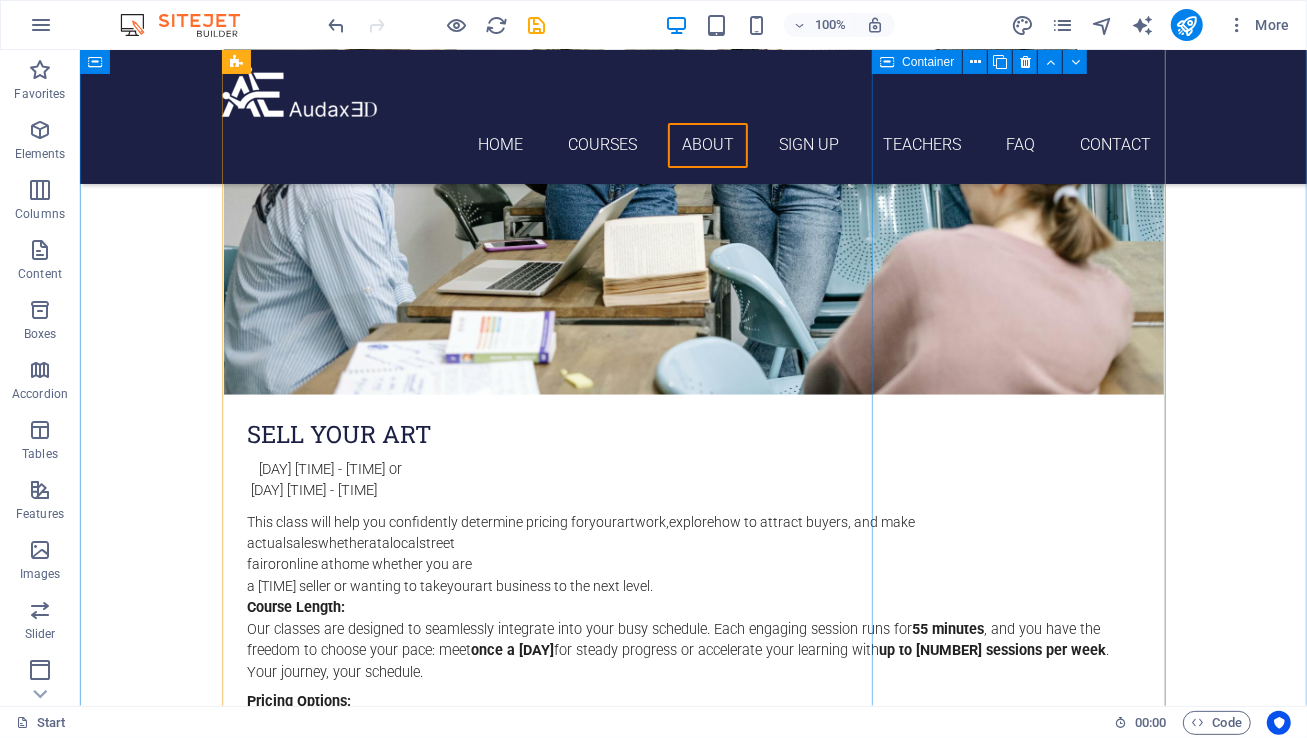 scroll, scrollTop: 1762, scrollLeft: 0, axis: vertical 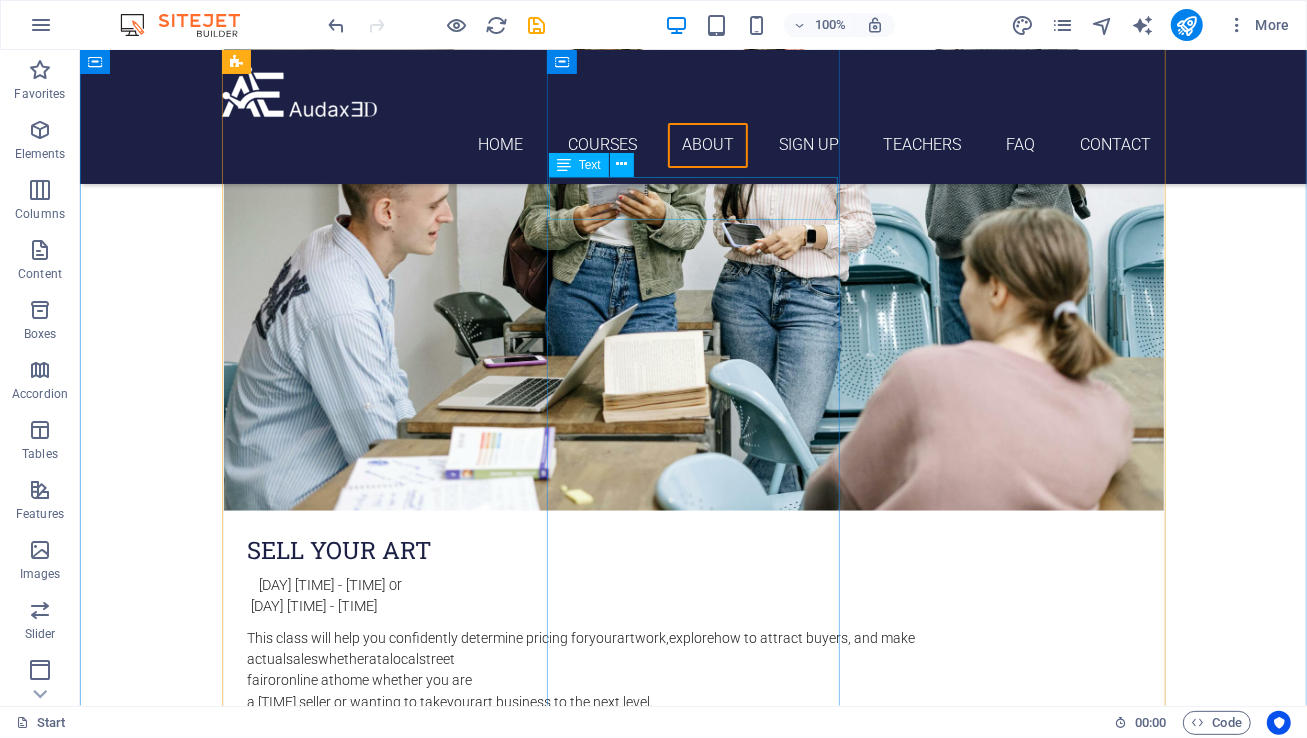 click on "[DAY] [TIME] - [TIME] or     [DAY] [TIME] - [TIME]" at bounding box center (693, 1590) 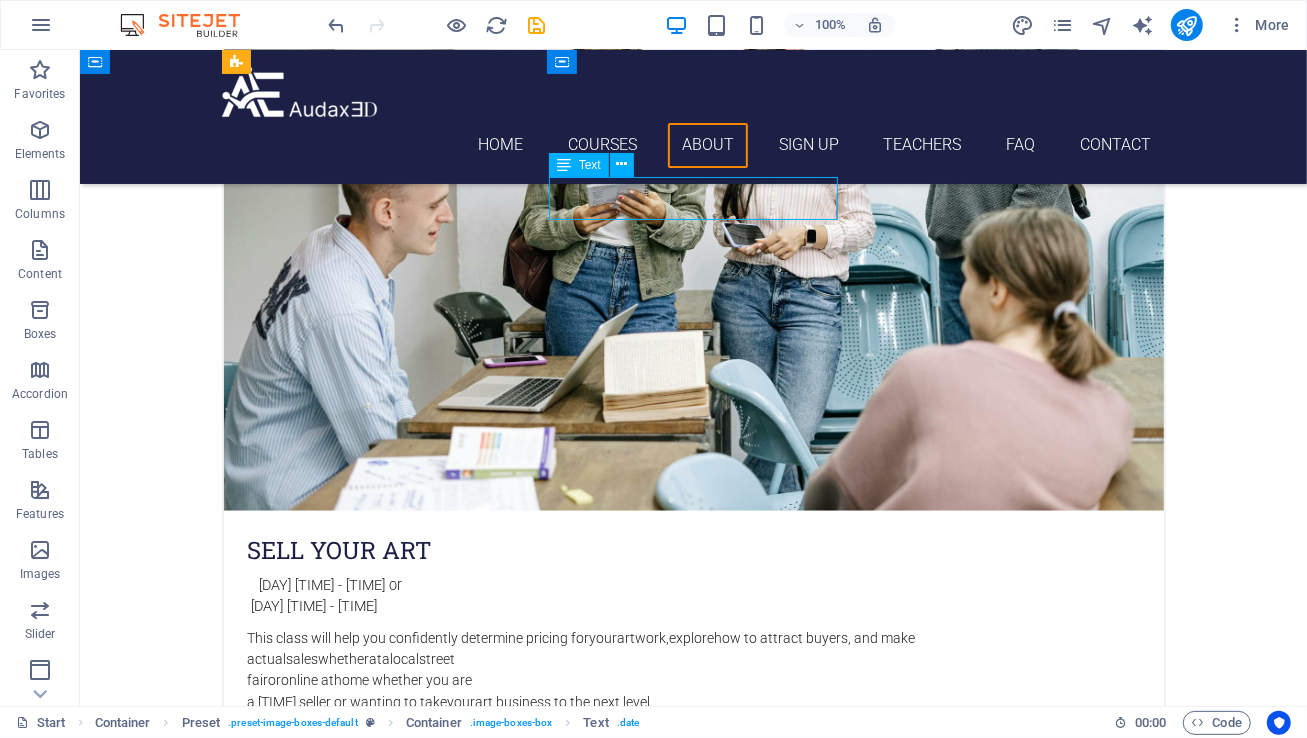 click on "[DAY] [TIME] - [TIME] or     [DAY] [TIME] - [TIME]" at bounding box center (693, 1590) 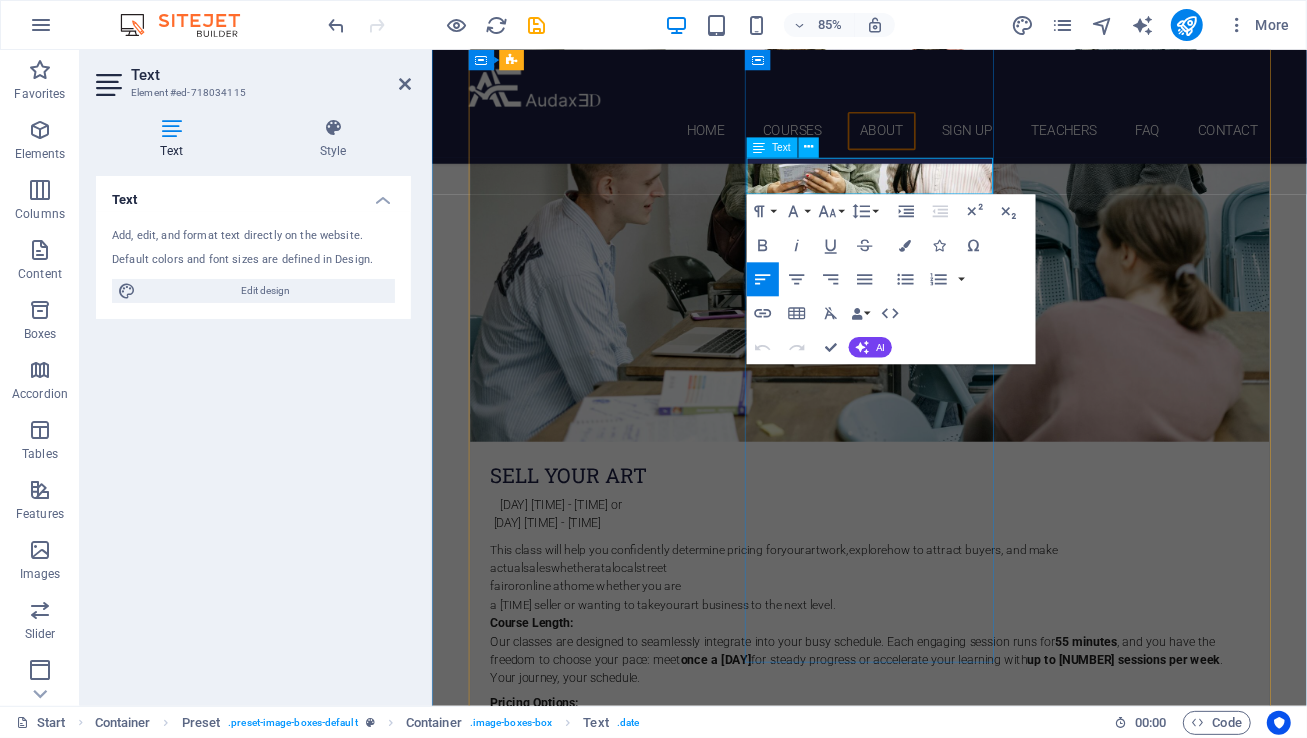 drag, startPoint x: 898, startPoint y: 207, endPoint x: 851, endPoint y: 209, distance: 47.042534 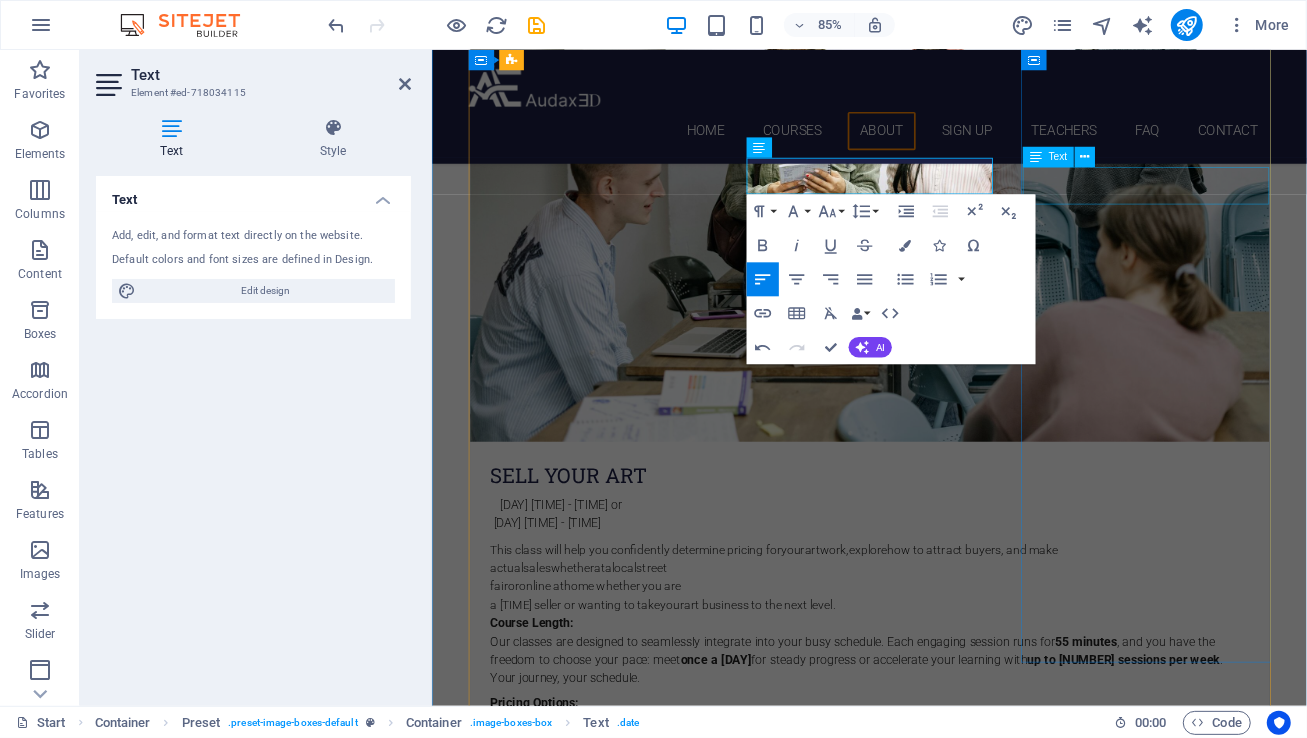 click on "[DAY] [TIME] - [TIME]    [DAY] [TIME] - [TIME]" at bounding box center [946, 2558] 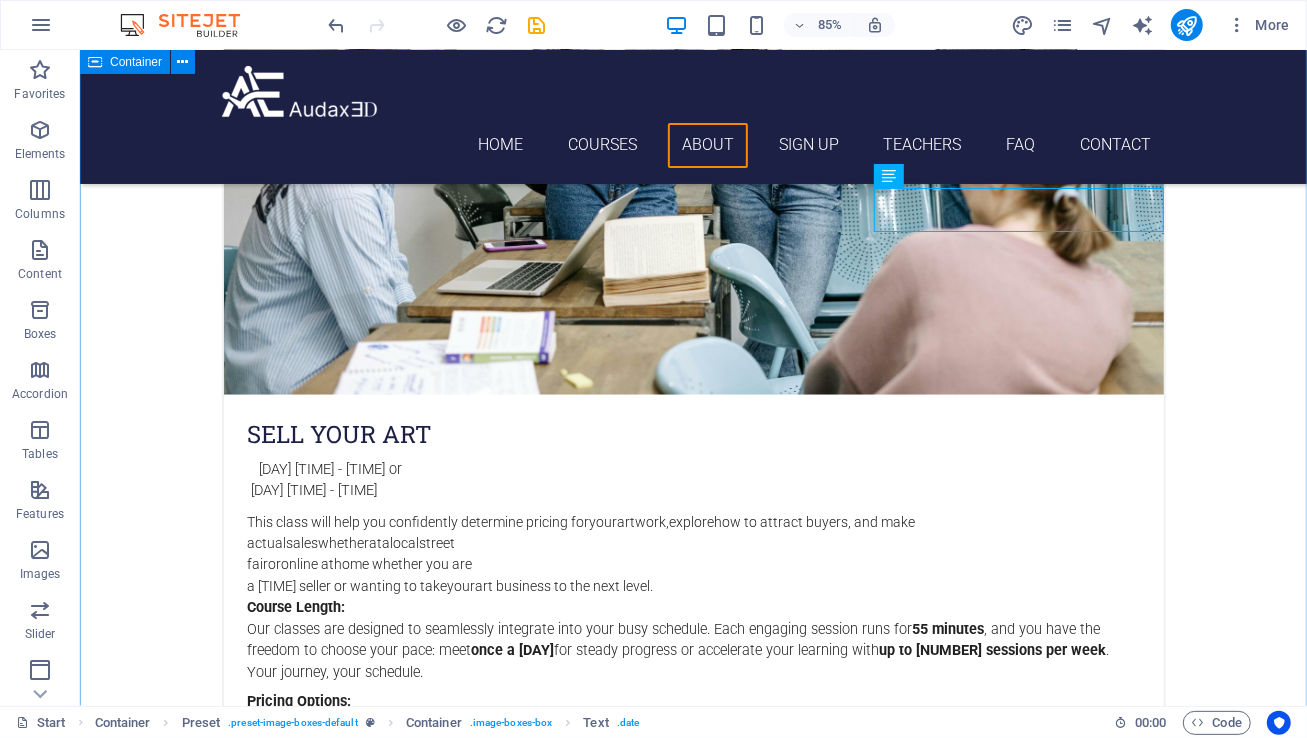 scroll, scrollTop: 1762, scrollLeft: 0, axis: vertical 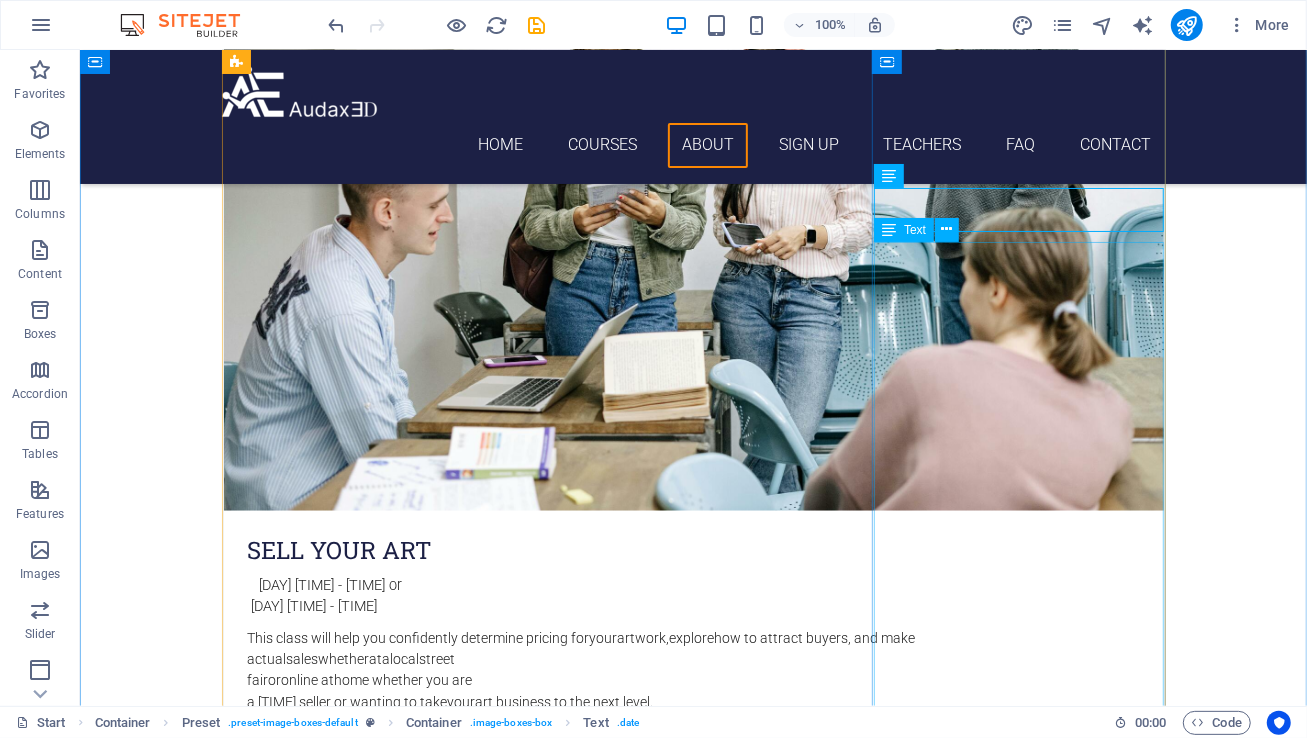 click on "Individual Class Price:  $[PRICE] per [TIME] session Monthly Class Package:  $[PRICE] total (Save $[PRICE] compared to individual pricing!)" at bounding box center [693, 2703] 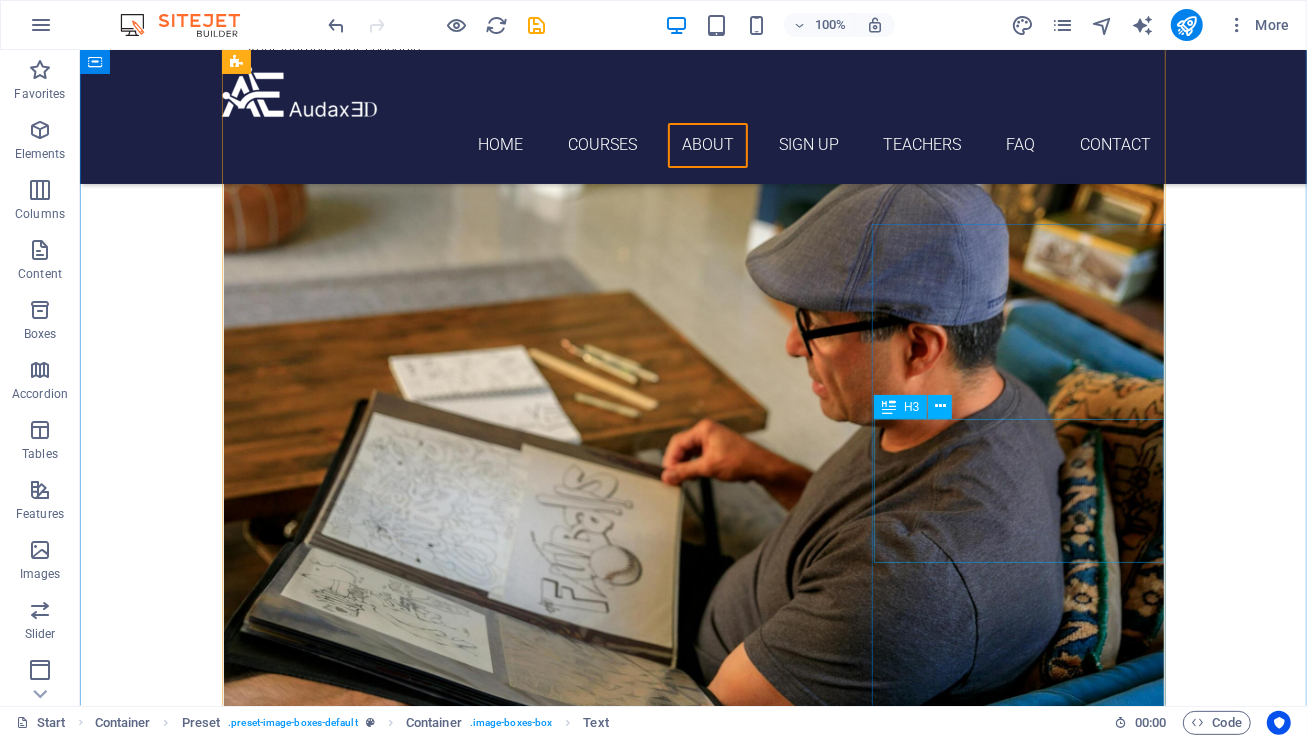 scroll, scrollTop: 3450, scrollLeft: 0, axis: vertical 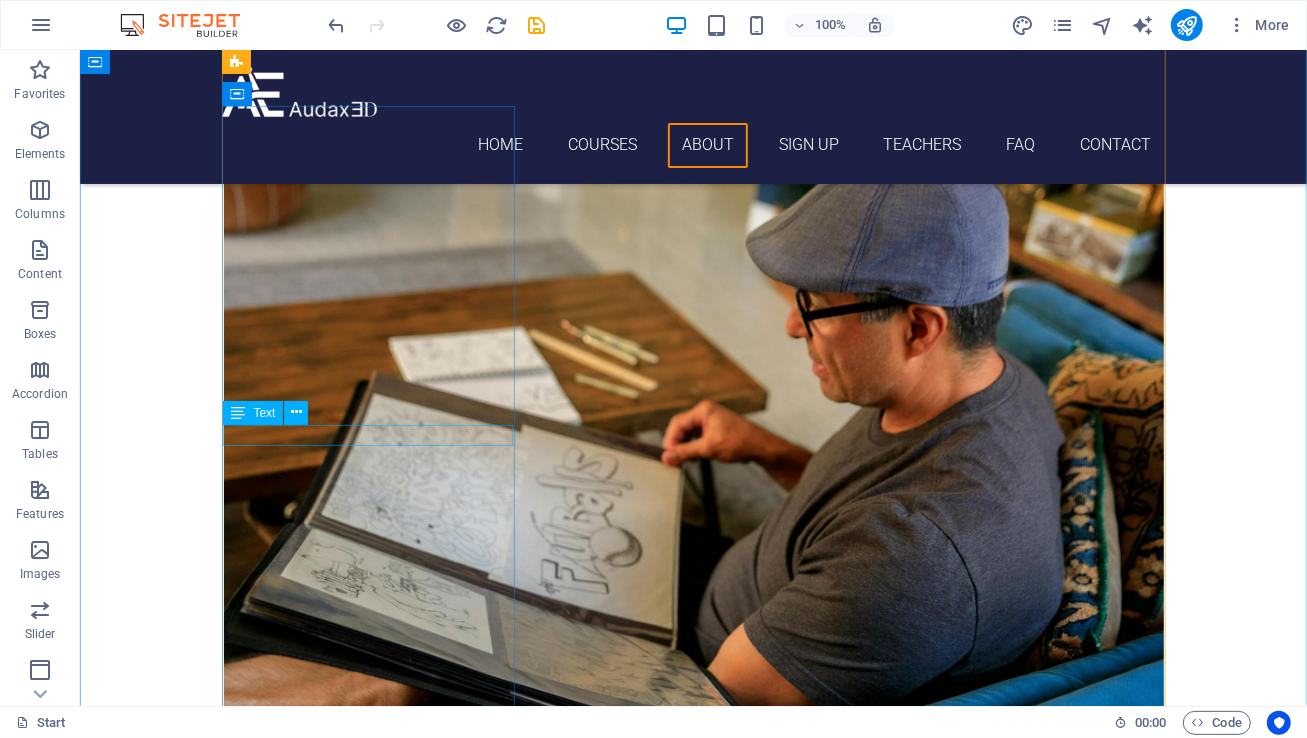 click on "[DAY] [TIME] - [TIME]" at bounding box center [693, 4796] 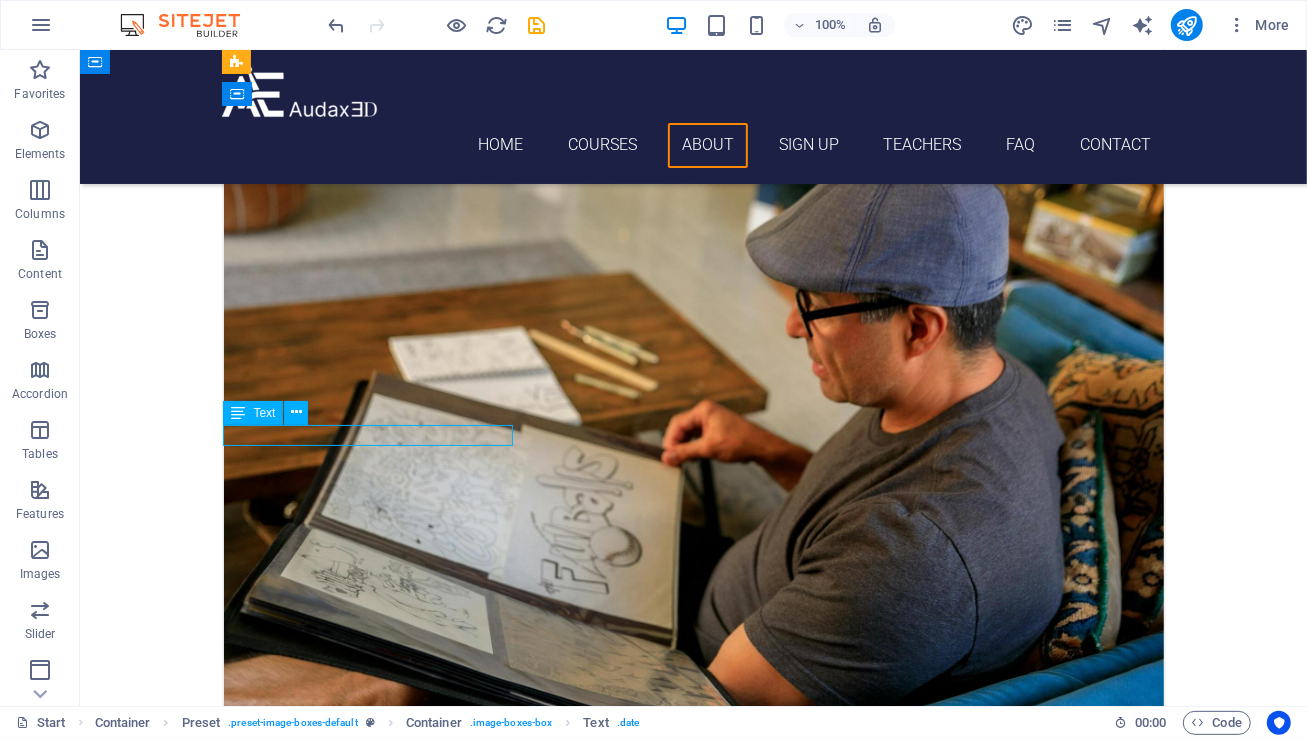 click on "[DAY] [TIME] - [TIME]" at bounding box center (693, 4796) 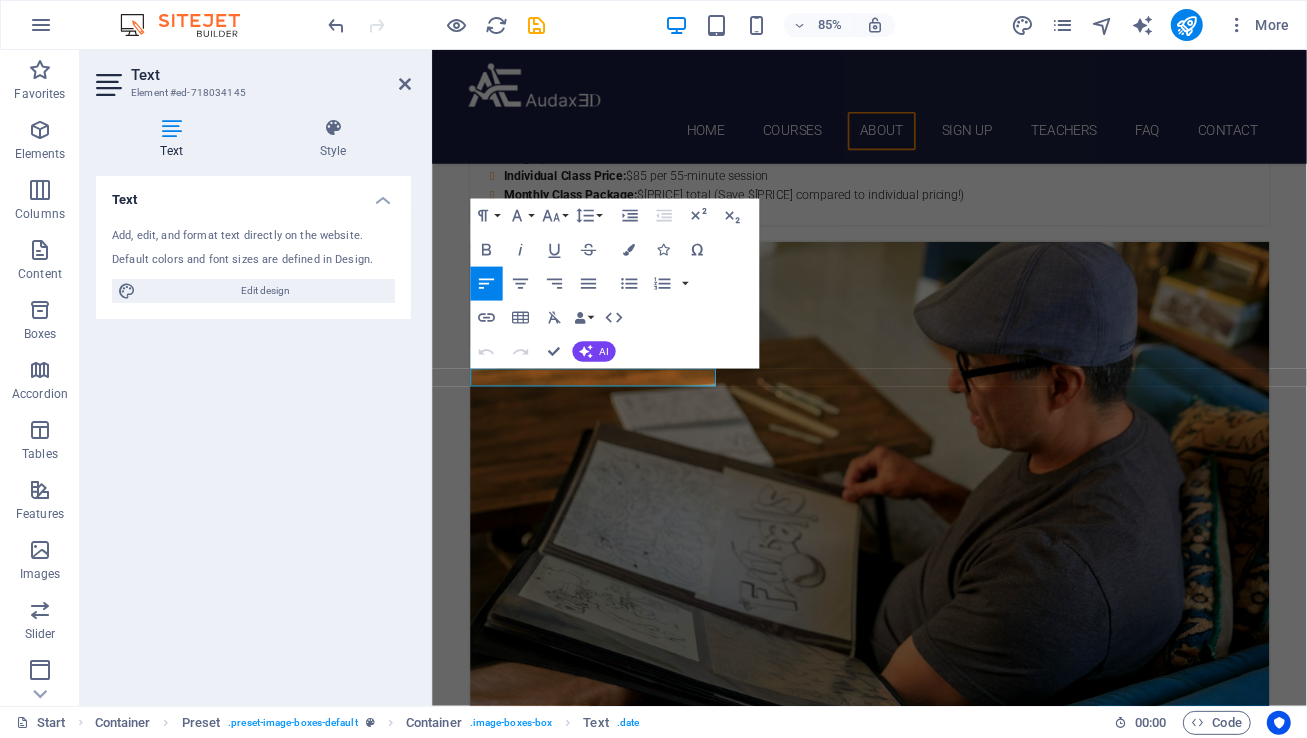 scroll, scrollTop: 3566, scrollLeft: 0, axis: vertical 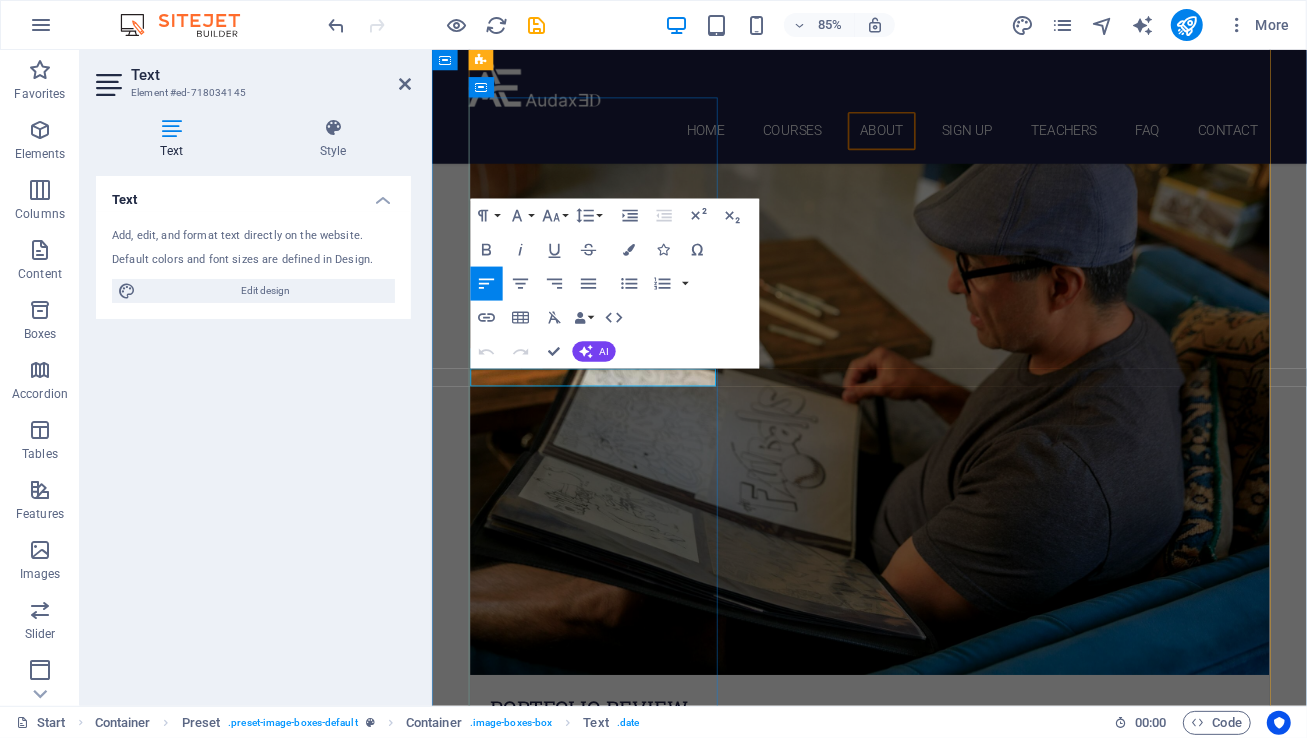click on "[DAY] [TIME] - [TIME]" at bounding box center [946, 4796] 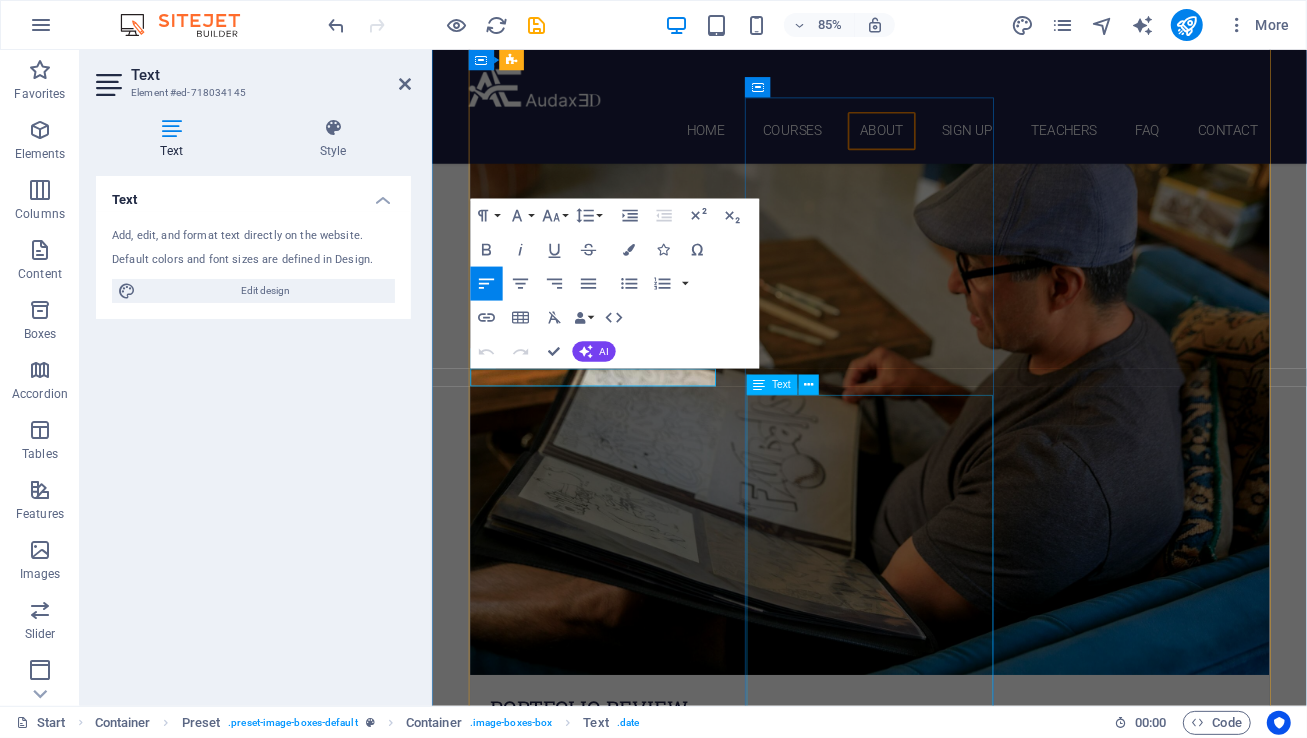 click on "Learn to confidently use [CITY]'s public transit system—including subway, bus, and ferry—while mastering the art of photography by recognizing iconic architecture and landmarks.  This immersive, hands-on workshop is a unique experience designed to teach essential safe transit skills for those new to New York City's transportation network, concurrently developing your photographic eye. You'll expertly capture the grandeur of [CITY]'s landmarks and the vibrant energy of its diverse environments, transforming your journeys into compelling visual stories. Course Length: Our sessions are  2.5 hours each . We offer flexible scheduling options, with classes meeting either  once a week  depending on your availability and preference. Individual Class Price:  $125 per class (2.5-hour session) Monthly Class Package:  $595 total (This package offers a savings of $30 compared to purchasing individual classes.  )" at bounding box center (946, 5952) 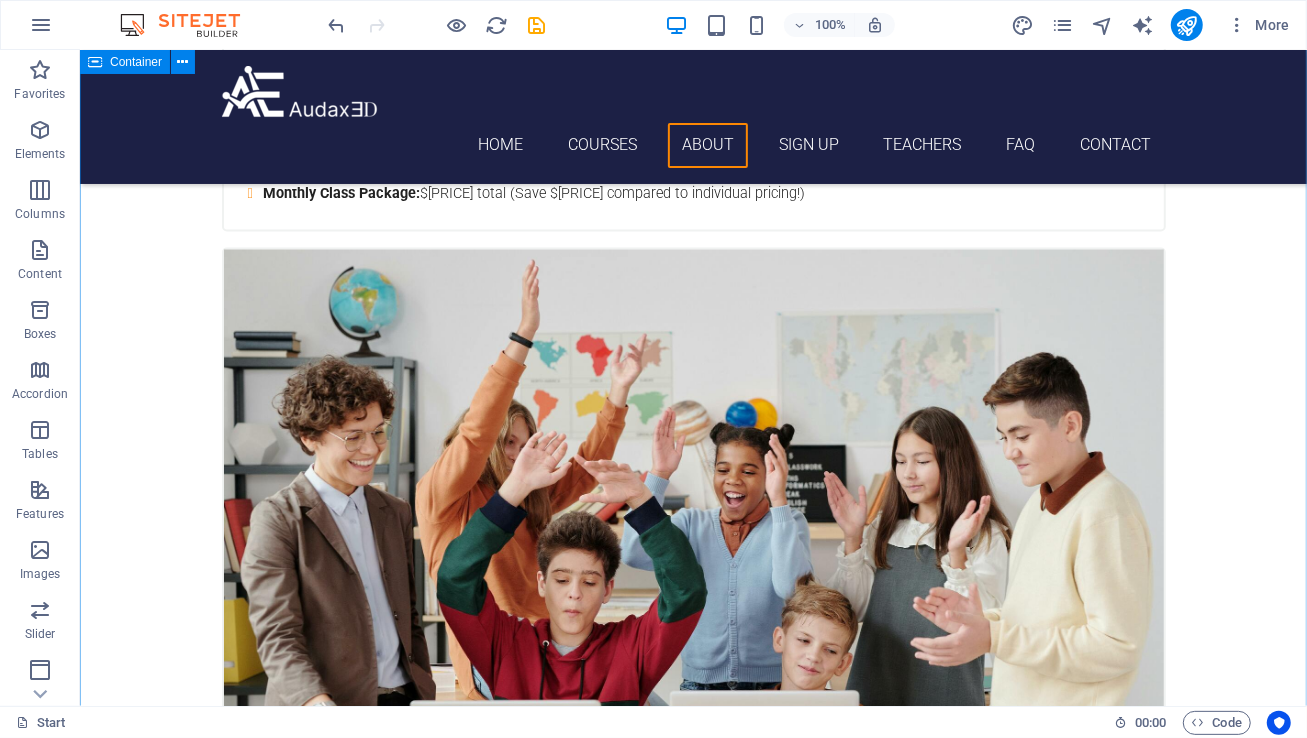 scroll, scrollTop: 2410, scrollLeft: 0, axis: vertical 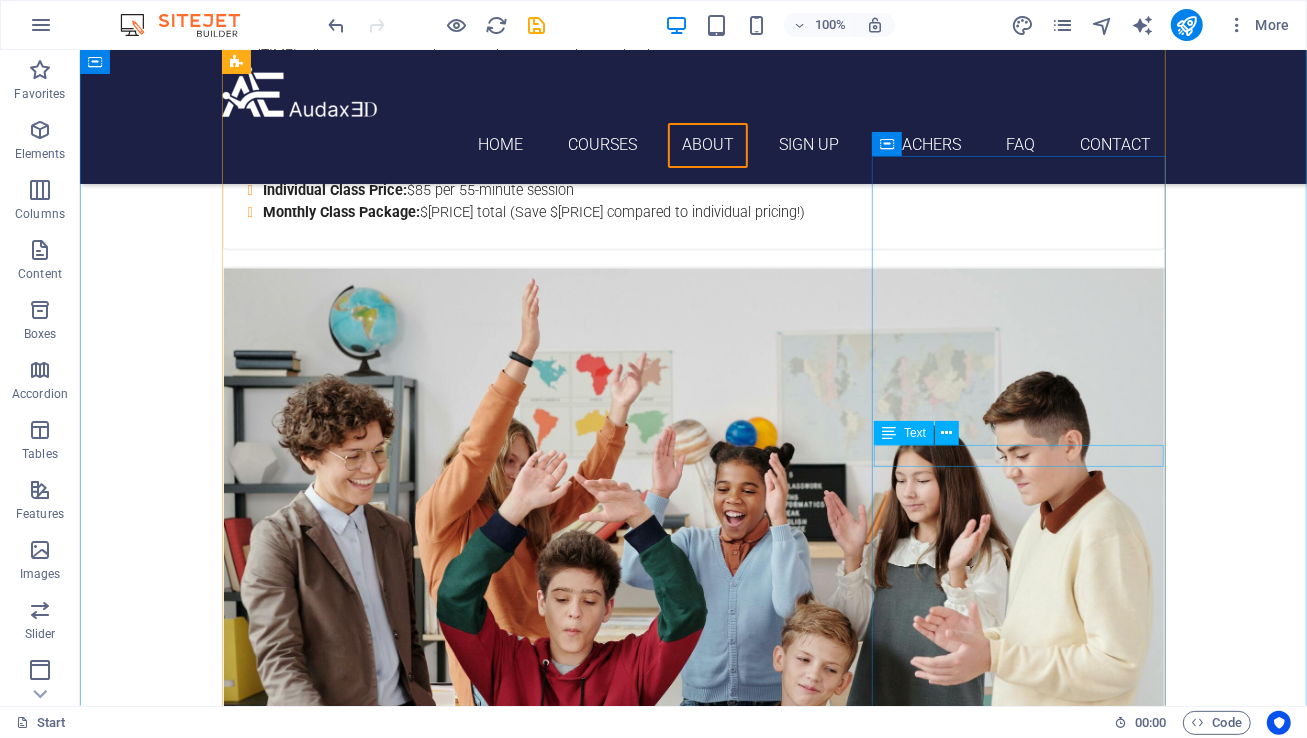 click on "[DAY] [TIME] - [TIME]" at bounding box center [693, 4847] 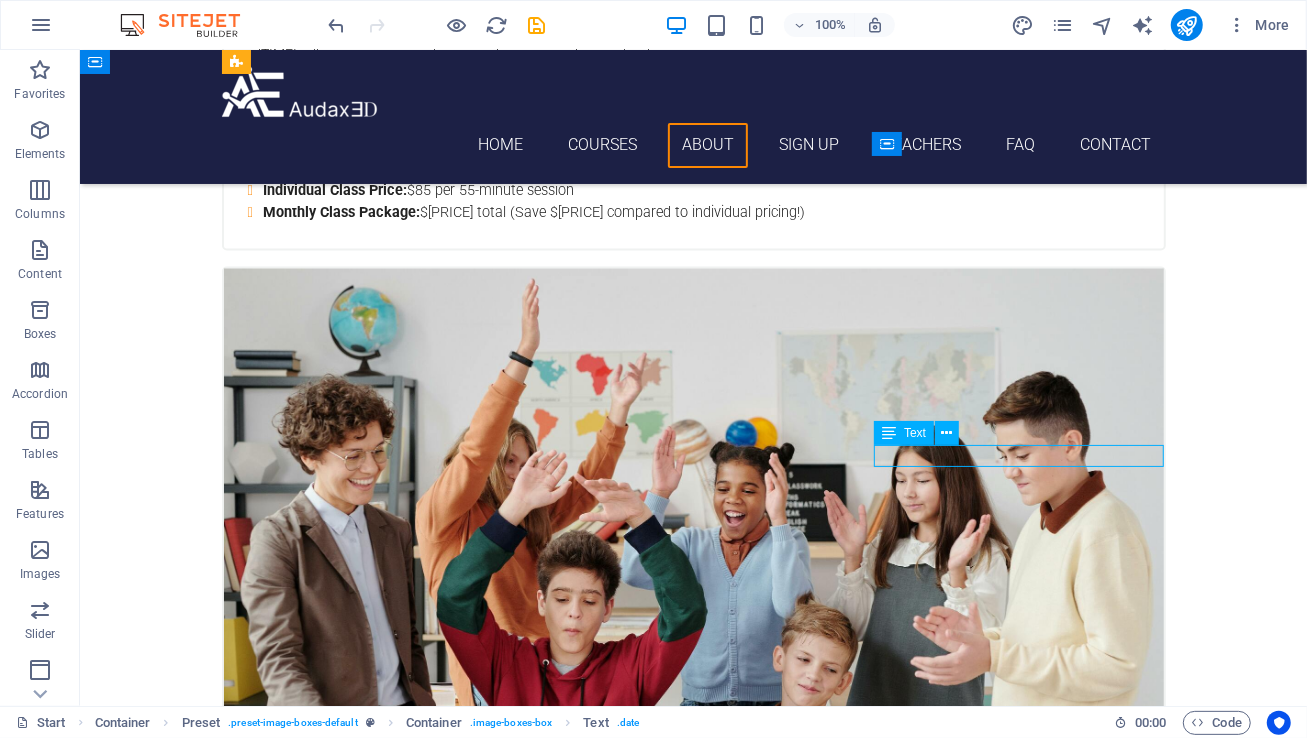 click on "[DAY] [TIME] - [TIME]" at bounding box center [693, 4847] 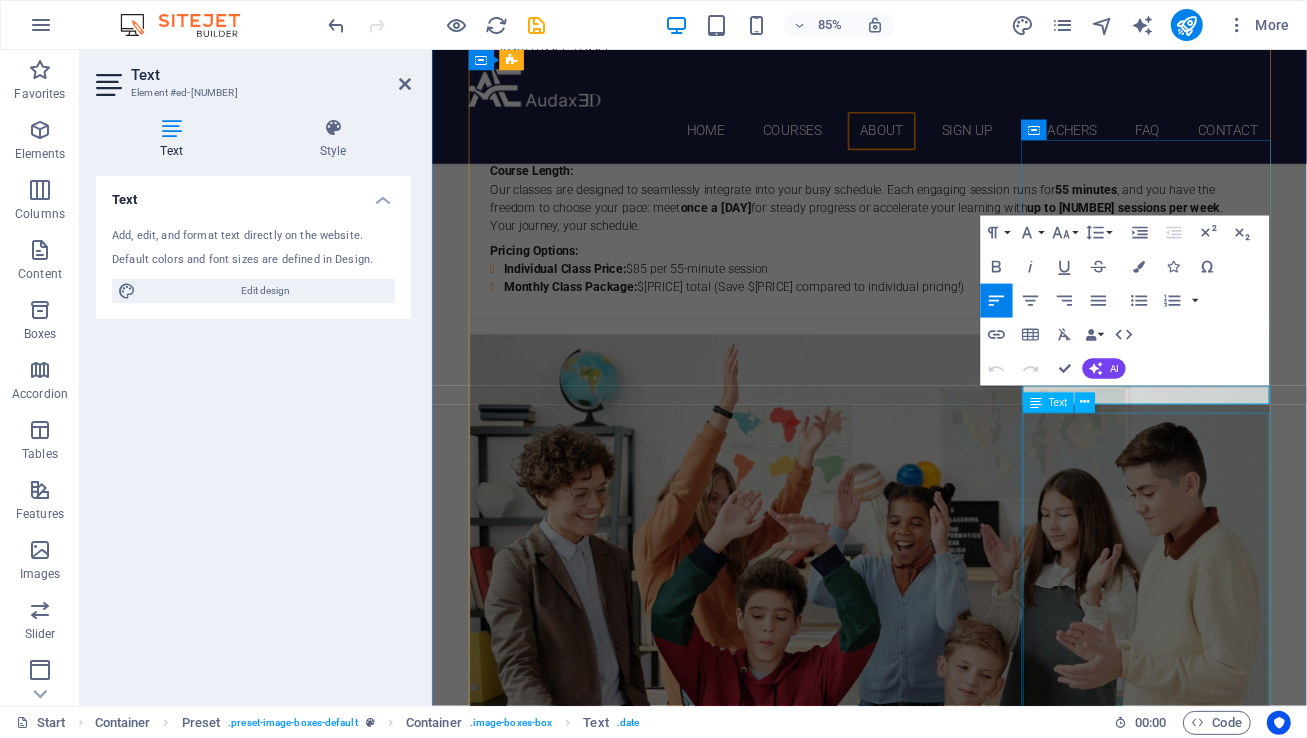 scroll, scrollTop: 2525, scrollLeft: 0, axis: vertical 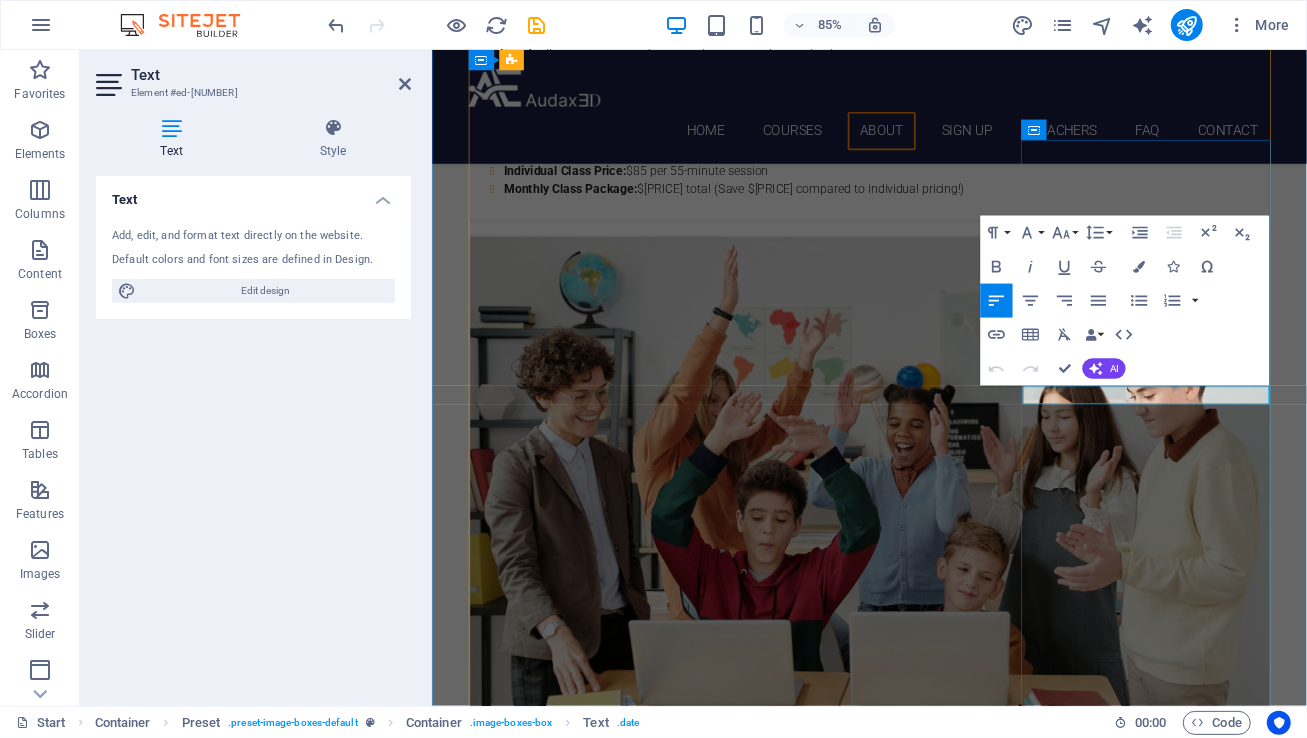 click on "[DAY] [TIME] - [TIME]" at bounding box center (946, 4848) 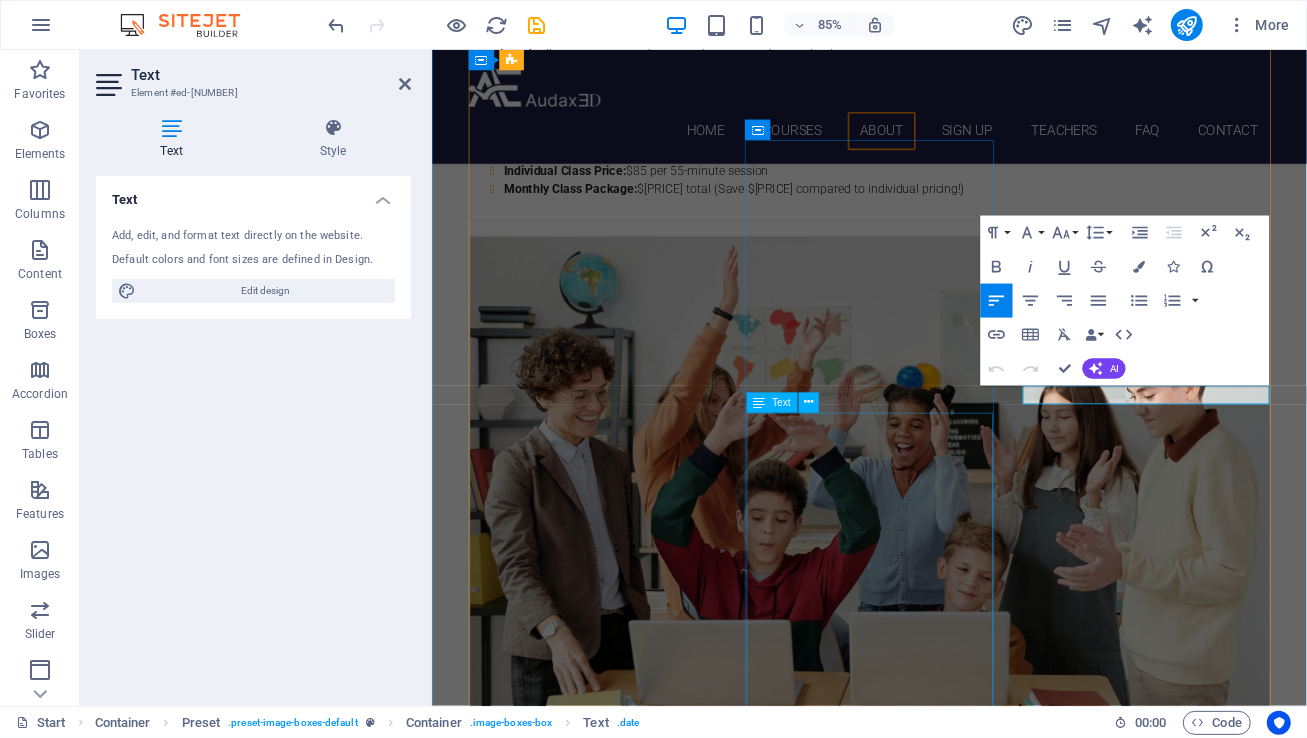 click on "Master the art of crafting a standout resume and cover letter tailored to today’s job market. Learn how to customize your resume, tailor your emails and cover letters, and confidently follow up with potential employers to increase your chances of landing interviews and job offers.  Course Length: Our classes are designed to seamlessly integrate into your busy schedule. Each engaging session runs for  55 minutes , and you have the freedom to choose your pace: meet  once a week  for steady progress or accelerate your learning with  up to two sessions per week . Your journey, your schedule. Pricing Options: Individual Class Price:  $85 per 55-minute session Monthly Class Package:  $305 total (Save $35 compared to individual pricing!)" at bounding box center [946, 4014] 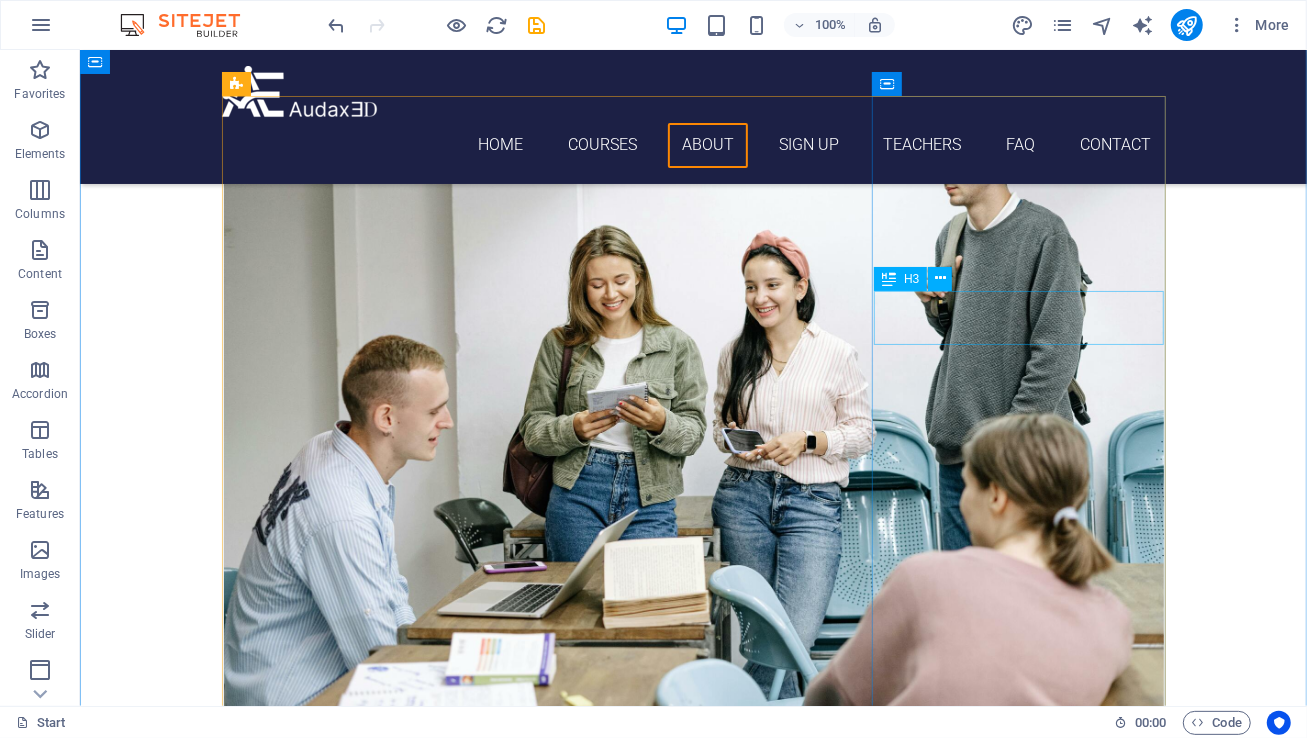 scroll, scrollTop: 1513, scrollLeft: 0, axis: vertical 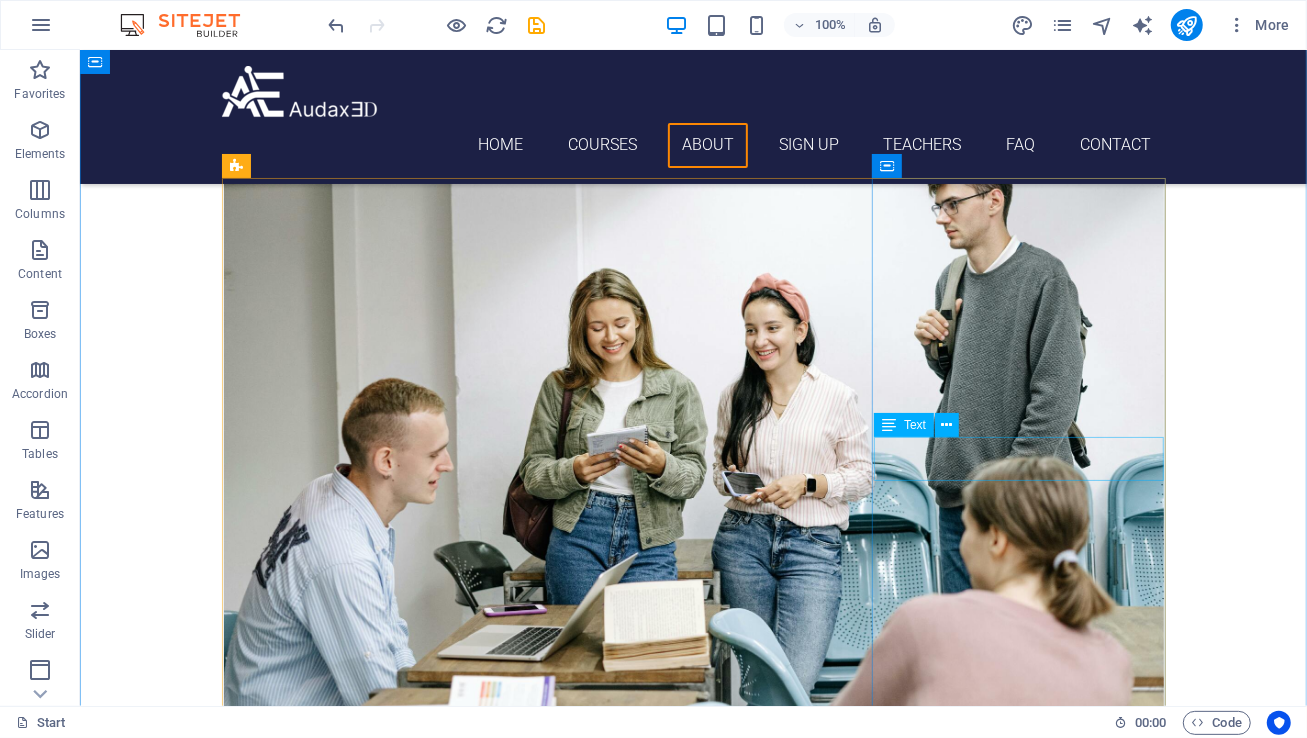 click on "[DAY] [TIME] - [TIME]    [DAY] [TIME] - [TIME]" at bounding box center [693, 2807] 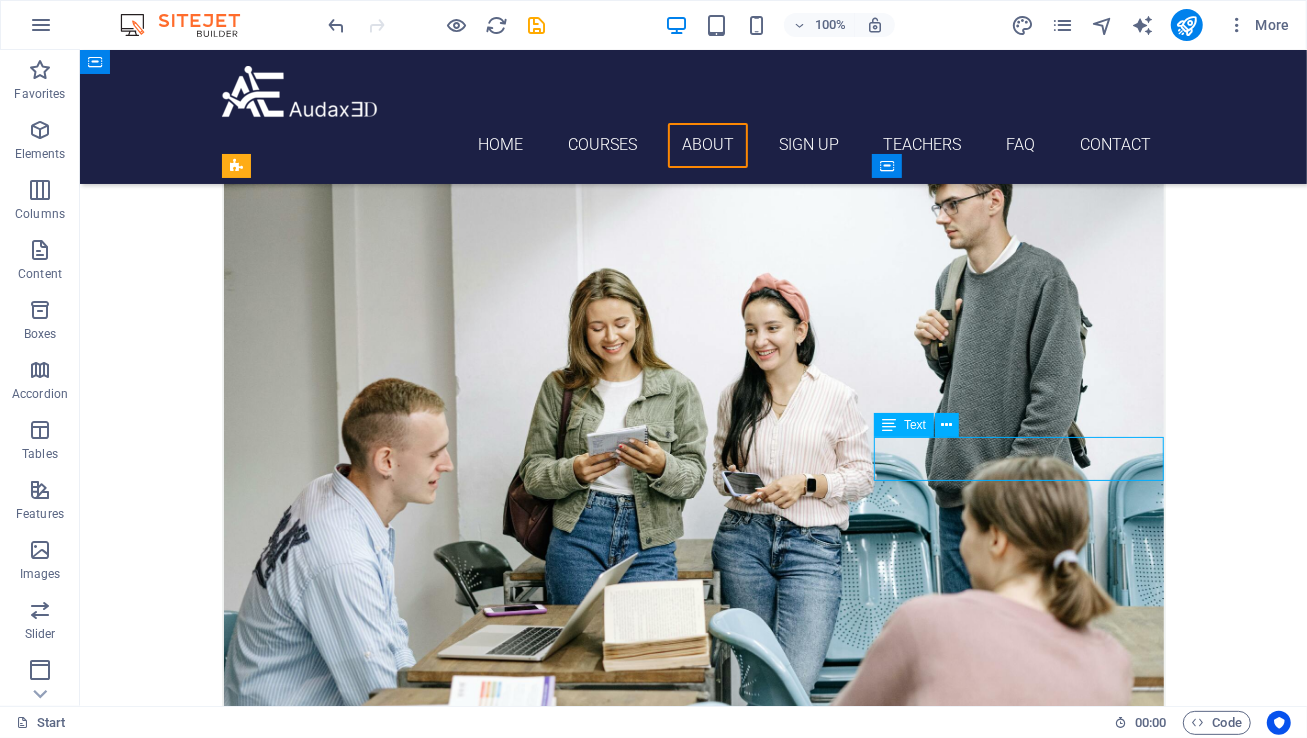 click on "[DAY] [TIME] - [TIME]    [DAY] [TIME] - [TIME]" at bounding box center [693, 2807] 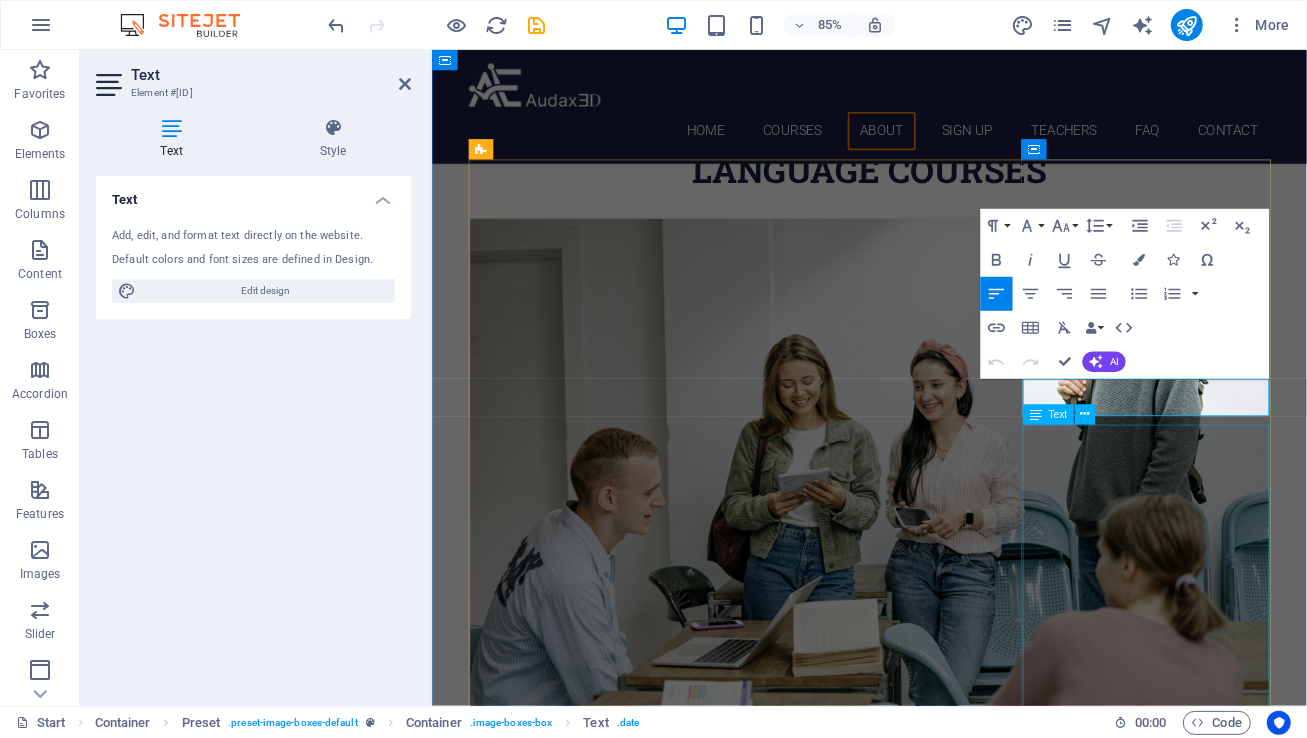scroll, scrollTop: 1629, scrollLeft: 0, axis: vertical 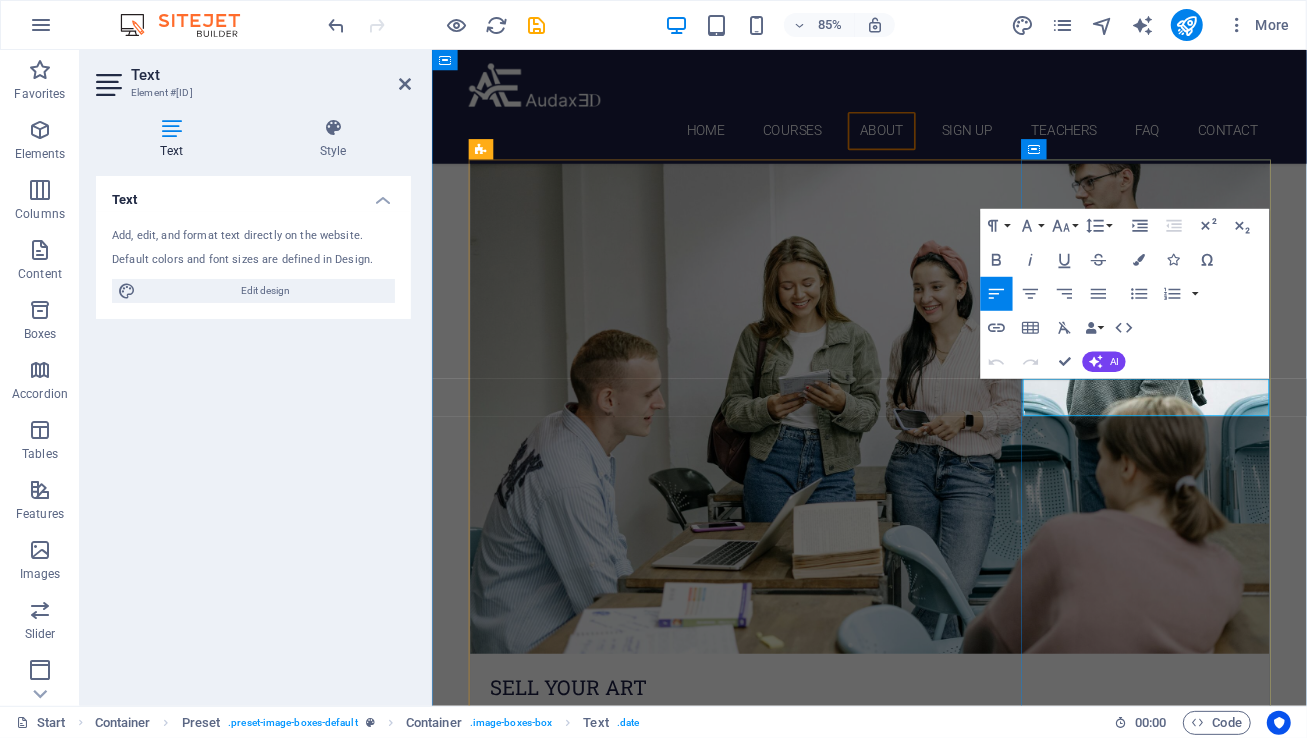 drag, startPoint x: 1356, startPoint y: 466, endPoint x: 1175, endPoint y: 465, distance: 181.00276 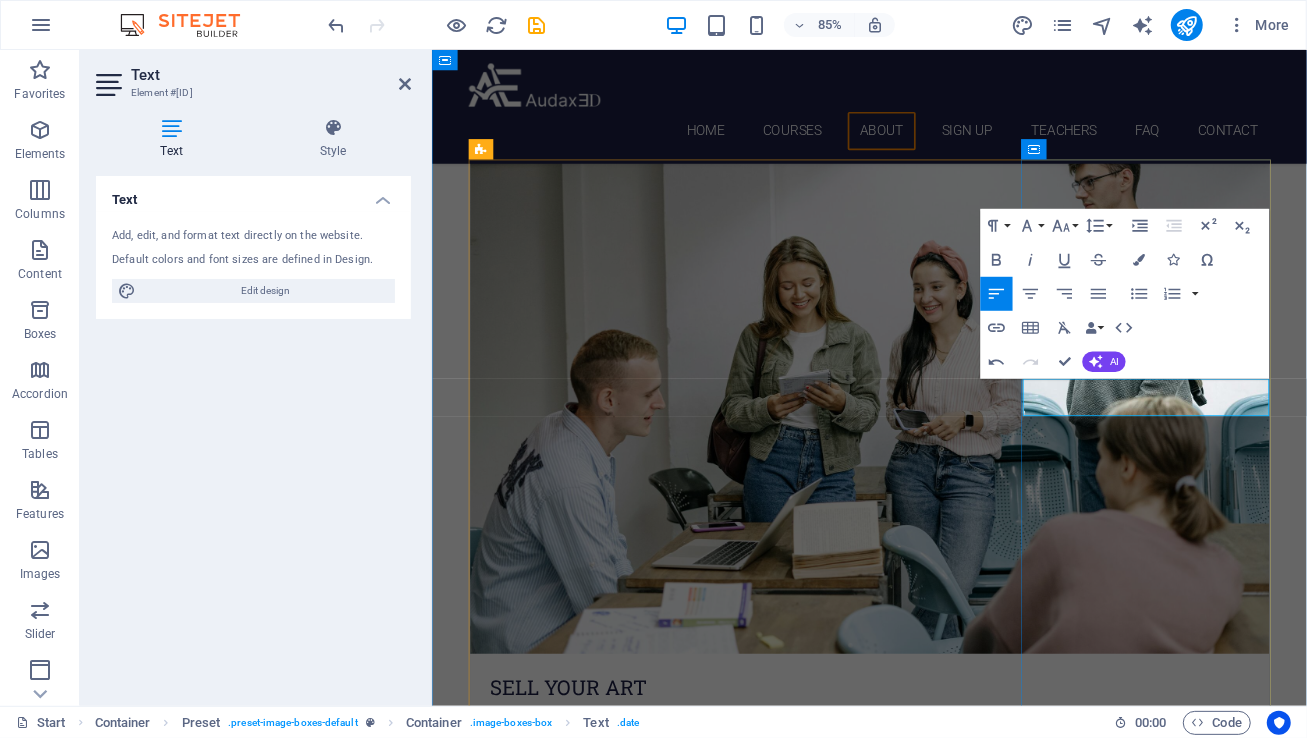 click on "[DAY] [TIME] - [TIME]     [DAY] [TIME] - [TIME]" at bounding box center [946, 2807] 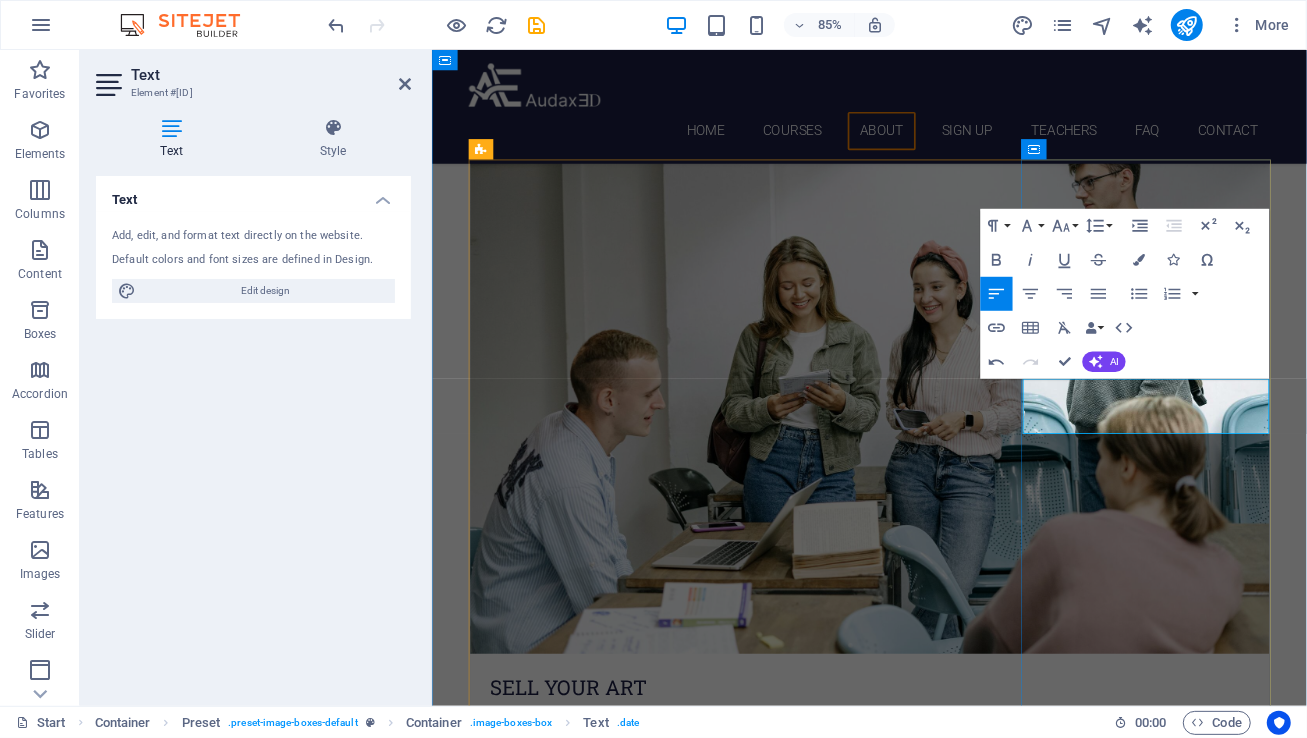 click on "[DAY] [TIME] - [TIME] or" at bounding box center [946, 2797] 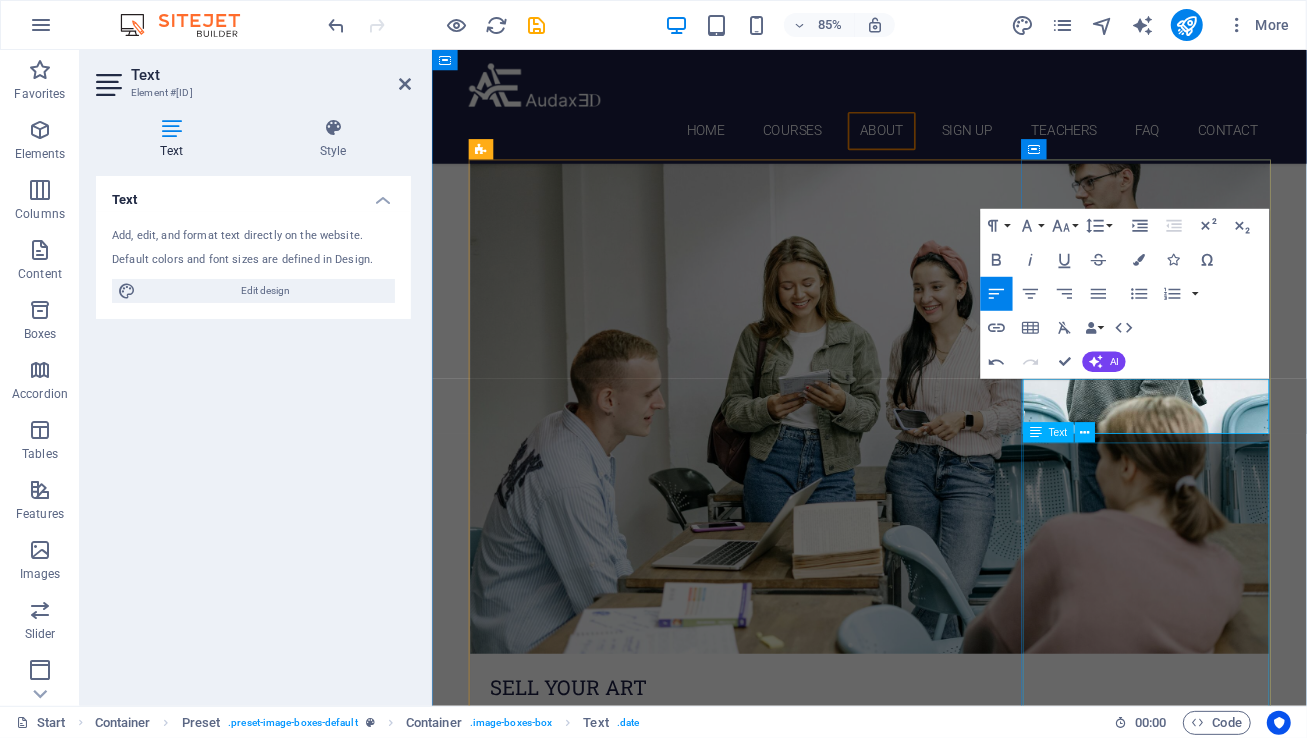 click on "Individual Class Price:  $[PRICE] per [TIME] session Monthly Class Package:  $[PRICE] total (Save $[PRICE] compared to individual pricing!)" at bounding box center (946, 2952) 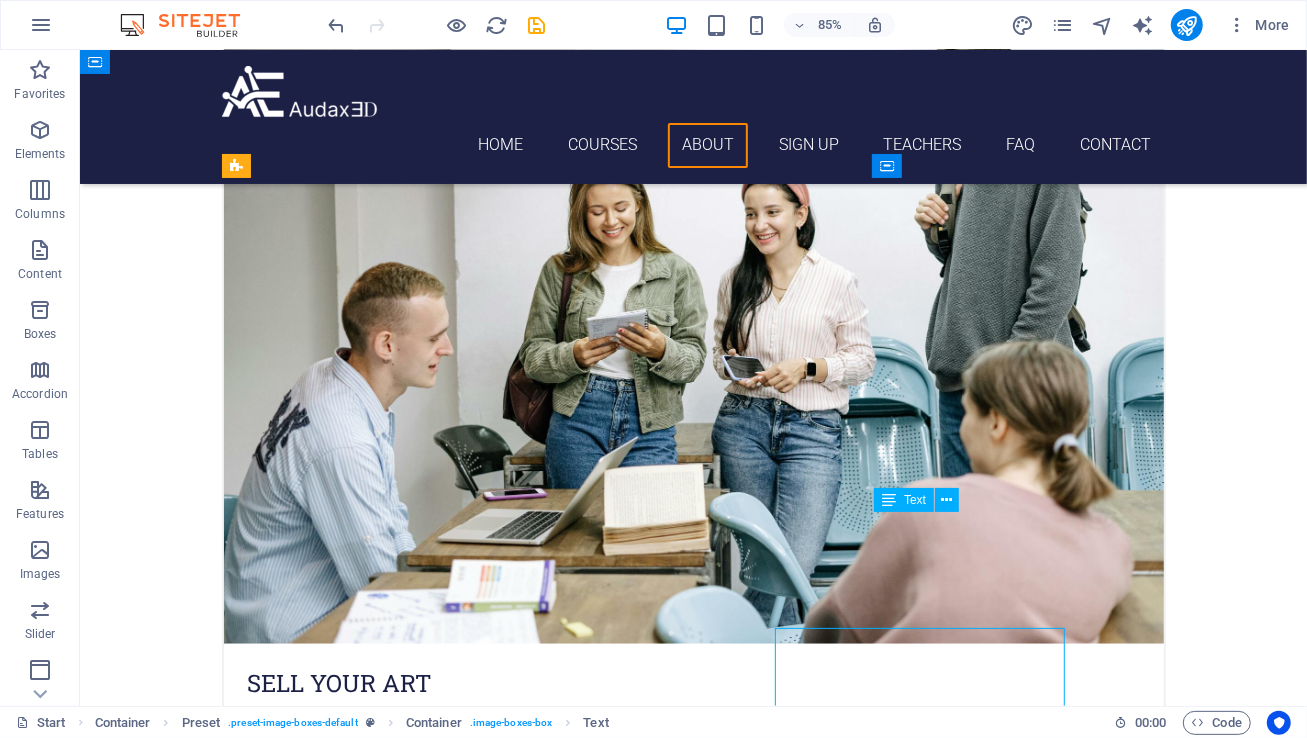 scroll, scrollTop: 1513, scrollLeft: 0, axis: vertical 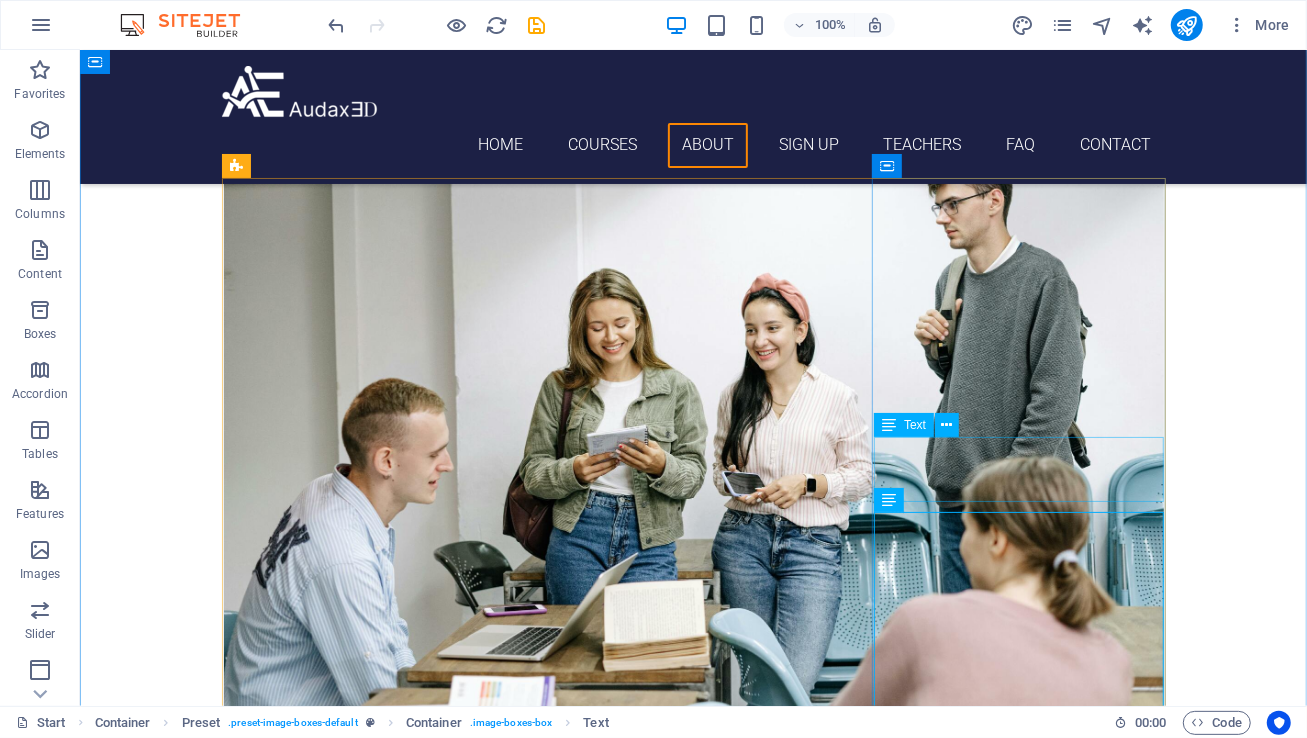 click on "[DAY] [TIME] - [TIME]. or      [DAY] [TIME] - [TIME]" at bounding box center (693, 2807) 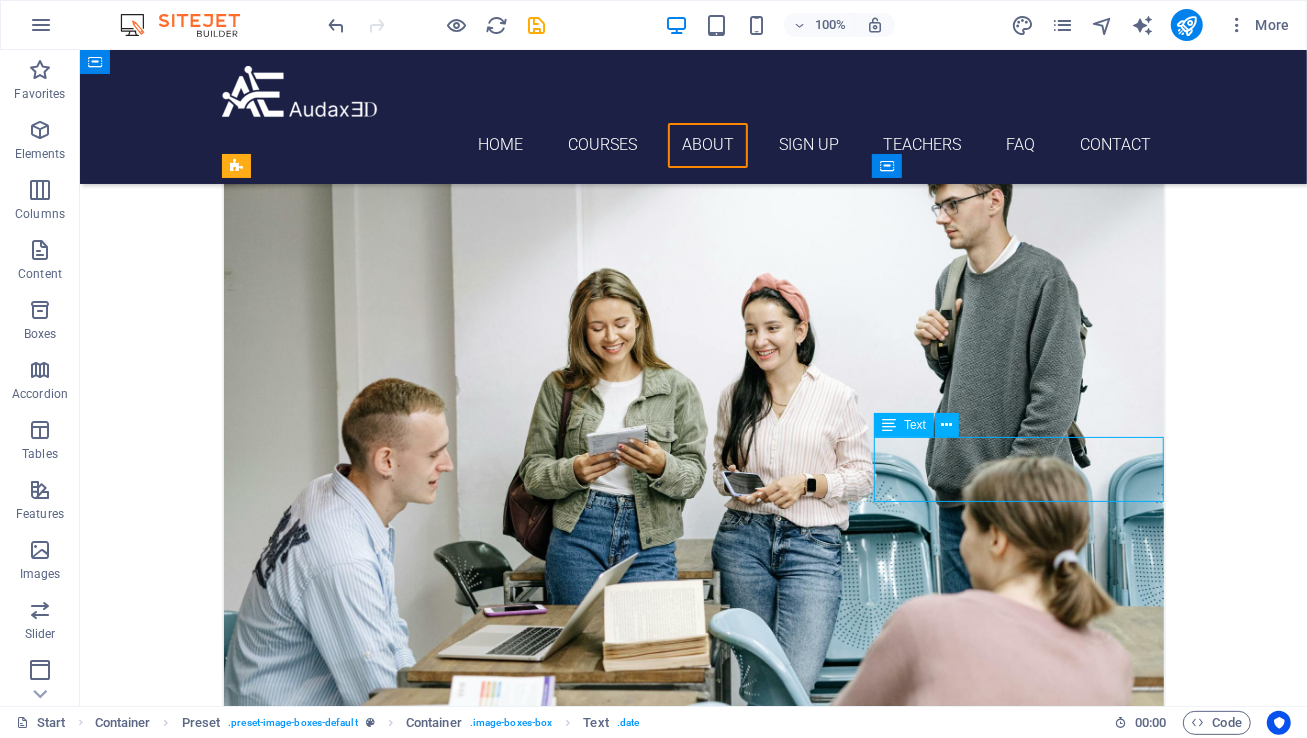 click on "[DAY] [TIME] - [TIME]. or      [DAY] [TIME] - [TIME]" at bounding box center (693, 2807) 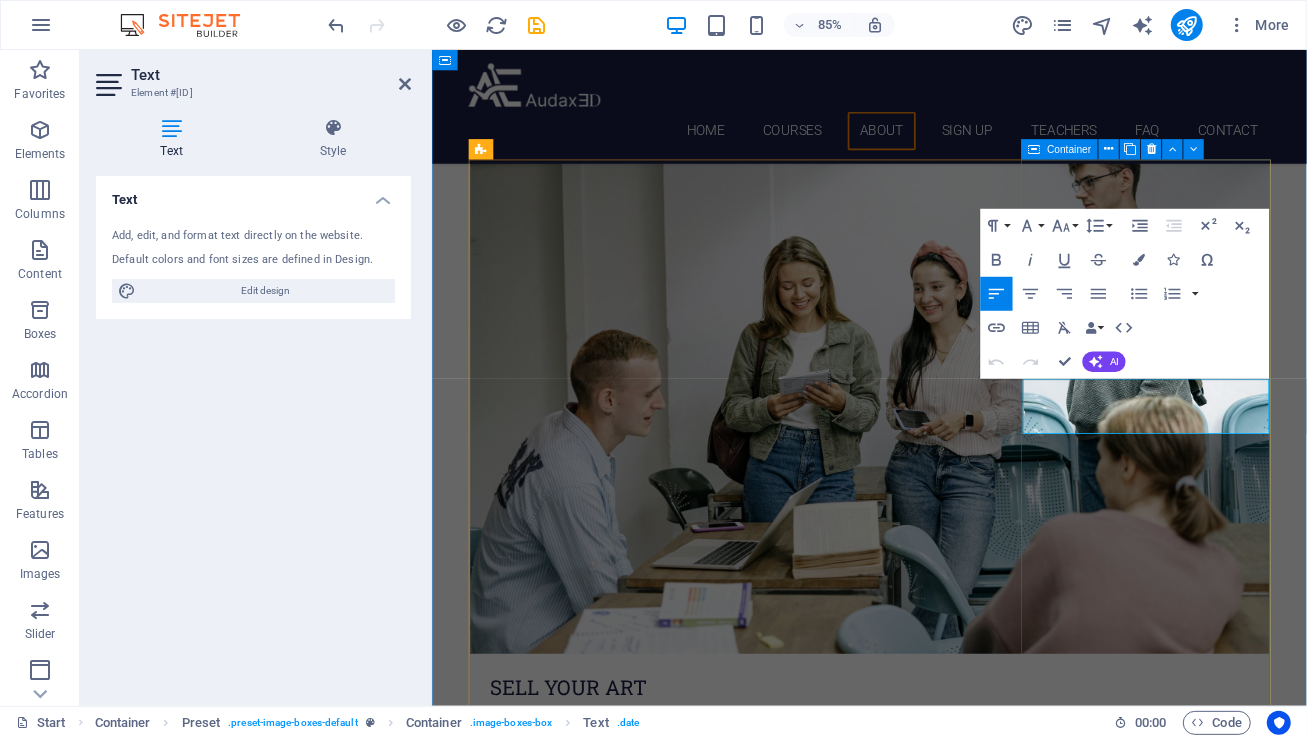drag, startPoint x: 1335, startPoint y: 490, endPoint x: 1166, endPoint y: 436, distance: 177.41759 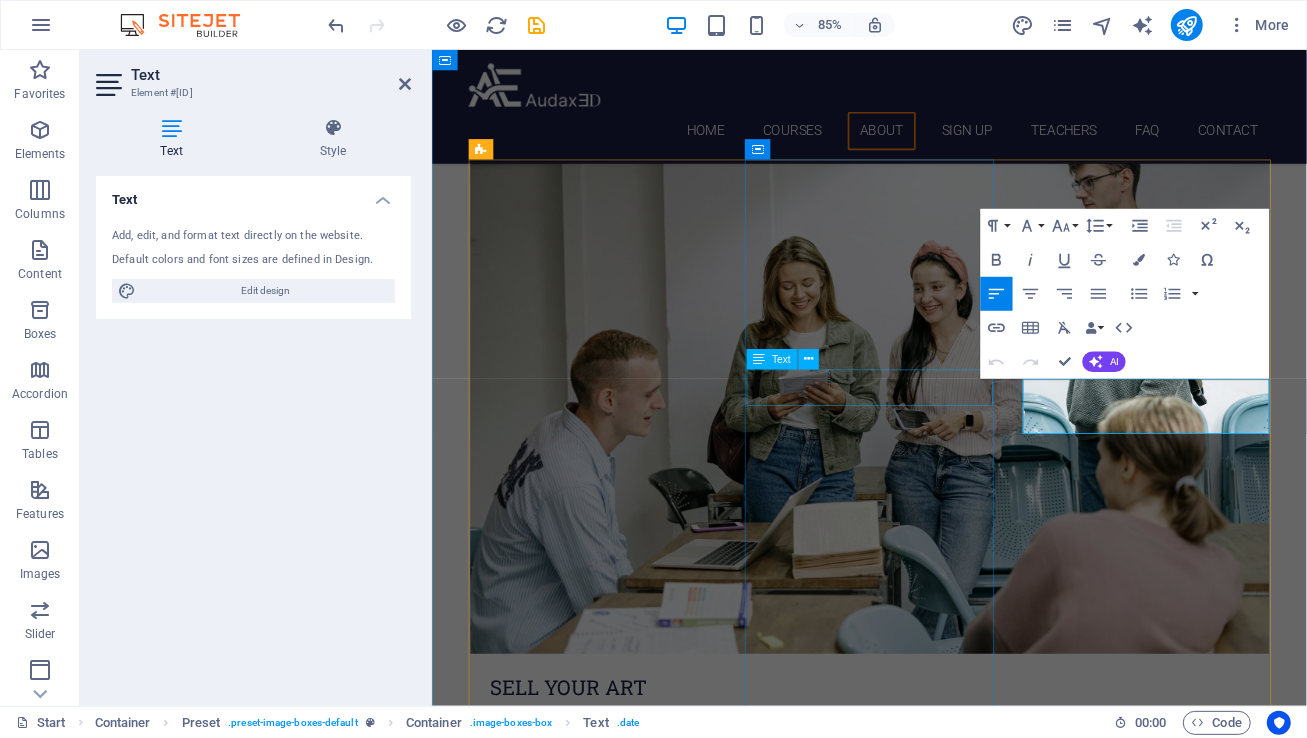 click on "[DAY] [TIME] - [TIME] or     [DAY] [TIME] - [TIME]" at bounding box center [946, 1839] 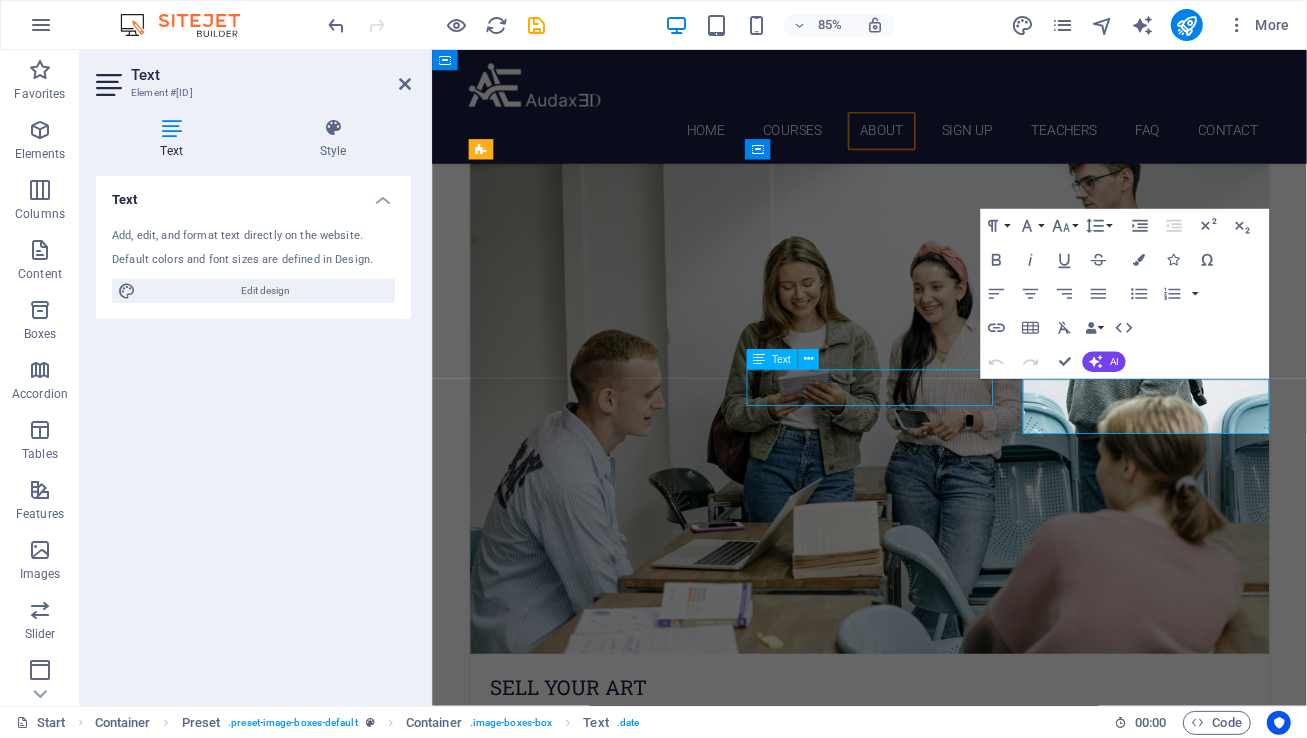 scroll, scrollTop: 1513, scrollLeft: 0, axis: vertical 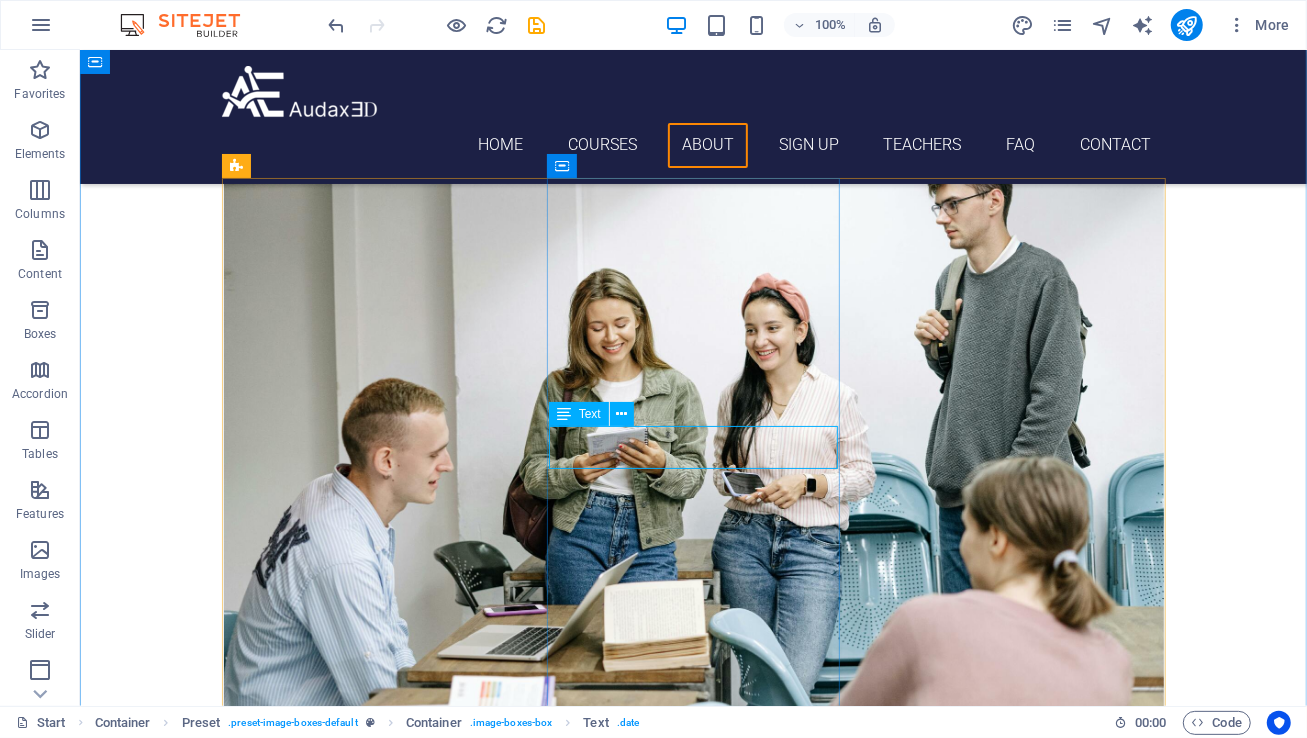 click on "[DAY] [TIME] - [TIME] or     [DAY] [TIME] - [TIME]" at bounding box center [693, 1839] 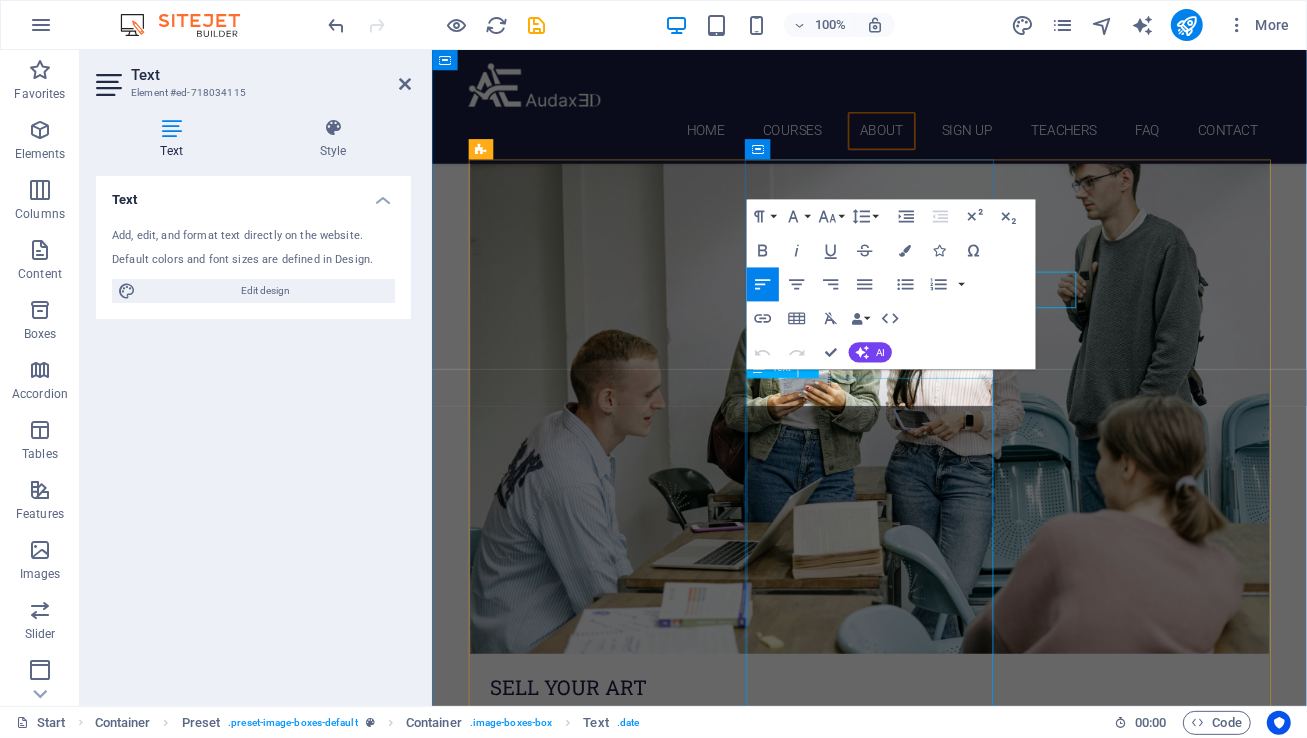 click on "Individual Class Price:  $[PRICE] per [TIME] session Monthly Class Package:  $[PRICE] total (Save $[PRICE] compared to individual pricing!)" at bounding box center (946, 1974) 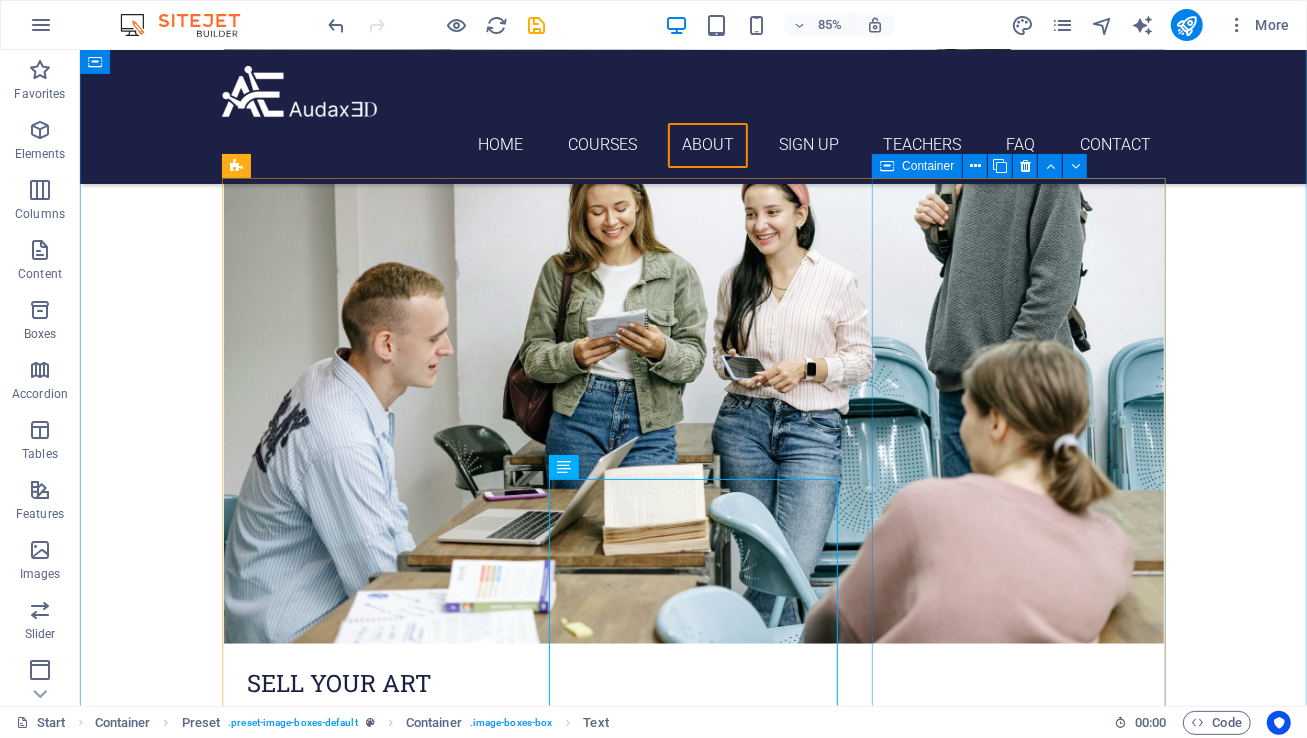 scroll, scrollTop: 1513, scrollLeft: 0, axis: vertical 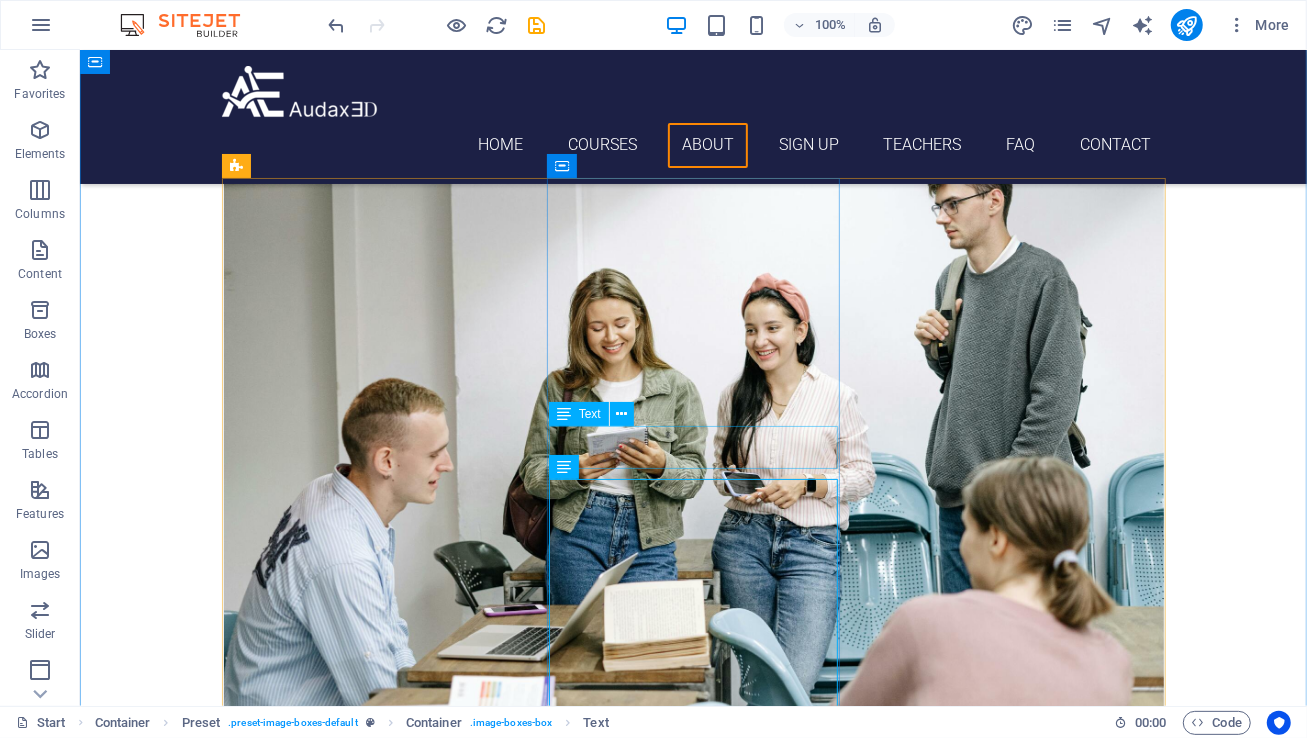 click on "[DAY] [TIME] - [TIME] or     [DAY] [TIME] - [TIME]" at bounding box center [693, 1839] 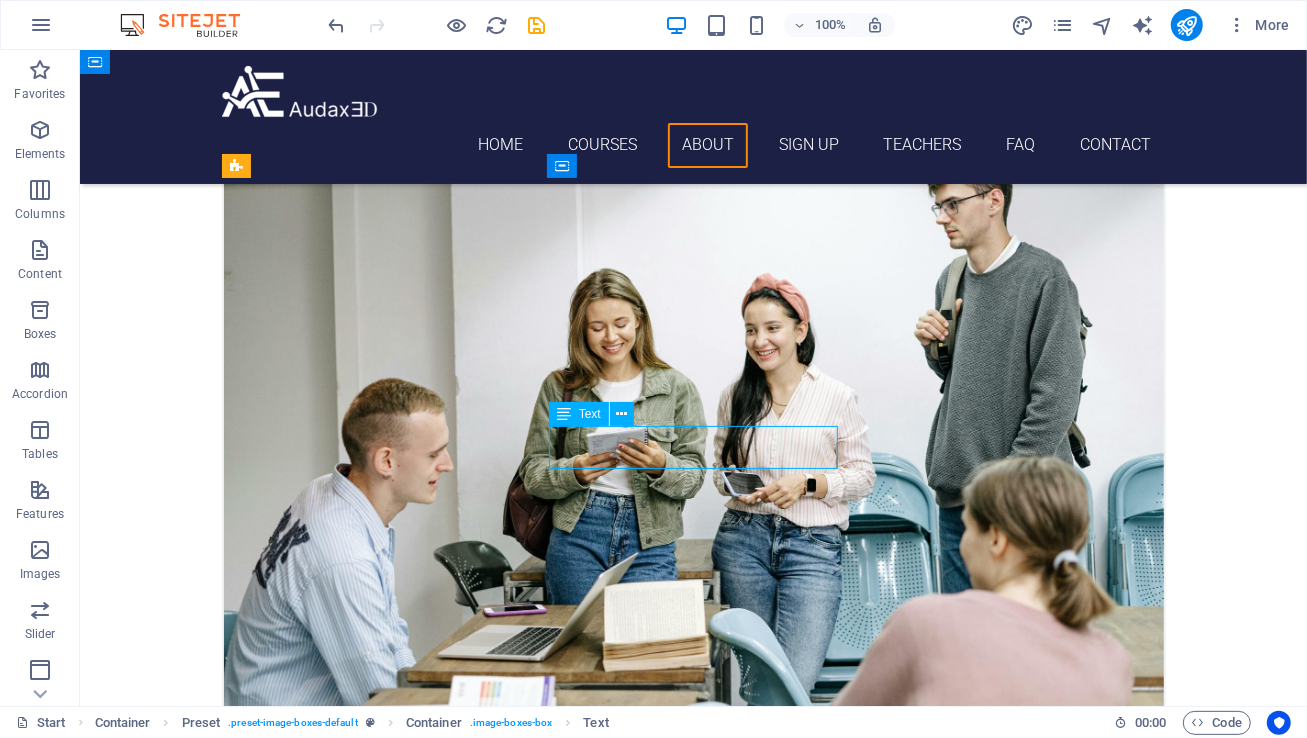click on "[DAY] [TIME] - [TIME] or     [DAY] [TIME] - [TIME]" at bounding box center (693, 1839) 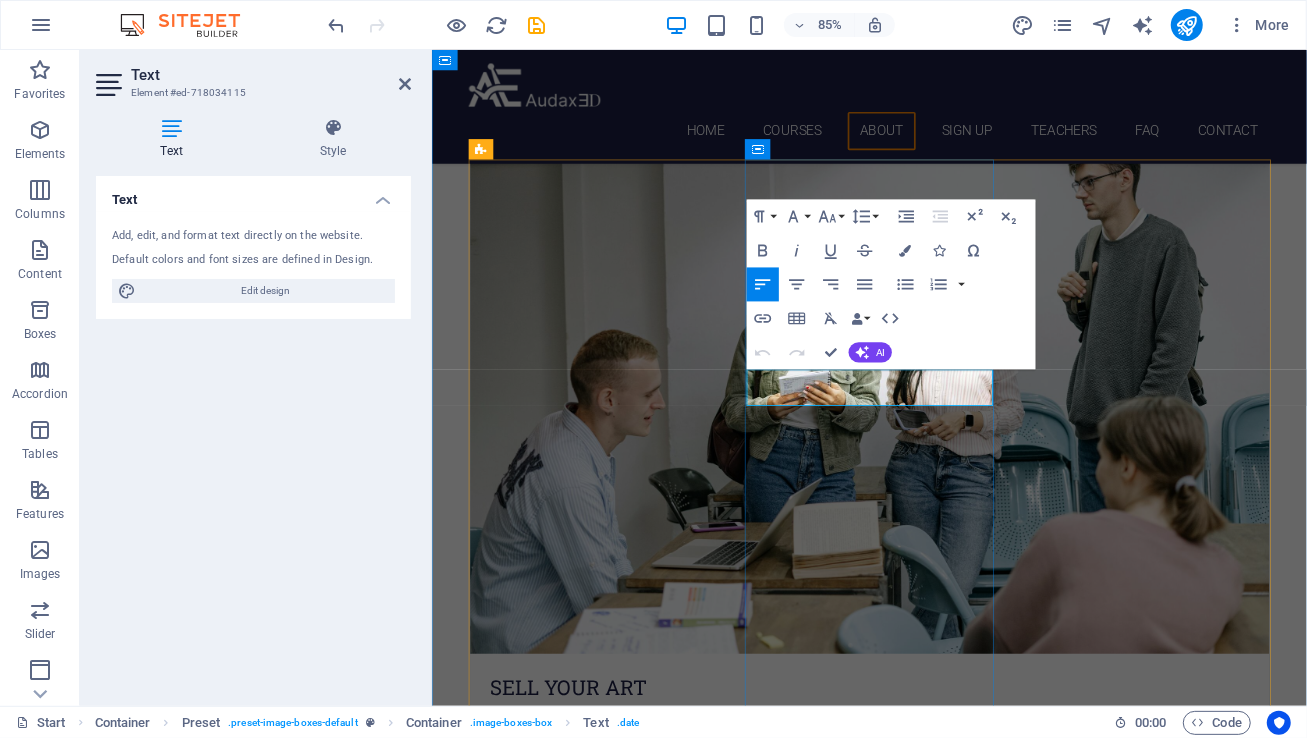 drag, startPoint x: 1041, startPoint y: 458, endPoint x: 815, endPoint y: 411, distance: 230.83543 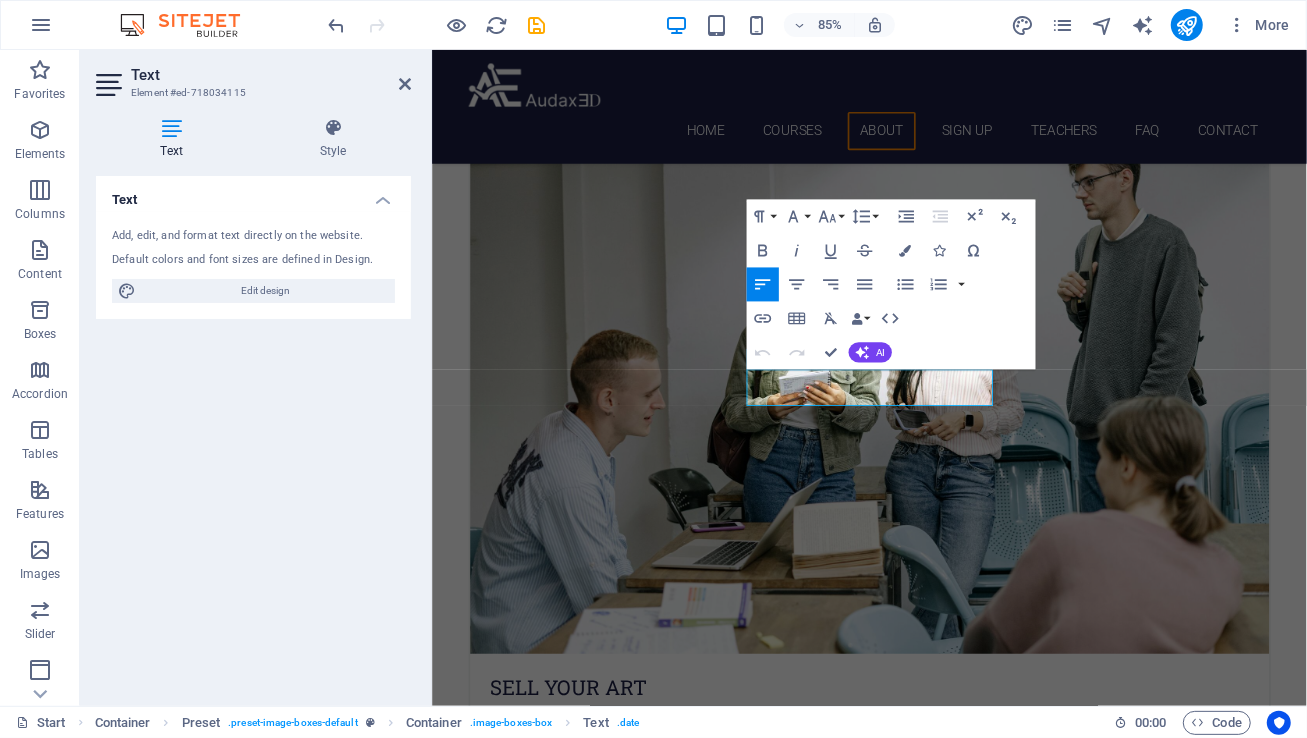 copy on "[DAY] [TIME] - [TIME] or     [DAY] [TIME] - [TIME]" 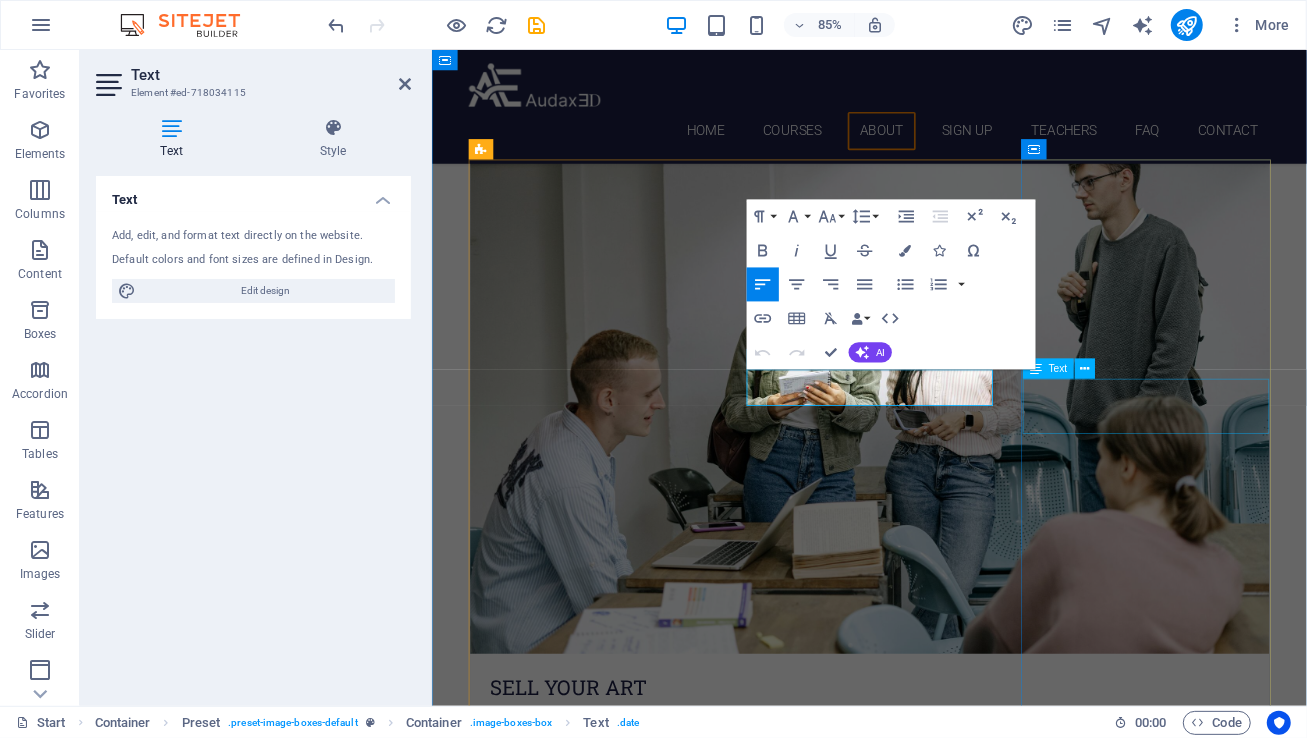 click on "[DAY] [TIME] - [TIME]. or      [DAY] [TIME] - [TIME]" at bounding box center (946, 2807) 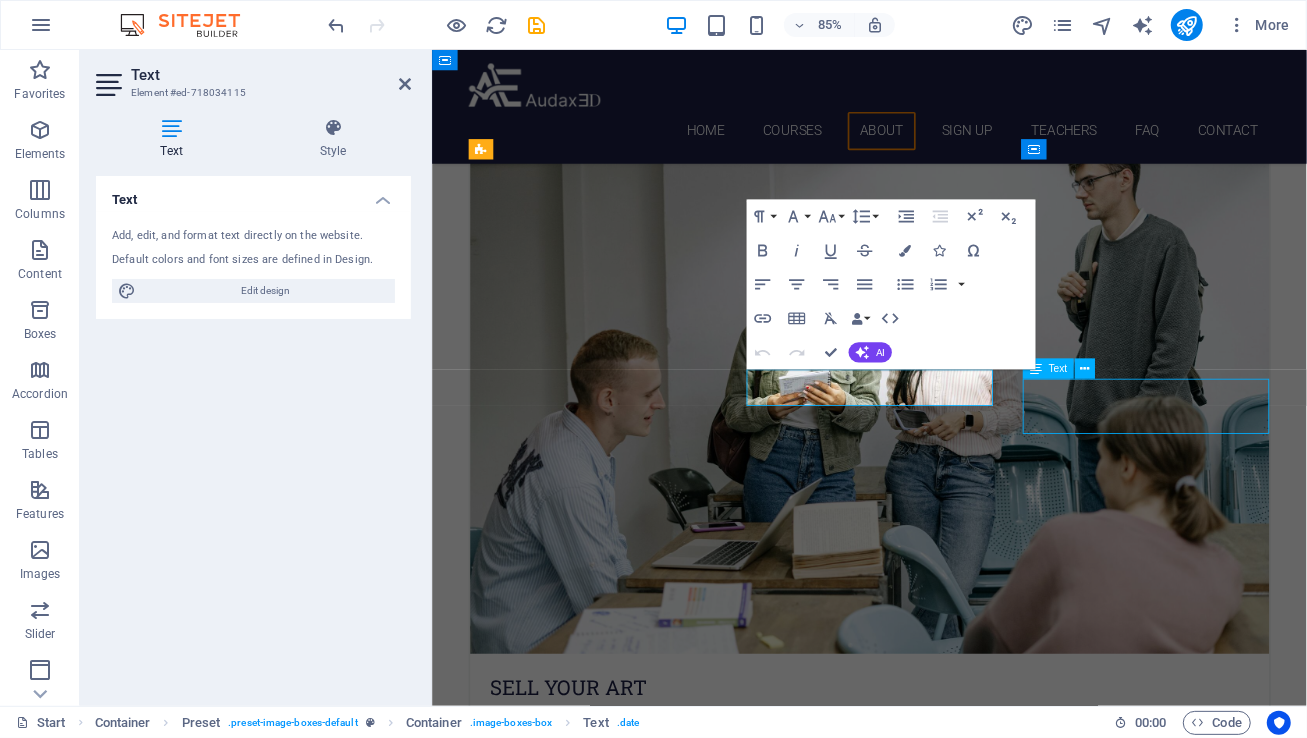 click on "[DAY] [TIME] - [TIME]. or      [DAY] [TIME] - [TIME]" at bounding box center (946, 2807) 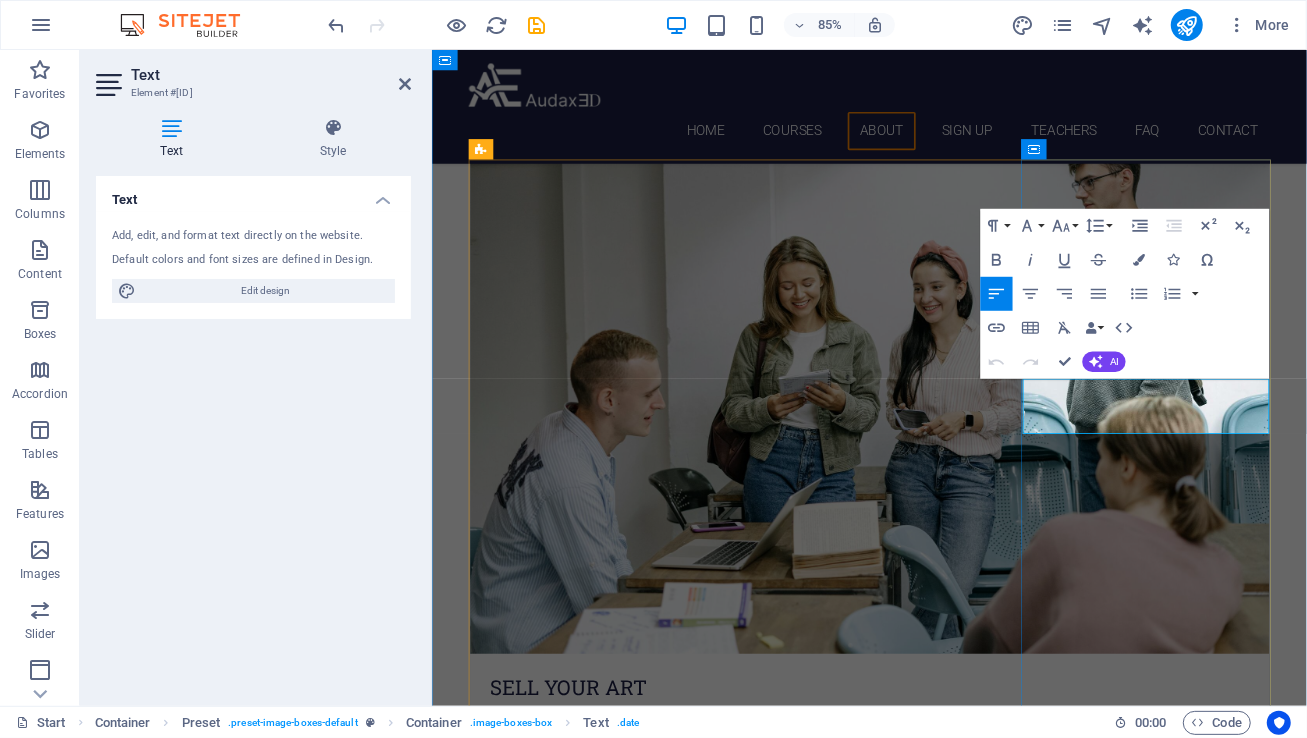 click on "[DAY] [TIME] - [TIME]. or" at bounding box center (946, 2797) 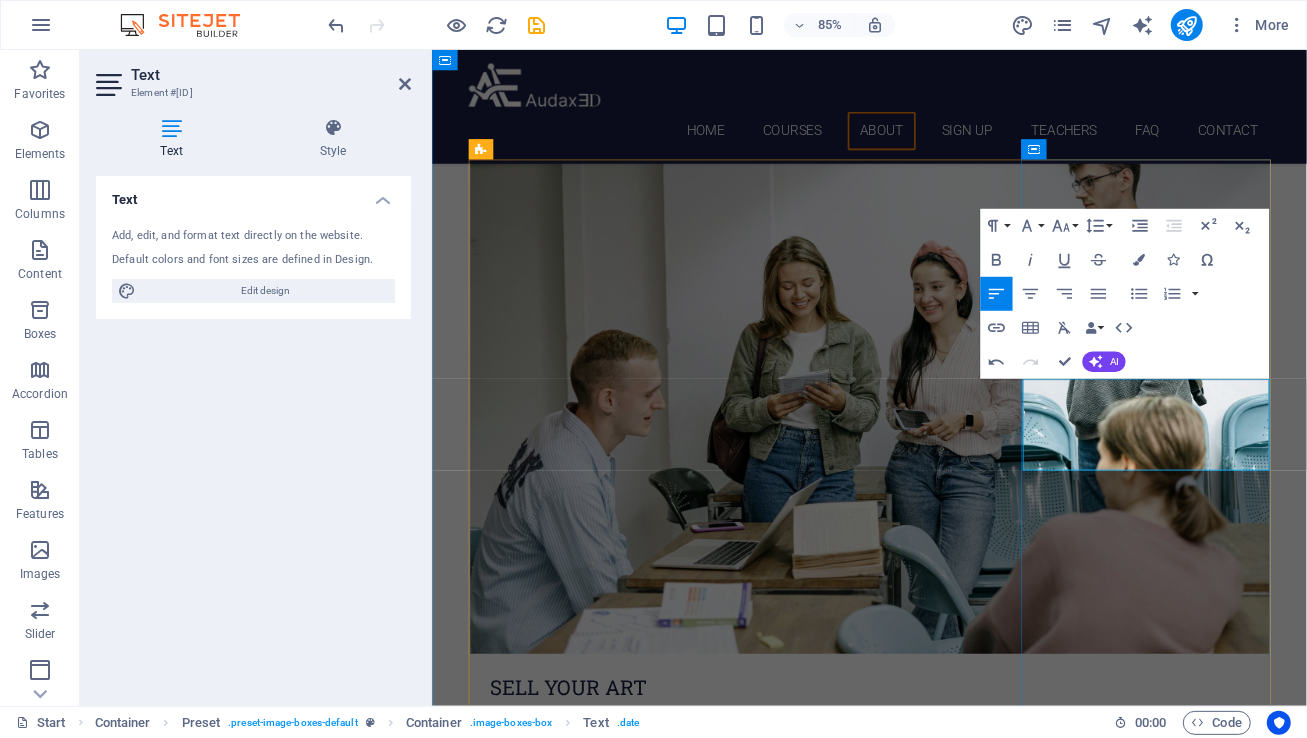 click on "[DAY] [TIME] - [TIME] or" at bounding box center [946, 2797] 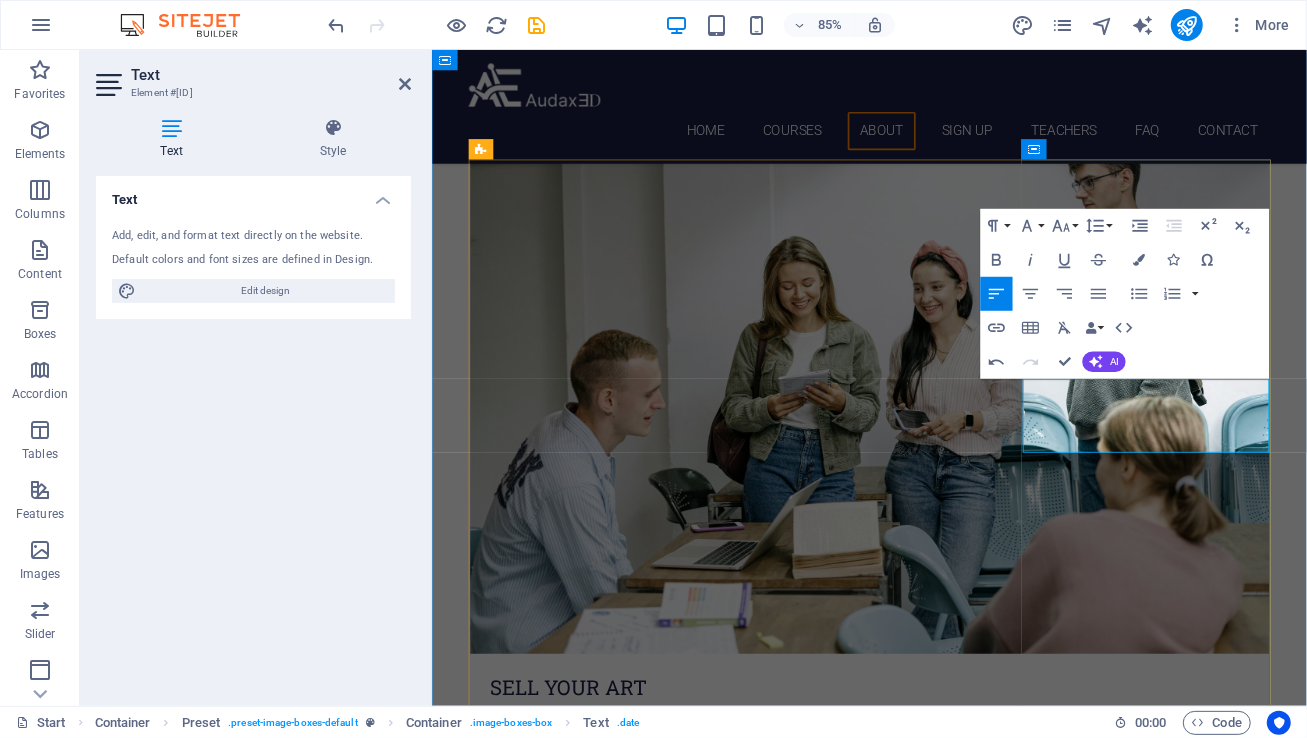 drag, startPoint x: 1223, startPoint y: 491, endPoint x: 1148, endPoint y: 490, distance: 75.00667 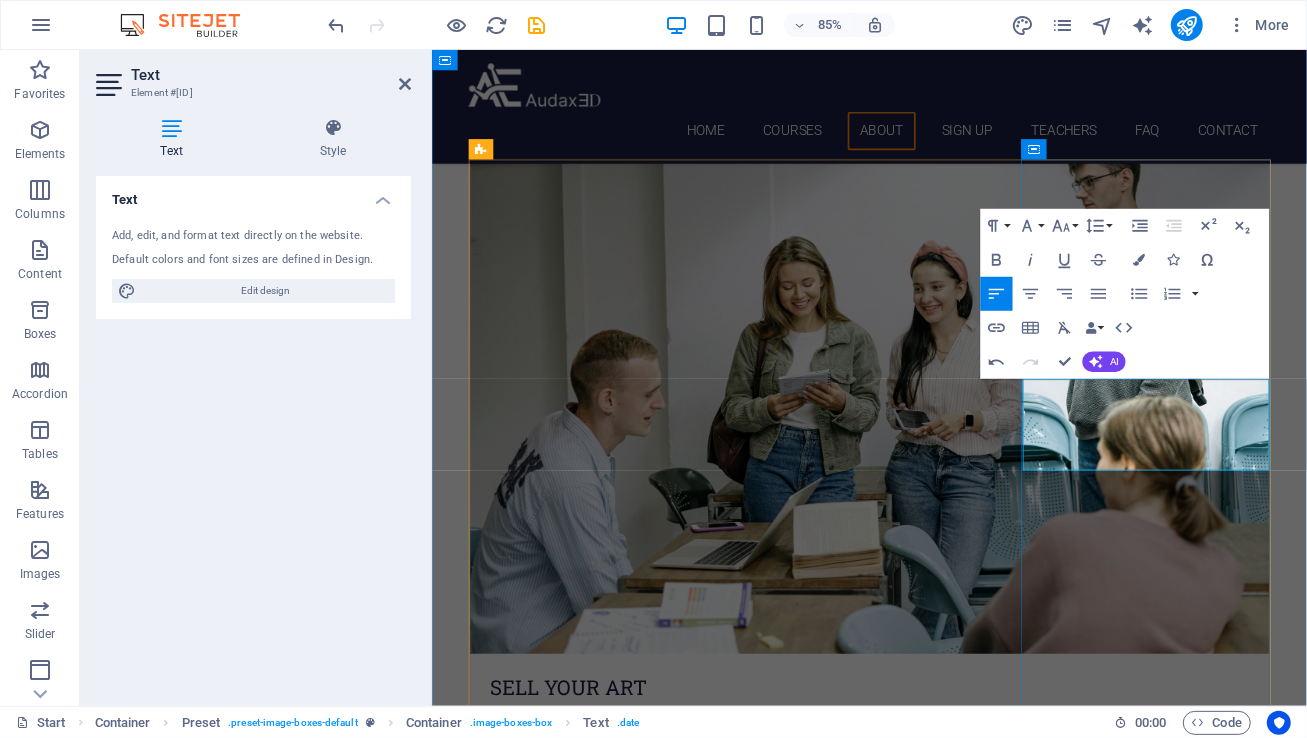 click on "[DAY] [TIME] - [TIME] or" at bounding box center [946, 2797] 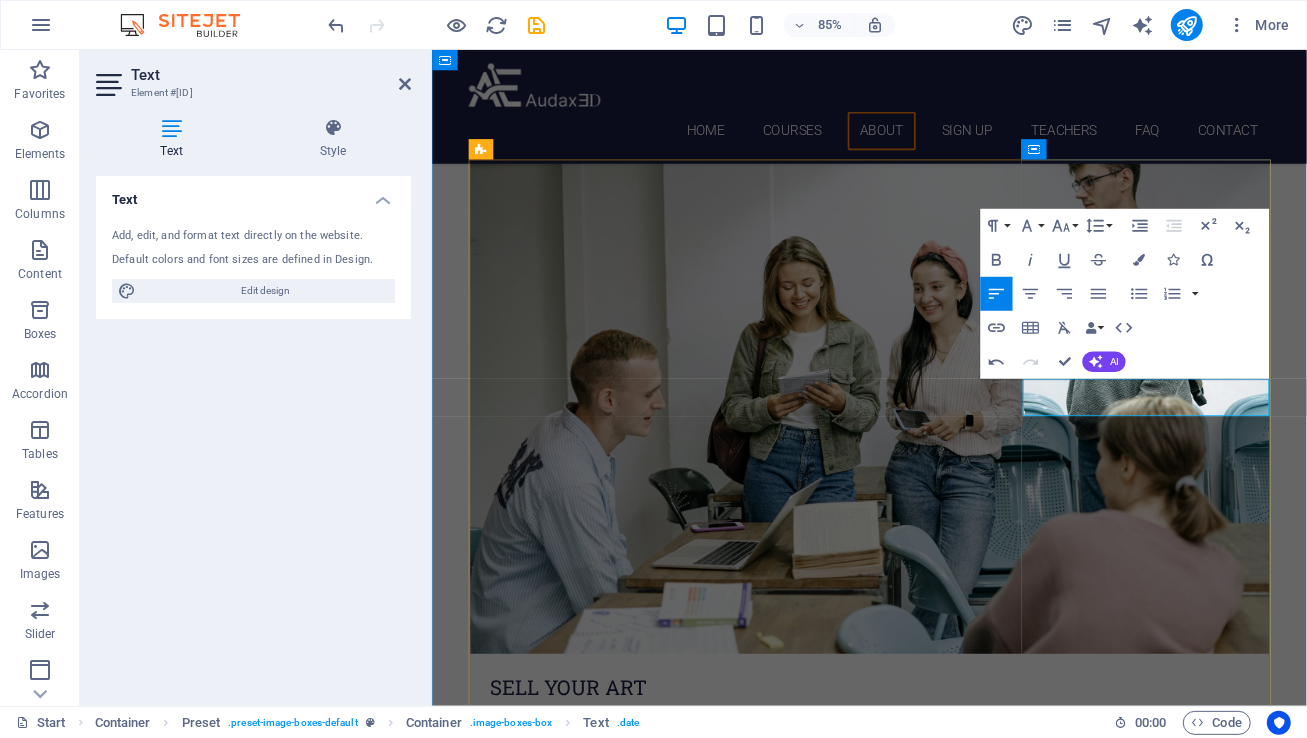 type 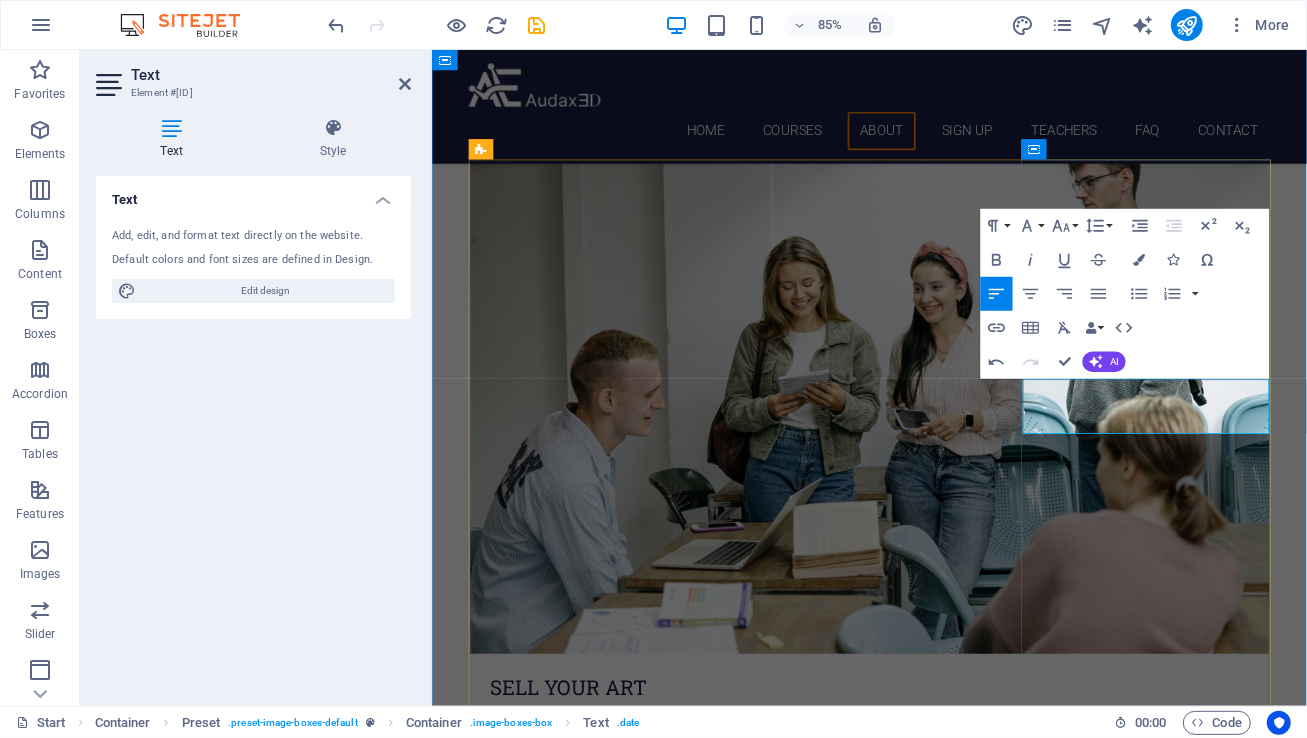 click on "[DAY] [TIME] - [TIME] or" at bounding box center [946, 2797] 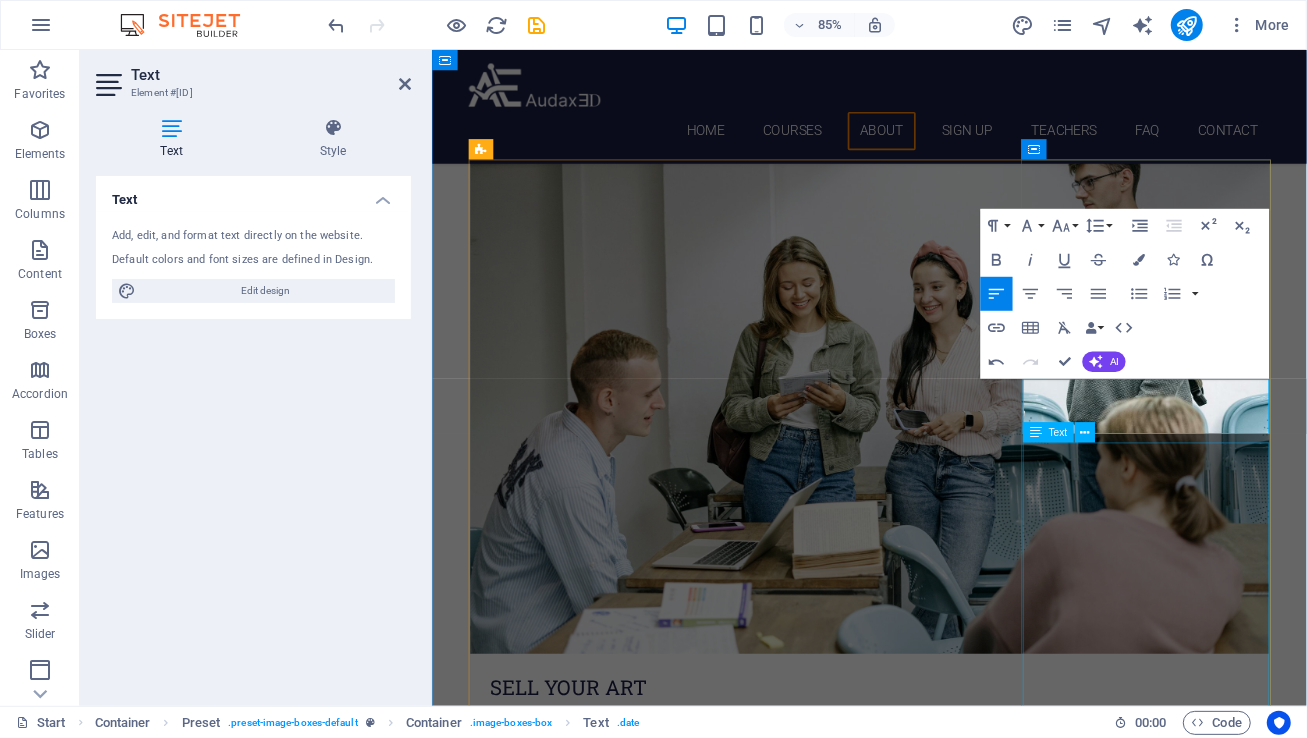 click on "Individual Class Price:  $[PRICE] per [TIME] session Monthly Class Package:  $[PRICE] total (Save $[PRICE] compared to individual pricing!)" at bounding box center (946, 2952) 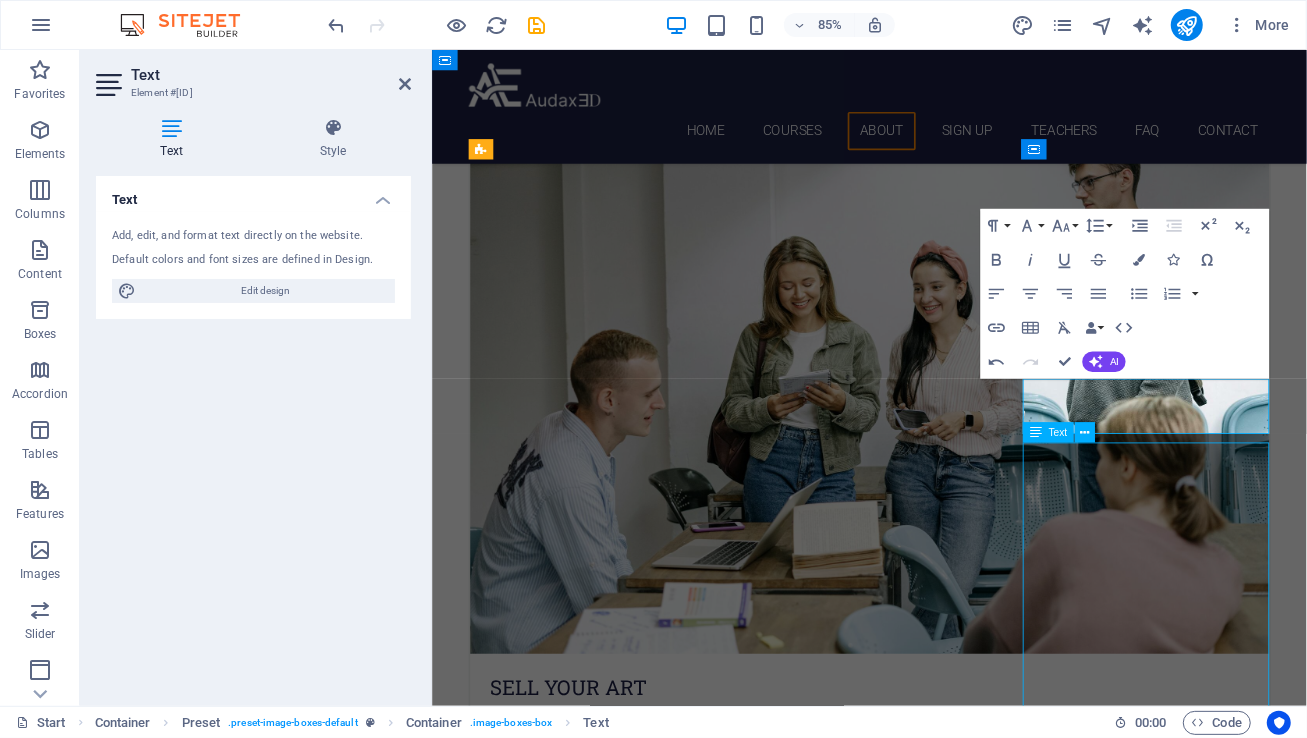 scroll, scrollTop: 1513, scrollLeft: 0, axis: vertical 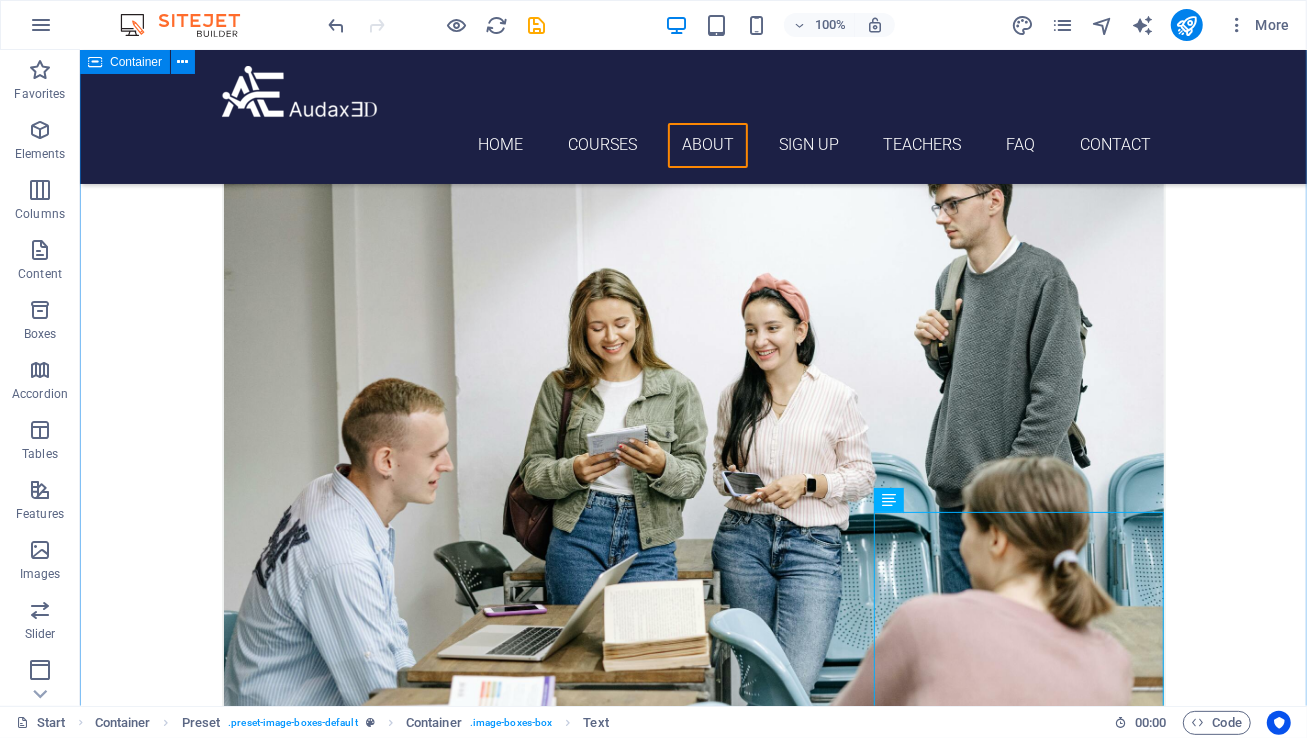 click on "[DAY] [TIME] - [TIME] or     [DAY] [TIME] - [TIME] This   class   will   help   you   confidently  determine  pricing  for  your  artwork ,  explore  how to attract buyers, and make  actual  sales  whether  at  a  local  street fair  or  online   at  home   whether you are  a first time seller or wanting to take  your  art   business to the next level . Course Length: Our classes are designed to seamlessly integrate into your busy schedule. Each engaging session runs for  55 minutes , and you have the freedom to choose your pace: meet  once a week  for steady progress or accelerate your learning with  up to two sessions per week . Your journey, your schedule. Pricing Options: Individual Class Price:  $85 per 55-minute session Monthly Class Package:  $305 total (Save $35 compared to individual pricing!) SPANISH     [DAY] [TIME] - [TIME] or     [DAY] [TIME] - [TIME] ." at bounding box center (692, 4594) 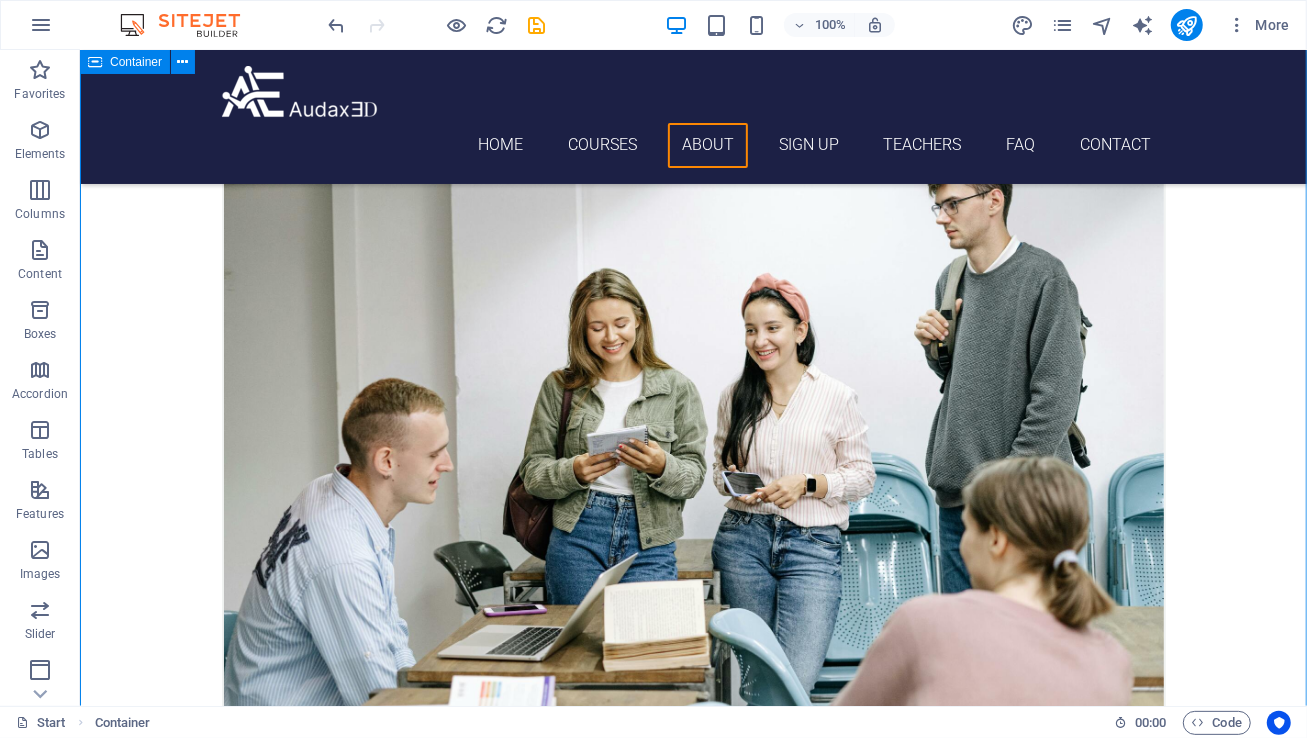 click on "[DAY] [TIME] - [TIME] or     [DAY] [TIME] - [TIME] This   class   will   help   you   confidently  determine  pricing  for  your  artwork ,  explore  how to attract buyers, and make  actual  sales  whether  at  a  local  street fair  or  online   at  home   whether you are  a first time seller or wanting to take  your  art   business to the next level . Course Length: Our classes are designed to seamlessly integrate into your busy schedule. Each engaging session runs for  55 minutes , and you have the freedom to choose your pace: meet  once a week  for steady progress or accelerate your learning with  up to two sessions per week . Your journey, your schedule. Pricing Options: Individual Class Price:  $85 per 55-minute session Monthly Class Package:  $305 total (Save $35 compared to individual pricing!) SPANISH     [DAY] [TIME] - [TIME] or     [DAY] [TIME] - [TIME] ." at bounding box center [692, 4594] 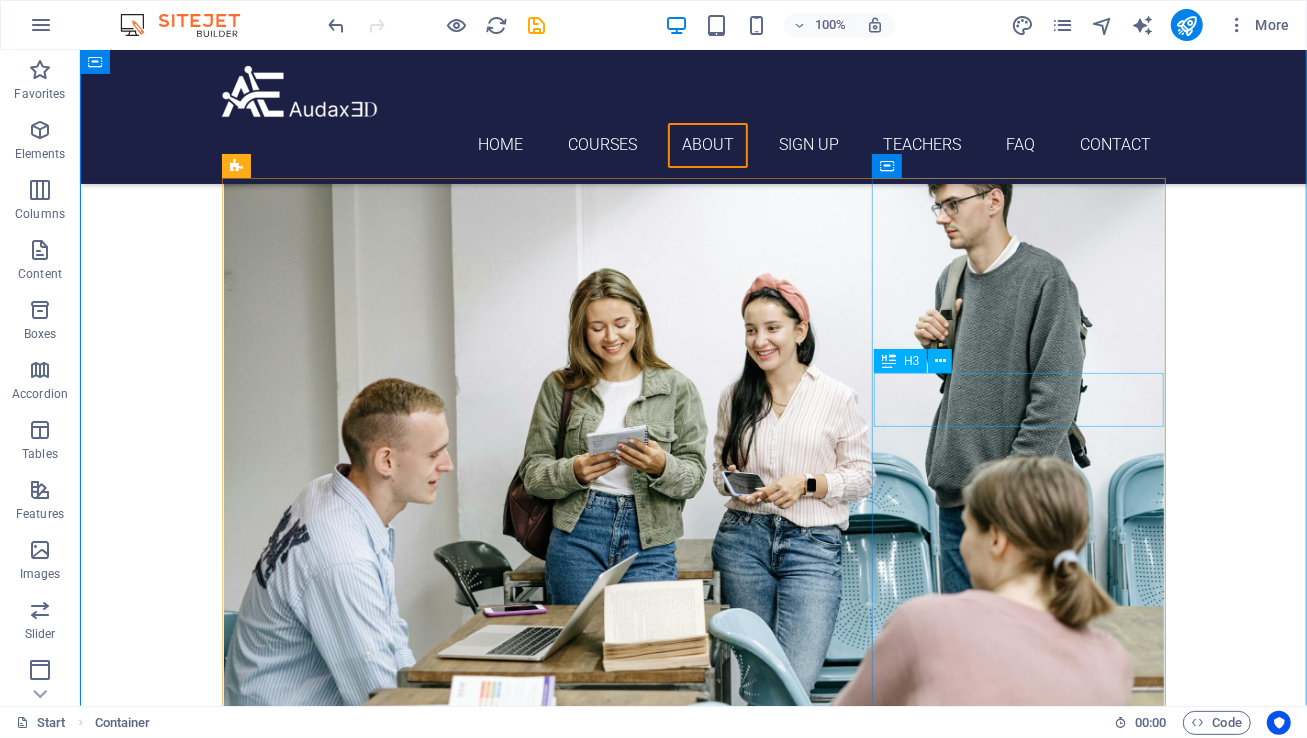 click on "PORTFOLIO REVIEW" at bounding box center (693, 2749) 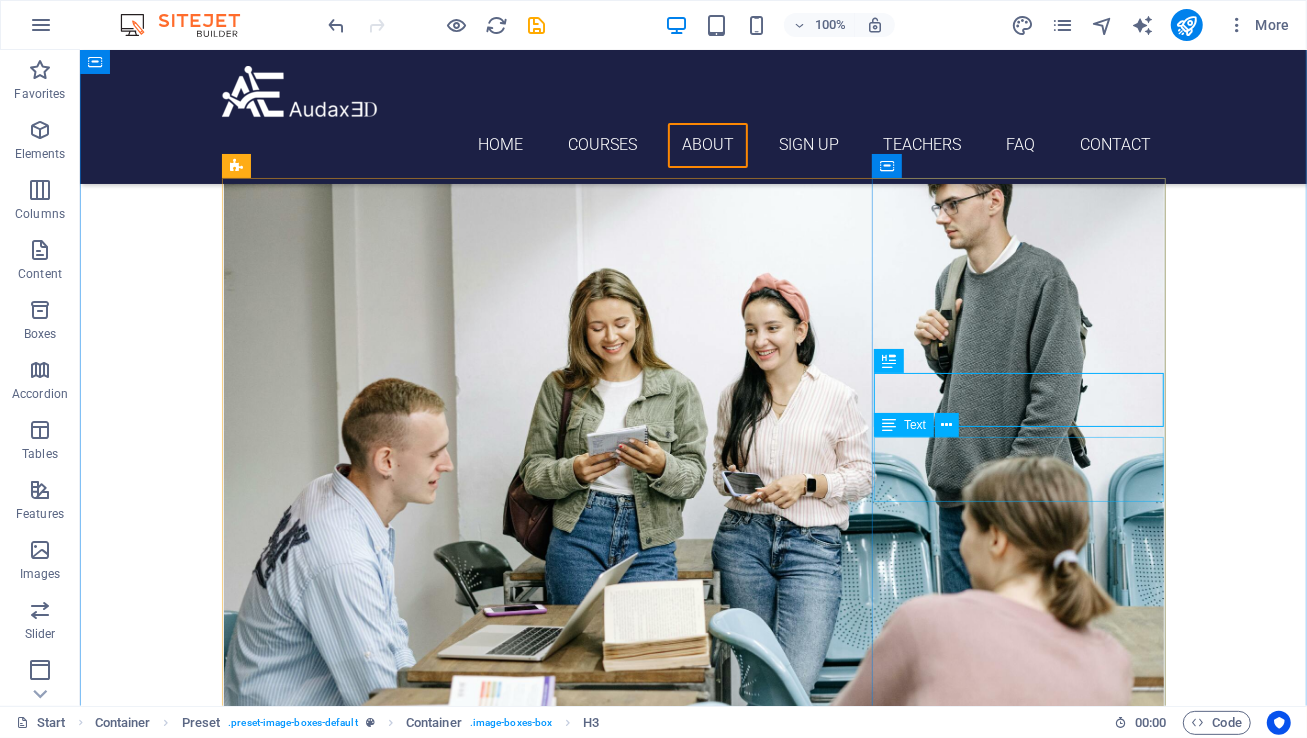 click on "[DAY] [TIME] - [TIME] or     [DAY] [TIME] - [TIME]" at bounding box center (693, 2807) 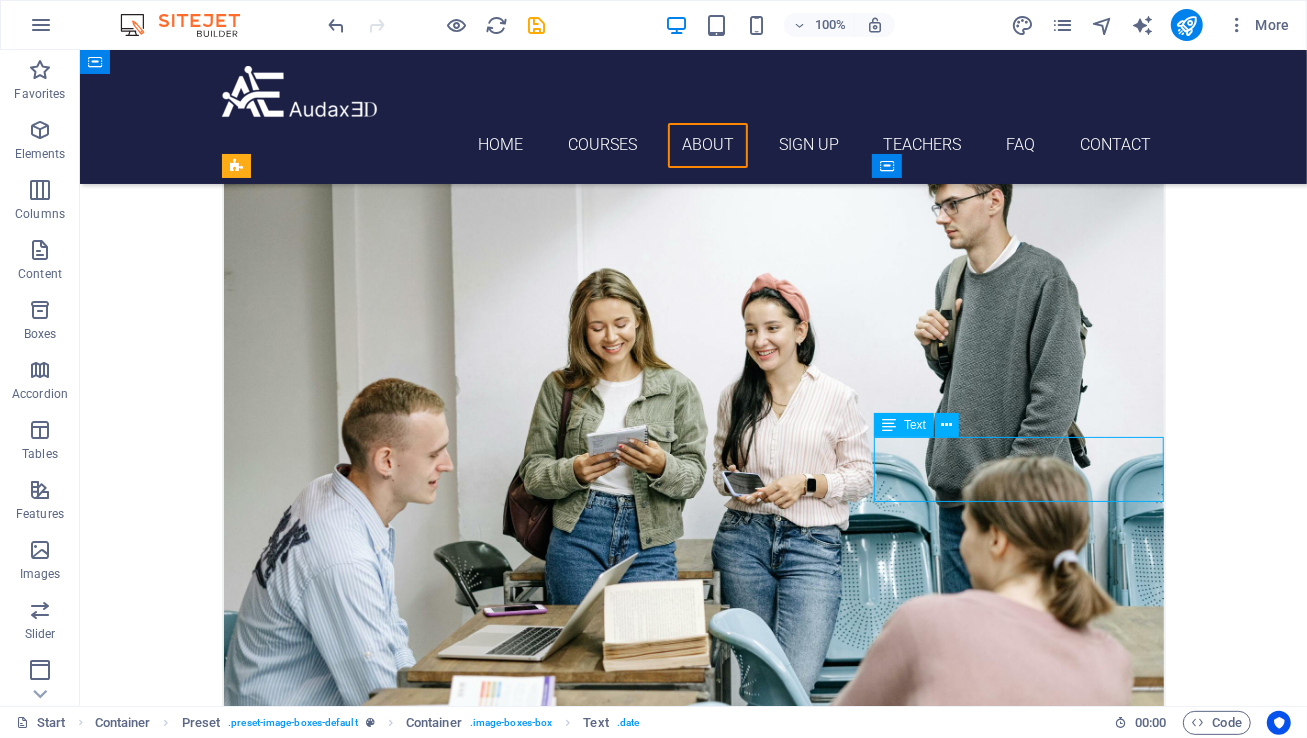 click on "[DAY] [TIME] - [TIME] or     [DAY] [TIME] - [TIME]" at bounding box center (693, 2807) 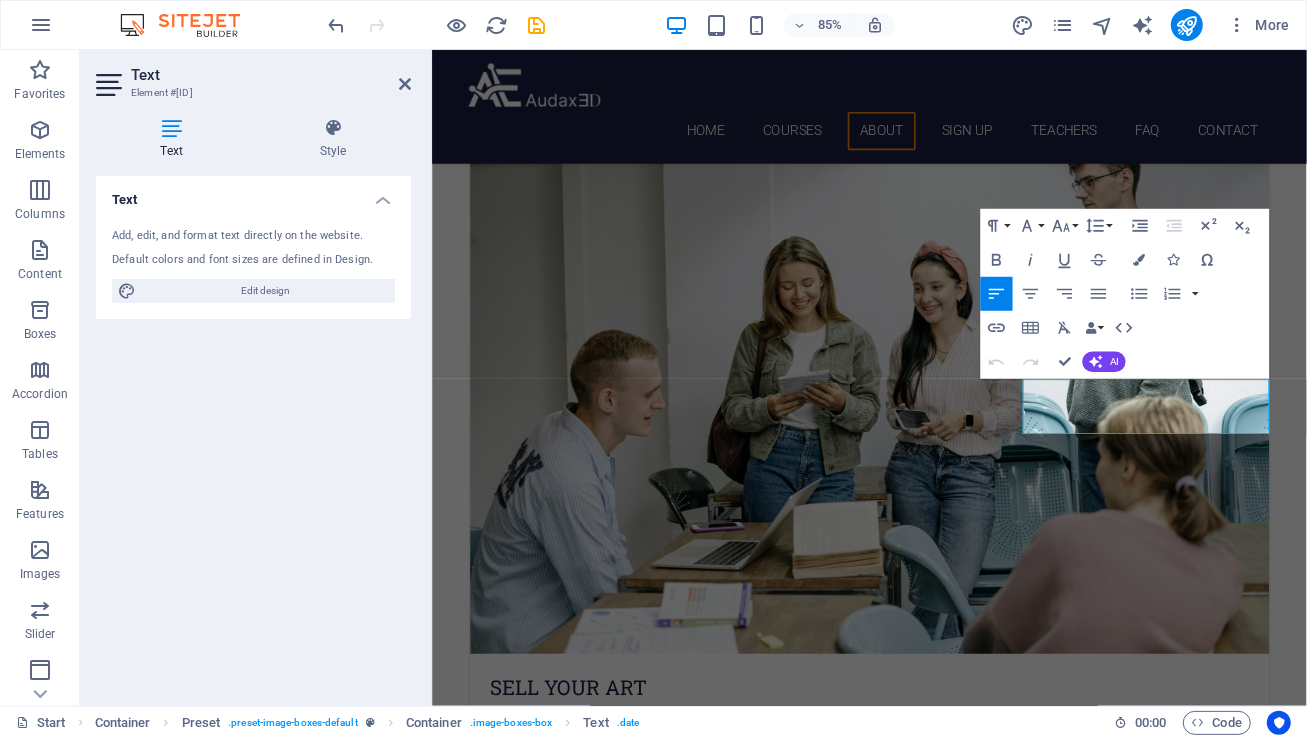 click 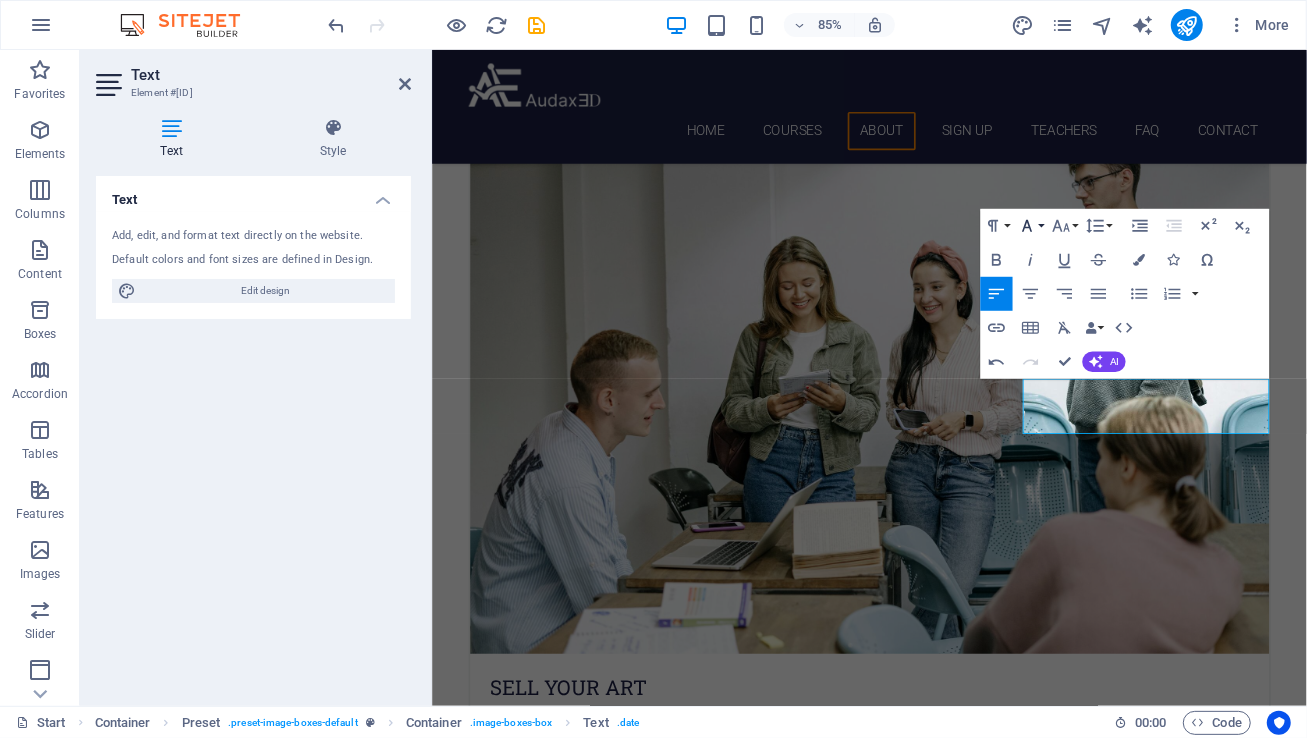 click 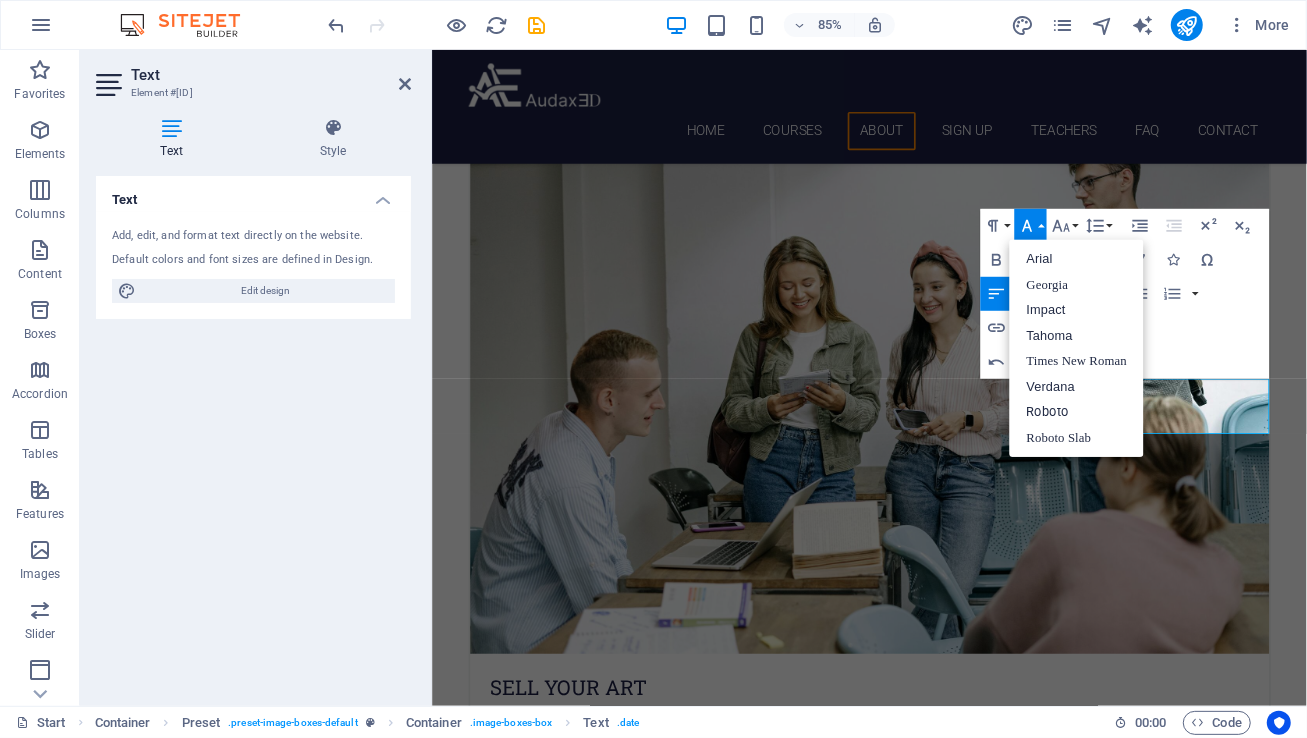 click on "Paragraph Format Normal Heading 1 Heading 2 Heading 3 Heading 4 Heading 5 Heading 6 Code Font Family Arial Georgia Impact Tahoma Times New Roman Verdana Roboto Roboto Slab Font Size 8 9 10 11 12 14 18 24 30 36 48 60 72 96 Line Height Default Single 1.15 1.5 Double Increase Indent Decrease Indent Superscript Subscript Bold Italic Underline Strikethrough Colors Icons Special Characters Align Left Align Center Align Right Align Justify Unordered List   Default Circle Disc Square    Ordered List   Default Lower Alpha Lower Greek Lower Roman Upper Alpha Upper Roman    Insert Link Insert Table Clear Formatting Data Bindings Company First name Last name Street ZIP code City Email Phone Mobile Fax Custom field 1 Custom field 2 Custom field 3 Custom field 4 Custom field 5 Custom field 6 HTML Undo Redo Confirm (⌘+⏎) AI Improve Make shorter Make longer Fix spelling & grammar Translate to English Generate text" at bounding box center [1124, 294] 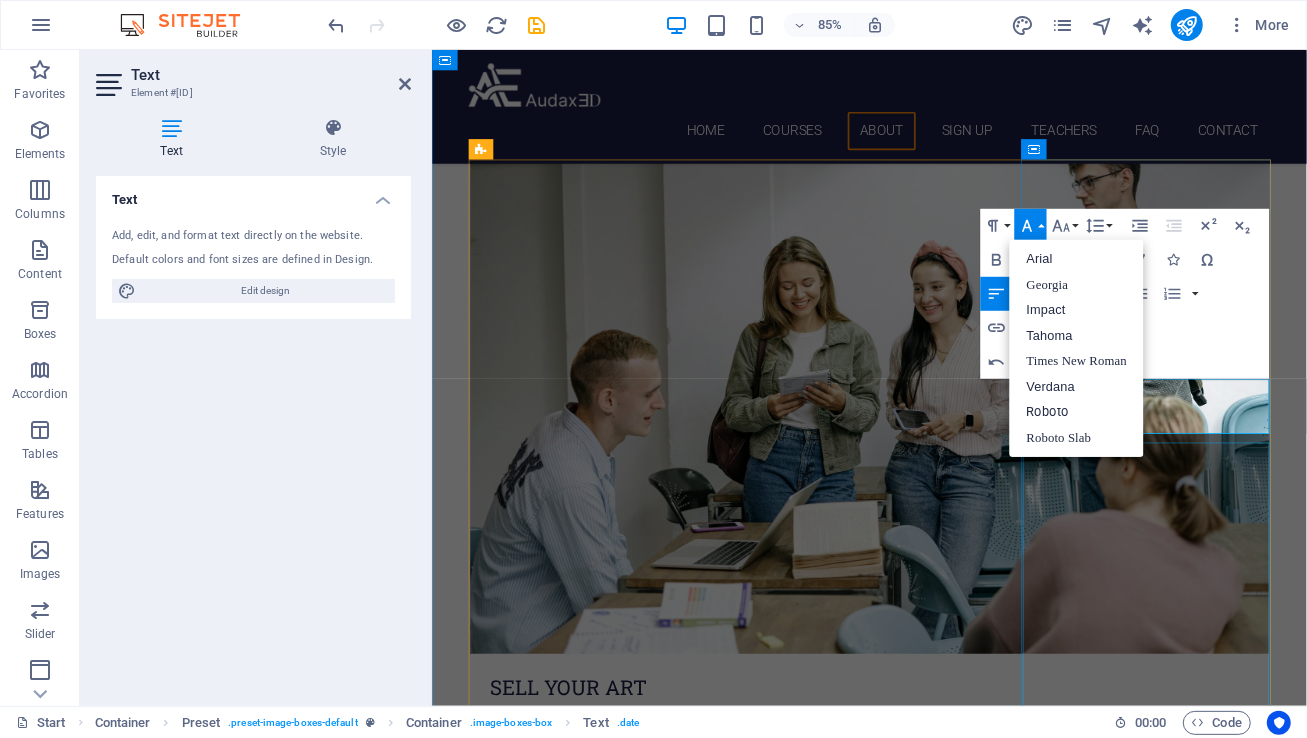 click on "Individual Class Price:  $[PRICE] per [TIME] session Monthly Class Package:  $[PRICE] total (Save $[PRICE] compared to individual pricing!)" at bounding box center [946, 2952] 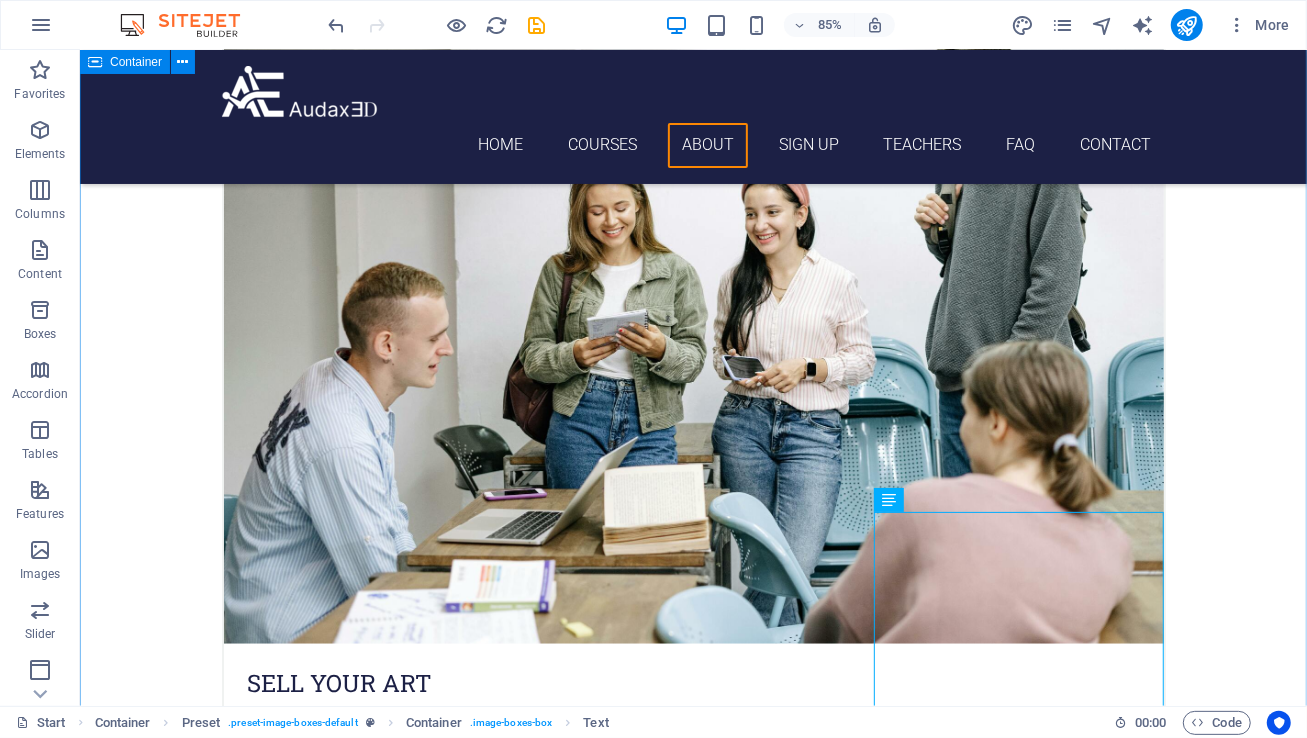 scroll, scrollTop: 1513, scrollLeft: 0, axis: vertical 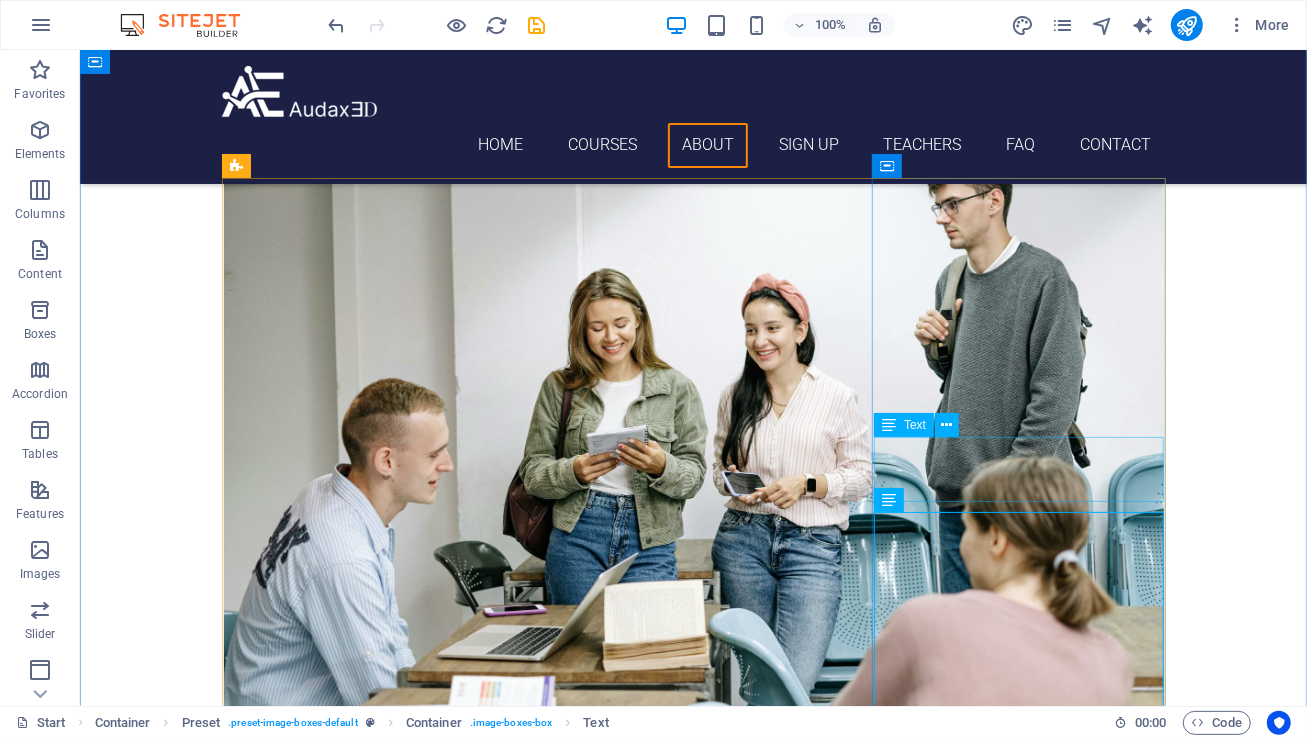 click on "[DAY] [TIME] - [TIME] or     [DAY] [TIME] - [TIME]" at bounding box center [693, 2807] 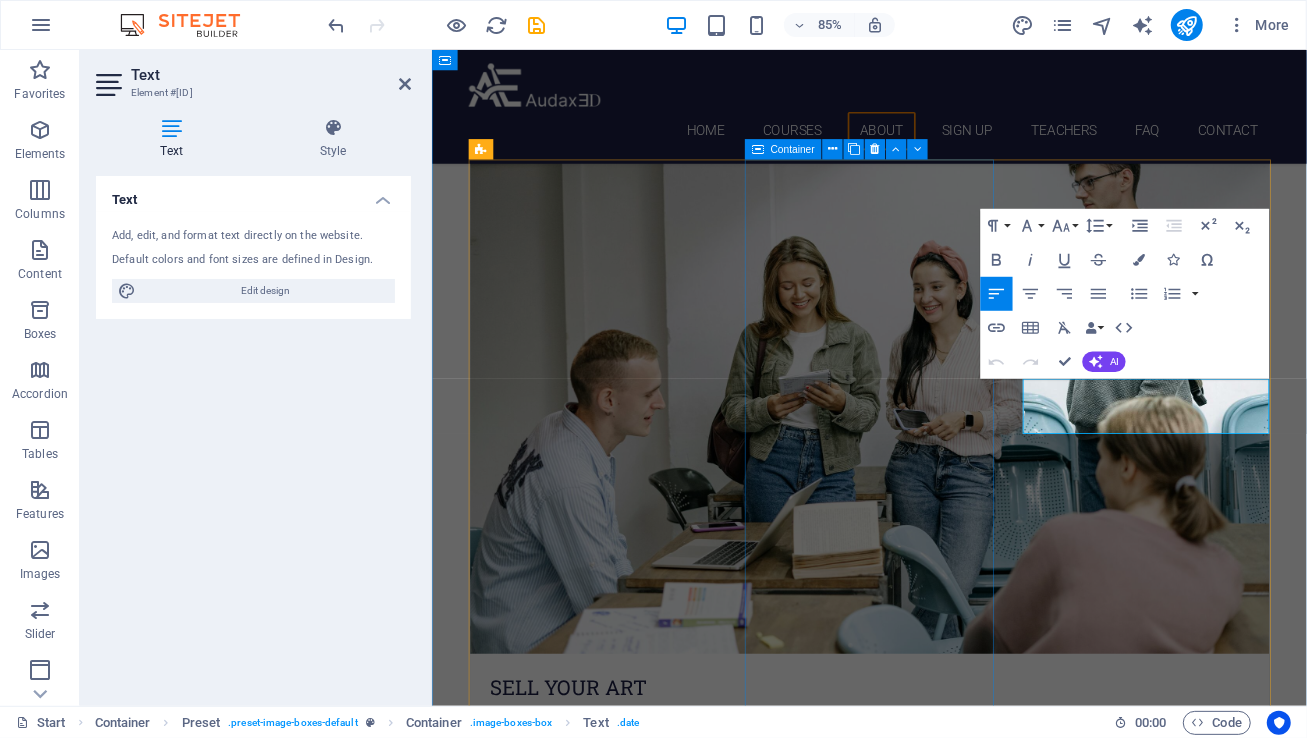 click on "[DAY] [TIME] - [TIME] or     [DAY] [TIME] - [TIME] [DAY] [TIME] - [TIME] . Course Length: Our classes are designed to seamlessly integrate into your busy schedule. Each engaging session runs for  55 minutes , and you have the freedom to choose your pace: meet  once a week  for steady progress or accelerate your learning with  up to two sessions per week . Your journey, your schedule. Pricing Options: Individual Class Price:  $85 per 55-minute session Monthly Class Package:  $305 total (Save $35 compared to individual pricing!)" at bounding box center [946, 1620] 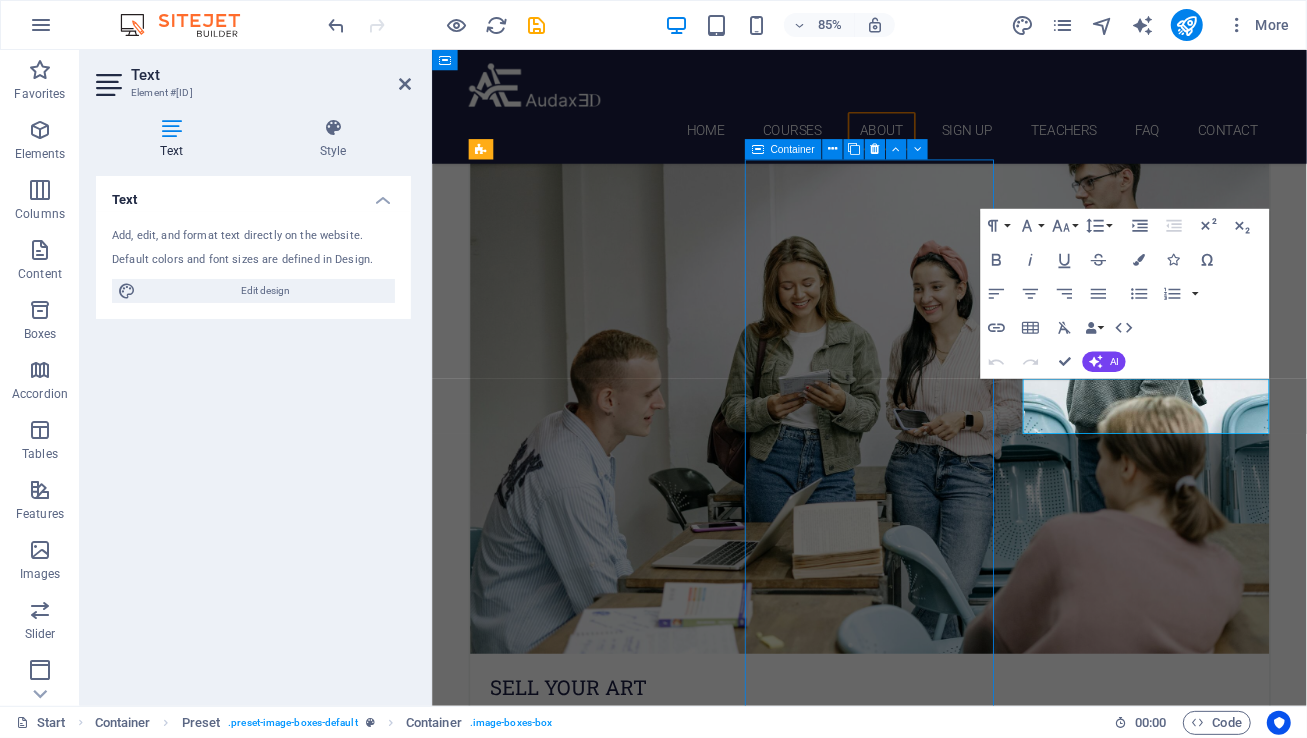 scroll, scrollTop: 1513, scrollLeft: 0, axis: vertical 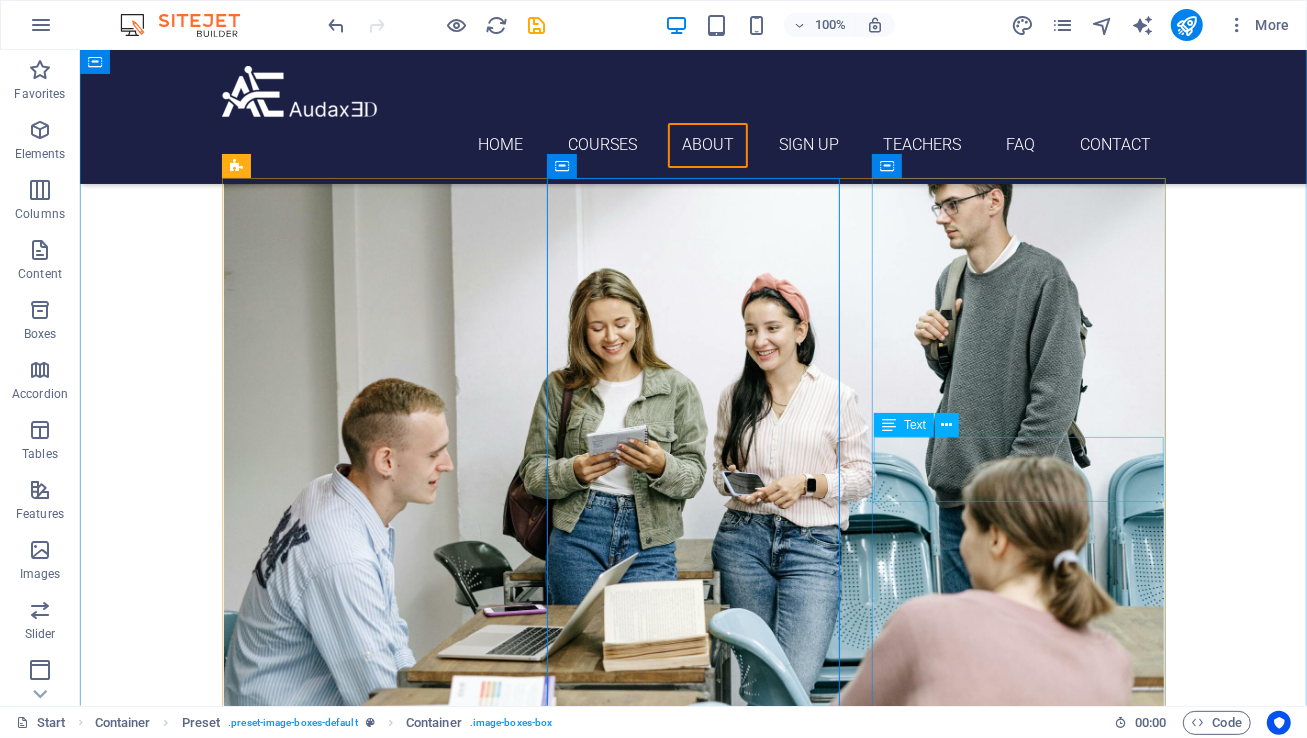 click on "[DAY] [TIME] - [TIME] or     [DAY] [TIME] - [TIME]" at bounding box center [693, 2807] 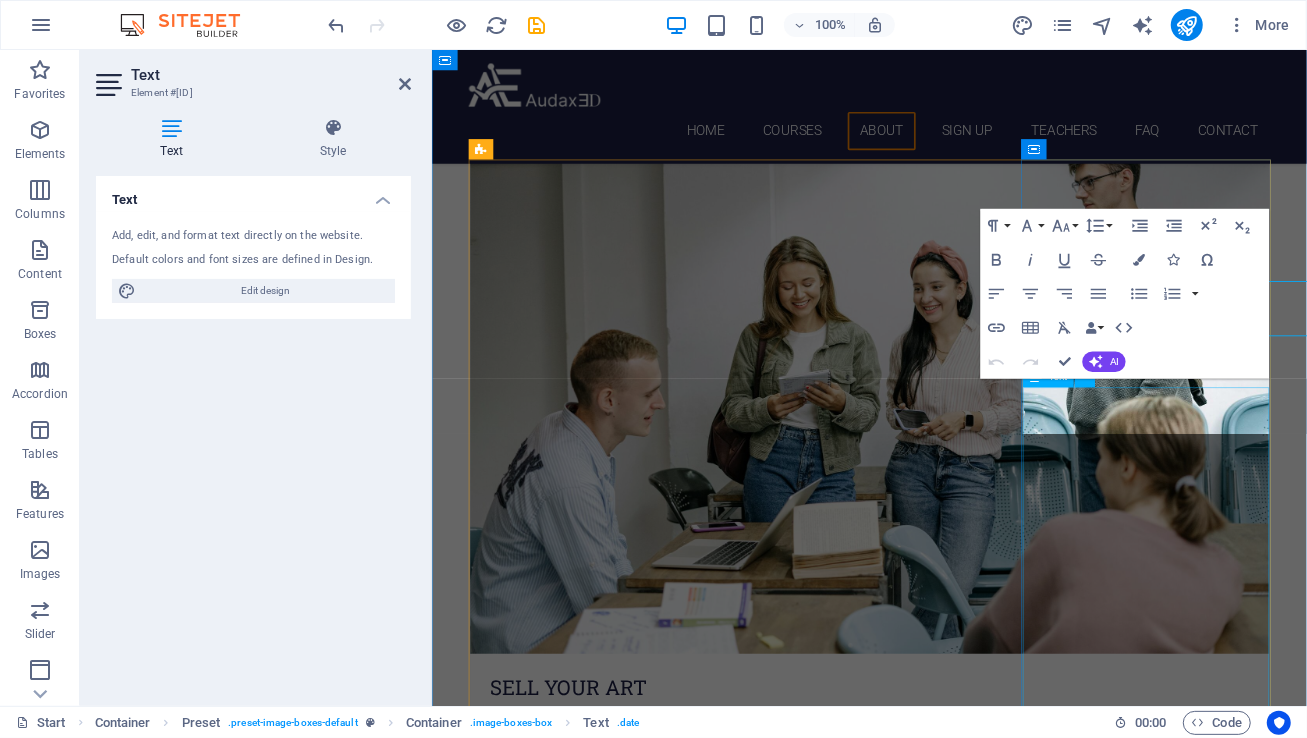 click on "Individual Class Price:  $[PRICE] per [TIME] session Monthly Class Package:  $[PRICE] total (Save $[PRICE] compared to individual pricing!)" at bounding box center [946, 2952] 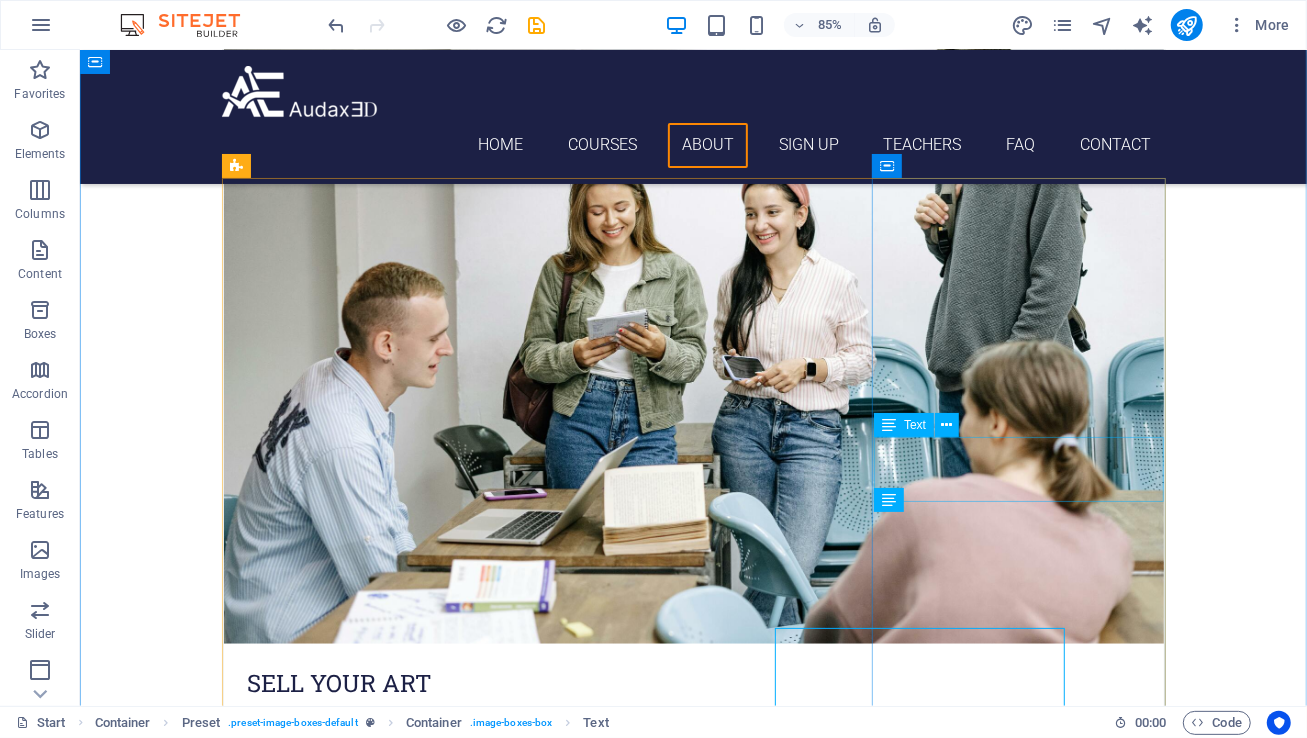 scroll, scrollTop: 1513, scrollLeft: 0, axis: vertical 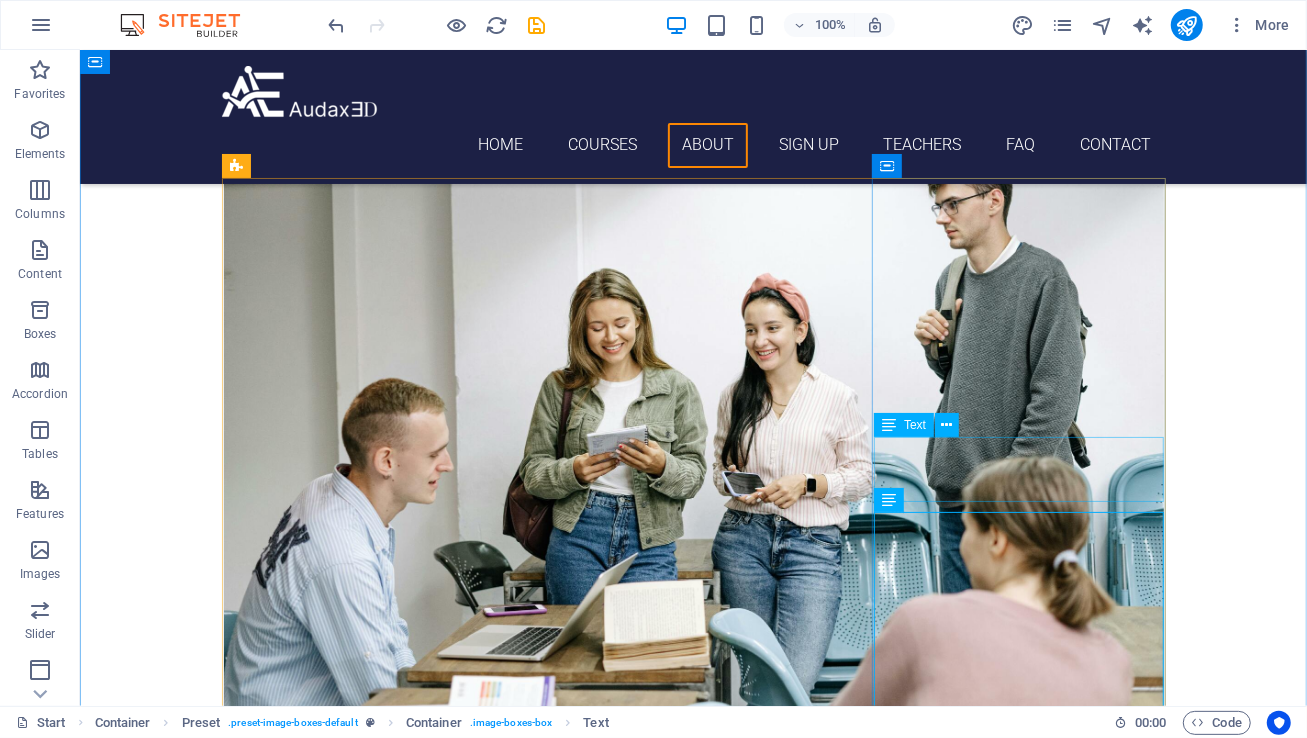 click on "[DAY] [TIME] - [TIME] or     [DAY] [TIME] - [TIME]" at bounding box center (693, 2807) 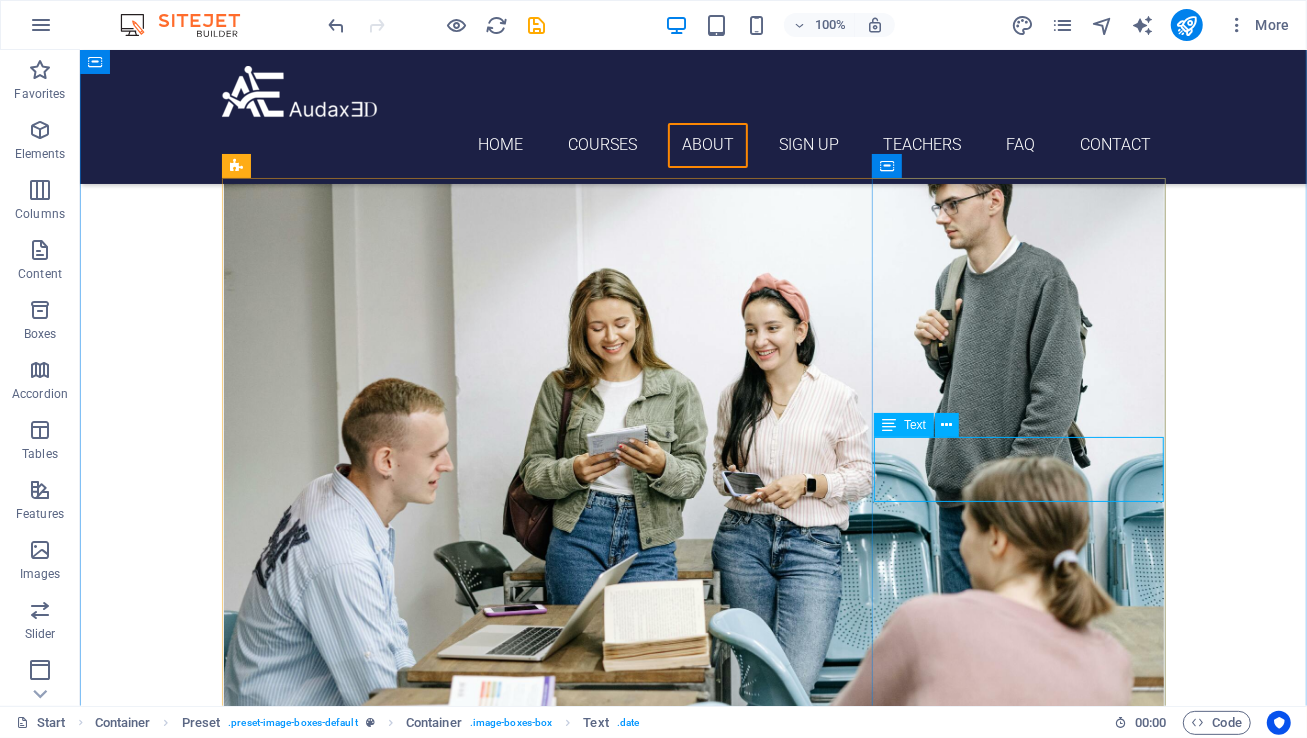 click on "Text" at bounding box center (915, 425) 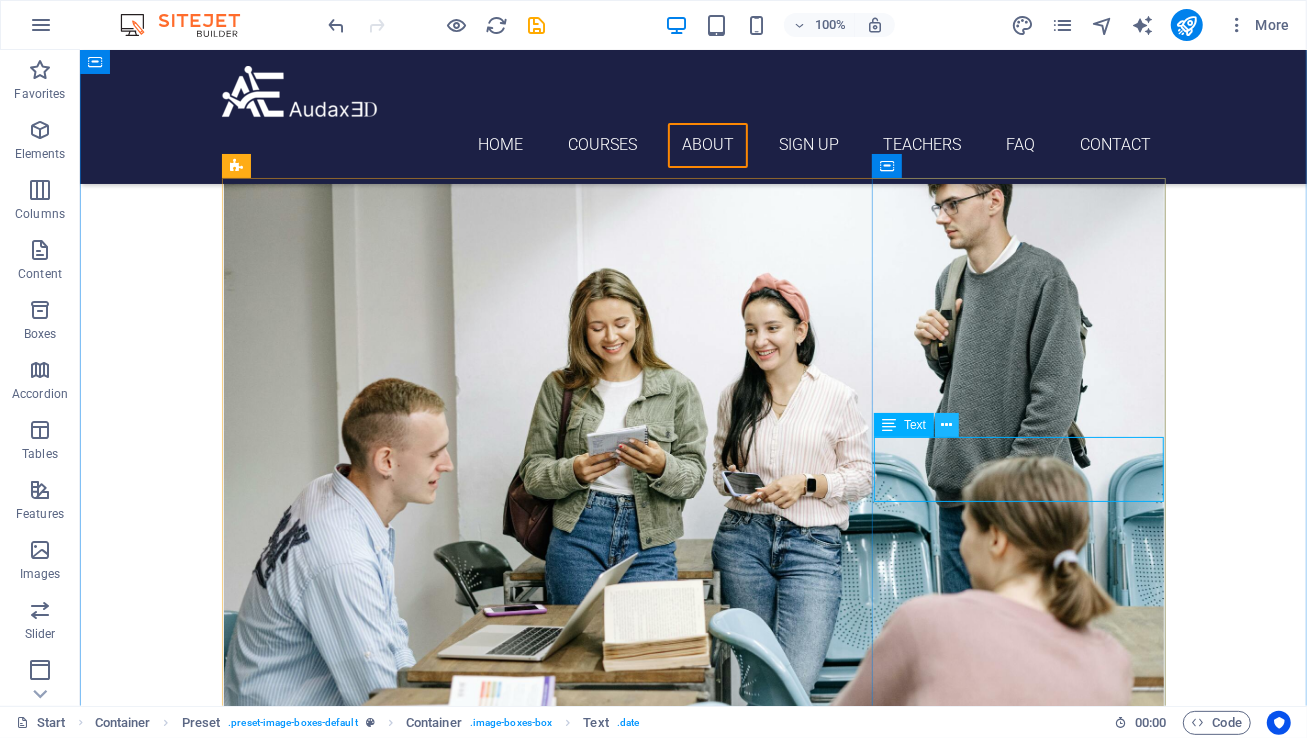 click at bounding box center [947, 425] 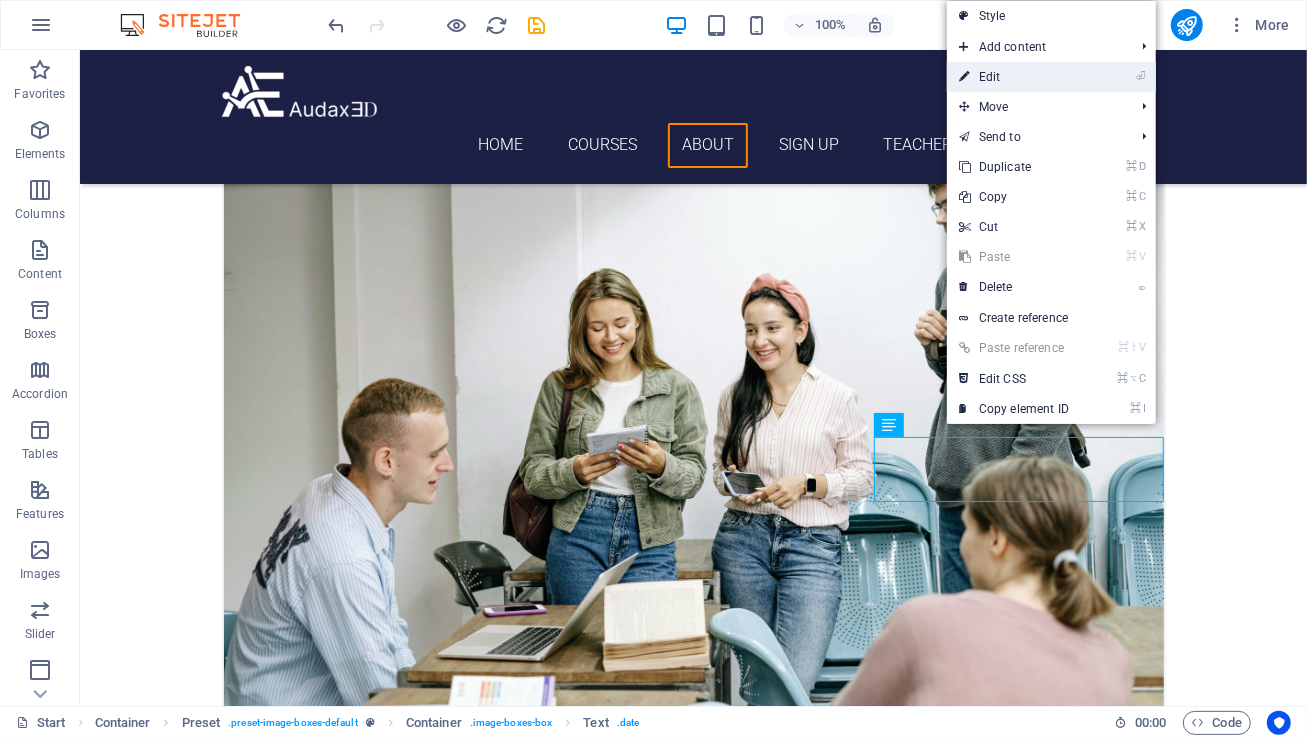 click on "⏎  Edit" at bounding box center (1014, 77) 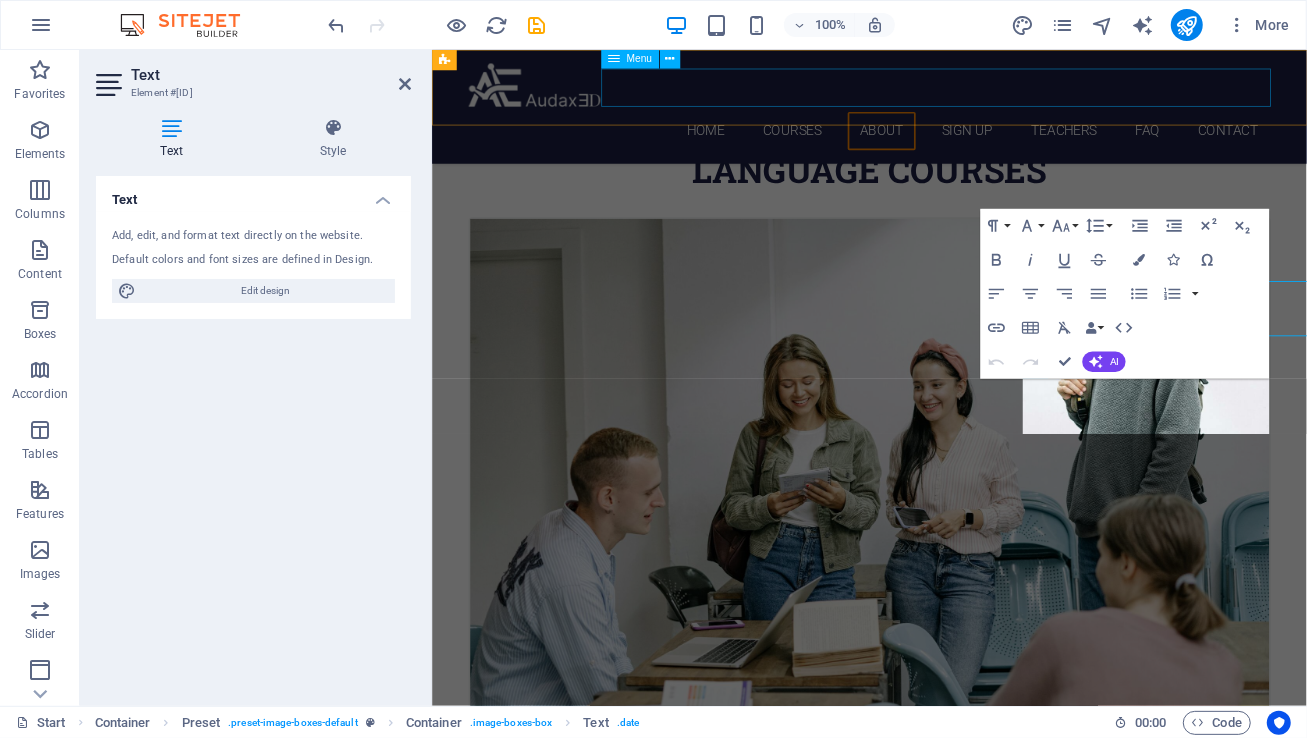 scroll, scrollTop: 1629, scrollLeft: 0, axis: vertical 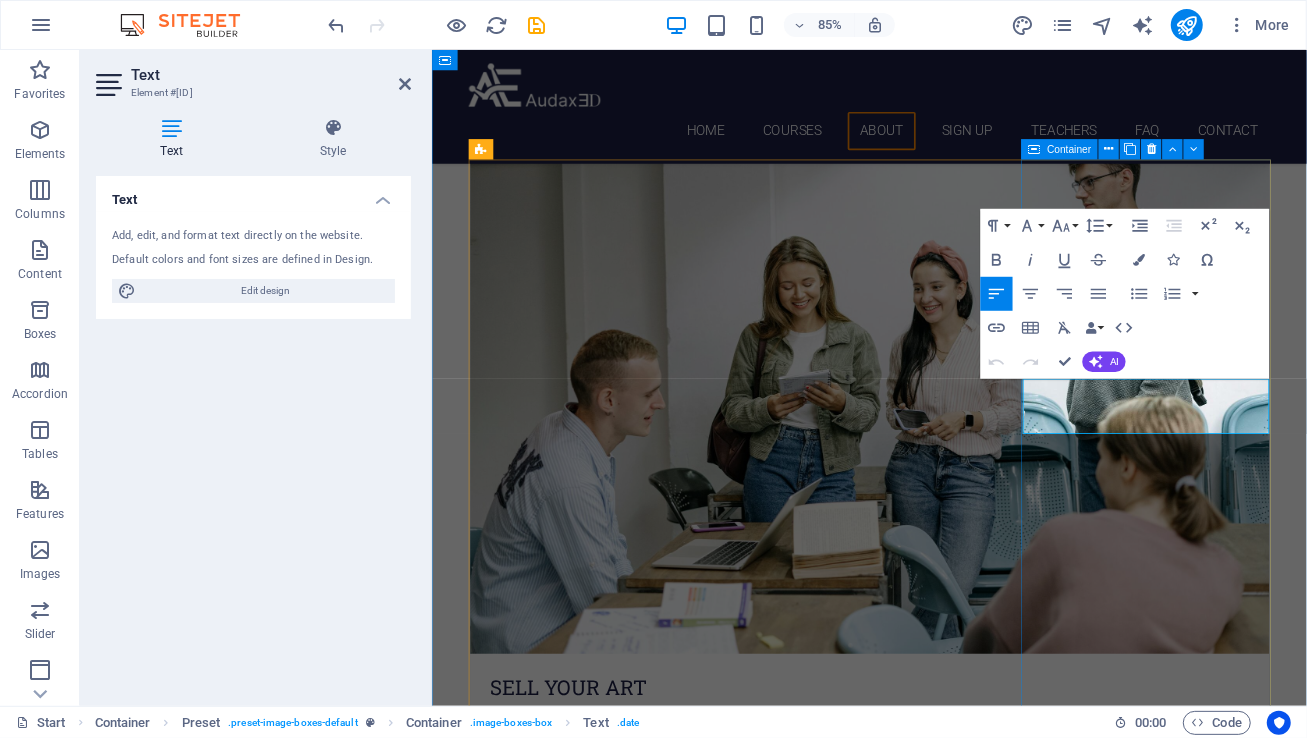 drag, startPoint x: 1338, startPoint y: 484, endPoint x: 1146, endPoint y: 431, distance: 199.18082 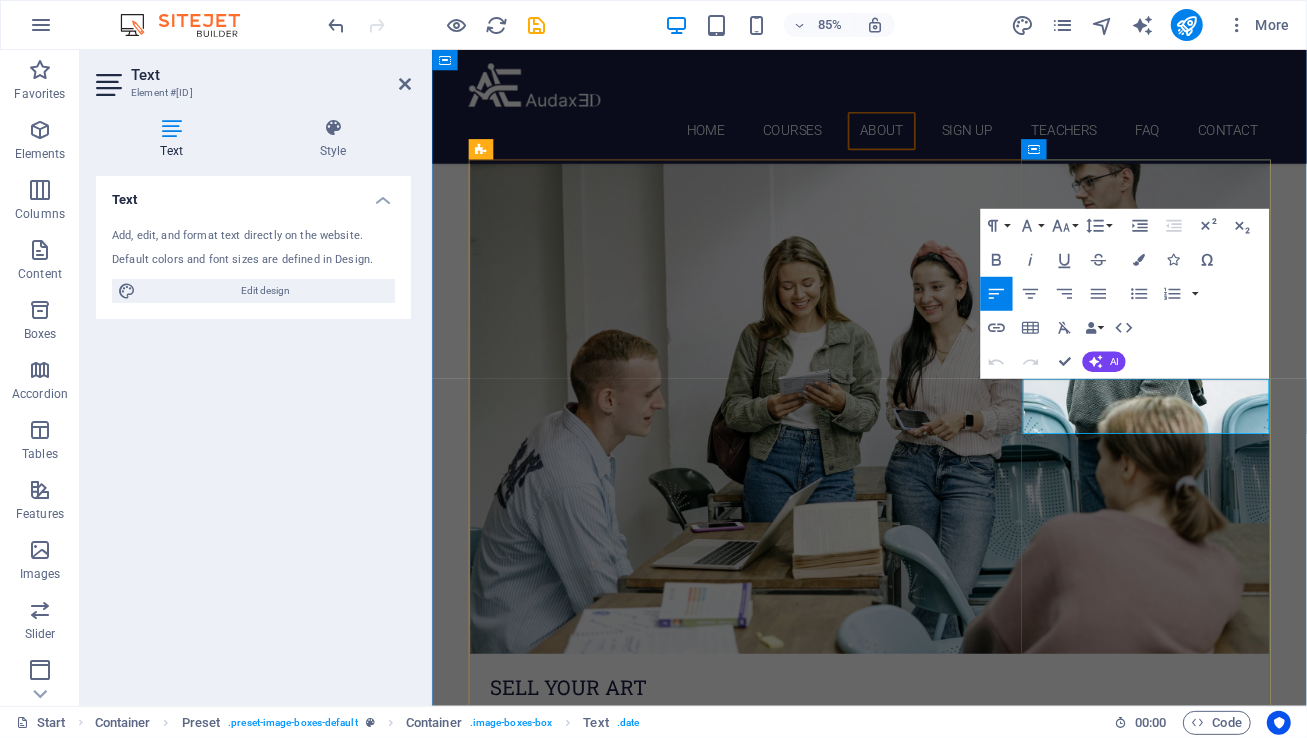 click on "[DAY] [TIME] - [TIME] or" at bounding box center (946, 2797) 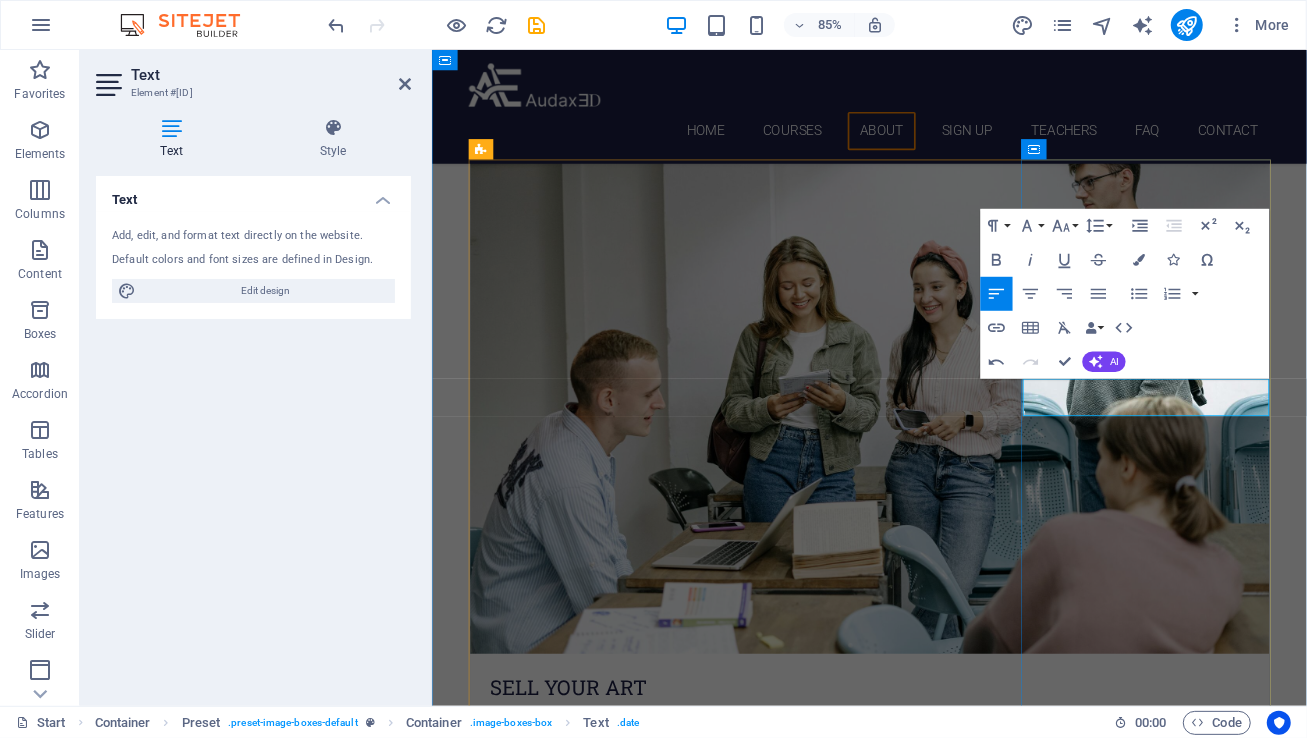 type 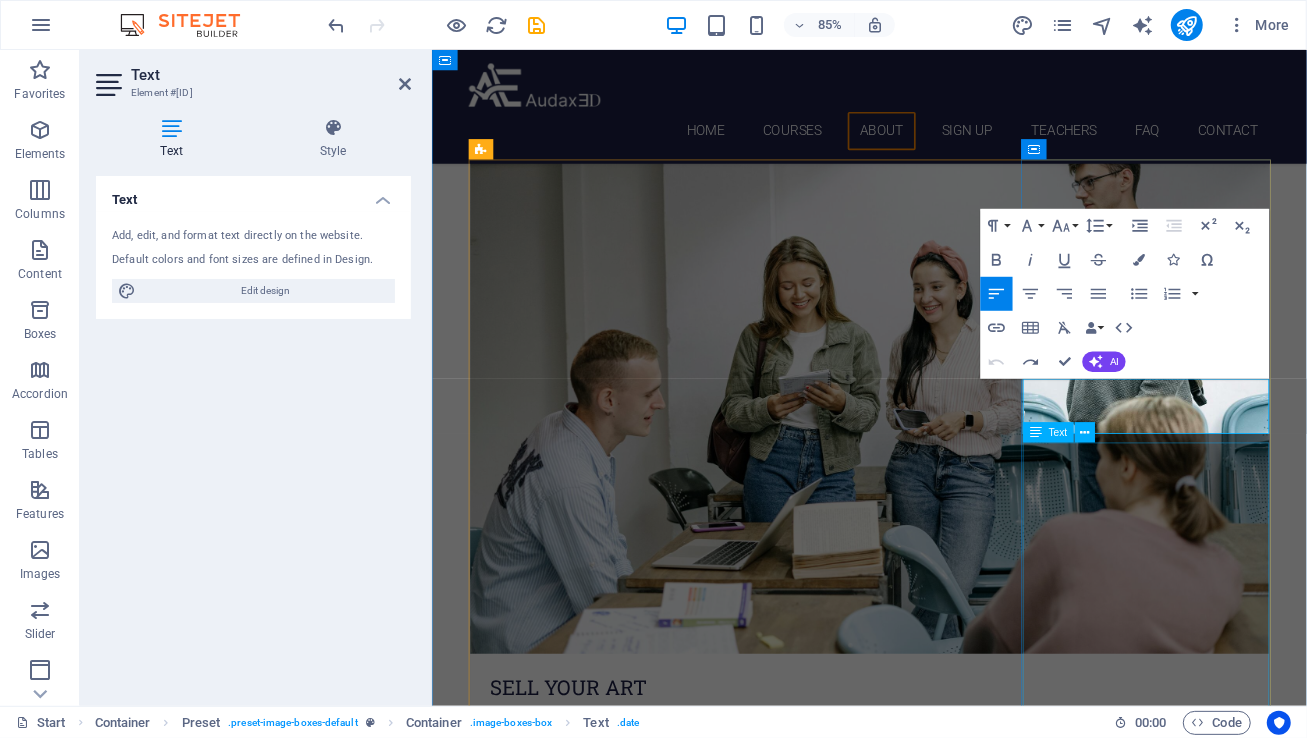 click on "Individual Class Price:  $[PRICE] per [TIME] session Monthly Class Package:  $[PRICE] total (Save $[PRICE] compared to individual pricing!)" at bounding box center (946, 2952) 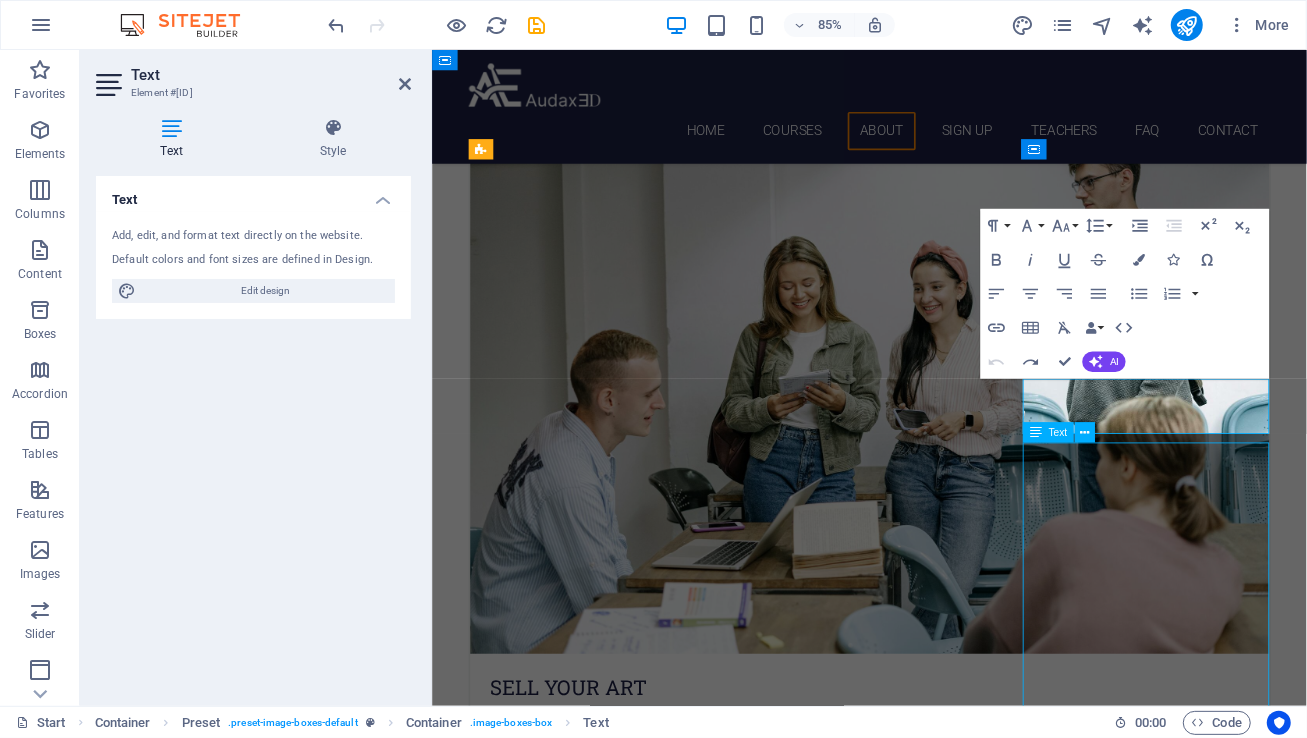 scroll, scrollTop: 1513, scrollLeft: 0, axis: vertical 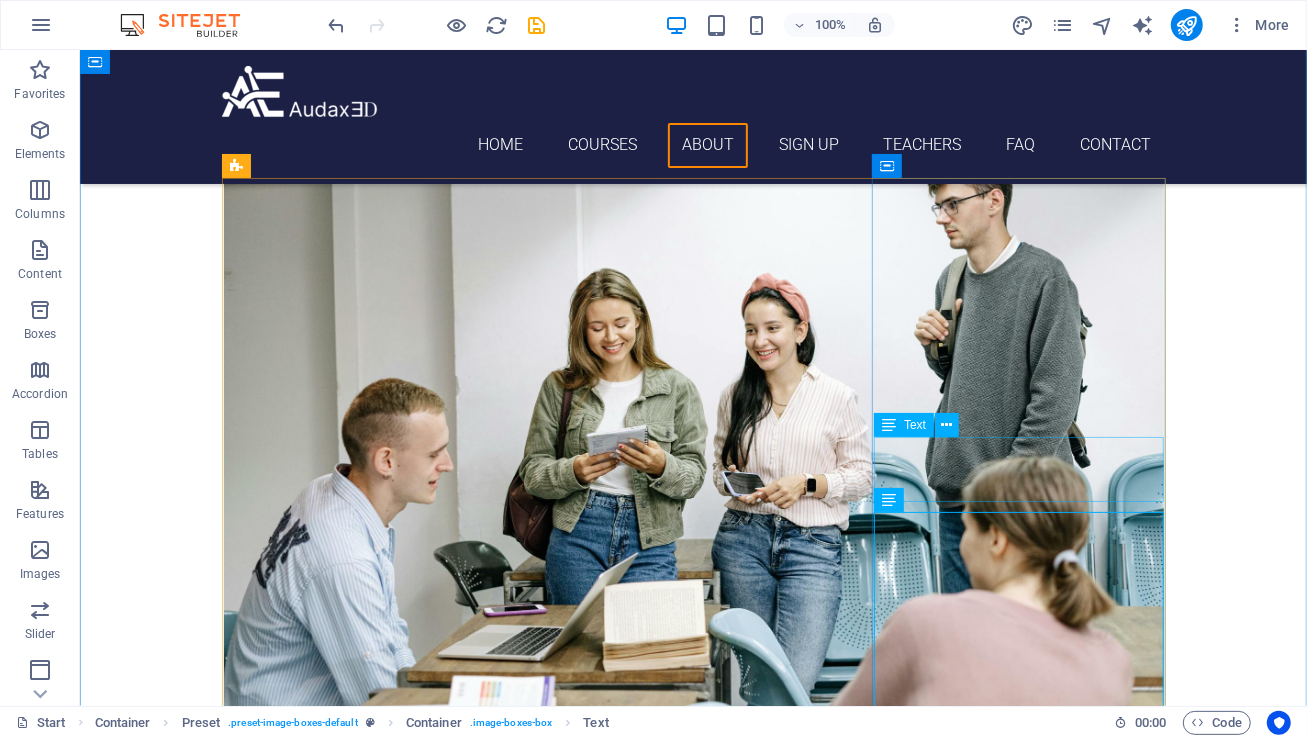 click on "[DAY] [TIME] - [TIME] or     [DAY] [TIME] - [TIME]" at bounding box center [693, 2807] 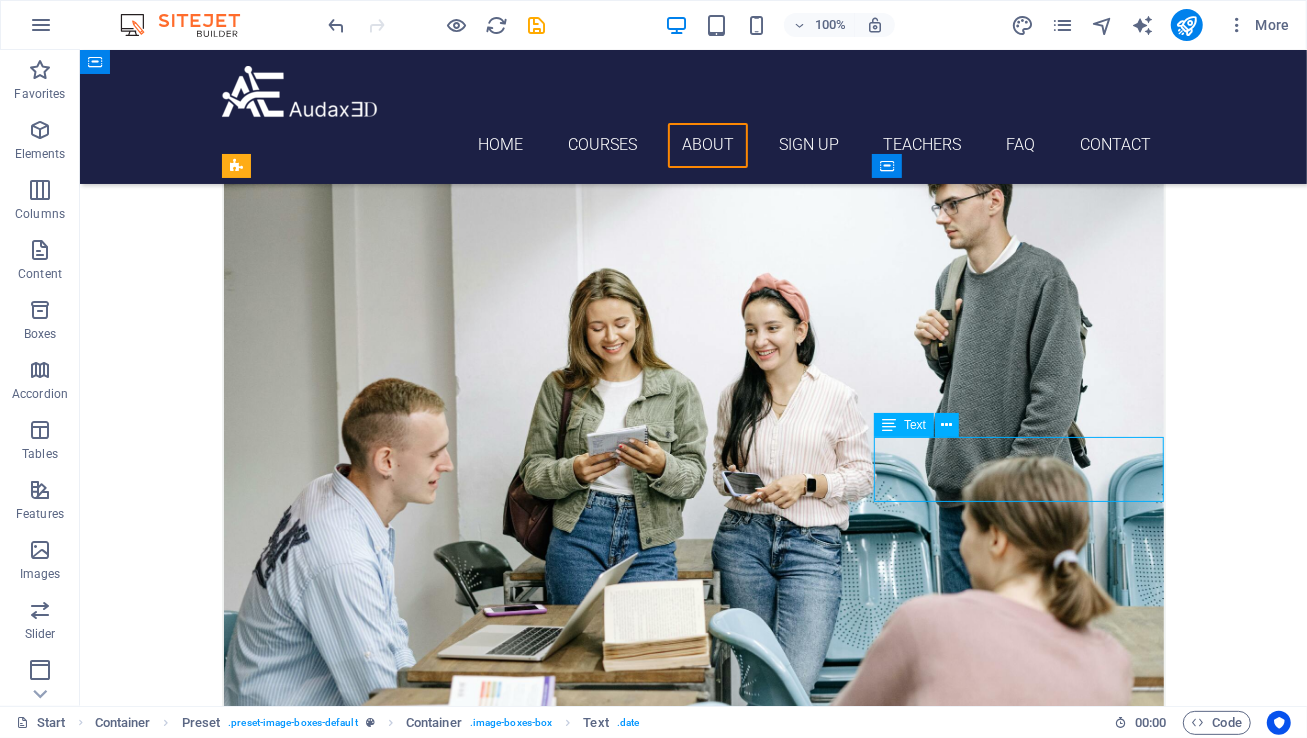 click on "[DAY] [TIME] - [TIME] or     [DAY] [TIME] - [TIME]" at bounding box center (693, 2807) 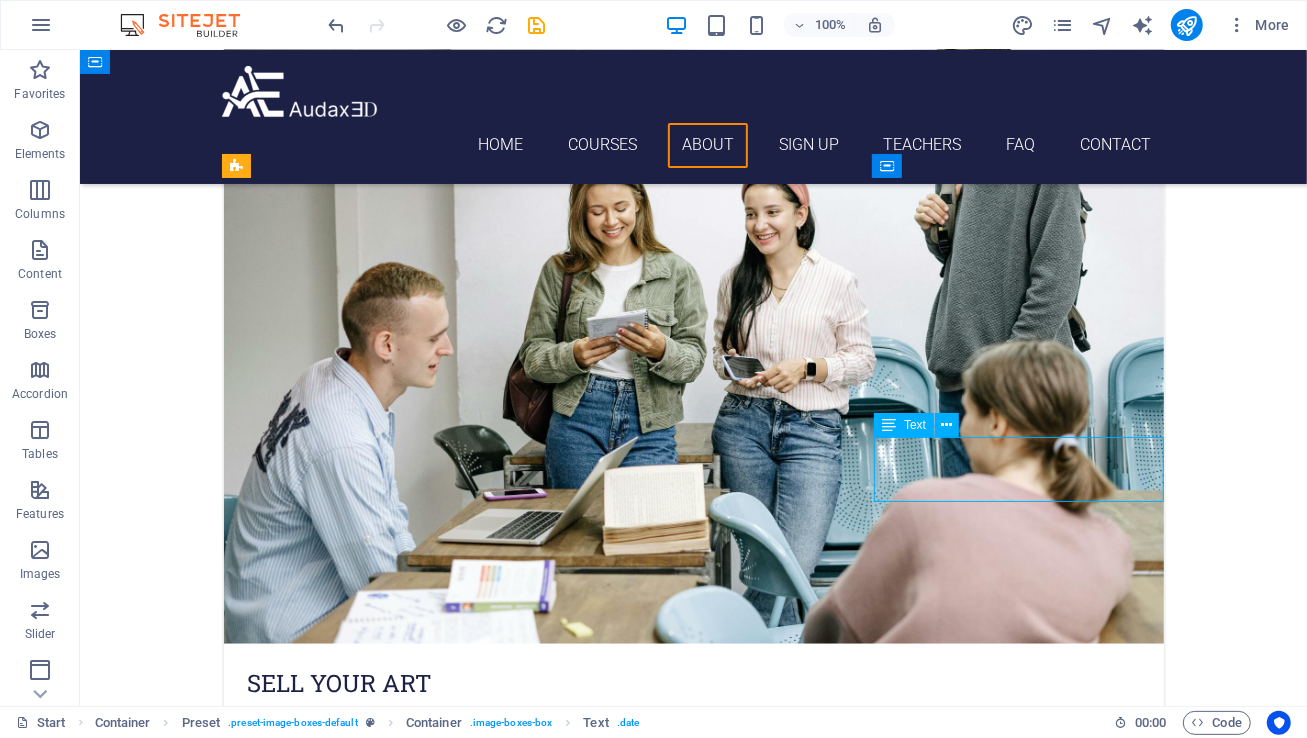 click on "Individual Class Price:  $[PRICE] per [TIME] session Monthly Class Package:  $[PRICE] total (Save $[PRICE] compared to individual pricing!)" at bounding box center (693, 2836) 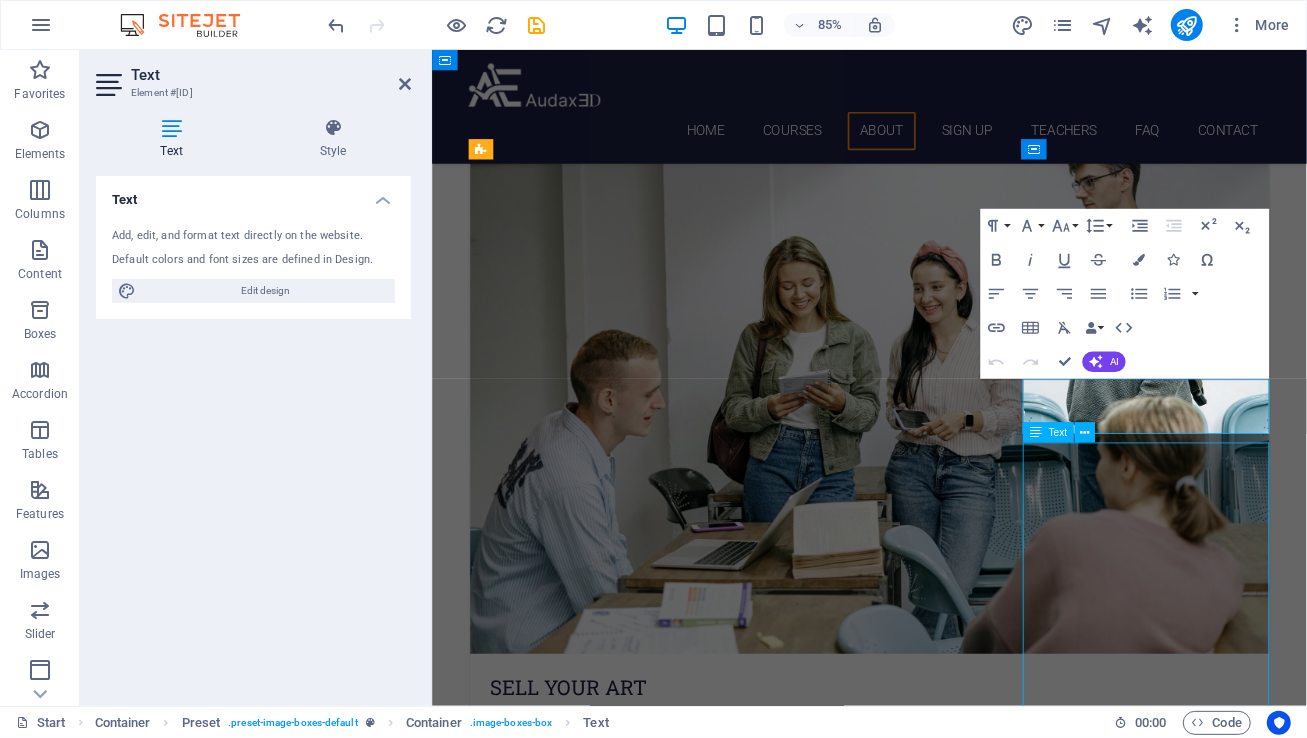 scroll, scrollTop: 1513, scrollLeft: 0, axis: vertical 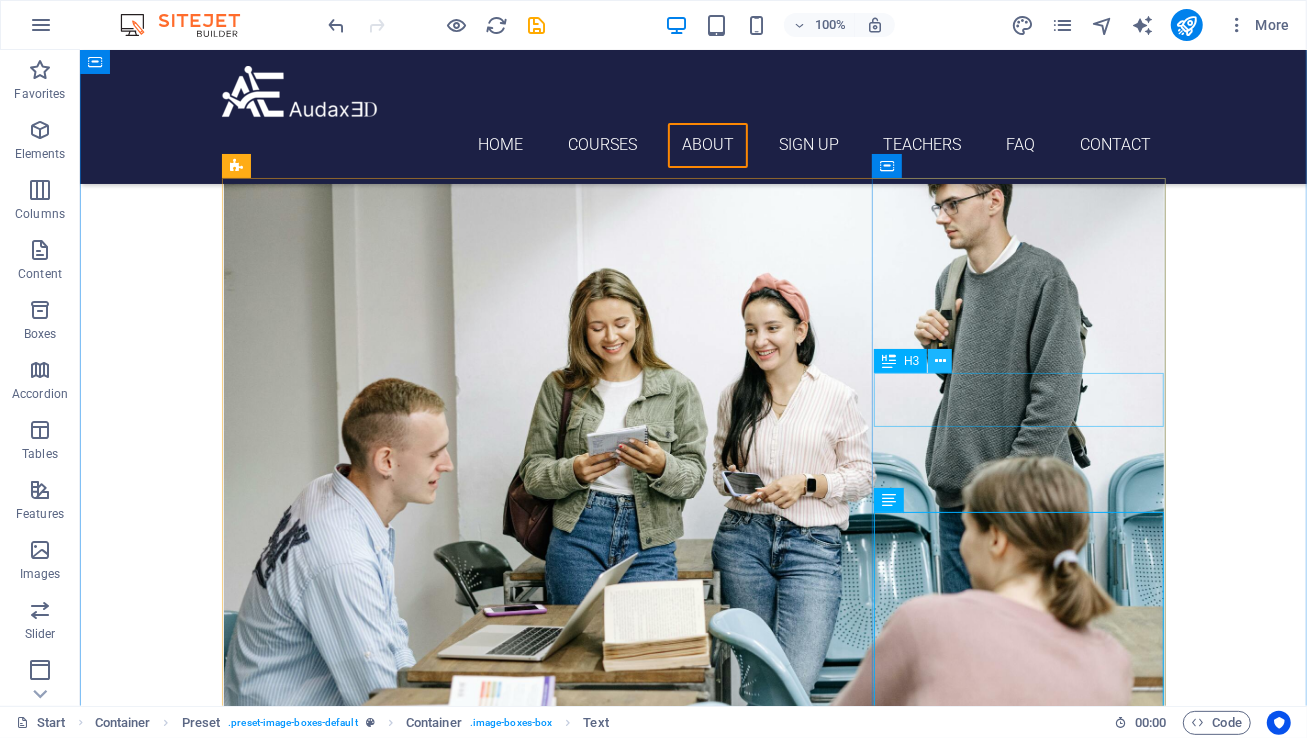 click at bounding box center [940, 361] 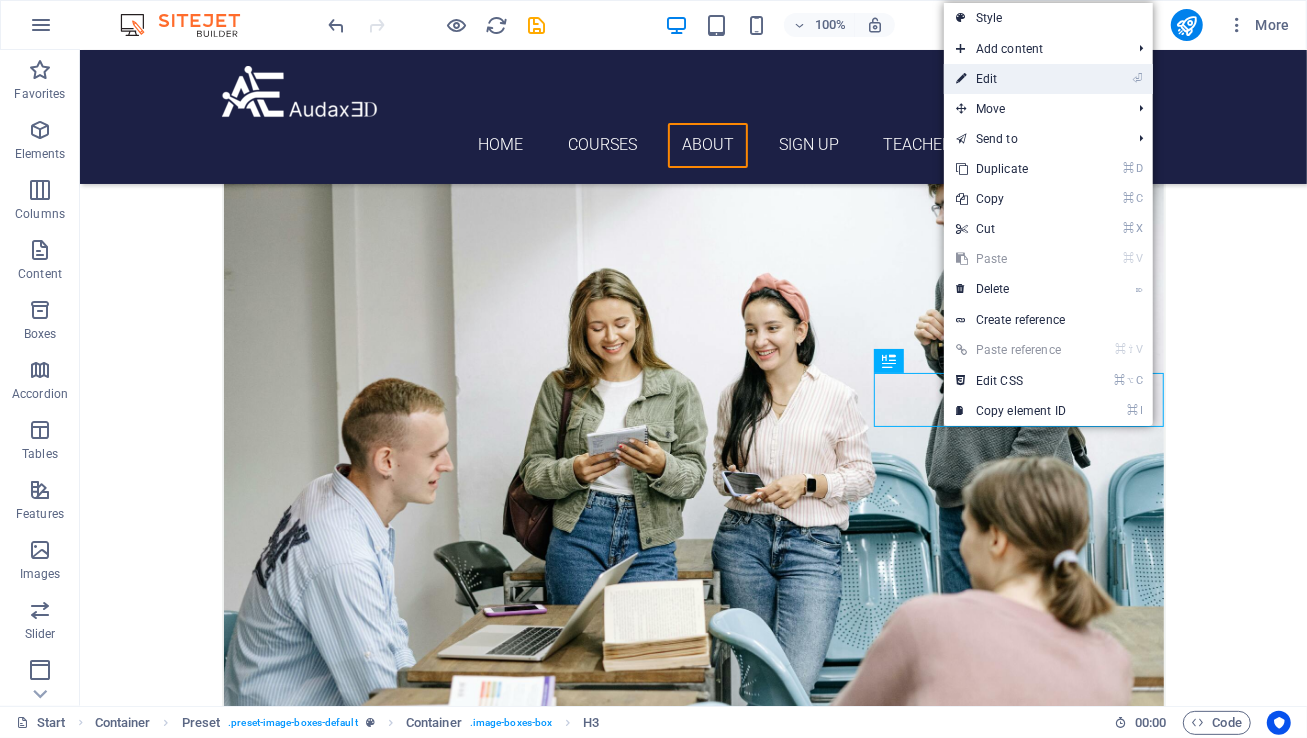 click at bounding box center [961, 79] 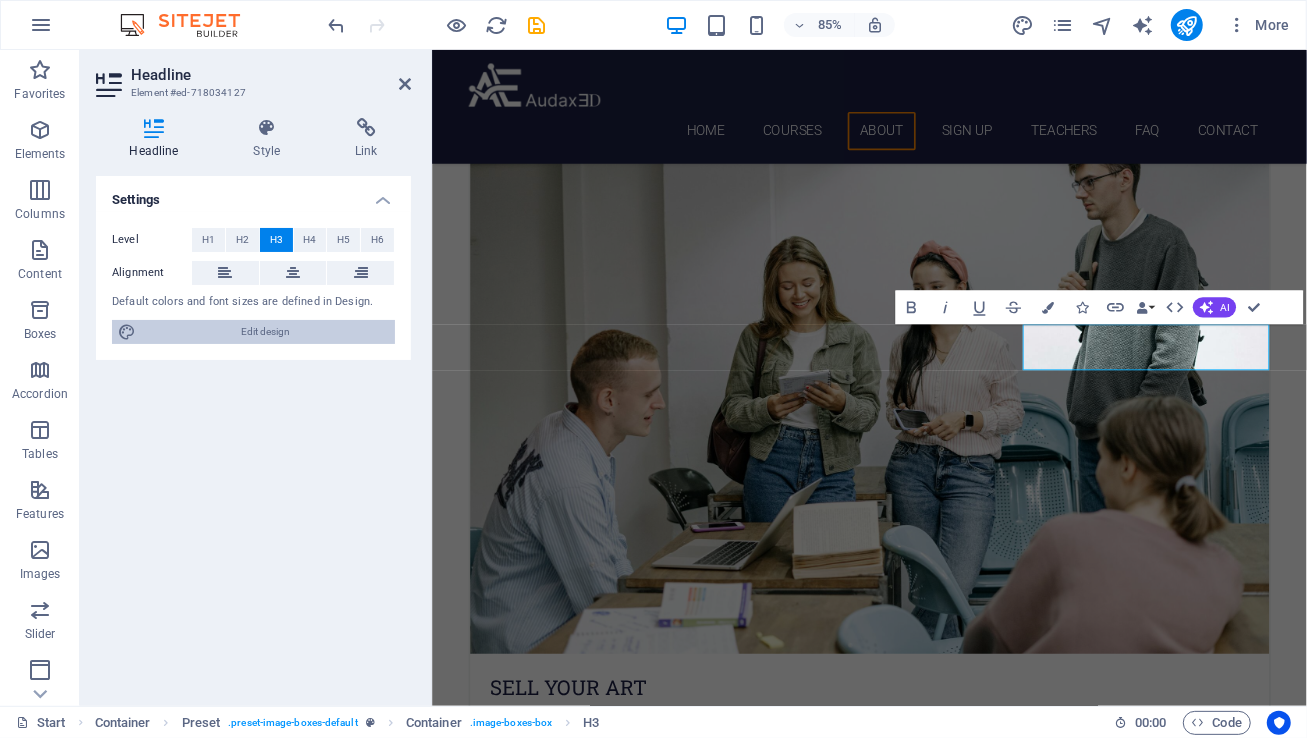 click on "Edit design" at bounding box center (265, 332) 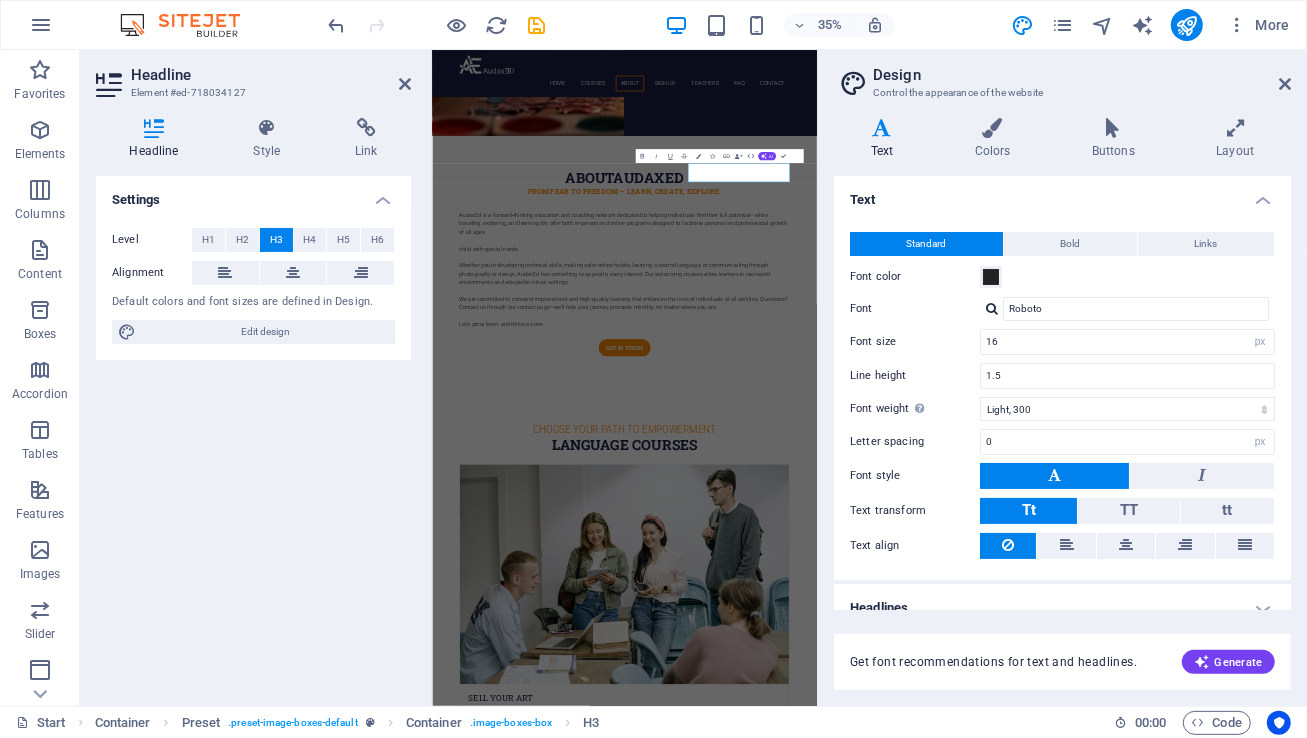 scroll, scrollTop: 2732, scrollLeft: 0, axis: vertical 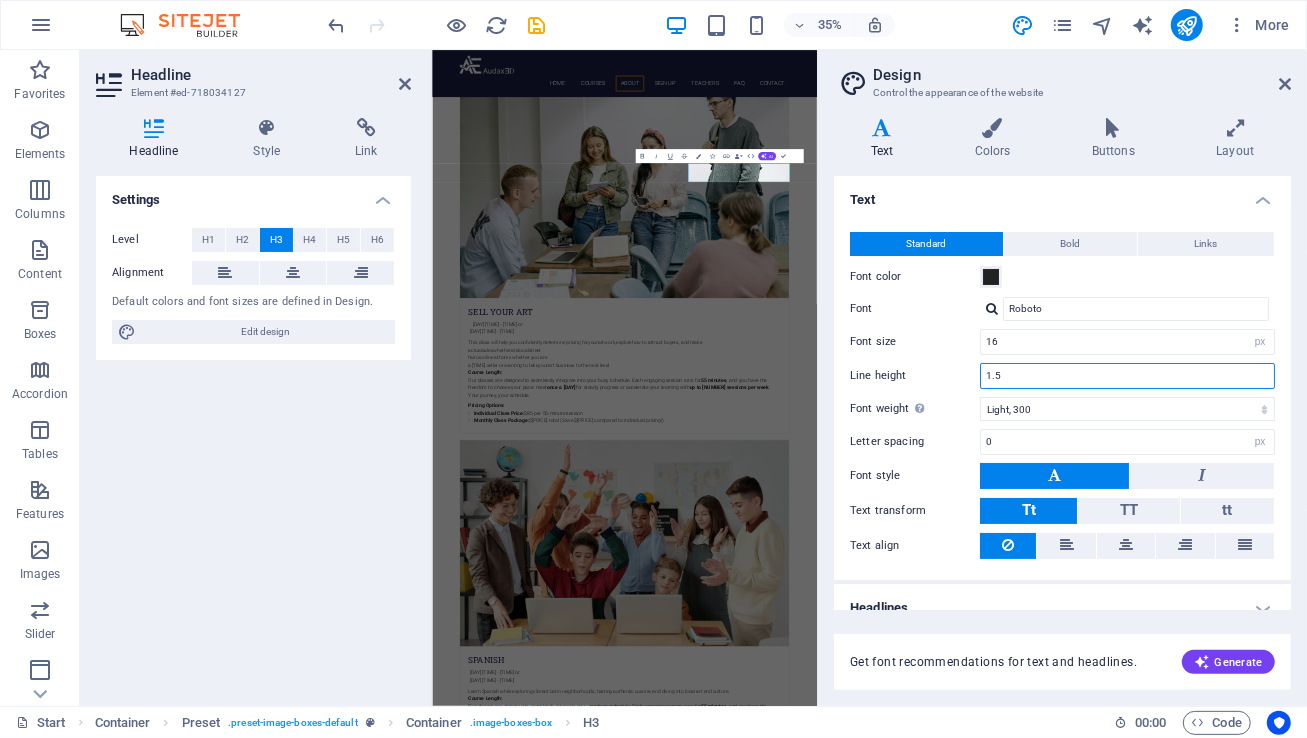 click on "1.5" at bounding box center (1127, 376) 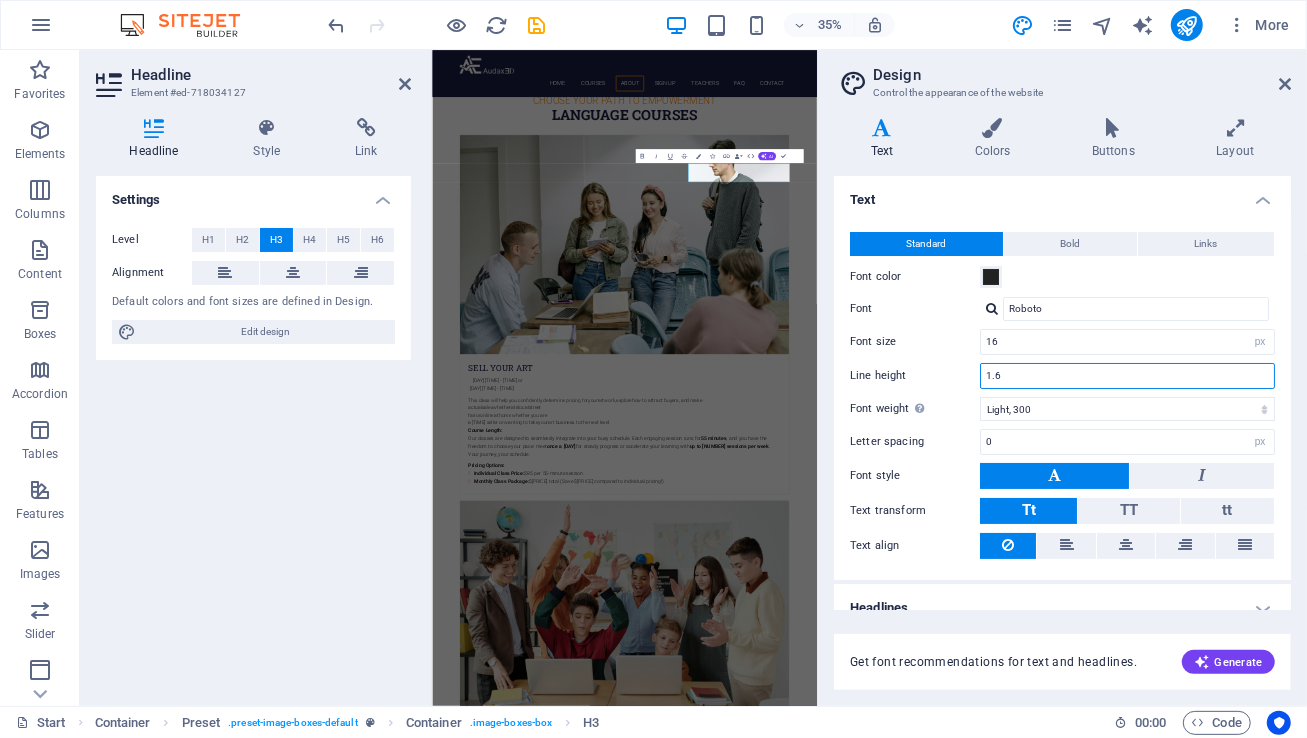 scroll, scrollTop: 2759, scrollLeft: 0, axis: vertical 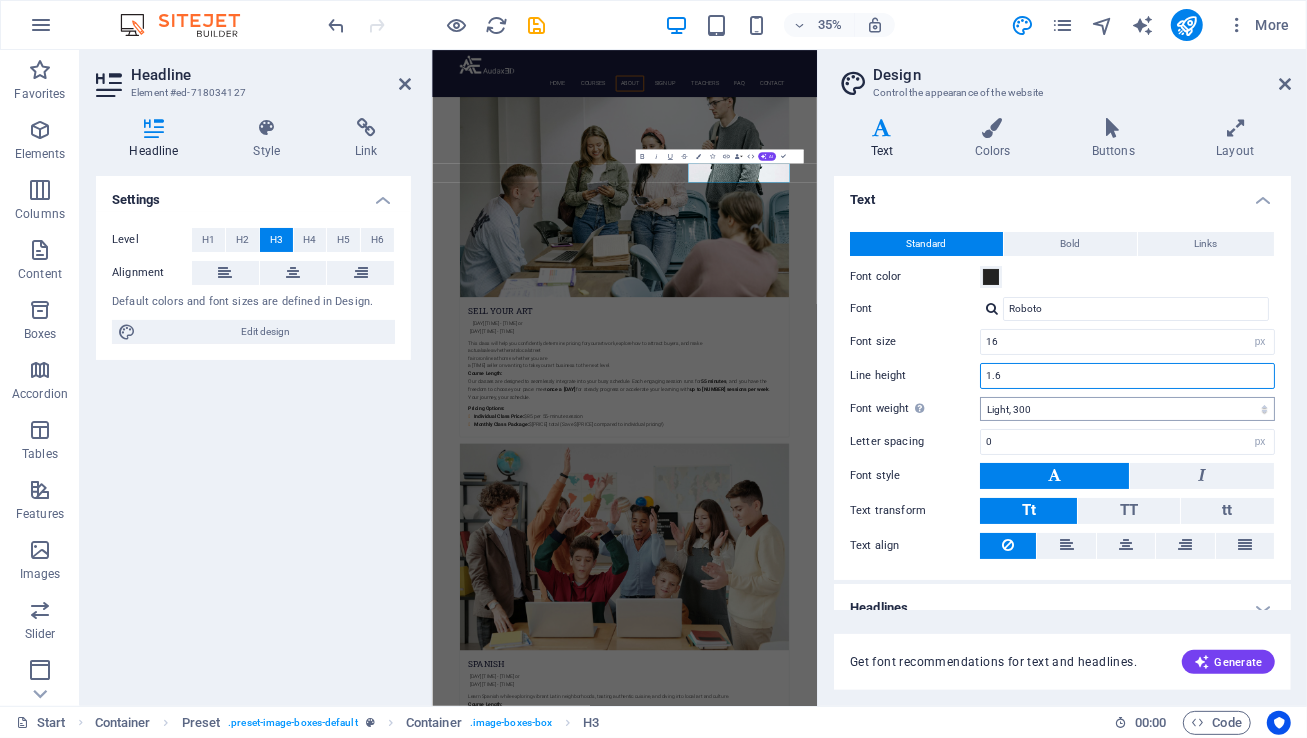 type on "1.6" 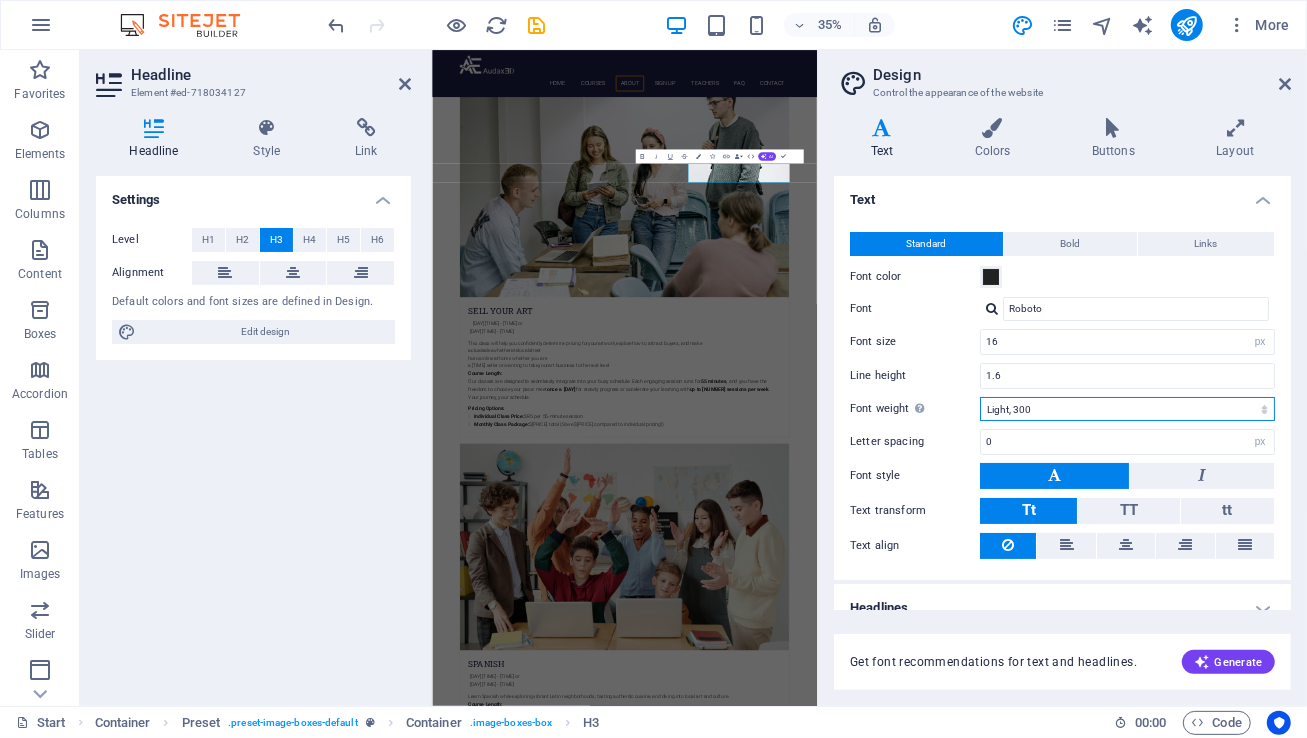 click on "Thin, 100 Extra-light, 200 Light, 300 Regular, 400 Medium, 500 Semi-bold, 600 Bold, 700 Extra-bold, 800 Black, 900" at bounding box center (1127, 409) 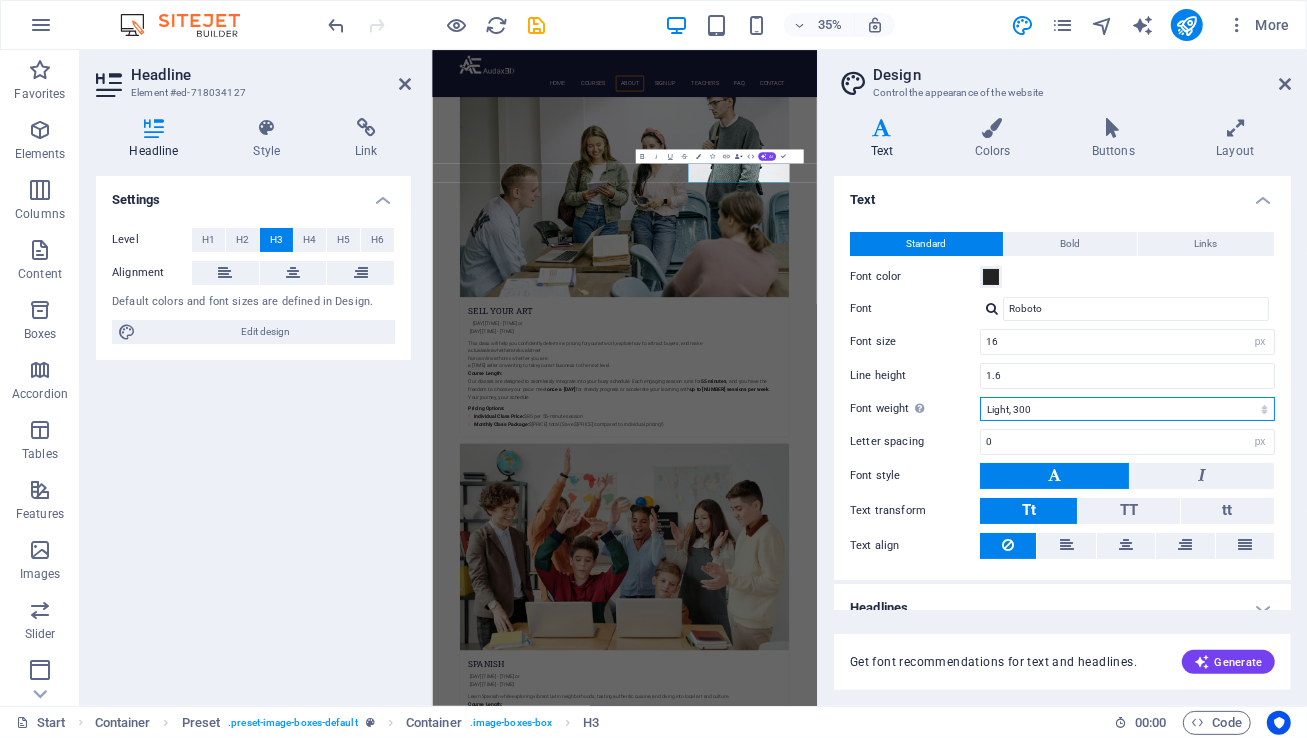 scroll, scrollTop: 20, scrollLeft: 0, axis: vertical 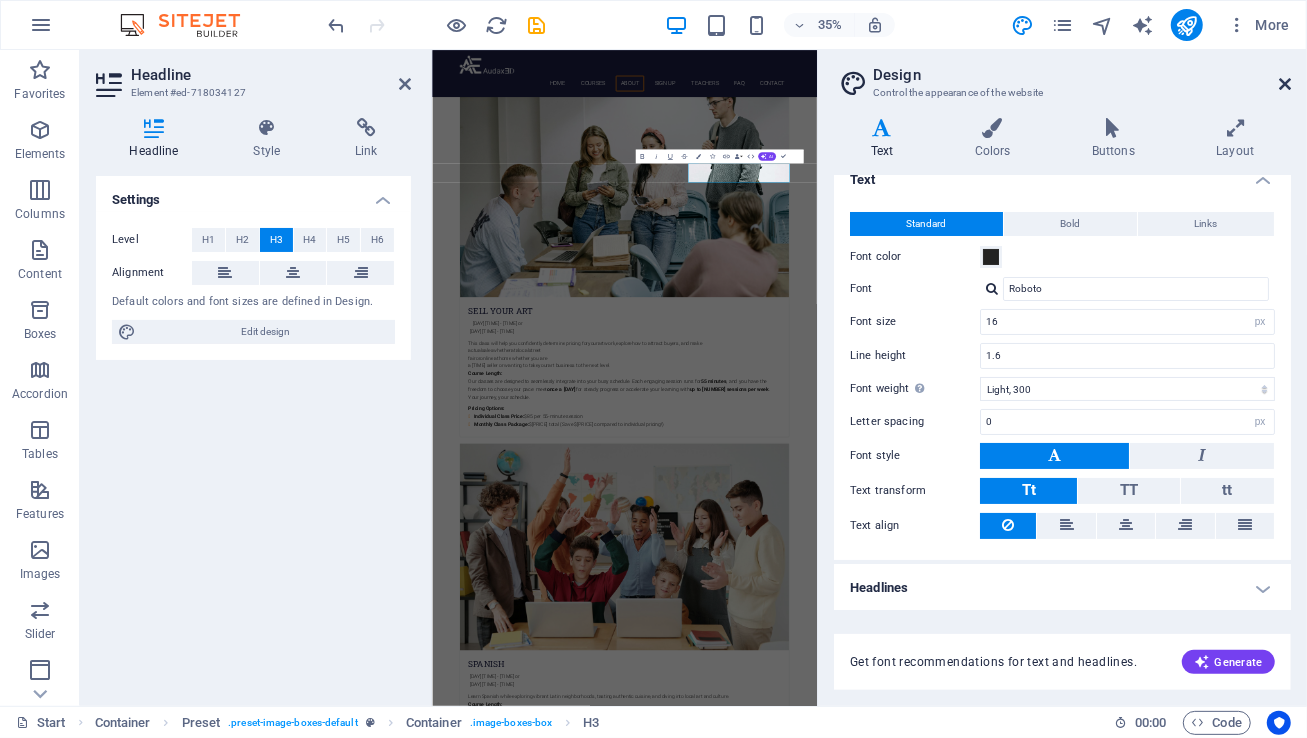 click at bounding box center (1285, 84) 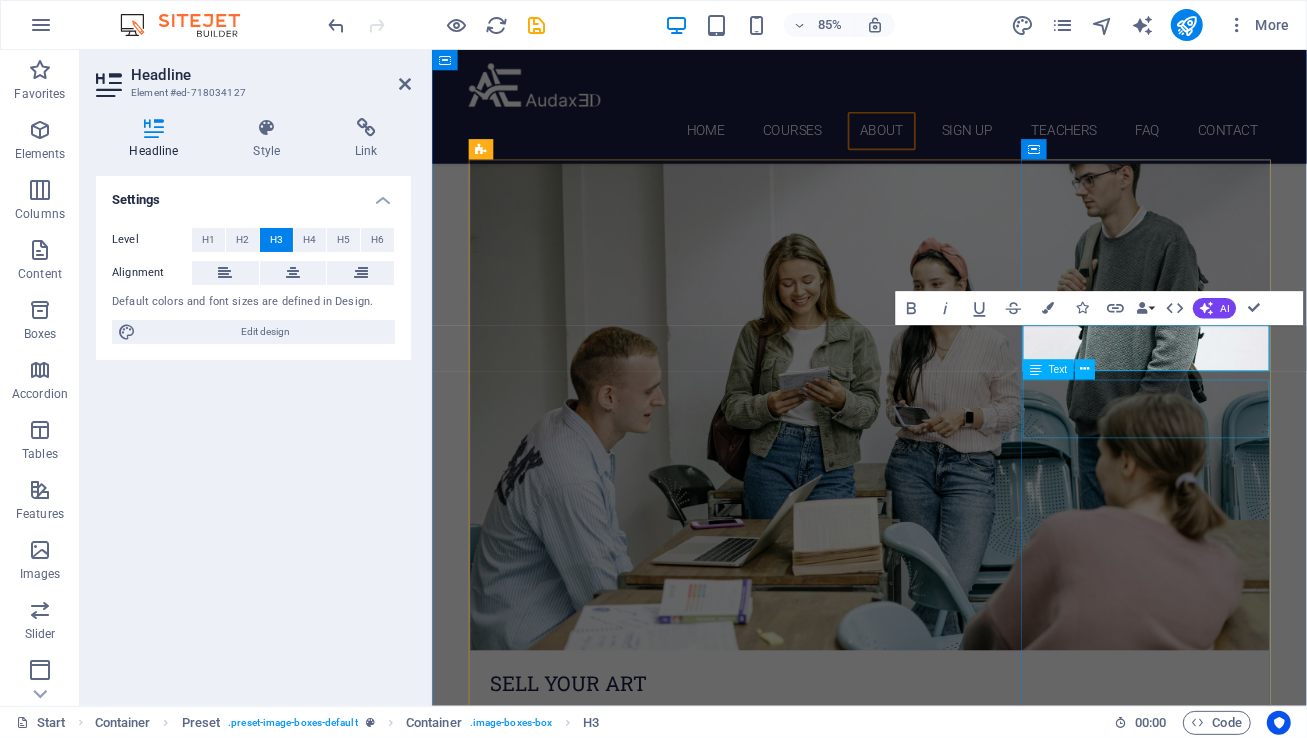 click on "[DAY] [TIME] - [TIME] or     [DAY] [TIME] - [TIME]" at bounding box center (946, 2834) 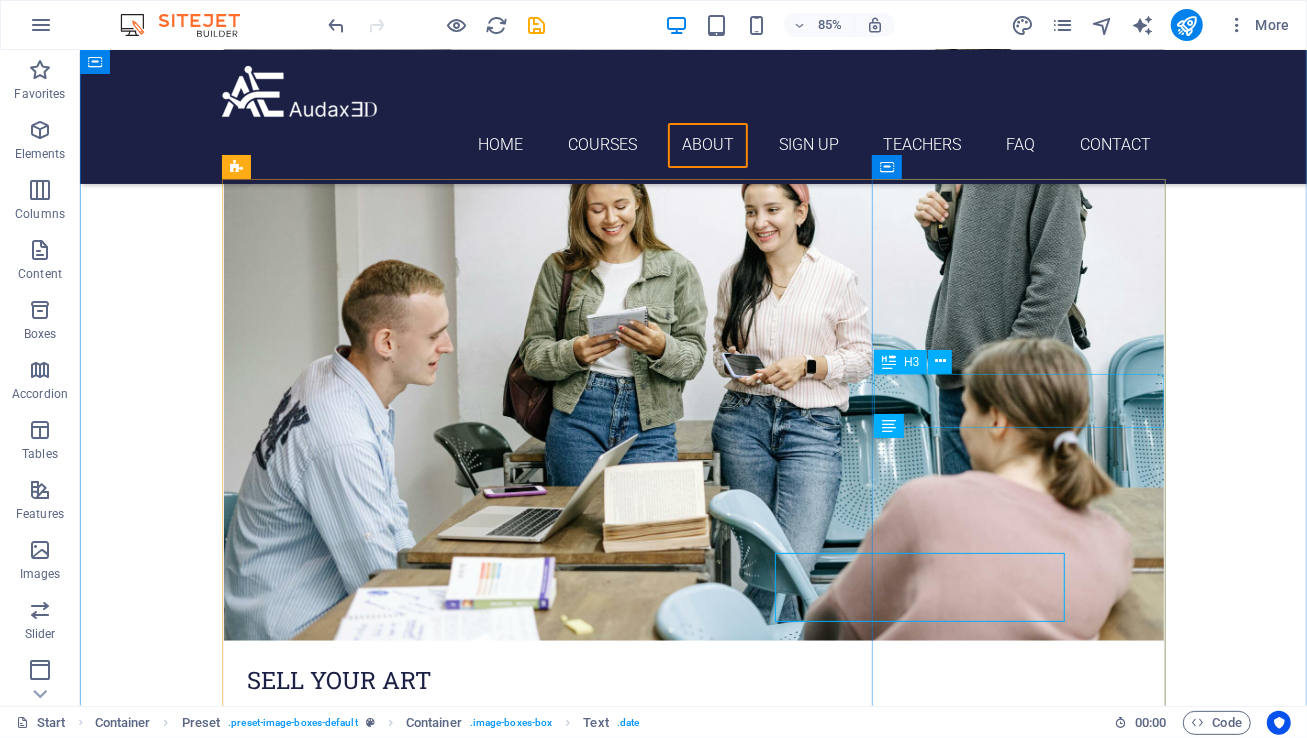 scroll, scrollTop: 1540, scrollLeft: 0, axis: vertical 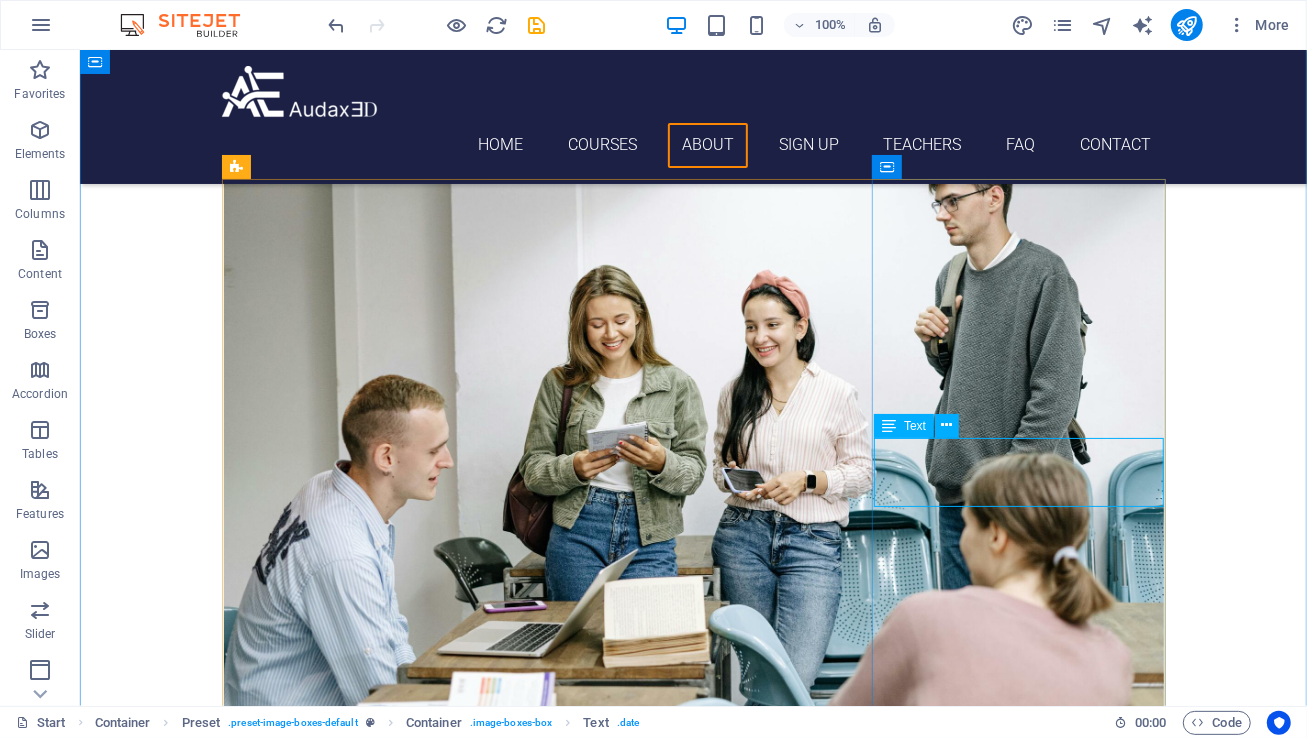 click on "[DAY] [TIME] - [TIME] or     [DAY] [TIME] - [TIME]" at bounding box center (693, 2833) 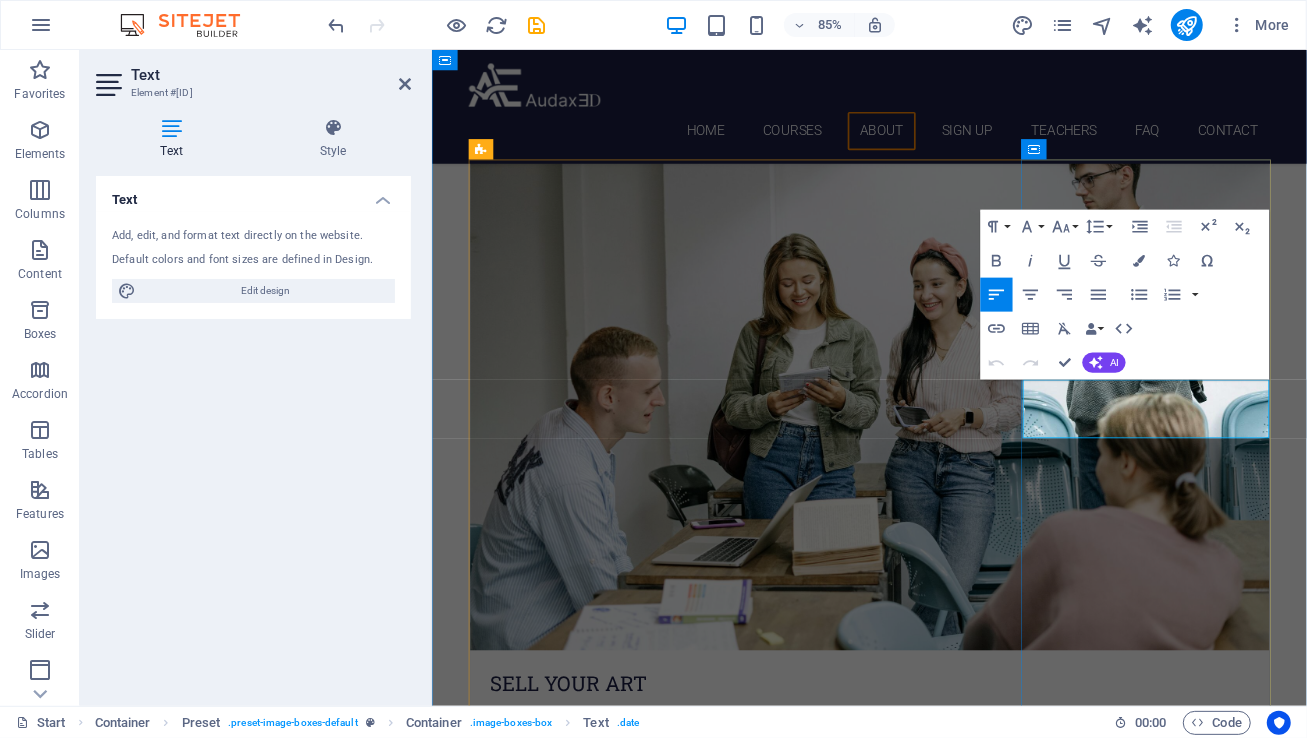 drag, startPoint x: 1340, startPoint y: 492, endPoint x: 1150, endPoint y: 441, distance: 196.7257 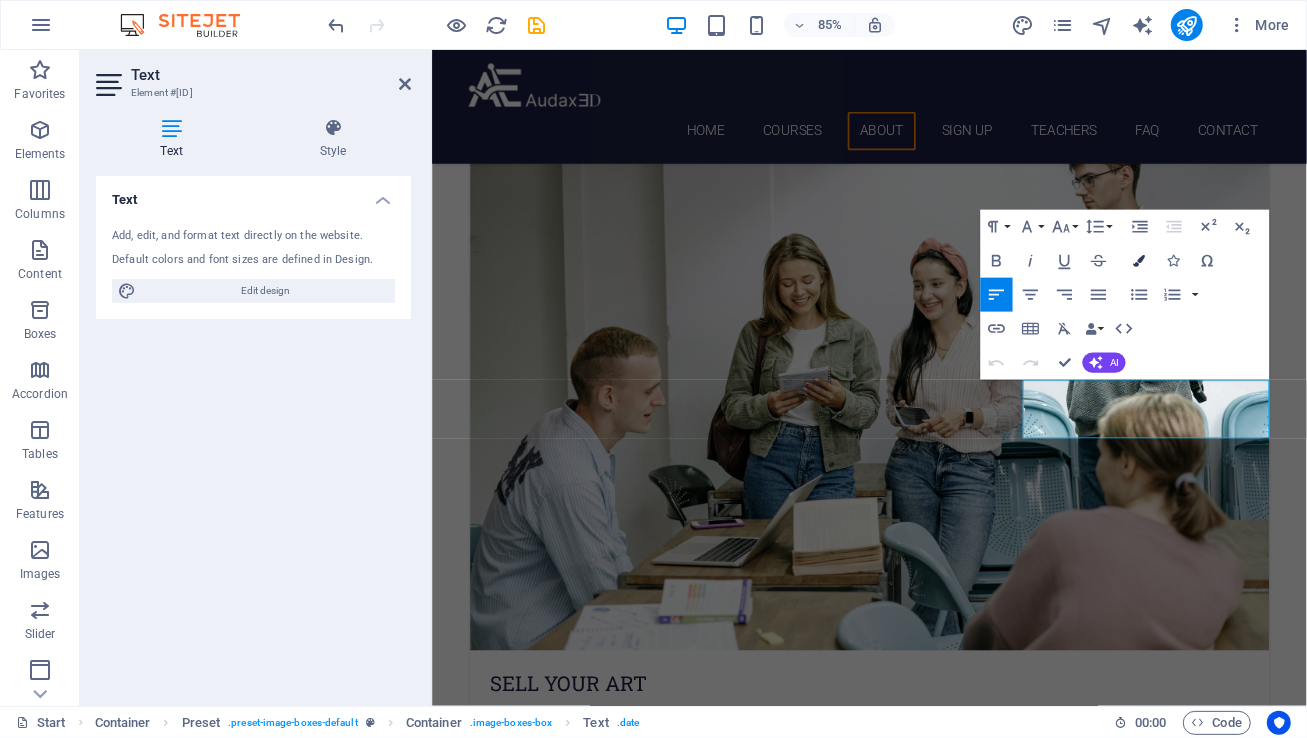 click at bounding box center (1139, 261) 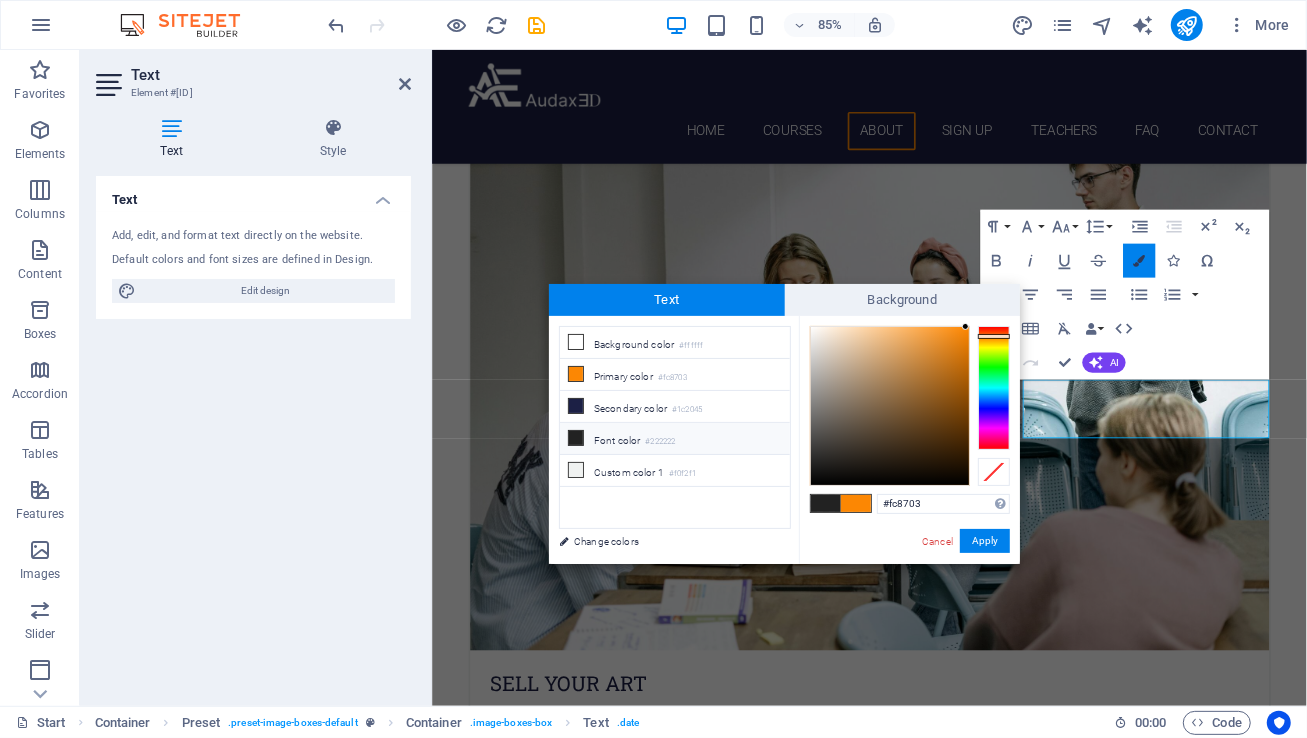click at bounding box center [1139, 261] 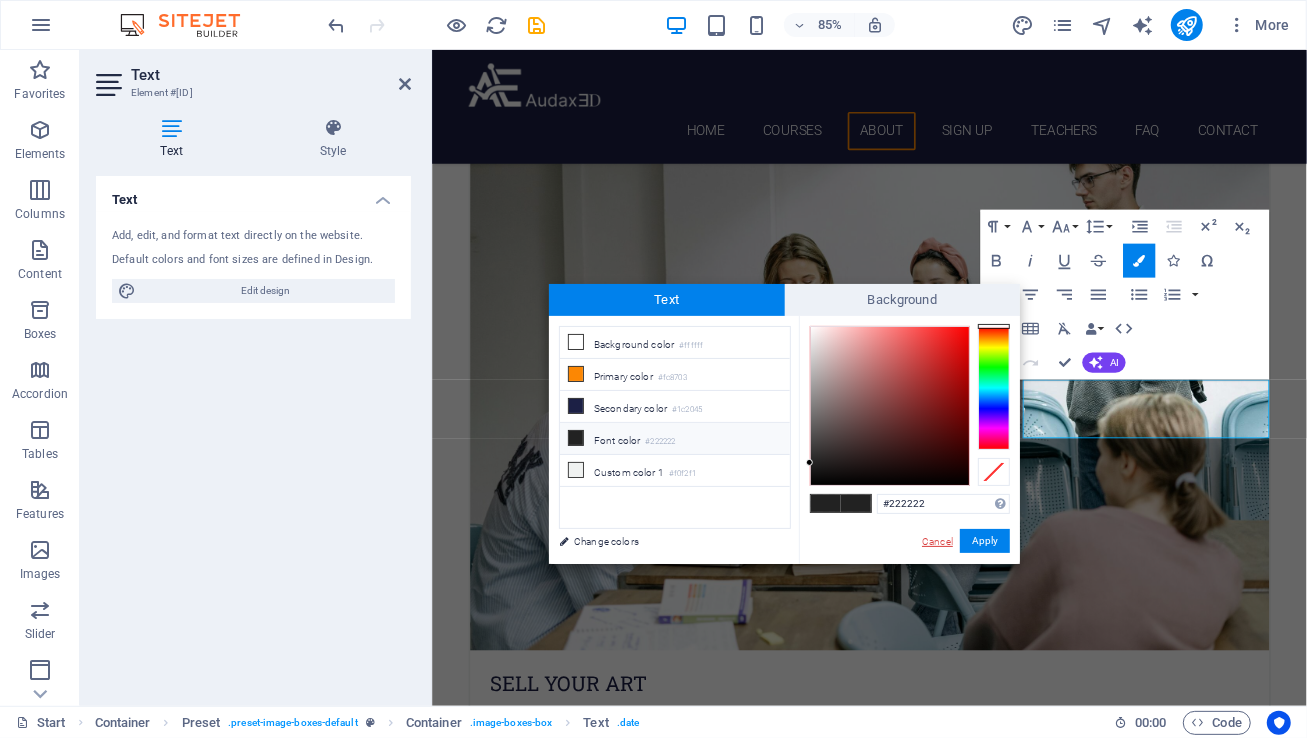 click on "Cancel" at bounding box center (937, 541) 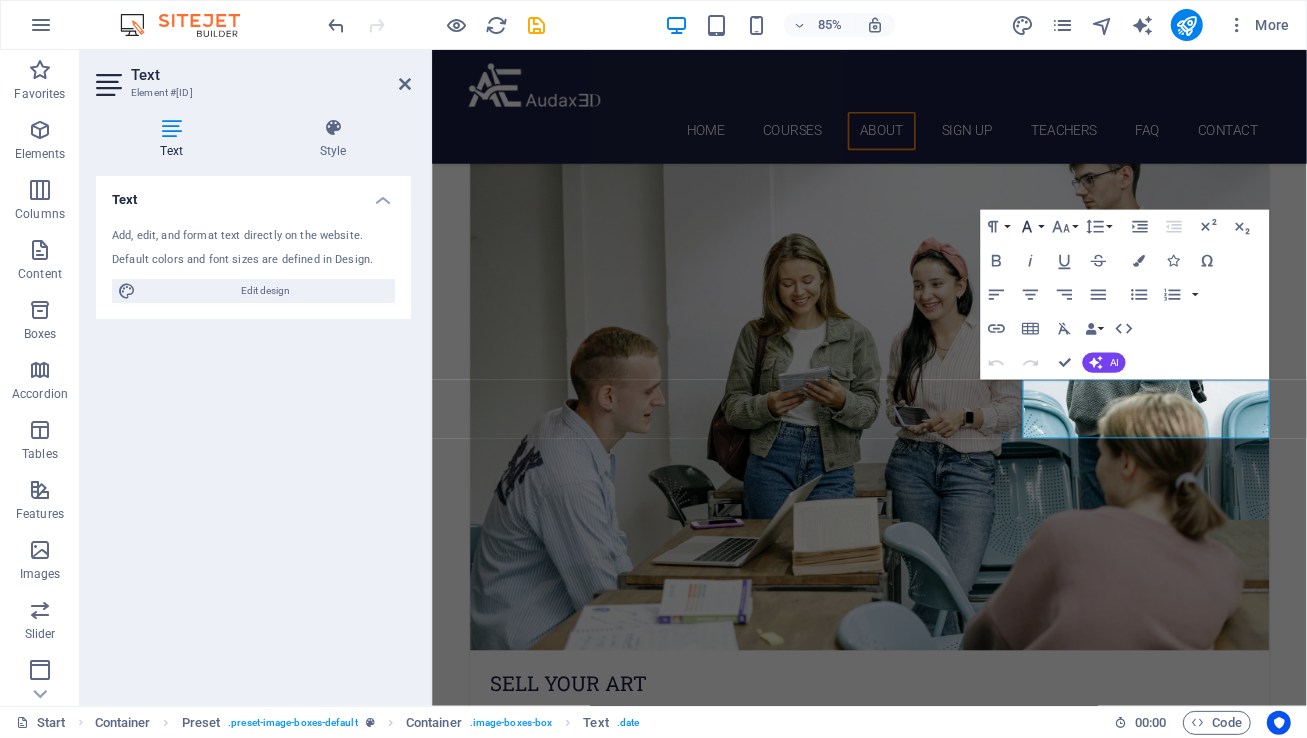 click 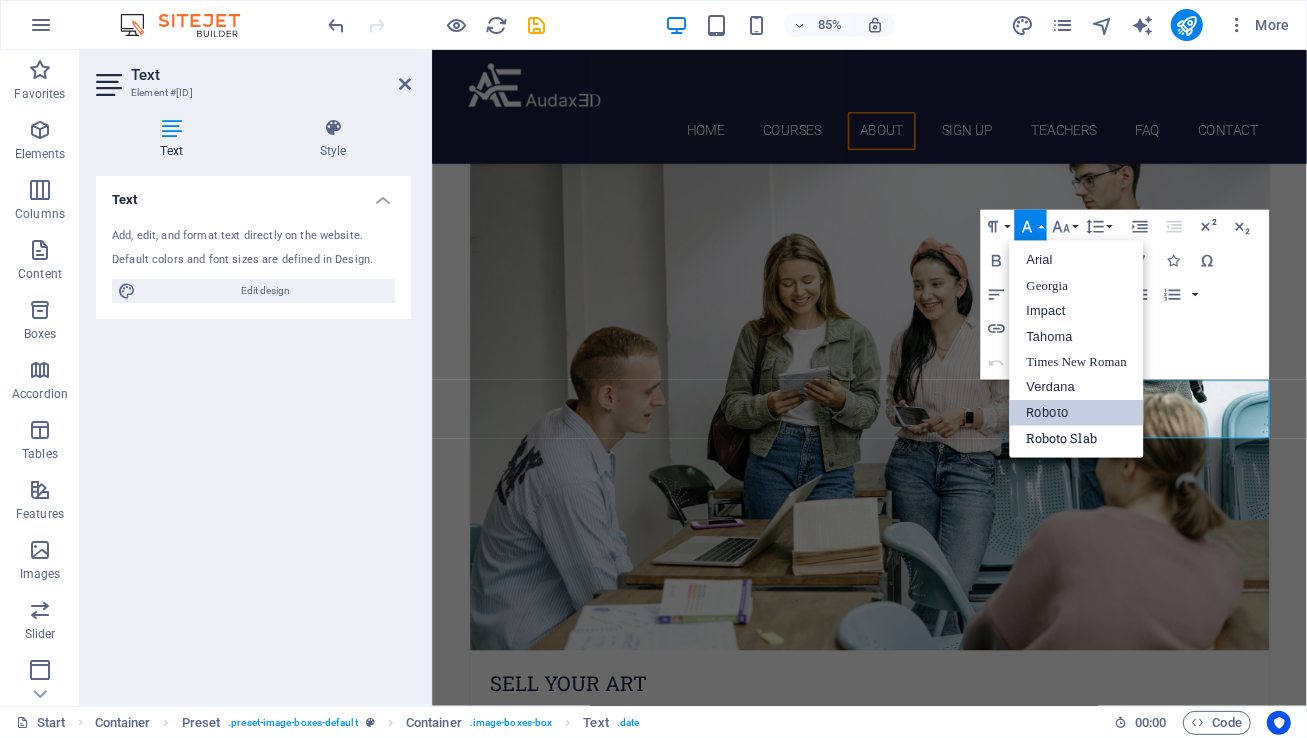 scroll, scrollTop: 0, scrollLeft: 0, axis: both 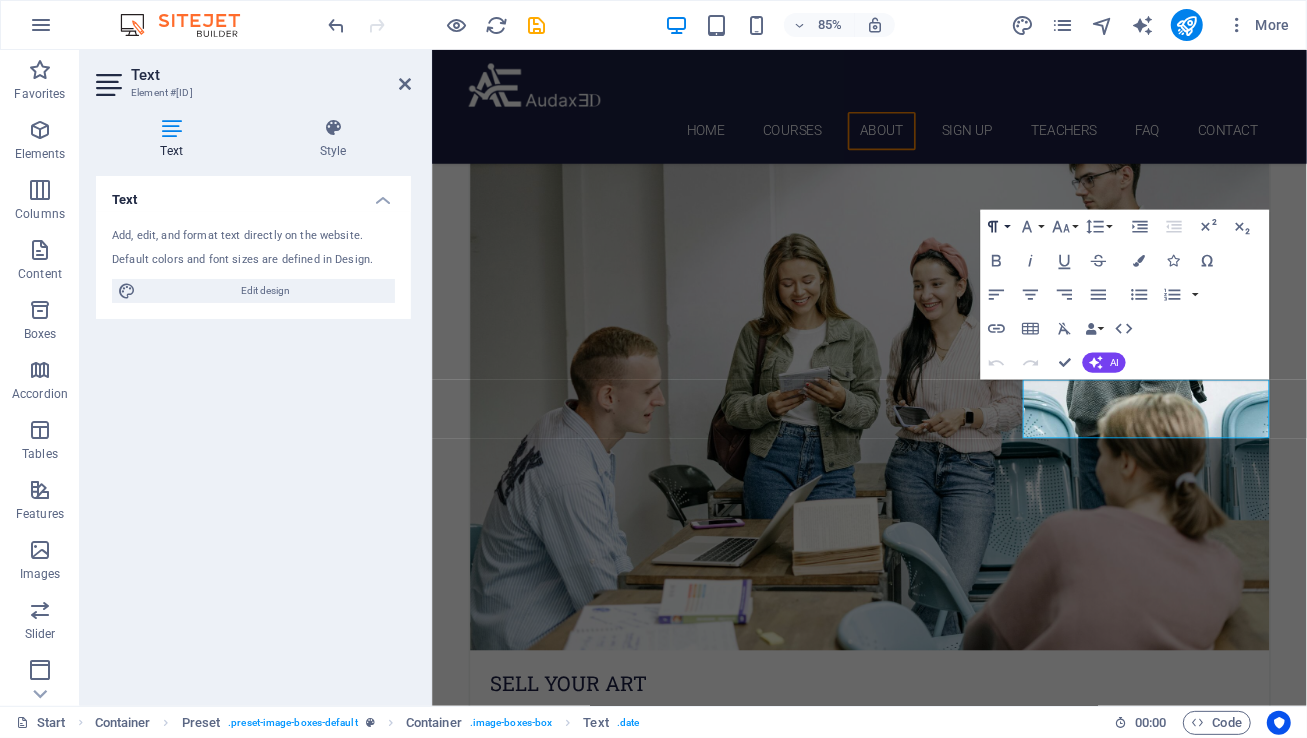 click 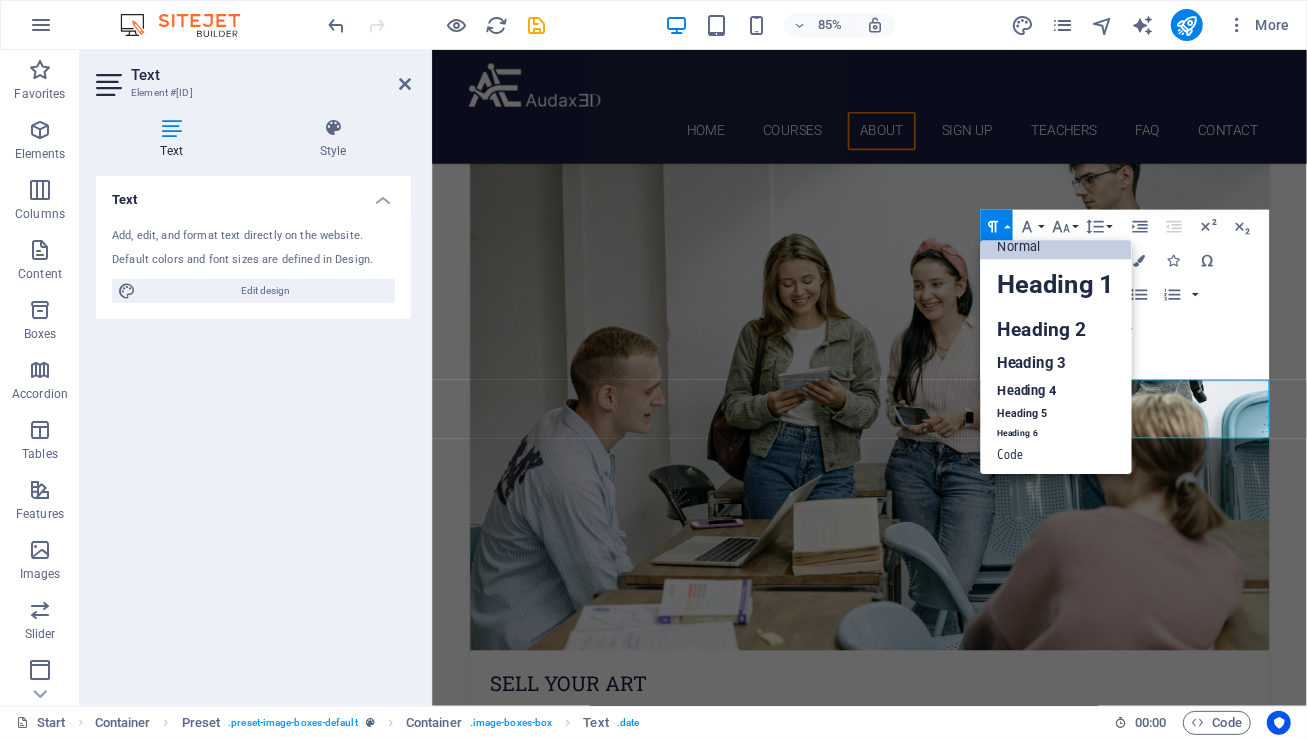 scroll, scrollTop: 15, scrollLeft: 0, axis: vertical 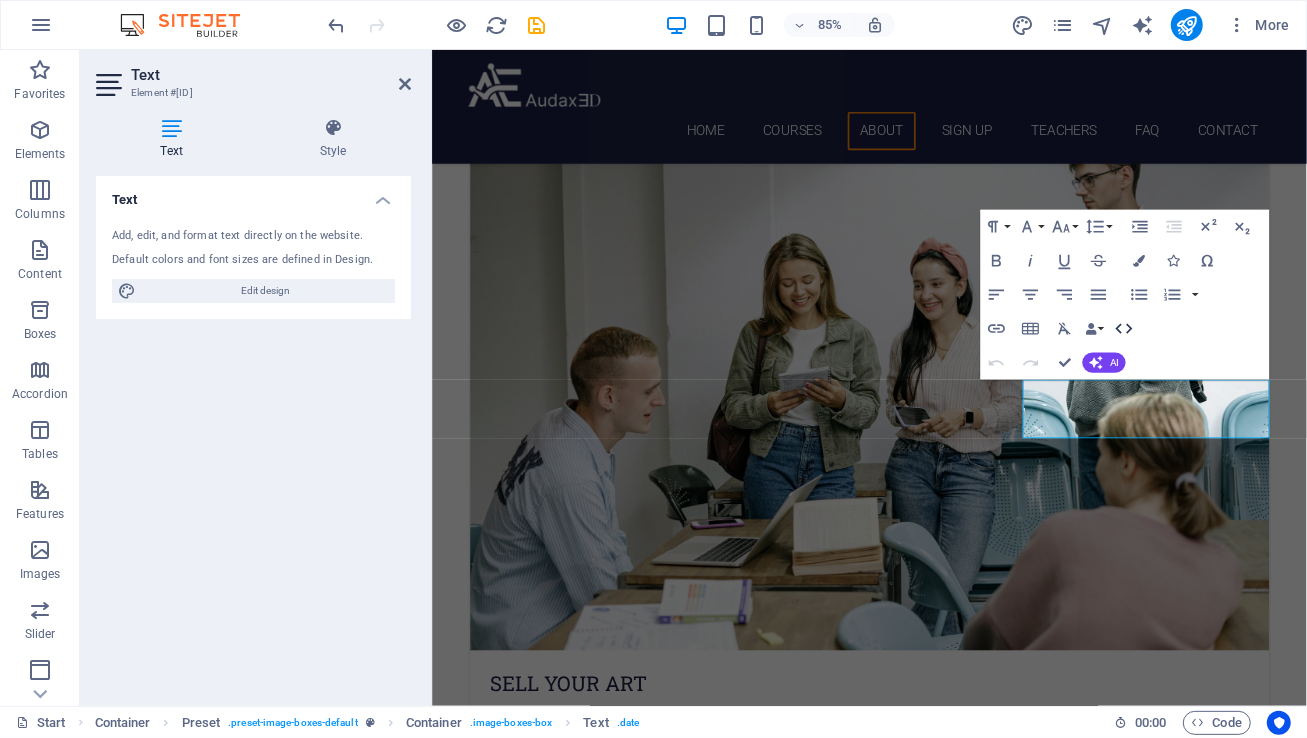 click 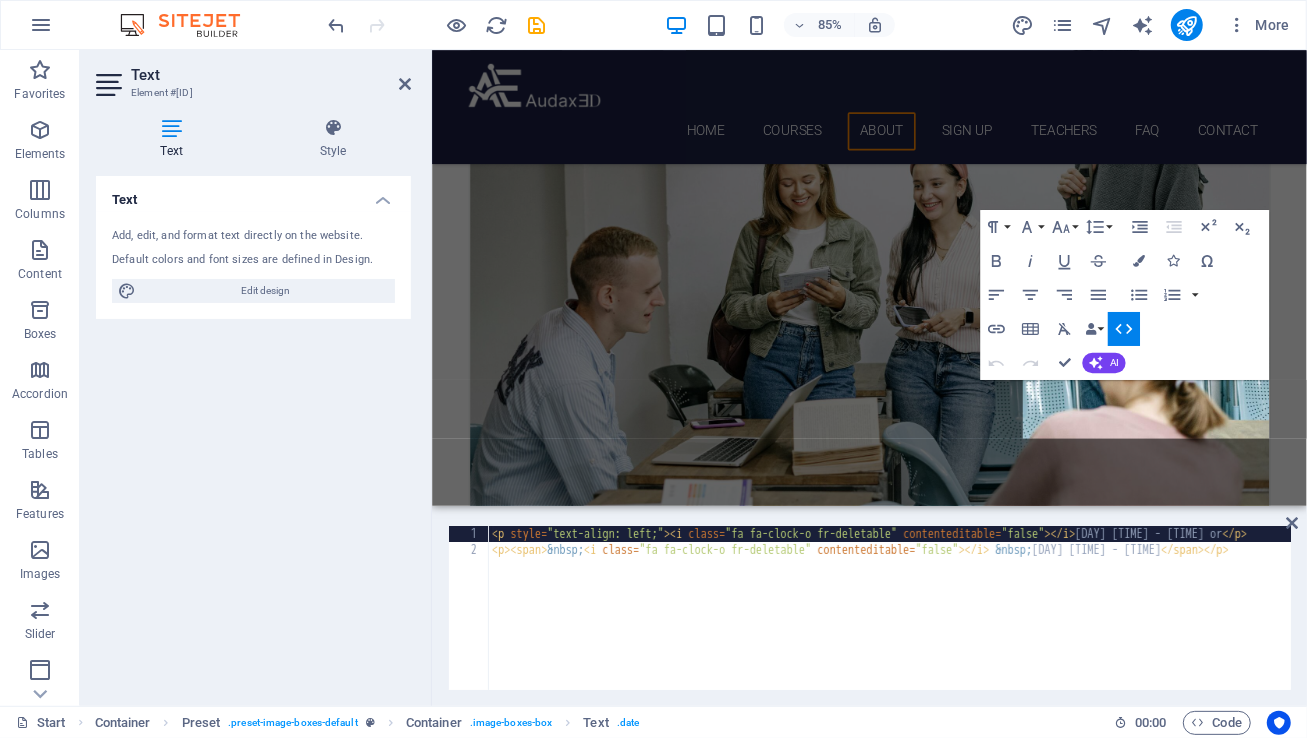 scroll, scrollTop: 1420, scrollLeft: 0, axis: vertical 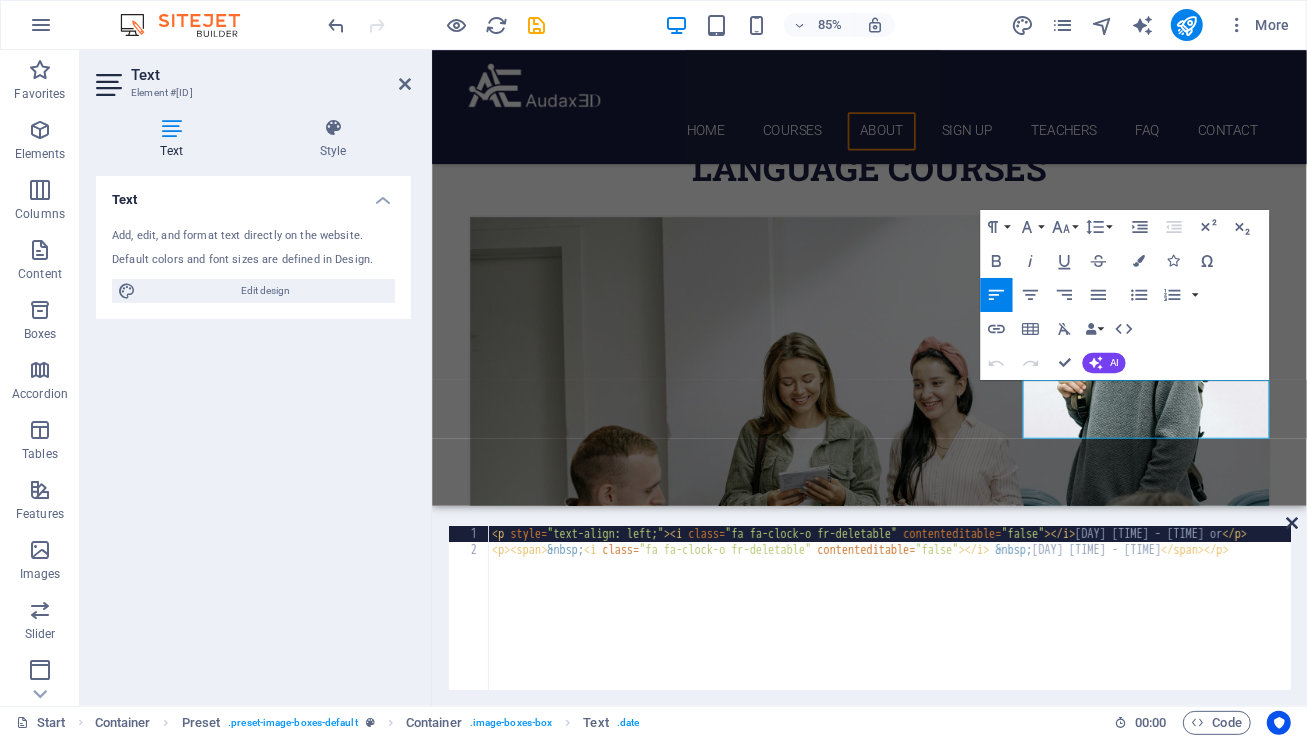 click at bounding box center (1292, 523) 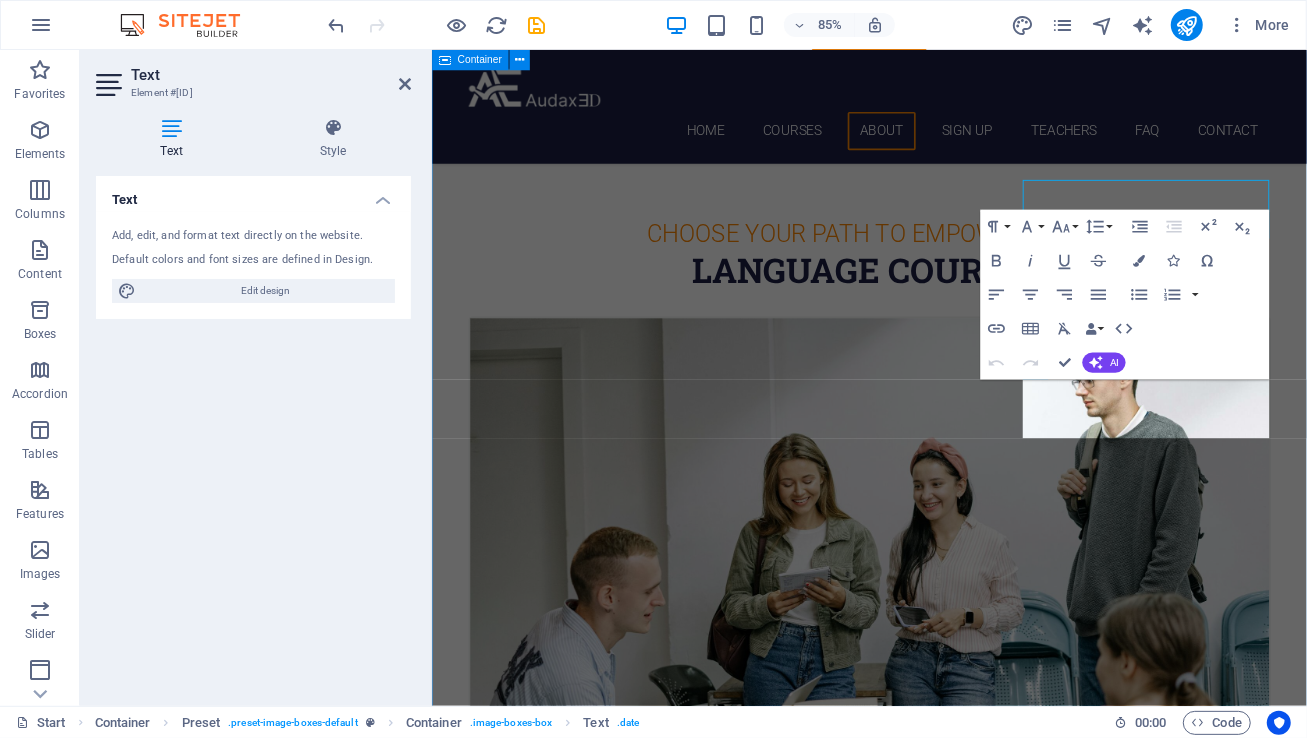 scroll, scrollTop: 1655, scrollLeft: 0, axis: vertical 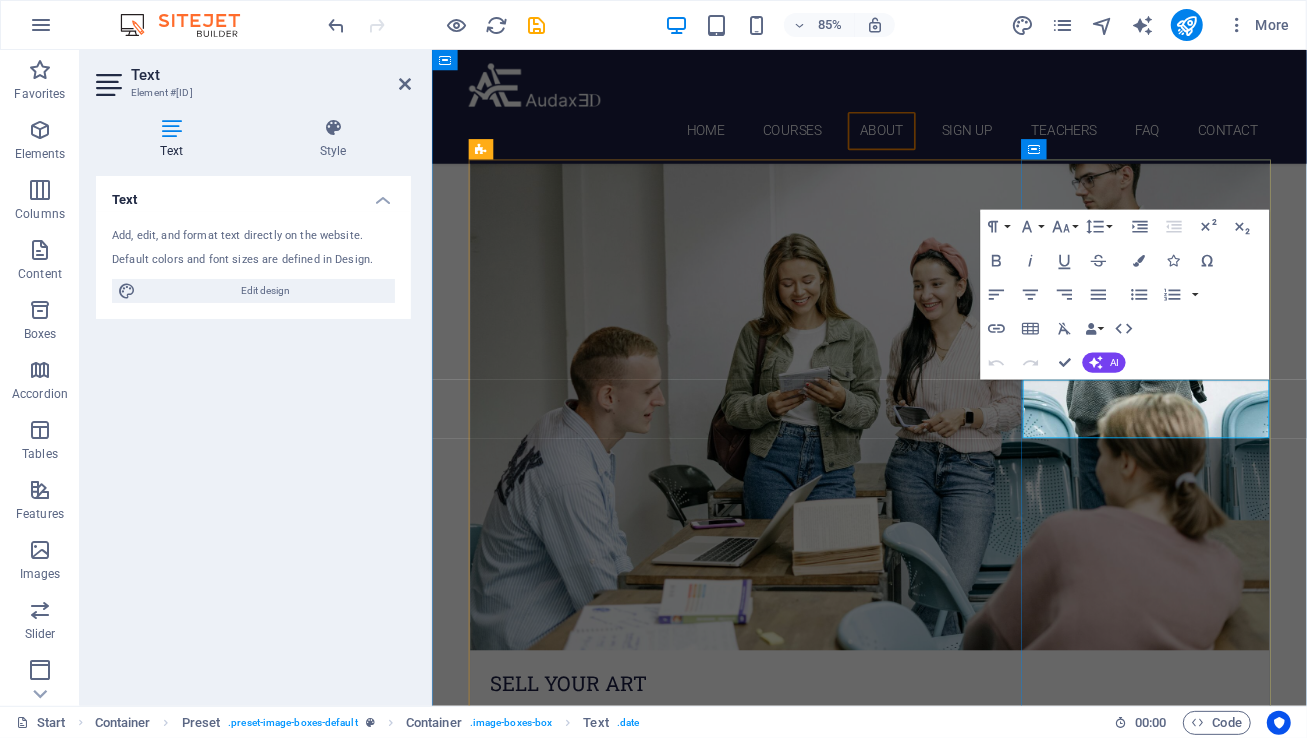 click on "[DAY] [TIME] - [TIME] or" at bounding box center [946, 2822] 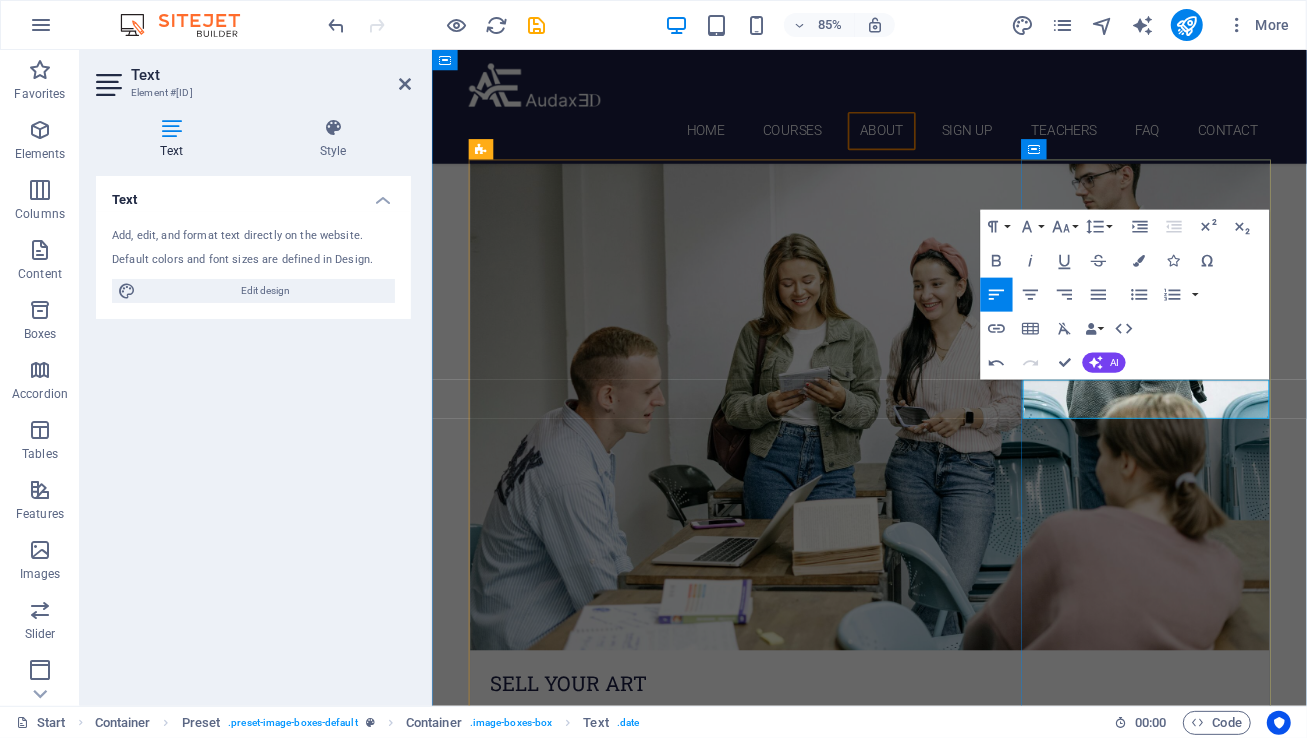 click on "[DAY] [TIME] - [TIME] o" at bounding box center [946, 2822] 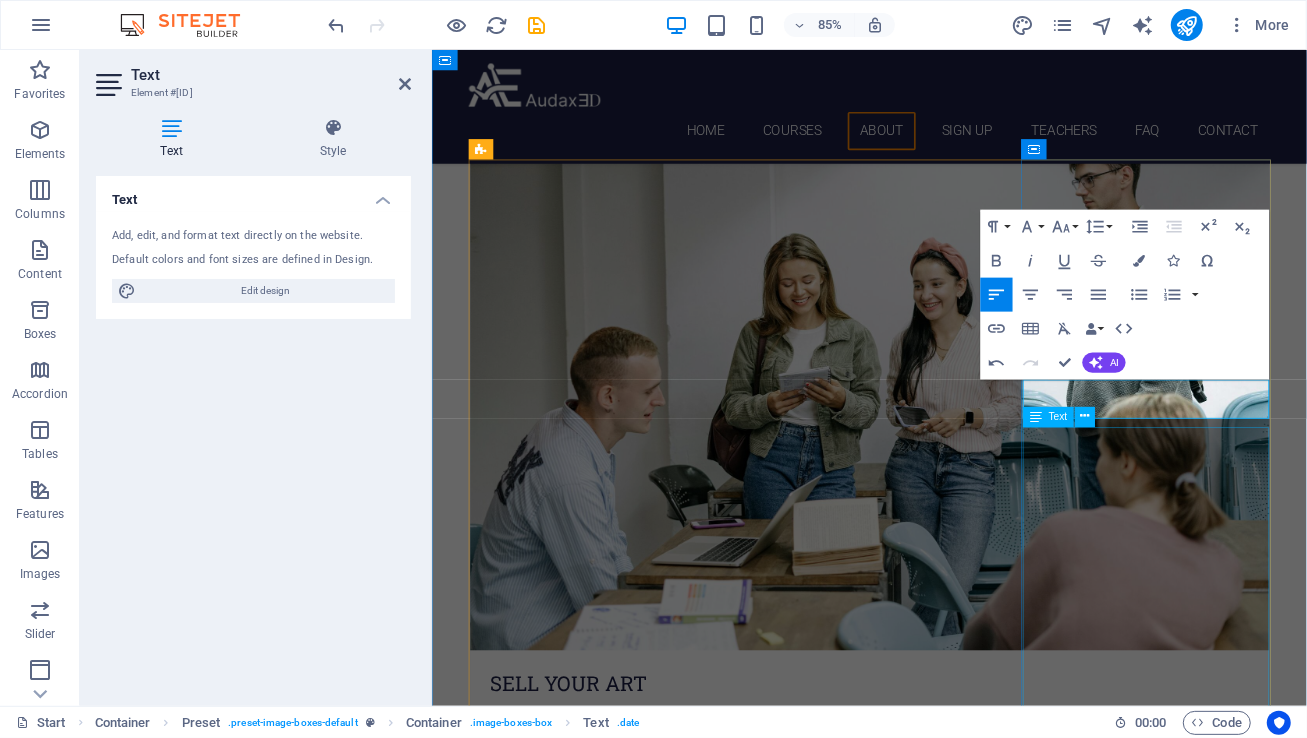 click on "Individual Class Price:  $[PRICE] per [TIME] session Monthly Class Package:  $[PRICE] total (Save $[PRICE] compared to individual pricing!)" at bounding box center (946, 2986) 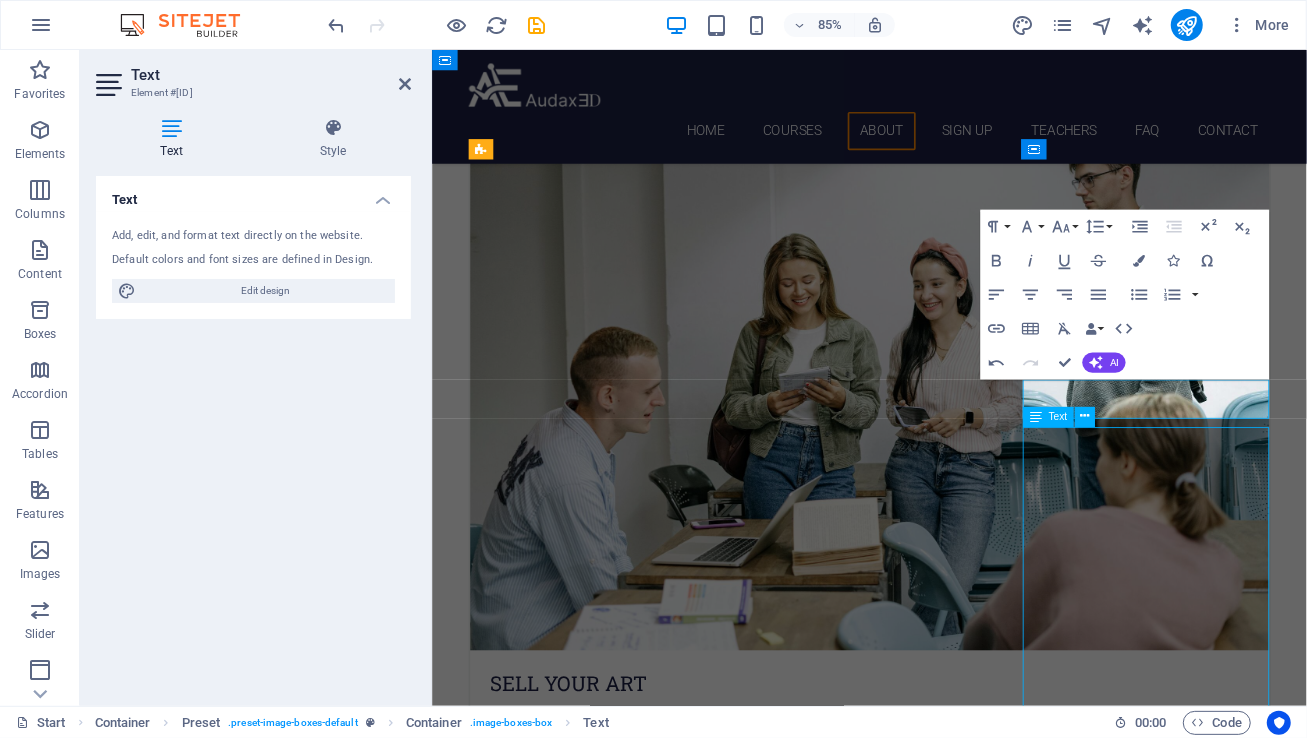 scroll, scrollTop: 1540, scrollLeft: 0, axis: vertical 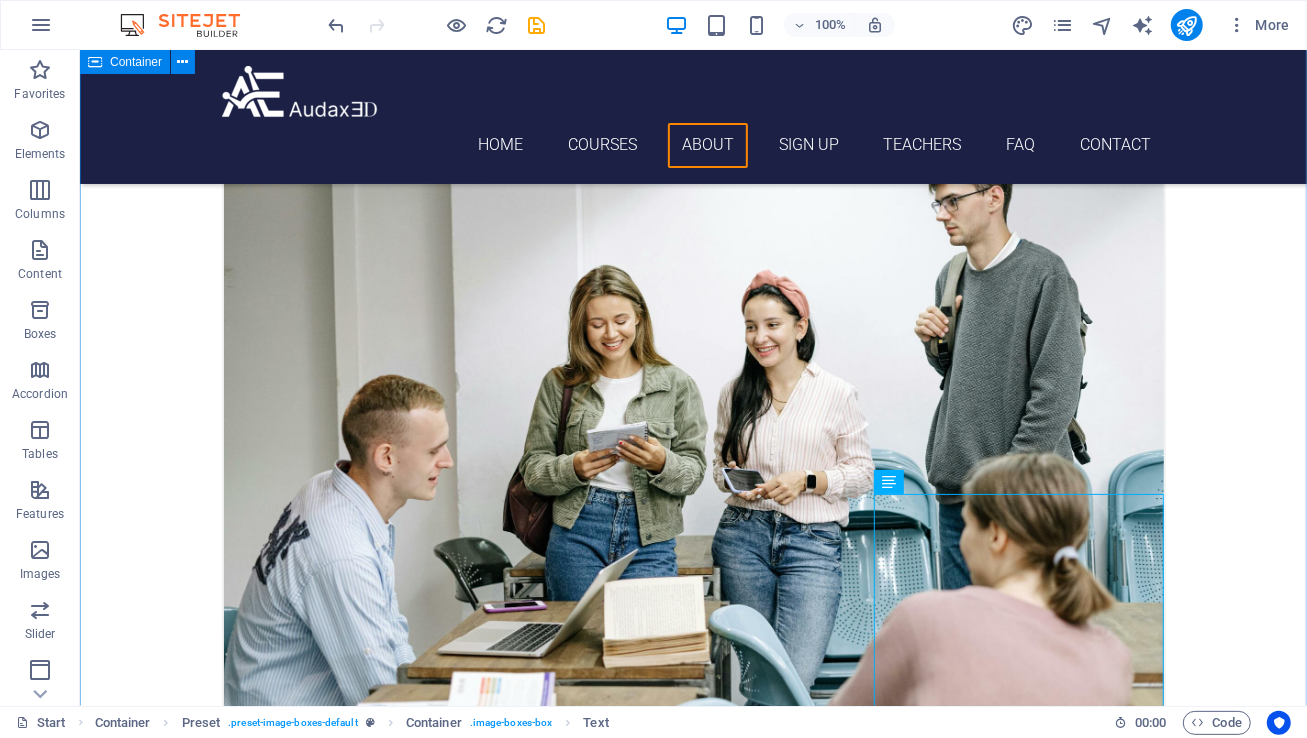 click on "[DAY] [TIME] - [TIME] or     [DAY] [TIME] - [TIME] This   class   will   help   you   confidently  determine  pricing  for  your  artwork ,  explore  how to attract buyers, and make  actual  sales  whether  at  a  local  street fair  or  online   at  home   whether you are  a first time seller or wanting to take  your  art   business to the next level . Course Length: Our classes are designed to seamlessly integrate into your busy schedule. Each engaging session runs for  55 minutes , and you have the freedom to choose your pace: meet  once a week  for steady progress or accelerate your learning with  up to two sessions per week . Your journey, your schedule. Pricing Options: Individual Class Price:  $85 per 55-minute session Monthly Class Package:  $305 total (Save $35 compared to individual pricing!) SPANISH     [DAY] [TIME] - [TIME] or     [DAY] [TIME] - [TIME] ." at bounding box center [692, 4660] 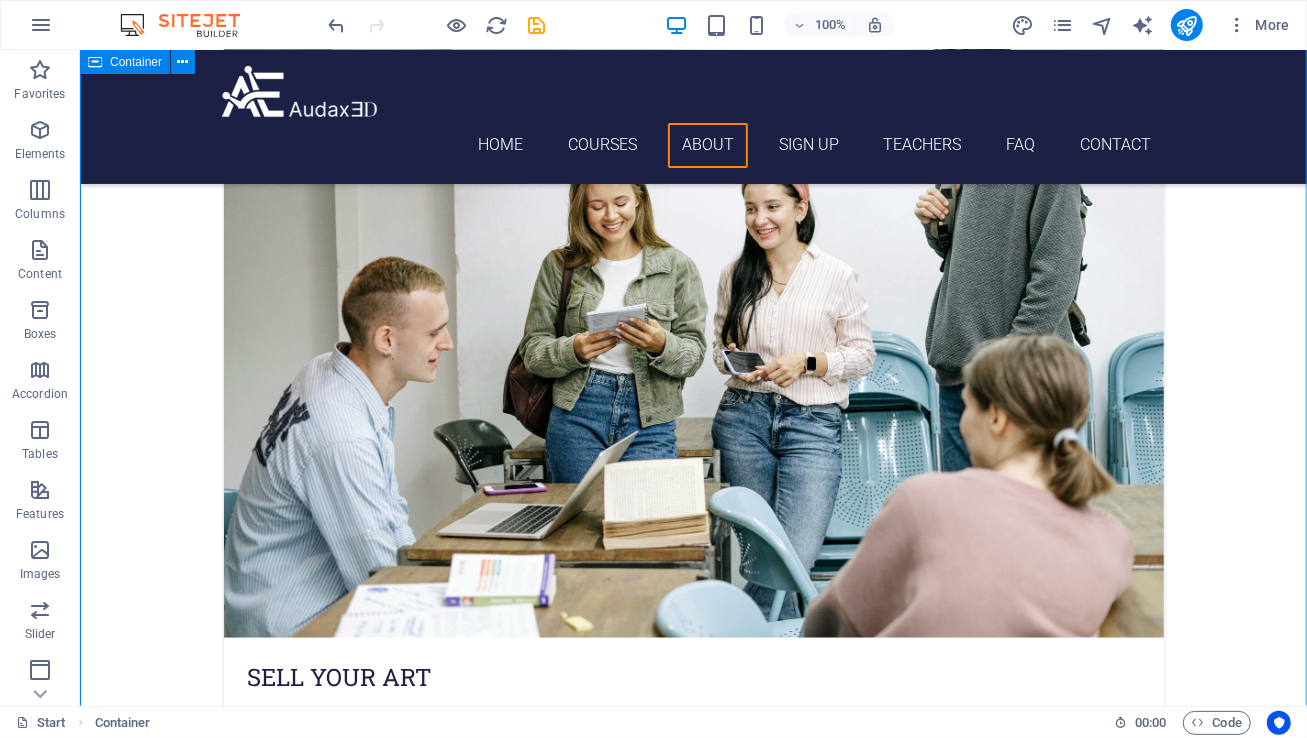 scroll, scrollTop: 1671, scrollLeft: 0, axis: vertical 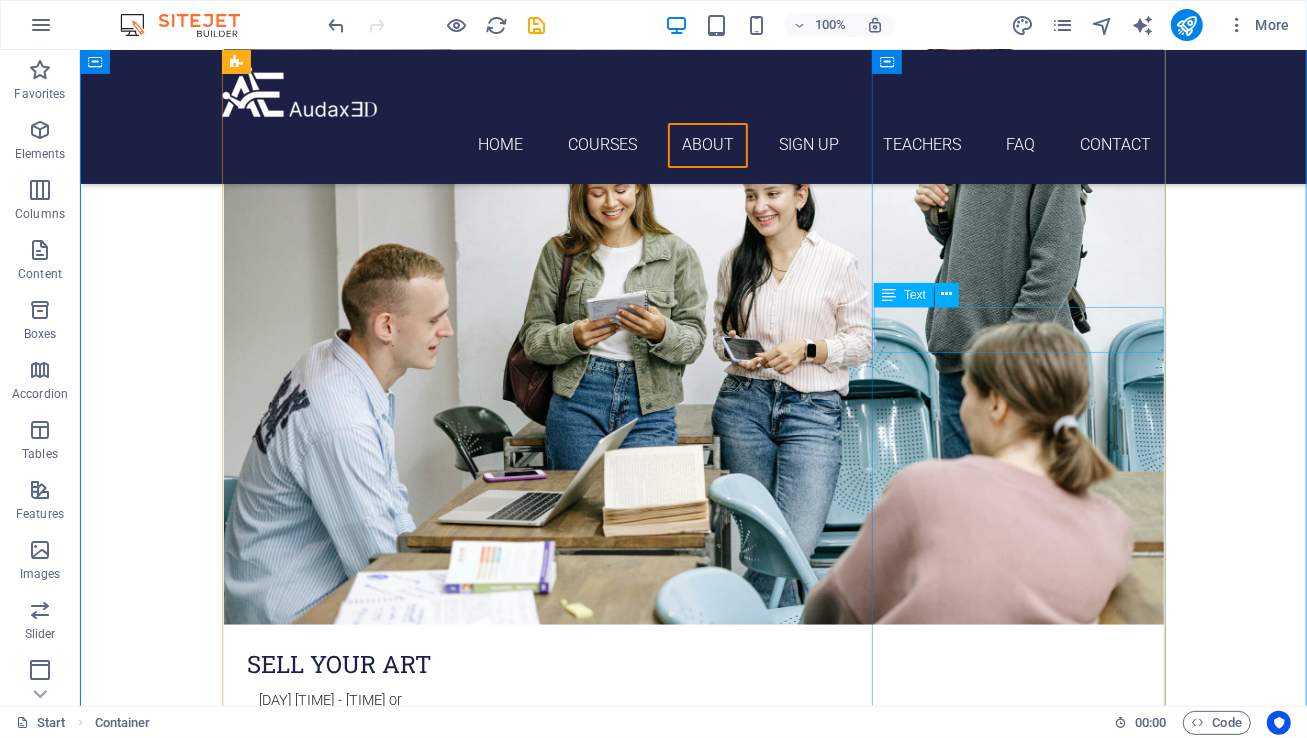 click on "[DAY] [TIME] - [TIME] or     [DAY] [TIME] - [TIME]" at bounding box center [693, 2702] 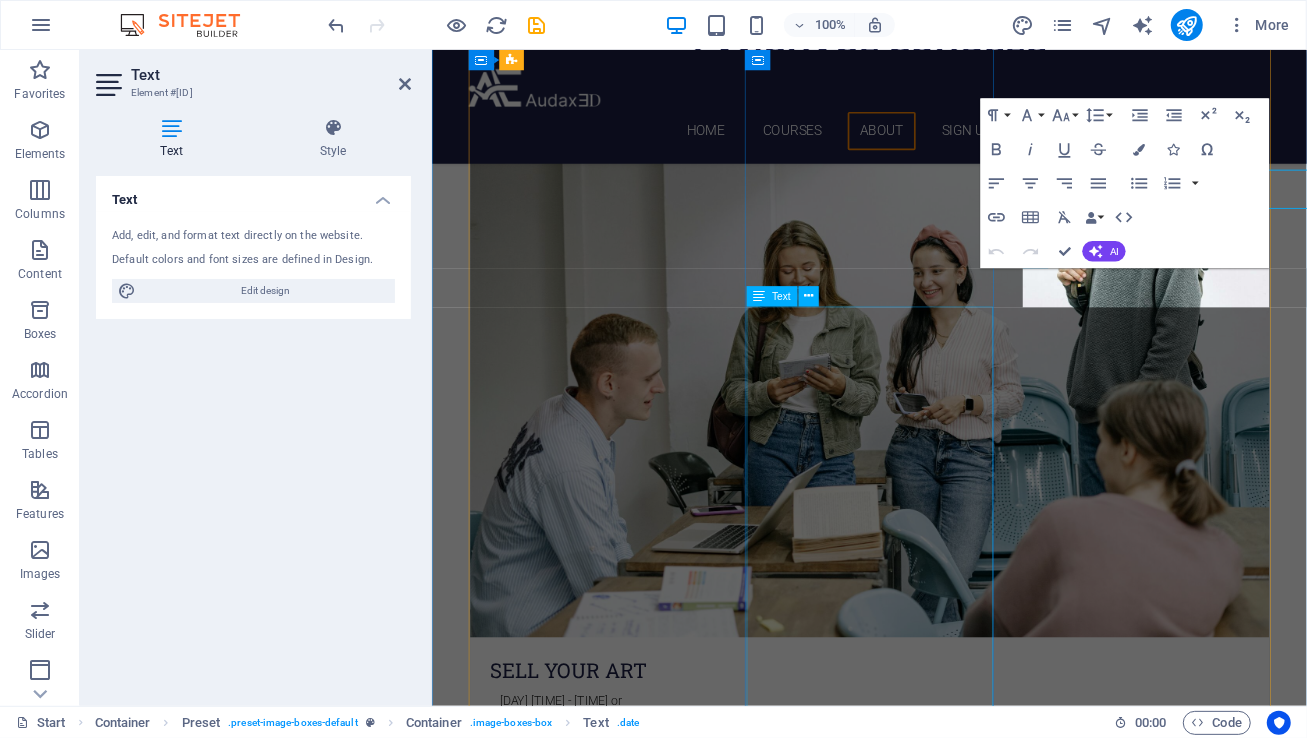 scroll, scrollTop: 1786, scrollLeft: 0, axis: vertical 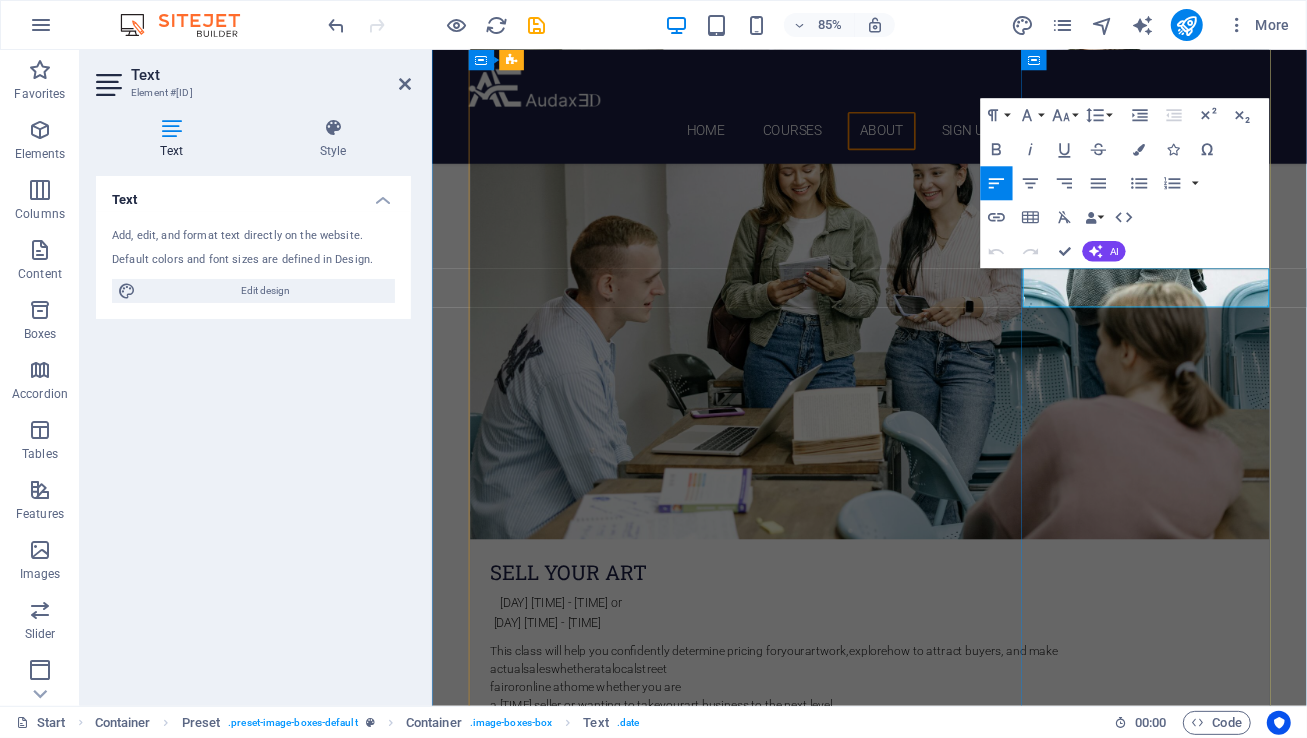 drag, startPoint x: 1242, startPoint y: 320, endPoint x: 1168, endPoint y: 318, distance: 74.02702 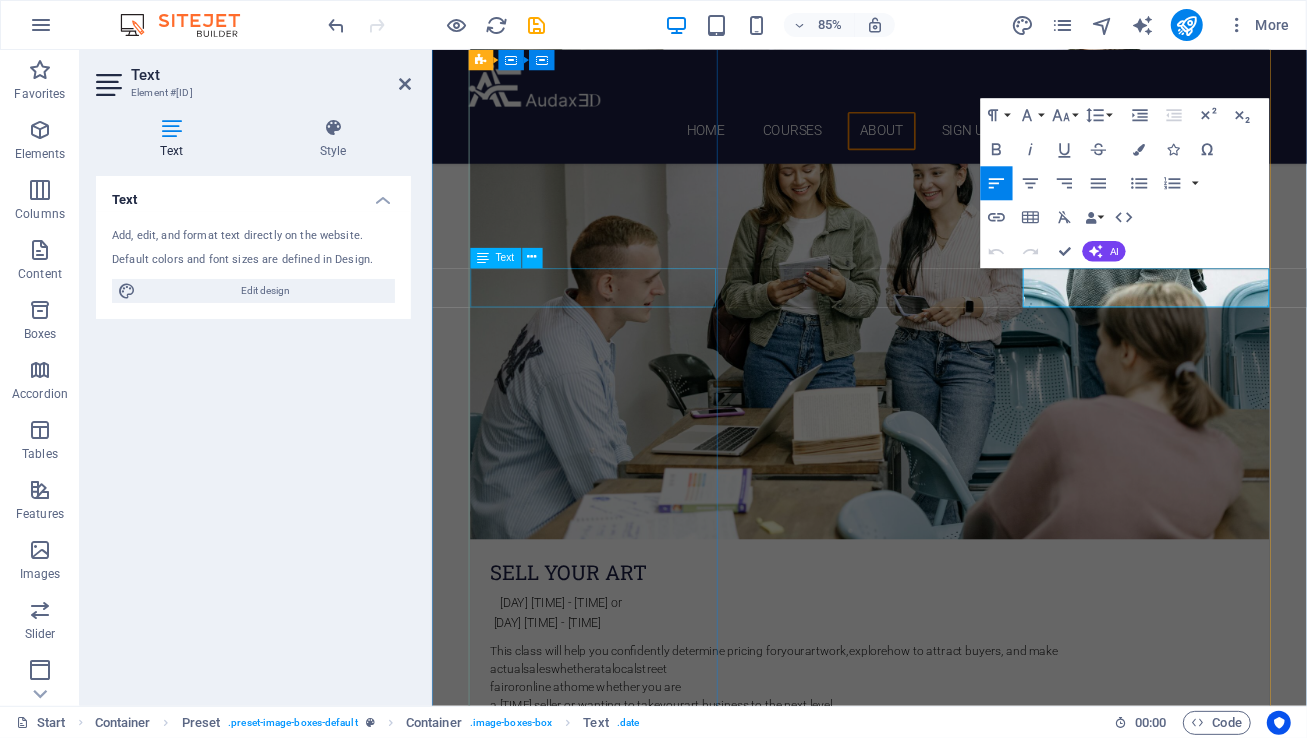 click on "[DAY] [TIME] - [TIME] or    [DAY] [TIME] - [TIME]" at bounding box center (946, 712) 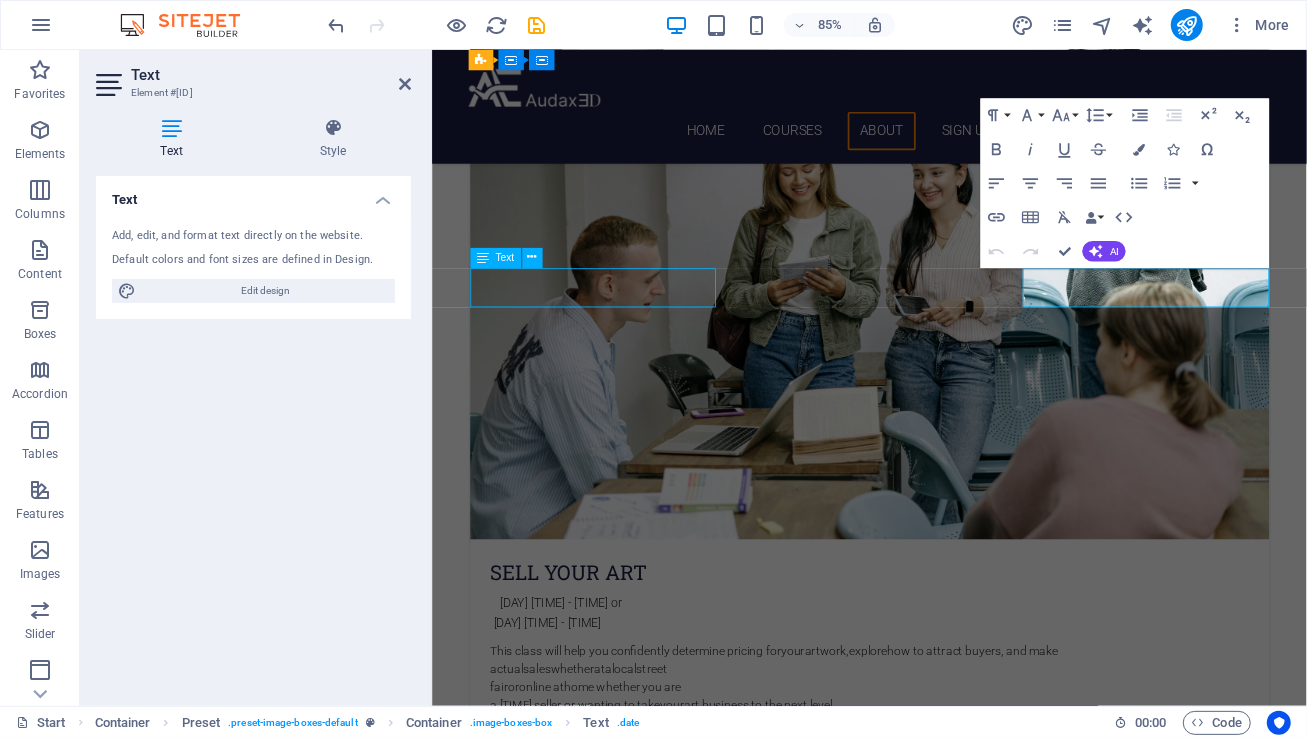 click on "[DAY] [TIME] - [TIME] or    [DAY] [TIME] - [TIME]" at bounding box center [946, 712] 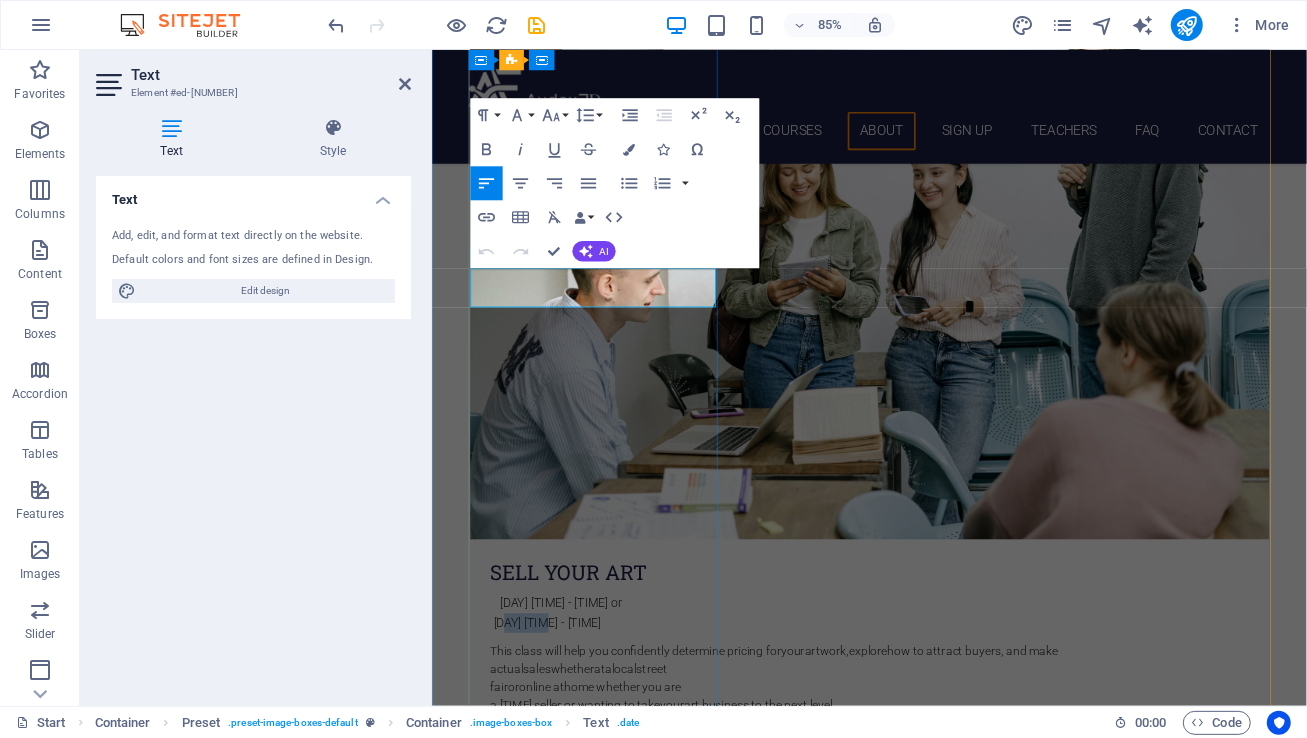 drag, startPoint x: 589, startPoint y: 335, endPoint x: 527, endPoint y: 339, distance: 62.1289 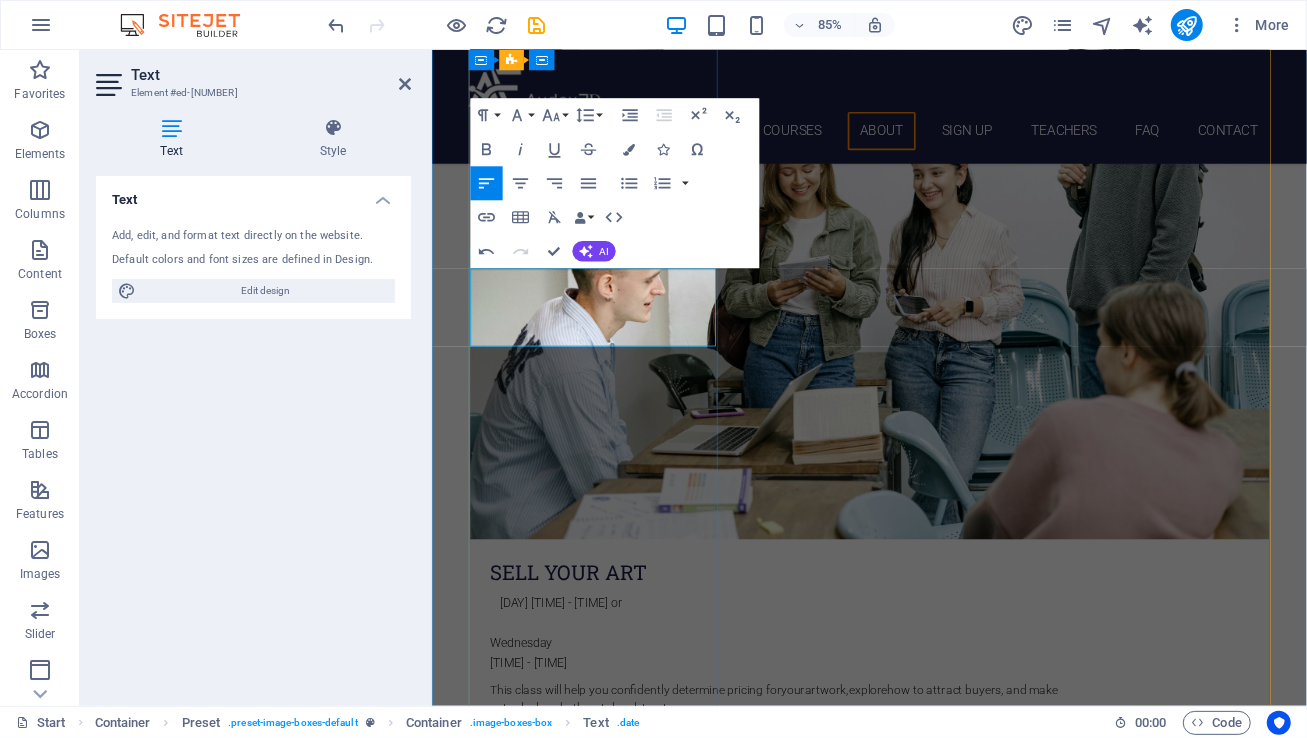 click on "Wednesday" at bounding box center [946, 747] 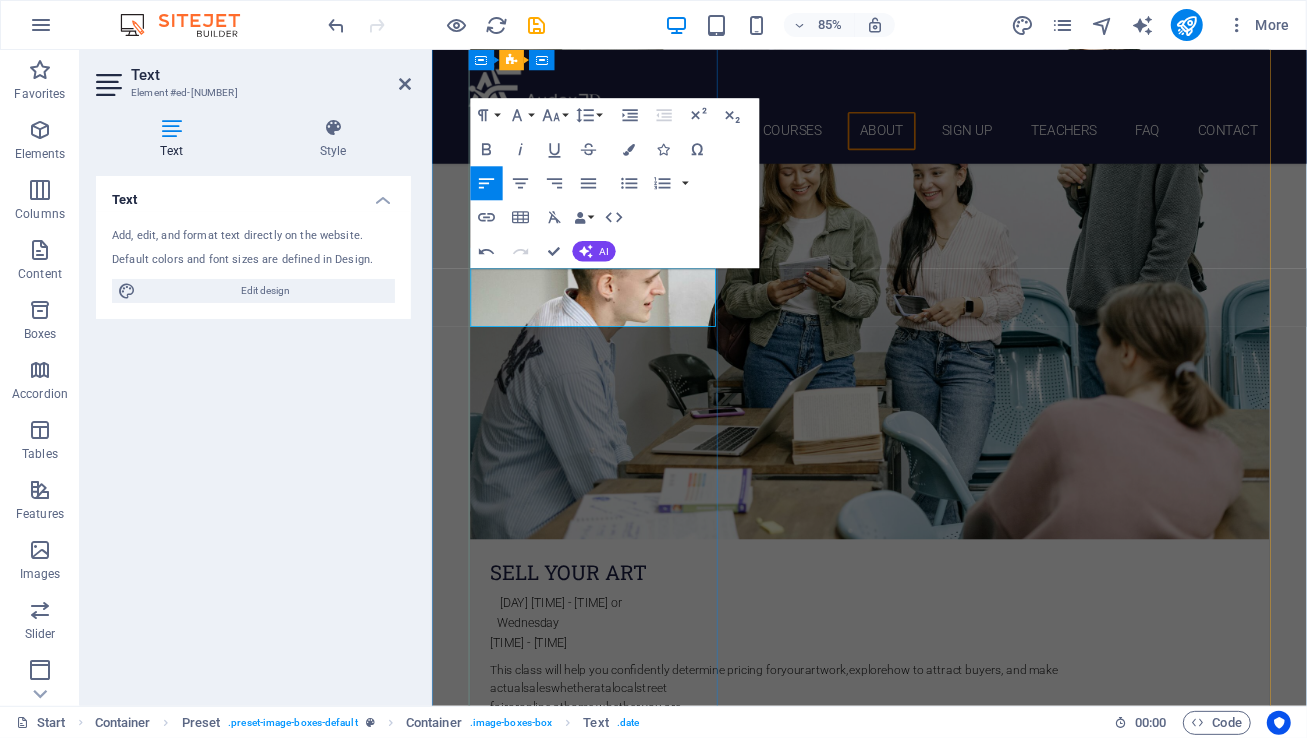 click on "[DAY] [TIME] - [TIME] or     [DAY] [TIME] - [TIME]" at bounding box center (946, 723) 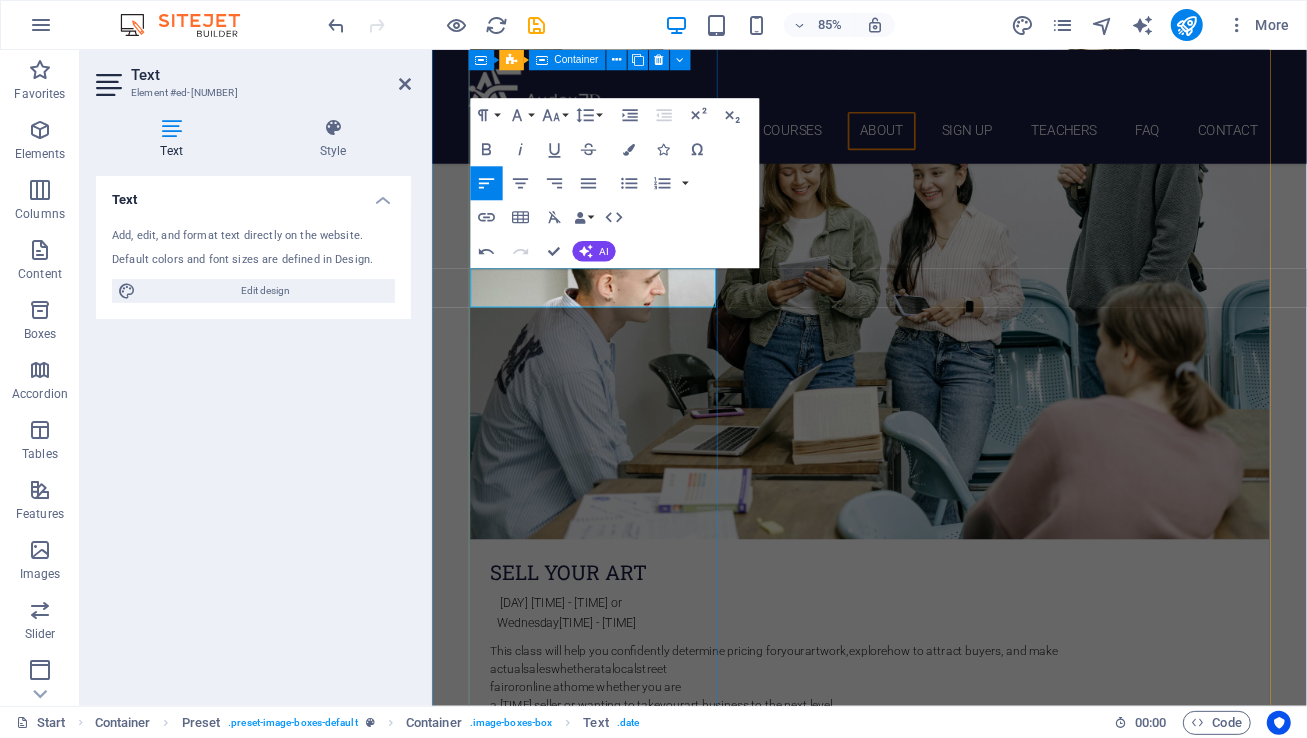 type 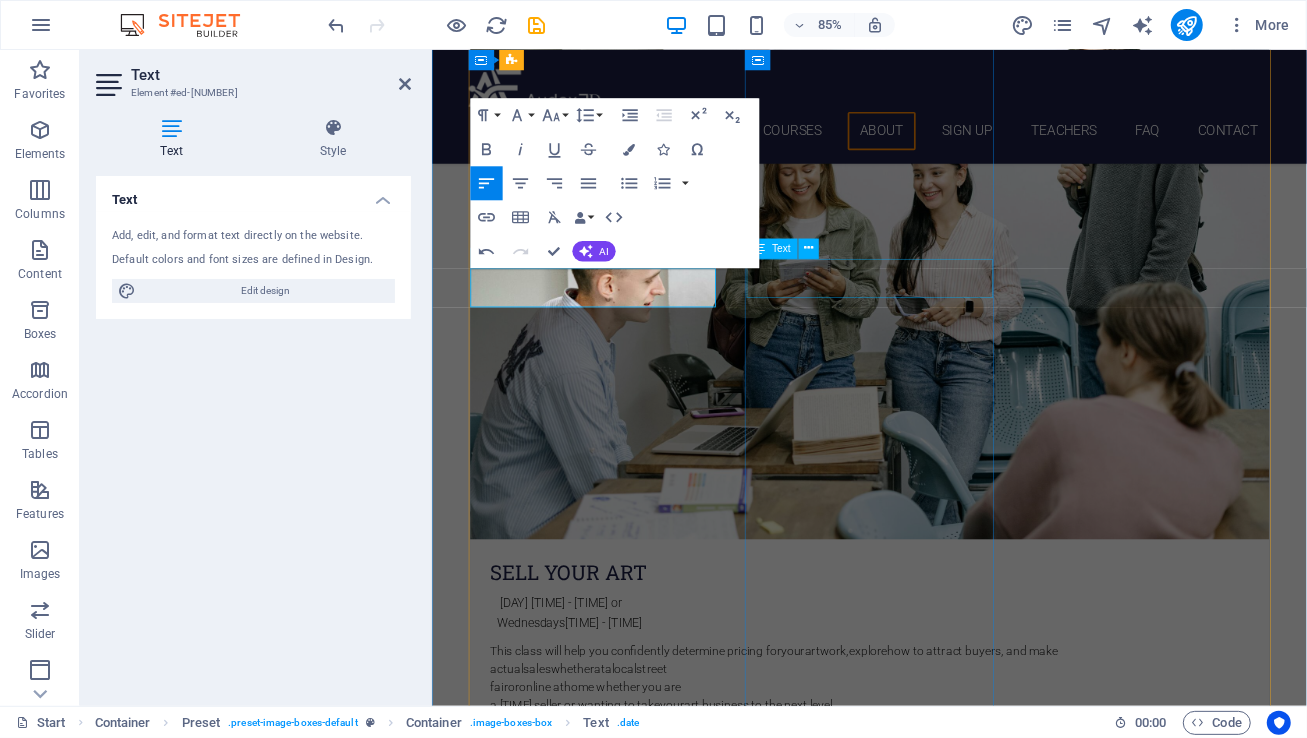 click on "[DAY] [TIME] - [TIME] or     [DAY] [TIME] - [TIME]" at bounding box center (946, 1721) 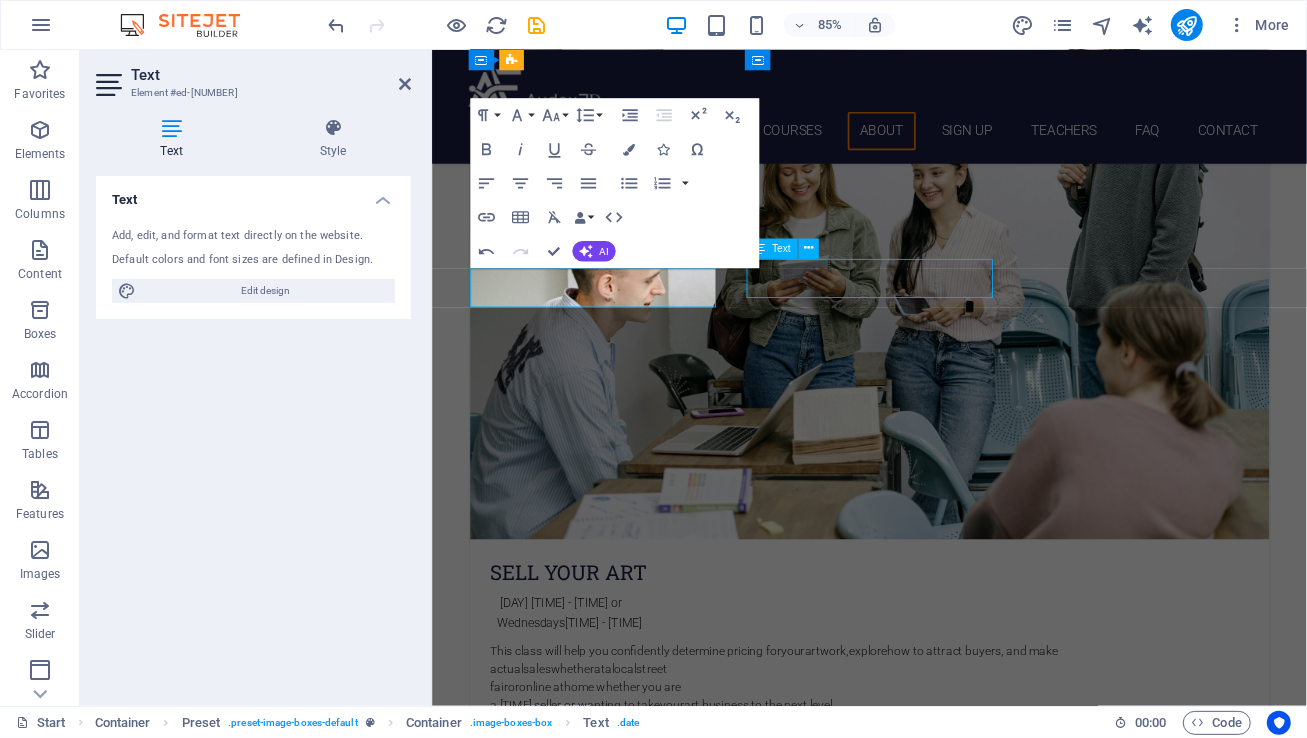 scroll, scrollTop: 1671, scrollLeft: 0, axis: vertical 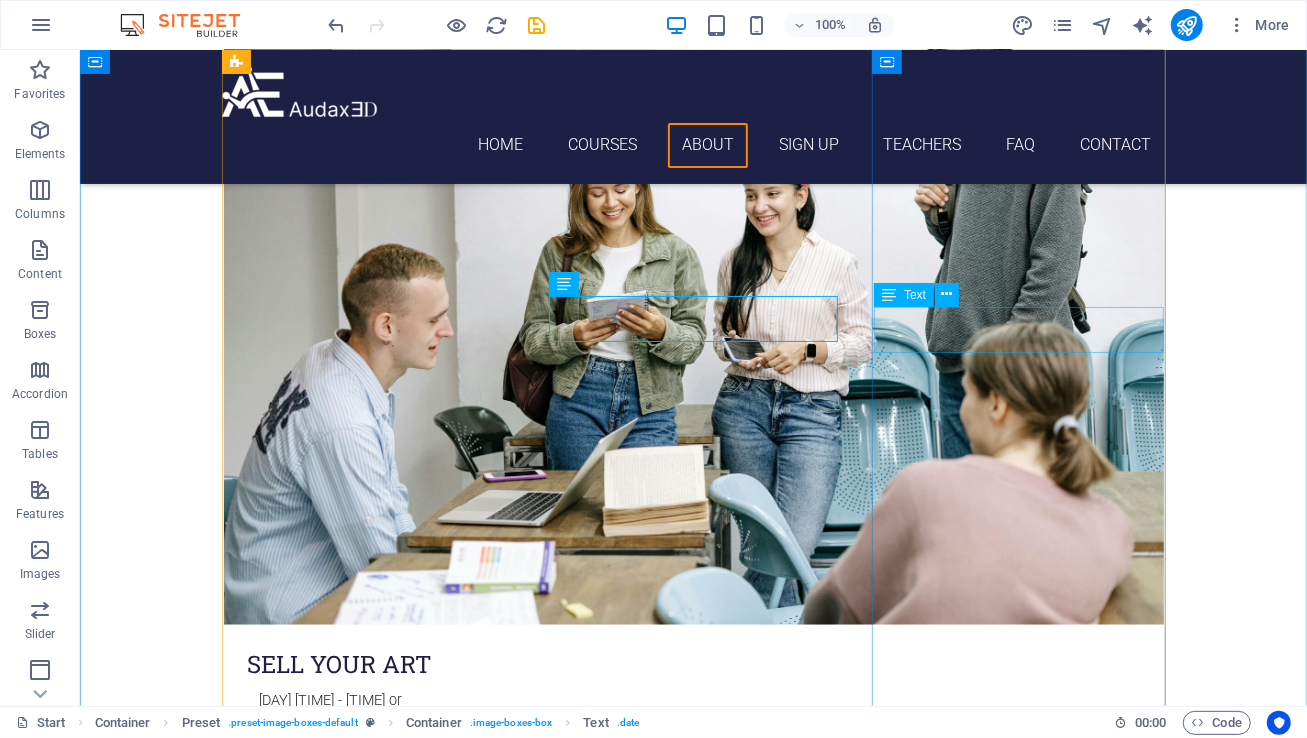 click on "[DAY] [TIME] - [TIME] or     [DAY] [TIME] - [TIME]" at bounding box center (693, 2702) 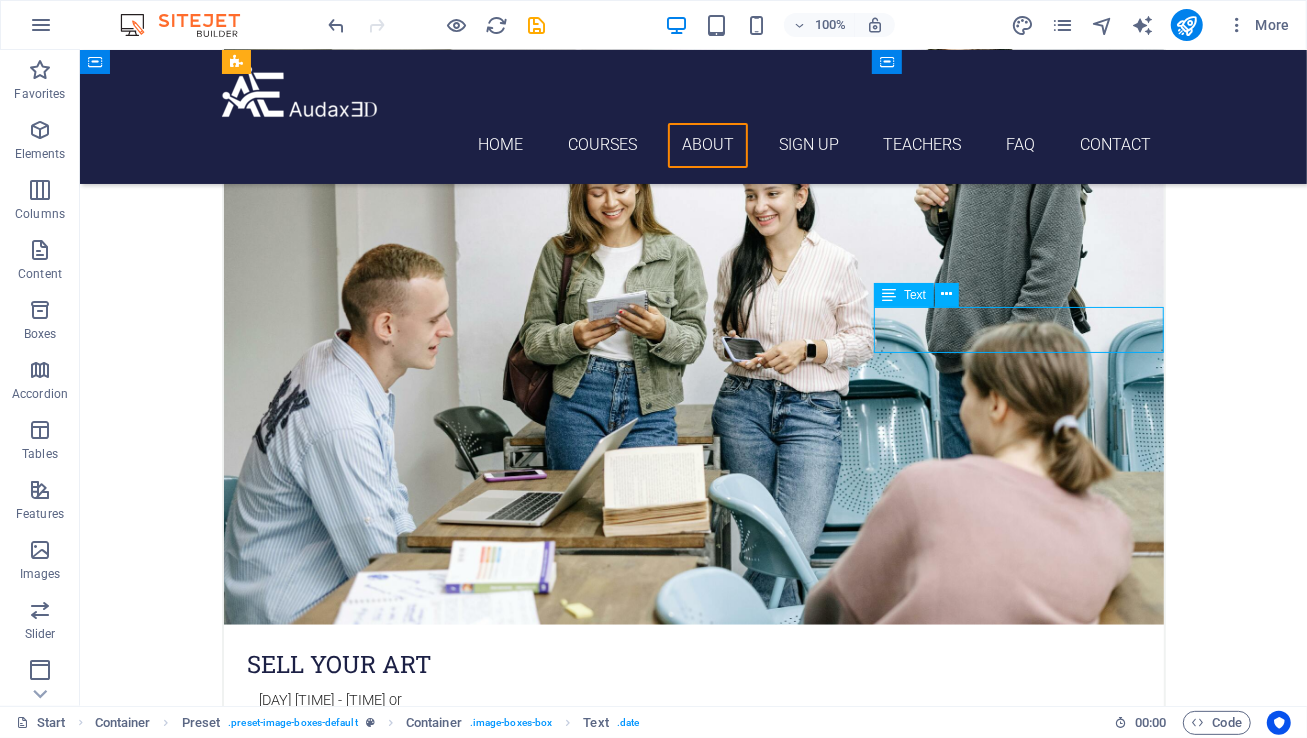 click on "[DAY] [TIME] - [TIME] or     [DAY] [TIME] - [TIME]" at bounding box center (693, 2702) 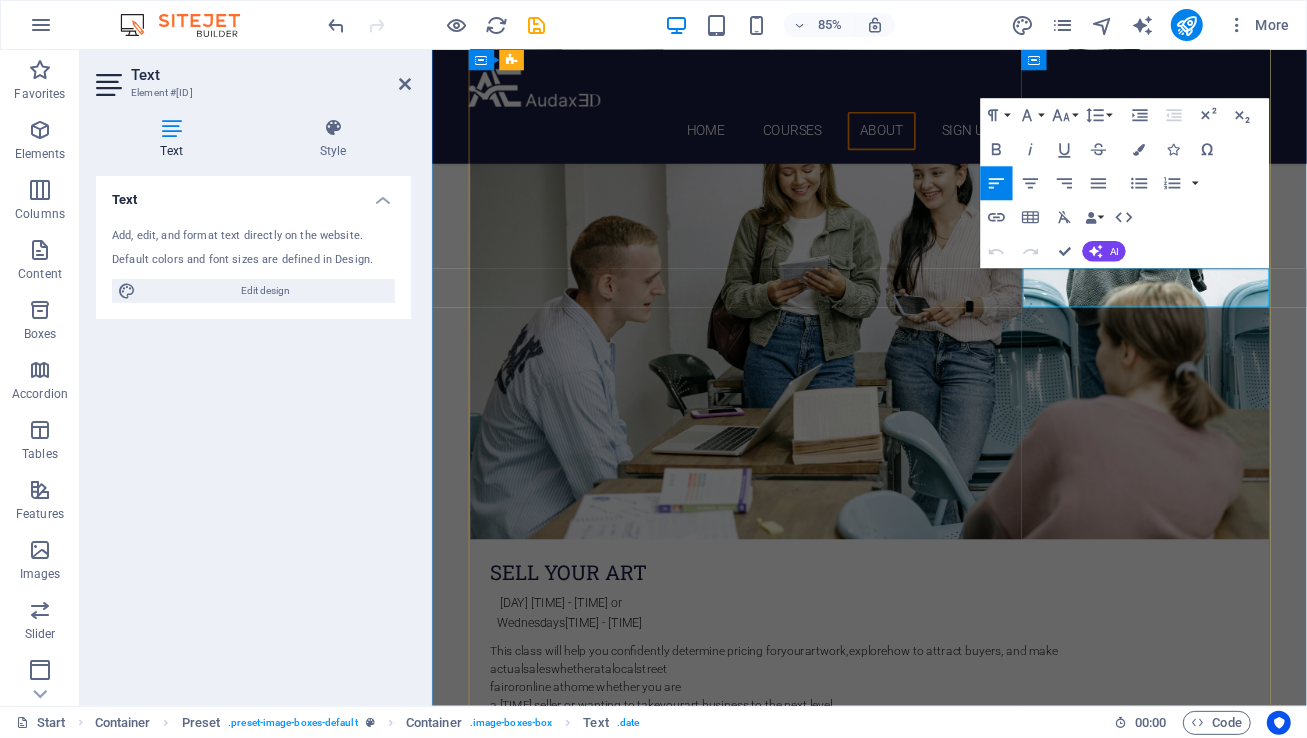 click on "[DAY] [TIME] - [TIME] or" at bounding box center (946, 2691) 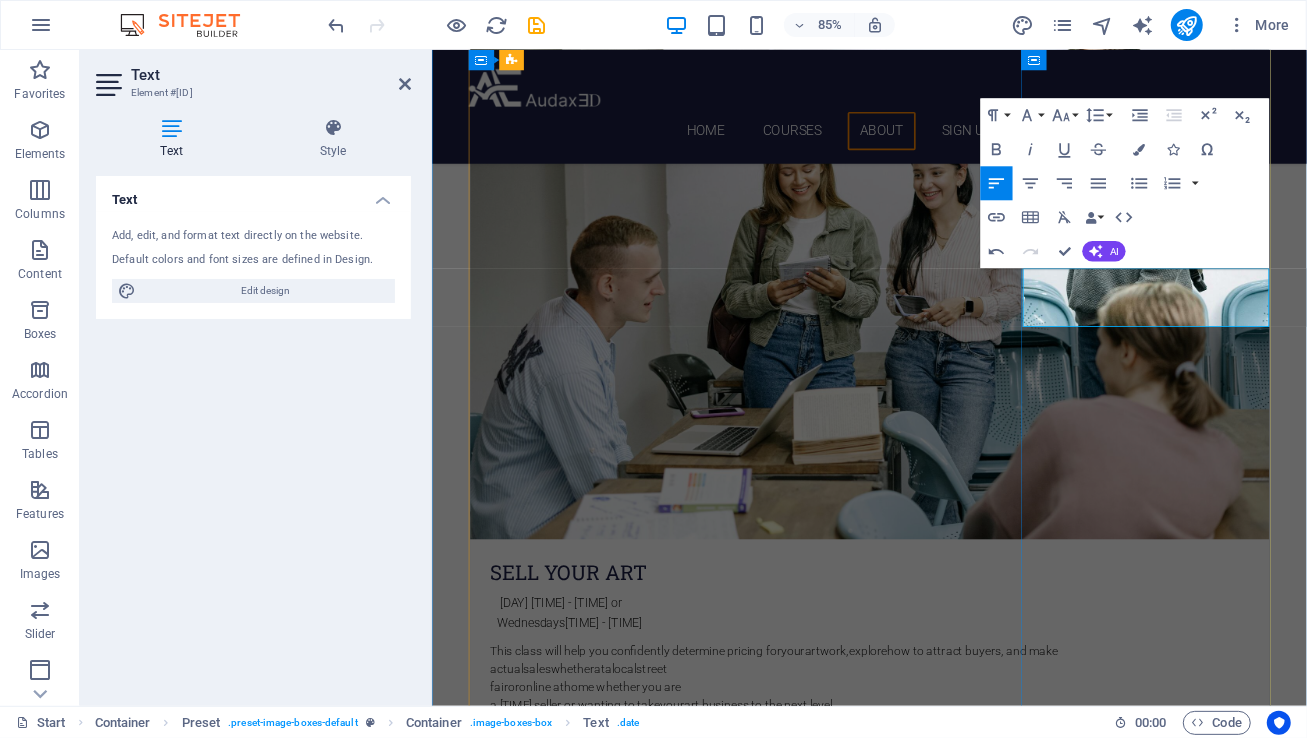 click on "[DAY] [TIME] - [TIME]" at bounding box center (565, 2714) 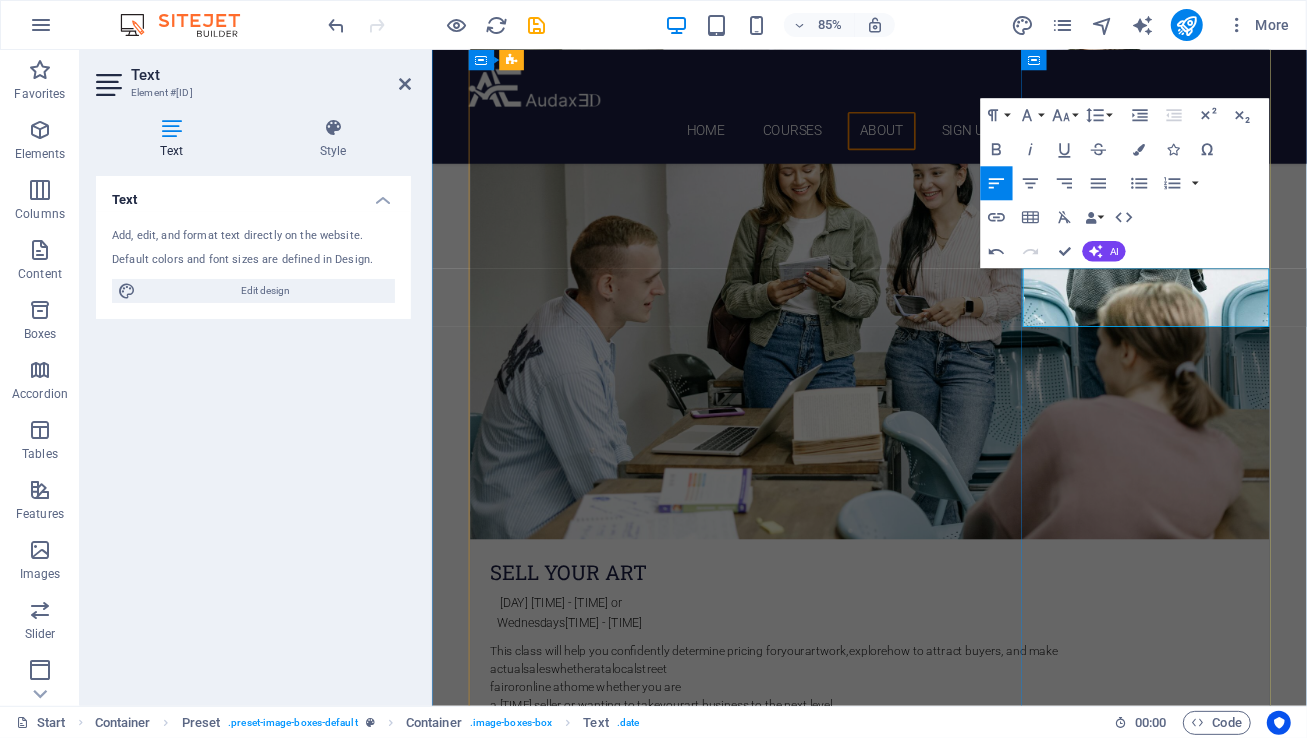 drag, startPoint x: 1351, startPoint y: 366, endPoint x: 1180, endPoint y: 269, distance: 196.59604 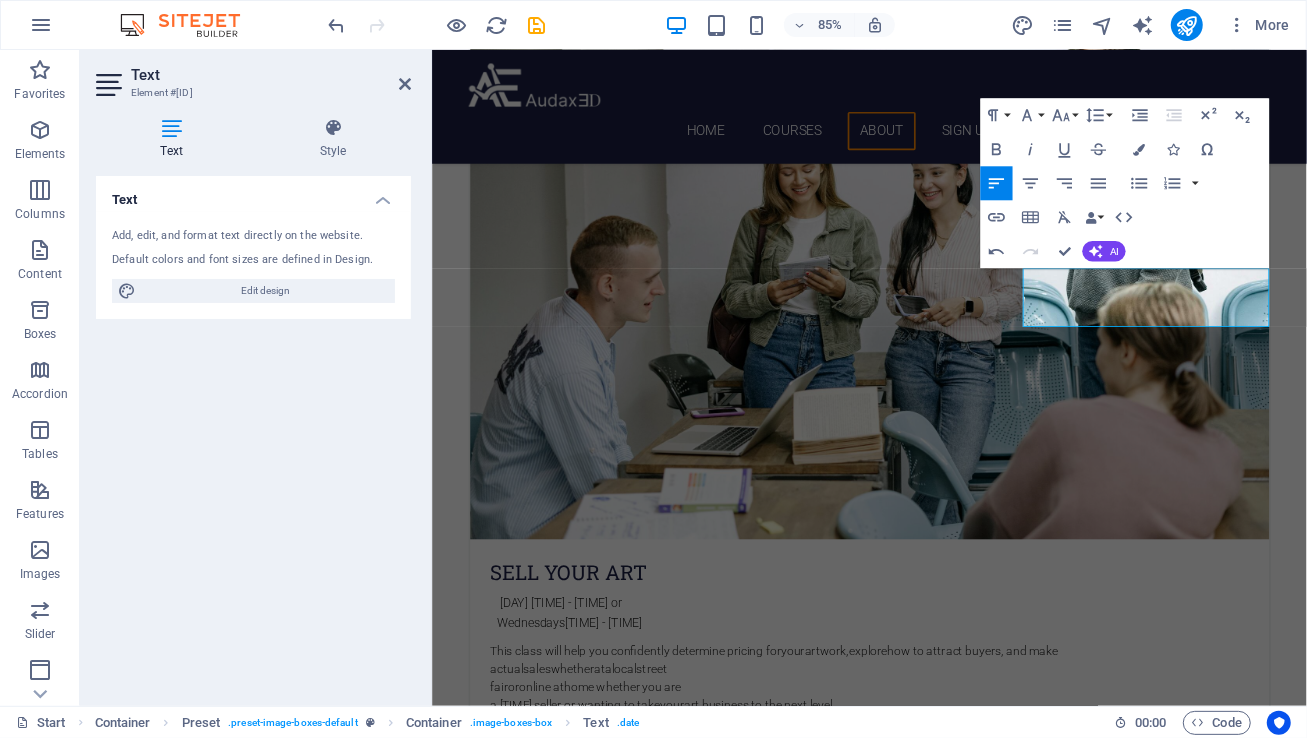 copy on "[DAY] [TIME] - [TIME]     [DAY] [TIME] - [TIME]" 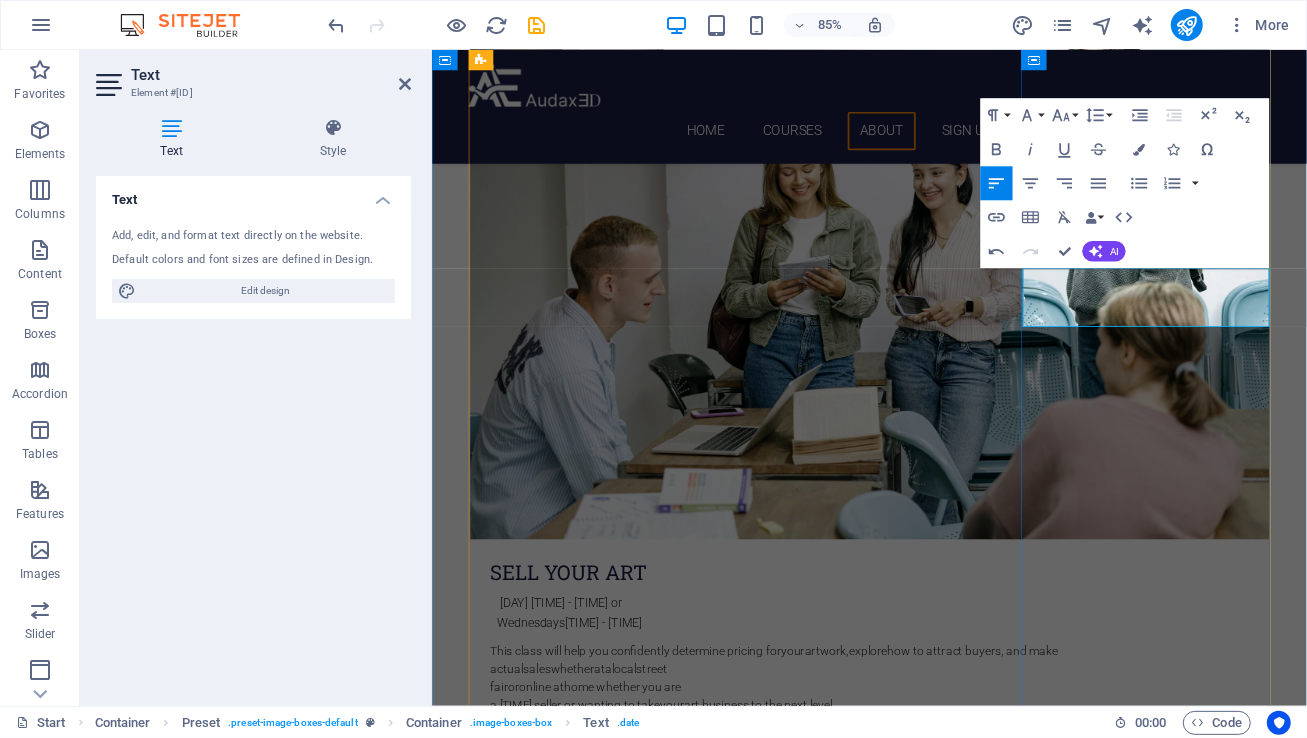 click on "[DAY] [TIME] - [TIME] or" at bounding box center [946, 2691] 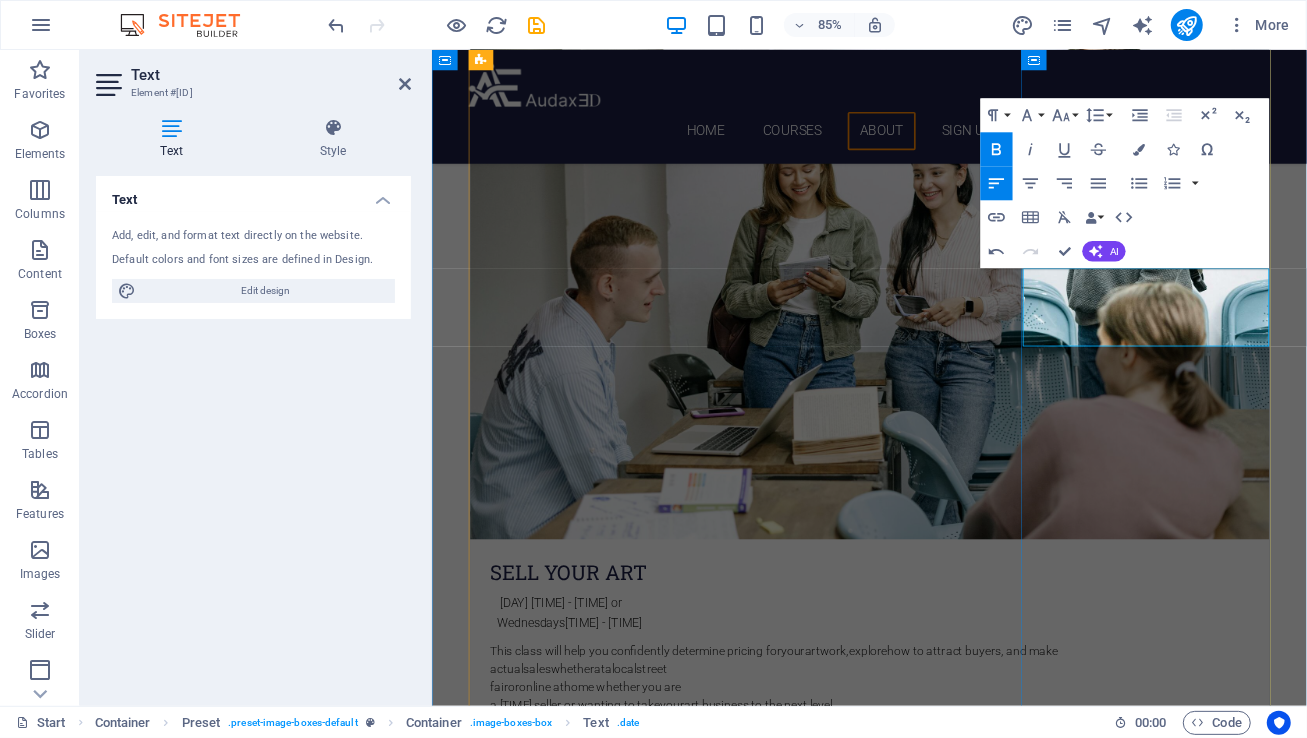 drag, startPoint x: 1330, startPoint y: 359, endPoint x: 1149, endPoint y: 354, distance: 181.06905 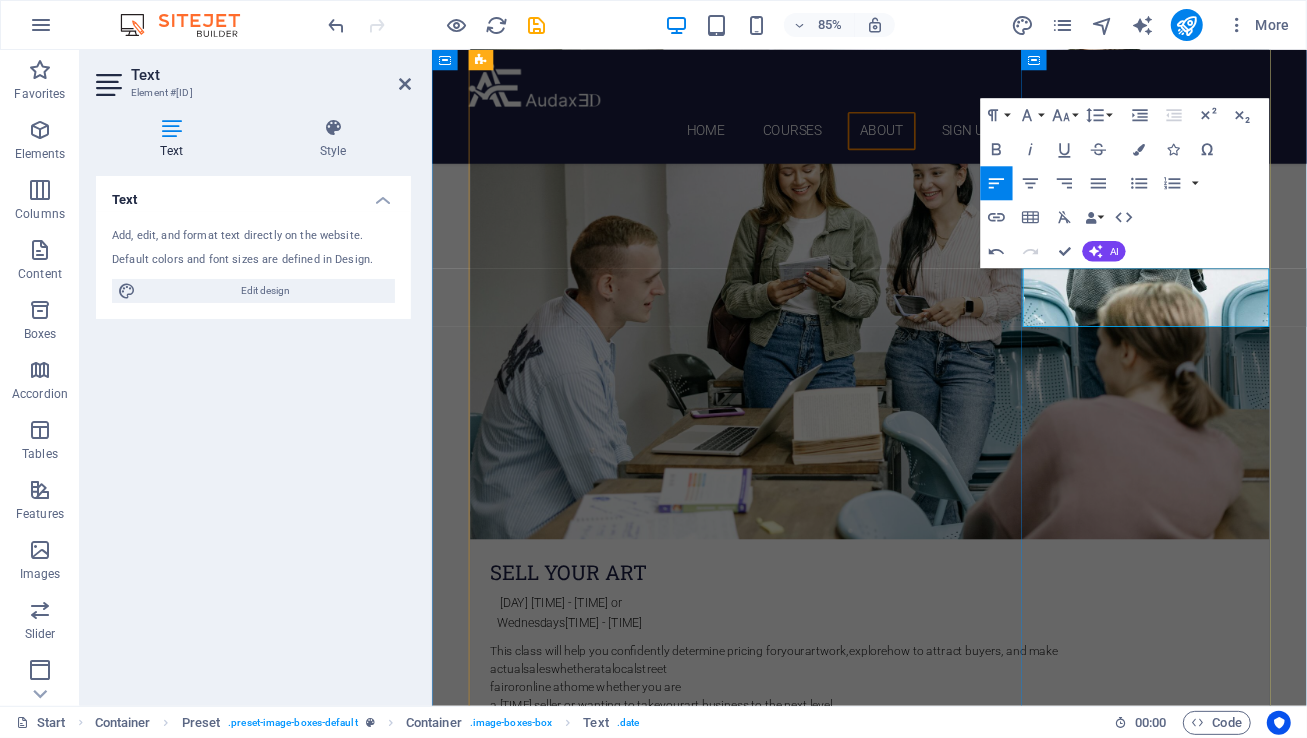 drag, startPoint x: 1351, startPoint y: 359, endPoint x: 1174, endPoint y: 361, distance: 177.01129 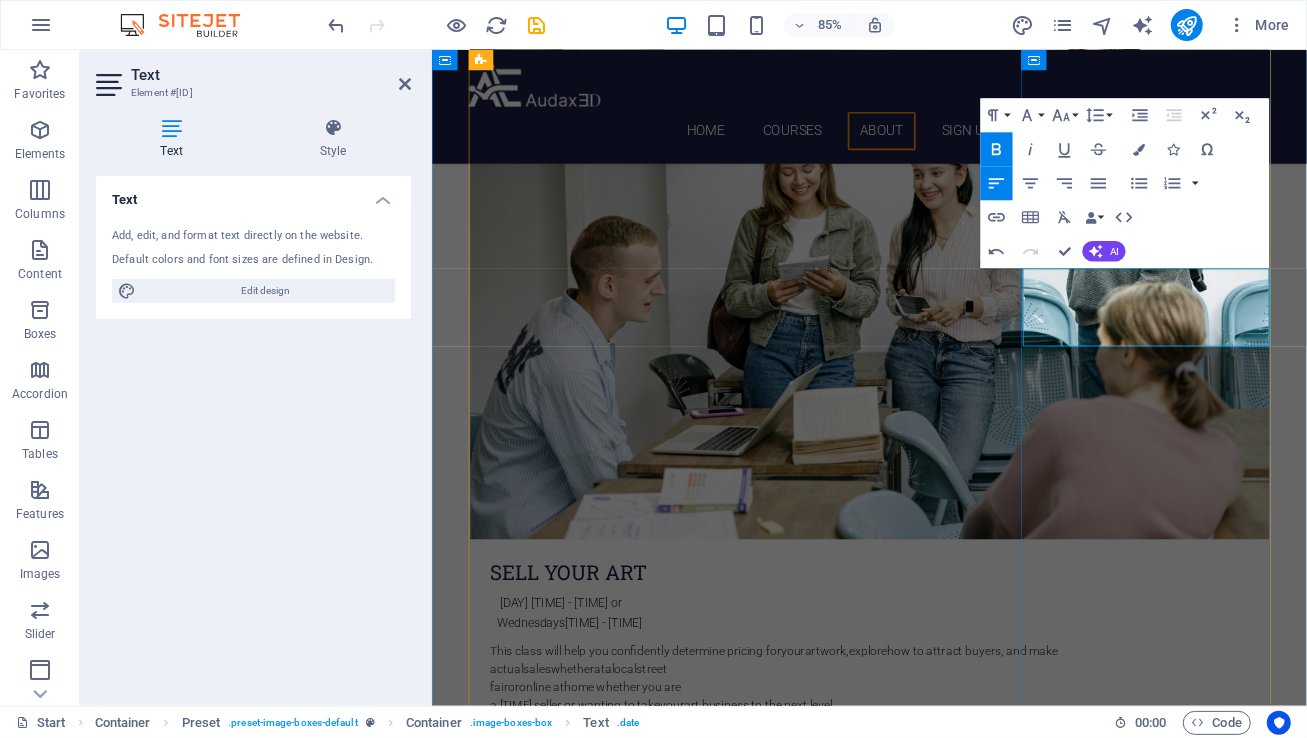 click on "[DAY] [TIME] – [TIME]" at bounding box center [570, 2737] 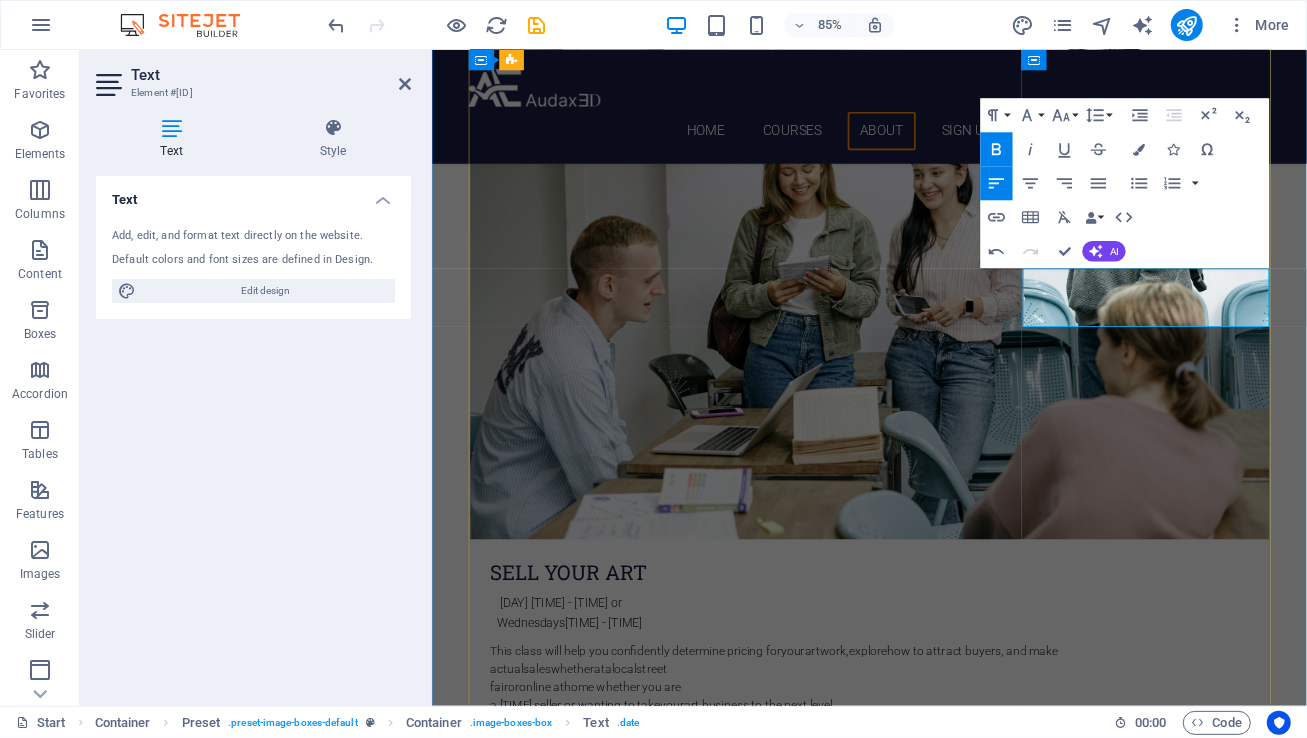click at bounding box center [504, 2714] 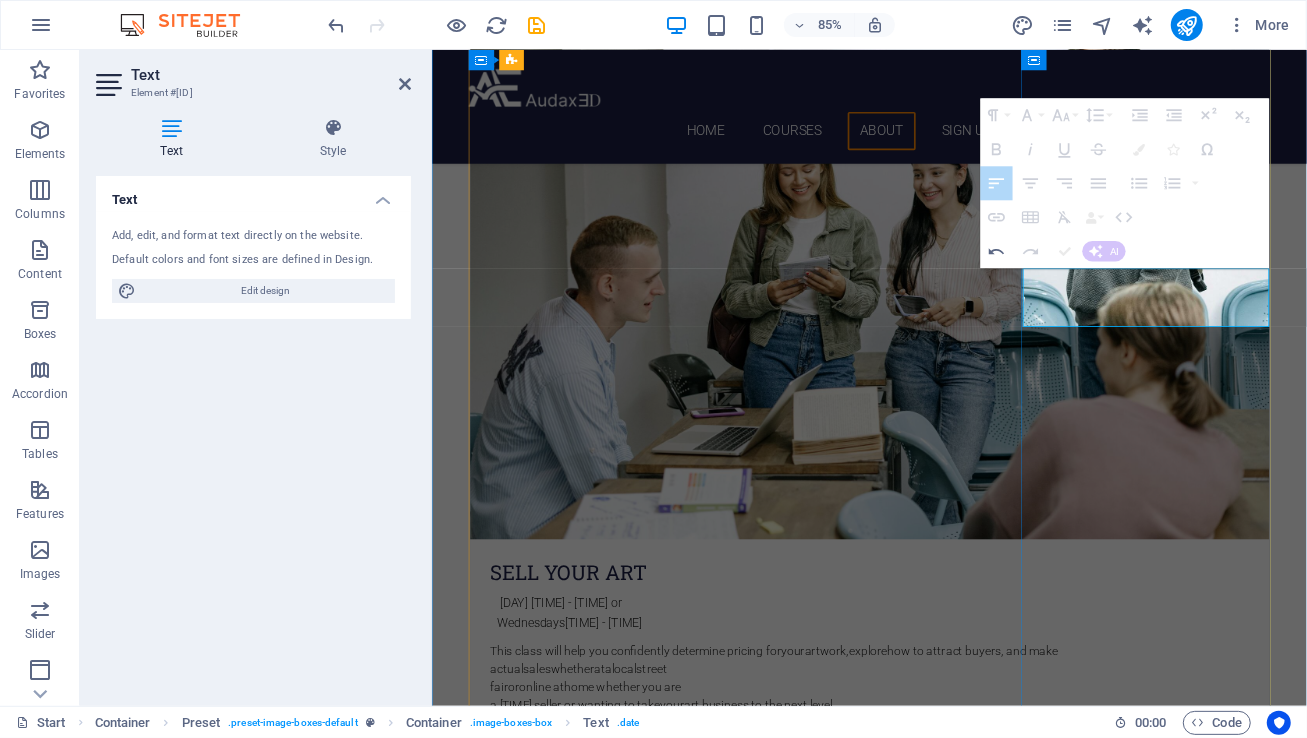 click at bounding box center (504, 2714) 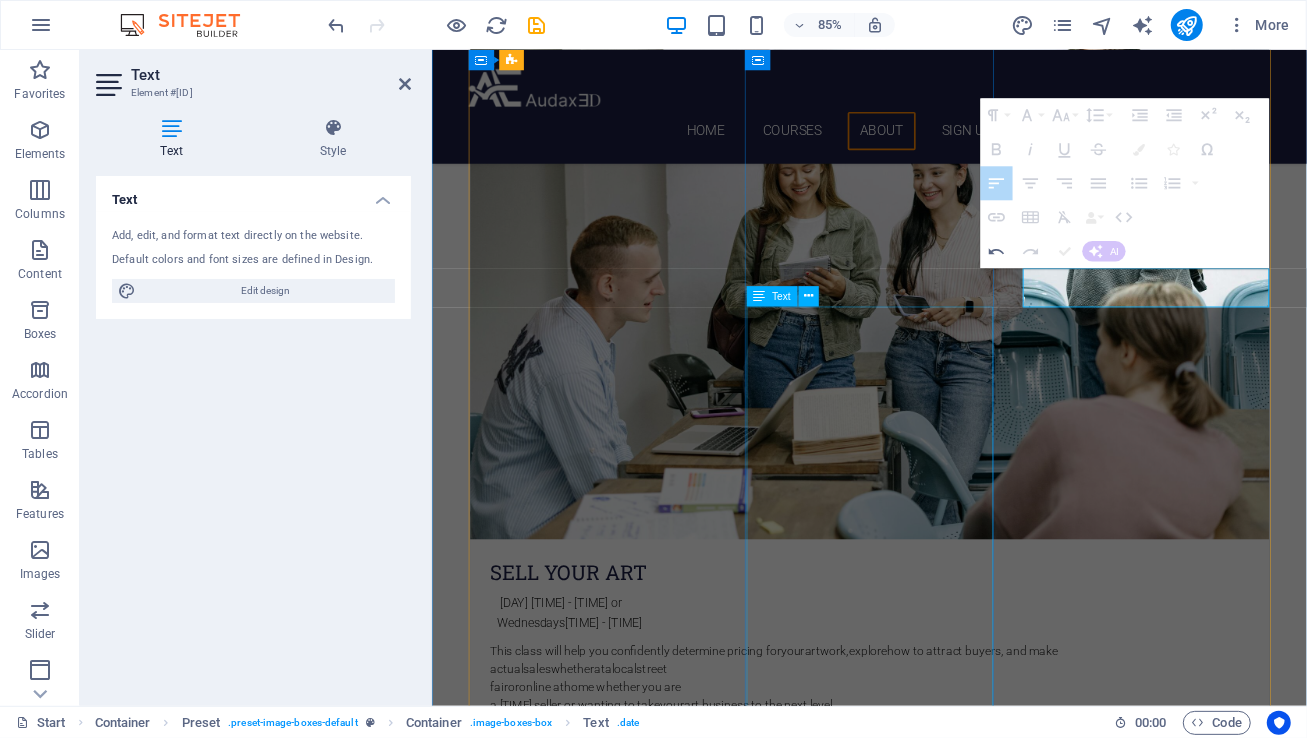 click on "Individual Class Price:  $[PRICE] per [TIME] session Monthly Class Package:  $[PRICE] total (Save $[PRICE] compared to individual pricing!)" at bounding box center (946, 1862) 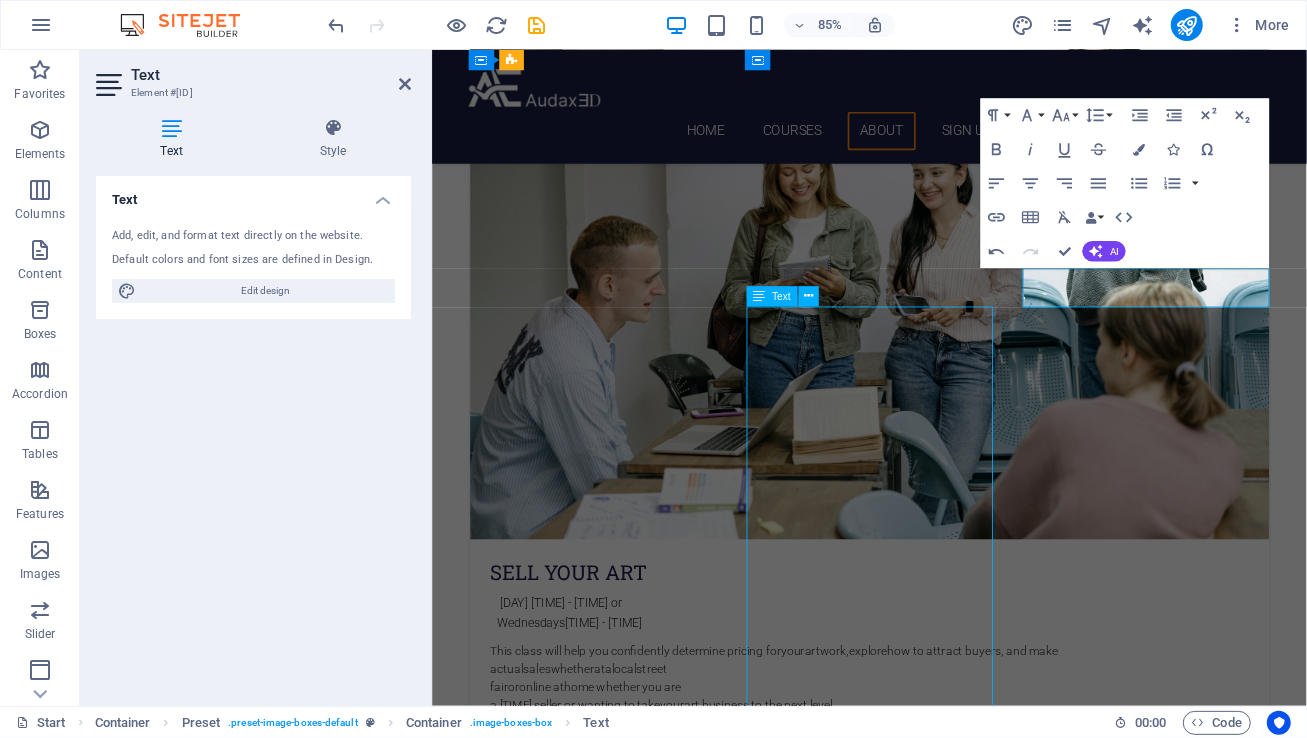 scroll, scrollTop: 1671, scrollLeft: 0, axis: vertical 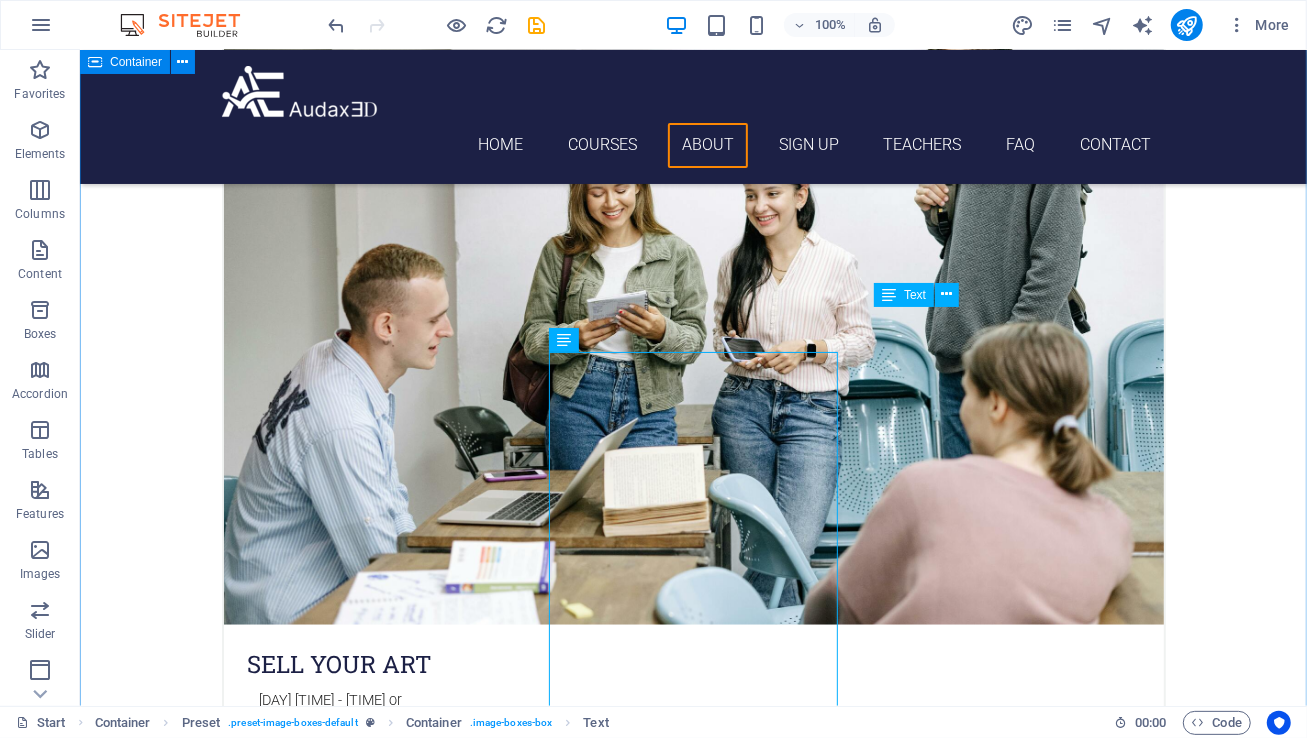 click on "Individual Class Price:  $[PRICE] per [TIME] session Monthly Class Package:  $[PRICE] total (Save $[PRICE] compared to individual pricing!) [LANGUAGE]     [DAY] [TIME] - [TIME]   ." at bounding box center [692, 4517] 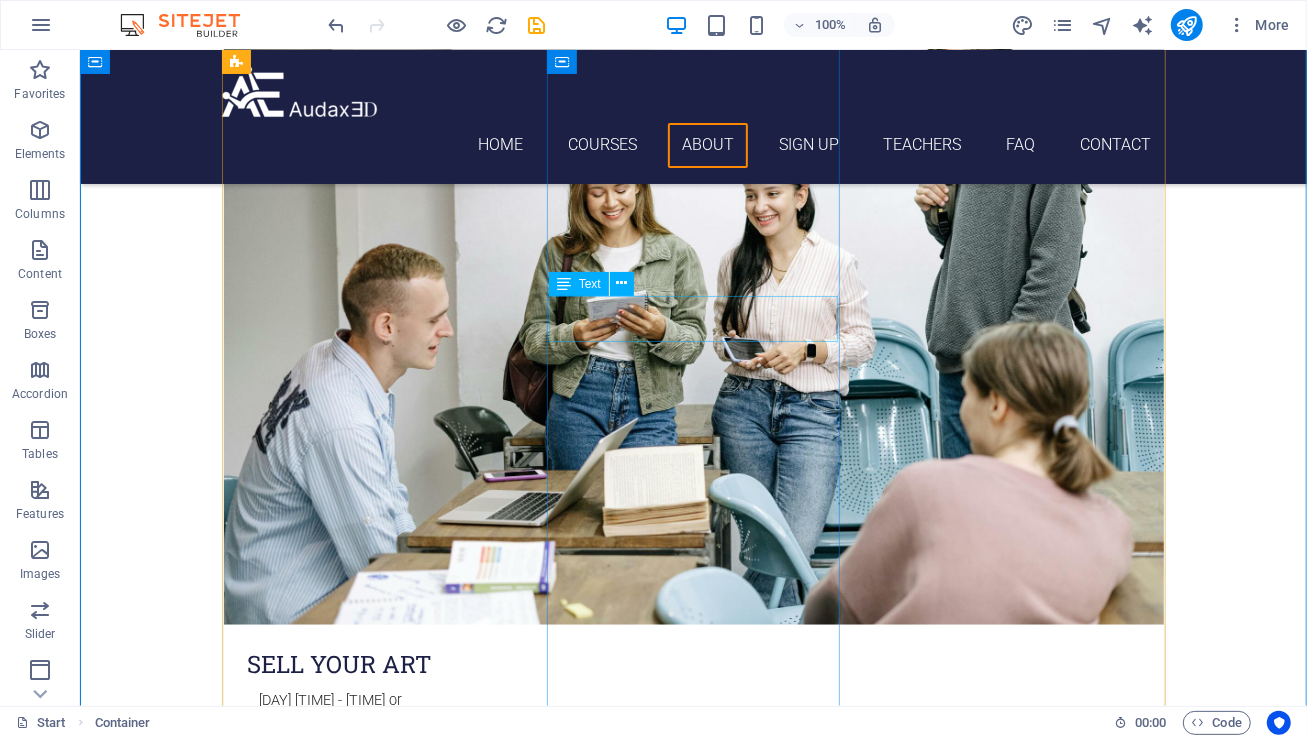 click on "[DAY] [TIME] - [TIME] or     [DAY] [TIME] - [TIME]" at bounding box center [693, 1720] 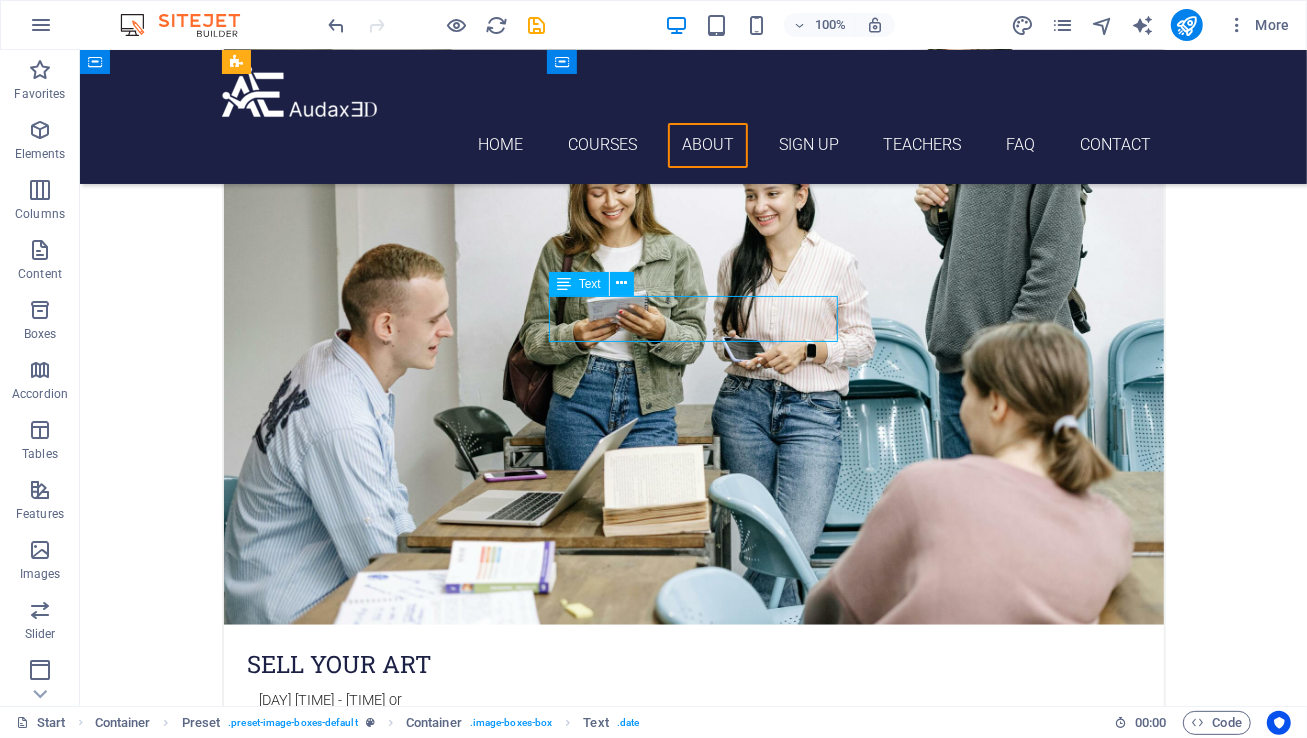 click on "[DAY] [TIME] - [TIME] or     [DAY] [TIME] - [TIME]" at bounding box center [693, 1720] 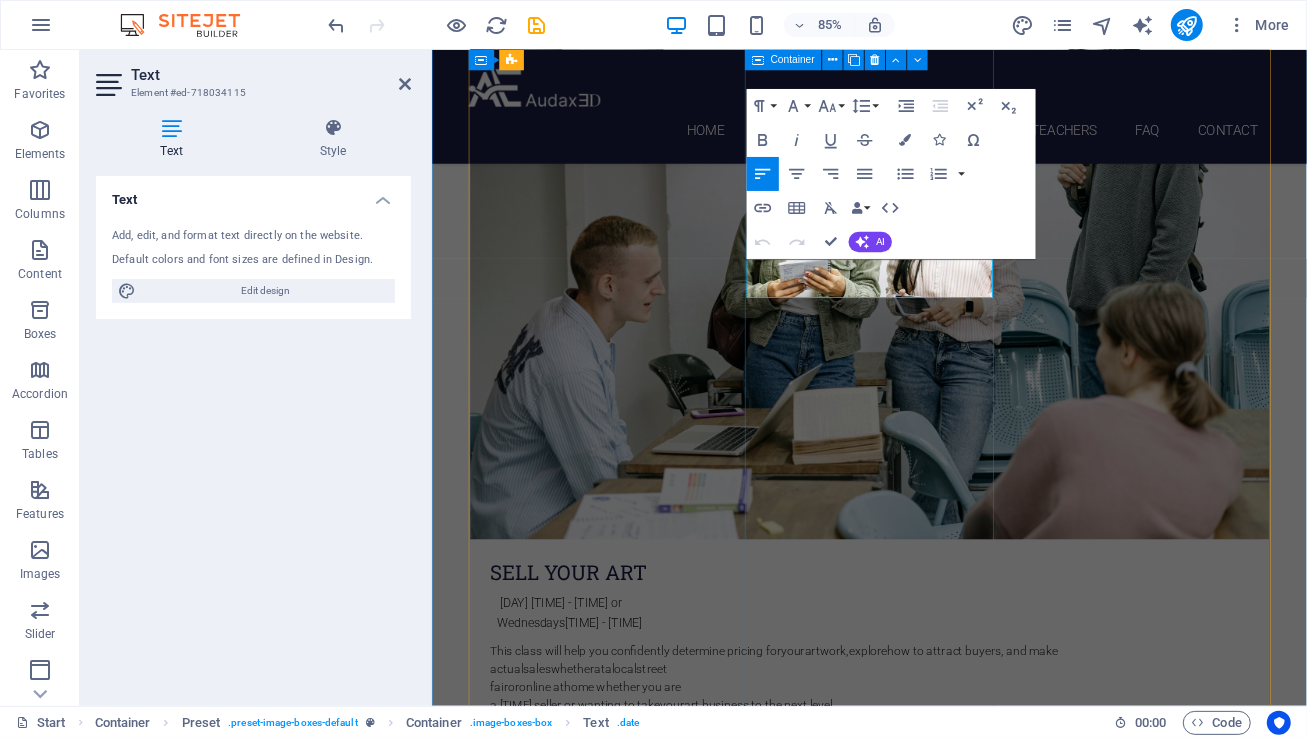 drag, startPoint x: 1041, startPoint y: 326, endPoint x: 815, endPoint y: 290, distance: 228.84929 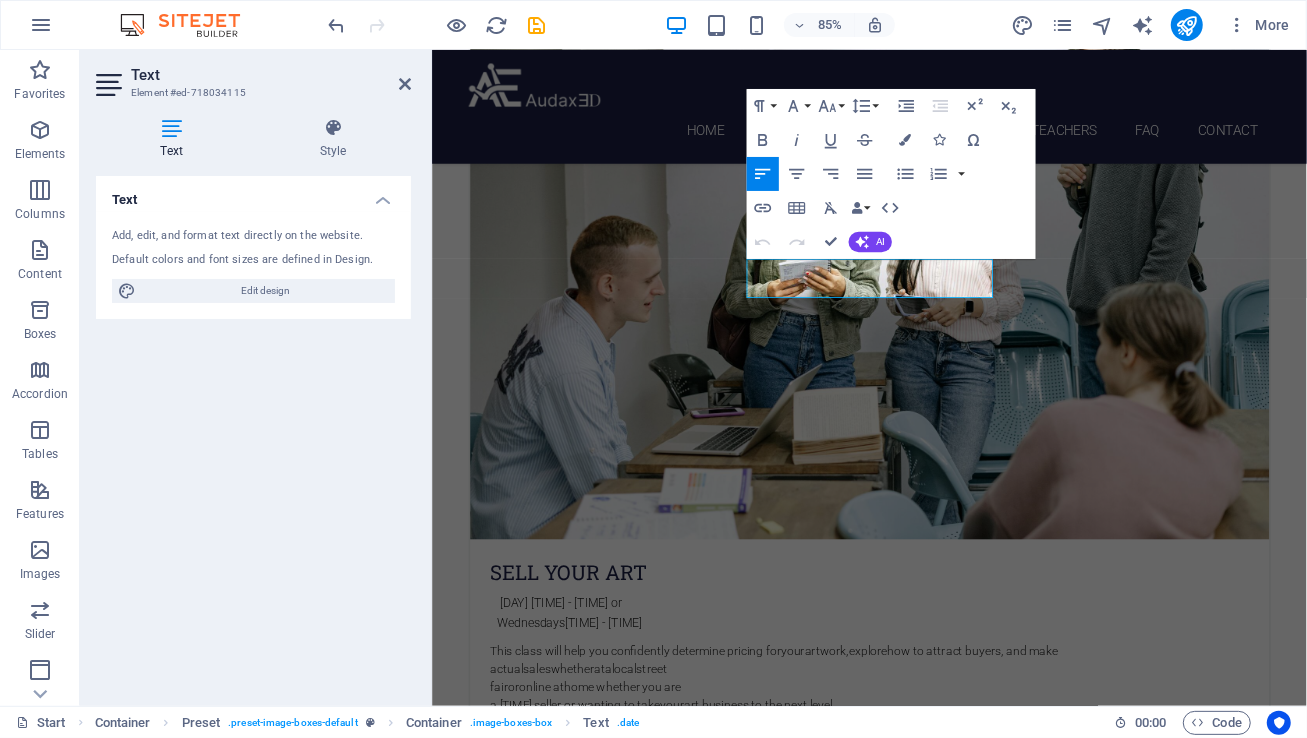 copy on "[DAY] [TIME] - [TIME] or     [DAY] [TIME] - [TIME]" 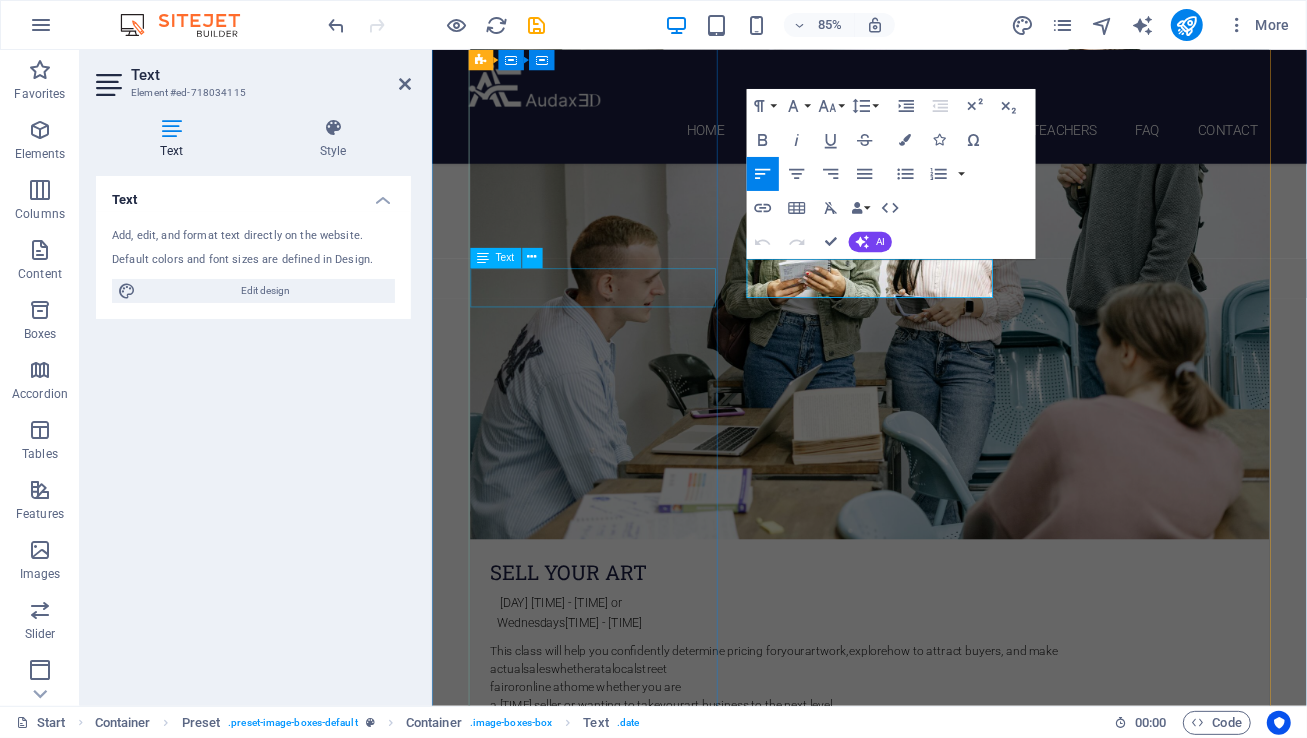 click on "[DAY] [TIME] - [TIME] or     [DAY] [TIME] - [TIME]" at bounding box center [946, 712] 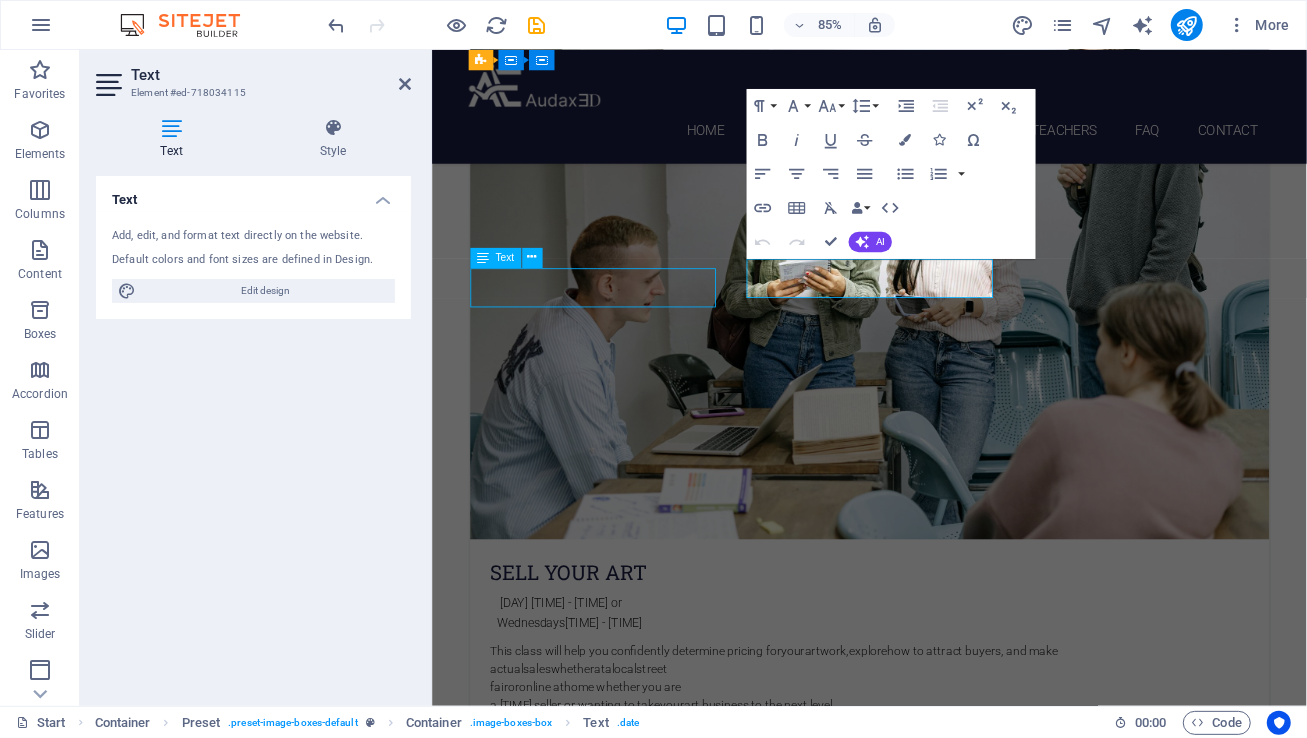 click on "[DAY] [TIME] - [TIME] or     [DAY] [TIME] - [TIME]" at bounding box center [946, 712] 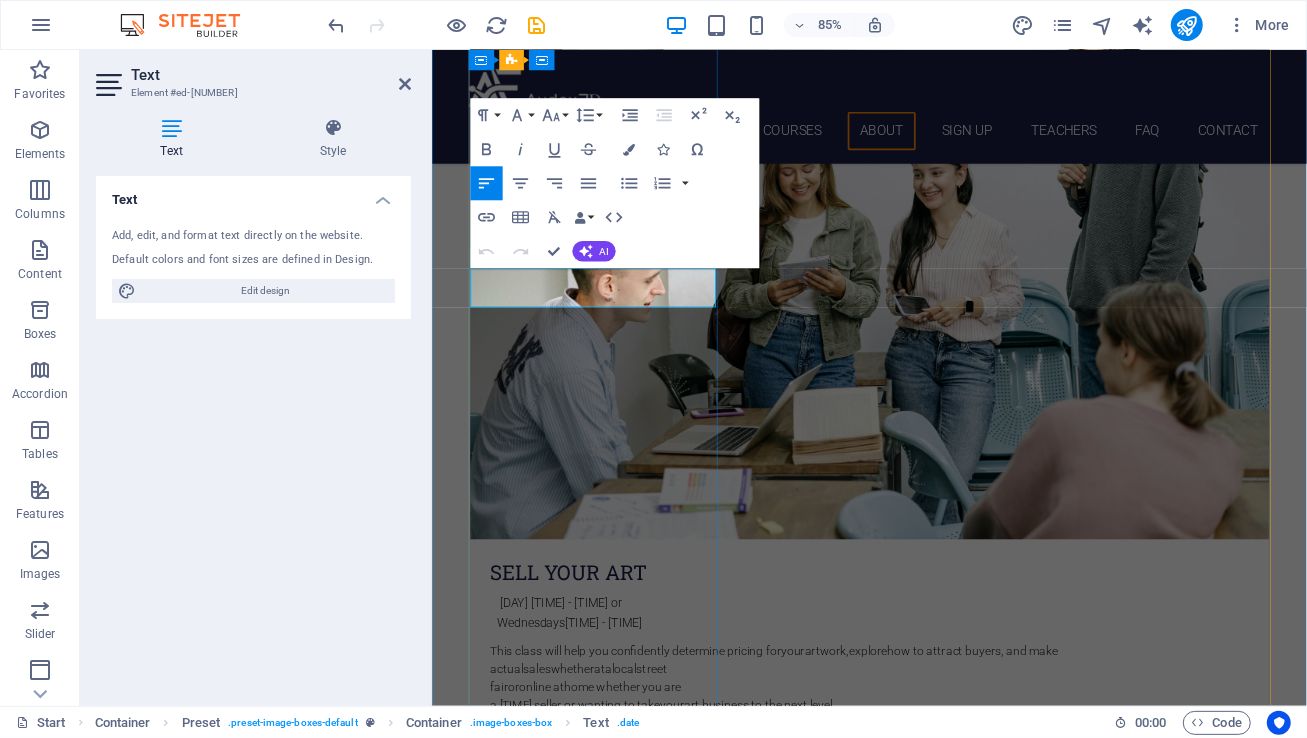 drag, startPoint x: 723, startPoint y: 340, endPoint x: 500, endPoint y: 309, distance: 225.1444 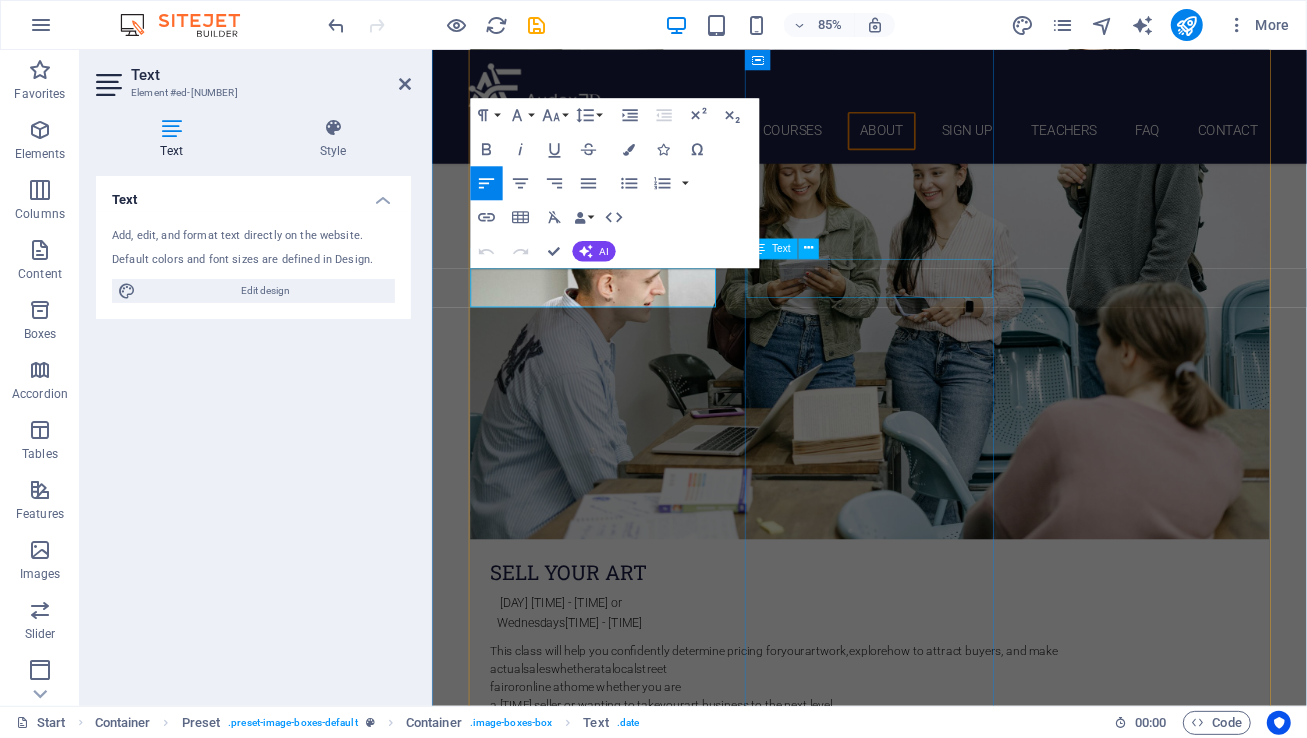 click on "[DAY] [TIME] - [TIME] or     [DAY] [TIME] - [TIME]" at bounding box center [946, 1721] 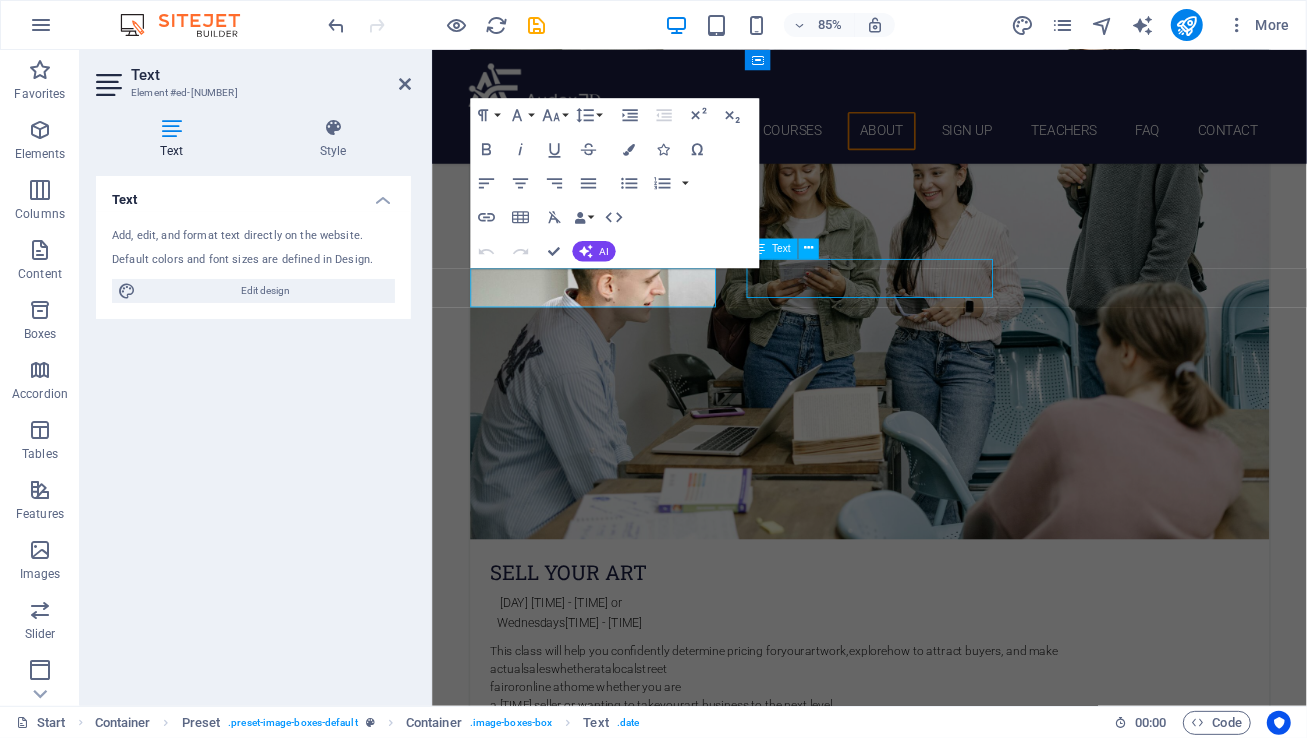 click on "[DAY] [TIME] - [TIME] or     [DAY] [TIME] - [TIME]" at bounding box center [946, 1721] 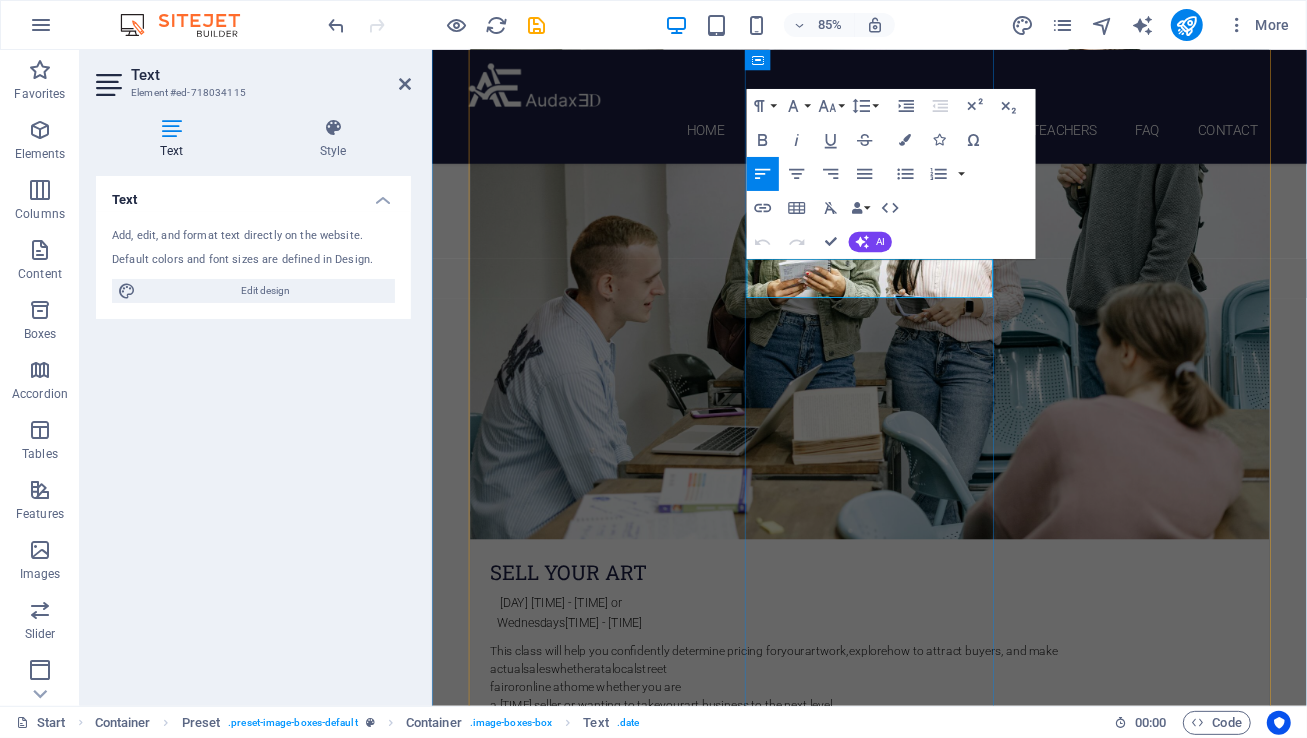 drag, startPoint x: 1065, startPoint y: 306, endPoint x: 846, endPoint y: 308, distance: 219.00912 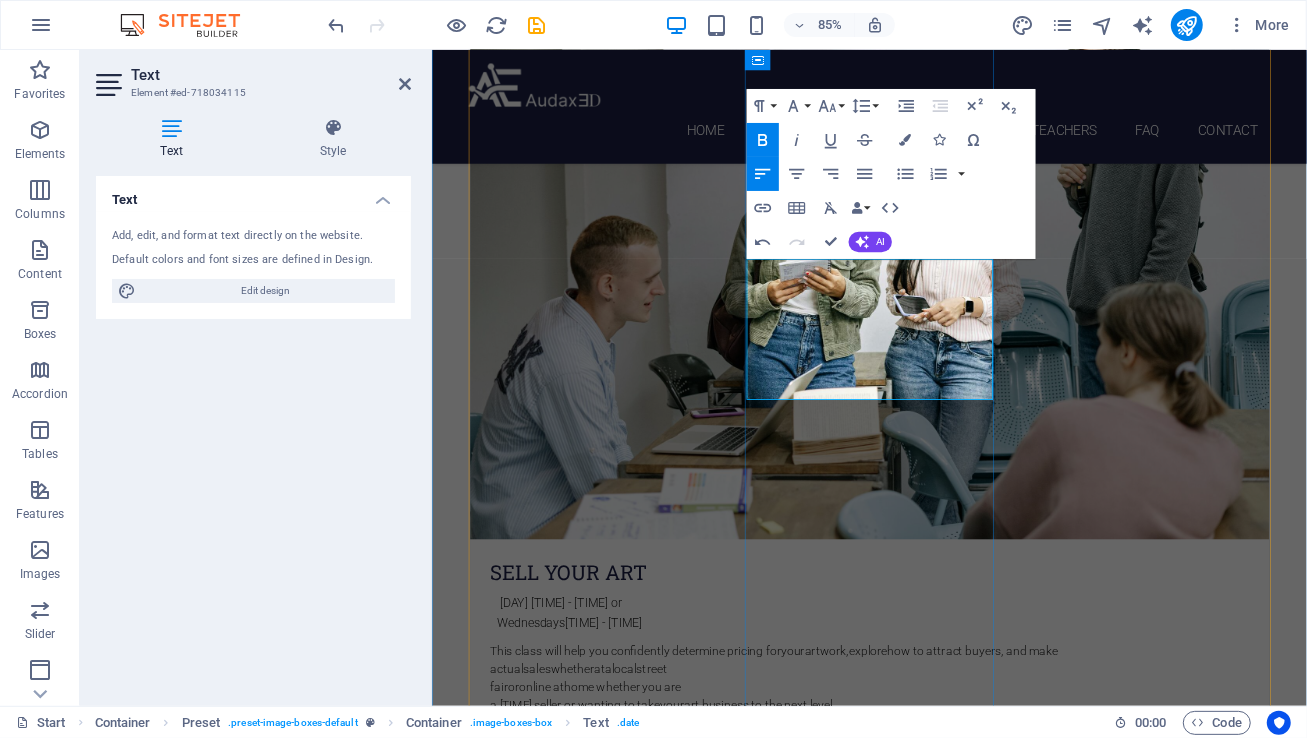 click on "[DAY] [TIME] – [TIME]" at bounding box center (625, 1736) 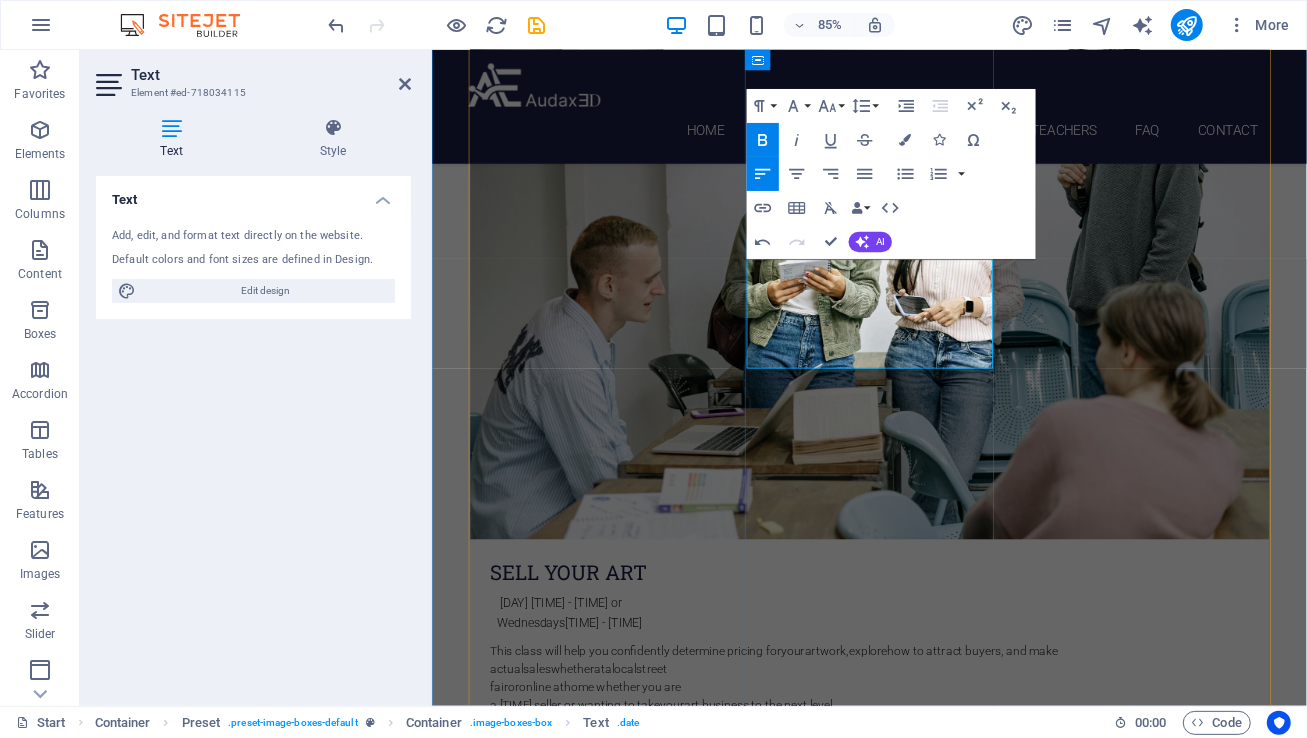 click on "[DAY] [TIME] – [TIME]" at bounding box center [625, 1736] 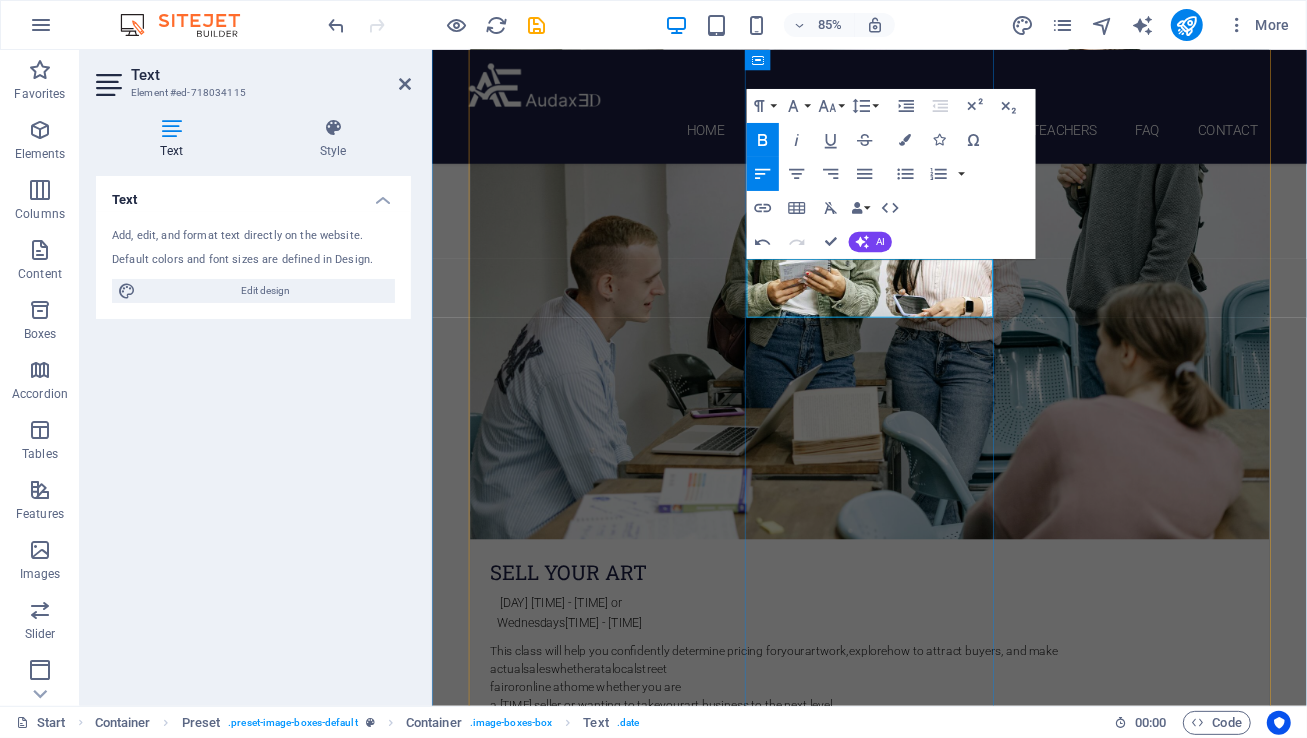 drag, startPoint x: 1041, startPoint y: 325, endPoint x: 825, endPoint y: 327, distance: 216.00926 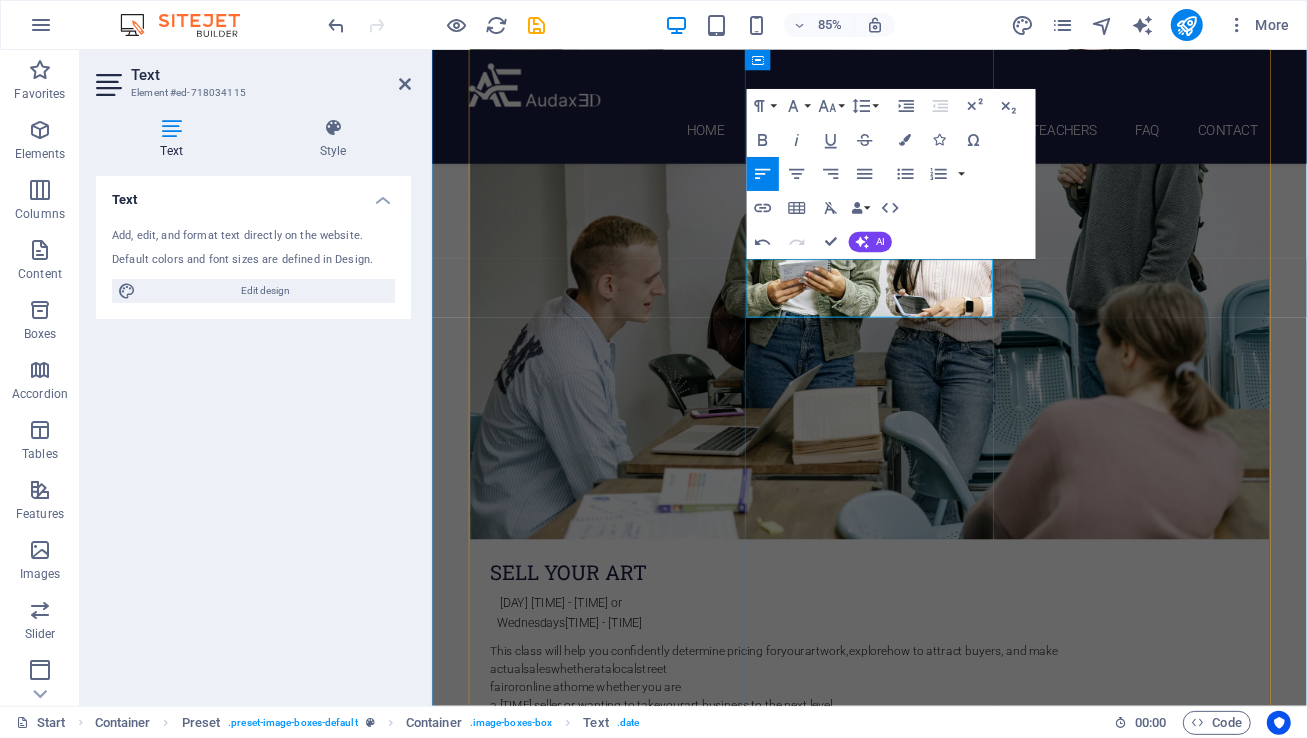 click on "[DAY] [TIME] – [TIME] or [DAY] [TIME] – [TIME]" at bounding box center [946, 1709] 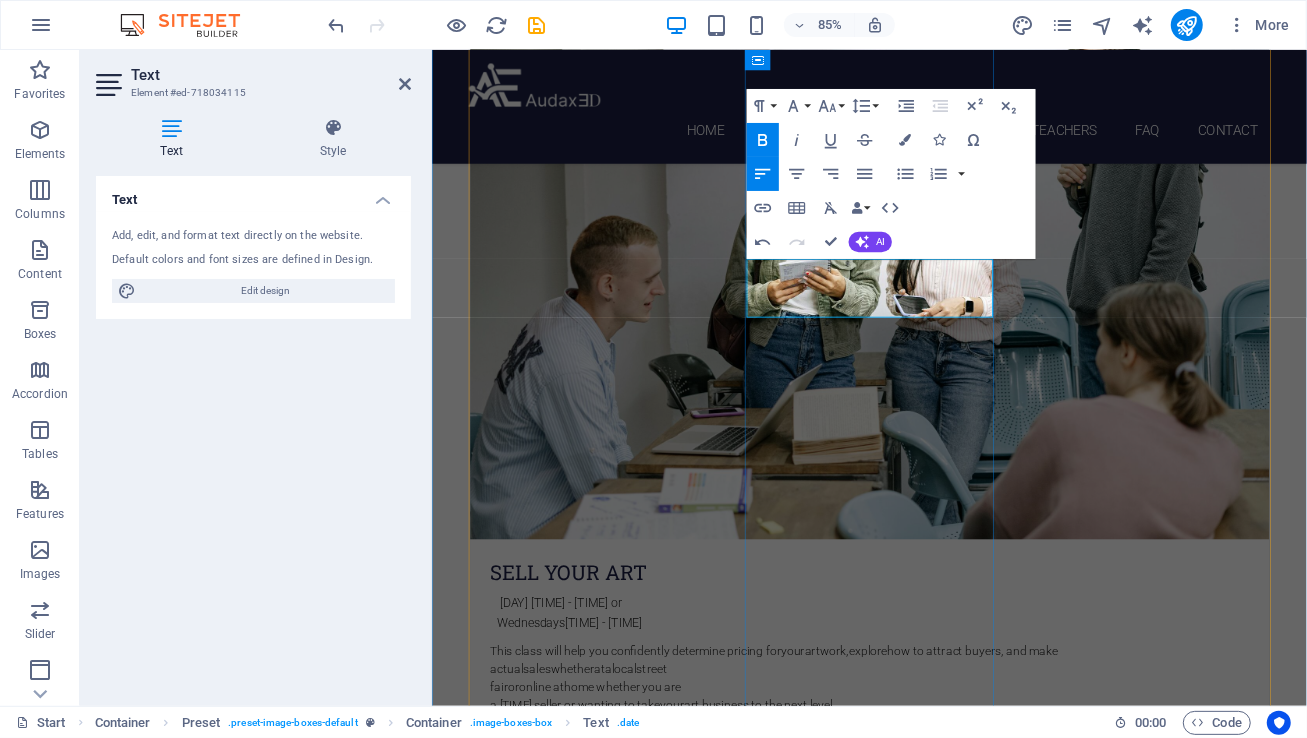 drag, startPoint x: 1038, startPoint y: 332, endPoint x: 842, endPoint y: 332, distance: 196 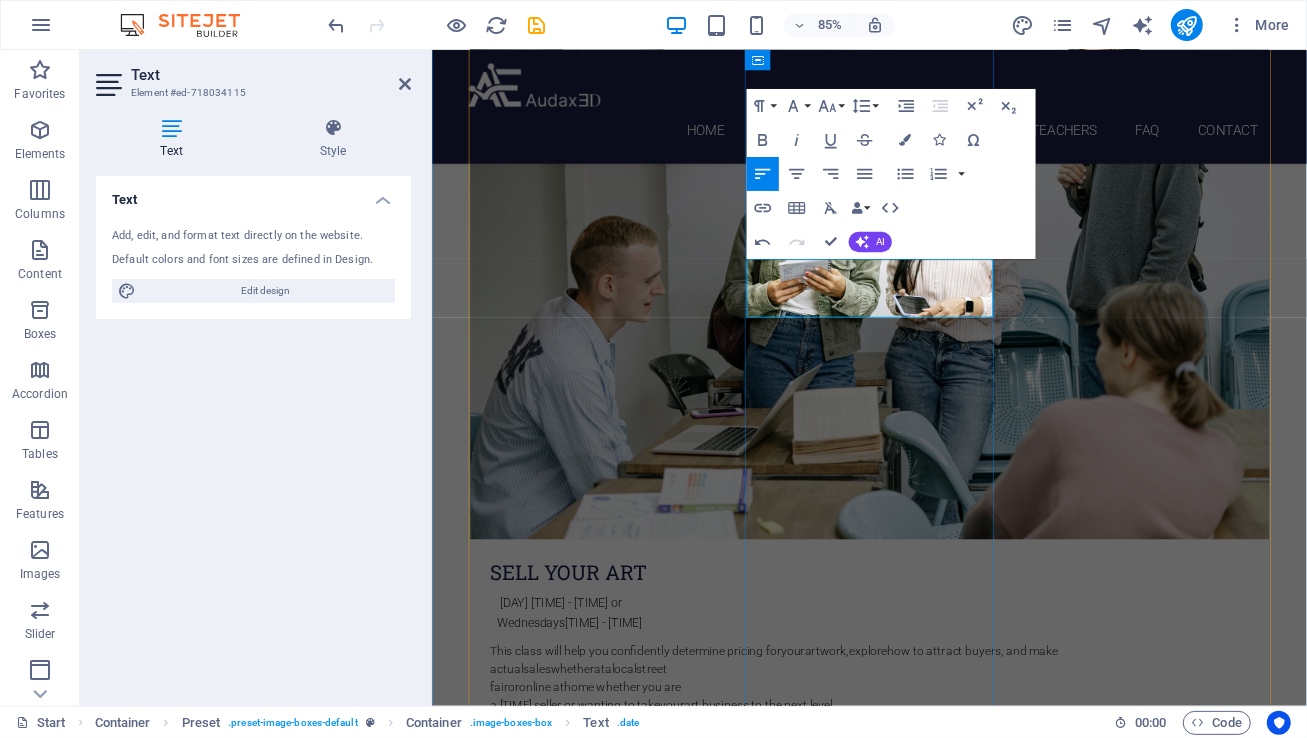 click at bounding box center [504, 1732] 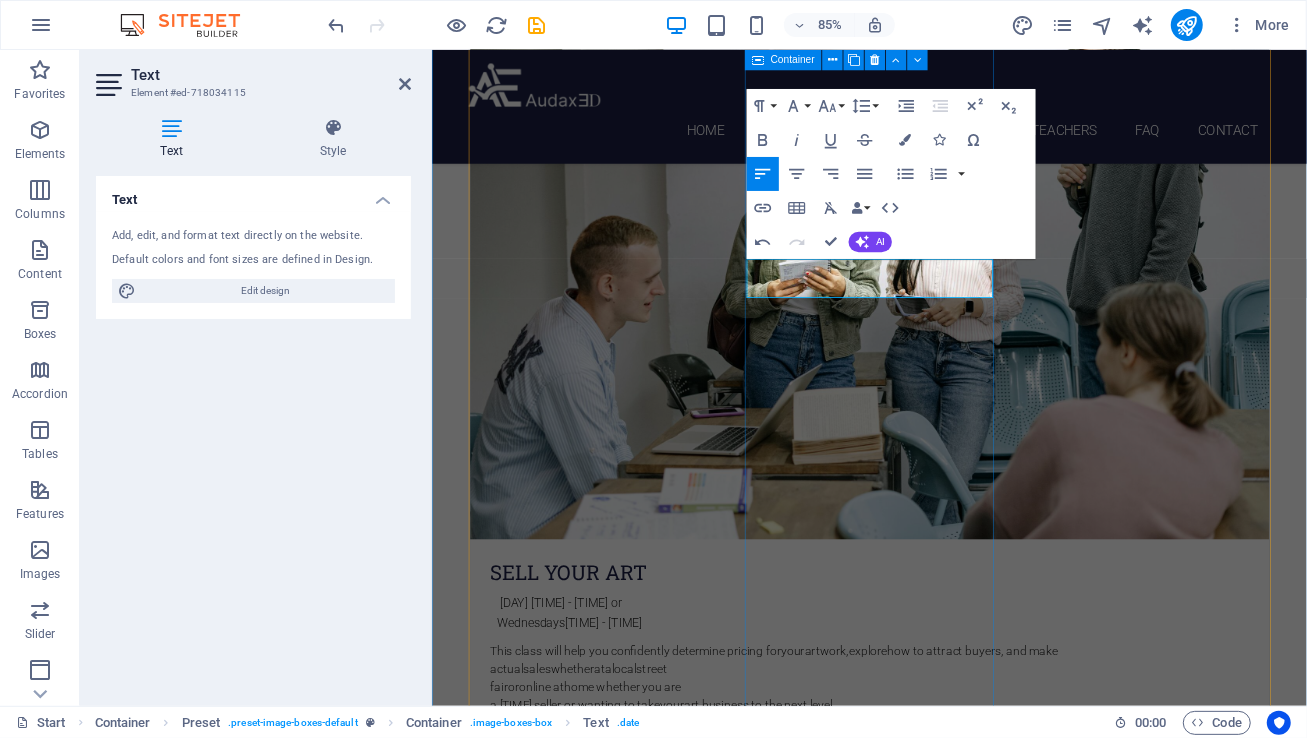 type 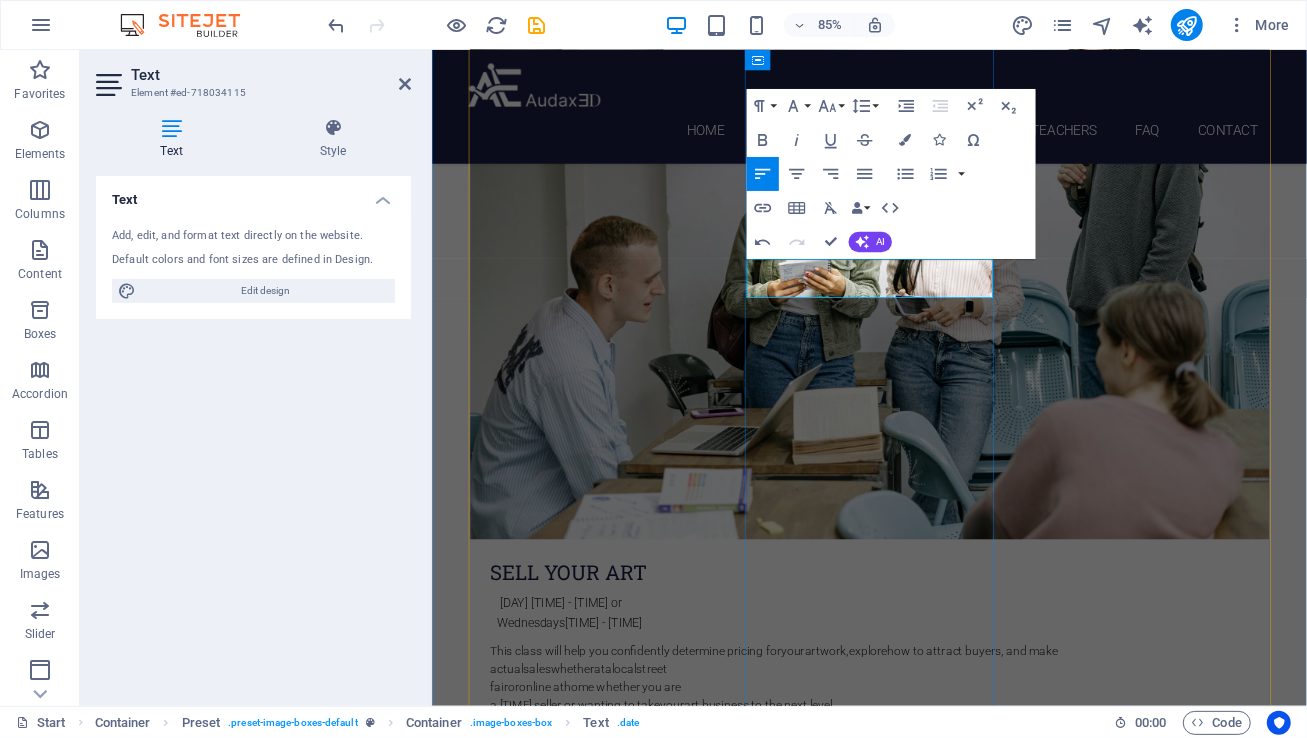 drag, startPoint x: 1058, startPoint y: 330, endPoint x: 857, endPoint y: 328, distance: 201.00995 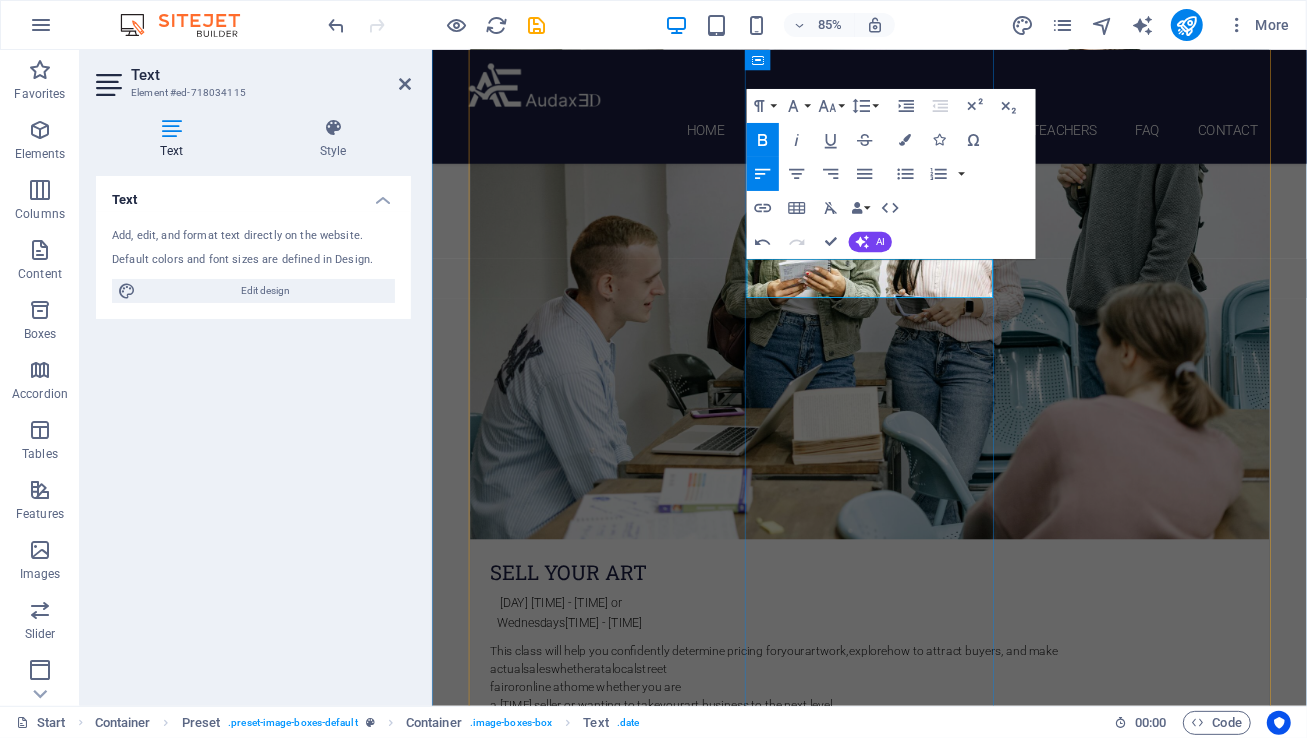 click on "[DAY] [TIME] – [TIME]" at bounding box center (731, 1709) 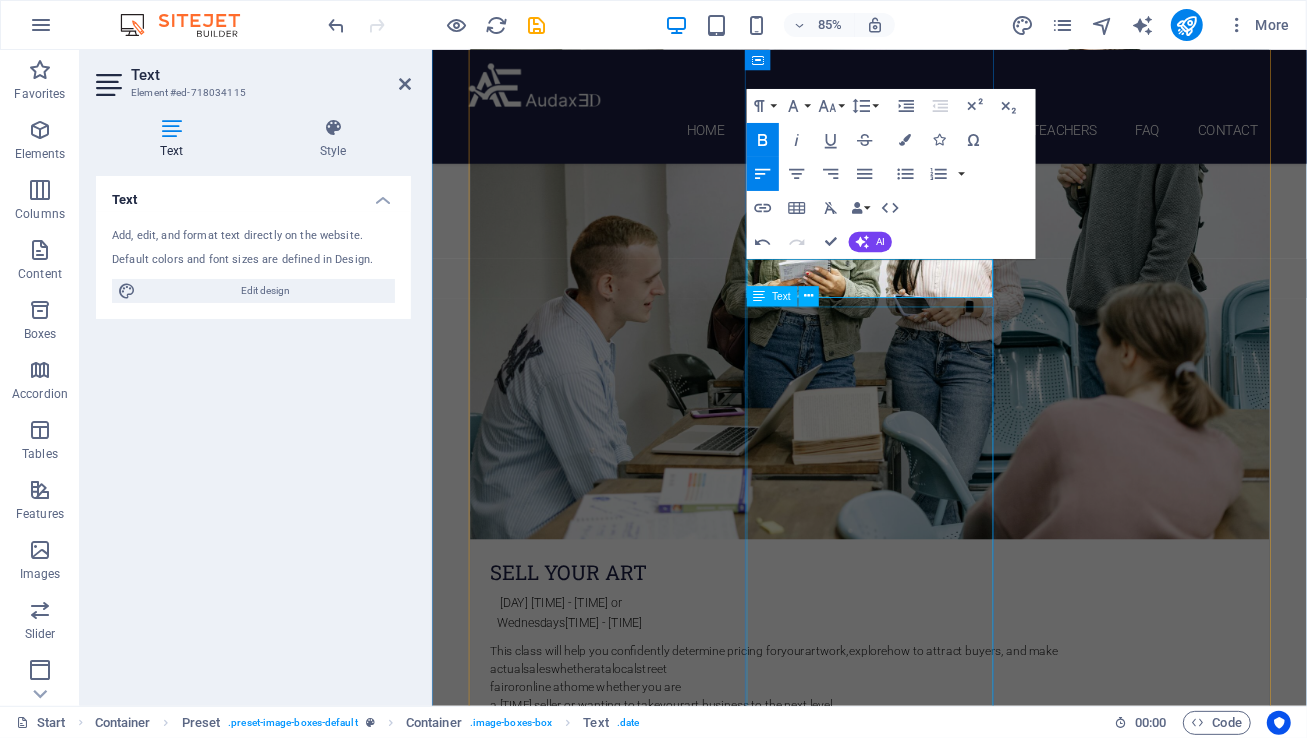 click on "Individual Class Price:  $[PRICE] per [TIME] session Monthly Class Package:  $[PRICE] total (Save $[PRICE] compared to individual pricing!)" at bounding box center [946, 1839] 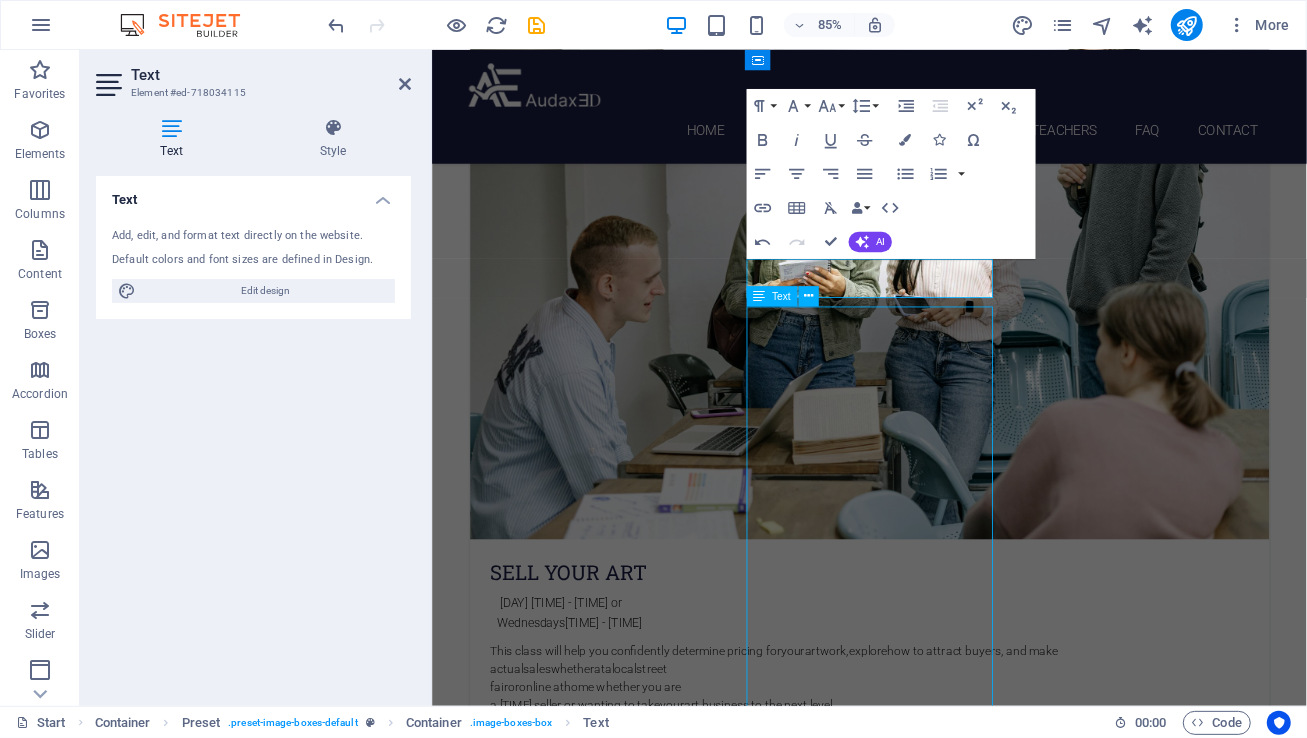 scroll, scrollTop: 1671, scrollLeft: 0, axis: vertical 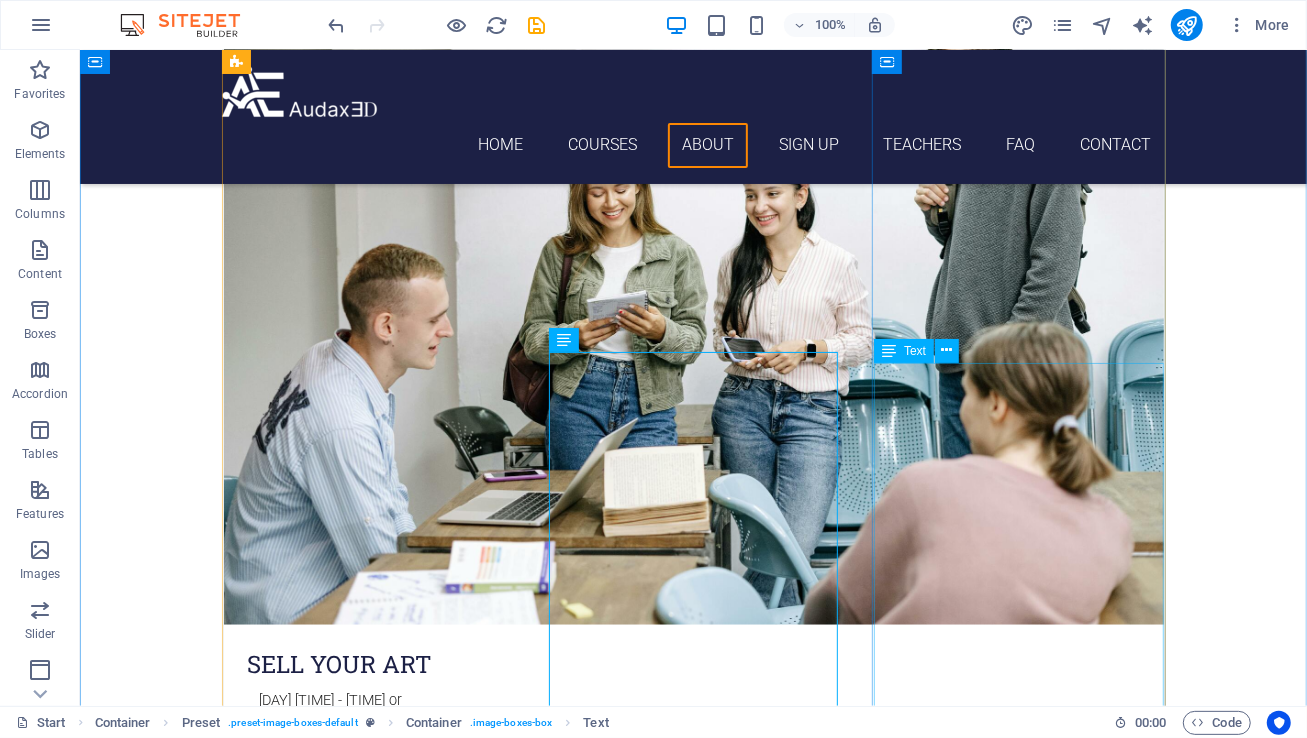 click on "Individual Class Price:  $[PRICE] per [TIME] session Monthly Class Package:  $[PRICE] total (Save $[PRICE] compared to individual pricing!)" at bounding box center (693, 2808) 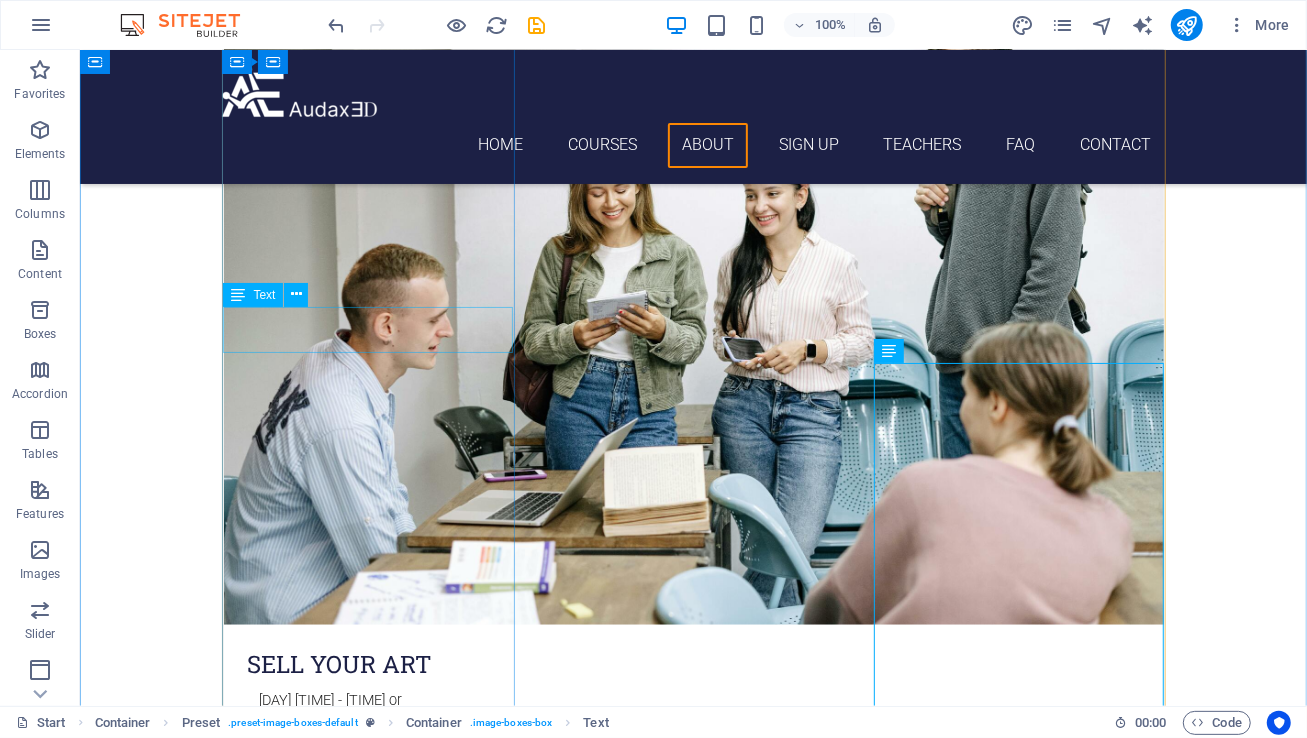 click on "[DAY] [TIME] - [TIME] or     [DAY] [TIME] - [TIME]" at bounding box center [693, 711] 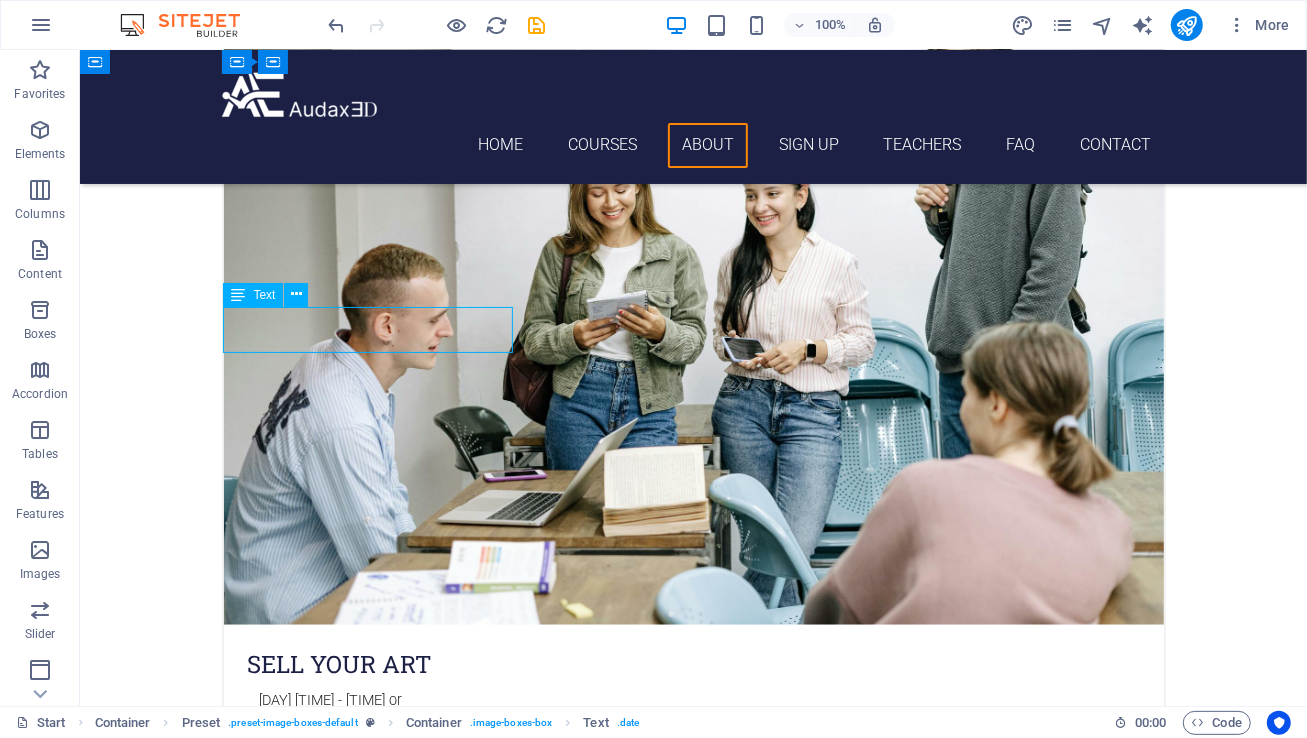 click on "[DAY] [TIME] - [TIME] or     [DAY] [TIME] - [TIME]" at bounding box center (693, 711) 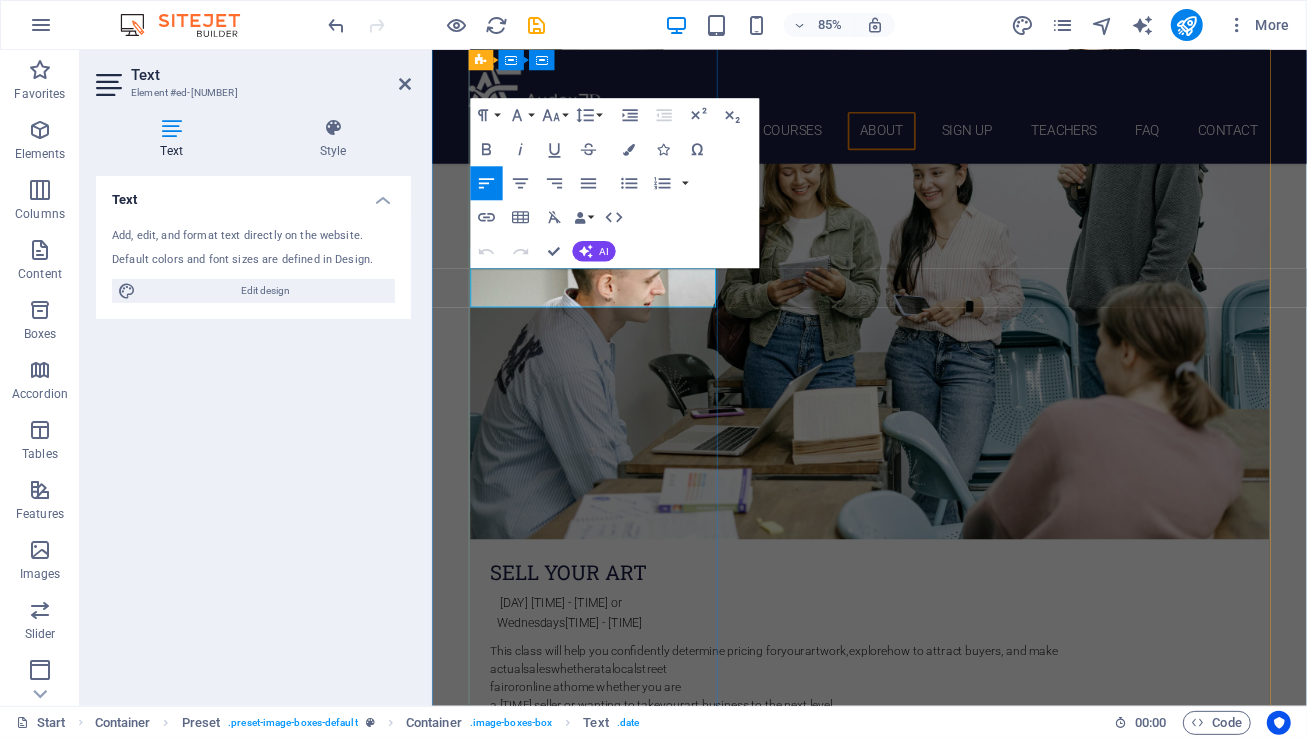 drag, startPoint x: 721, startPoint y: 341, endPoint x: 499, endPoint y: 312, distance: 223.88614 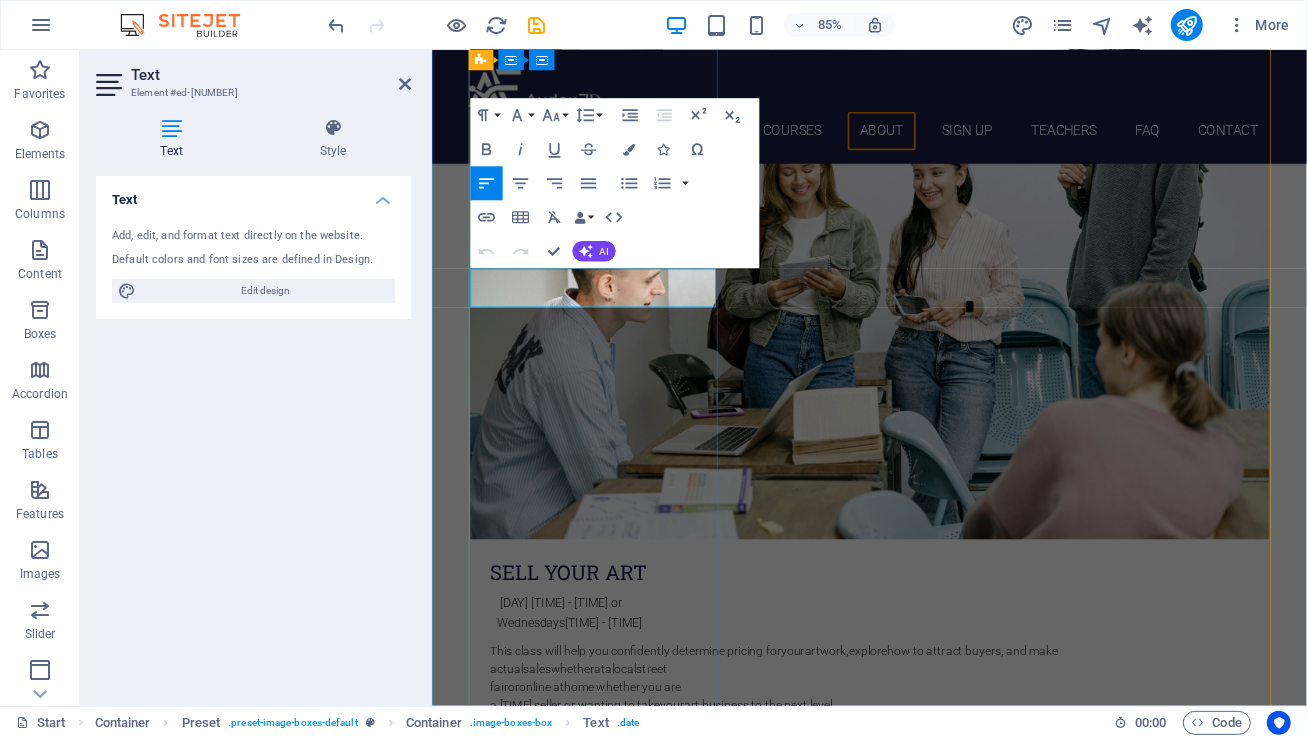 click on "[TIME] - [TIME]" at bounding box center (633, 723) 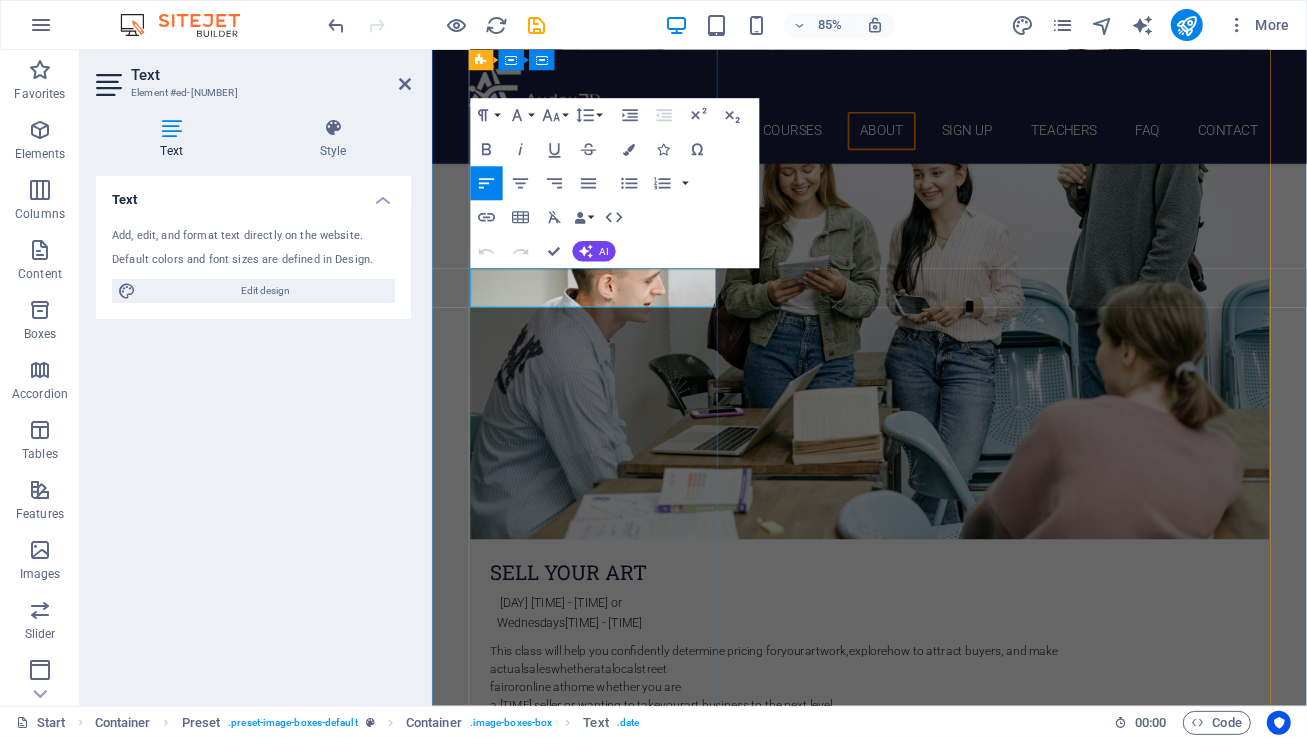 drag, startPoint x: 735, startPoint y: 311, endPoint x: 523, endPoint y: 320, distance: 212.19095 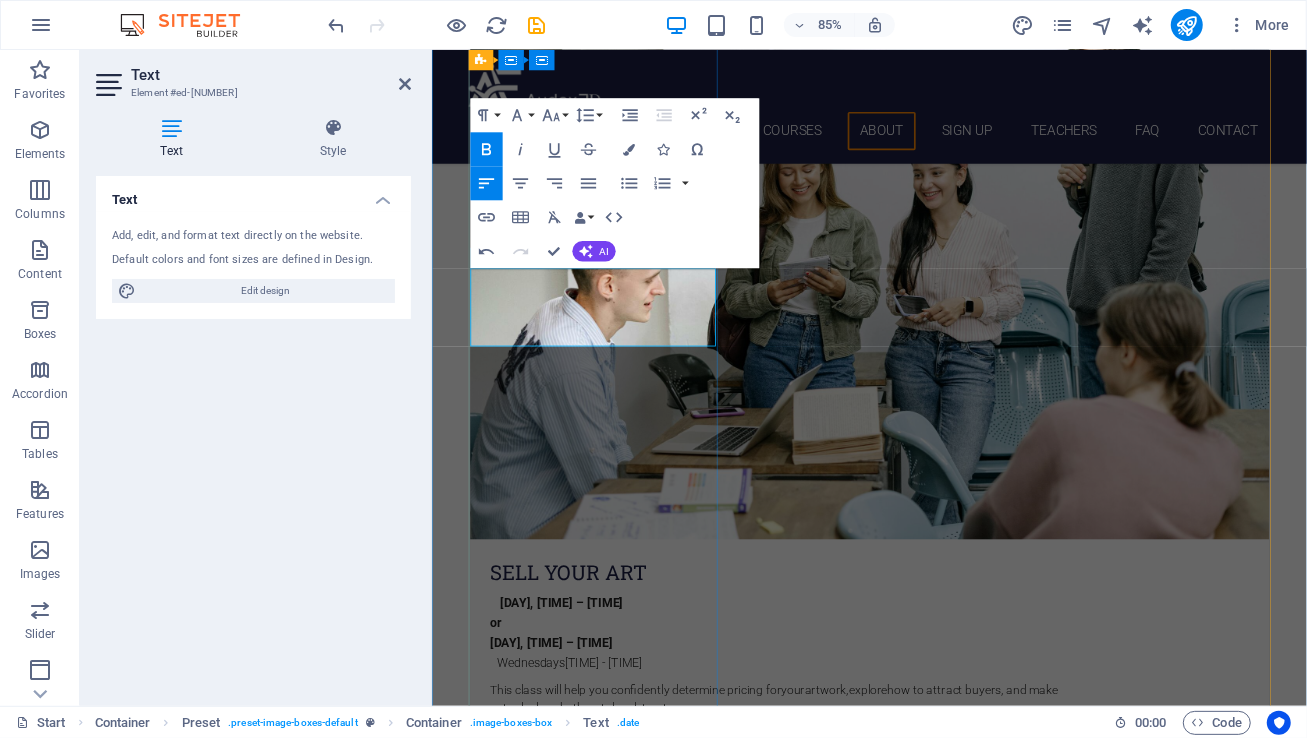 drag, startPoint x: 720, startPoint y: 363, endPoint x: 497, endPoint y: 361, distance: 223.00897 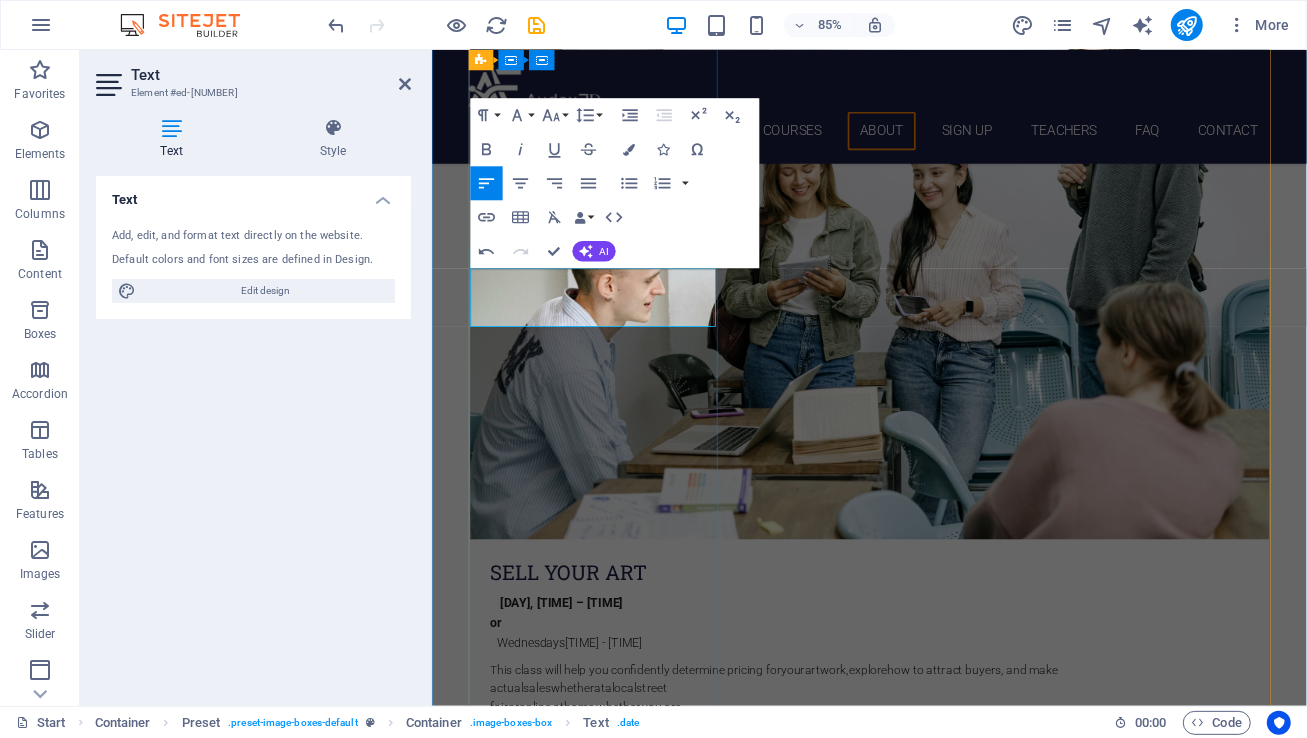 click at bounding box center (504, 747) 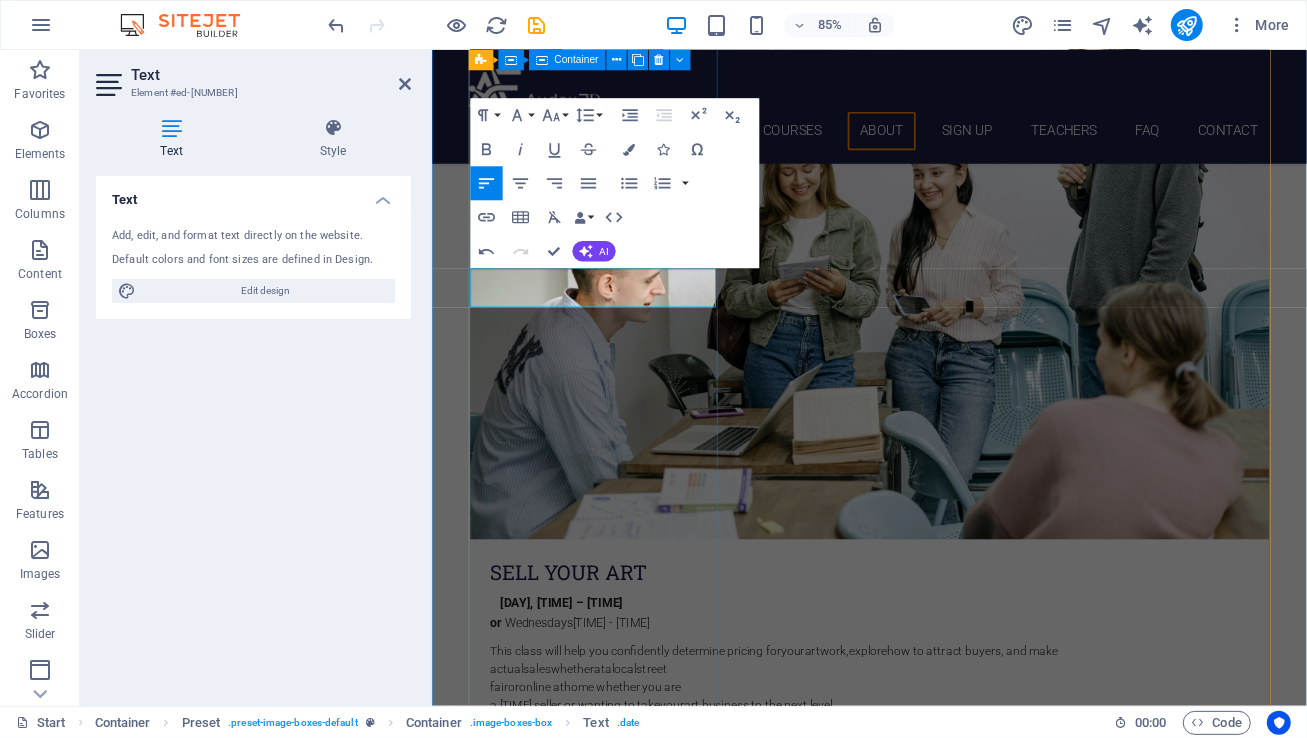 type 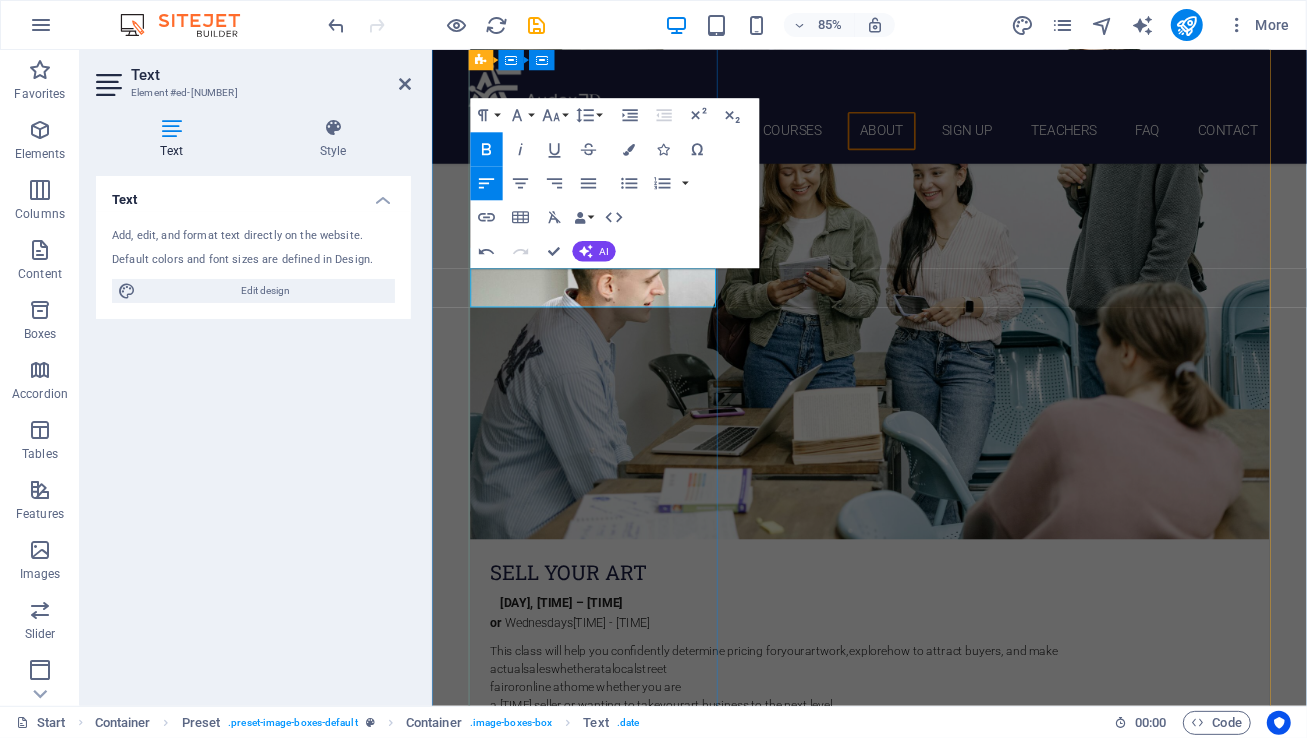 drag, startPoint x: 736, startPoint y: 341, endPoint x: 539, endPoint y: 338, distance: 197.02284 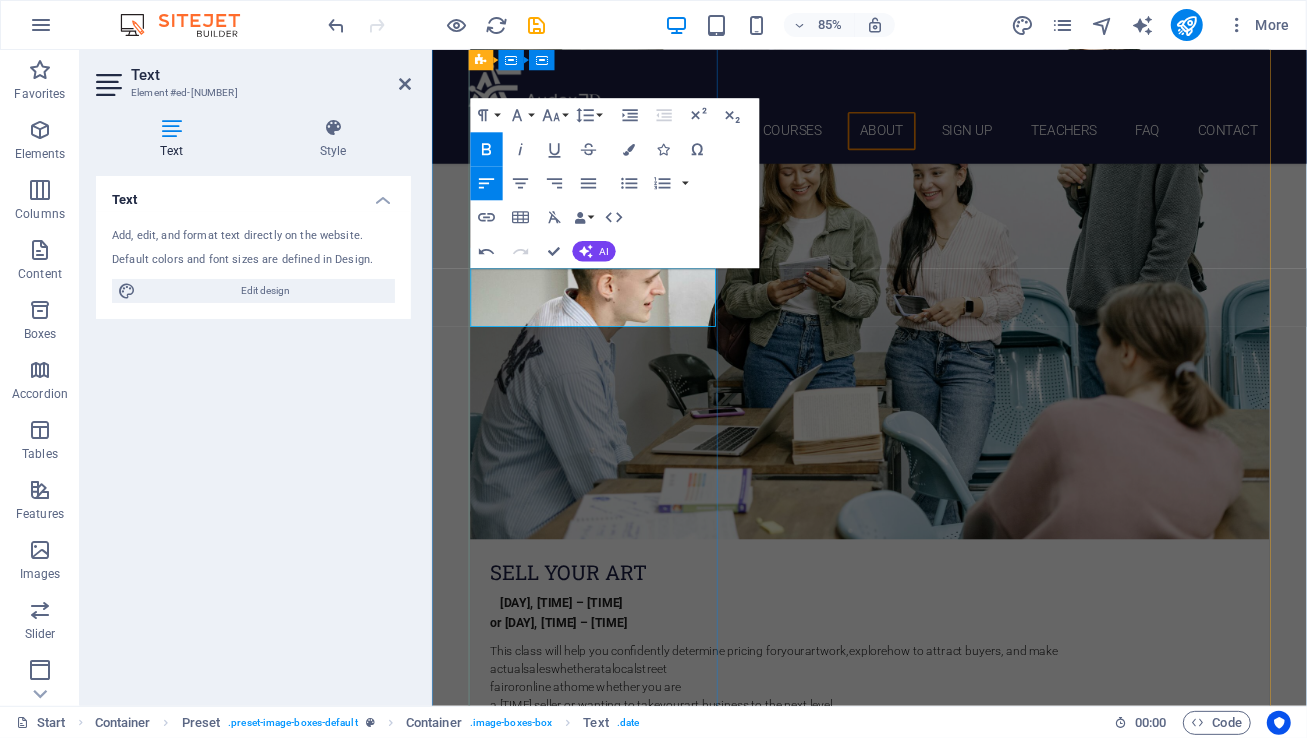 click on "or" at bounding box center [506, 723] 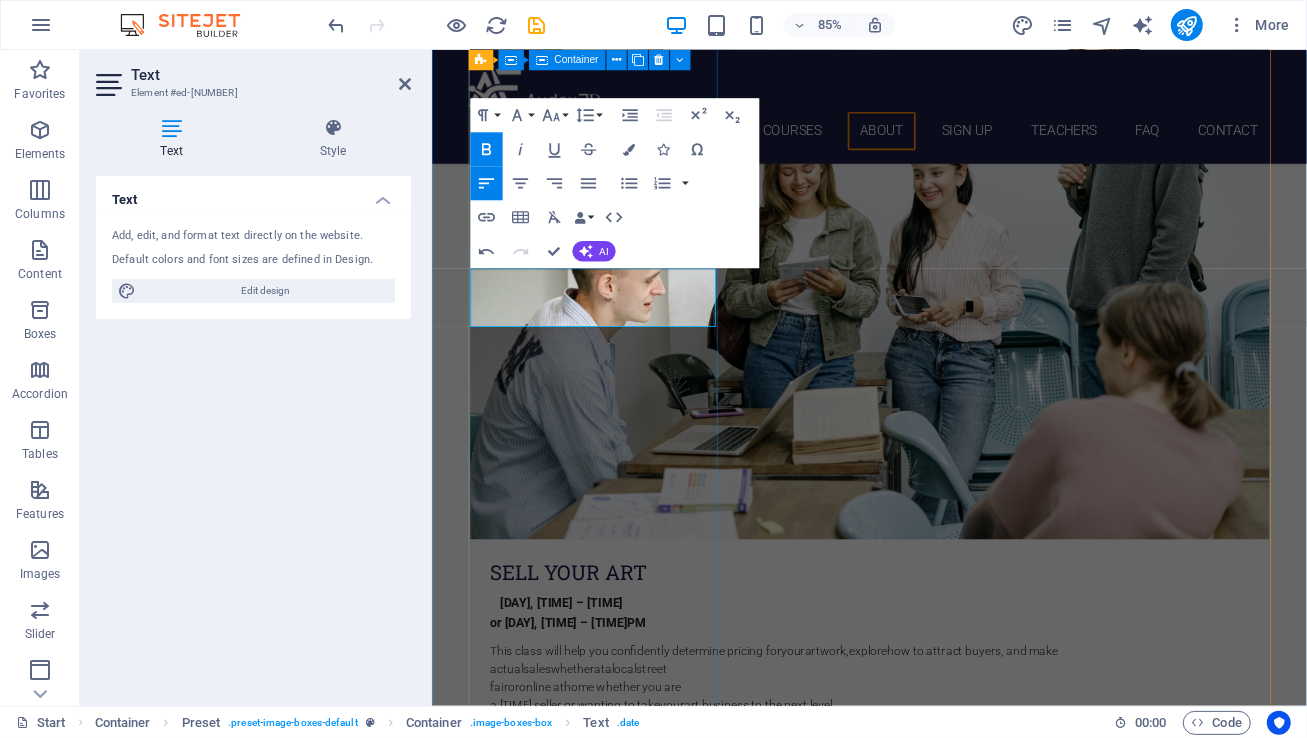 click on "[DAY], [TIME] – [TIME]  ​ or    [DAY], [TIME] – [TIME]  This   class   will   help  you   confidently  determine  pricing  for  your  artwork ,  explore  how to attract buyers, and make  actual  sales  whether  at  a  local  street fair  or  online   at  home   whether you are  a first time seller or wanting to take  your  art   business to the next level . Course Length: Our classes are designed to seamlessly integrate into your busy schedule. Each engaging session runs for  55 minutes , and you have the freedom to choose your pace: meet  once a week  for steady progress or accelerate your learning with  up to two sessions per week . Your journey, your schedule. Pricing Options: Individual Class Price:  $85 per 55-minute session Monthly Class Package:  $305 total (Save $35 compared to individual pricing!)" at bounding box center [946, 512] 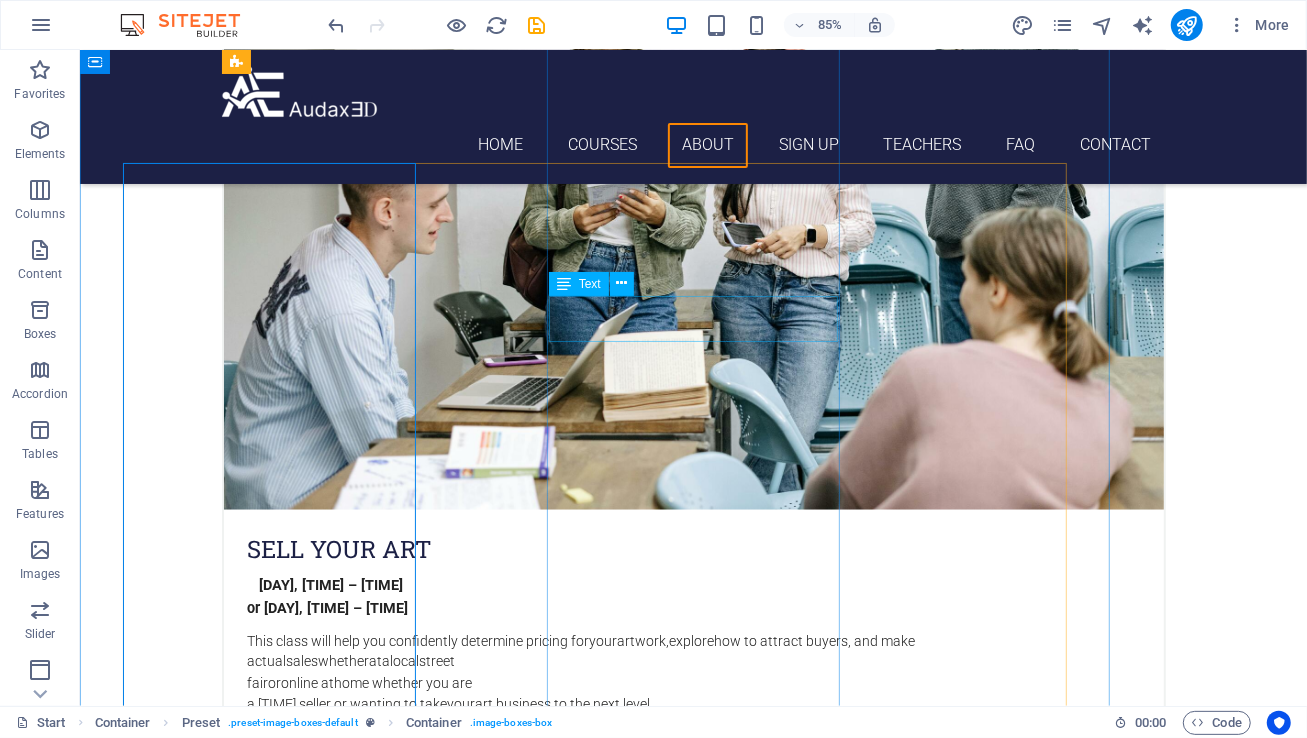 scroll, scrollTop: 1671, scrollLeft: 0, axis: vertical 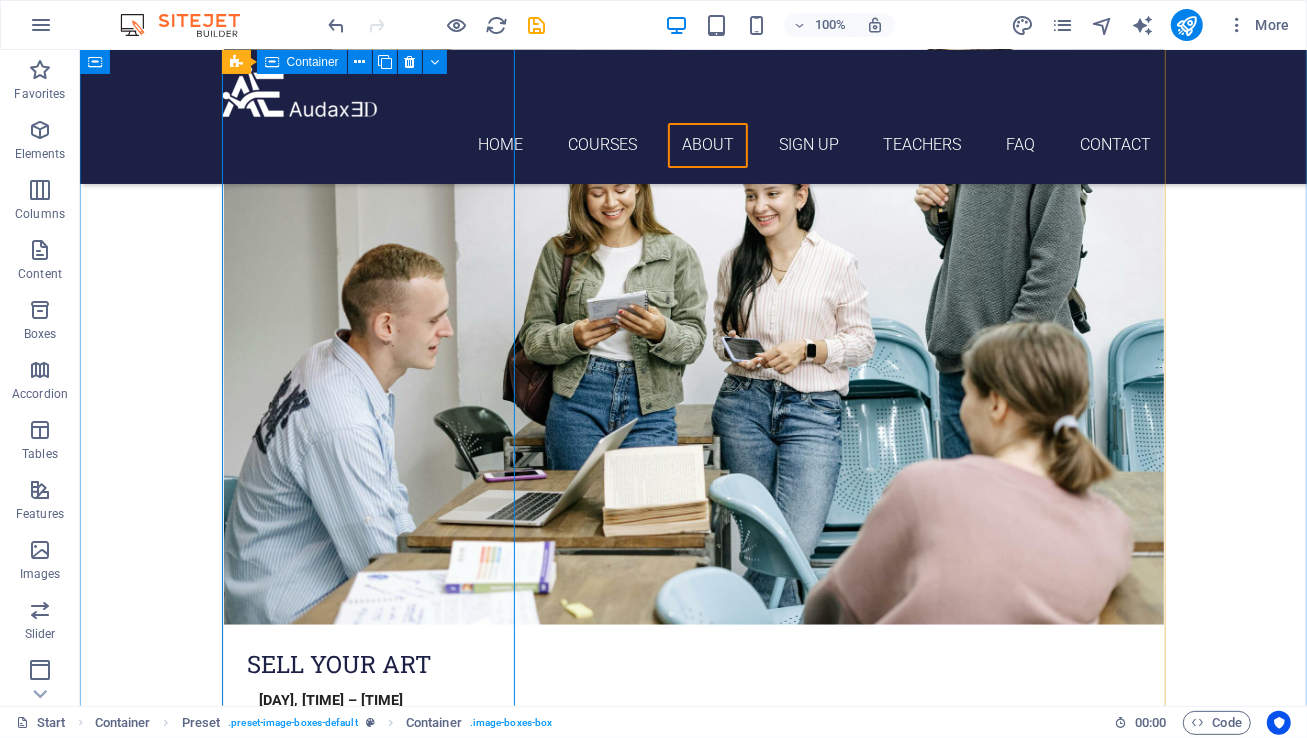 click on "Individual Class Price:  $[PRICE] per [TIME] session Monthly Class Package:  $[PRICE] total (Save $[PRICE] compared to individual pricing!)" at bounding box center (693, 511) 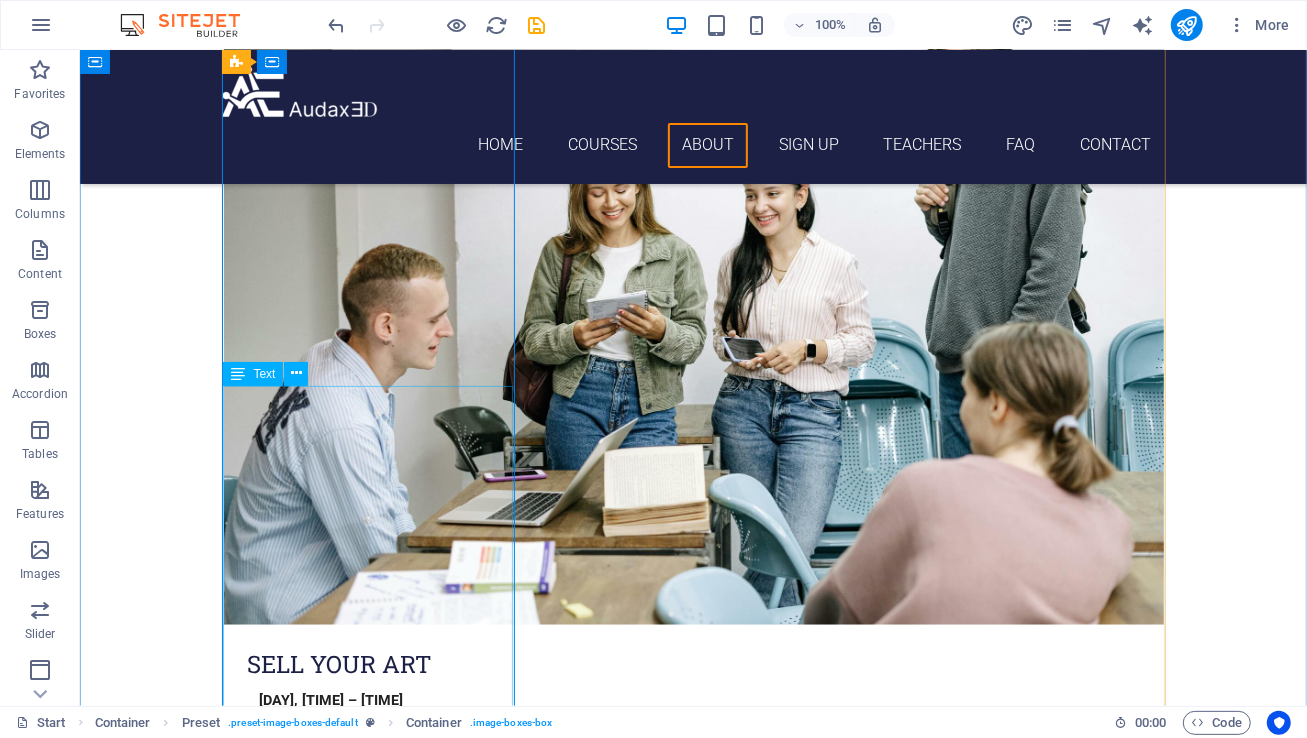 click on "This   class   will   help   you   confidently   determine   pricing   for  your  artwork ,  explore  how to attract buyers, and make  actual  sales  whether  at  a  local  street fair  or  online   at  home   whether you are  a first time seller or wanting to take  your  art   business to the next level . Course Length: Our classes are designed to seamlessly integrate into your busy schedule. Each engaging session runs for  55 minutes , and you have the freedom to choose your pace: meet  once a week  for steady progress or accelerate your learning with  up to two sessions per week . Your journey, your schedule. Pricing Options: Individual Class Price:  $85 per 55-minute session Monthly Class Package:  $305 total (Save $35 compared to individual pricing!)" at bounding box center (693, 884) 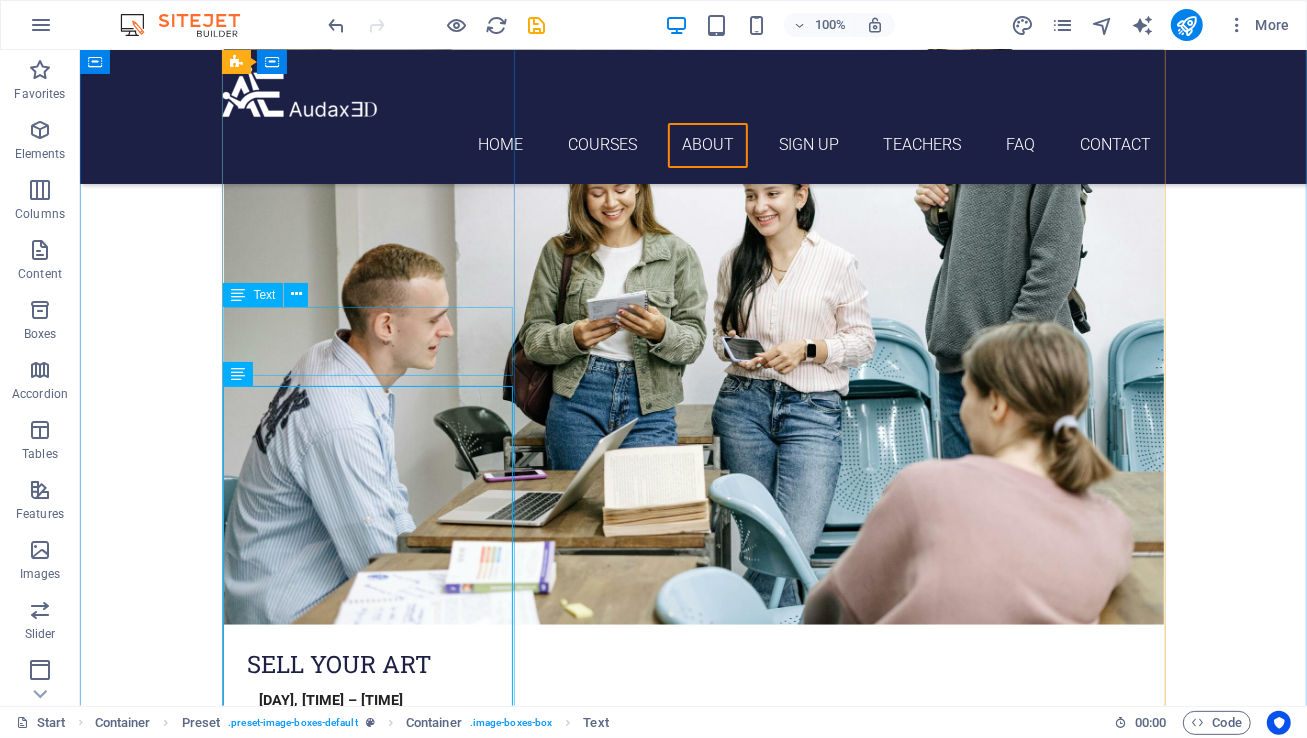 click on "[DAY], [TIME] – [TIME]  or    [DAY], [TIME] – [TIME]" at bounding box center [693, 711] 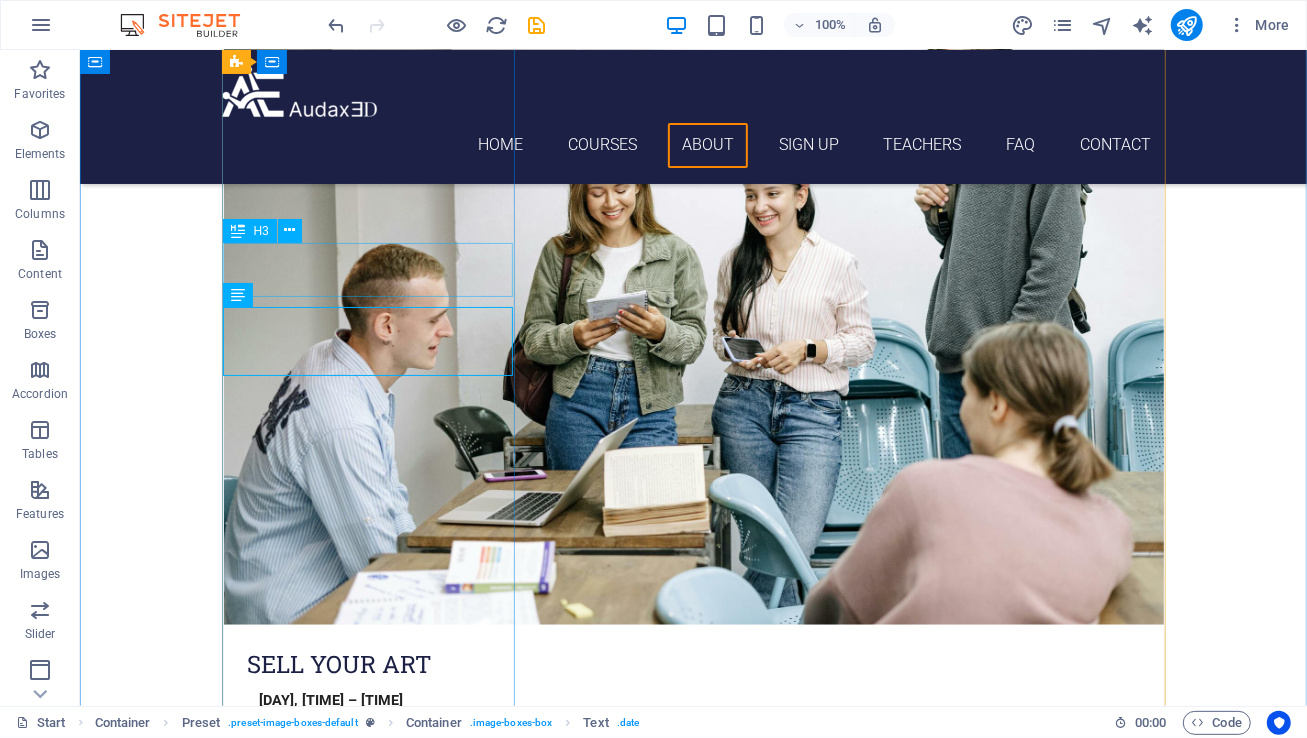 click on "Sell Your Art" at bounding box center (693, 651) 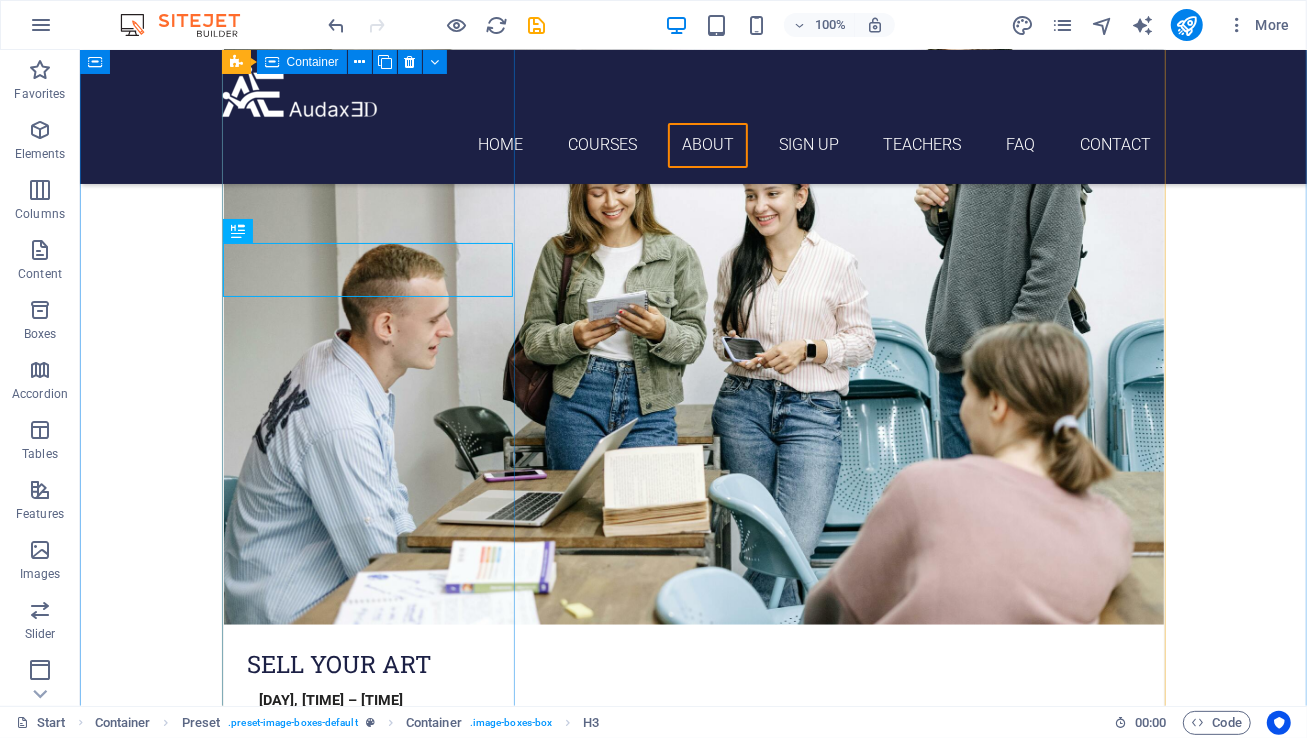 click on "Individual Class Price:  $[PRICE] per [TIME] session Monthly Class Package:  $[PRICE] total (Save $[PRICE] compared to individual pricing!)" at bounding box center [693, 511] 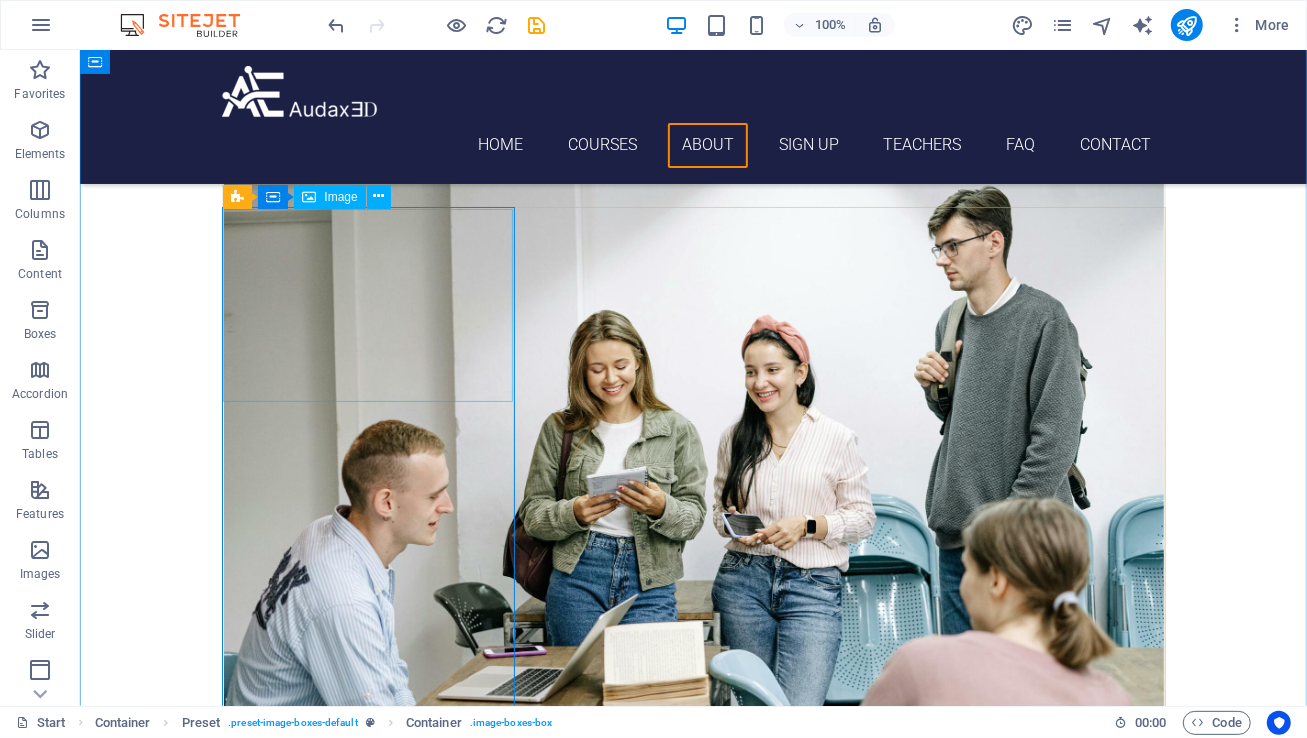 scroll, scrollTop: 1494, scrollLeft: 0, axis: vertical 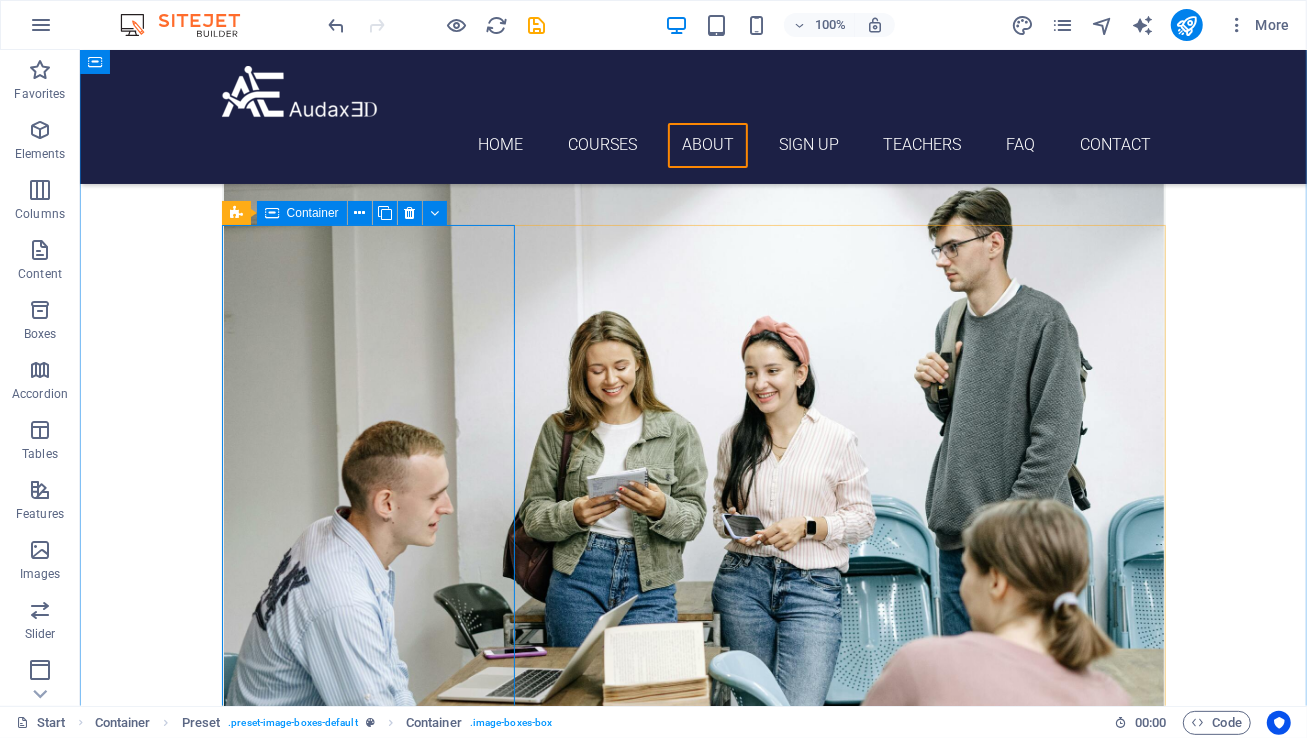 click on "Individual Class Price:  $[PRICE] per [TIME] session Monthly Class Package:  $[PRICE] total (Save $[PRICE] compared to individual pricing!)" at bounding box center [693, 688] 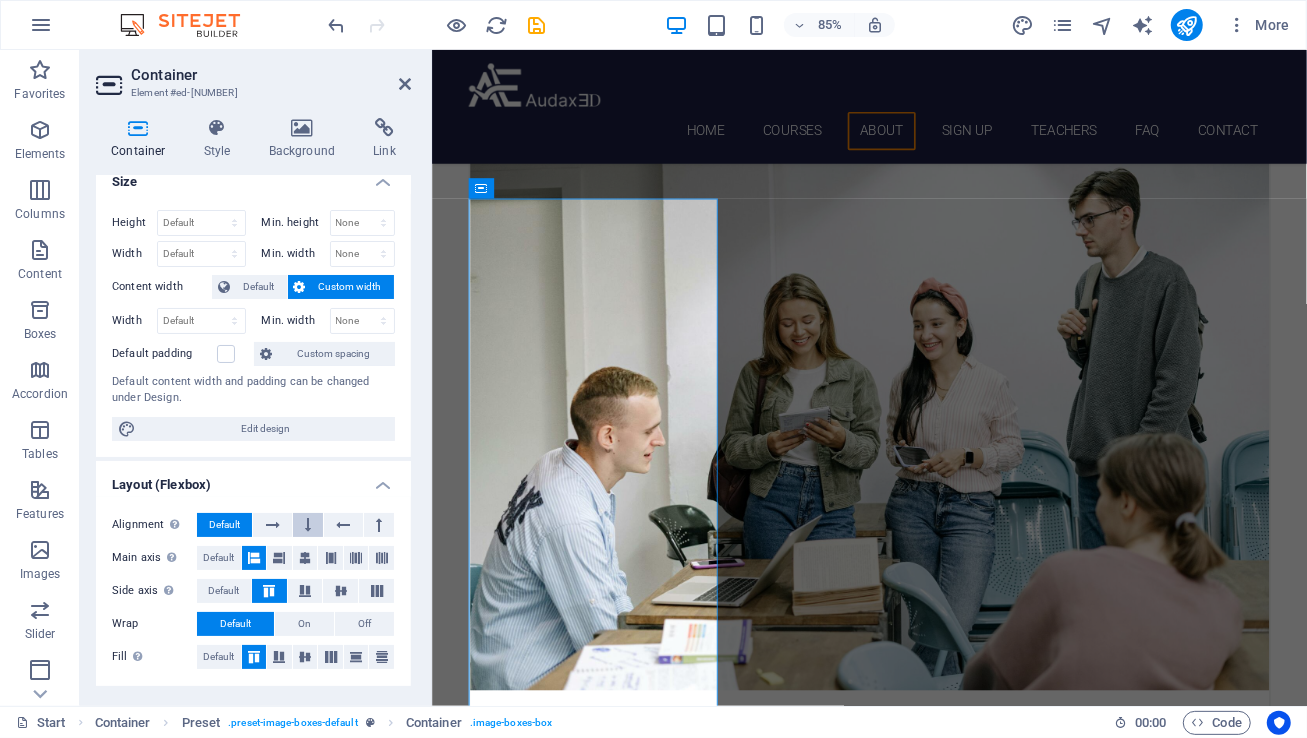 scroll, scrollTop: 0, scrollLeft: 0, axis: both 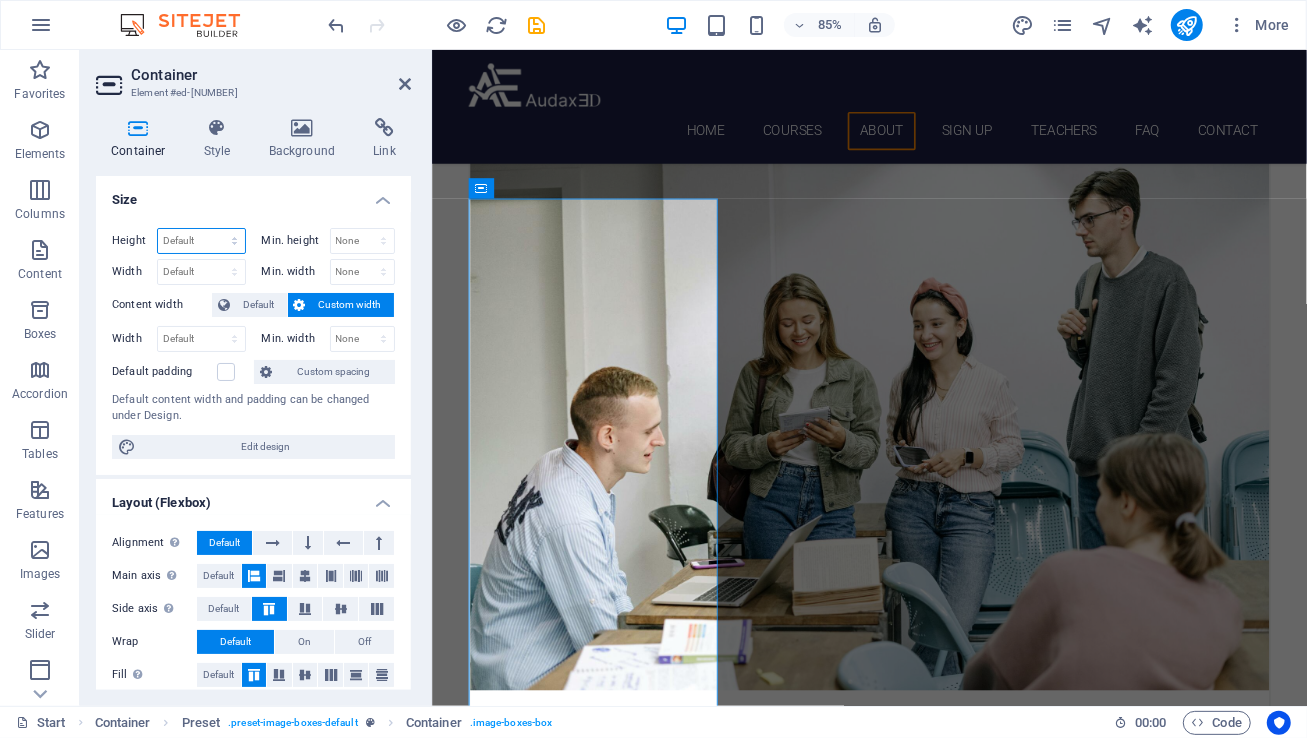 click on "Default px rem % vh vw" at bounding box center [201, 241] 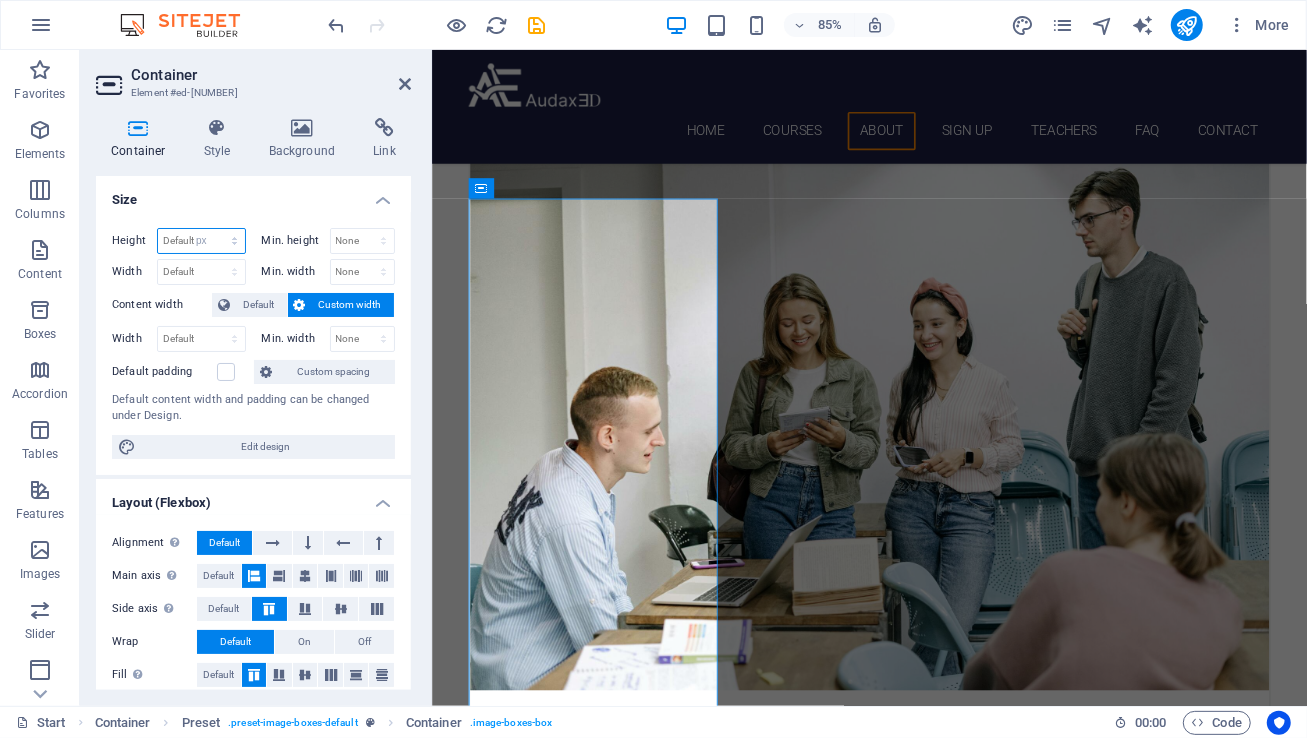 type on "875" 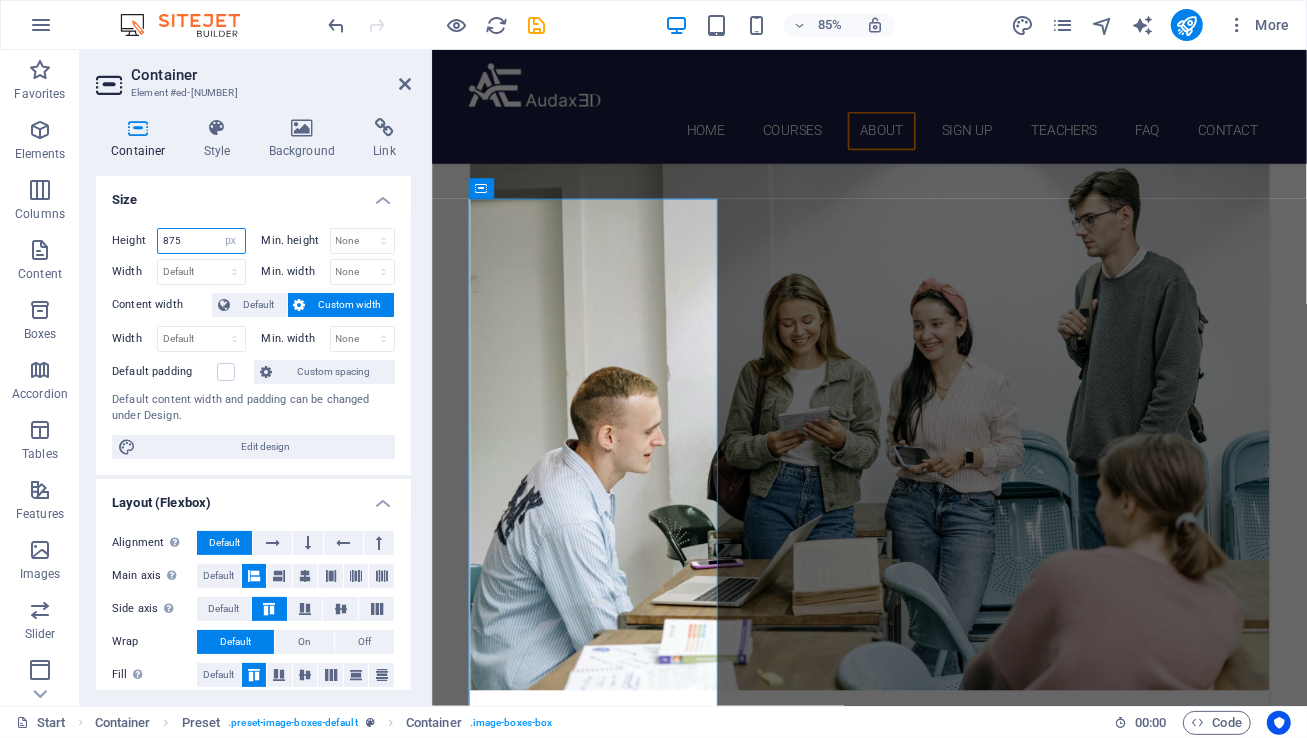 click on "875" at bounding box center [201, 241] 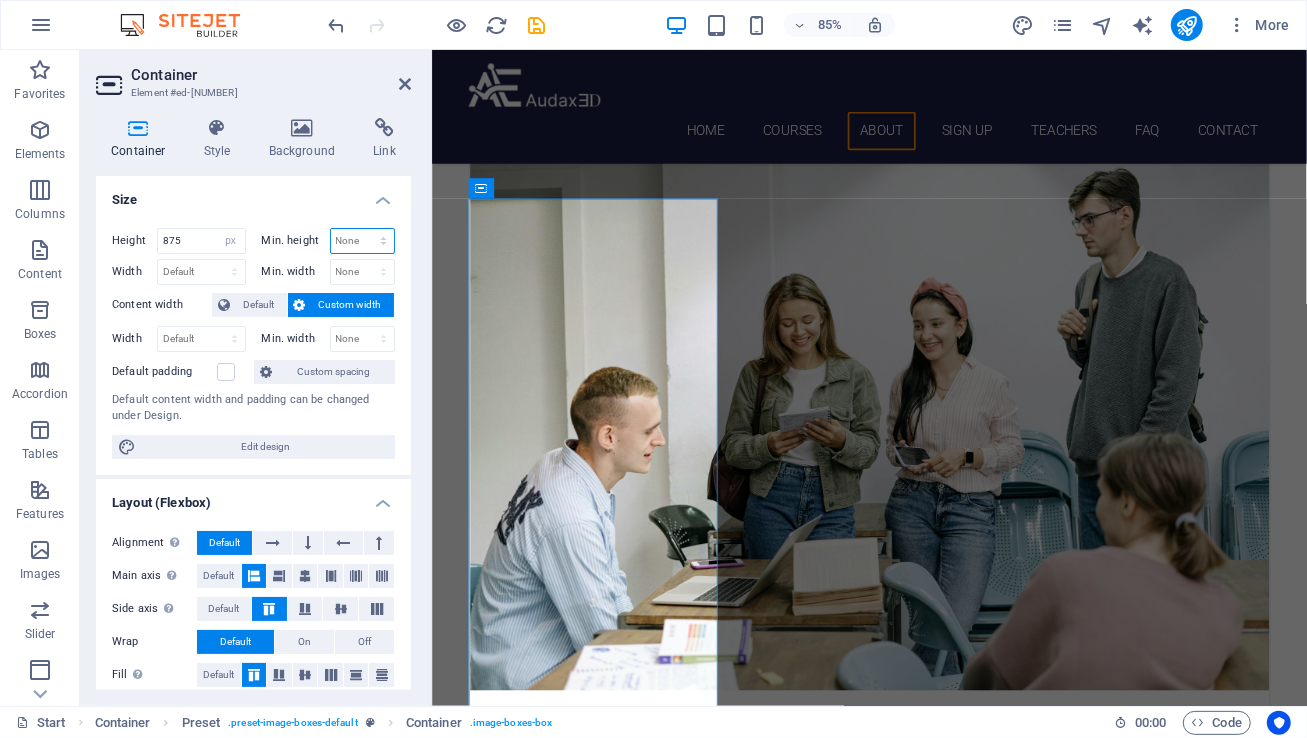 click on "None px rem % vh vw" at bounding box center (363, 241) 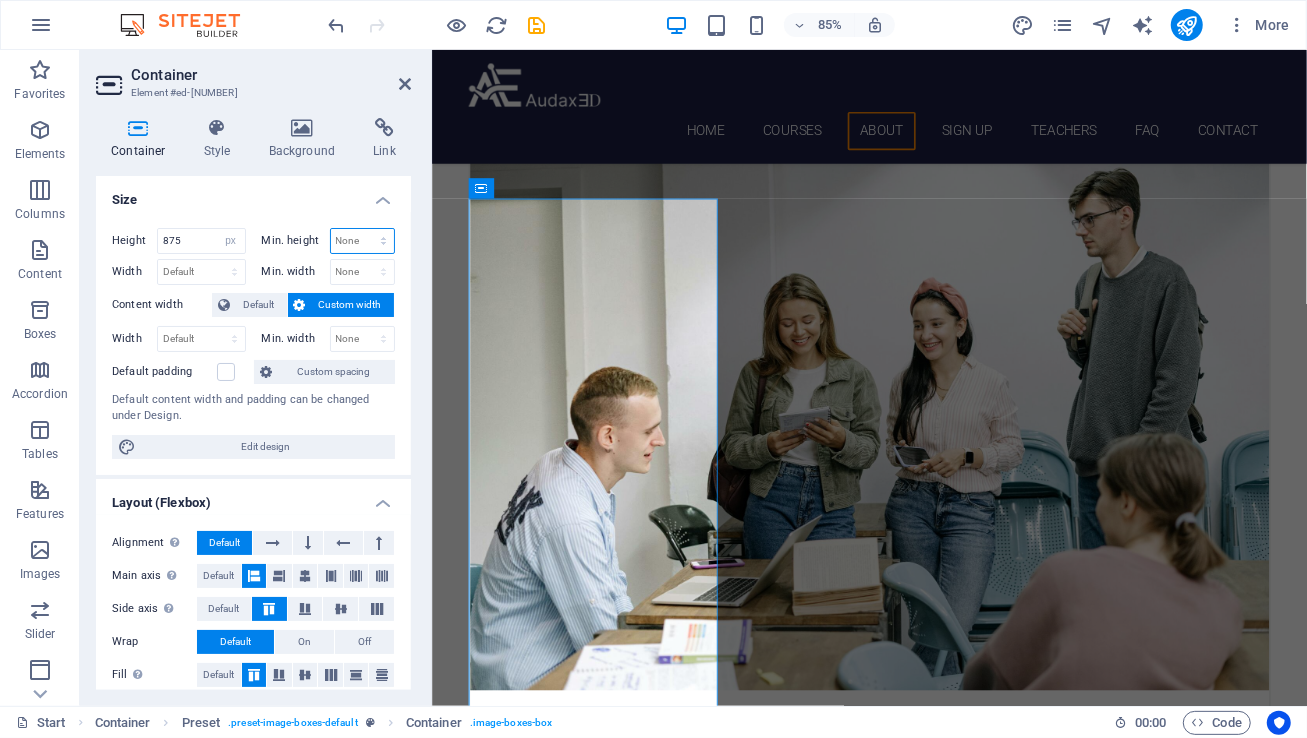 select on "px" 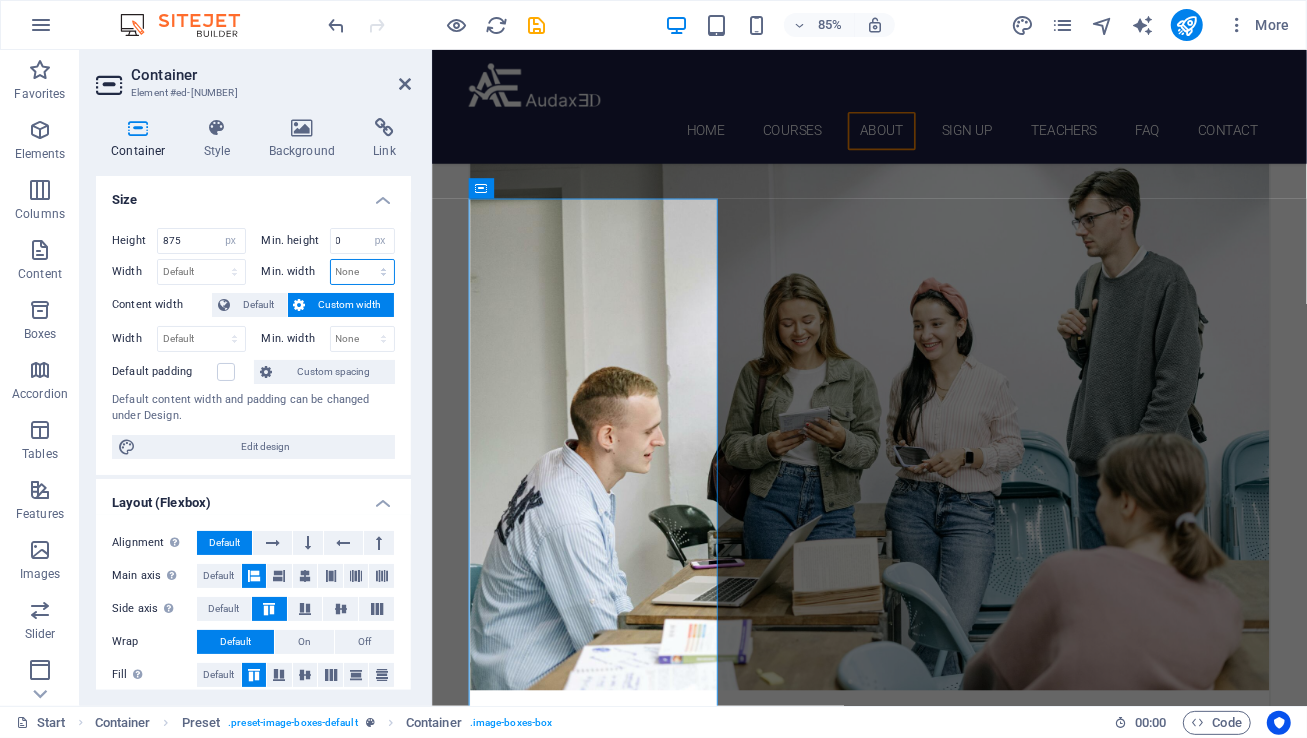 click on "None px rem % vh vw" at bounding box center [363, 272] 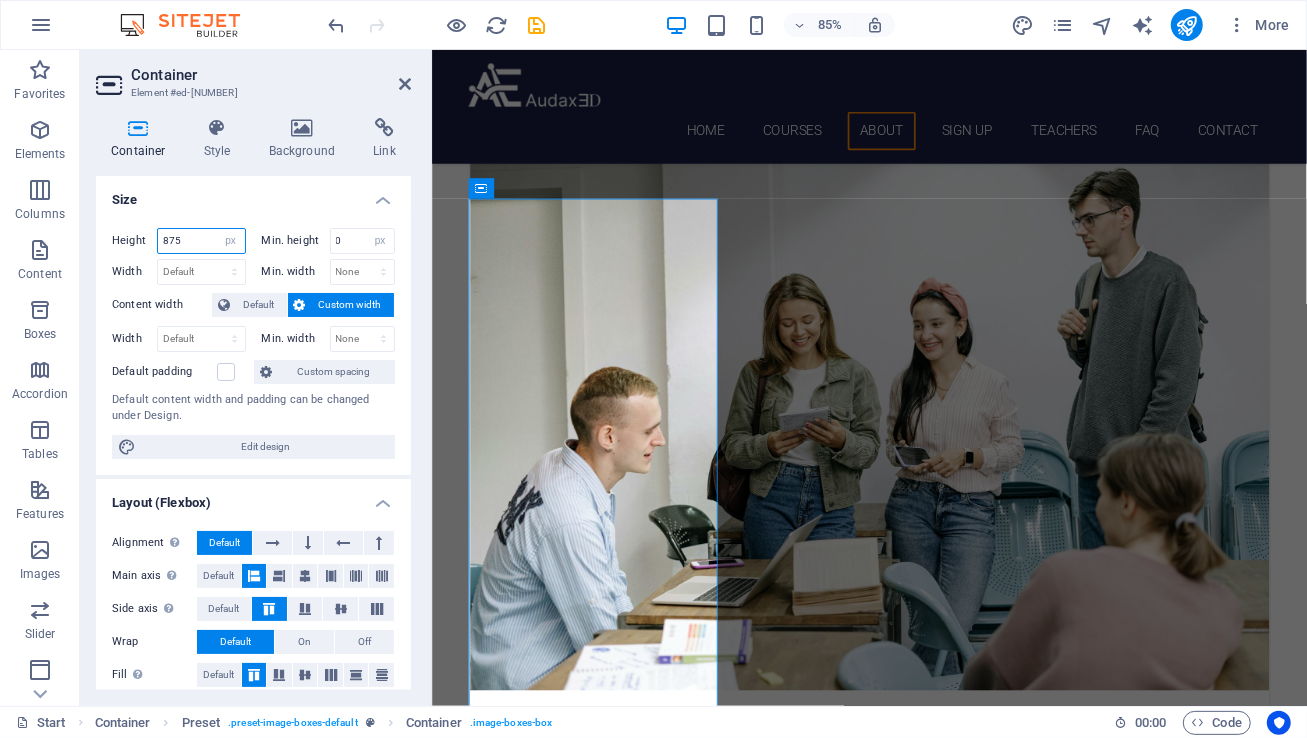 click on "875" at bounding box center (201, 241) 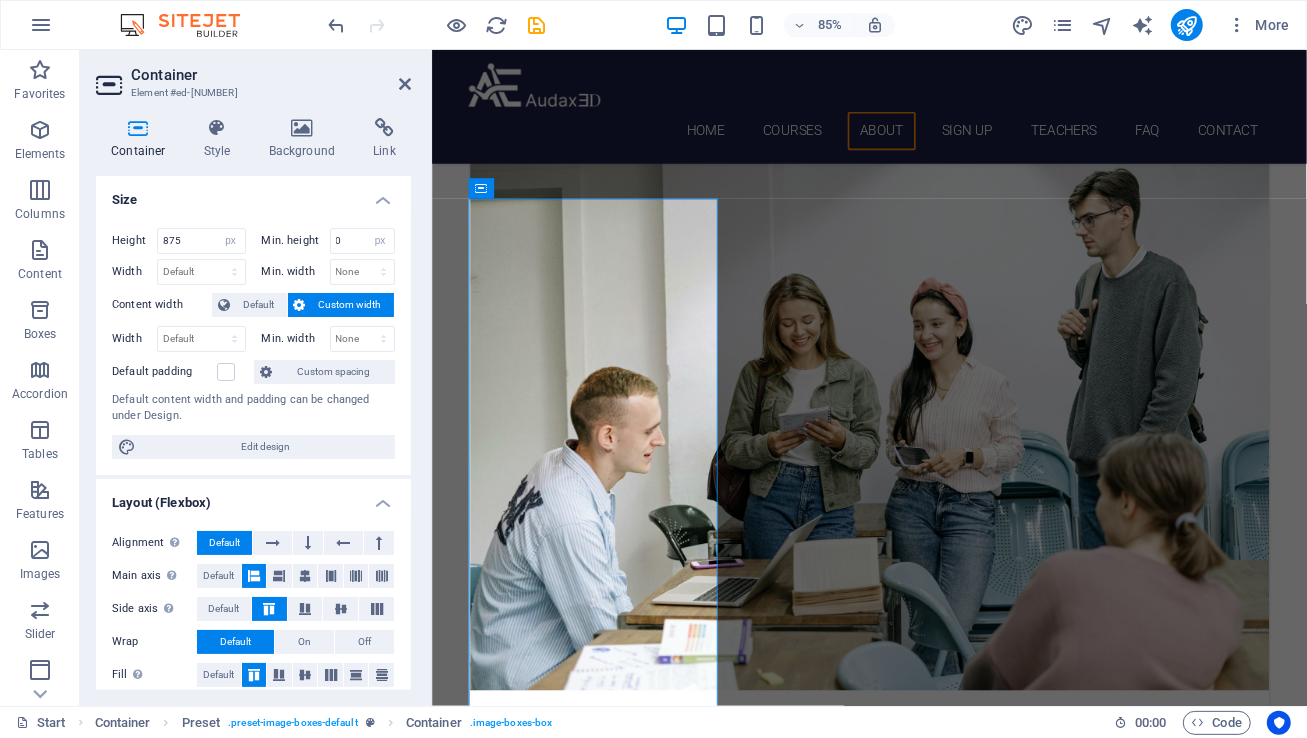 click on "Size" at bounding box center [253, 194] 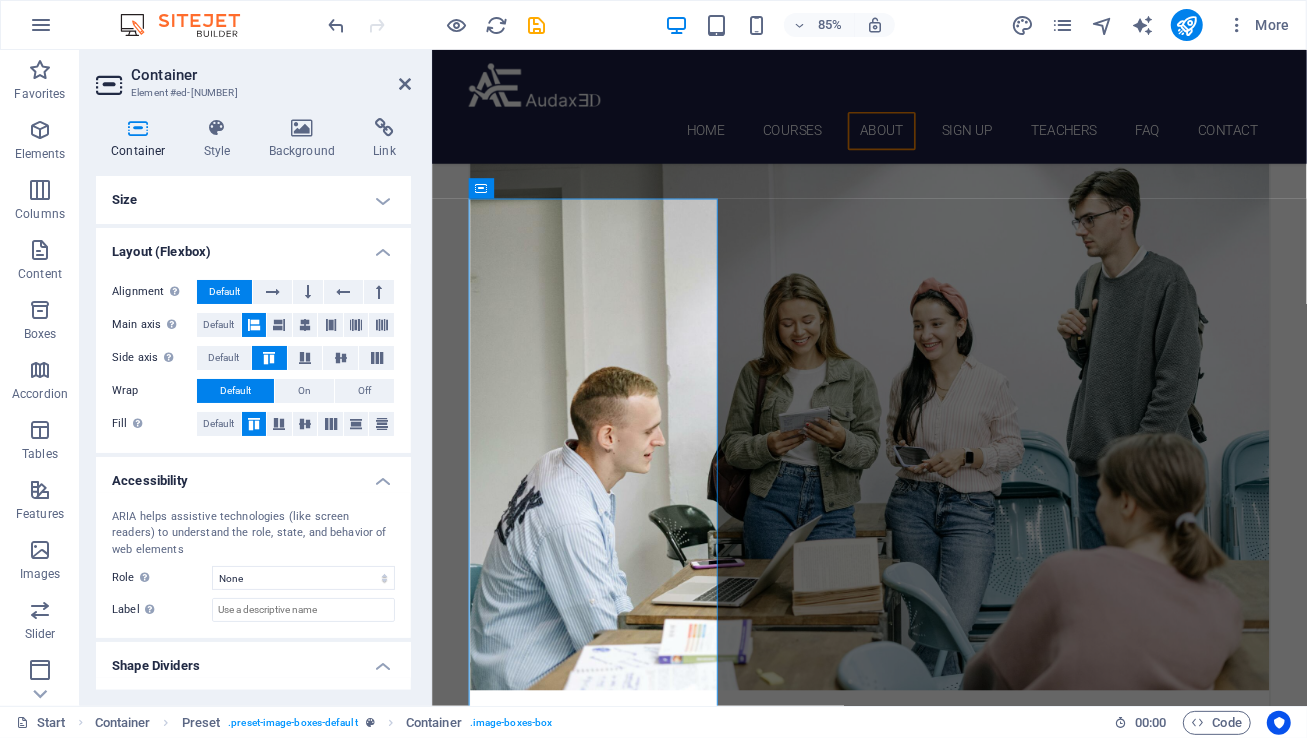 click on "Default" at bounding box center [224, 292] 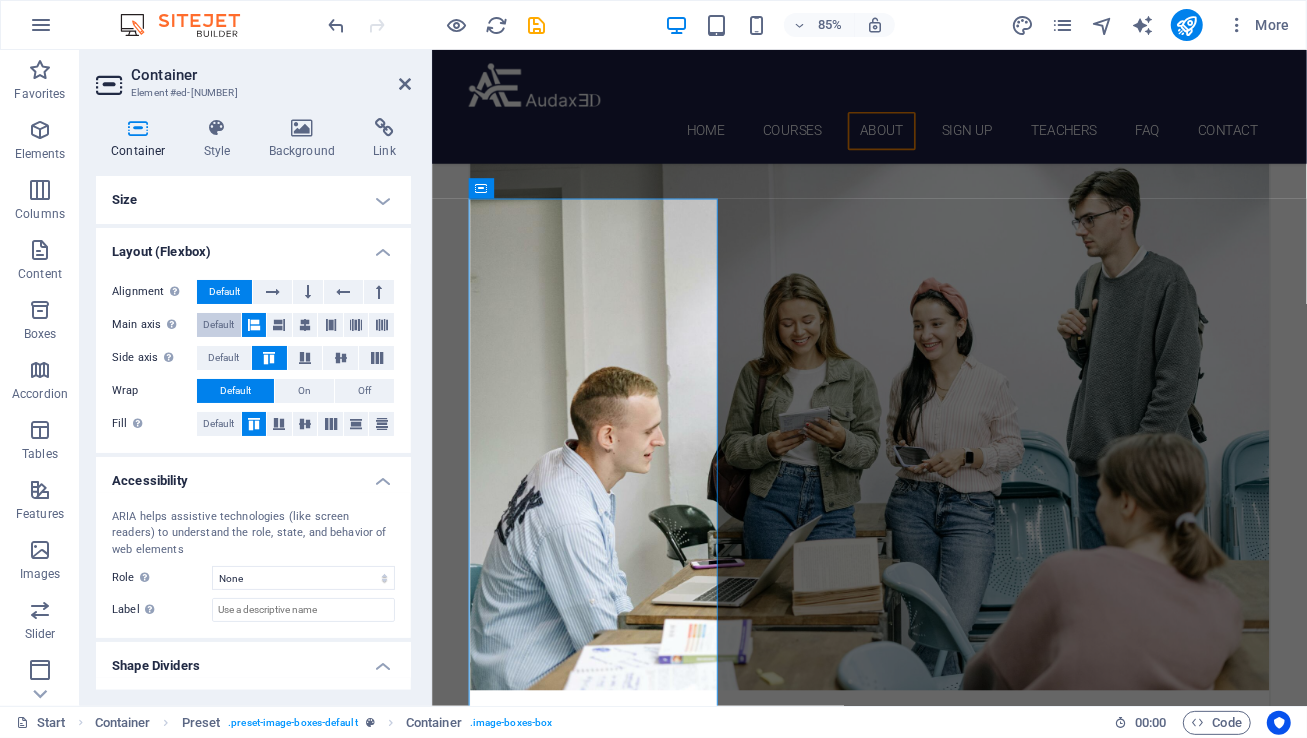 click on "Default" at bounding box center [218, 325] 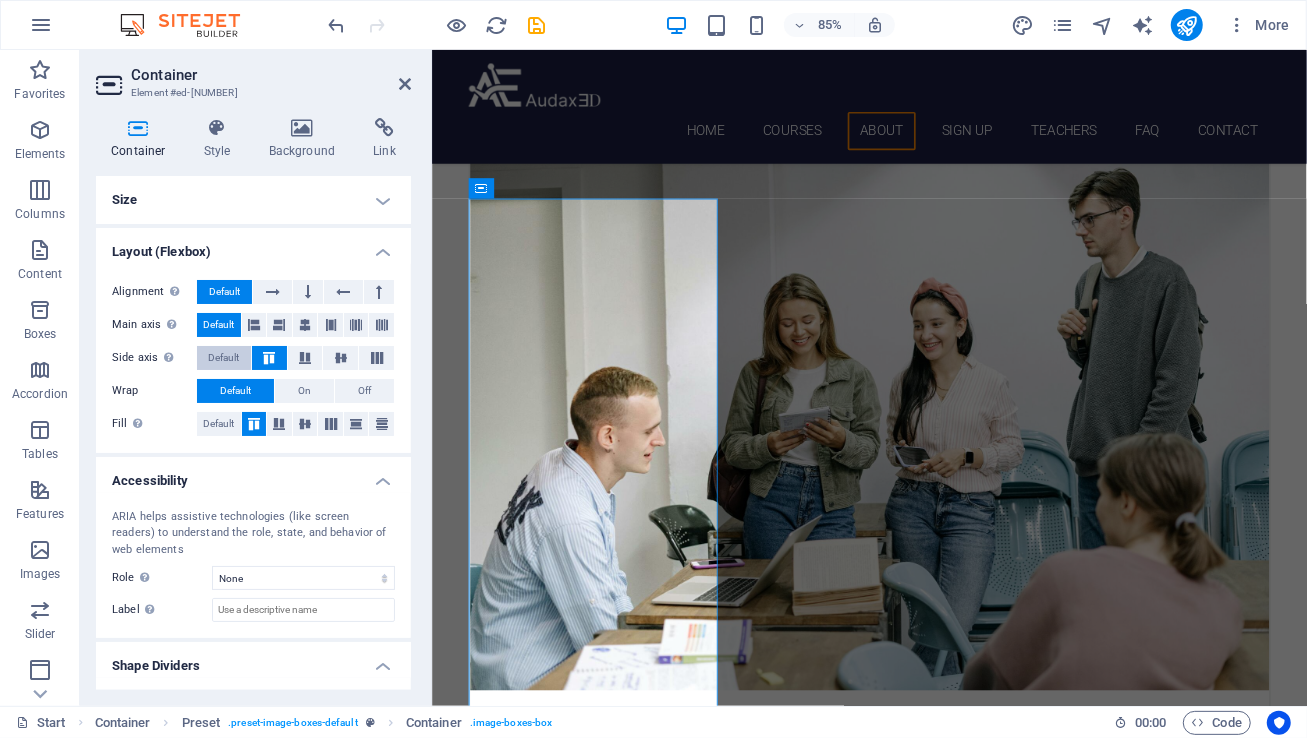 click on "Default" at bounding box center [223, 358] 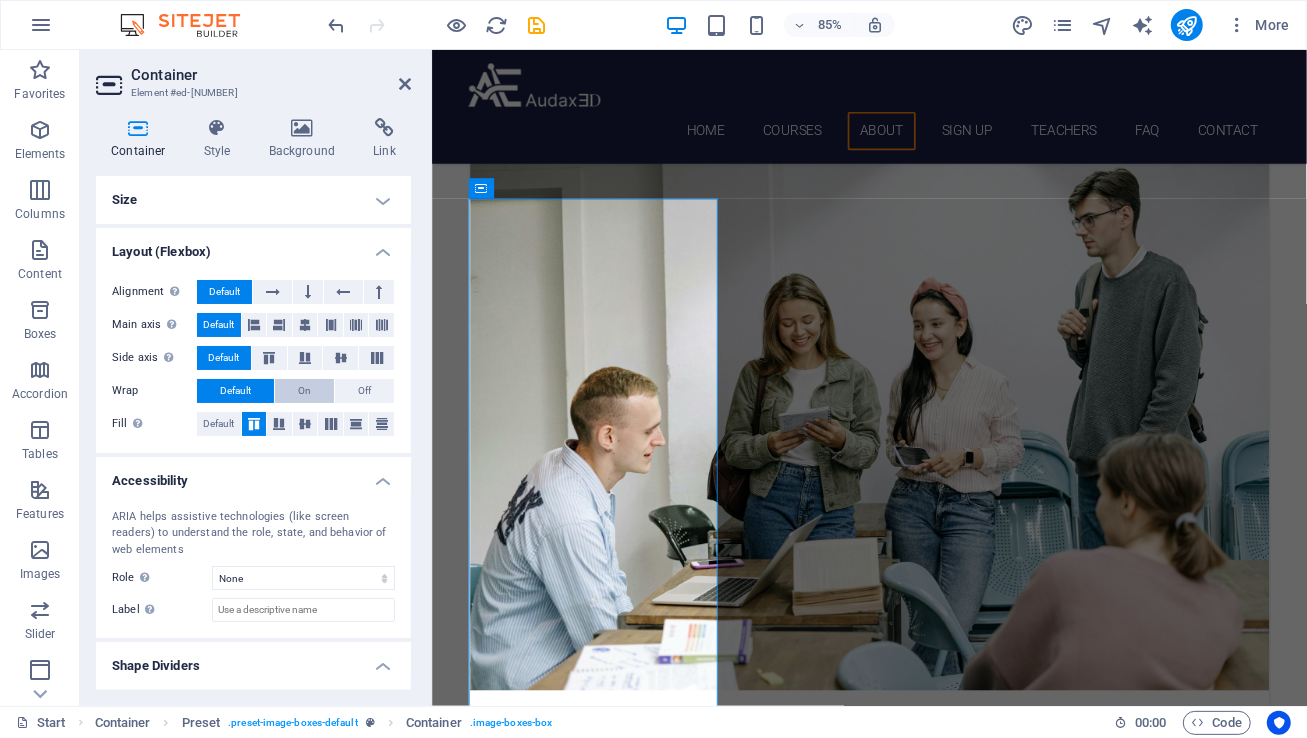 click on "On" at bounding box center [304, 391] 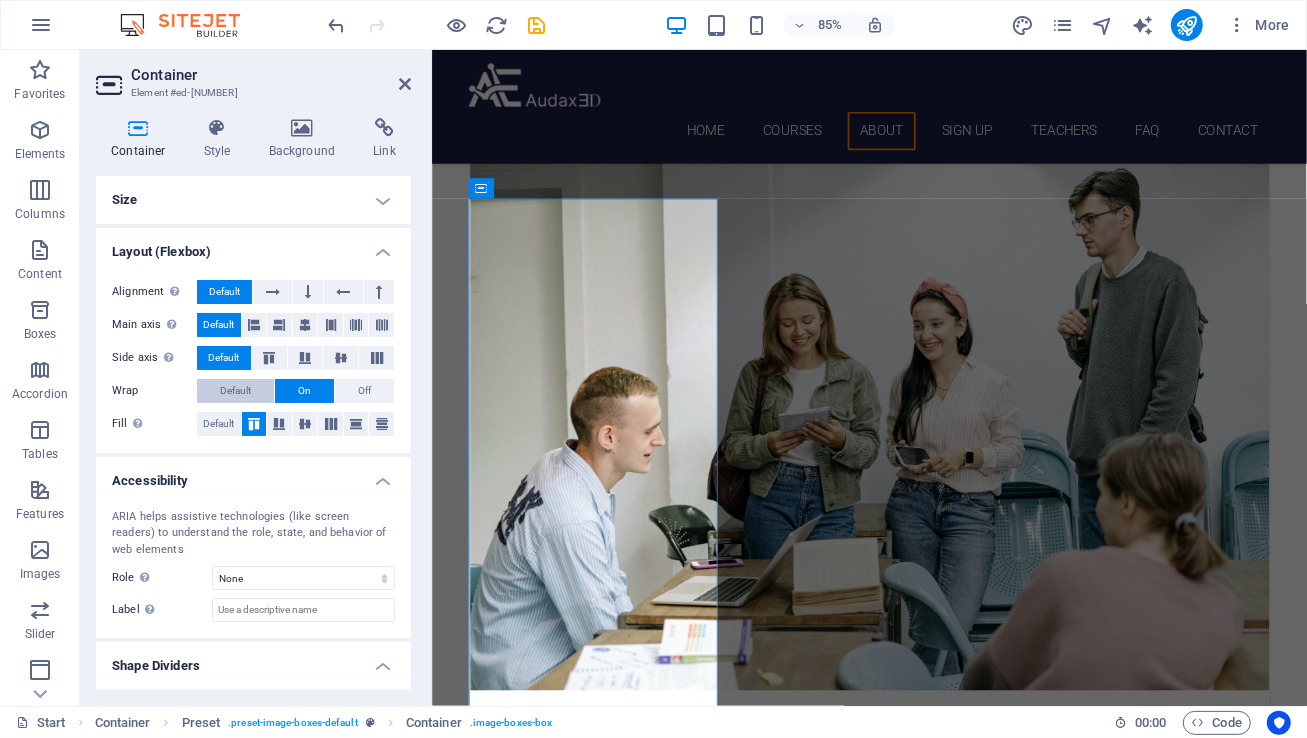 click on "Default" at bounding box center (235, 391) 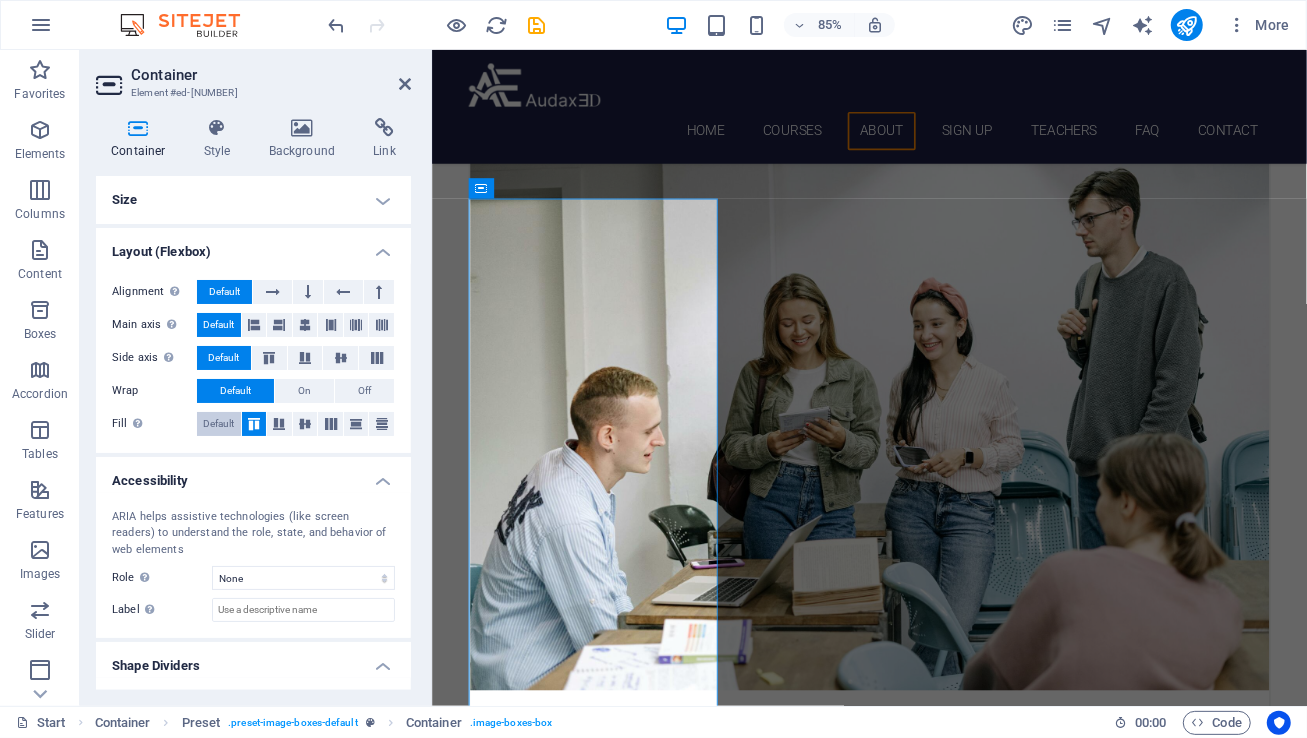 click on "Default" at bounding box center (218, 424) 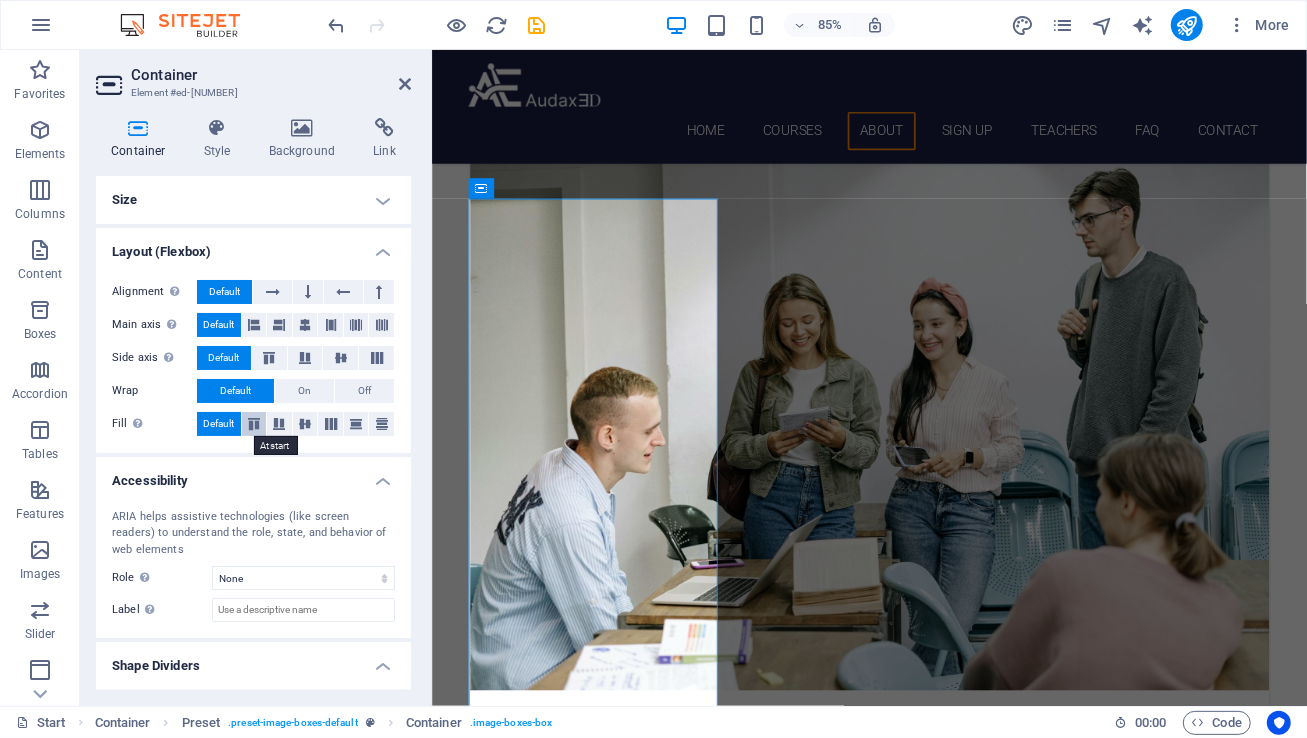 click at bounding box center [254, 424] 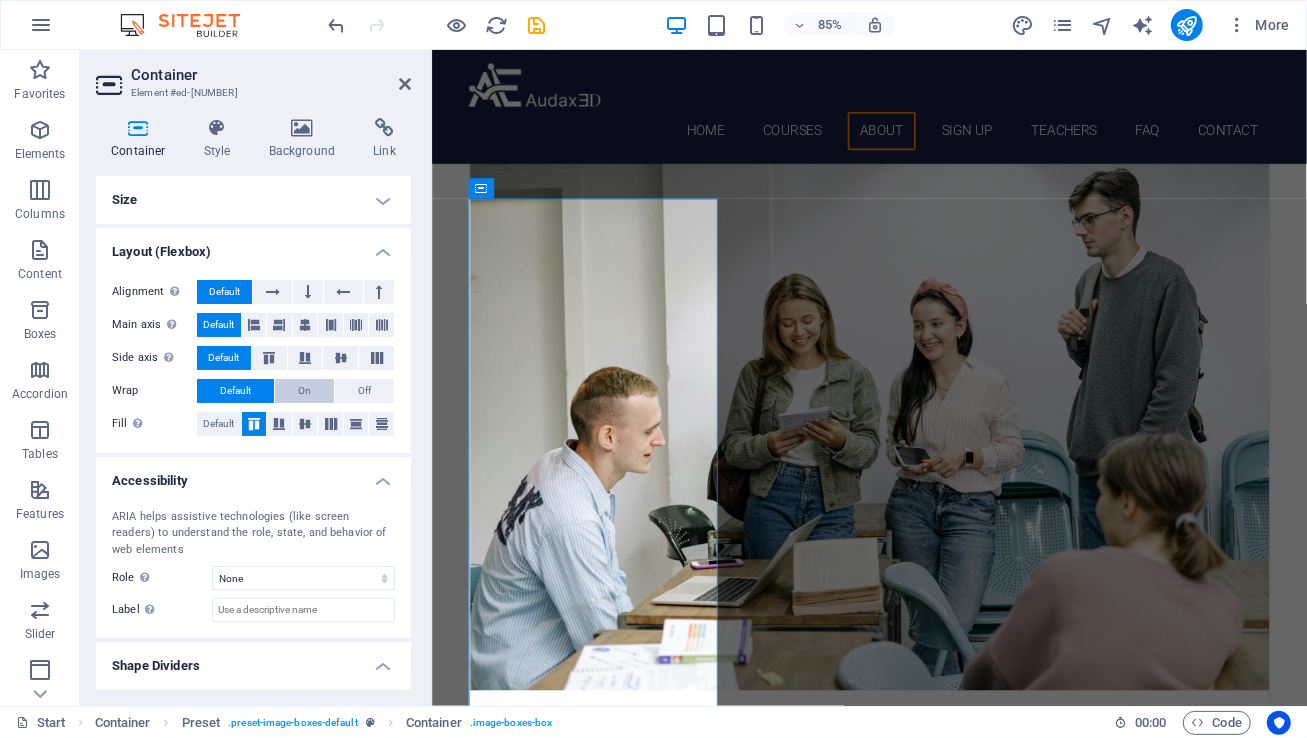 click on "On" at bounding box center (304, 391) 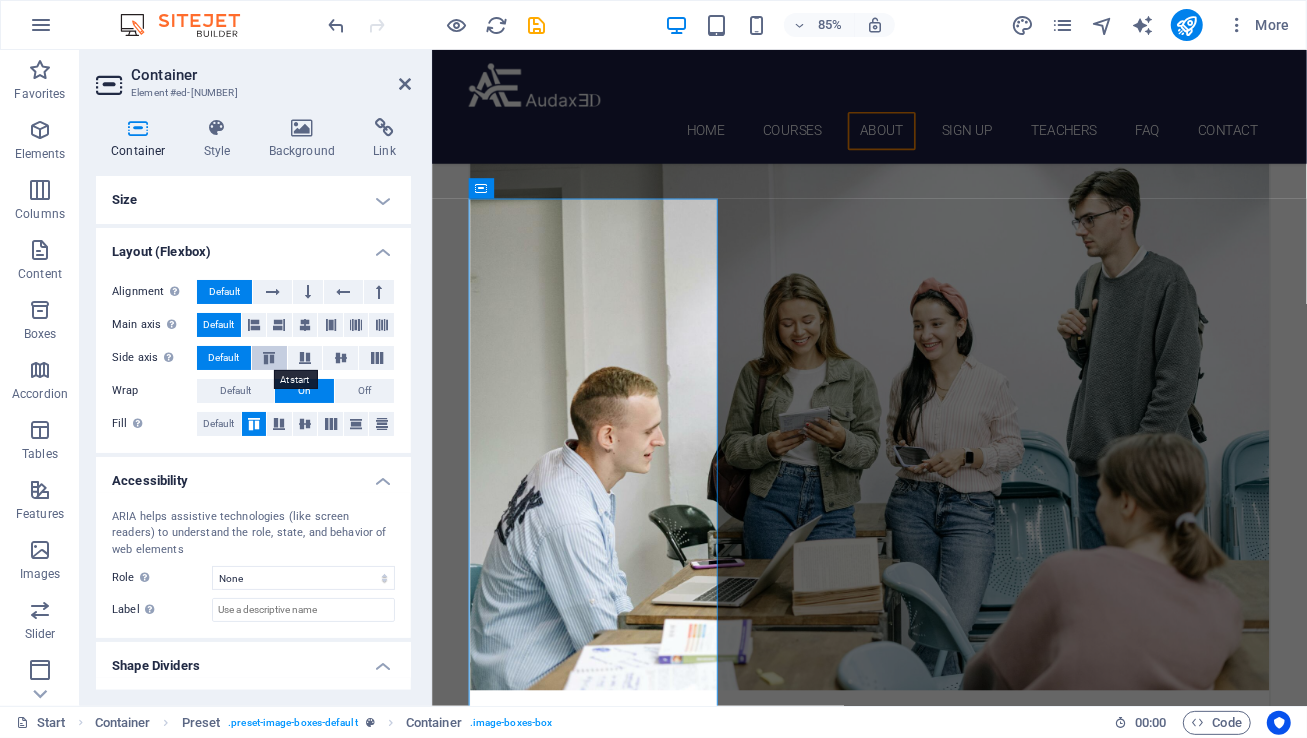 click at bounding box center [269, 358] 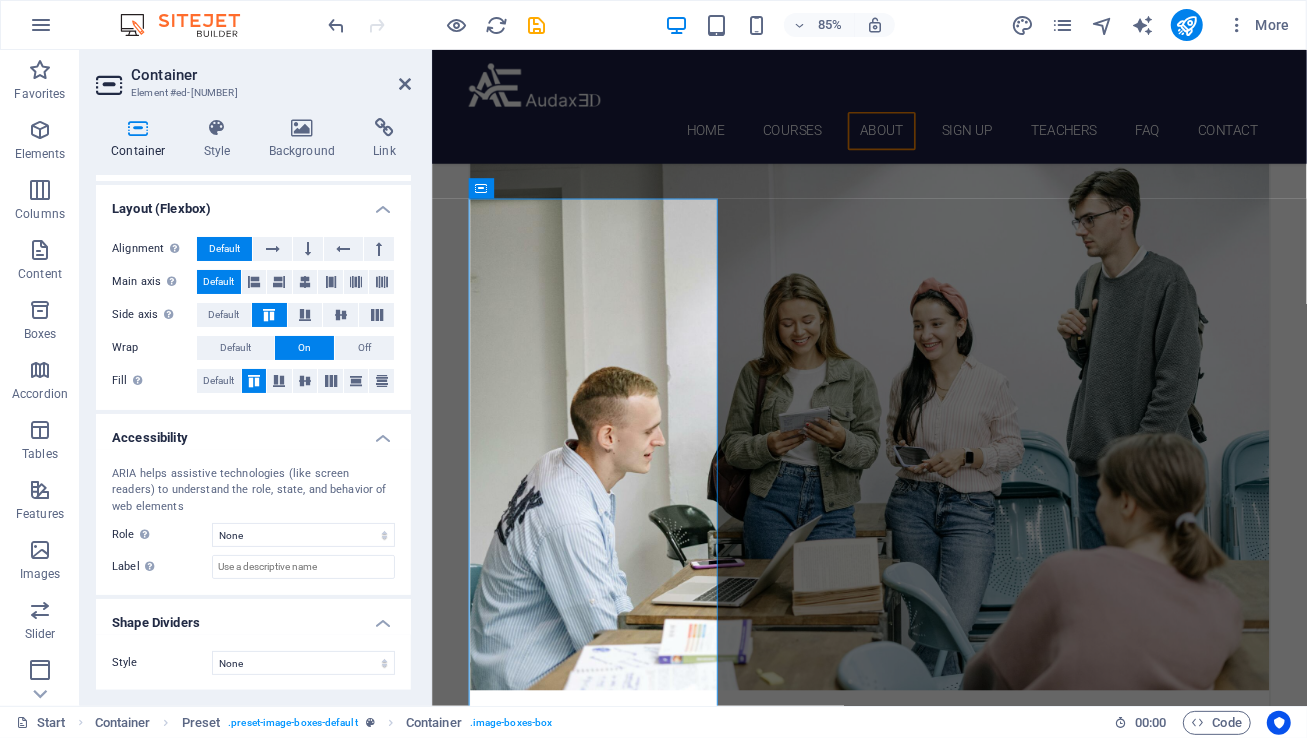 scroll, scrollTop: 43, scrollLeft: 0, axis: vertical 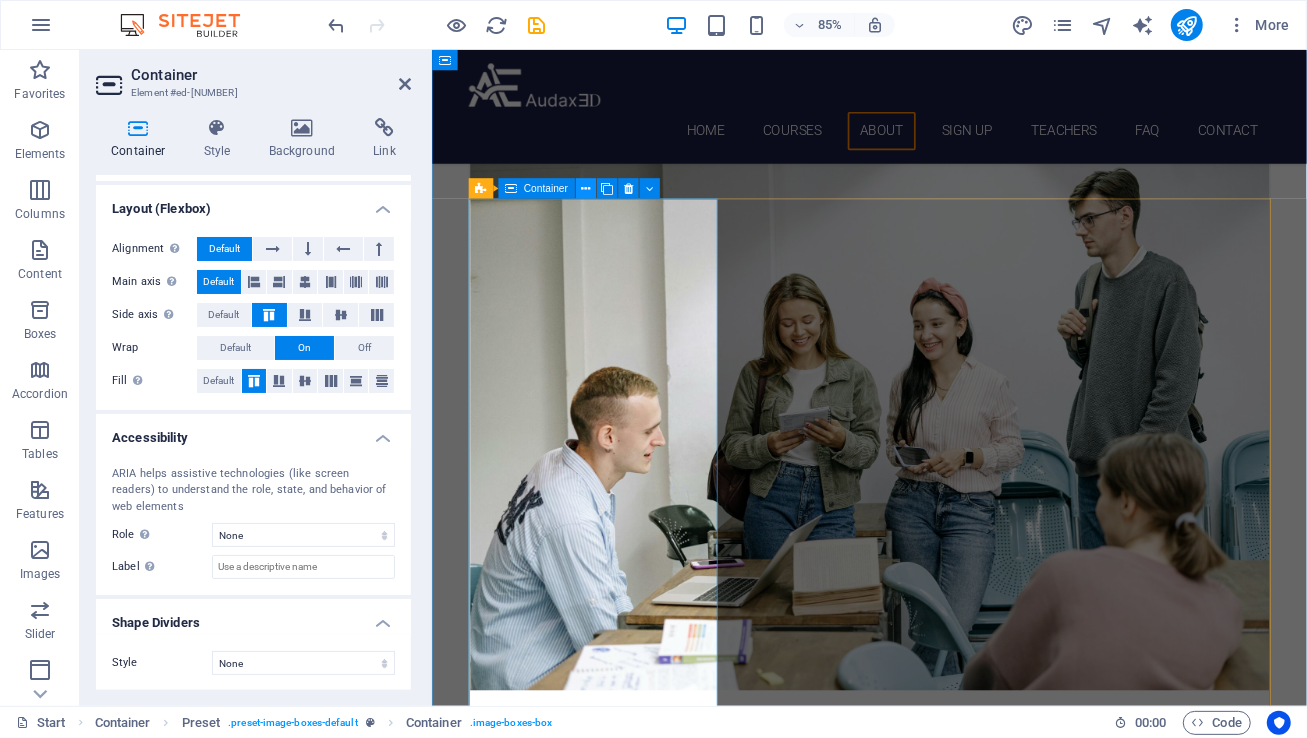 click at bounding box center (585, 189) 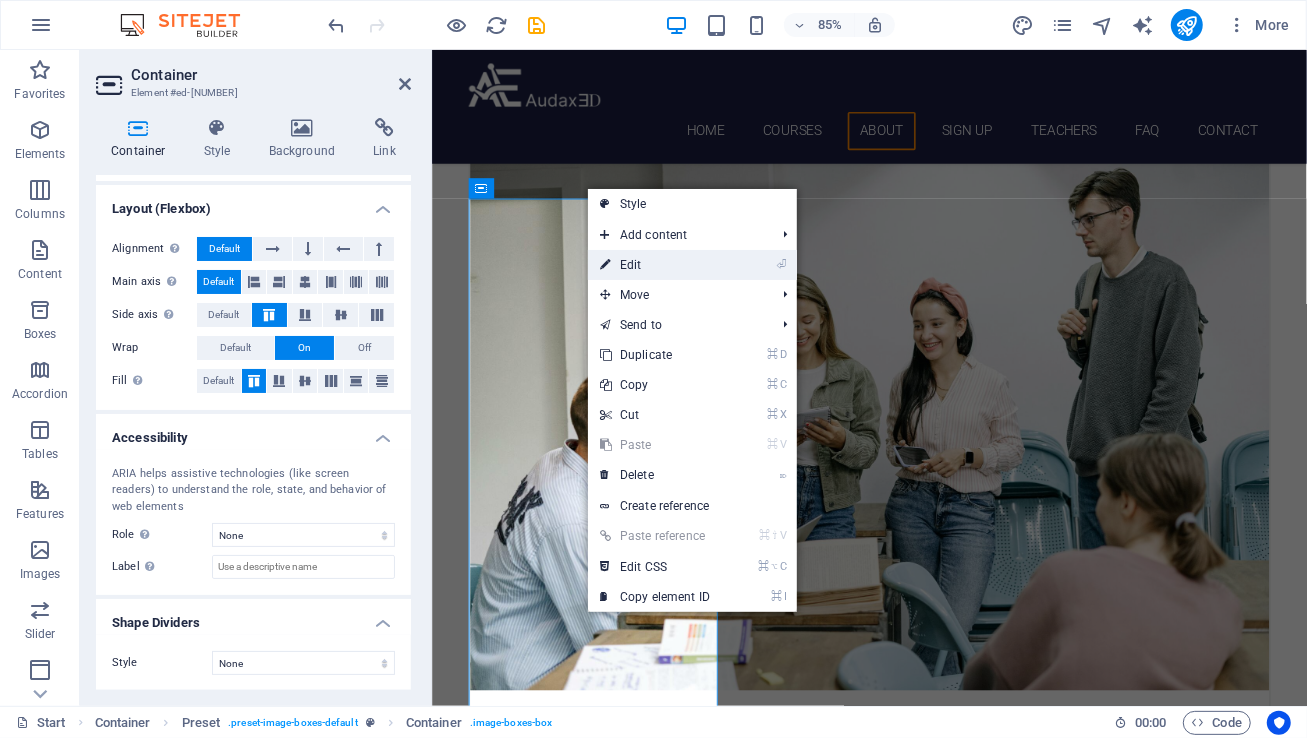click on "⏎  Edit" at bounding box center (655, 265) 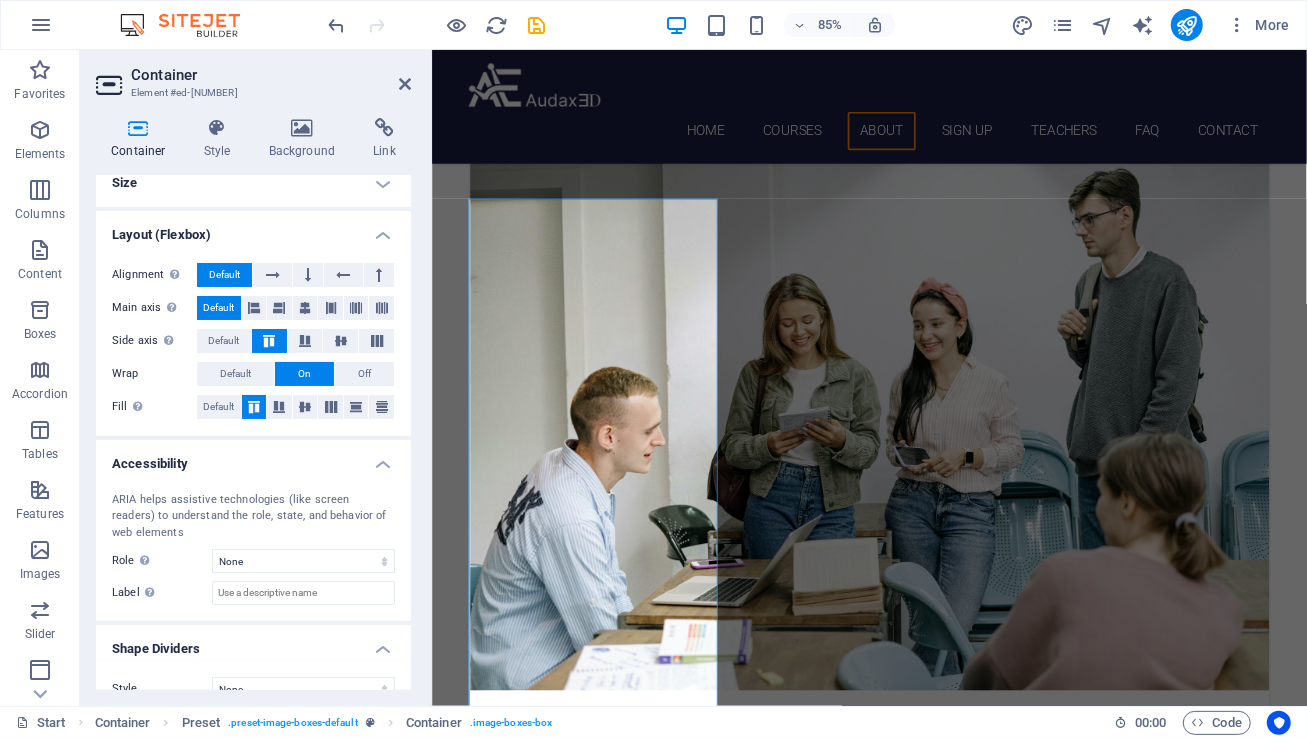 scroll, scrollTop: 0, scrollLeft: 0, axis: both 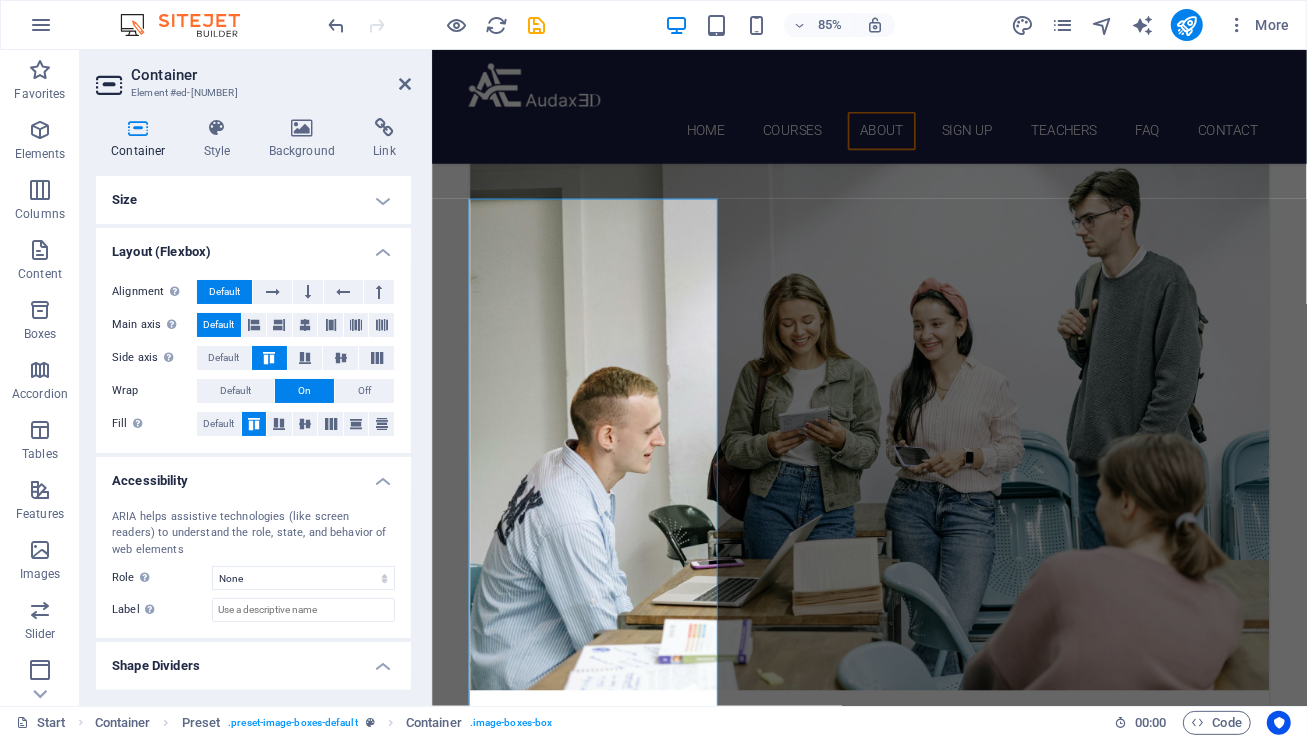 click on "Size" at bounding box center [253, 200] 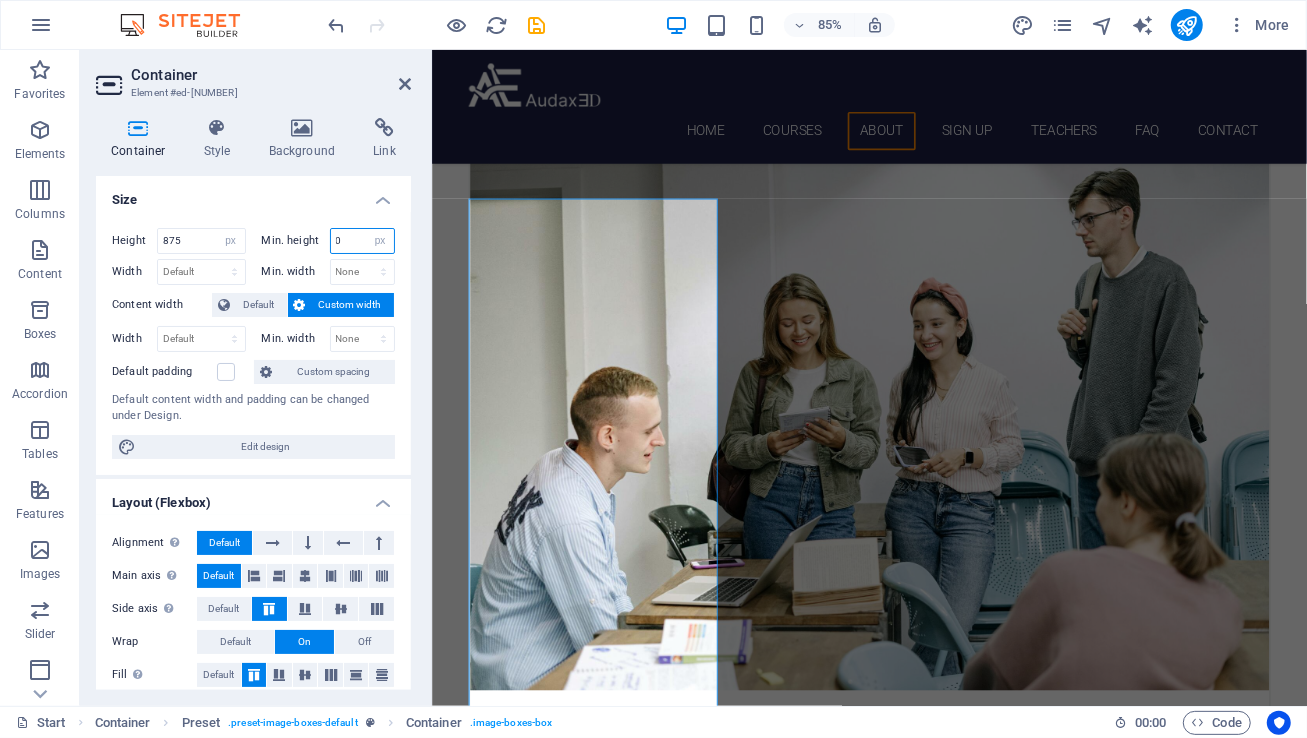 click on "0" at bounding box center [363, 241] 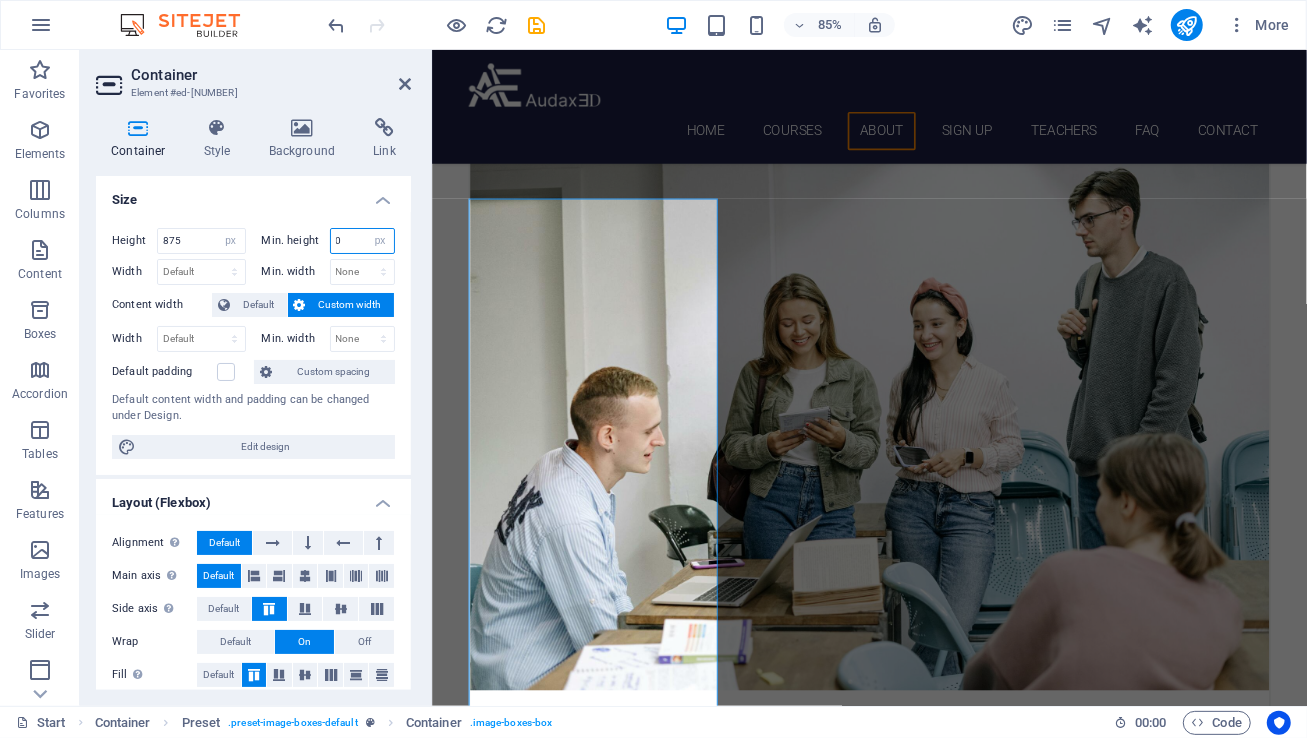 drag, startPoint x: 356, startPoint y: 240, endPoint x: 329, endPoint y: 238, distance: 27.073973 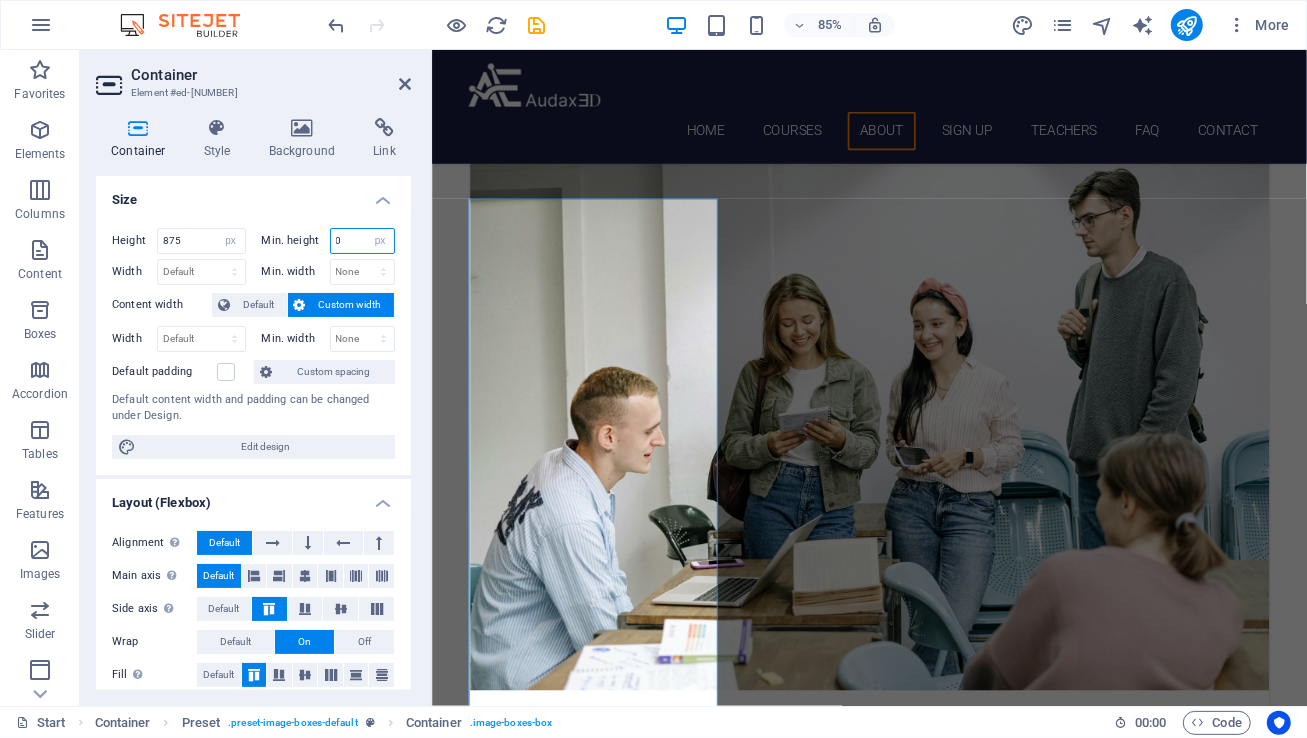 click on "0" at bounding box center (363, 241) 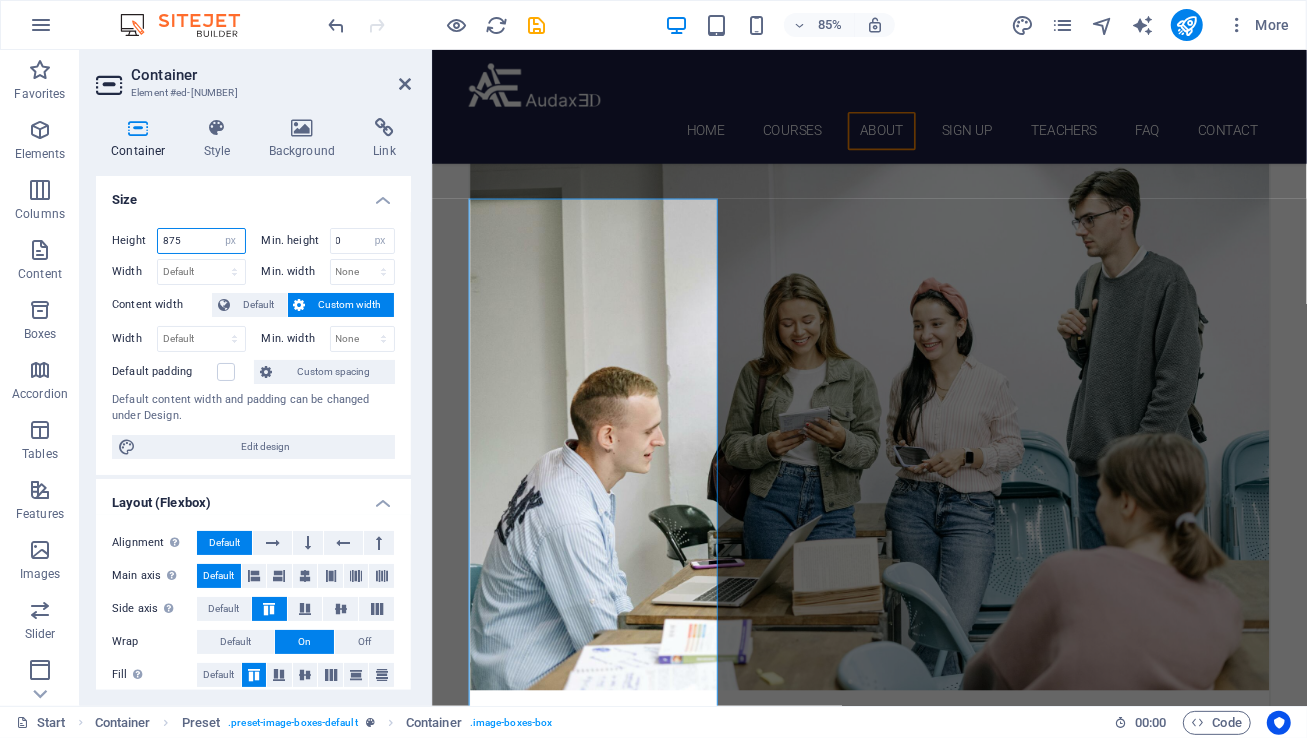 drag, startPoint x: 188, startPoint y: 243, endPoint x: 147, endPoint y: 243, distance: 41 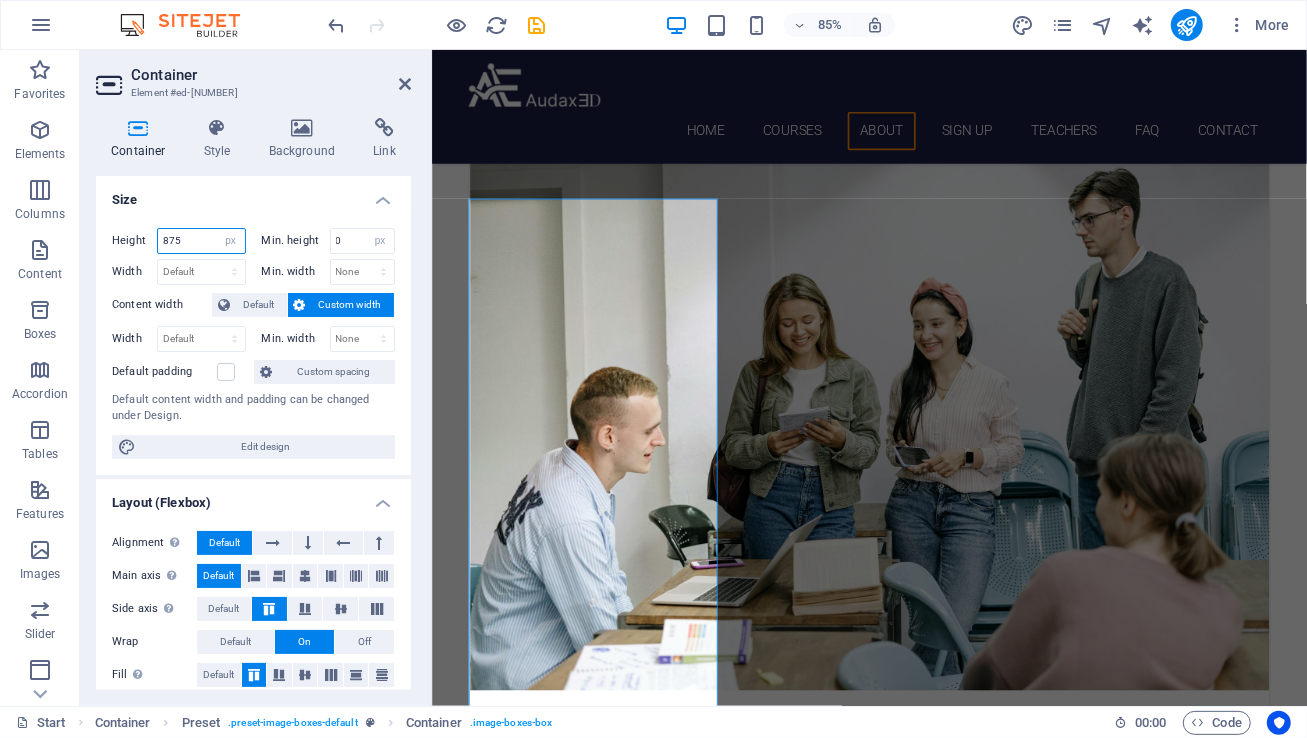 click on "Height 875 Default px rem % vh vw" at bounding box center (179, 241) 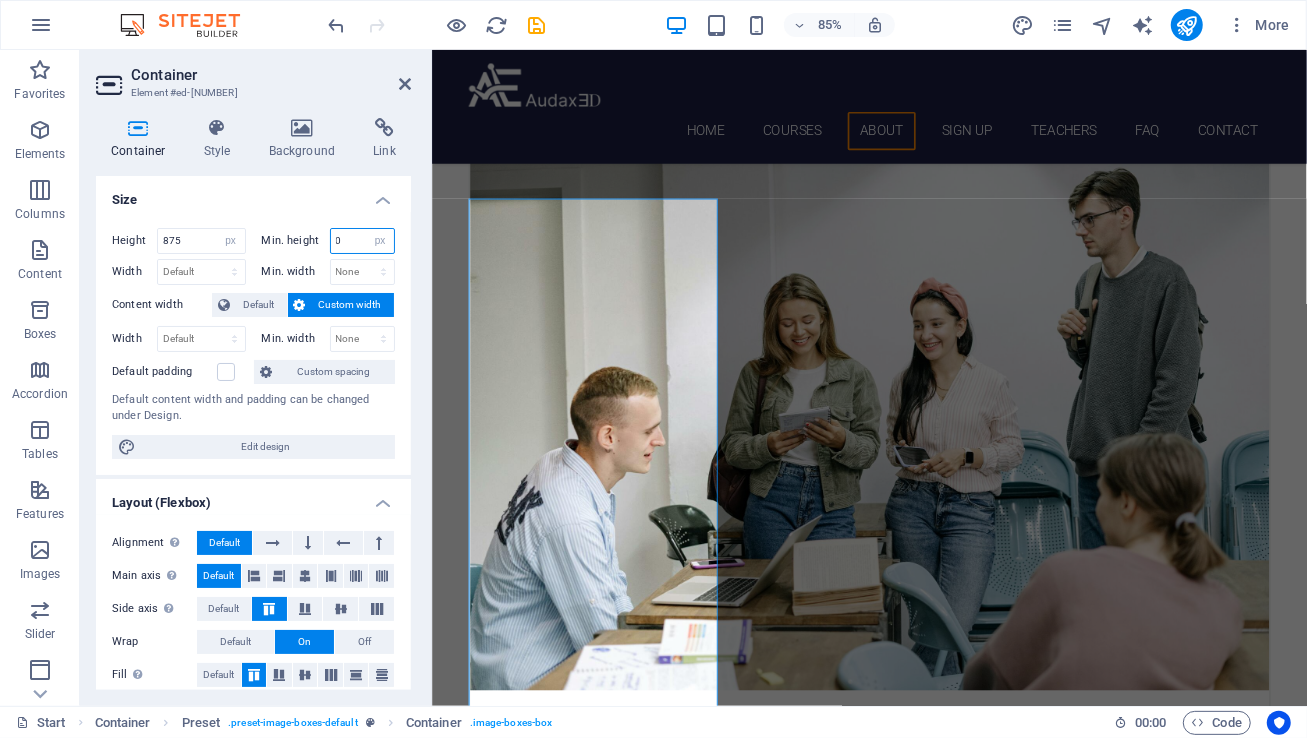 drag, startPoint x: 348, startPoint y: 240, endPoint x: 310, endPoint y: 231, distance: 39.051247 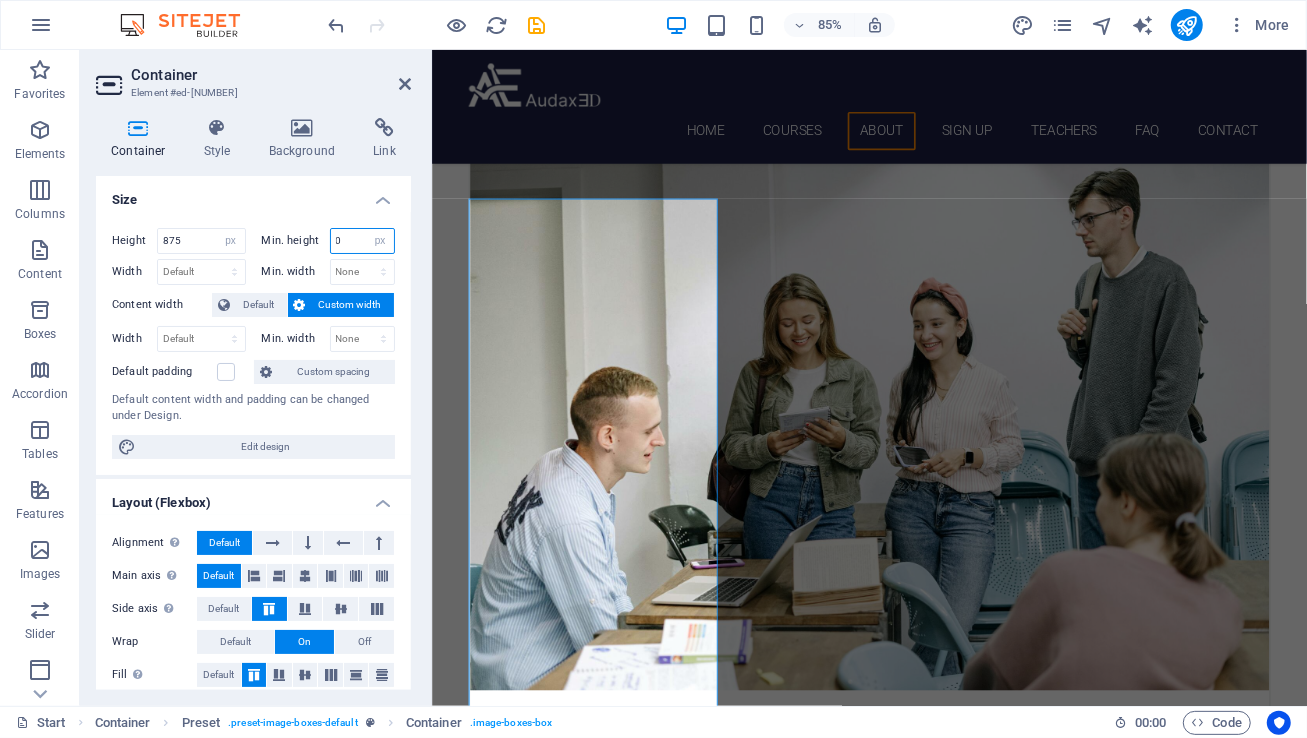 click on "Min. height 0 None px rem % vh vw" at bounding box center (329, 241) 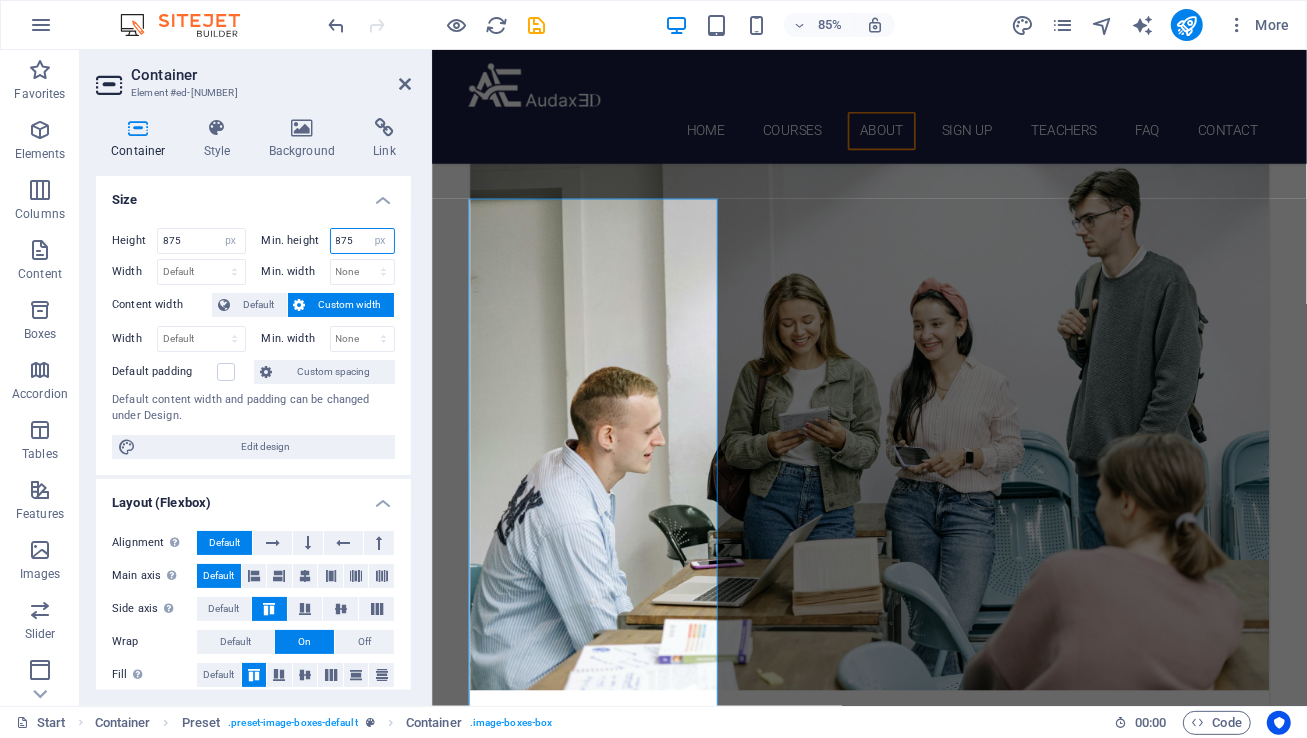 type on "875" 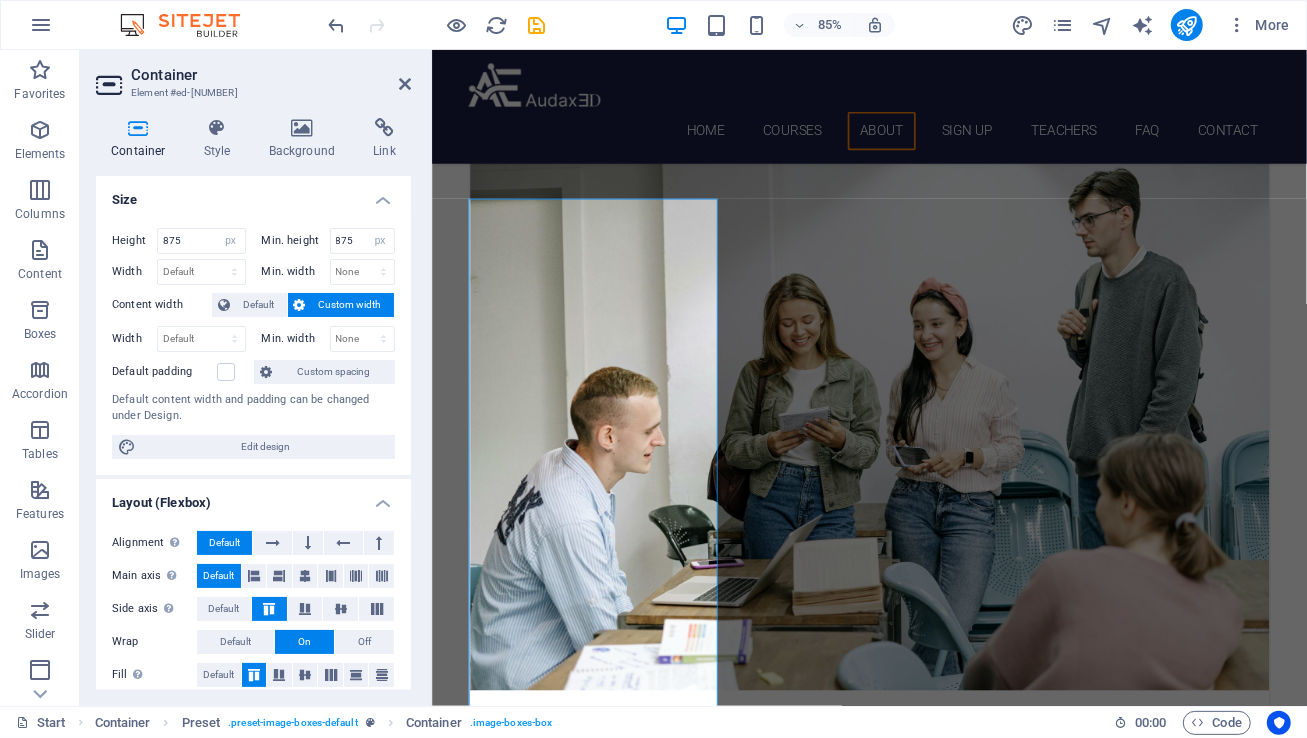 click on "Custom width" at bounding box center (341, 305) 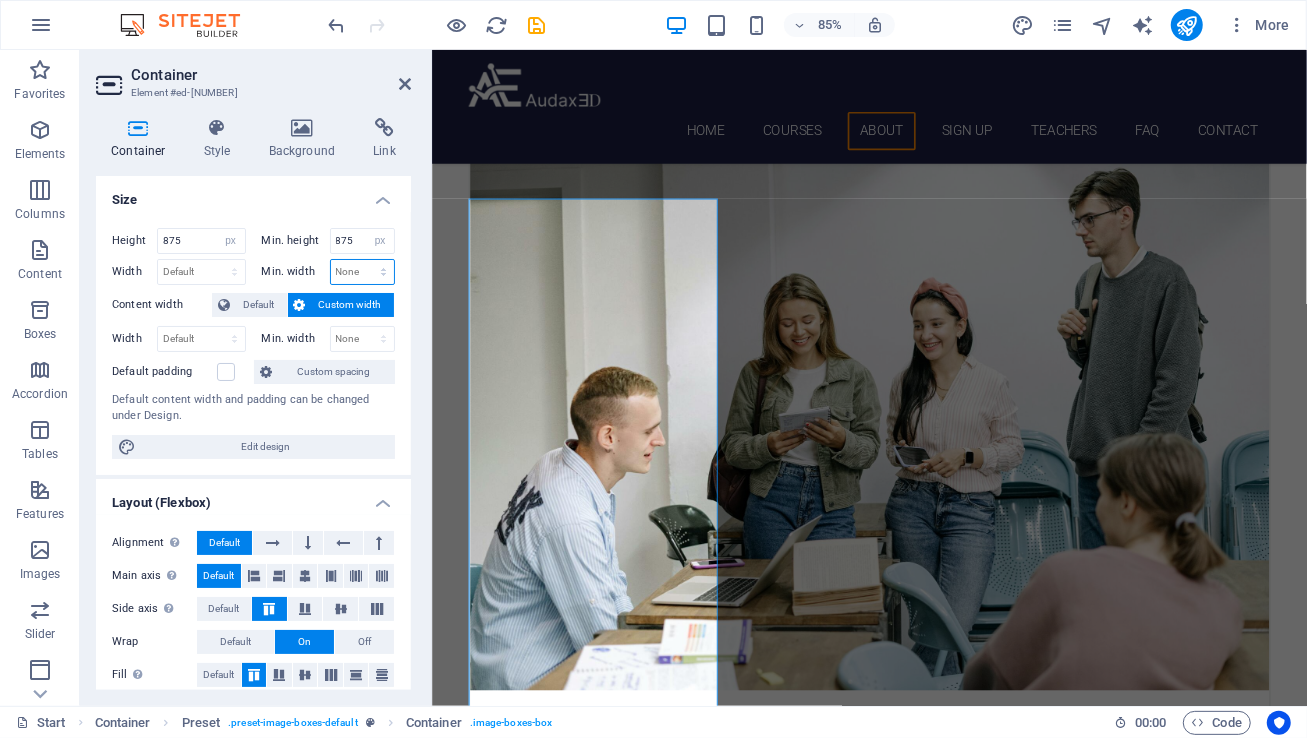 click on "None px rem % vh vw" at bounding box center [363, 272] 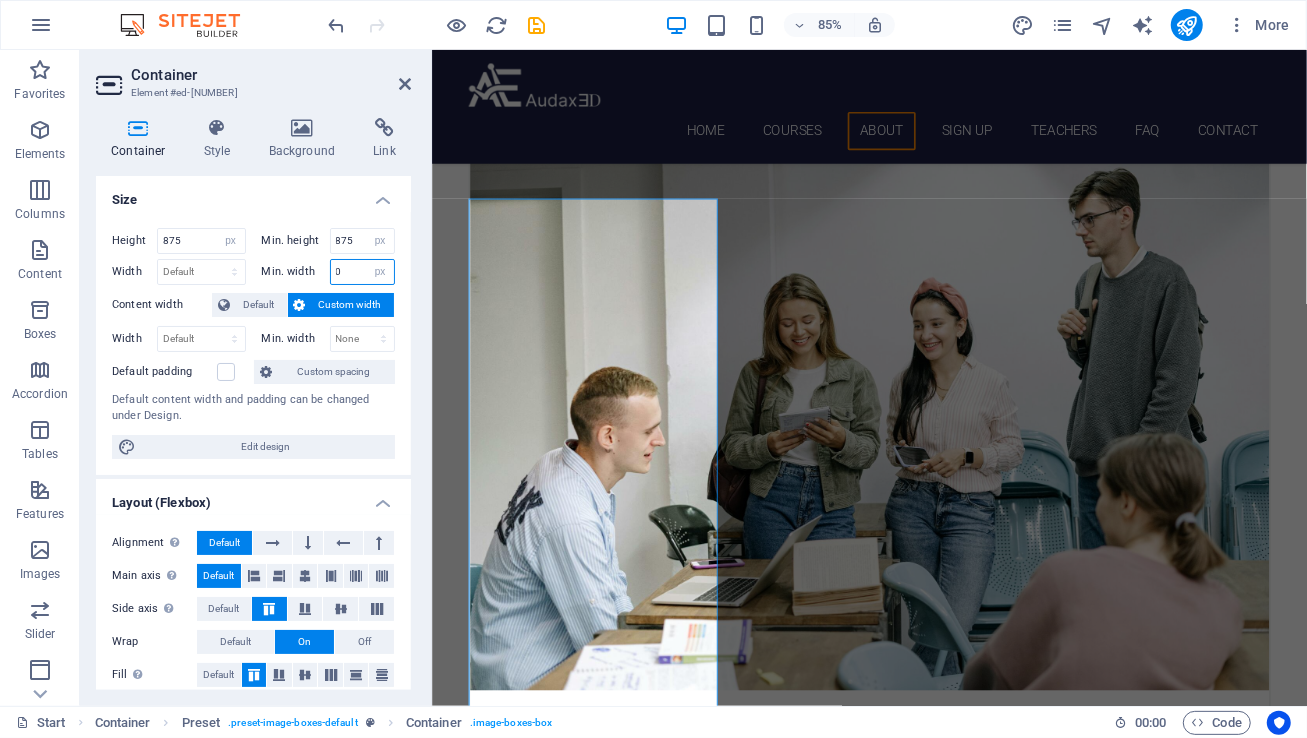 paste on "875" 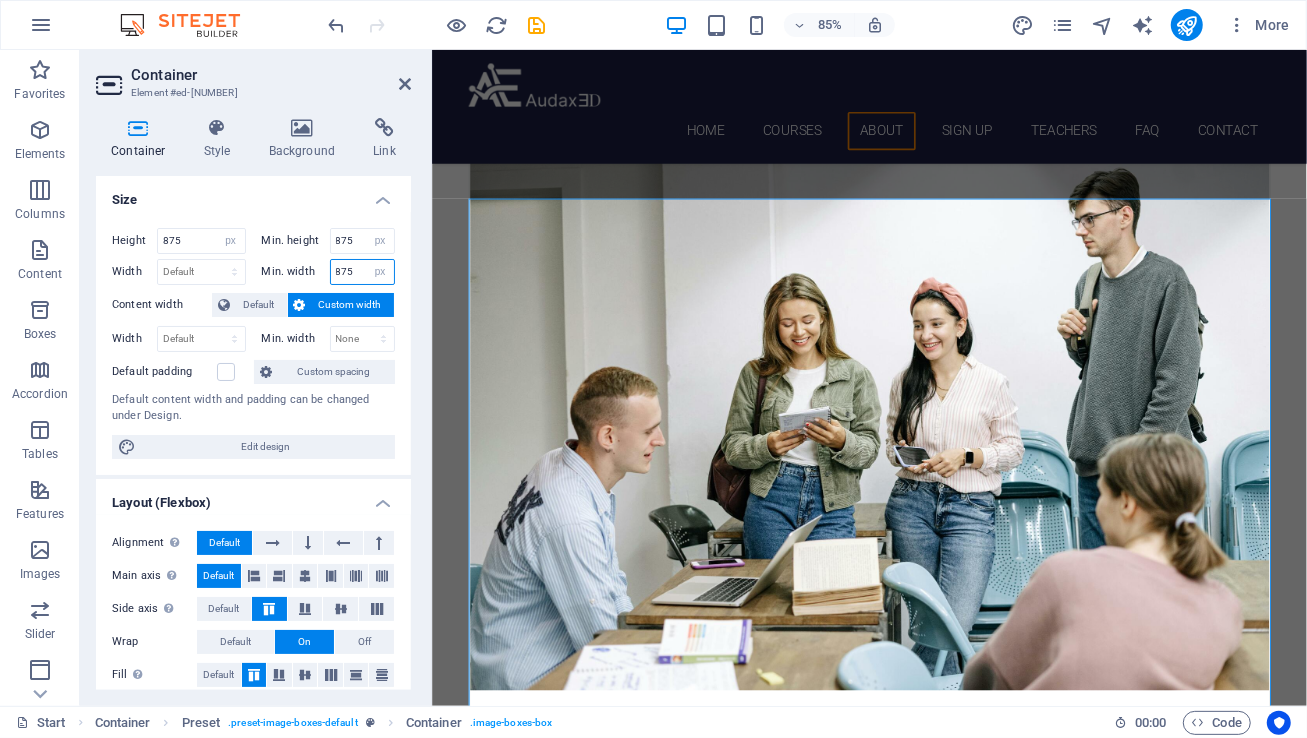 type on "875" 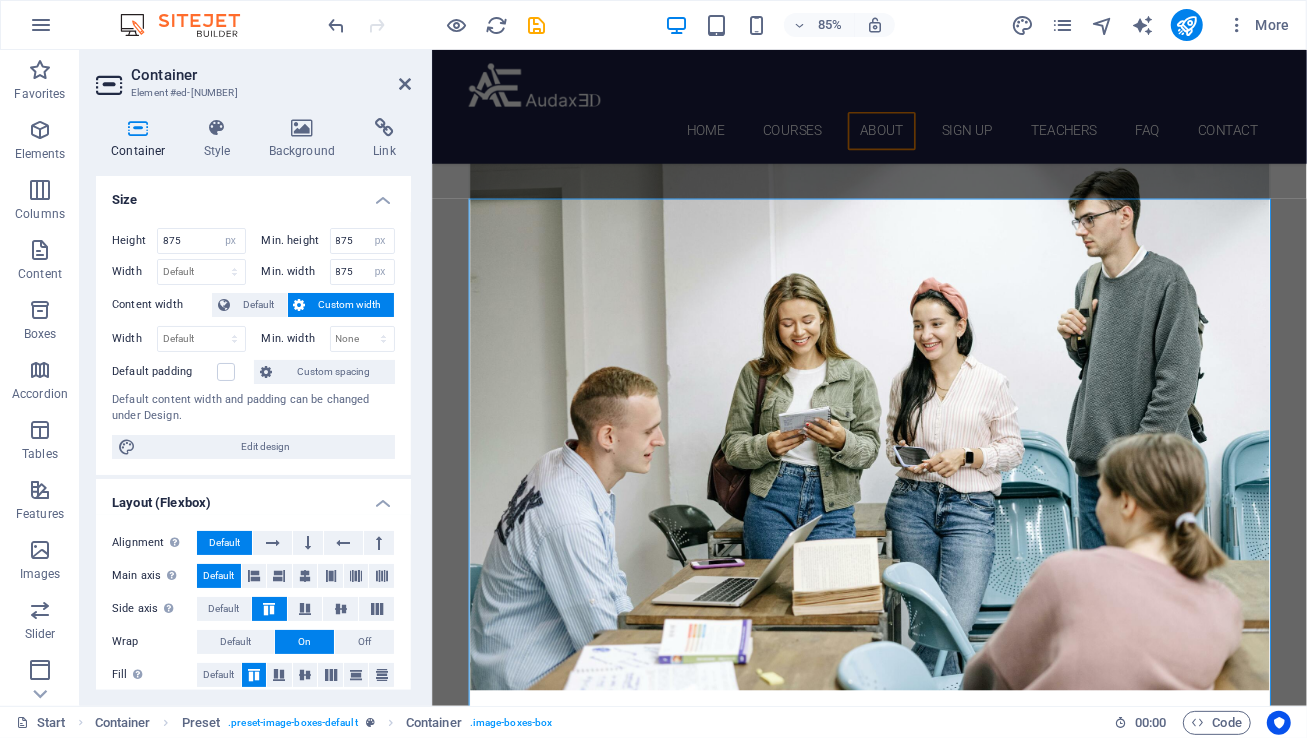 click on "Custom width" at bounding box center (350, 305) 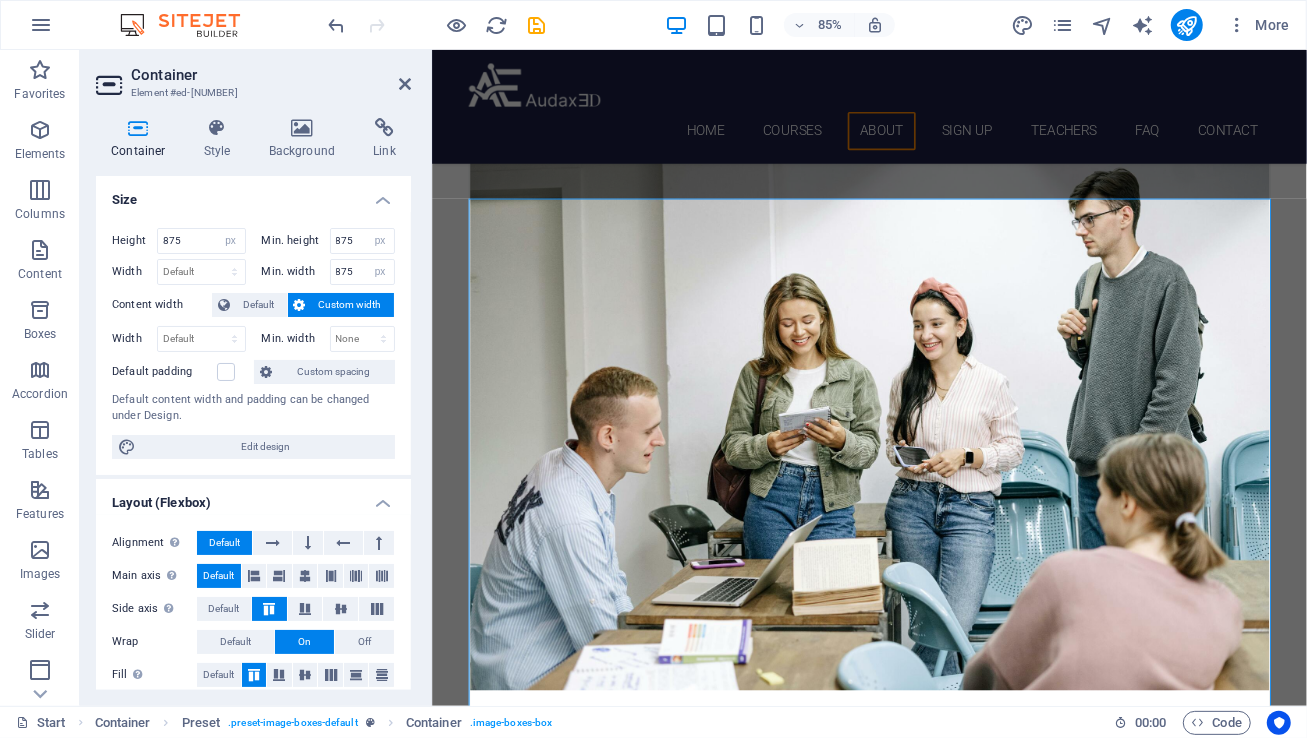 type 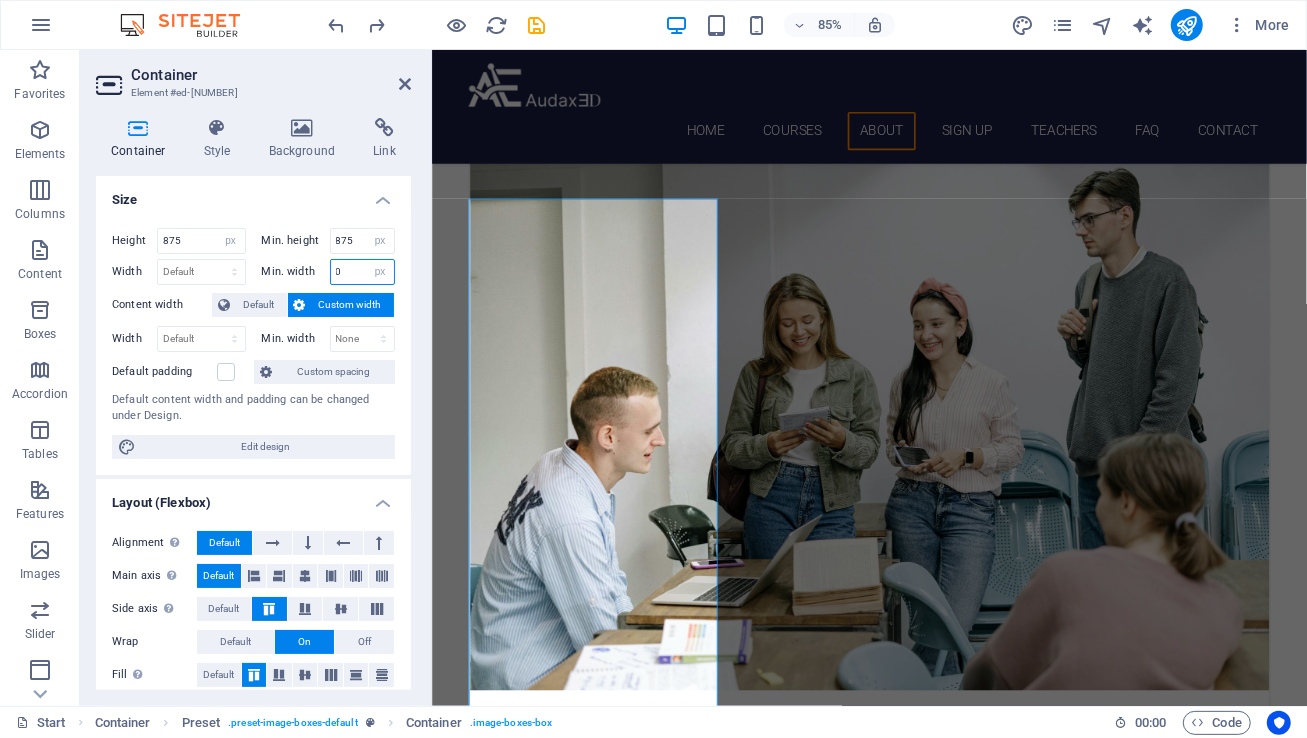 click on "0" at bounding box center (363, 272) 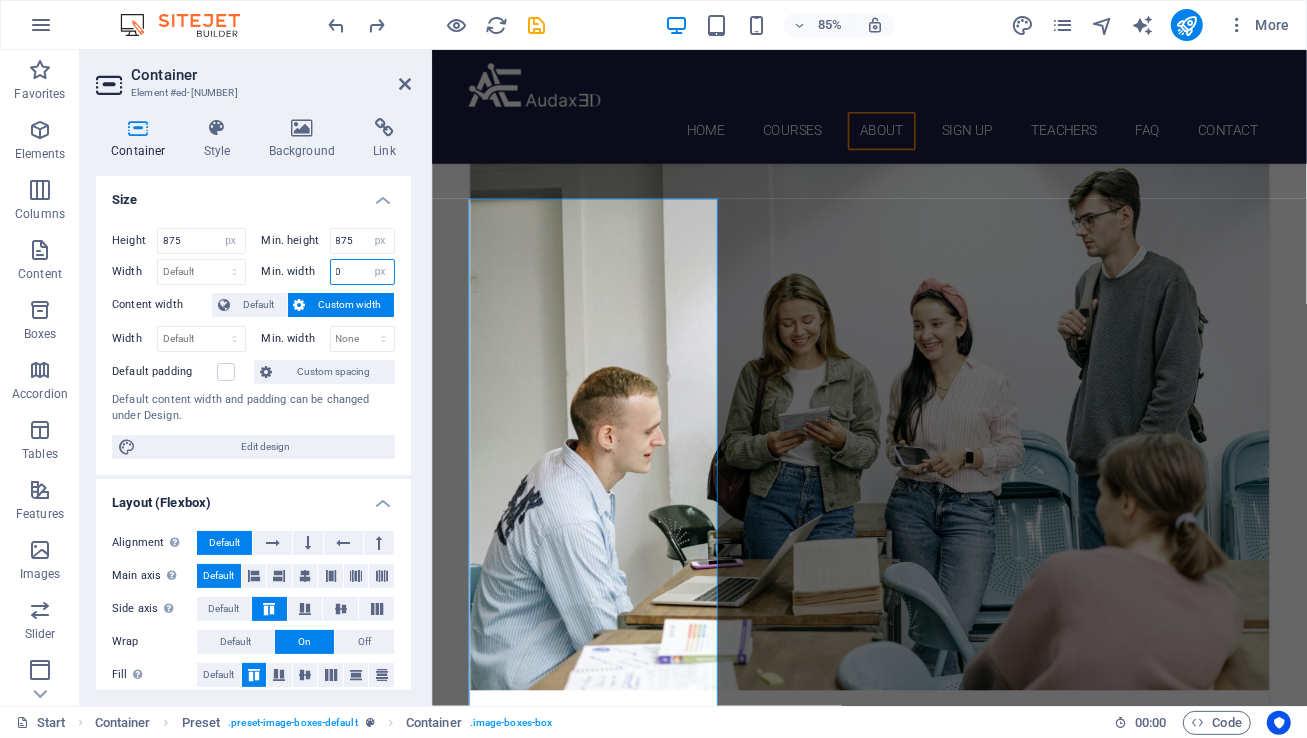 drag, startPoint x: 353, startPoint y: 269, endPoint x: 328, endPoint y: 268, distance: 25.019993 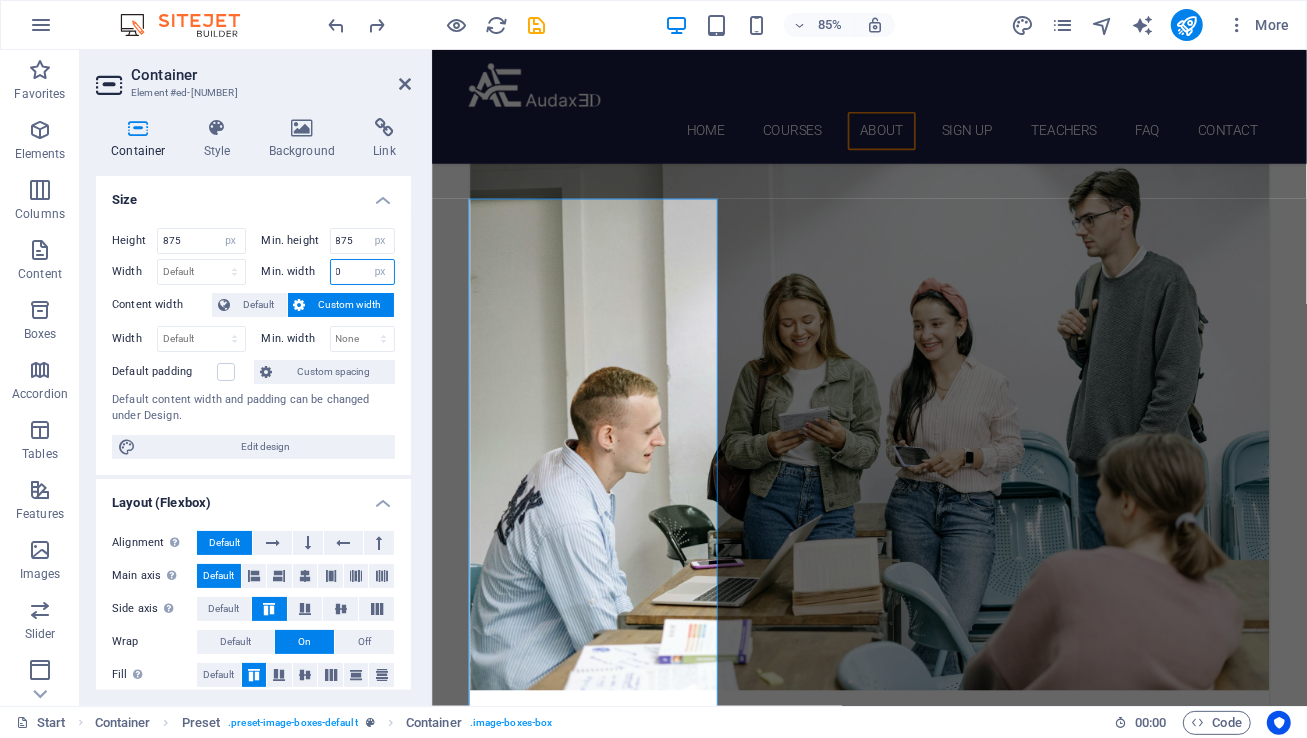 click on "0 None px rem % vh vw" at bounding box center (363, 272) 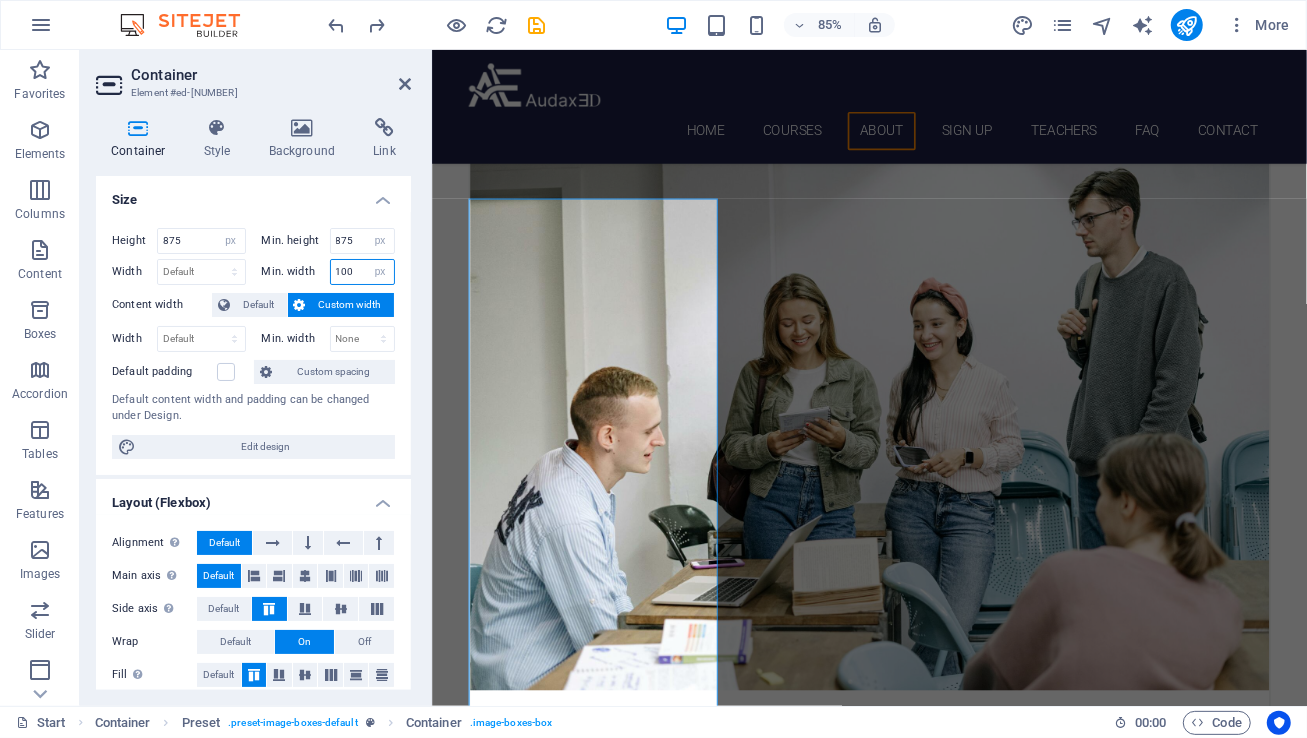 type on "100" 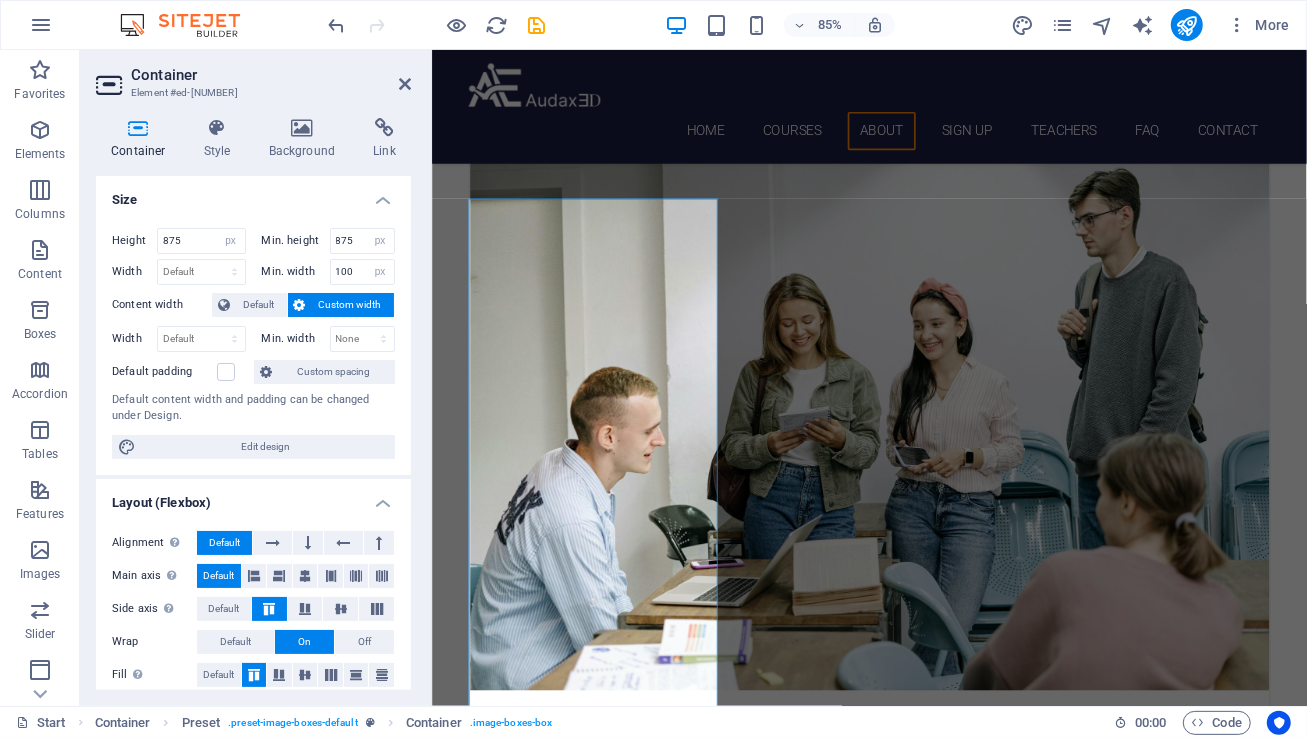 click on "Min. width 100 None px rem % vh vw" at bounding box center [325, 272] 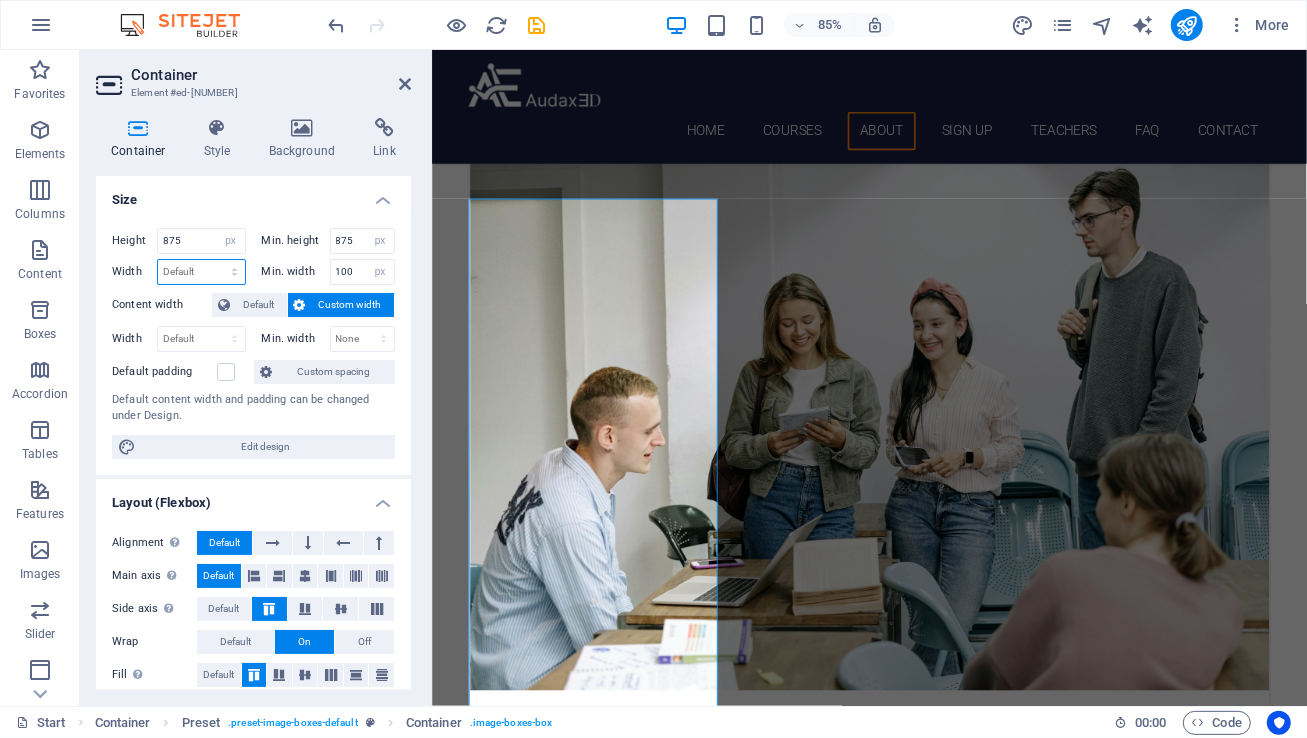 click on "Default px rem % em vh vw" at bounding box center (201, 272) 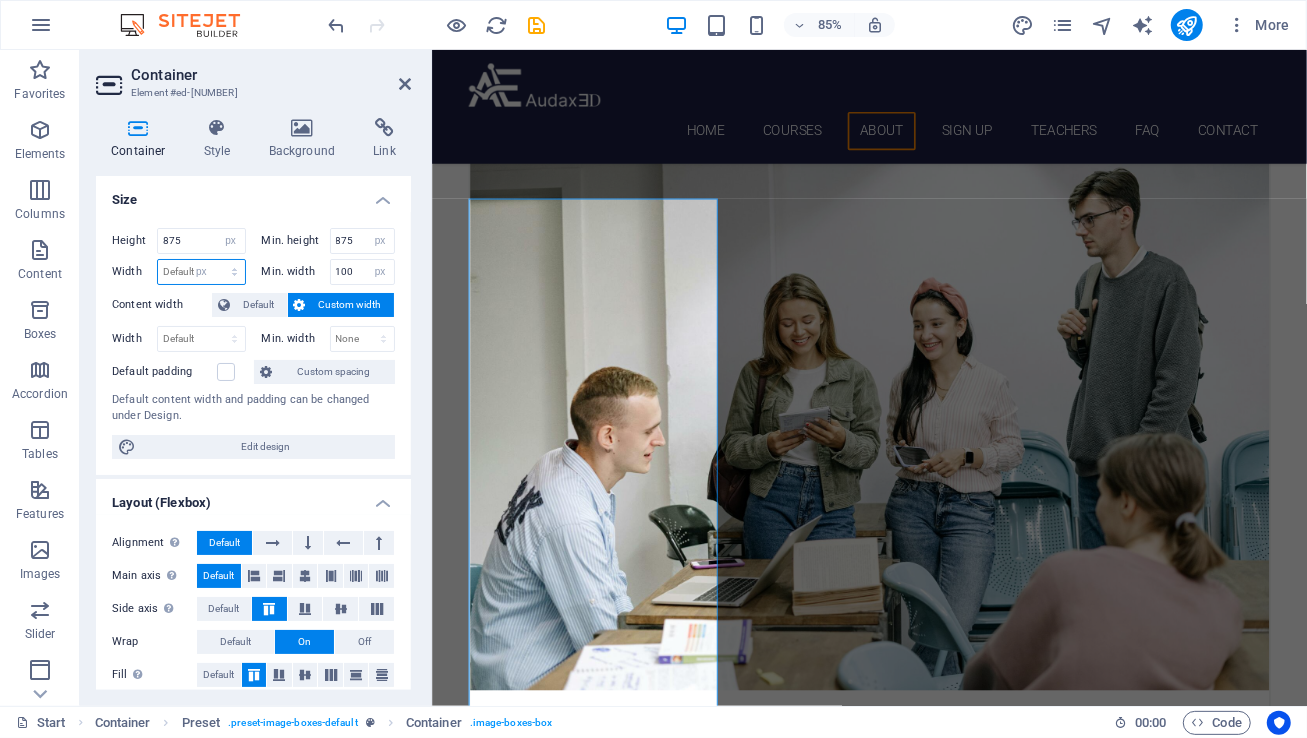 type on "293" 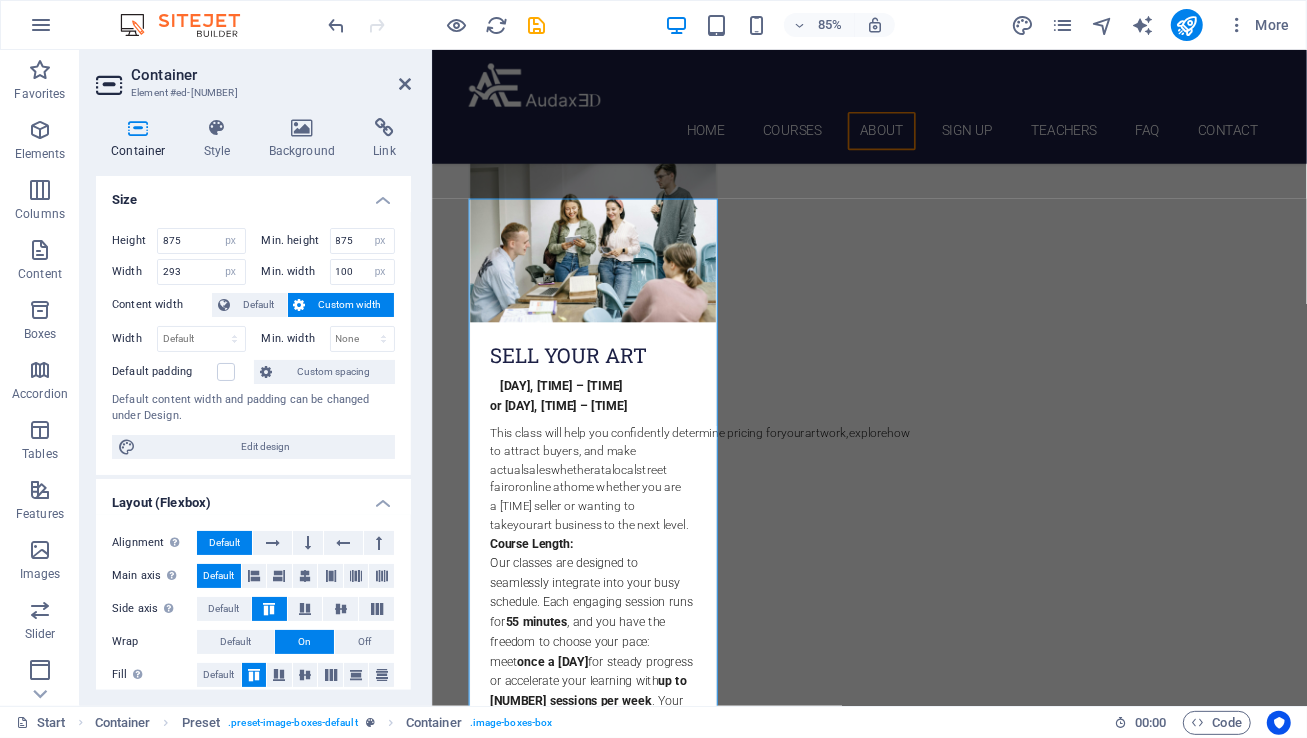 click on "Min. width 100 None px rem % vh vw" at bounding box center [329, 272] 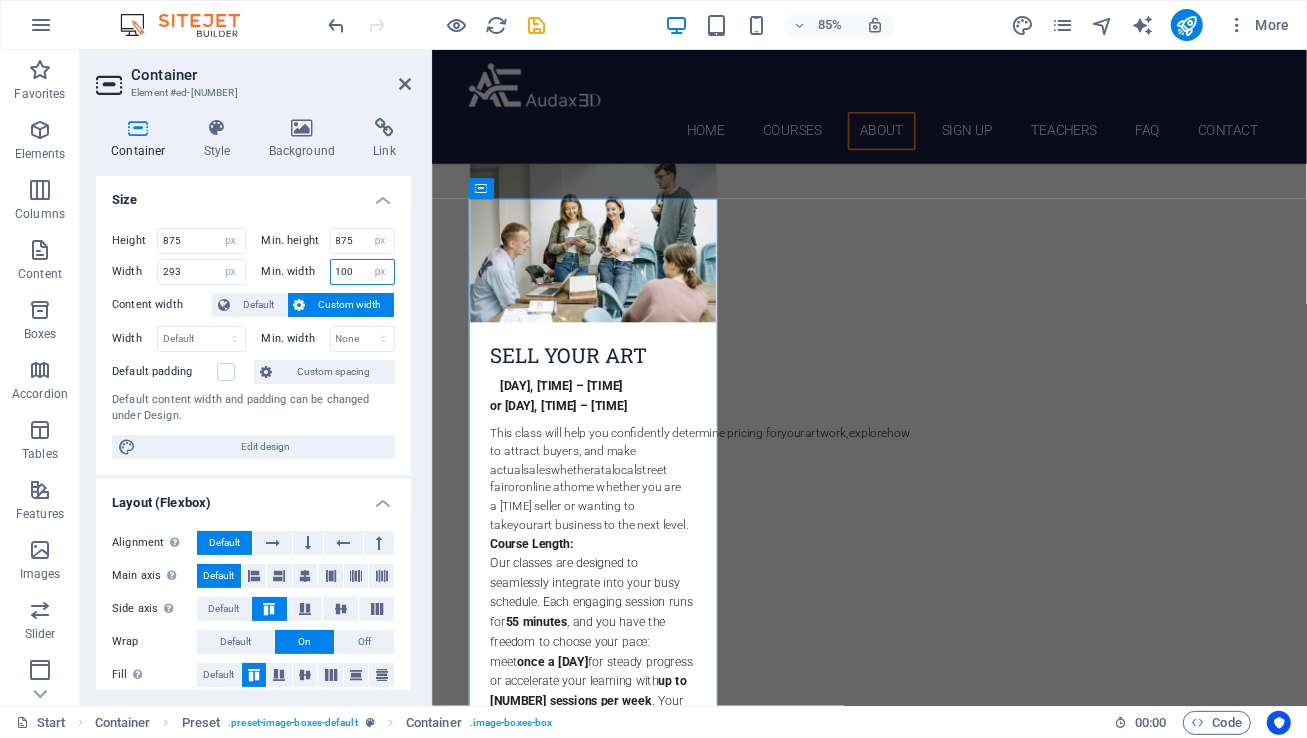 click on "100" at bounding box center [363, 272] 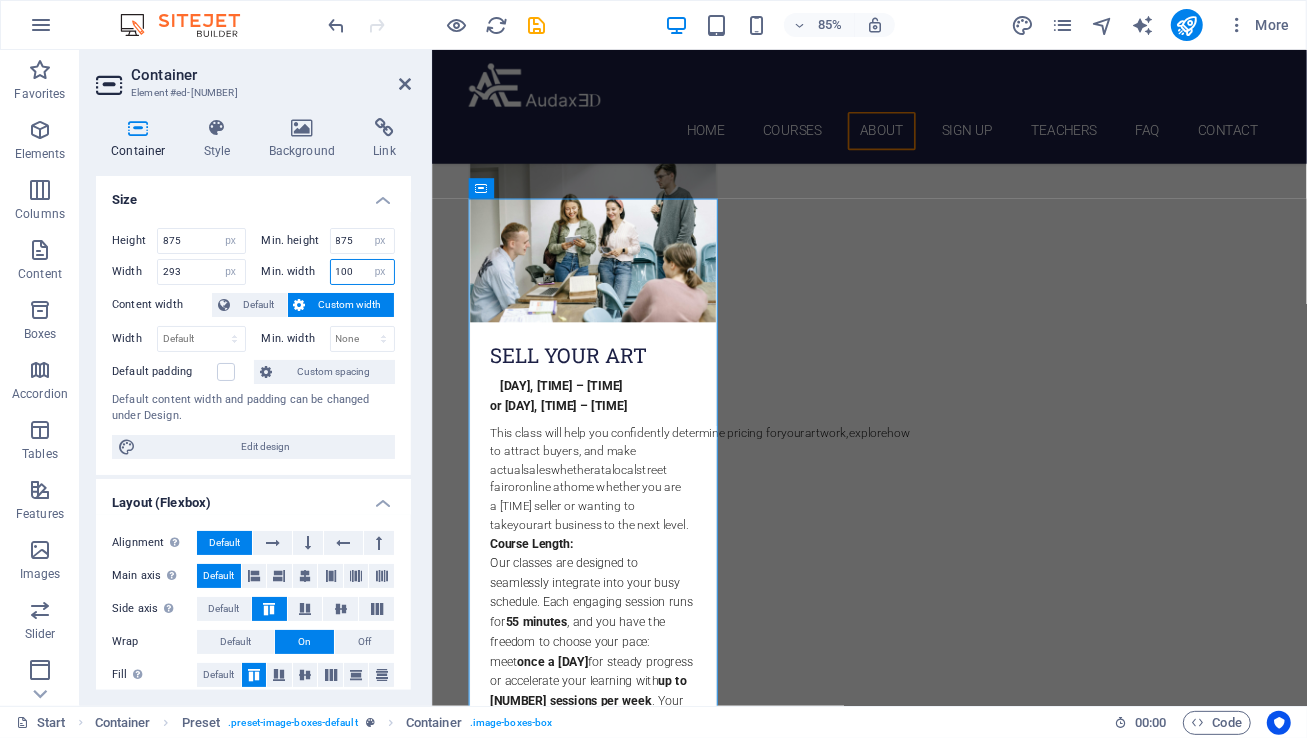 drag, startPoint x: 355, startPoint y: 271, endPoint x: 337, endPoint y: 271, distance: 18 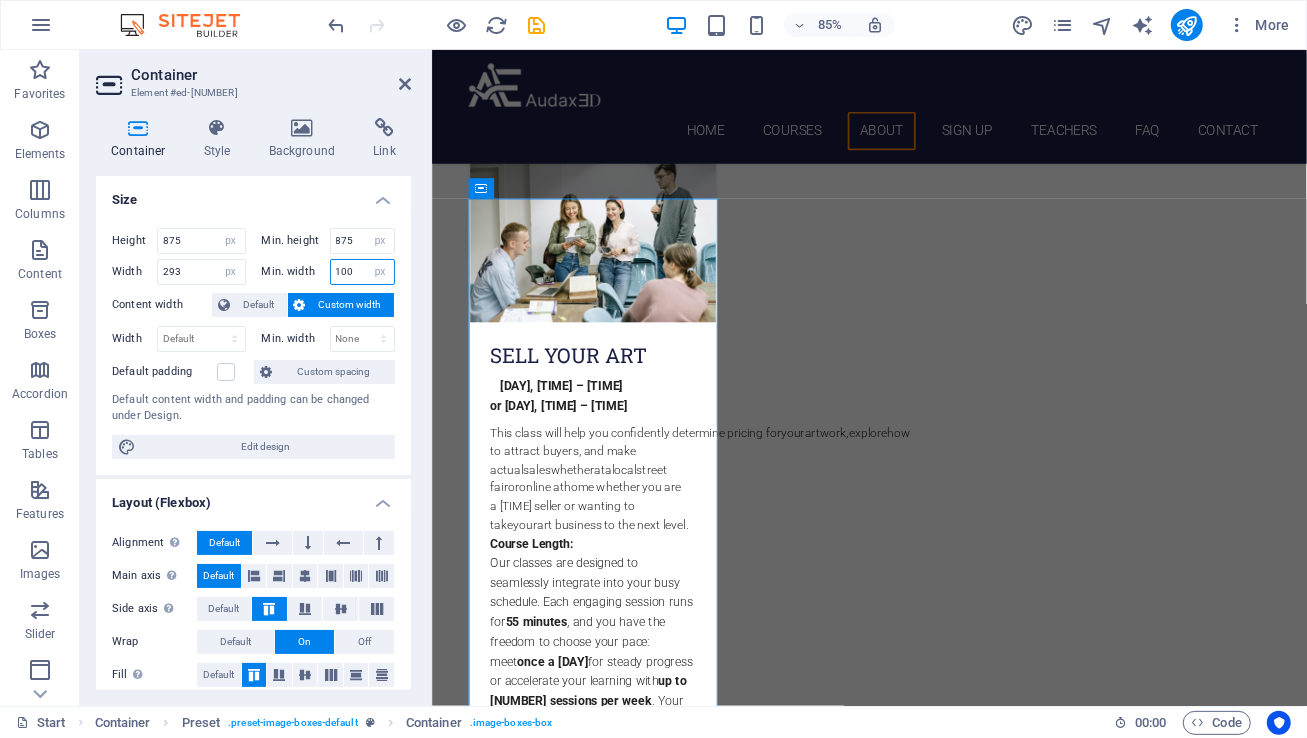 click on "100" at bounding box center [363, 272] 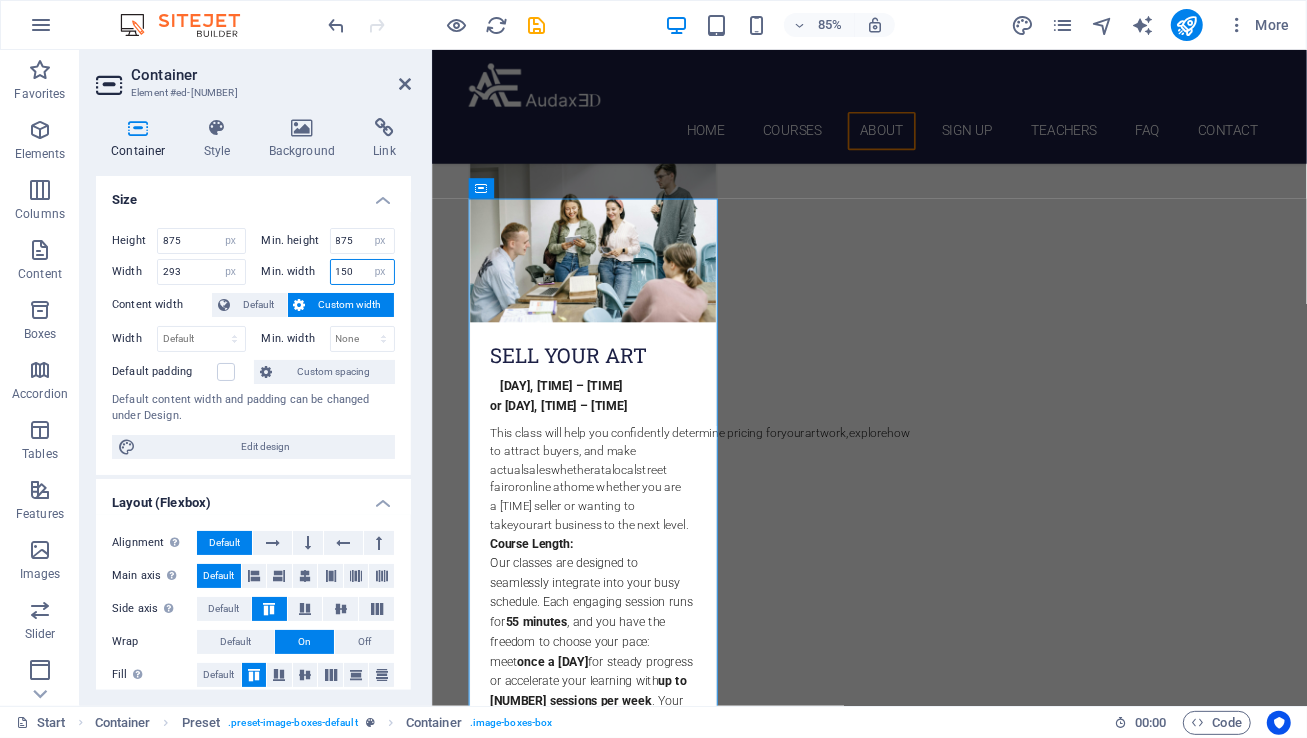 type on "150" 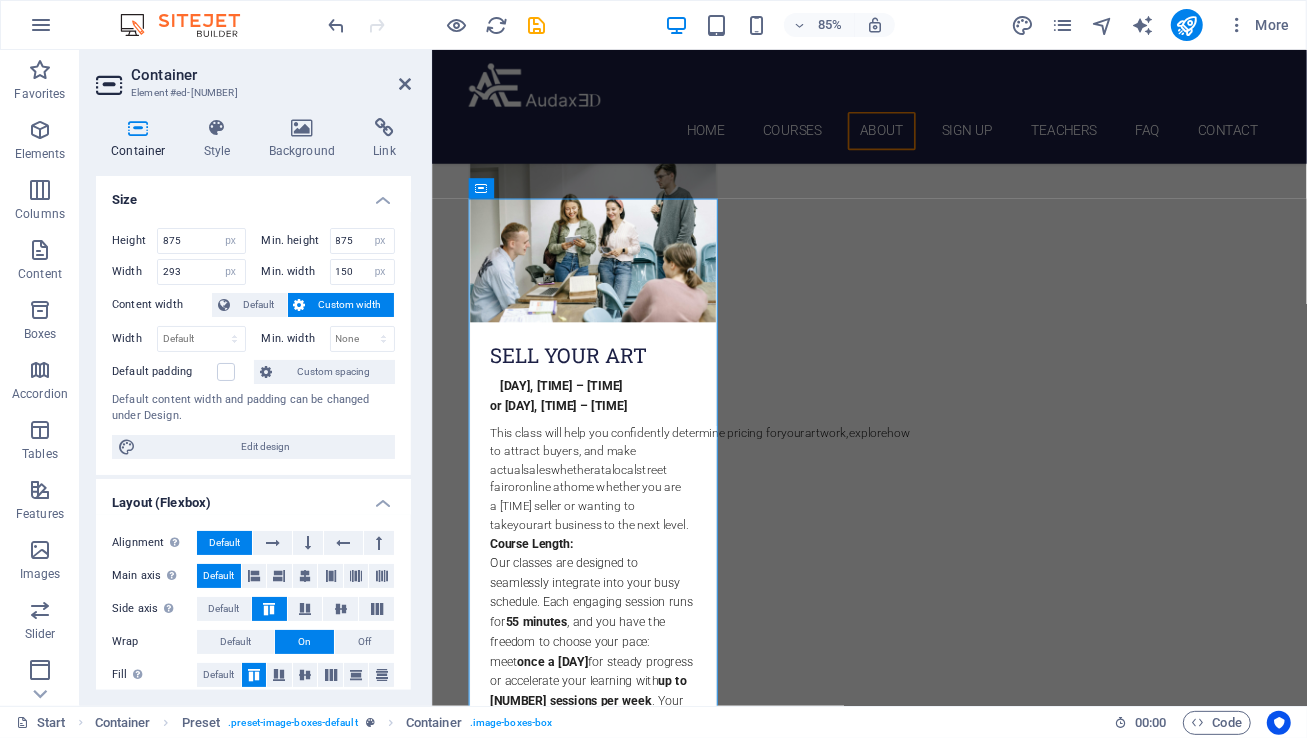 click on "Min. width" at bounding box center [296, 271] 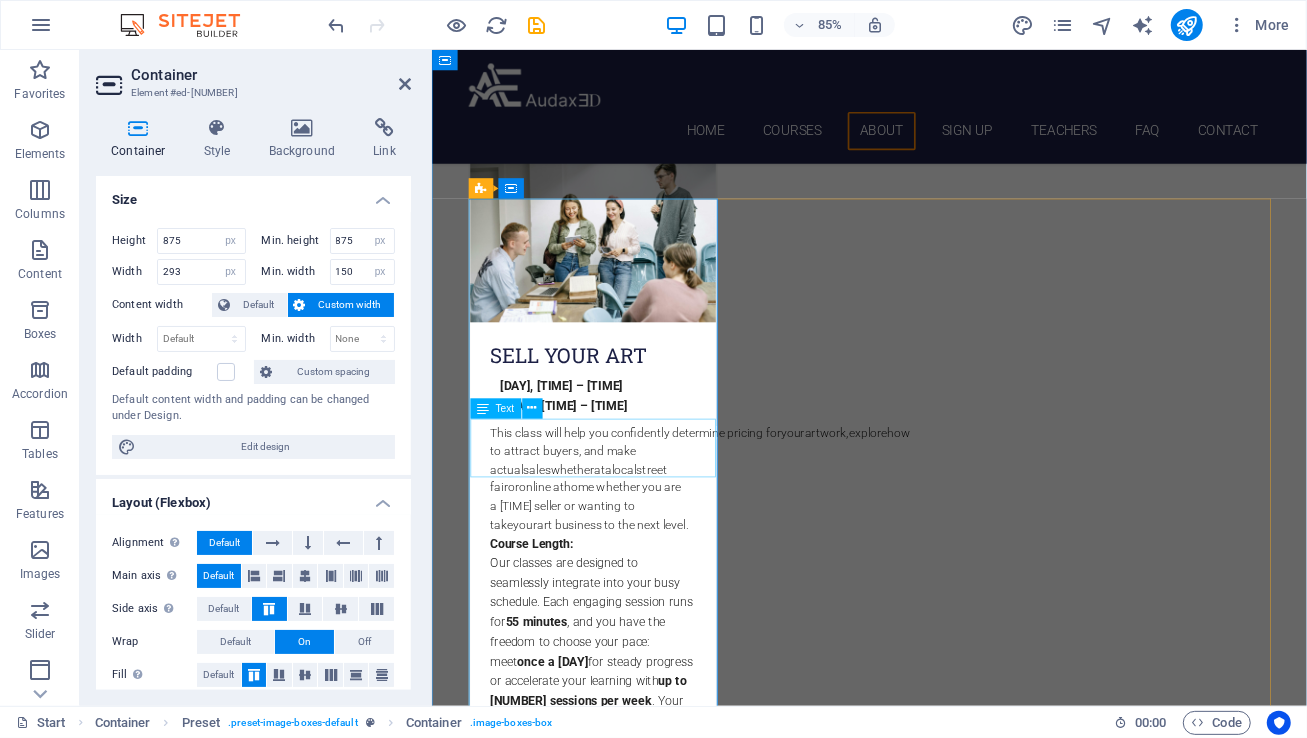 click on "[DAY], [TIME] – [TIME]  or    [DAY], [TIME] – [TIME]" at bounding box center (620, 456) 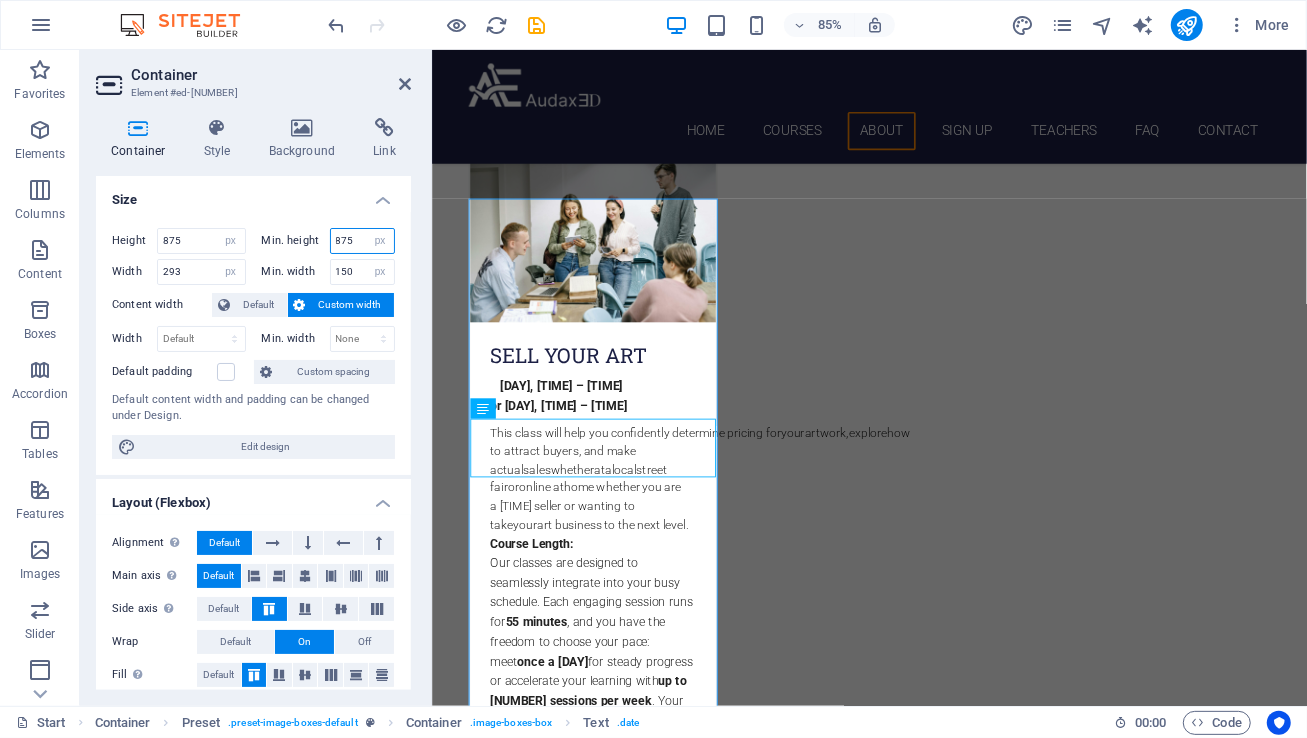 click on "875" at bounding box center (363, 241) 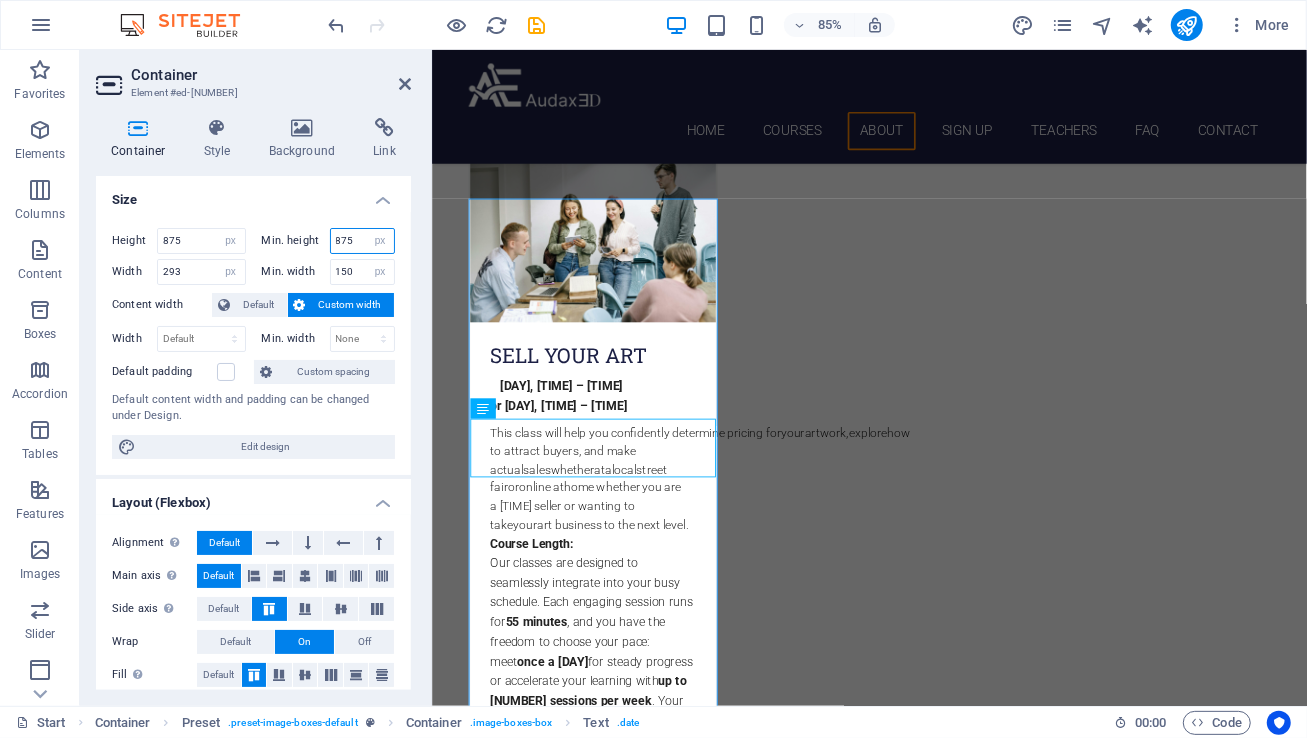 drag, startPoint x: 355, startPoint y: 238, endPoint x: 313, endPoint y: 239, distance: 42.0119 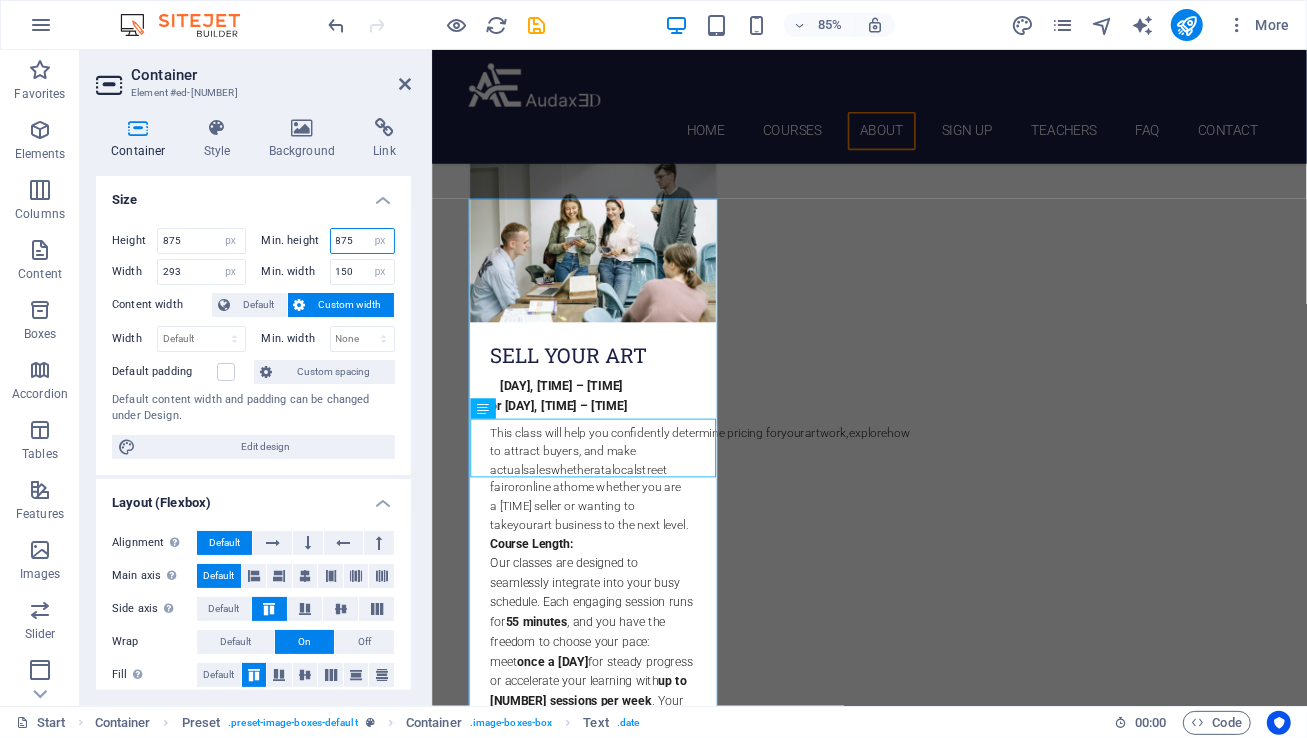 click on "Min. height 875 None px rem % vh vw" at bounding box center (329, 241) 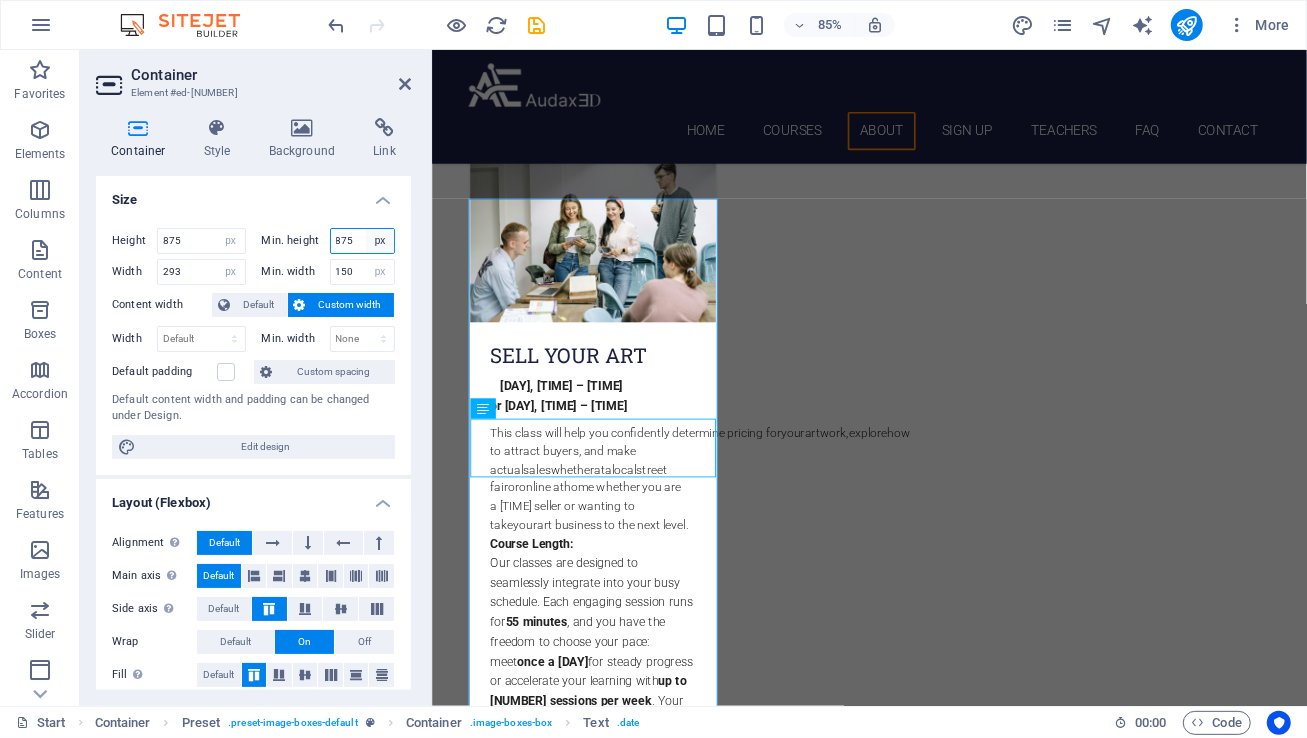 click on "None px rem % vh vw" at bounding box center [380, 241] 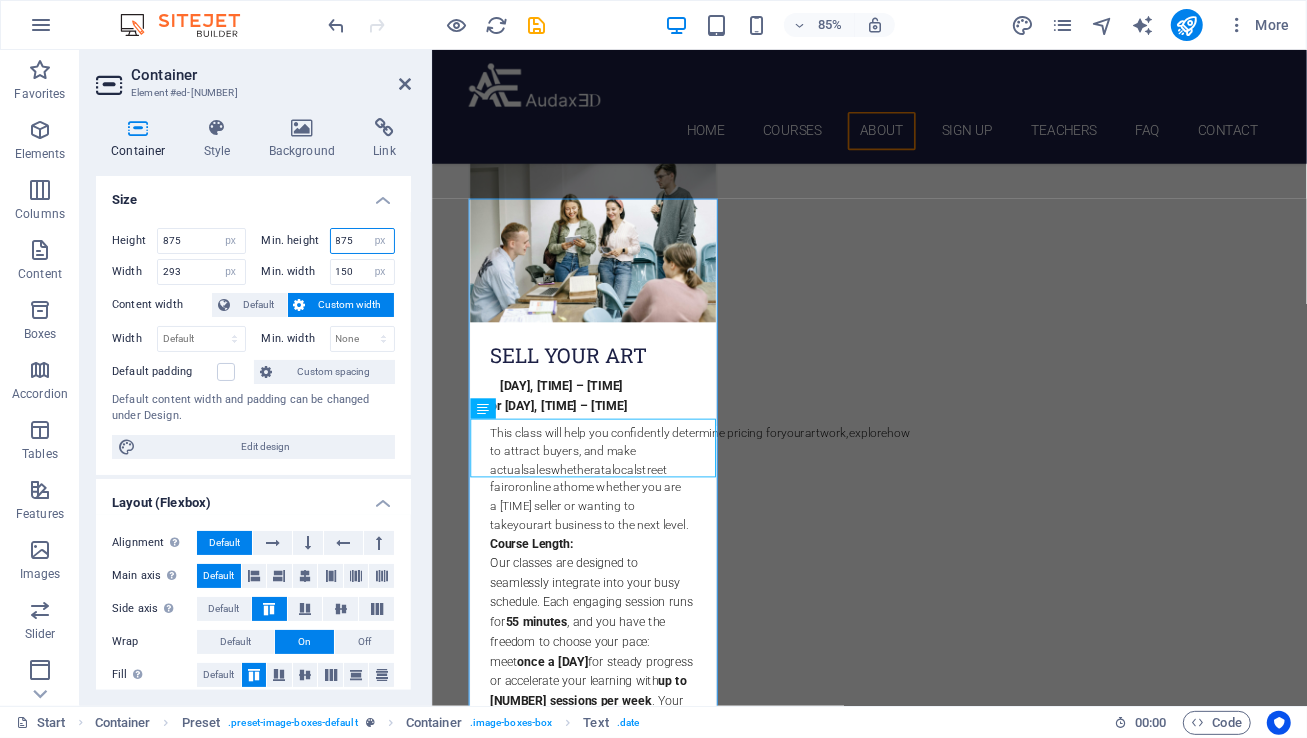 click on "875" at bounding box center [363, 241] 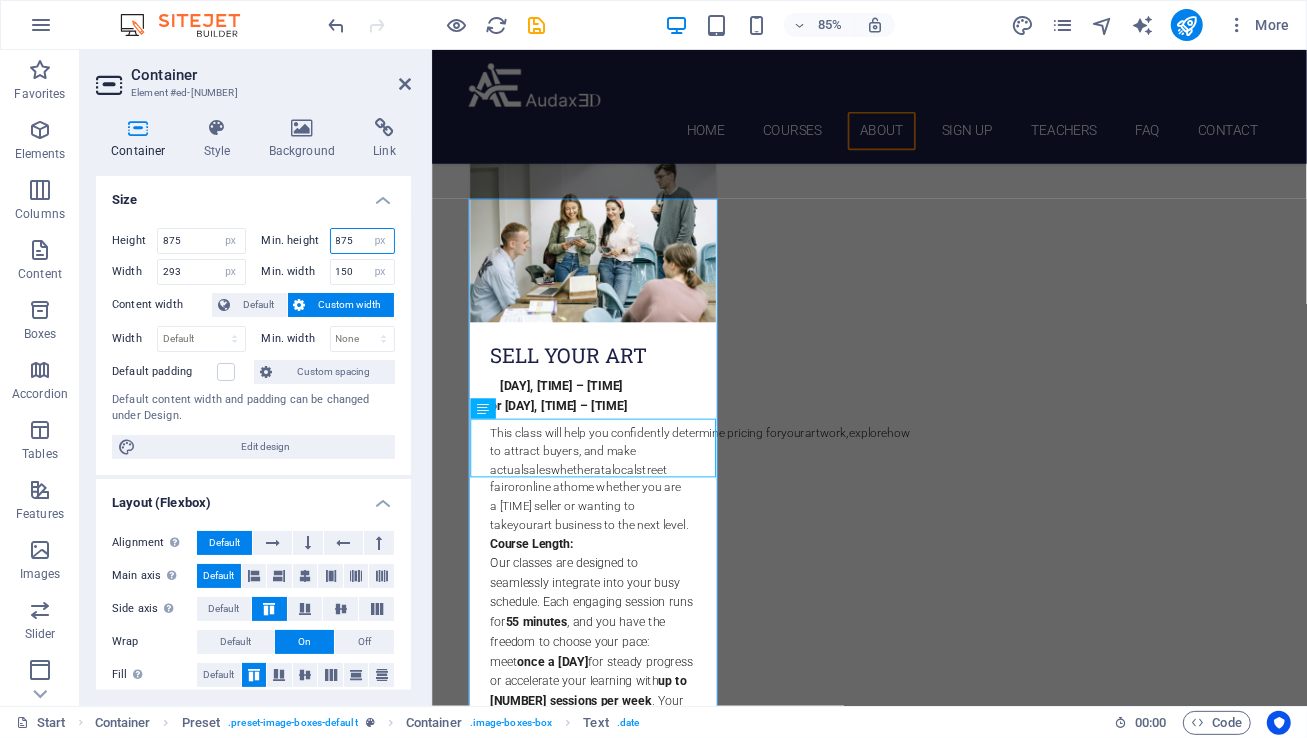 click on "875" at bounding box center (363, 241) 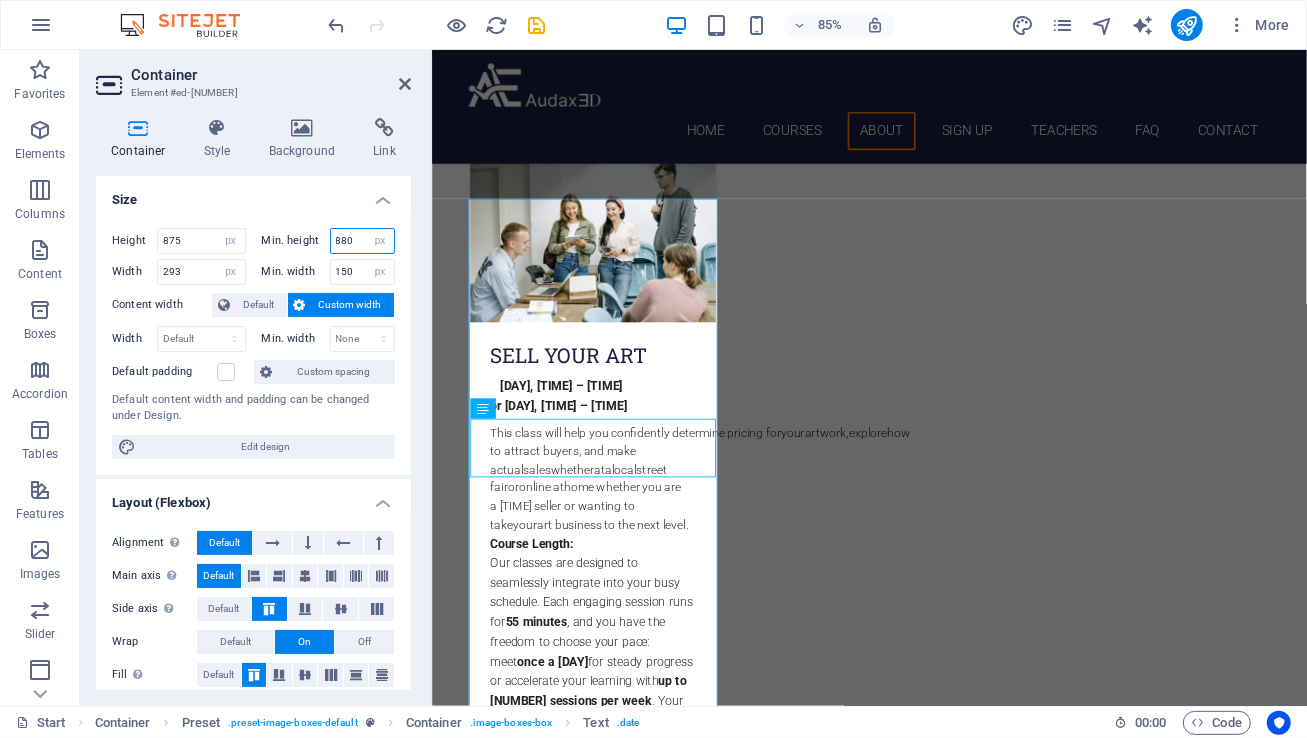 type on "880" 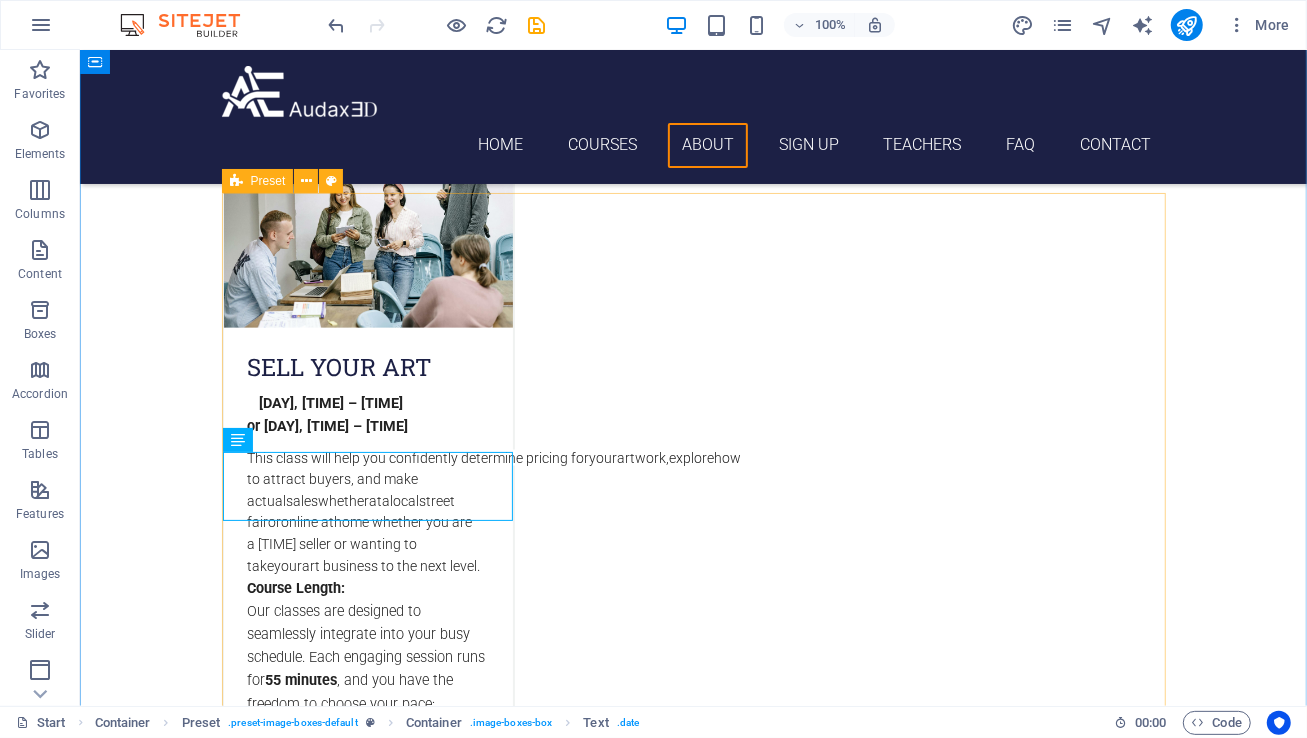 scroll, scrollTop: 1543, scrollLeft: 0, axis: vertical 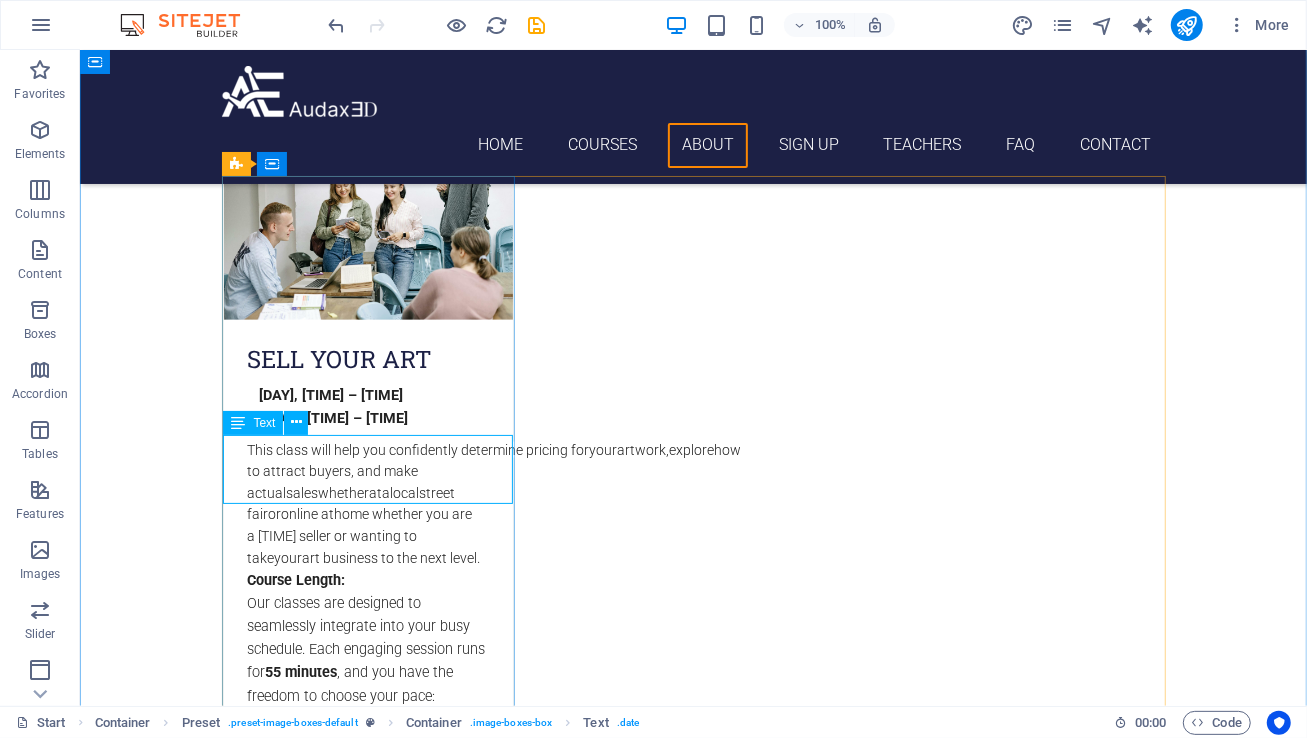 click on "[DAY], [TIME] – [TIME]  or    [DAY], [TIME] – [TIME]" at bounding box center (367, 406) 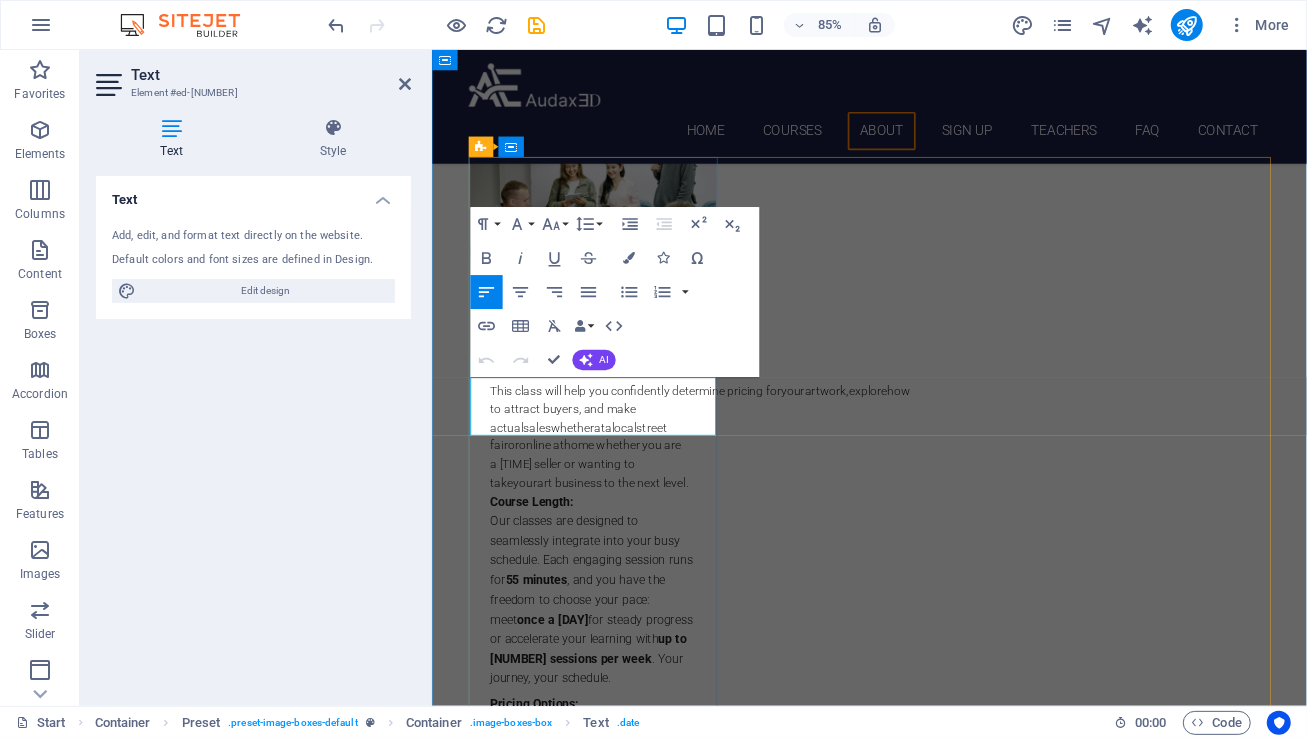 click on "[DAY], [TIME] – [TIME]" at bounding box center [589, 418] 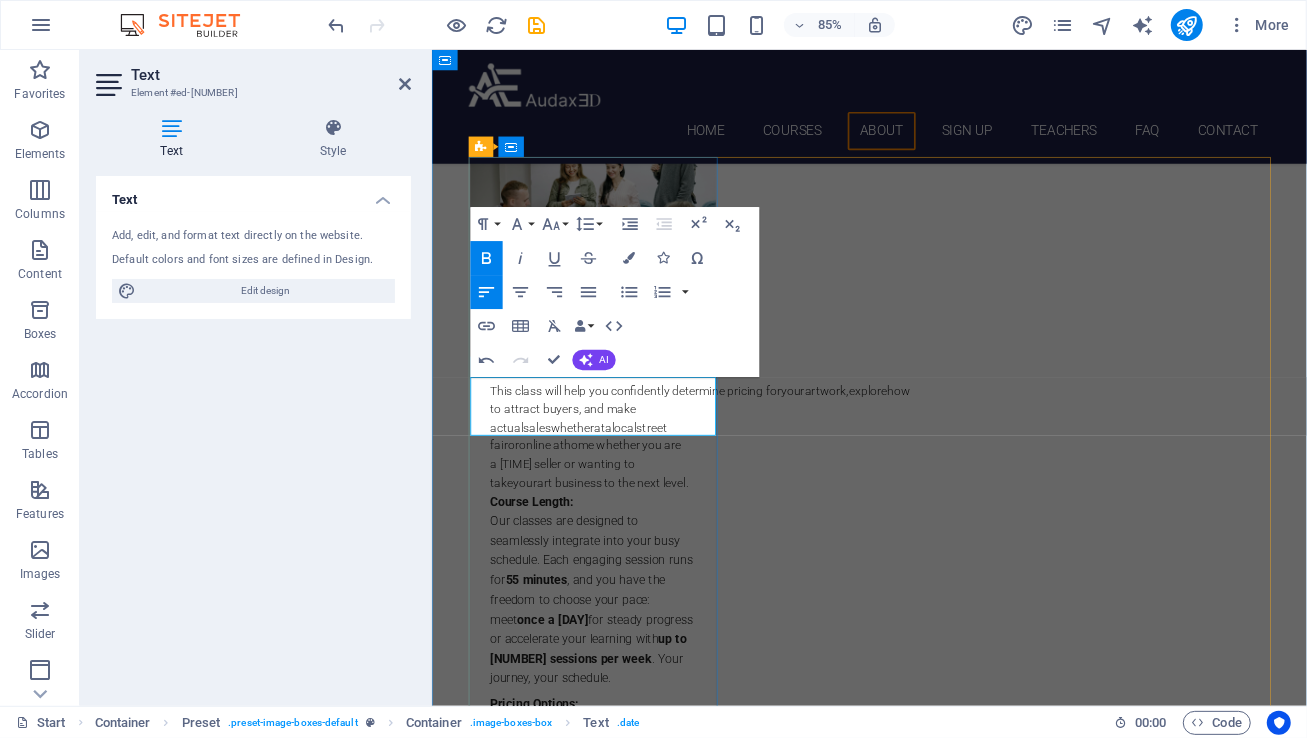 type 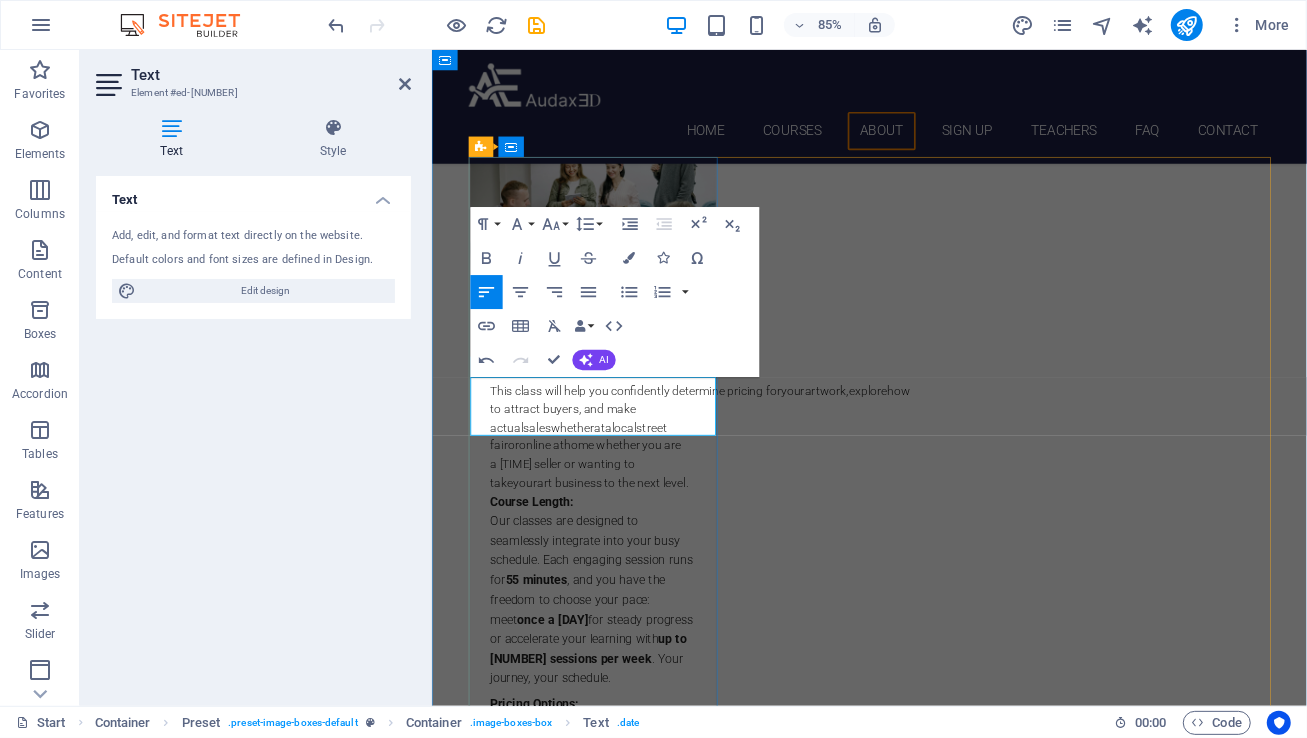 click on "[DAY] [TIME] – [TIME]" at bounding box center [574, 395] 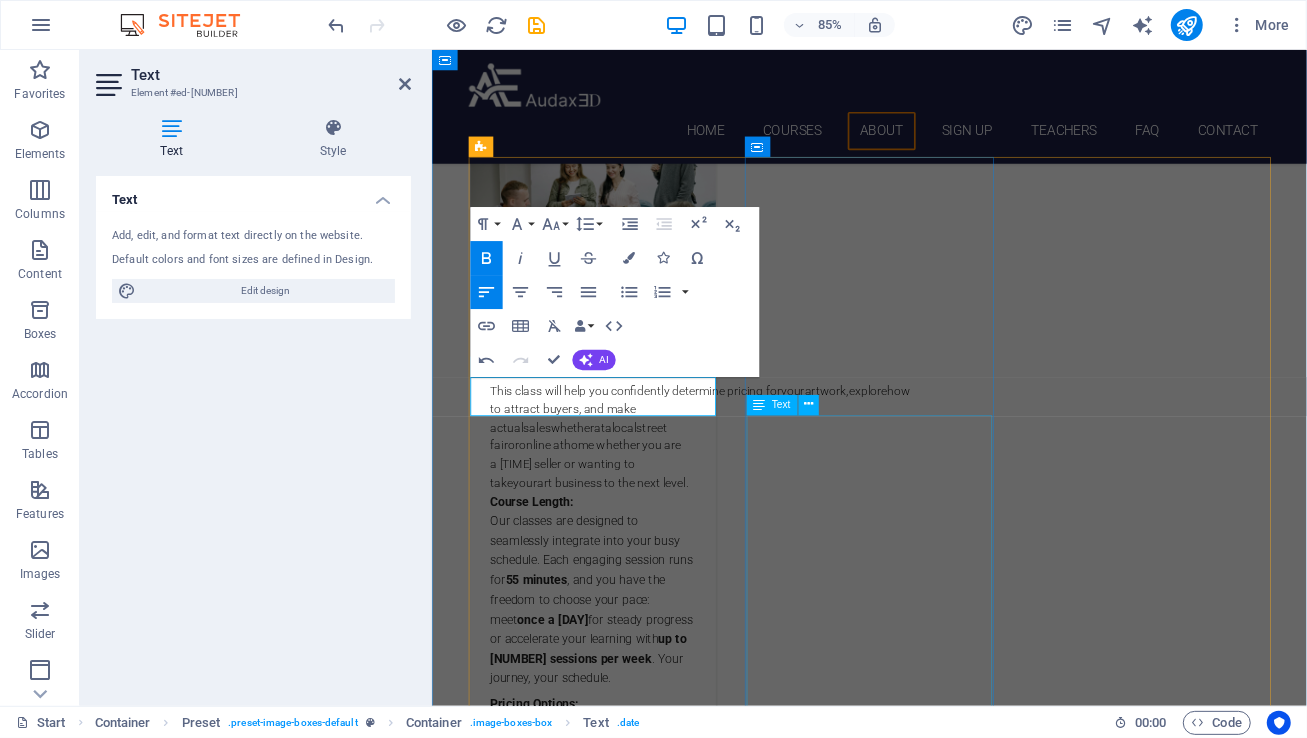 click on "Individual Class Price:  $[PRICE] per [TIME] session Monthly Class Package:  $[PRICE] total (Save $[PRICE] compared to individual pricing!)" at bounding box center [946, 1818] 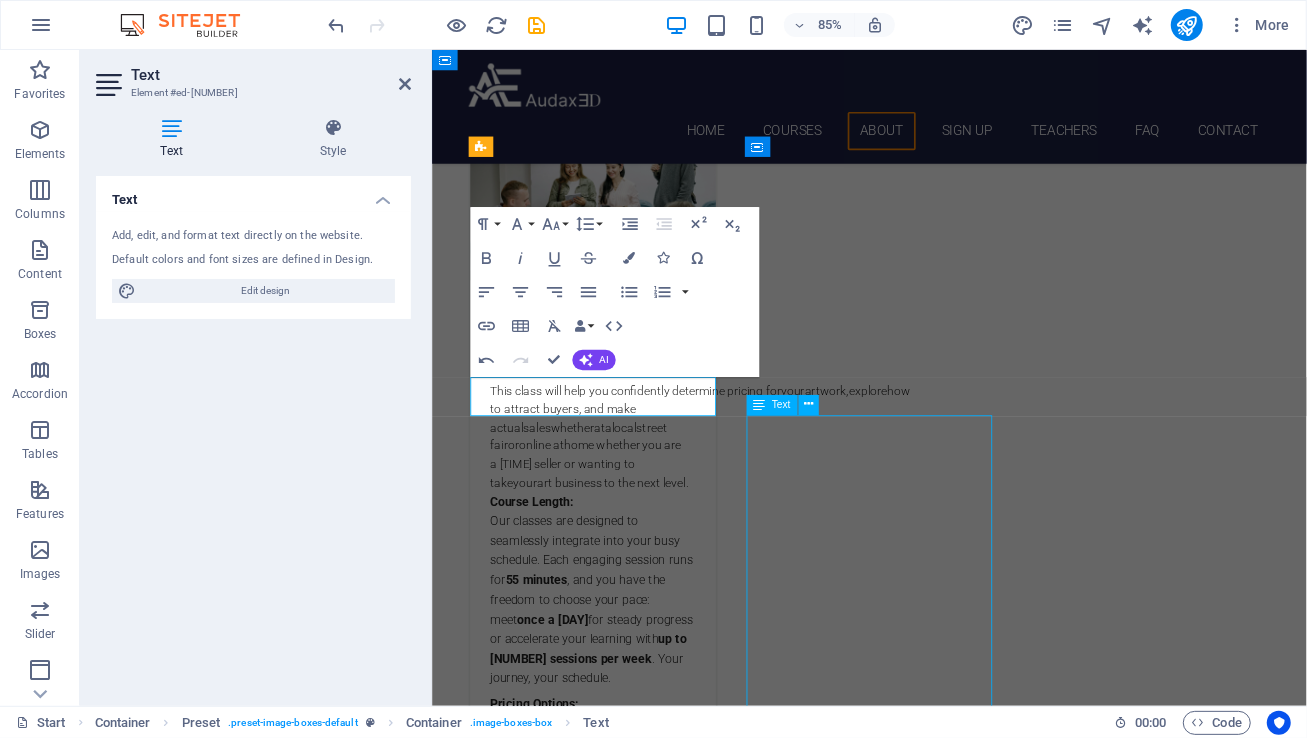 scroll, scrollTop: 1543, scrollLeft: 0, axis: vertical 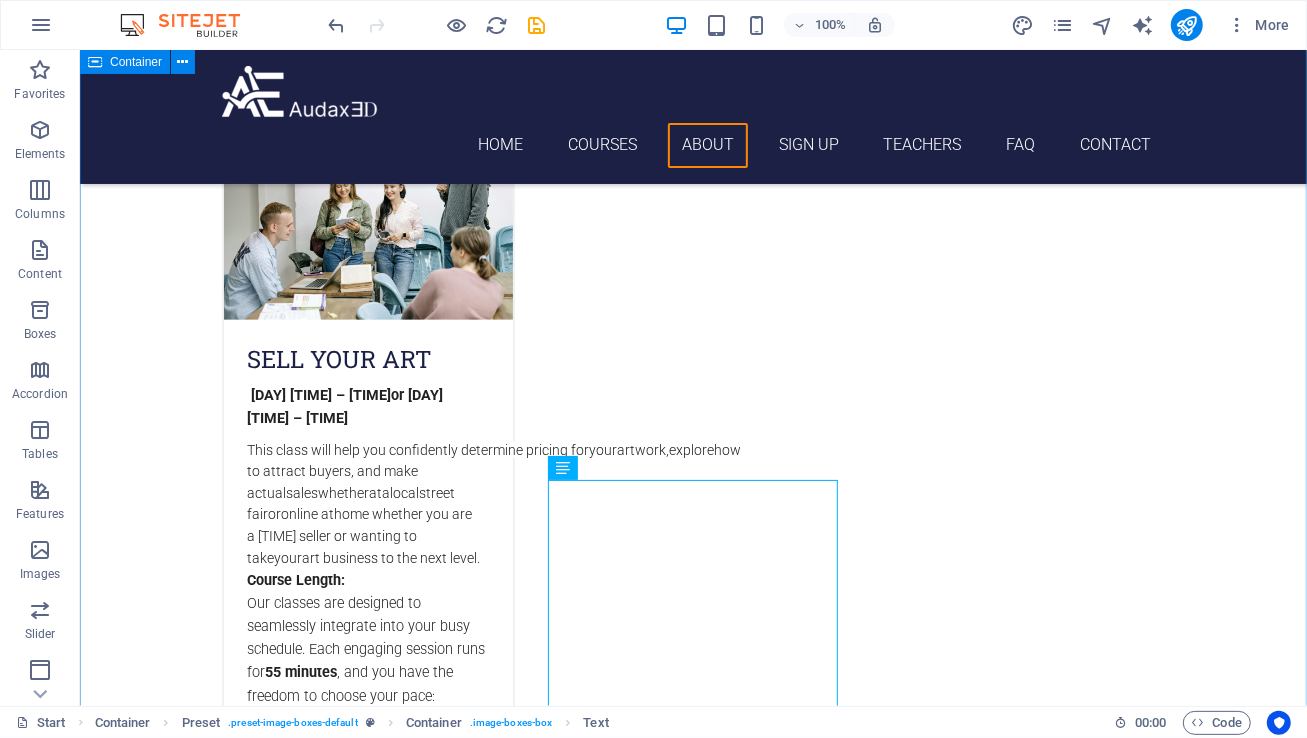 click on "Choose Your Path to Empowerment Language Courses Sell Your Art    [DAY] [TIME] – [TIME]  or    [DAY] [TIME] – [TIME] This   class   will   help   you   confidently   determine   pricing   for  your  artwork ,  explore  how to attract buyers, and make  actual  sales  whether  at  a  local  street fair  or  online   at  home   whether you are  a first time seller or wanting to take  your  art   business to the next level . Course Length: Our classes are designed to seamlessly integrate into your busy schedule. Each engaging session runs for  55 minutes , and you have the freedom to choose your pace: meet  once a week  for steady progress or accelerate your learning with  up to two sessions per week . Your journey, your schedule. Pricing Options: Individual Class Price:  $85 per 55-minute session Monthly Class Package:  $305 total (Save $35 compared to individual pricing!) SPANISH      [DAY] [TIME] – [TIME]  or  . Course Length: 55 minutes" at bounding box center [692, 4559] 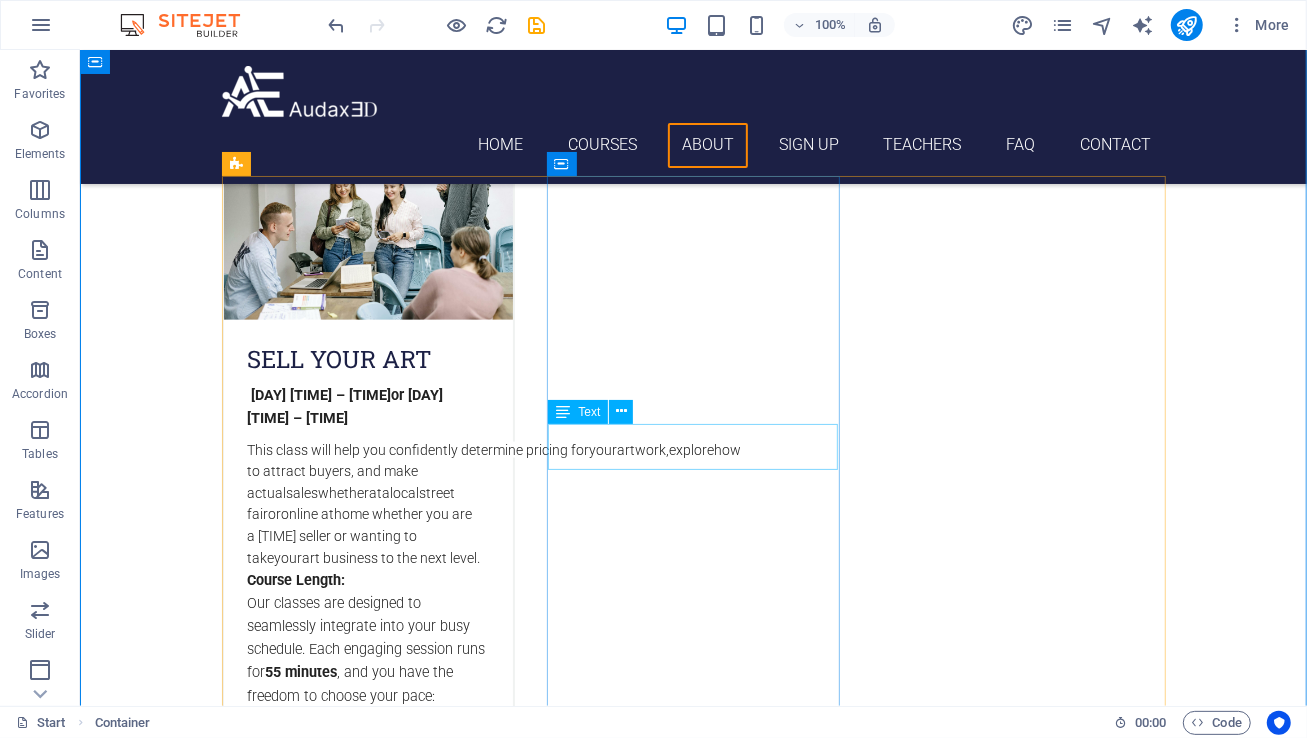 click on "[DAY] [TIME] – [TIME]   or   [DAY] [TIME] – [TIME]" at bounding box center (693, 1687) 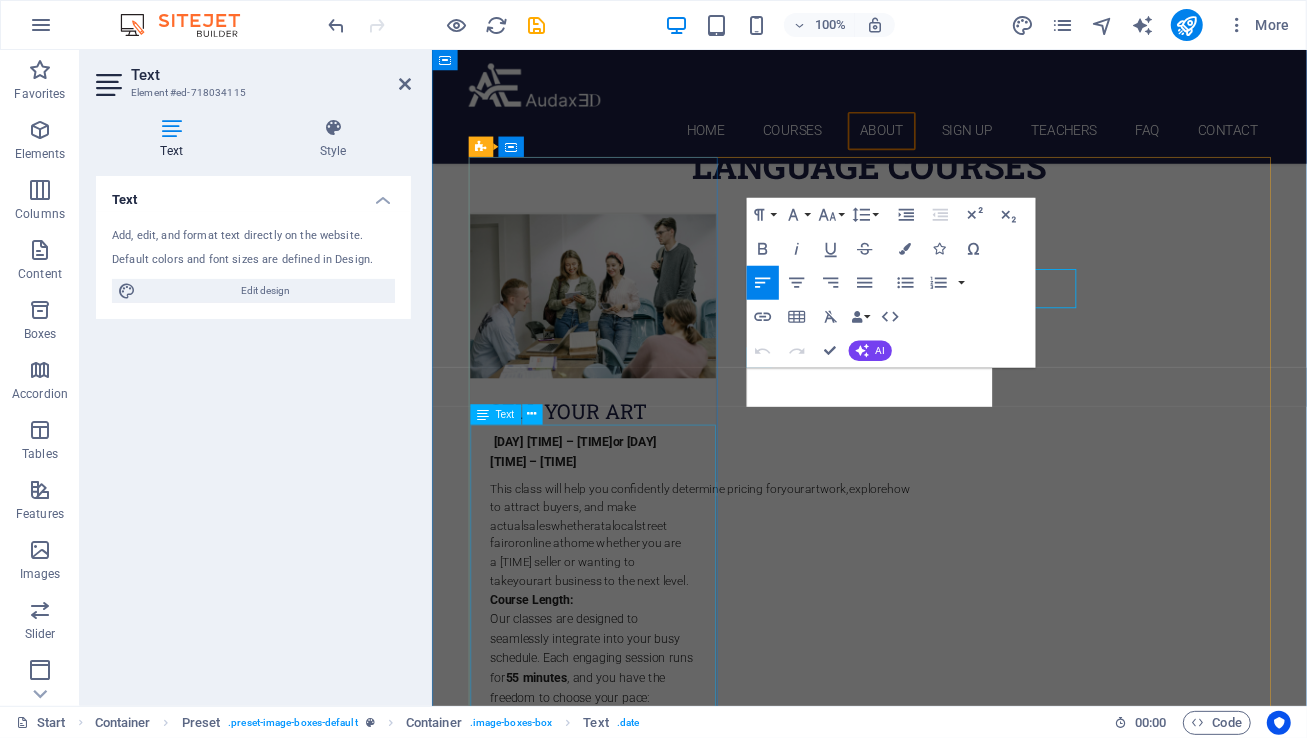 scroll, scrollTop: 1658, scrollLeft: 0, axis: vertical 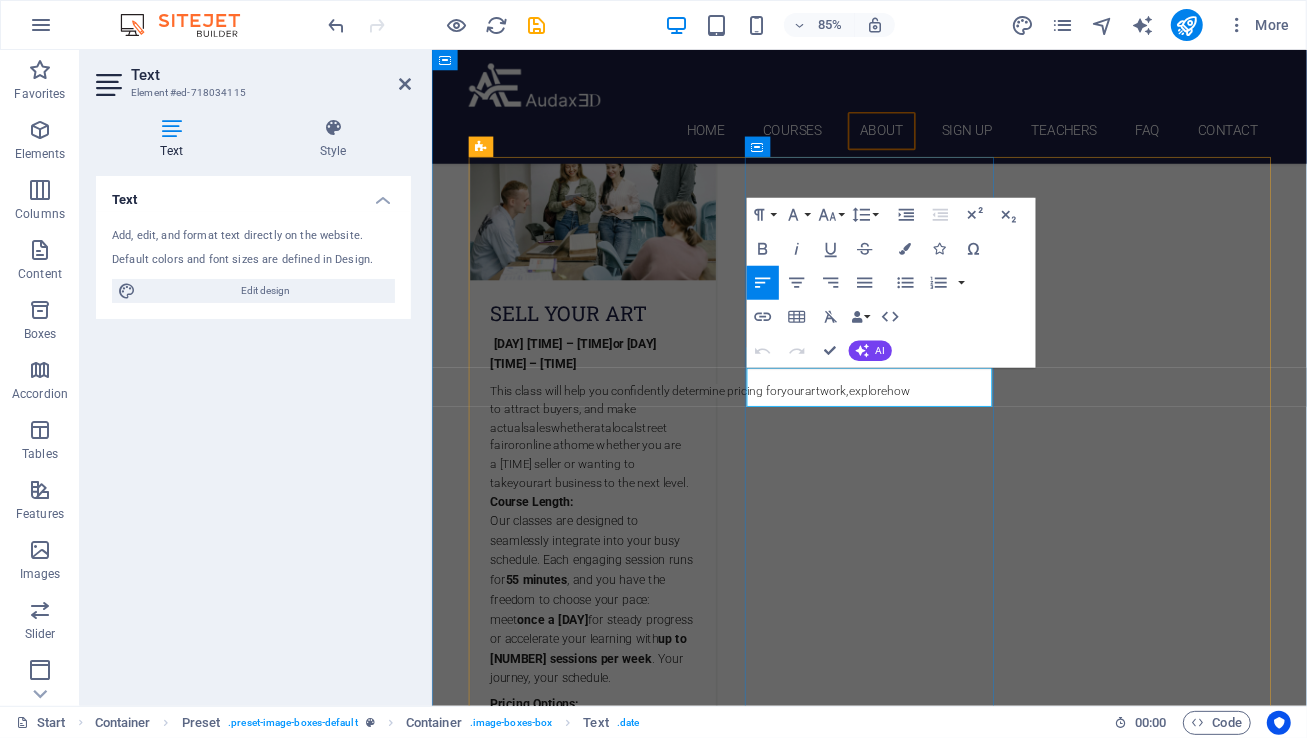 click 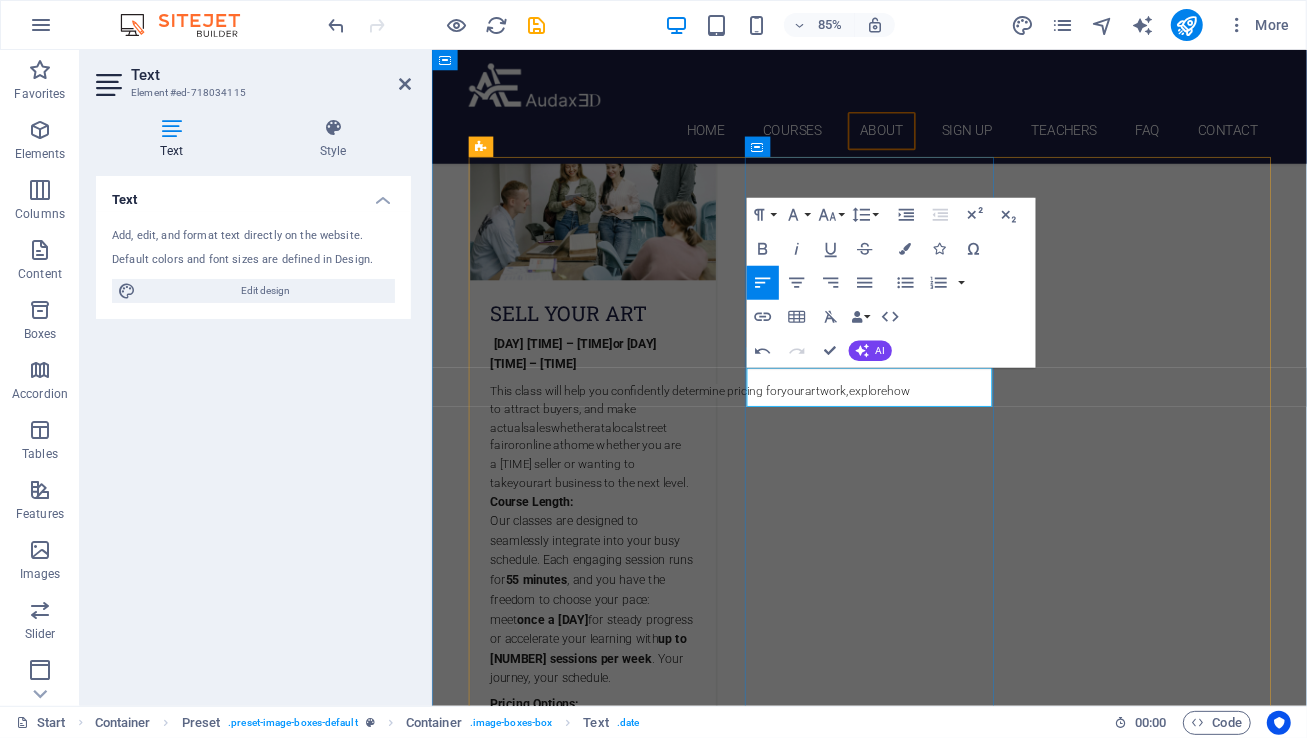 click on "[DAY] [TIME] – [TIME]   or   [DAY] [TIME] – [TIME]" at bounding box center (946, 1688) 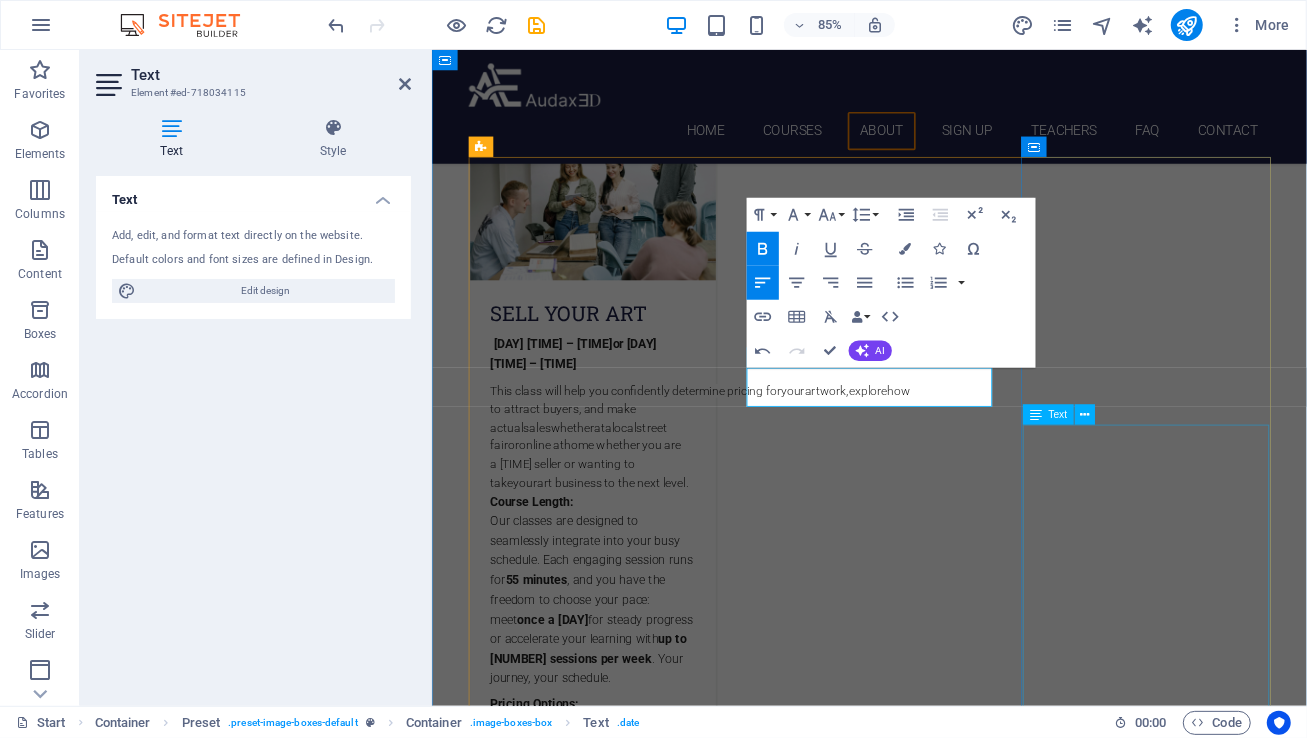 click on "Individual Class Price:  $[PRICE] per [TIME] session Monthly Class Package:  $[PRICE] total (Save $[PRICE] compared to individual pricing!)" at bounding box center (946, 2788) 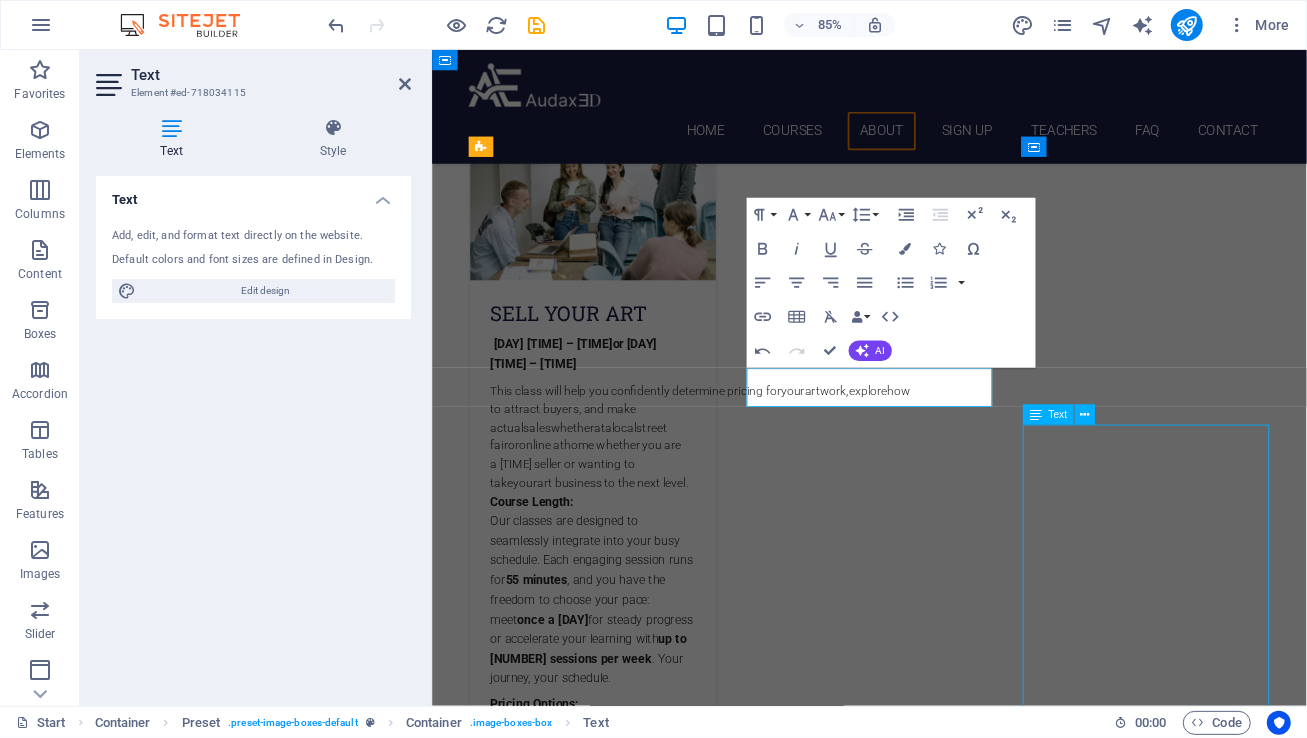 scroll, scrollTop: 1543, scrollLeft: 0, axis: vertical 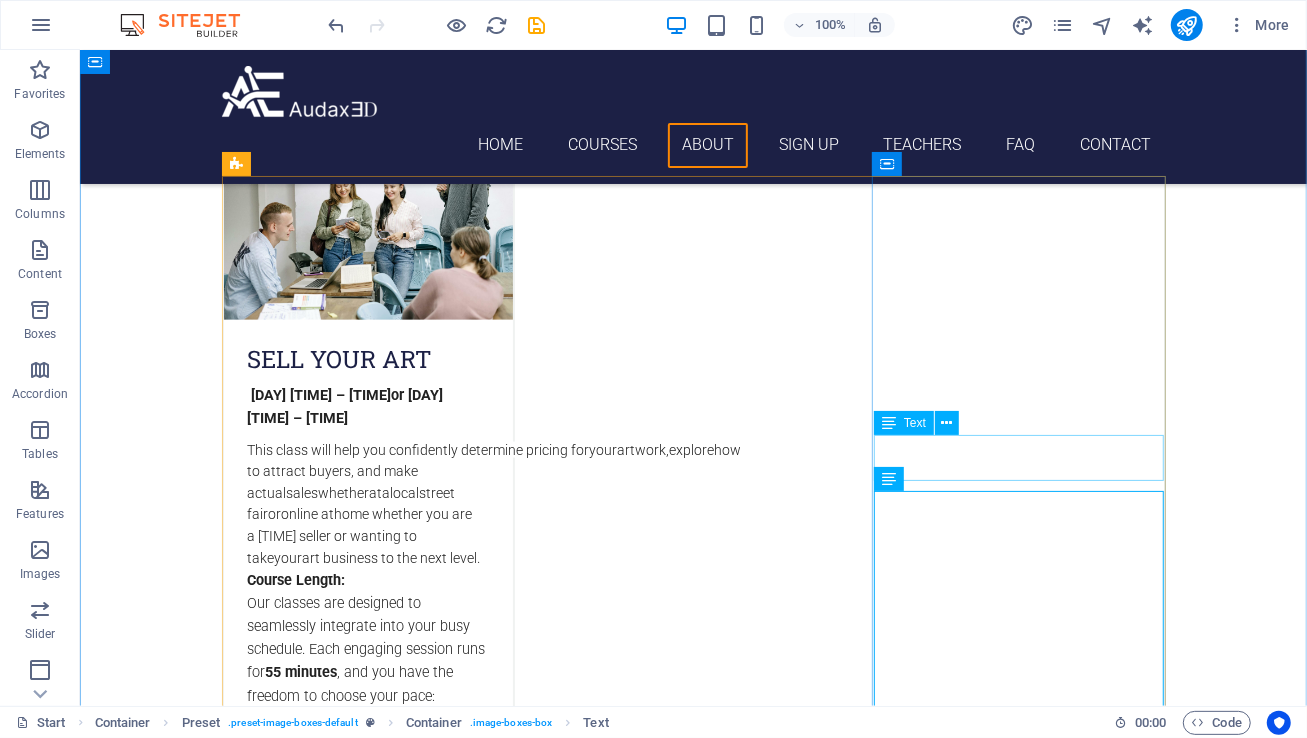 click on "[DAY] [TIME] – [TIME]  or    [DAY] [TIME] – [TIME]" at bounding box center (693, 2646) 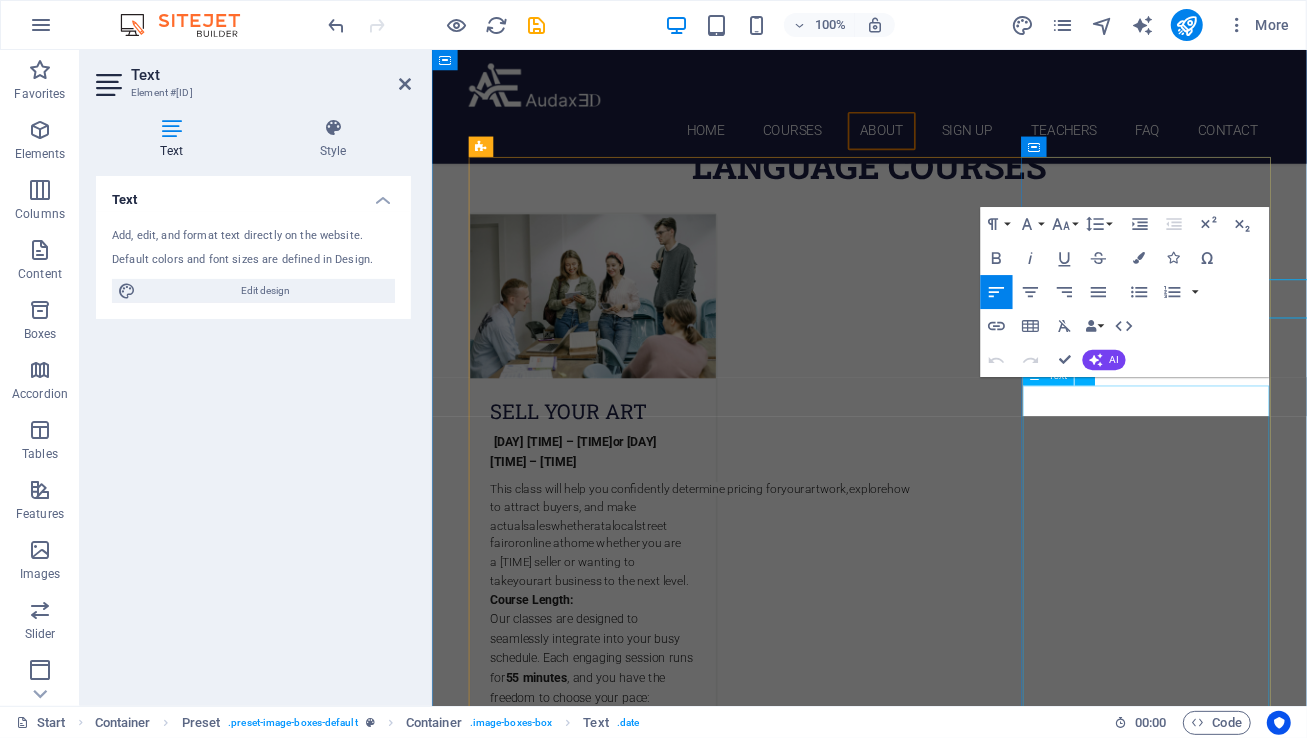 scroll, scrollTop: 1658, scrollLeft: 0, axis: vertical 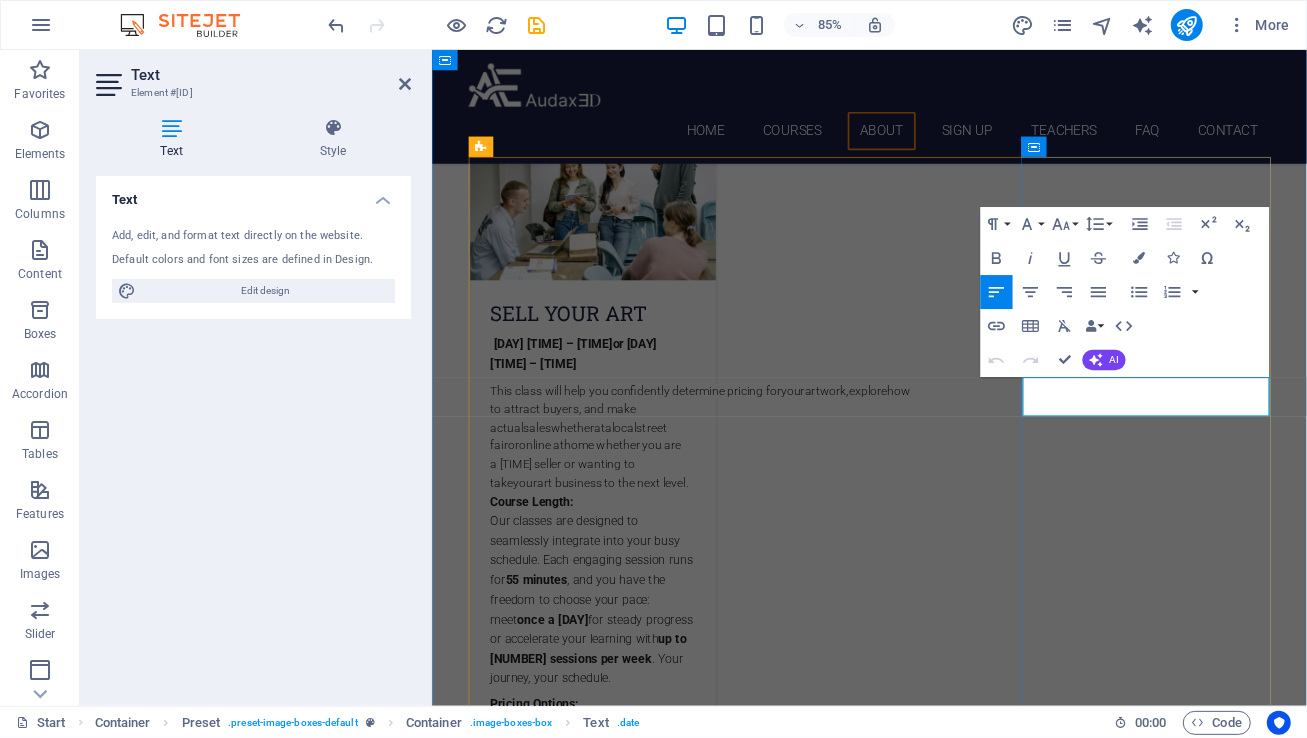 click on "[DAY] [TIME] – [TIME]  or    [DAY] [TIME] – [TIME]" at bounding box center [946, 2647] 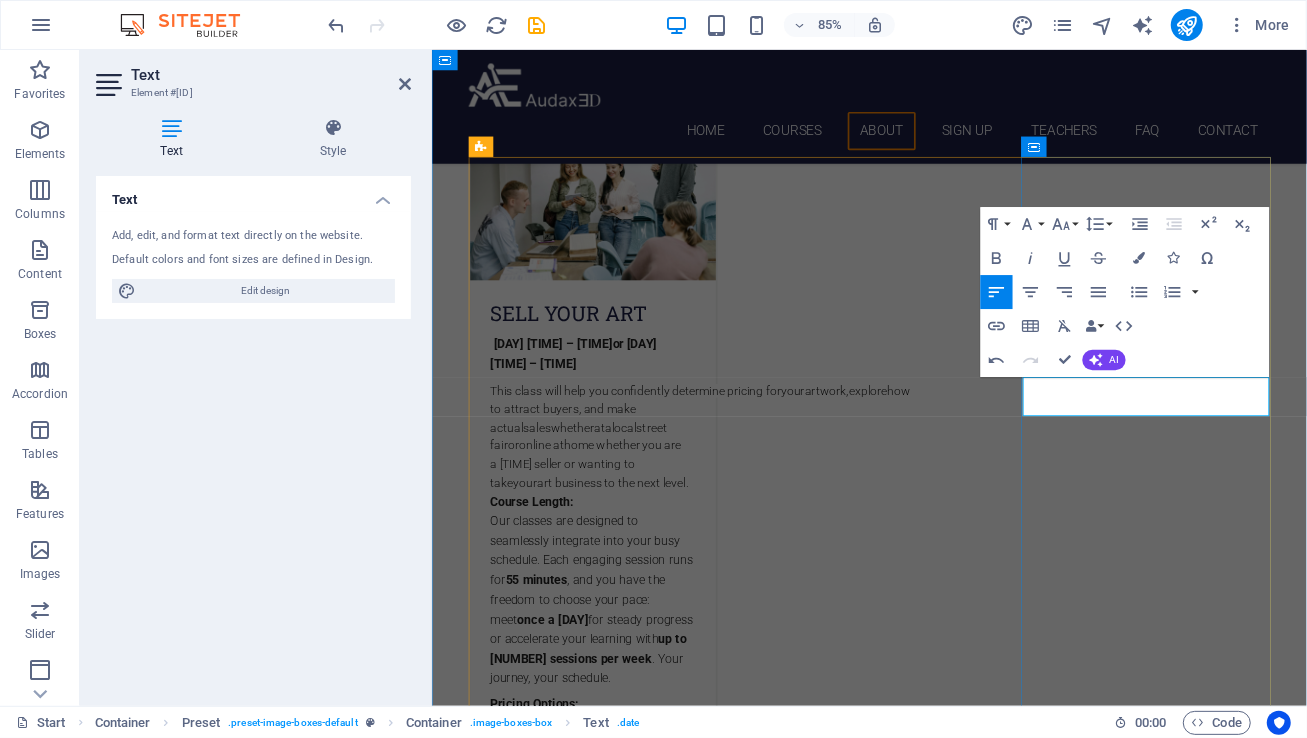 click at bounding box center [500, 2647] 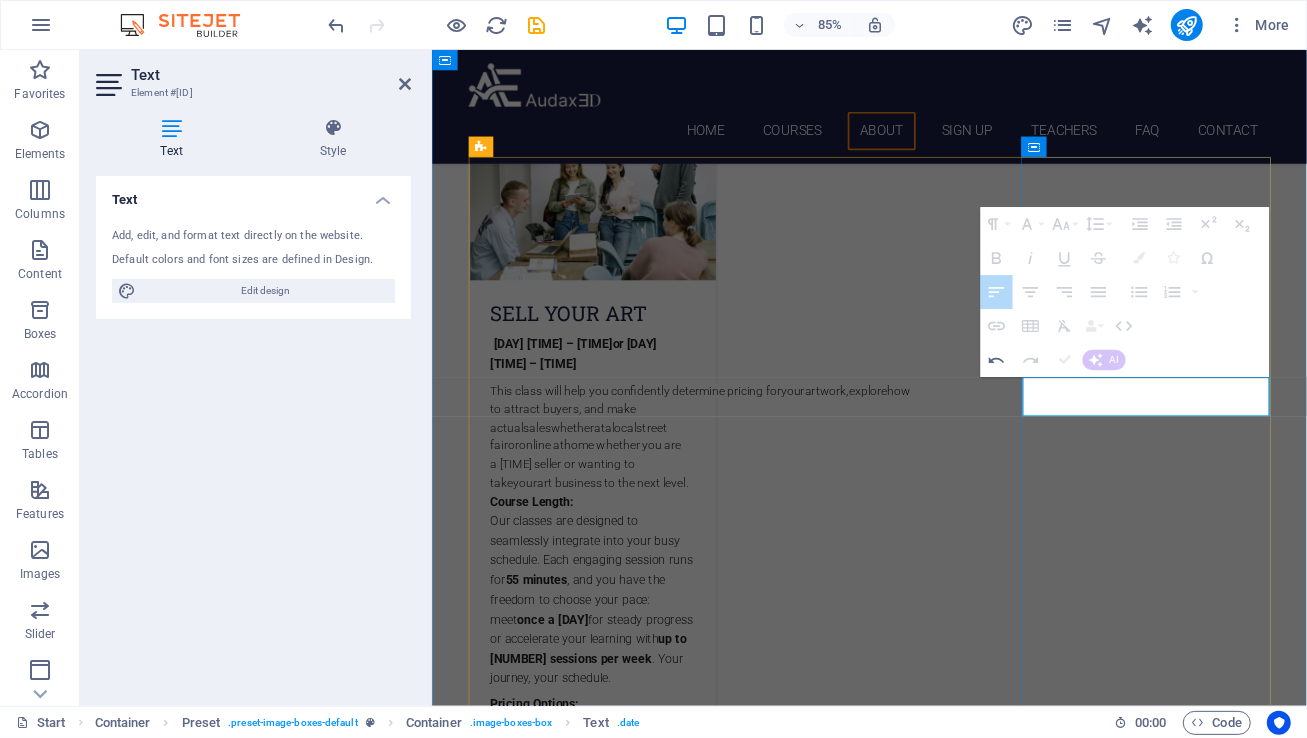 click on "[DAY] [TIME] – [TIME]" at bounding box center [570, 2647] 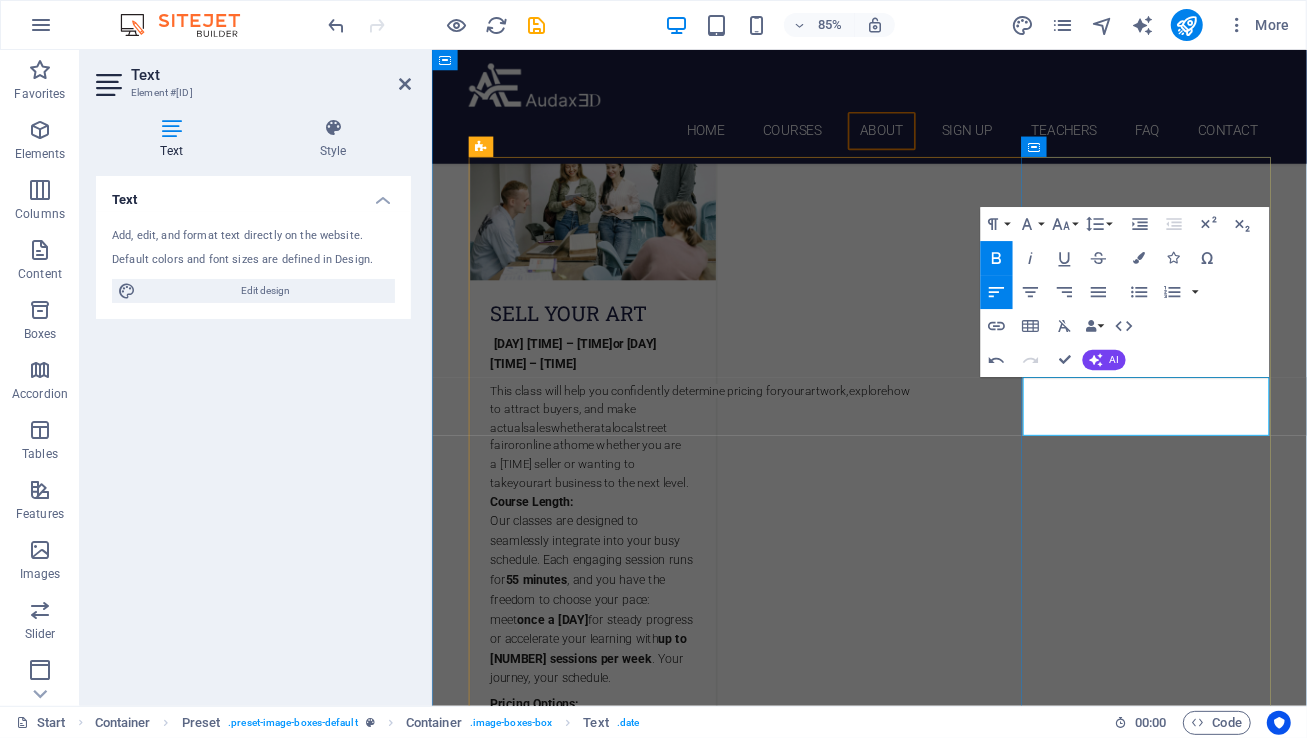 type 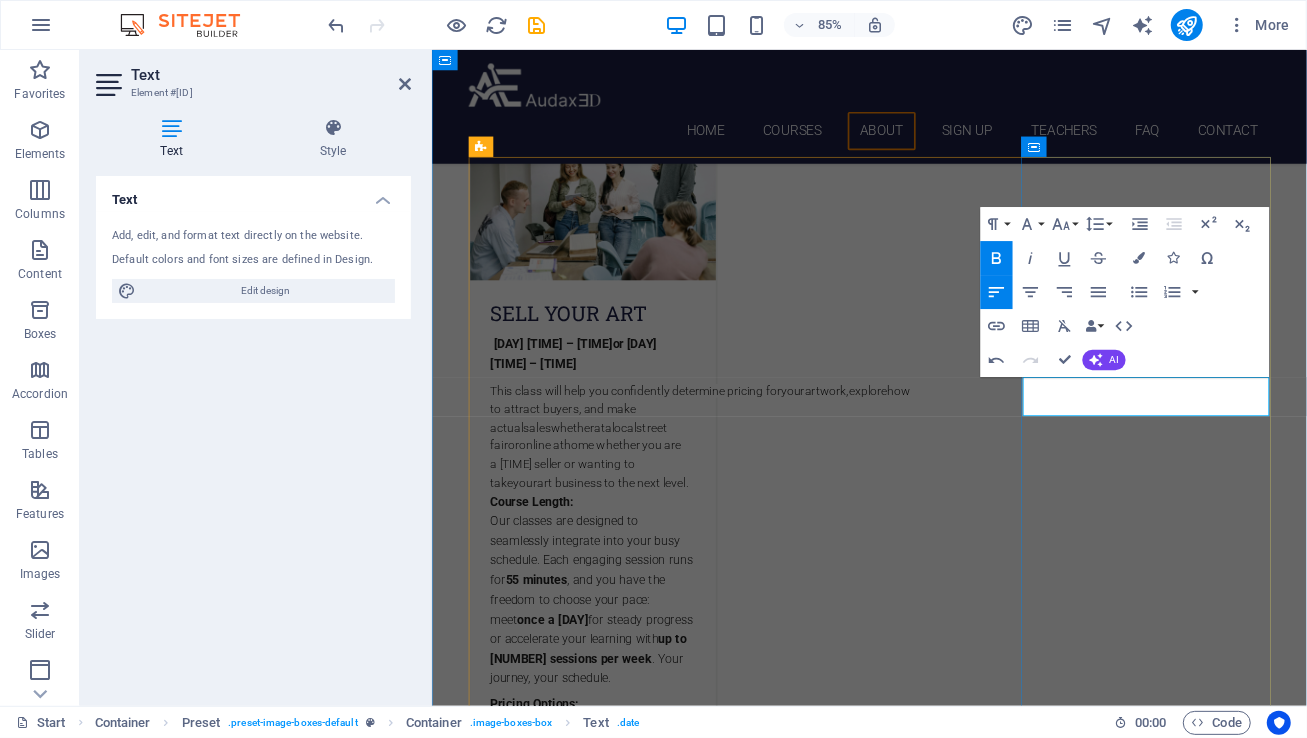 click on "[DAY] [TIME] – [TIME]      [DAY] [TIME] – [TIME]" at bounding box center [946, 2647] 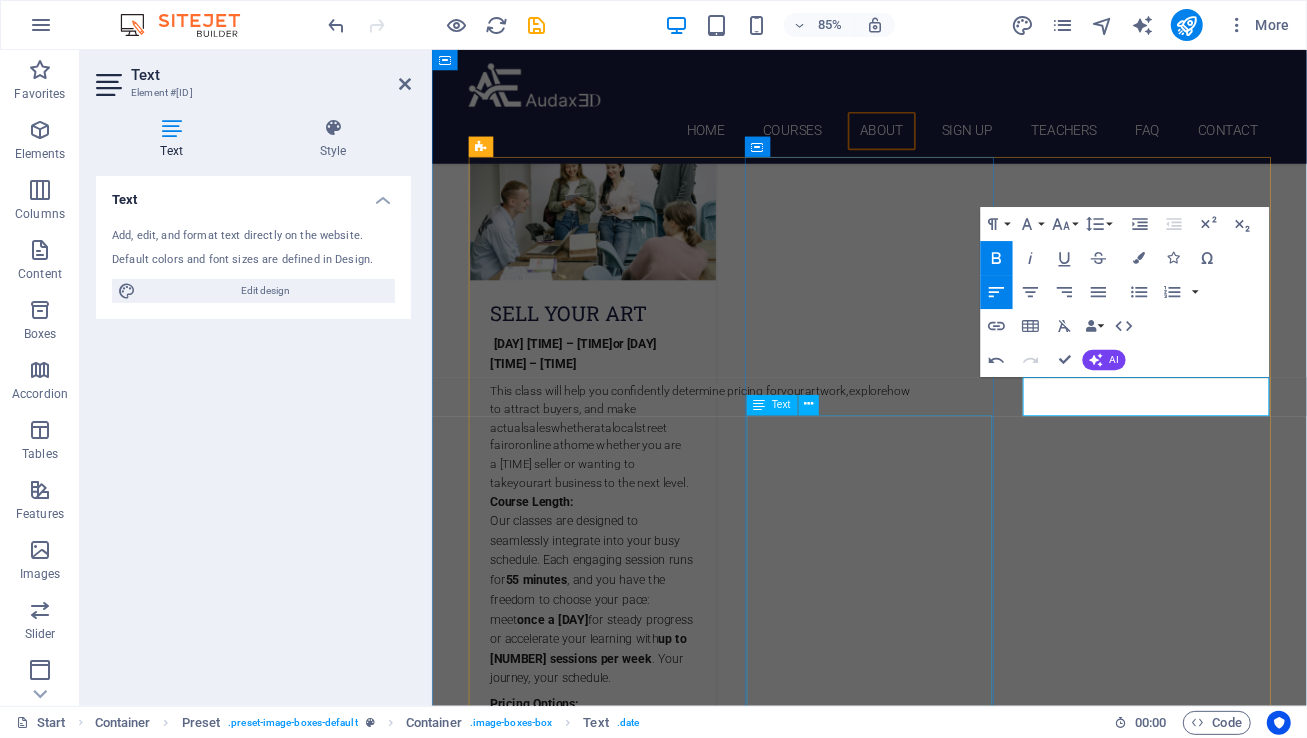 click on "Individual Class Price:  $[PRICE] per [TIME] session Monthly Class Package:  $[PRICE] total (Save $[PRICE] compared to individual pricing!)" at bounding box center (946, 1818) 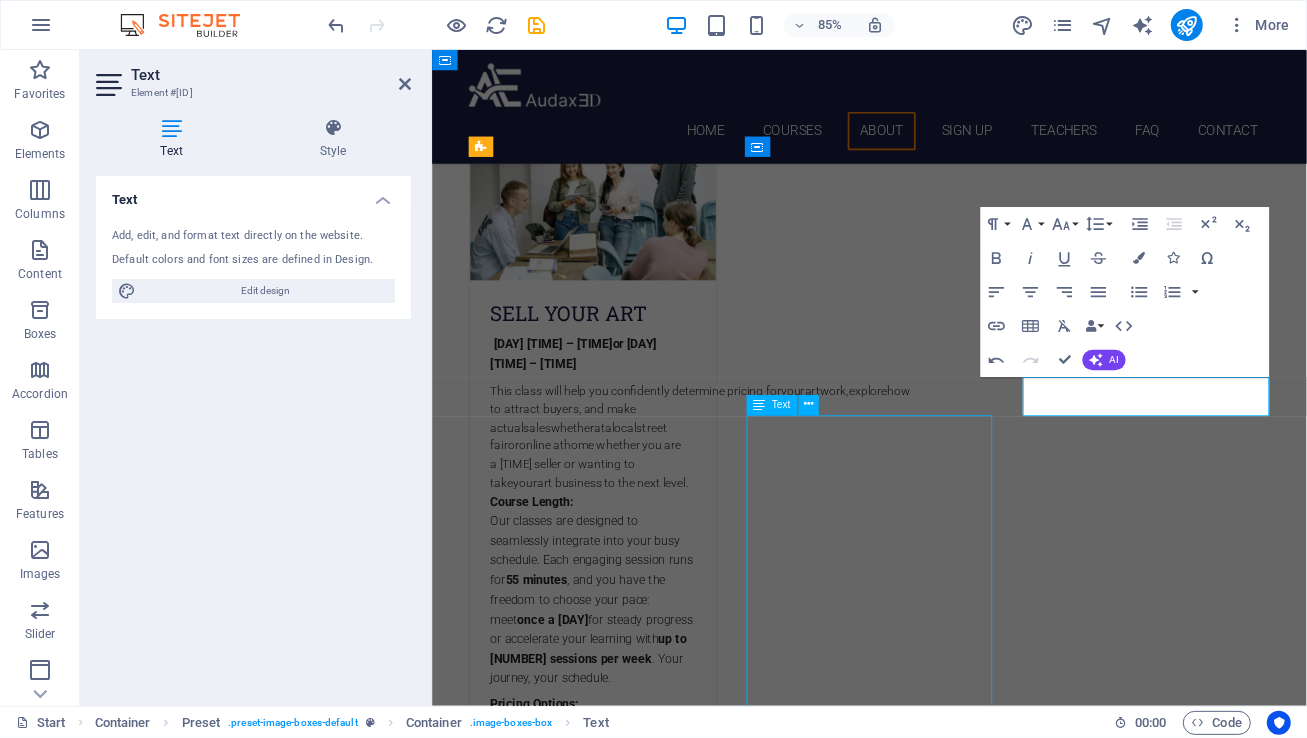 scroll, scrollTop: 1543, scrollLeft: 0, axis: vertical 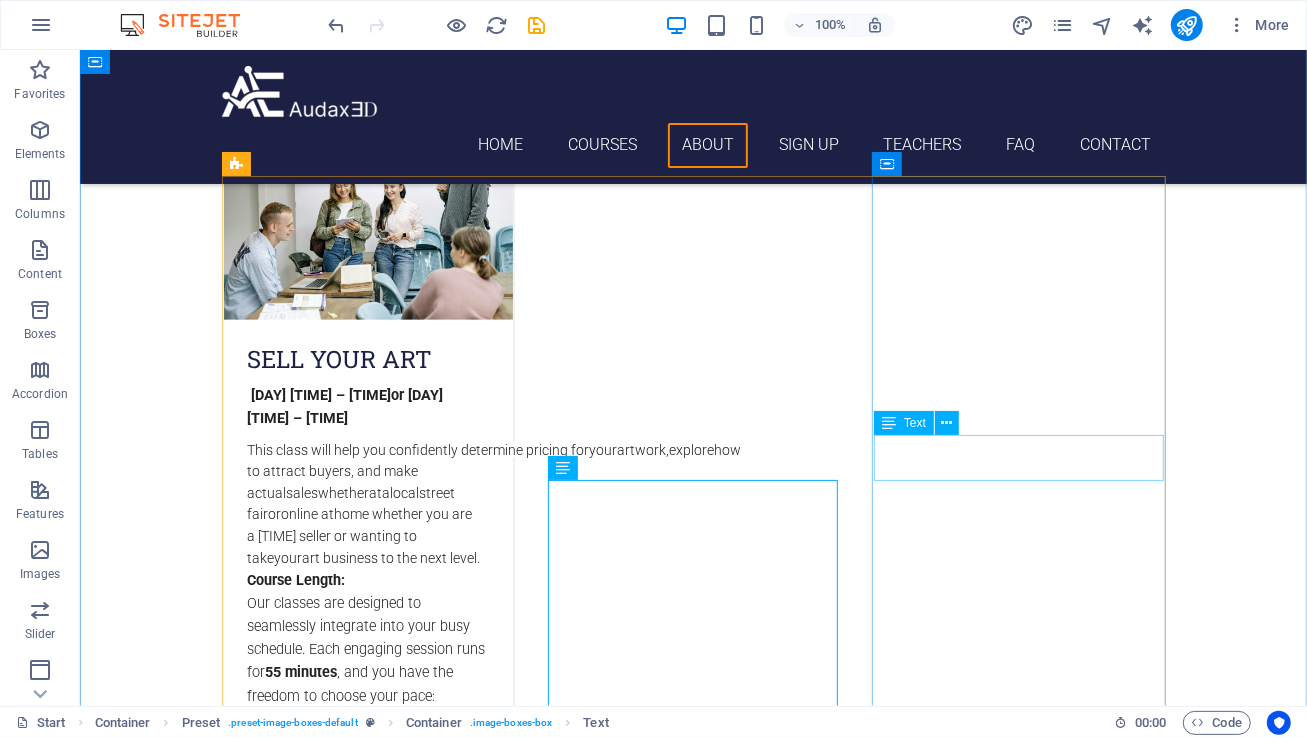click at bounding box center [408, 2646] 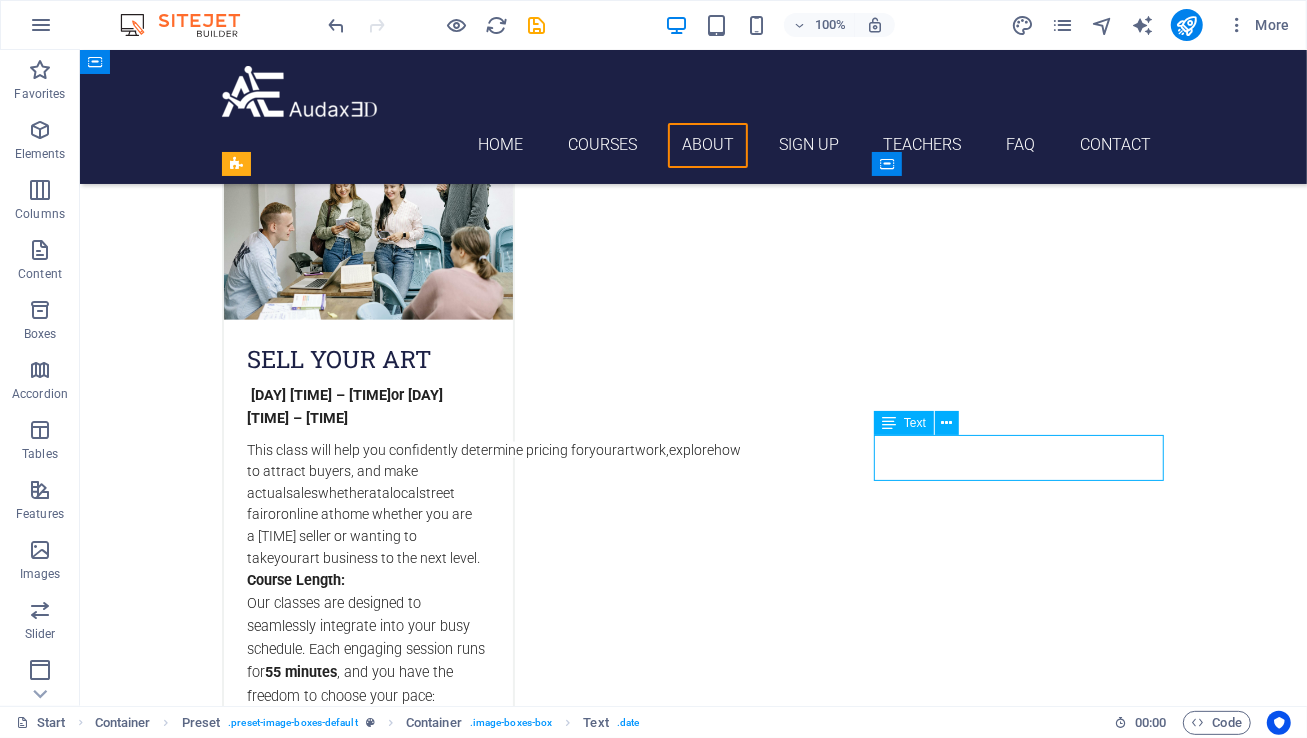 click at bounding box center (408, 2646) 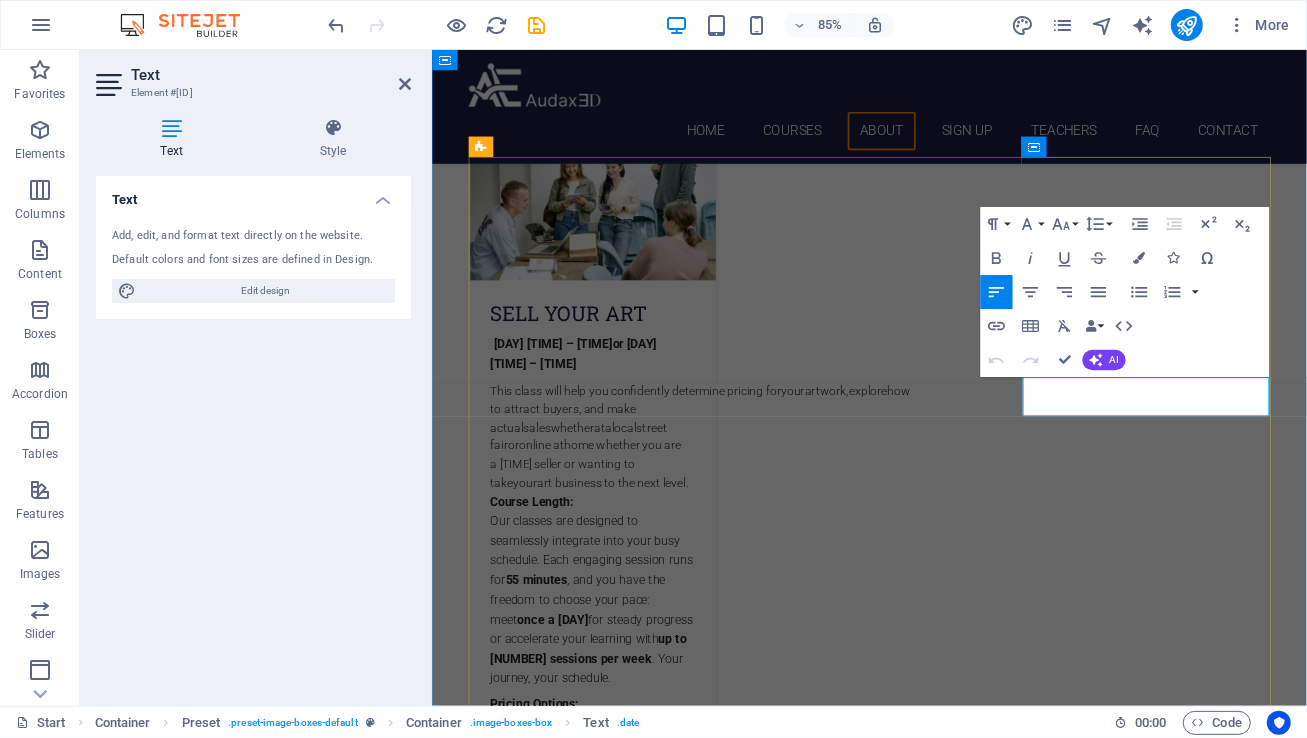 click on "[DAY] [TIME] – [TIME] or" at bounding box center (578, 2647) 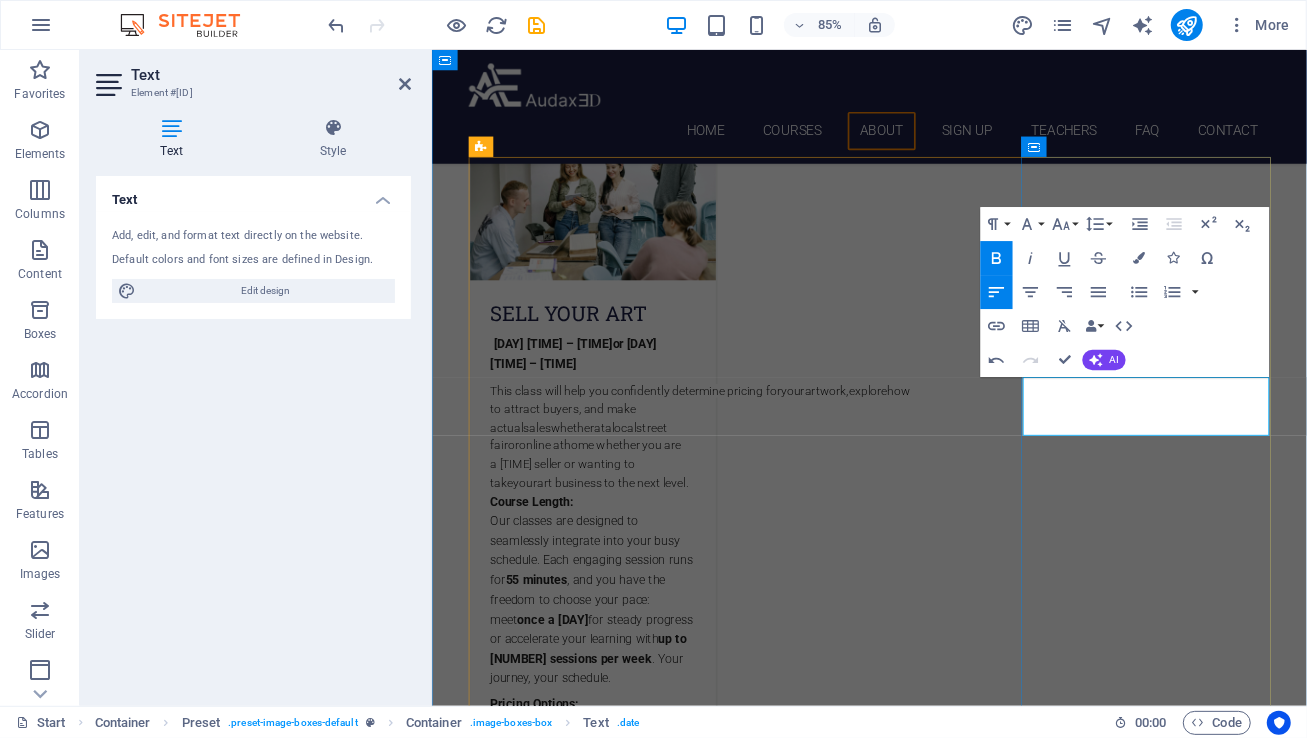 click on "[DAY] [TIME] – [TIME]" at bounding box center (570, 2647) 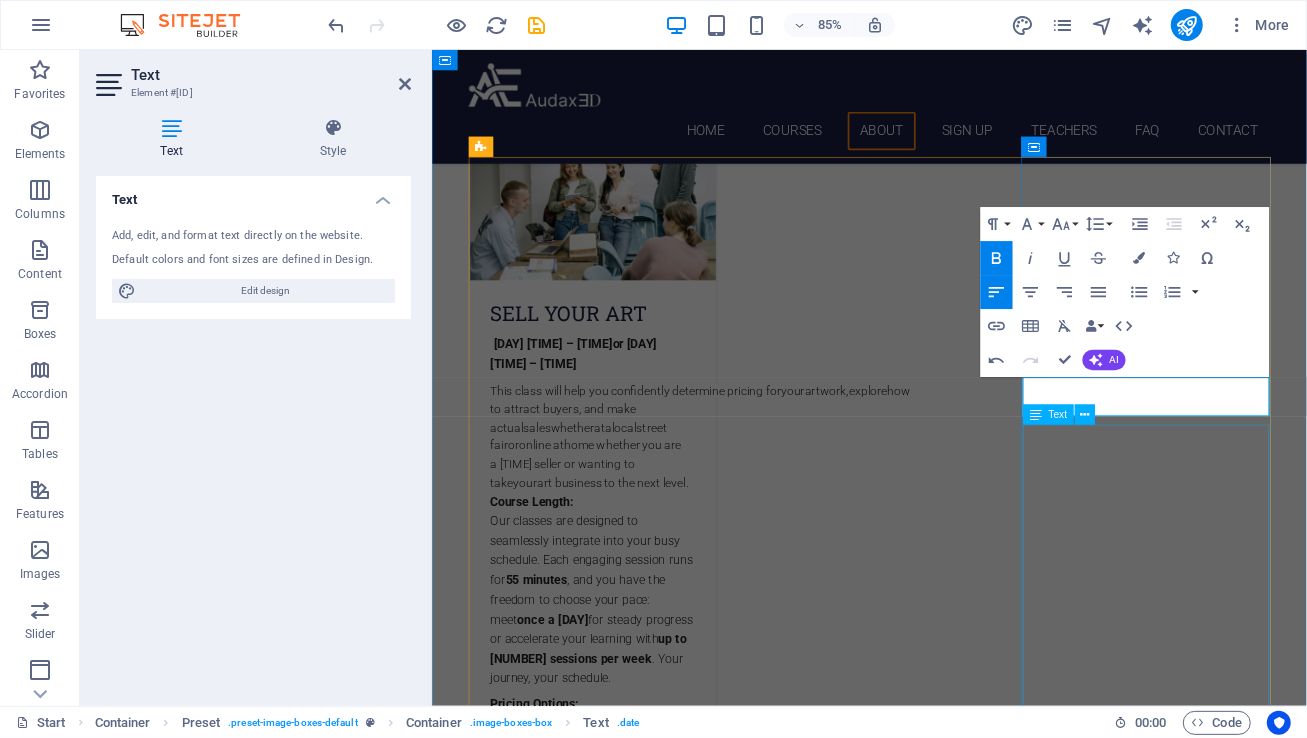 click on "Individual Class Price:  $[PRICE] per [TIME] session Monthly Class Package:  $[PRICE] total (Save $[PRICE] compared to individual pricing!)" at bounding box center (946, 2788) 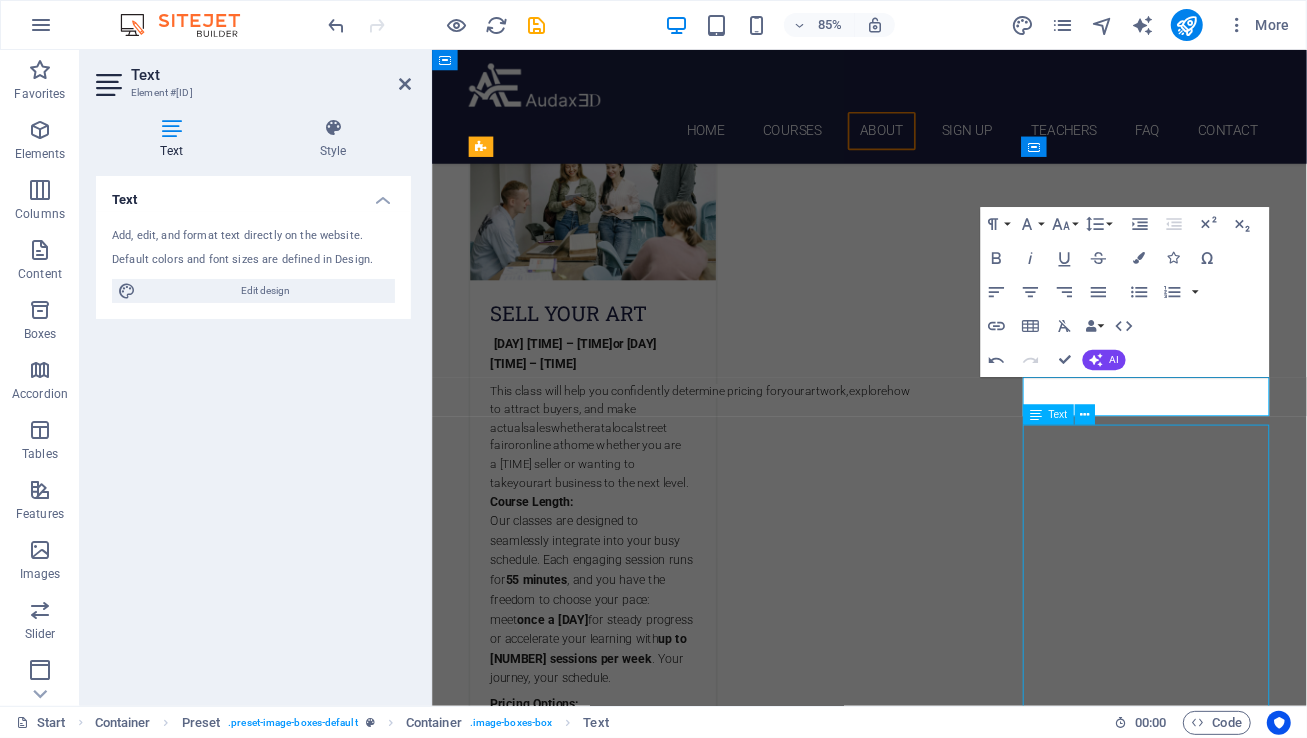 scroll, scrollTop: 1543, scrollLeft: 0, axis: vertical 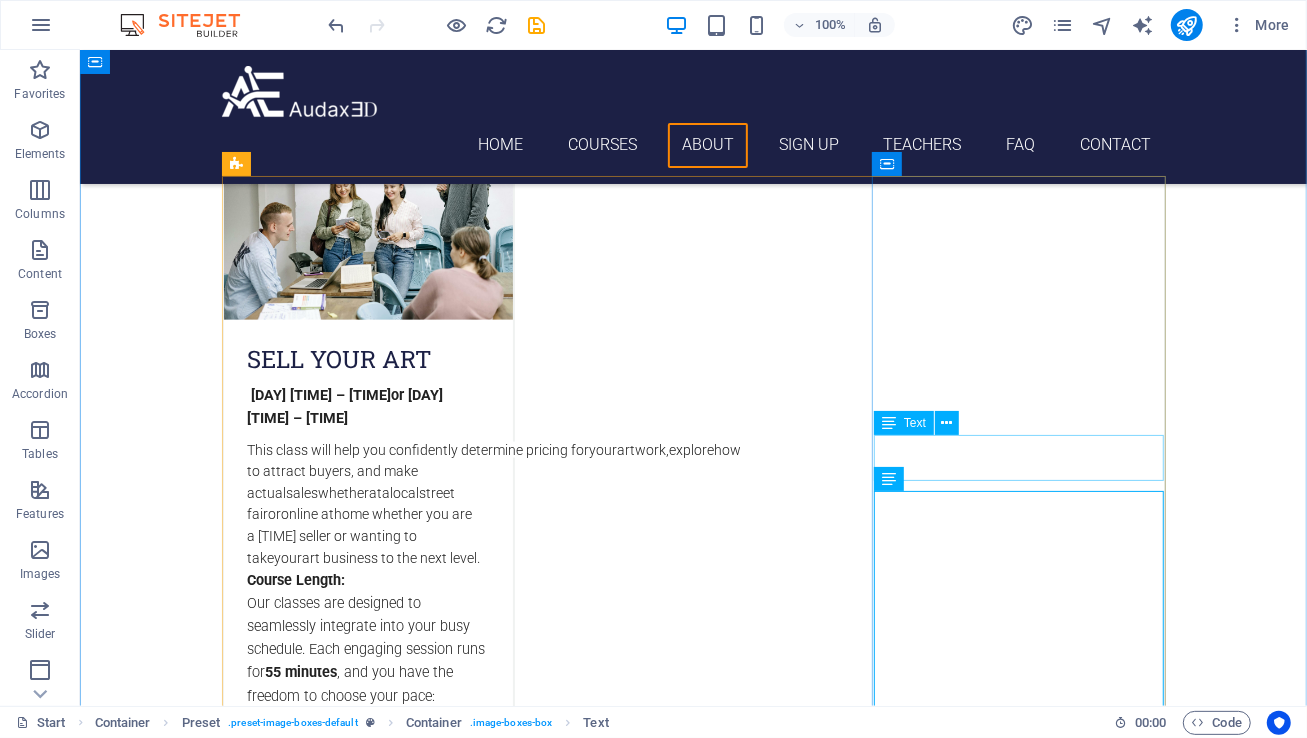 click on "[DAY] [TIME] – [TIME]  or     [DAY] [TIME] – [TIME]" at bounding box center [693, 2646] 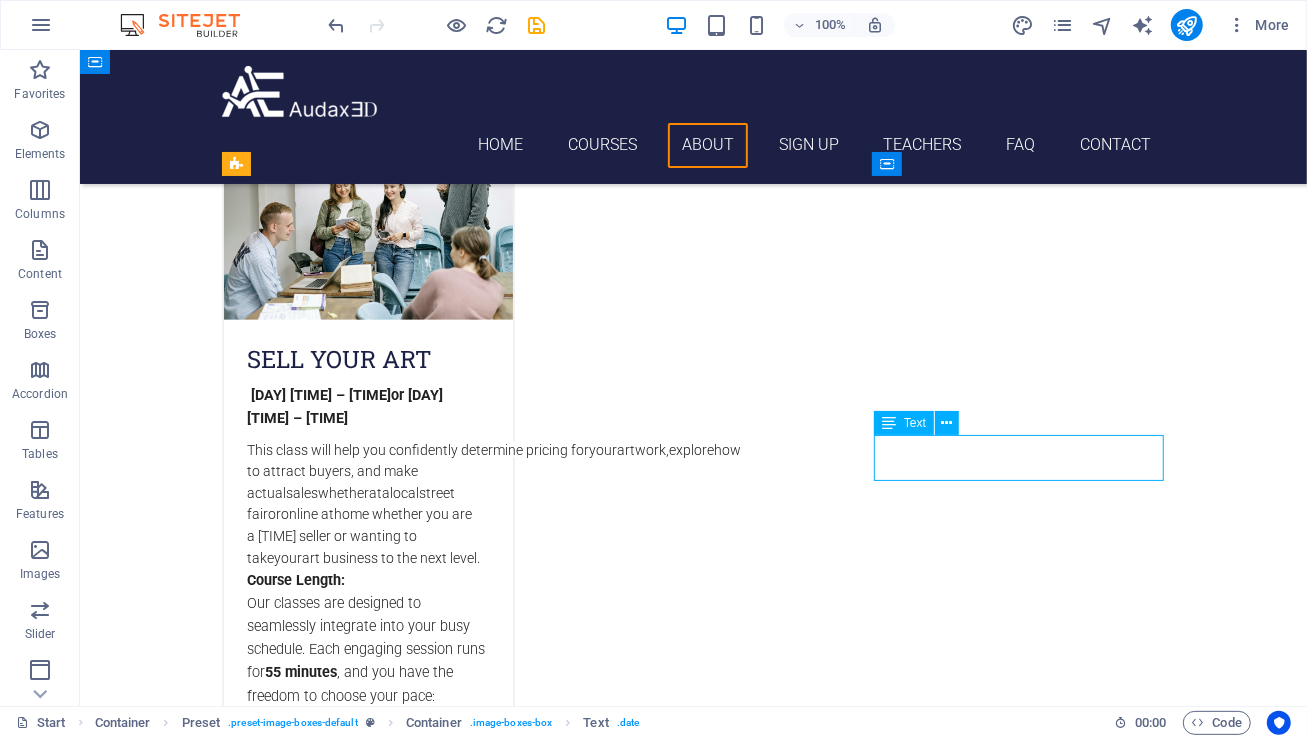 click on "[DAY] [TIME] – [TIME]  or     [DAY] [TIME] – [TIME]" at bounding box center (693, 2646) 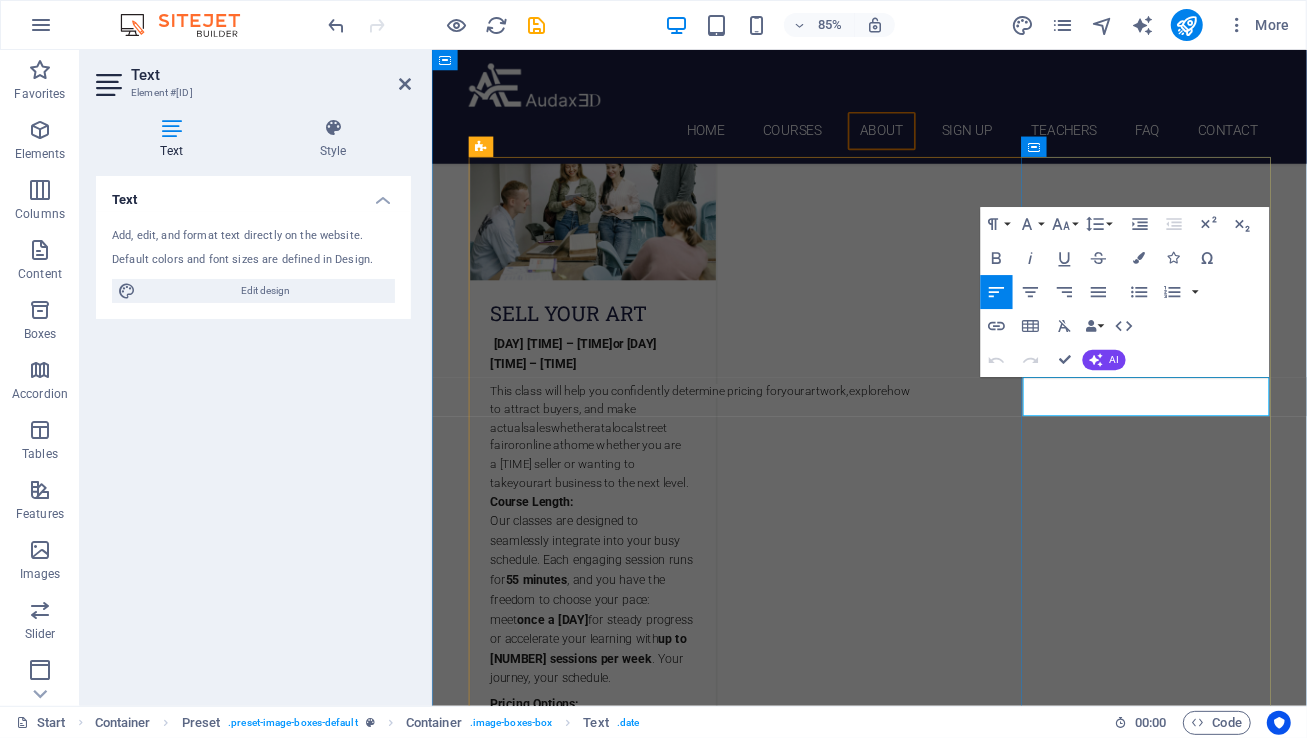 click on "[DAY] [TIME] – [TIME]" at bounding box center [570, 2647] 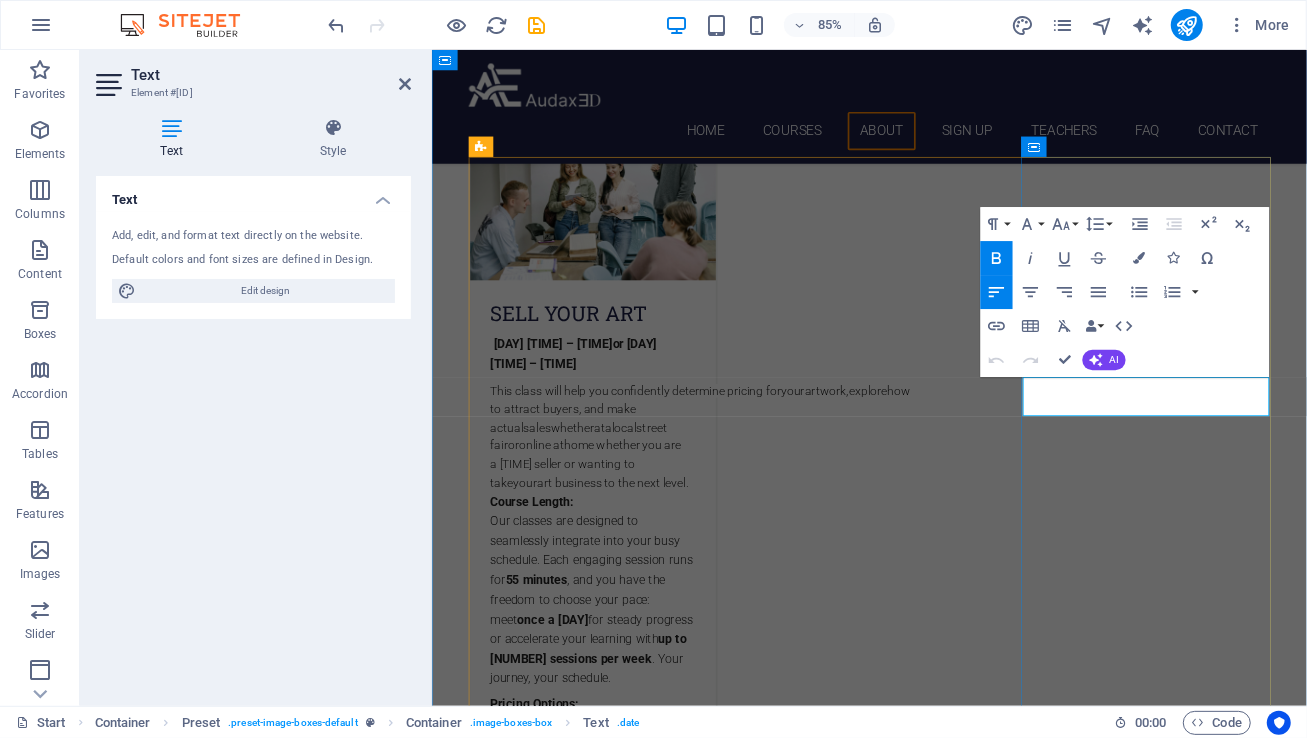 type 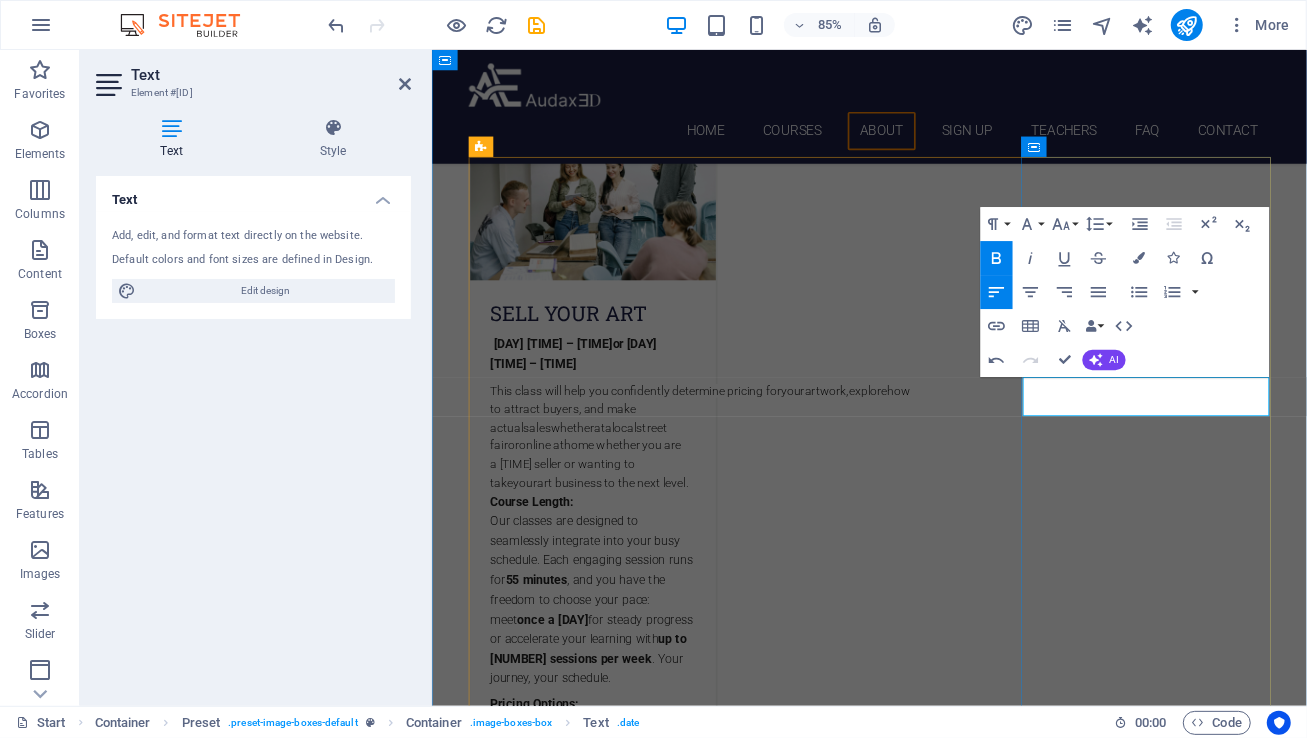 click on "[DAY] [TIME] – [TIME]" at bounding box center [581, 2647] 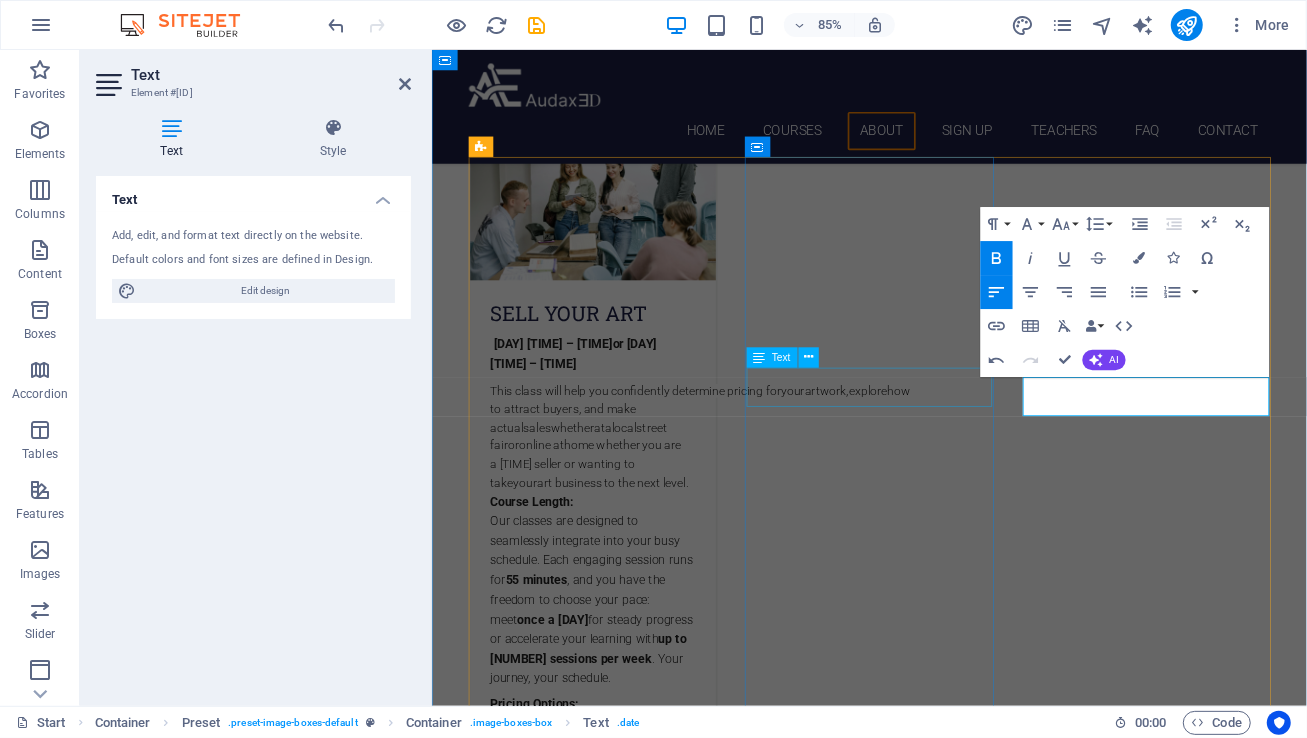 click on "[DAY] [TIME] – [TIME]   or   [DAY] [TIME] – [TIME]" at bounding box center [946, 1688] 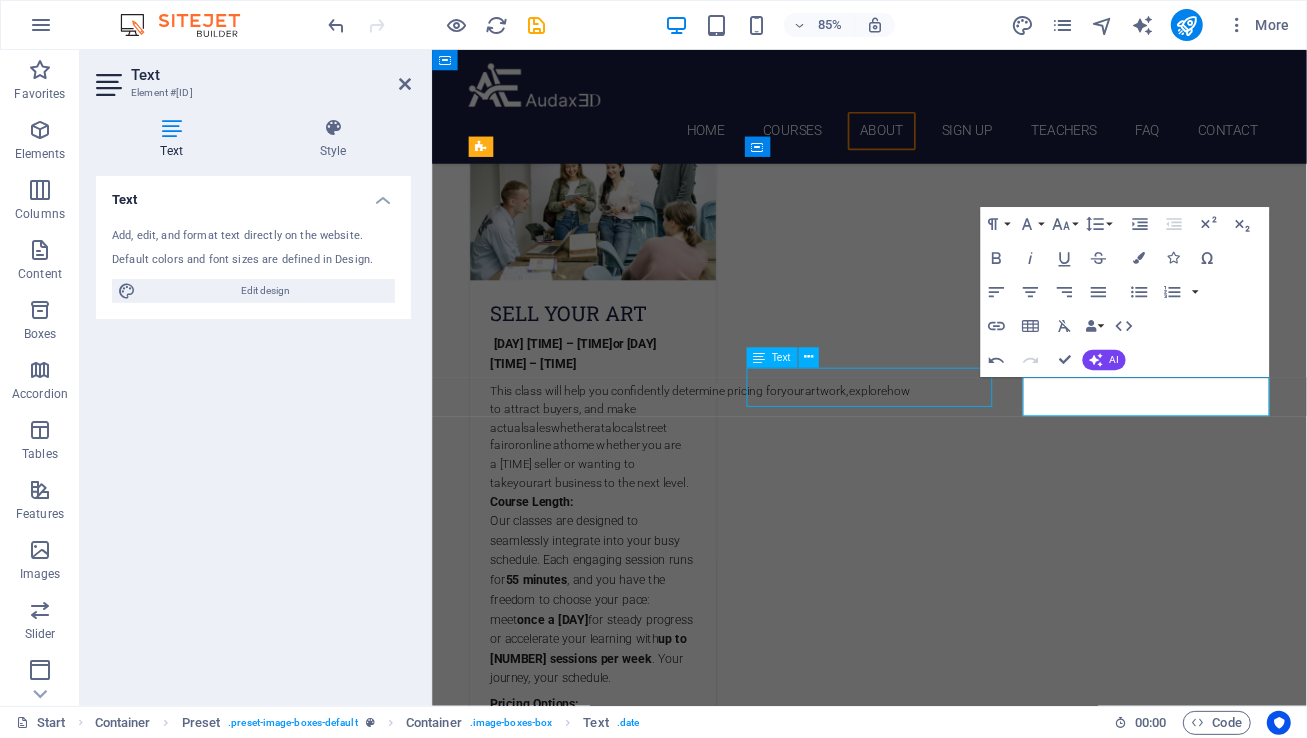scroll, scrollTop: 1543, scrollLeft: 0, axis: vertical 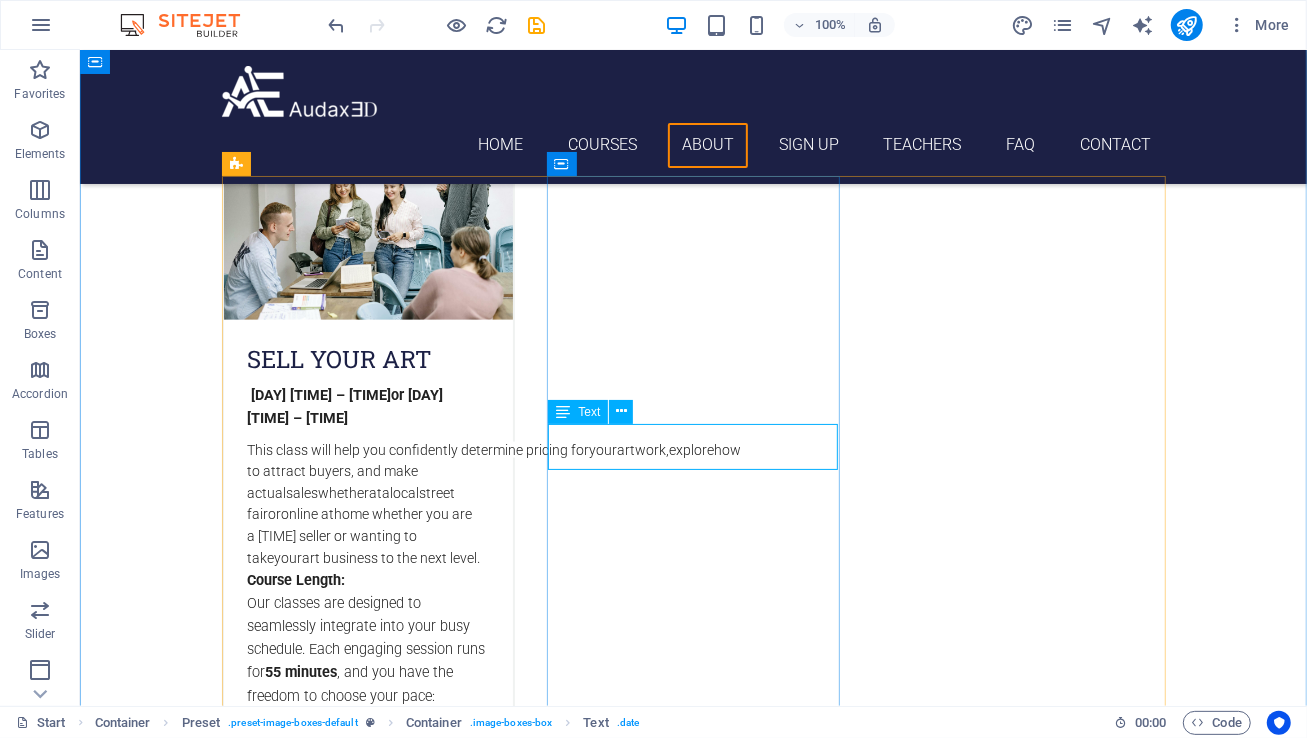 click on "[DAY] [TIME] – [TIME]   or   [DAY] [TIME] – [TIME]" at bounding box center (693, 1687) 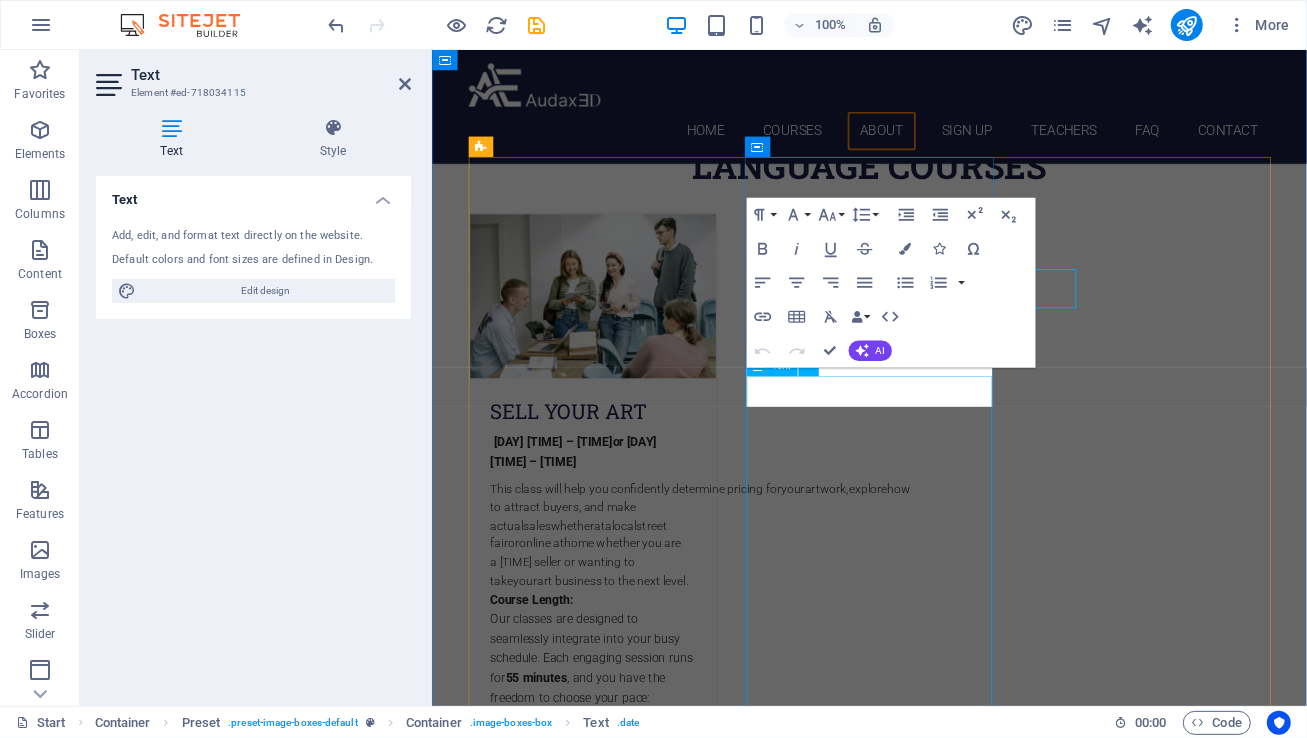 scroll, scrollTop: 1658, scrollLeft: 0, axis: vertical 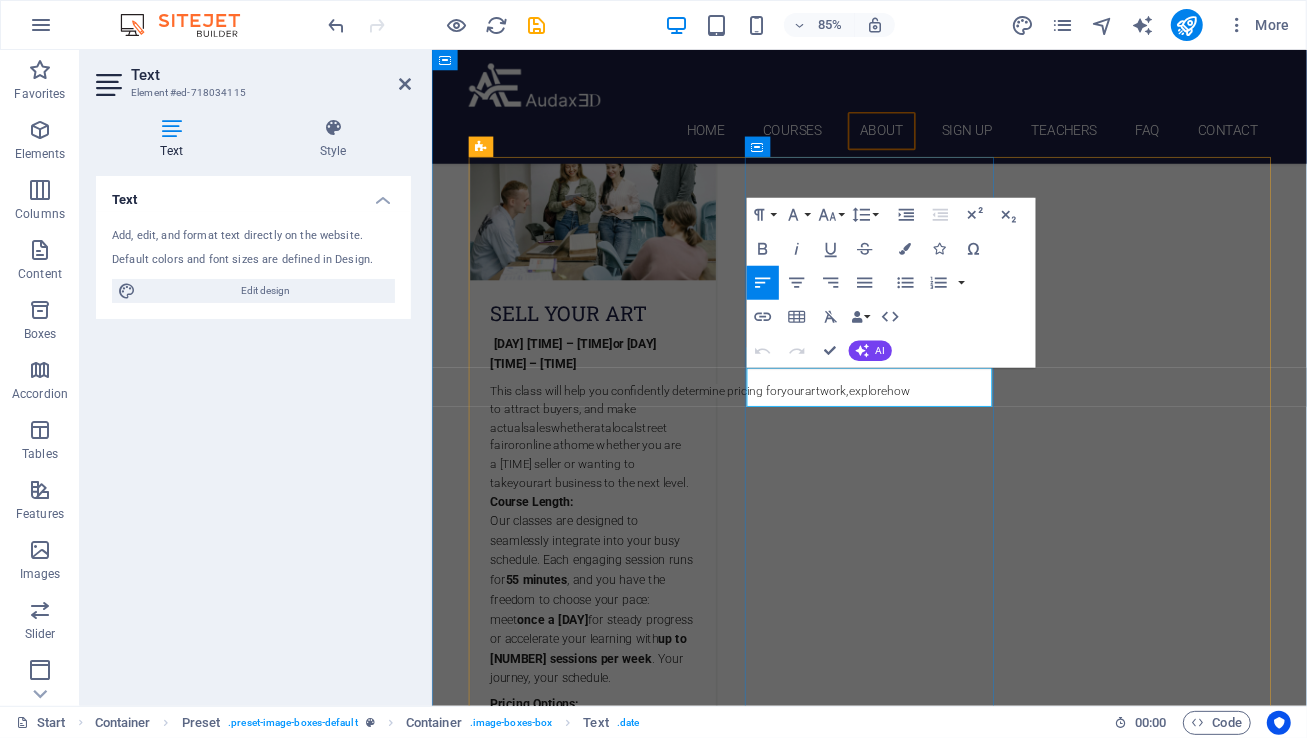 click on "[DAY] [TIME] – [TIME] or" at bounding box center [578, 1688] 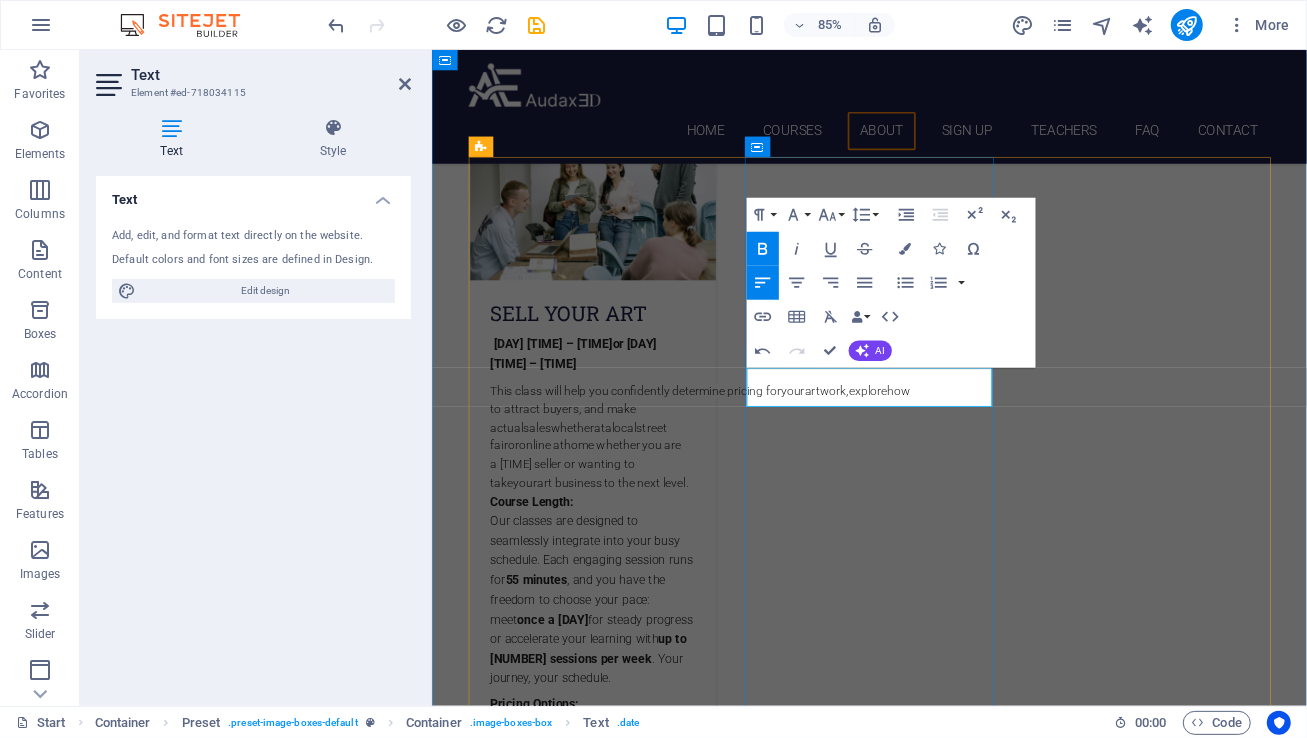 click on "[DAY] [TIME] – [TIME] or" at bounding box center [578, 1688] 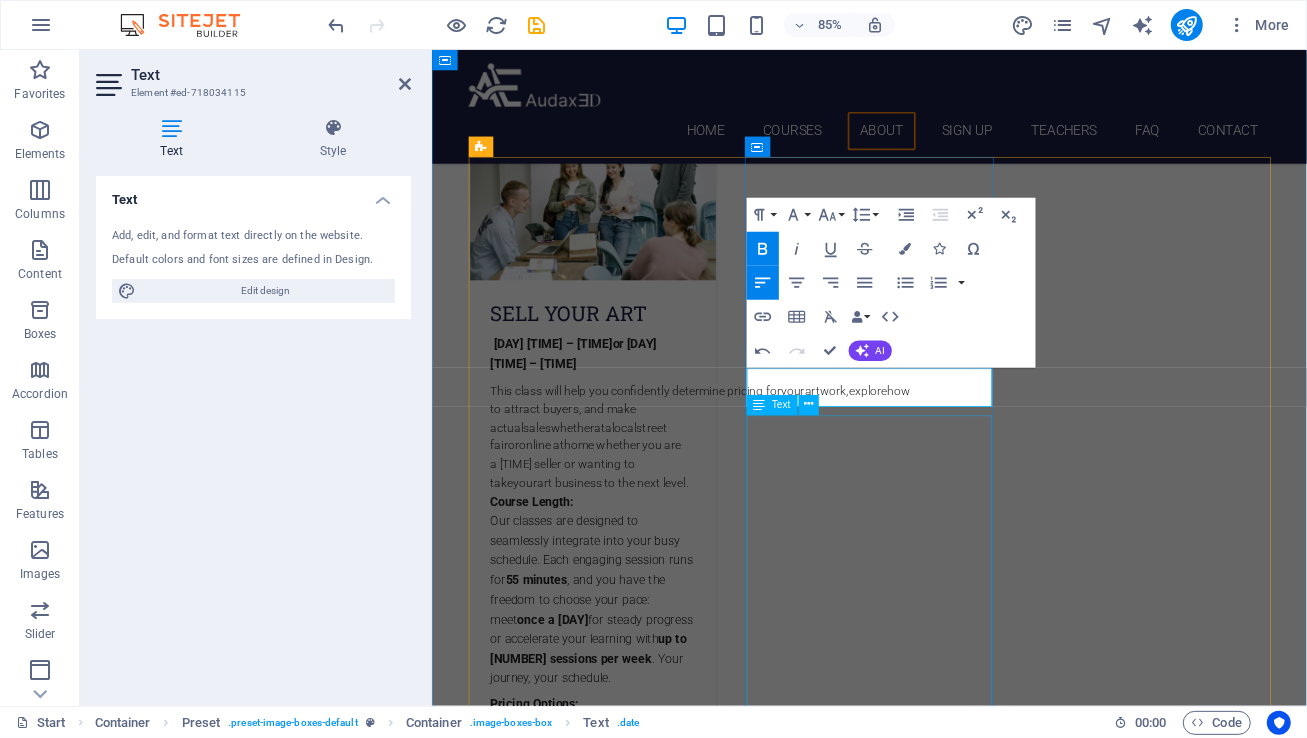 click on "Individual Class Price:  $[PRICE] per [TIME] session Monthly Class Package:  $[PRICE] total (Save $[PRICE] compared to individual pricing!)" at bounding box center (946, 1818) 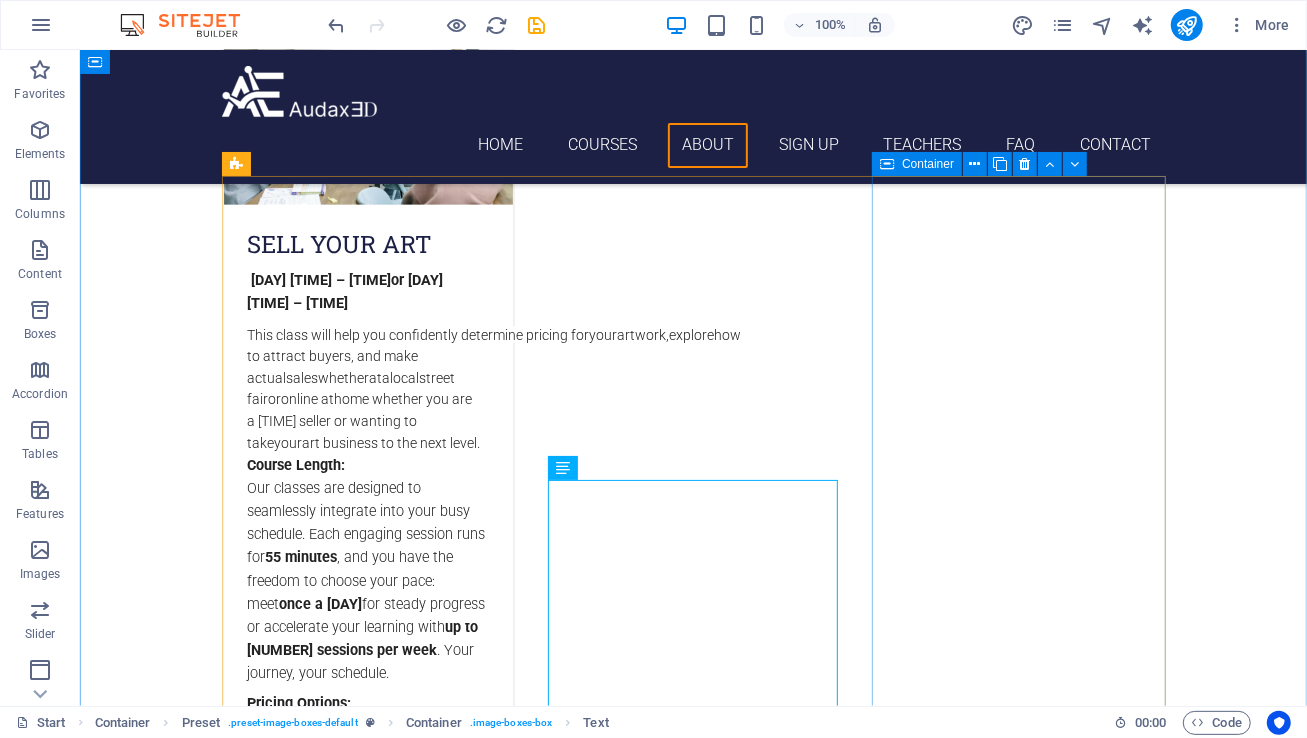 scroll, scrollTop: 1543, scrollLeft: 0, axis: vertical 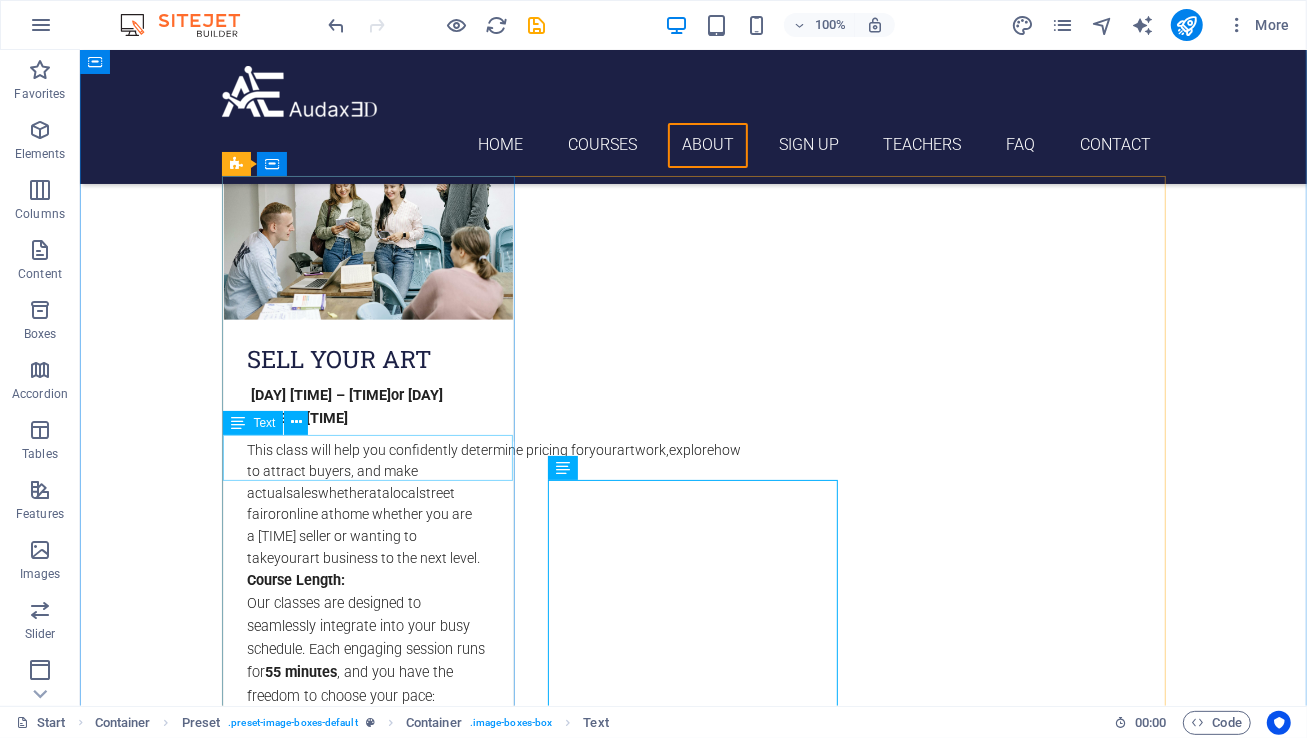 click on "[DAY] [TIME] – [TIME]  or    [DAY] [TIME] – [TIME]" at bounding box center [367, 406] 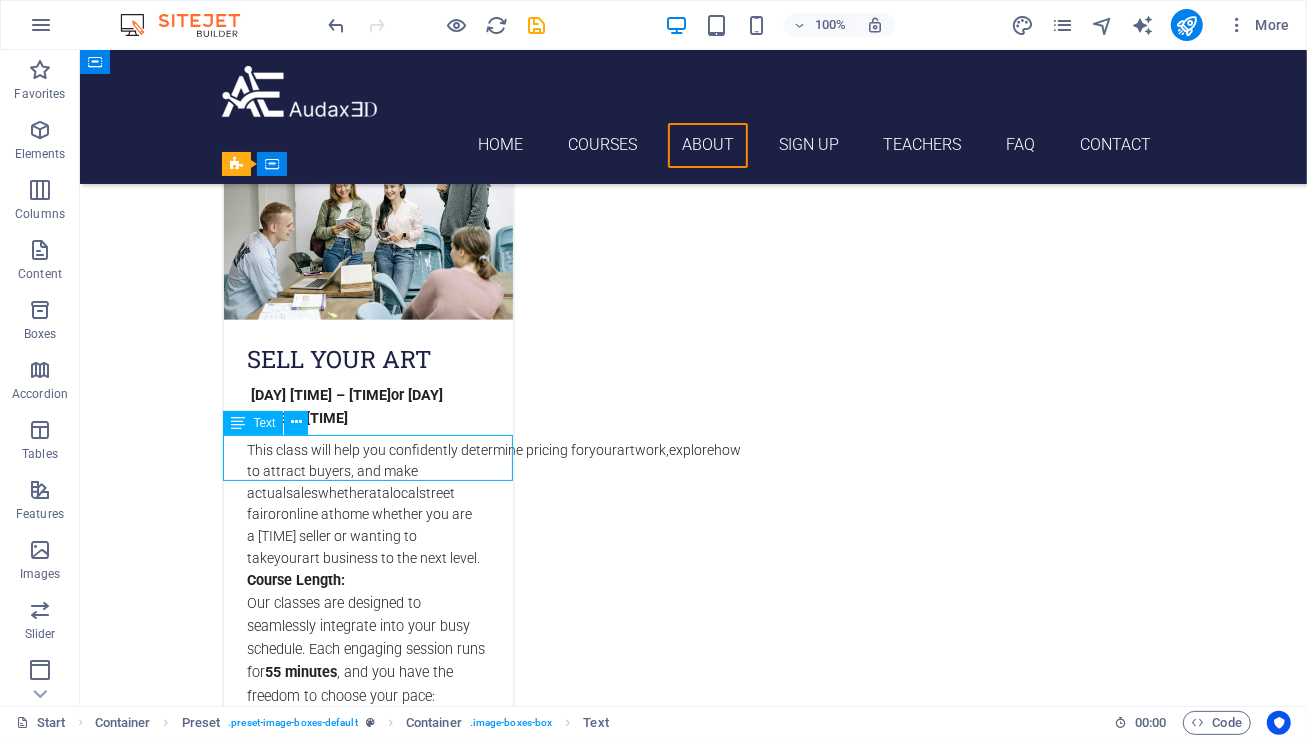 click on "[DAY] [TIME] – [TIME]  or    [DAY] [TIME] – [TIME]" at bounding box center (367, 406) 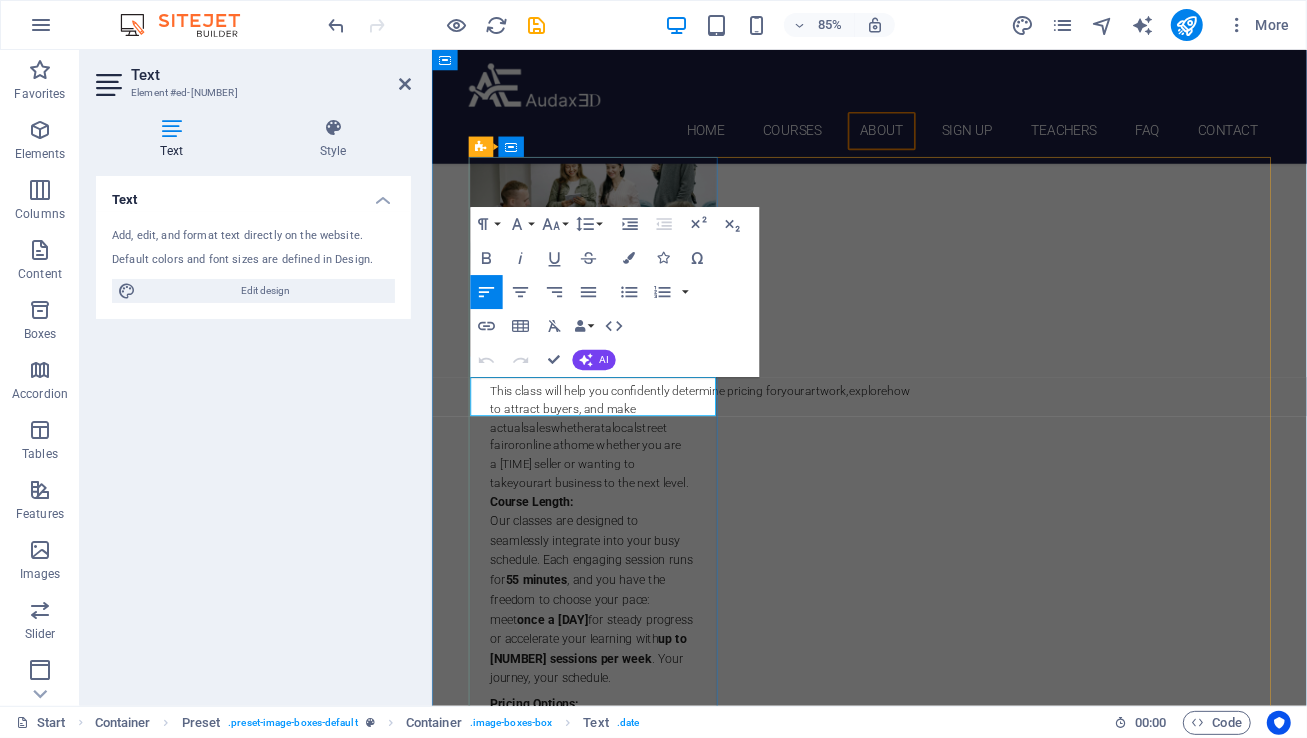 click on "[DAY] [TIME] – [TIME]" at bounding box center [574, 395] 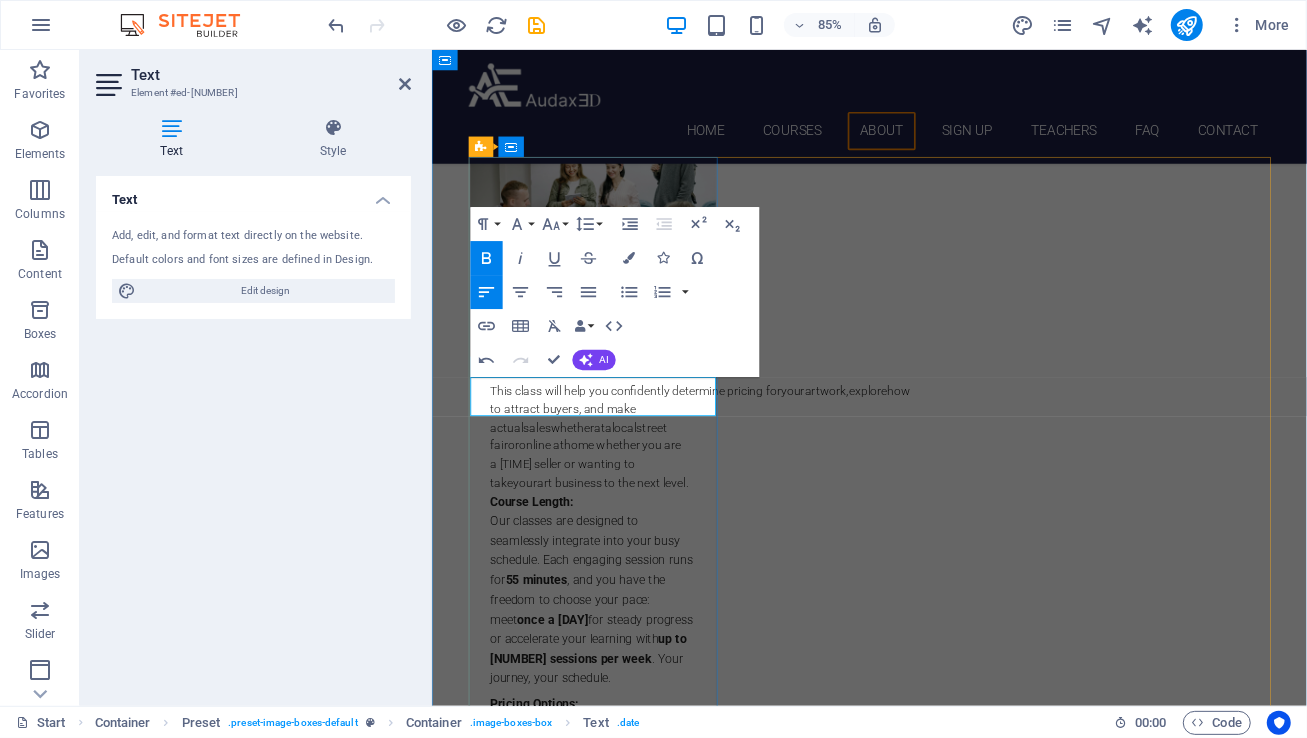 click on "[DAY] [TIME] – [TIME]" at bounding box center (574, 395) 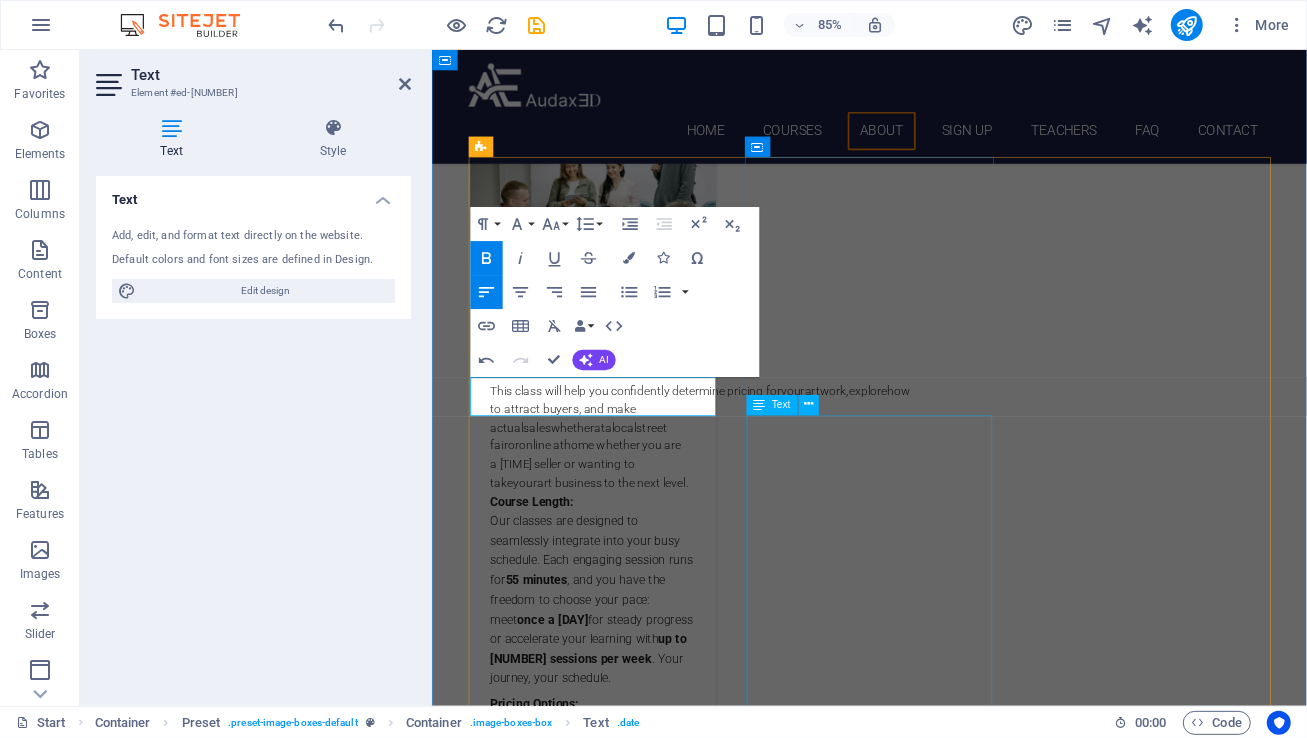click on "Individual Class Price:  $[PRICE] per [TIME] session Monthly Class Package:  $[PRICE] total (Save $[PRICE] compared to individual pricing!)" at bounding box center [946, 1818] 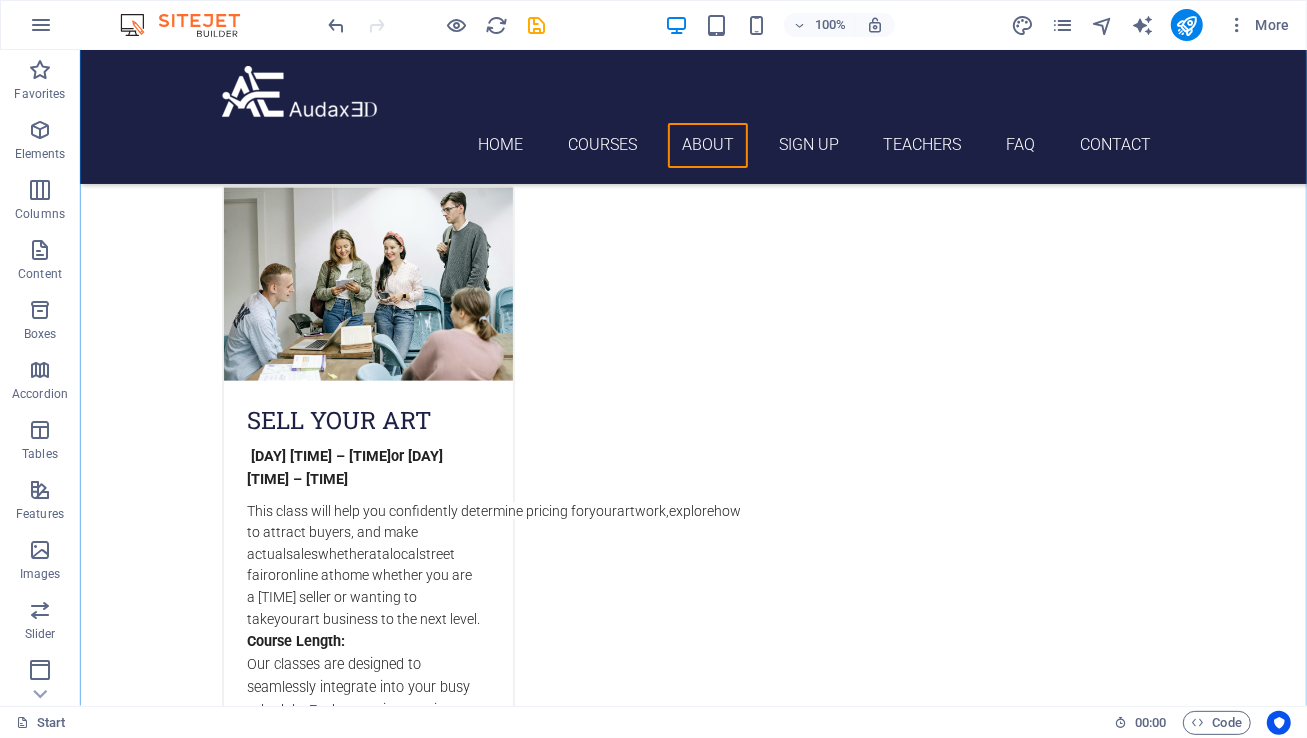 scroll, scrollTop: 1522, scrollLeft: 0, axis: vertical 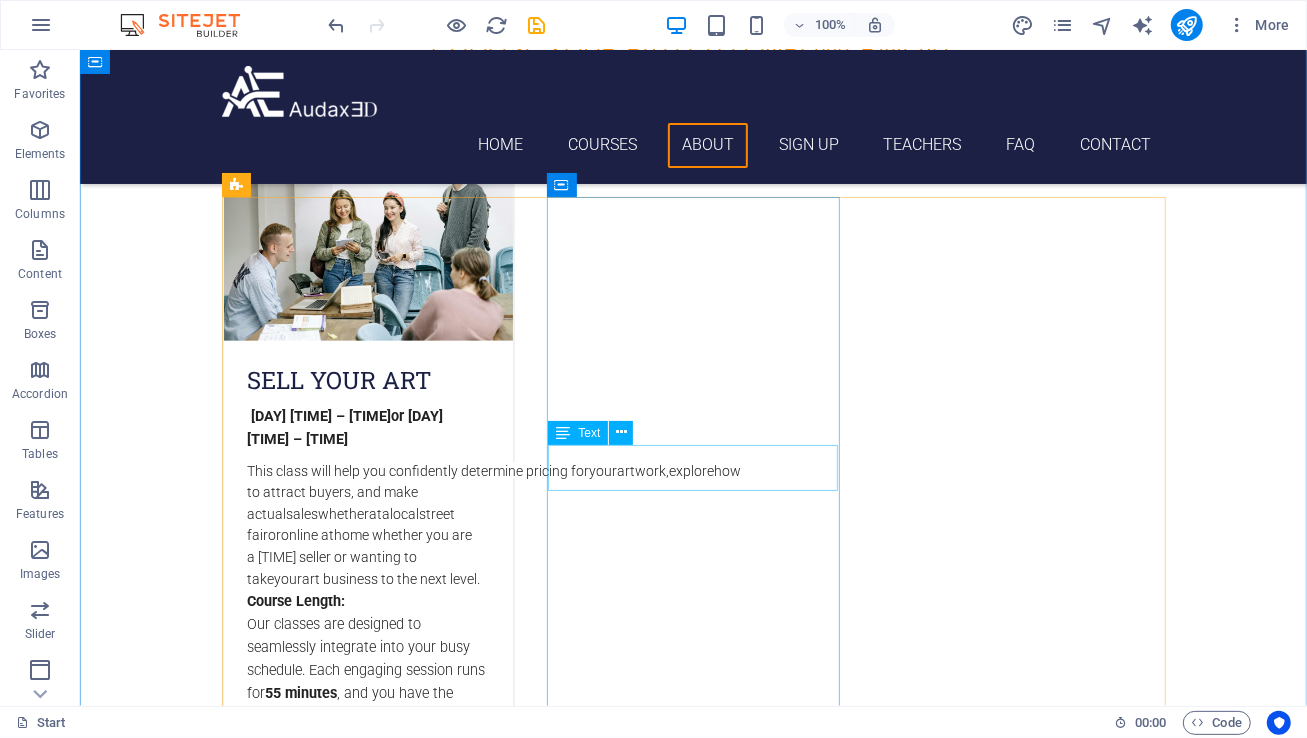 click on "[DAY] [TIME] – [TIME] or   [DAY] [TIME] – [TIME]" at bounding box center (693, 1708) 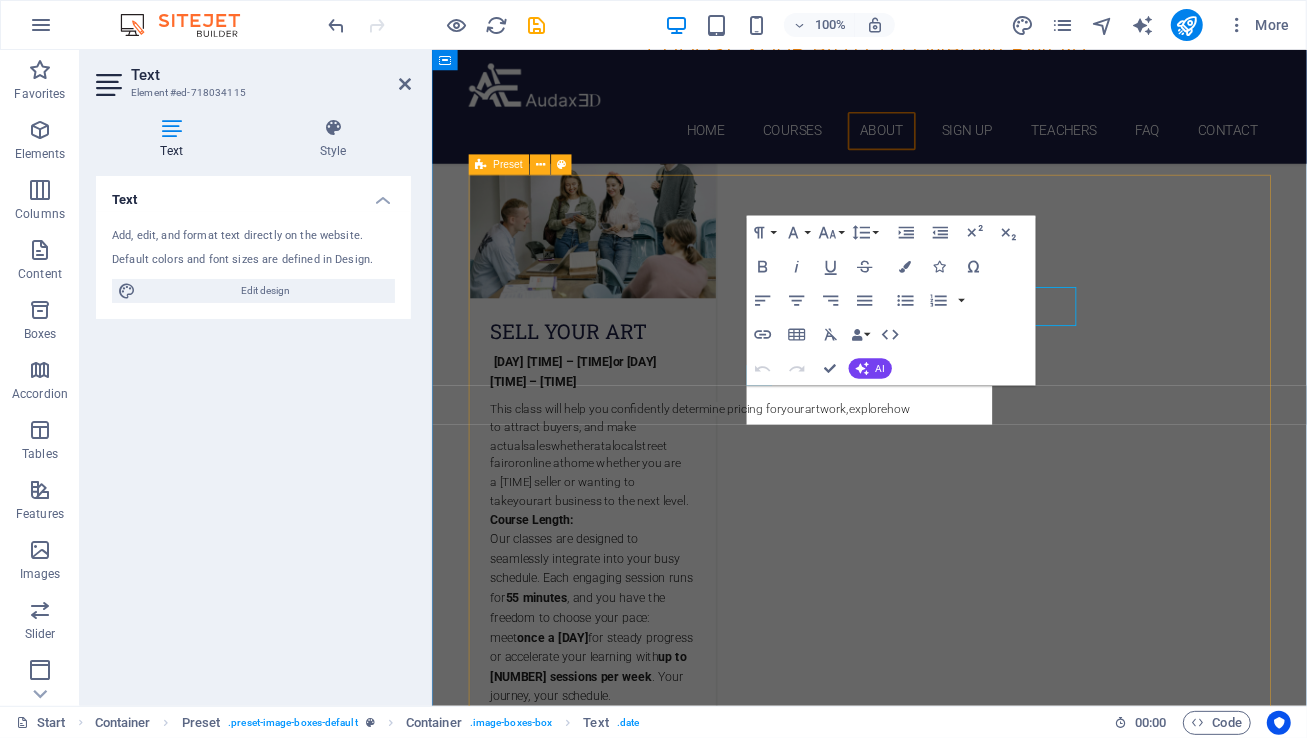 click on "Sell Your Art    [DAY] [TIME] – [TIME]  or    [DAY] [TIME] – [TIME] This   class   will   help   you   confidently   determine   pricing   for  your  artwork ,  explore  how to attract buyers, and make  actual  sales  whether  at  a  local  street fair  or  online  at  home   whether you are  a first time seller or wanting to take  your  art   business to the next level . Course Length: Our classes are designed to seamlessly integrate into your busy schedule. Each engaging session runs for  55 minutes , and you have the freedom to choose your pace: meet  once a week  for steady progress or accelerate your learning with  up to two sessions per week . Your journey, your schedule. Pricing Options: Individual Class Price:  $85 per 55-minute session Monthly Class Package:  $305 total (Save $35 compared to individual pricing!) SPANISH    [DAY] [TIME] – [TIME] or   [DAY] [TIME] – [TIME] . Course Length: 55 minutes once a week Pricing Options:" at bounding box center [946, 4573] 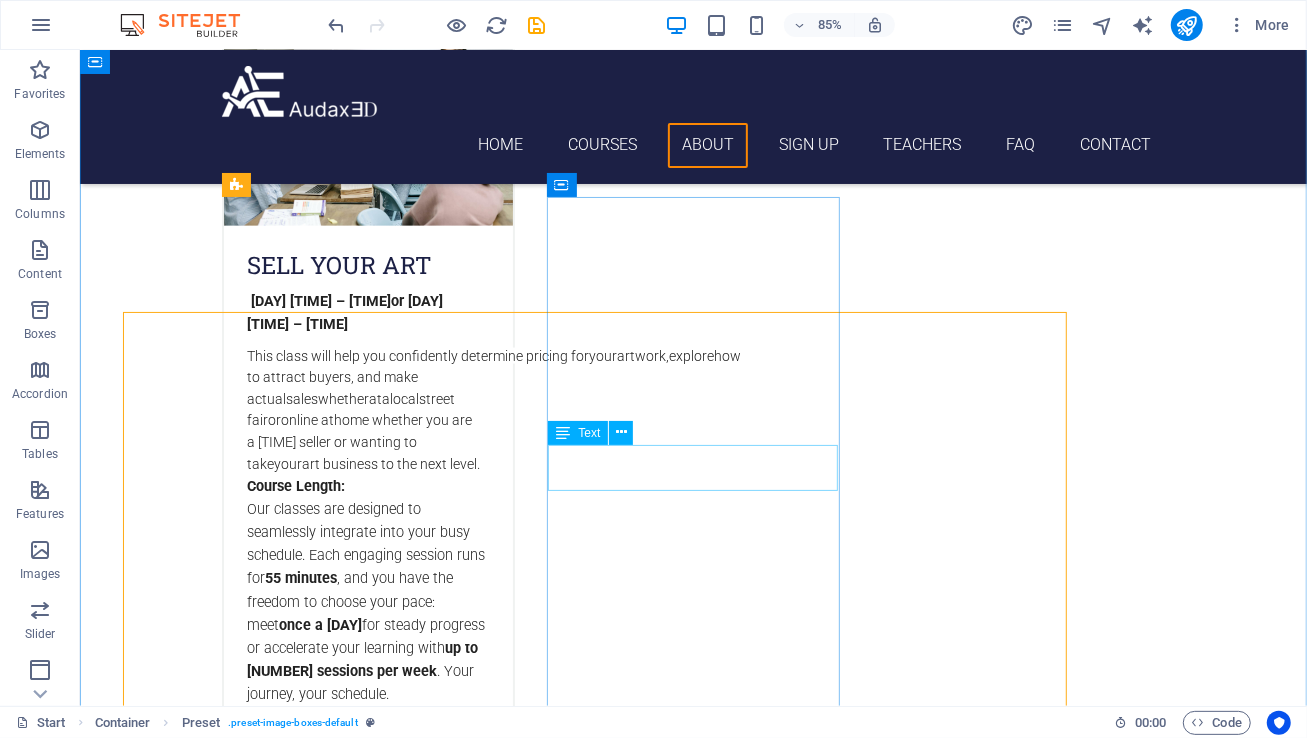 scroll, scrollTop: 1522, scrollLeft: 0, axis: vertical 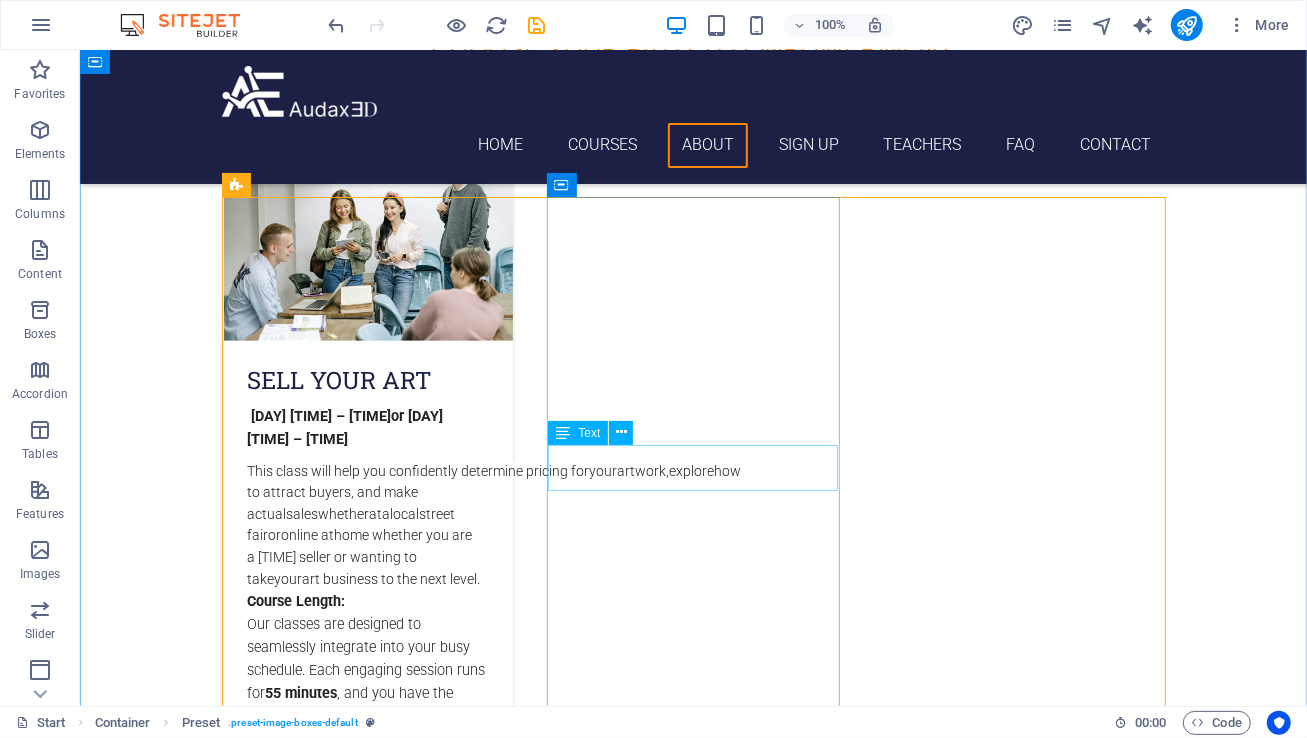 click on "[DAY] [TIME] – [TIME] or   [DAY] [TIME] – [TIME]" at bounding box center [693, 1708] 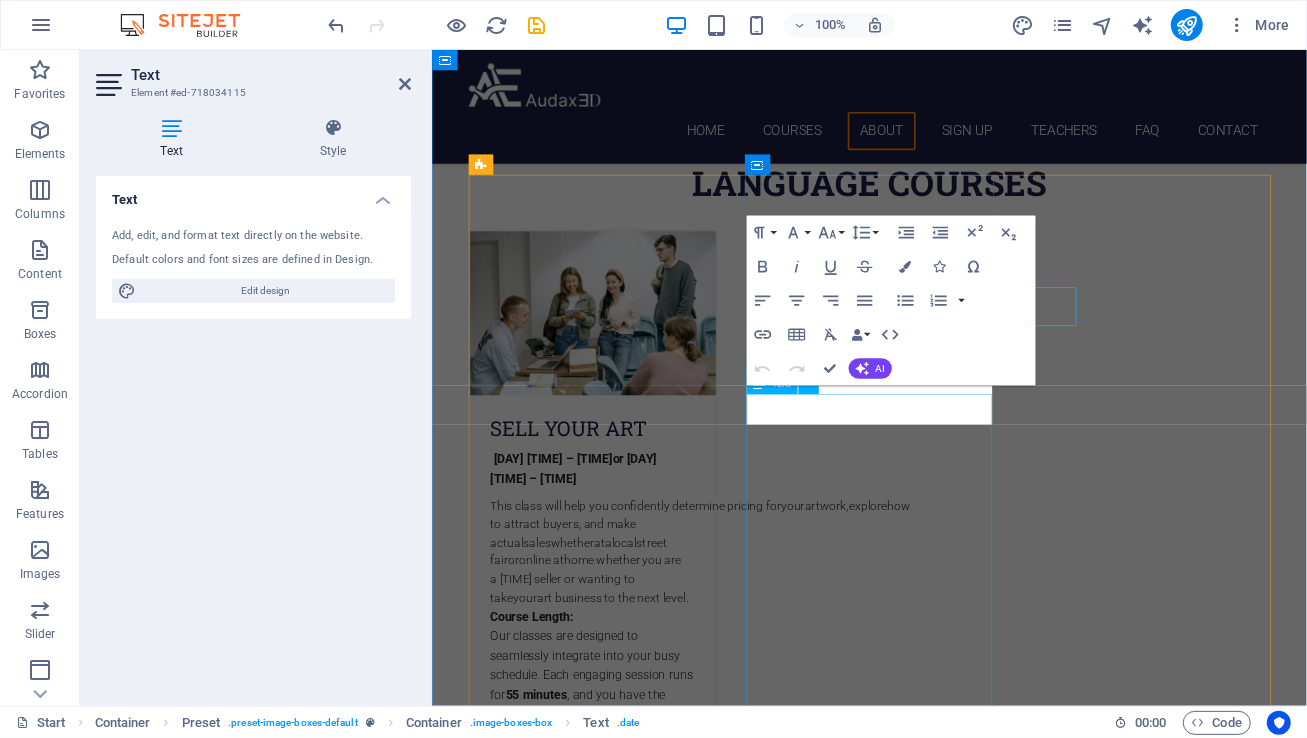 scroll, scrollTop: 1637, scrollLeft: 0, axis: vertical 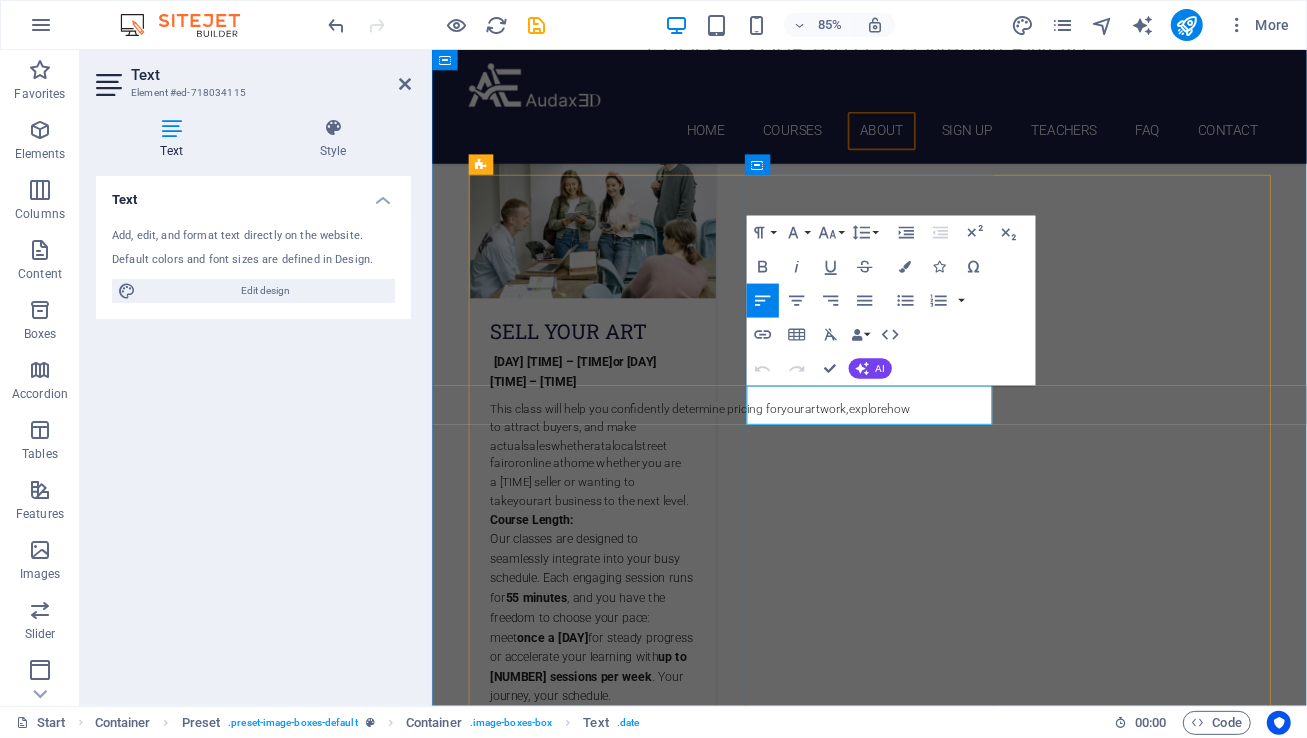drag, startPoint x: 1041, startPoint y: 479, endPoint x: 810, endPoint y: 443, distance: 233.78836 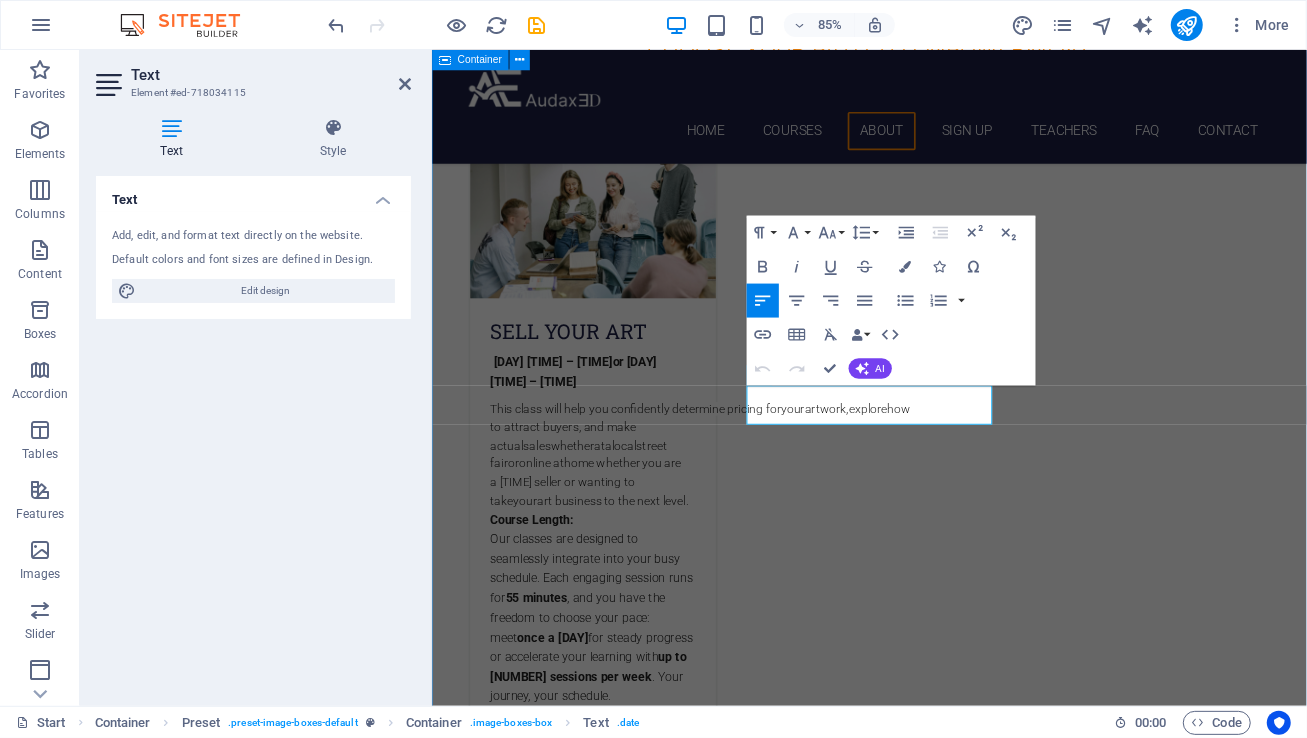 click on "Individual Class Price:  $[PRICE] per [TIME] session Monthly Class Package:  $[PRICE] total (Save $[PRICE] compared to individual pricing!) [LANGUAGE]    [DAY] [TIME] – [TIME]   or   [DAY] [TIME] – [TIME] .   or" at bounding box center [945, 4515] 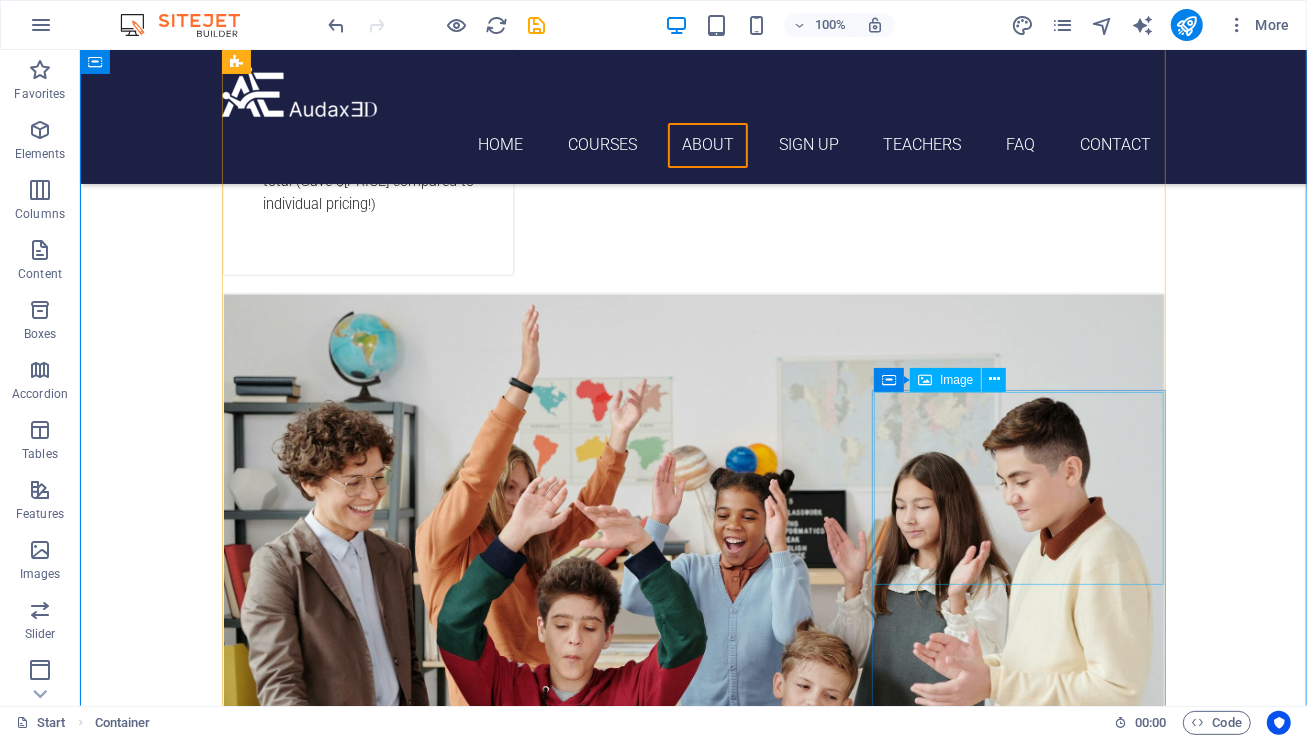 scroll, scrollTop: 2307, scrollLeft: 0, axis: vertical 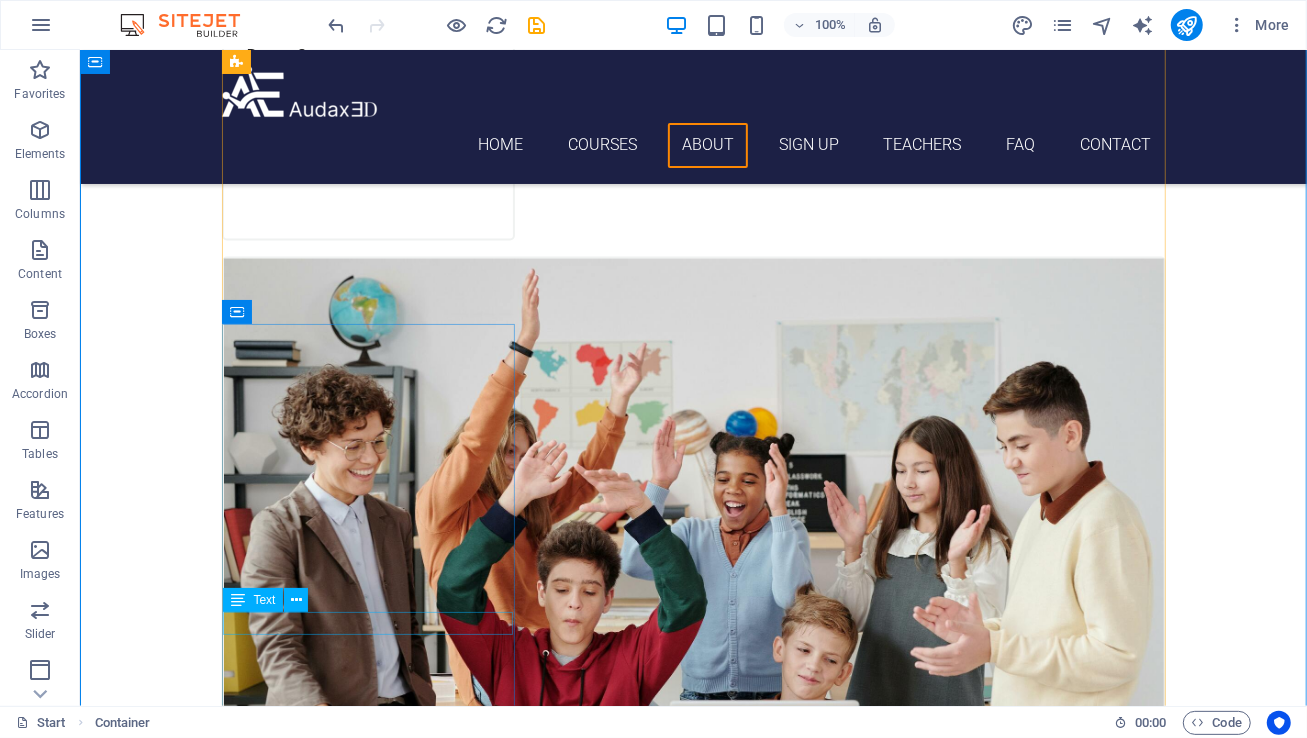 click on "[DAY] [TIME] - [TIME]" at bounding box center (693, 2864) 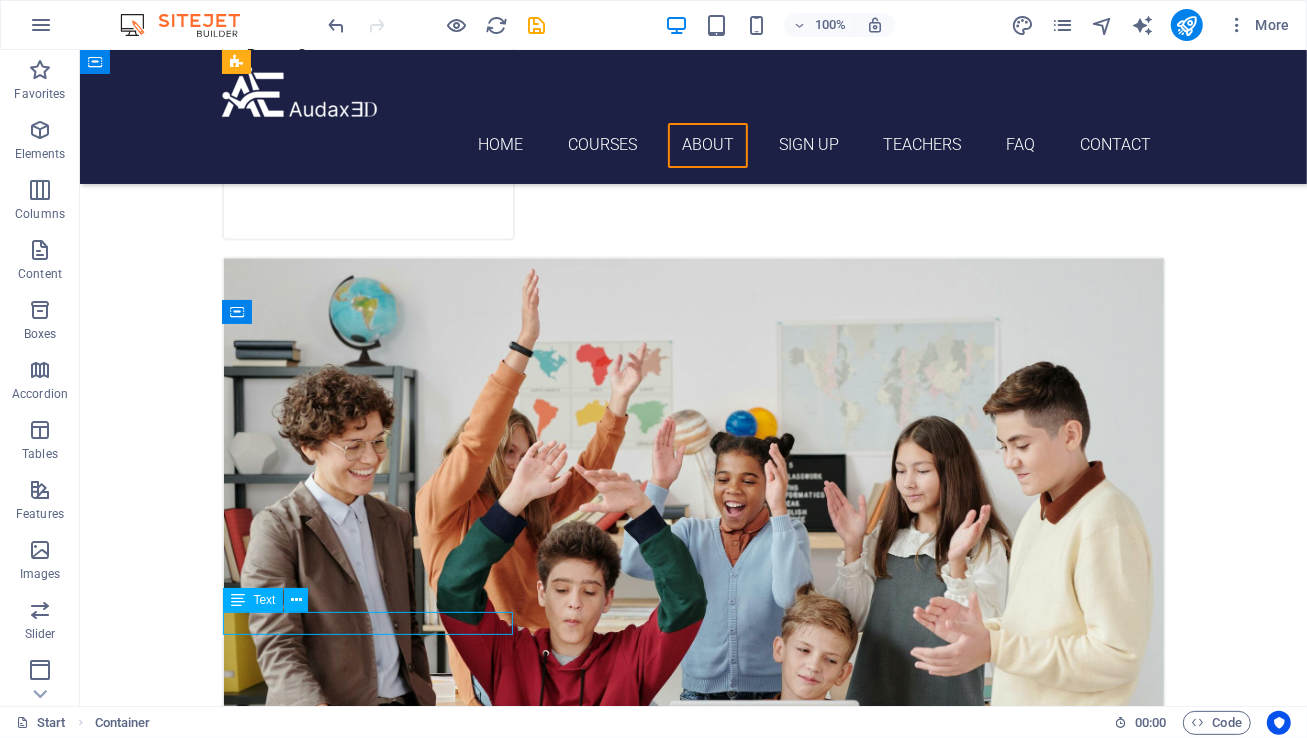 click on "[DAY] [TIME] - [TIME]" at bounding box center [693, 2864] 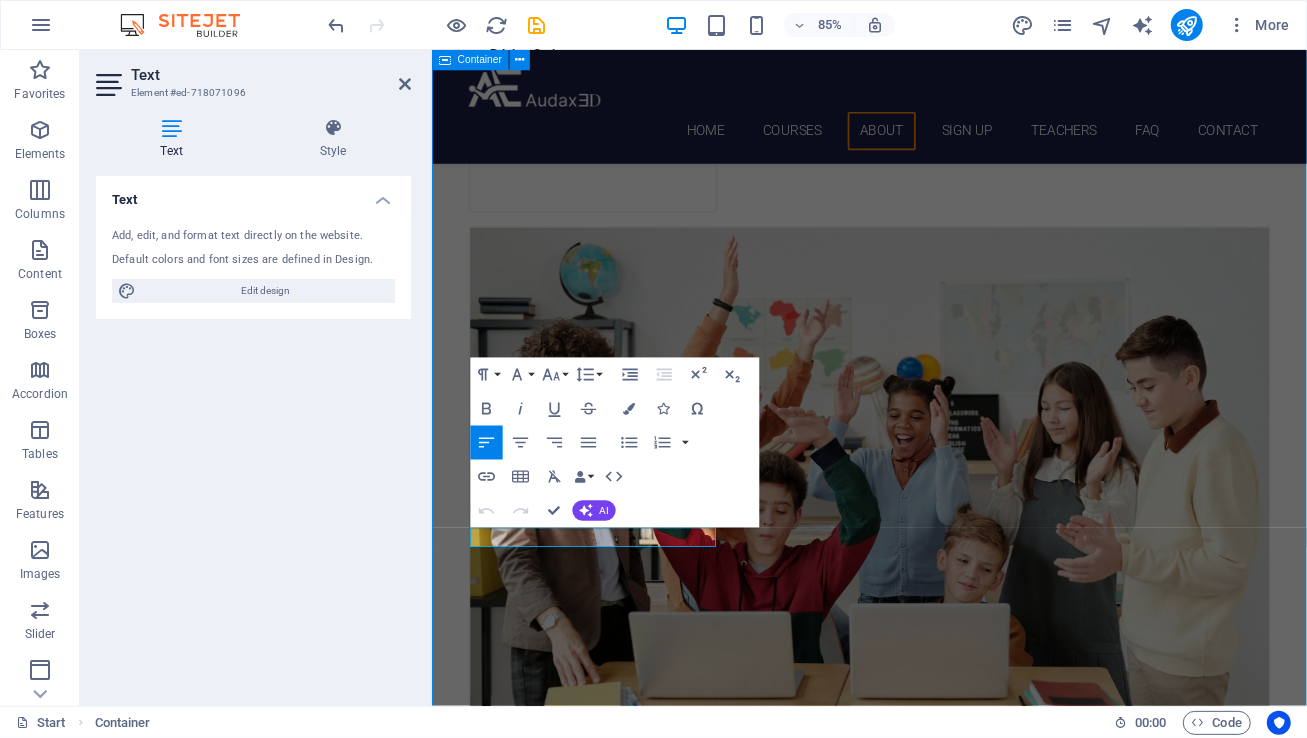 scroll, scrollTop: 2307, scrollLeft: 0, axis: vertical 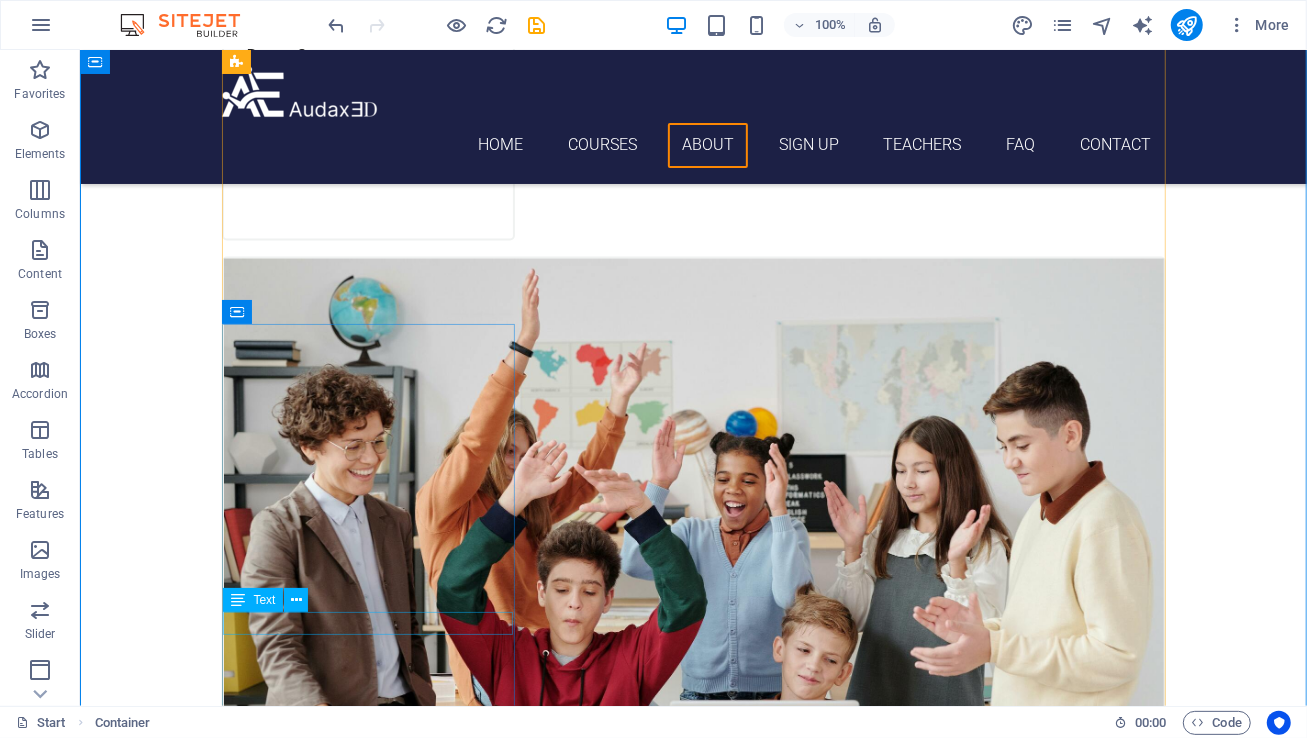 click on "[DAY] [TIME] - [TIME]" at bounding box center (693, 2864) 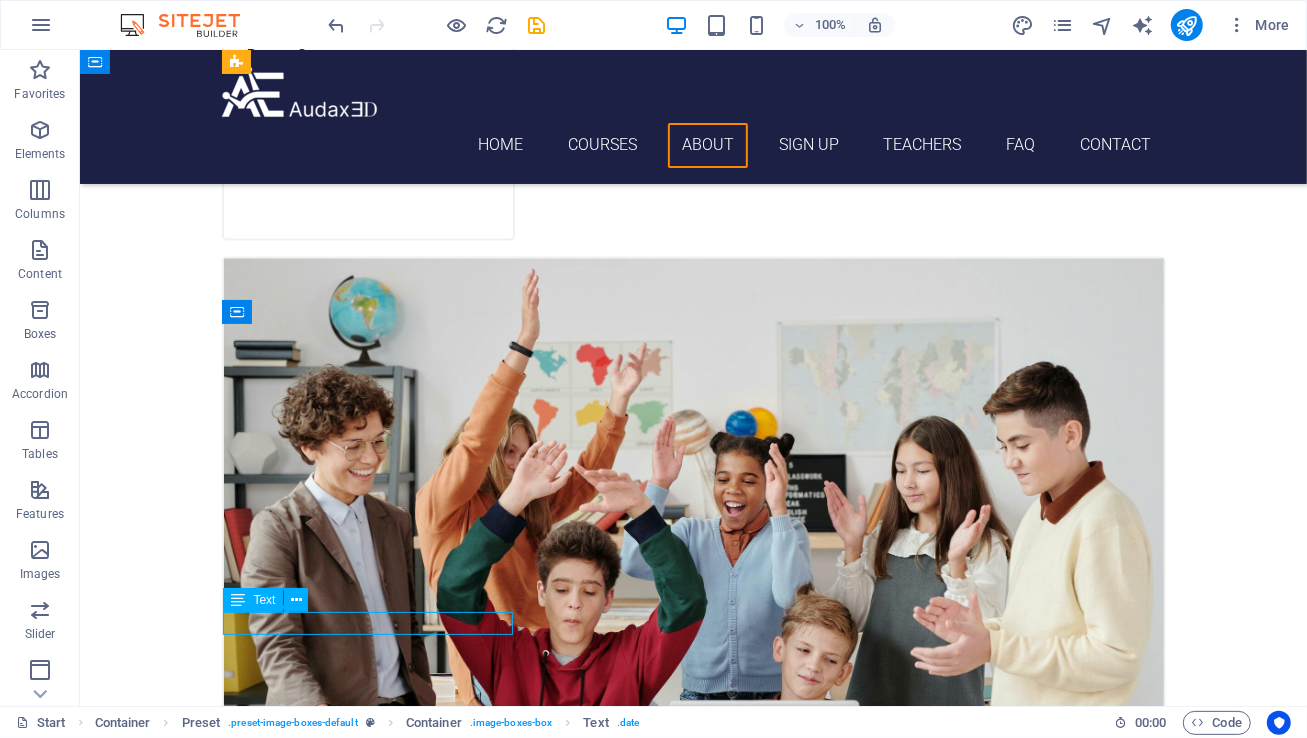 click on "[DAY] [TIME] - [TIME]" at bounding box center (693, 2864) 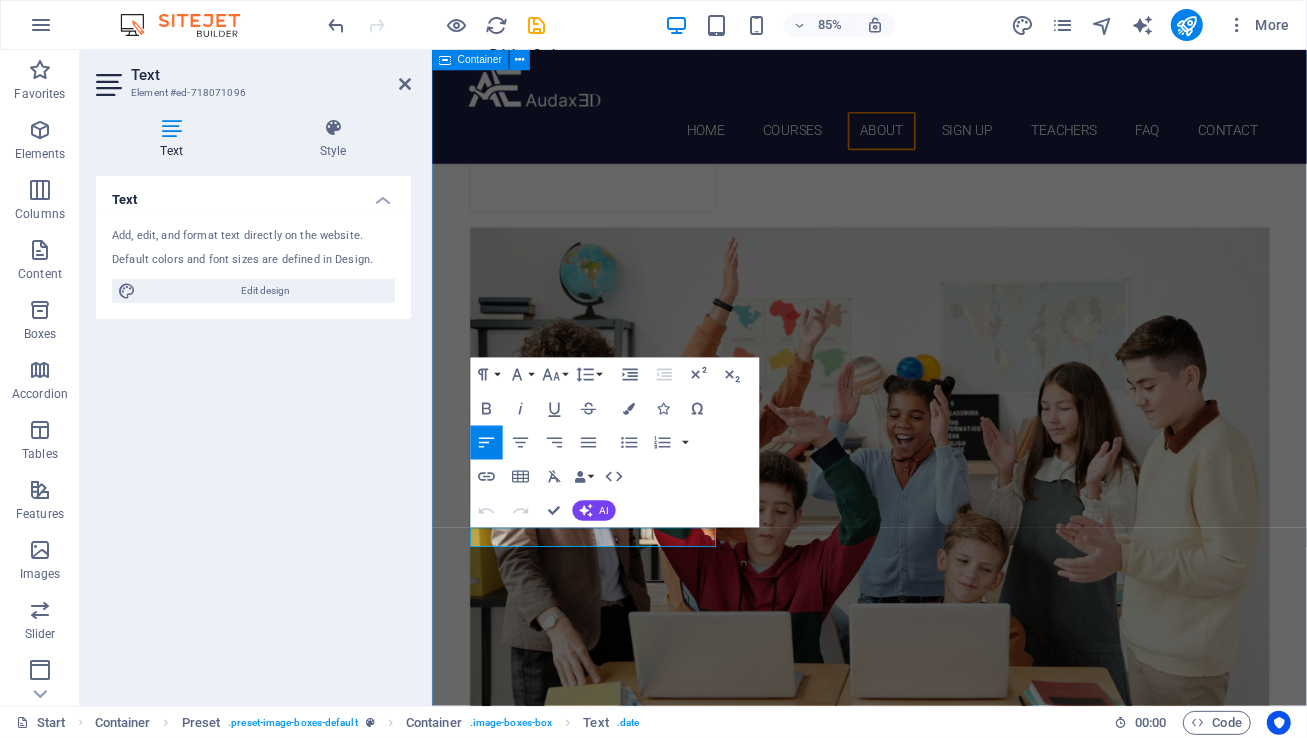 drag, startPoint x: 705, startPoint y: 626, endPoint x: 472, endPoint y: 623, distance: 233.01932 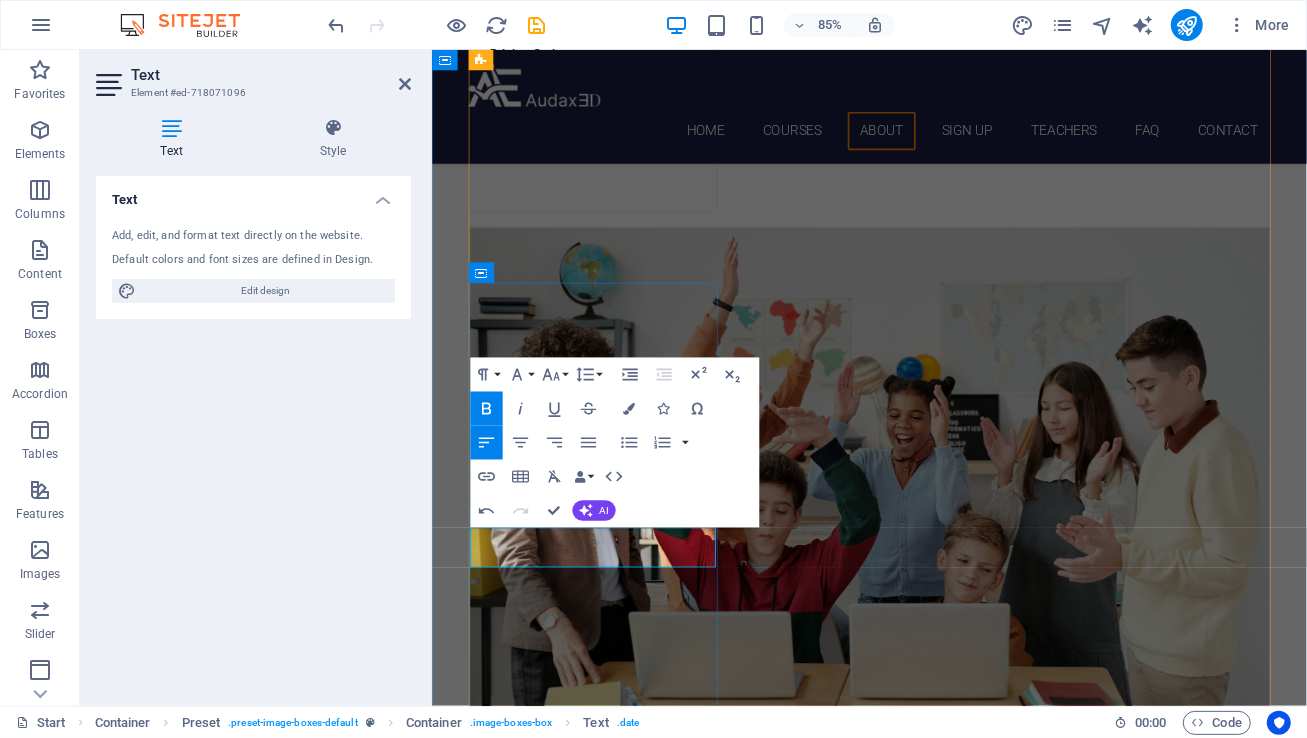 drag, startPoint x: 606, startPoint y: 621, endPoint x: 589, endPoint y: 621, distance: 17 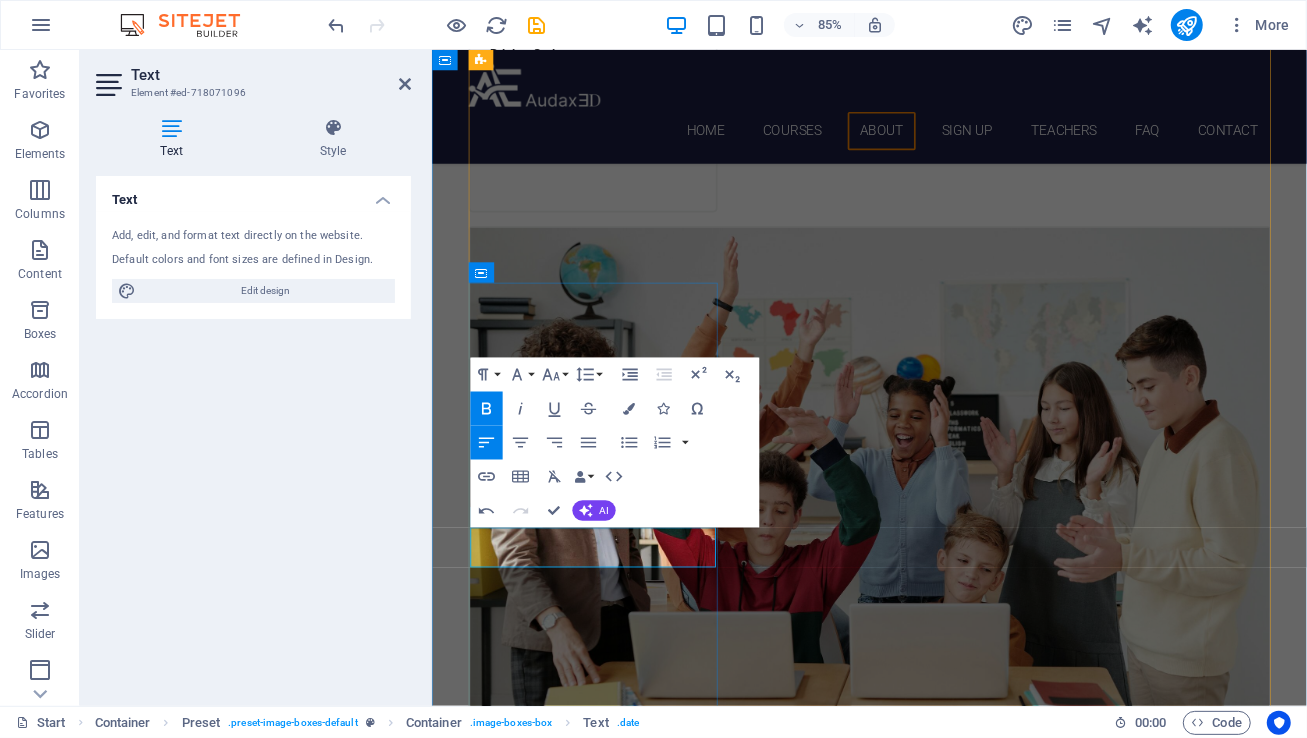 click on "[DAY] [TIME] – [TIME] or" at bounding box center [586, 2864] 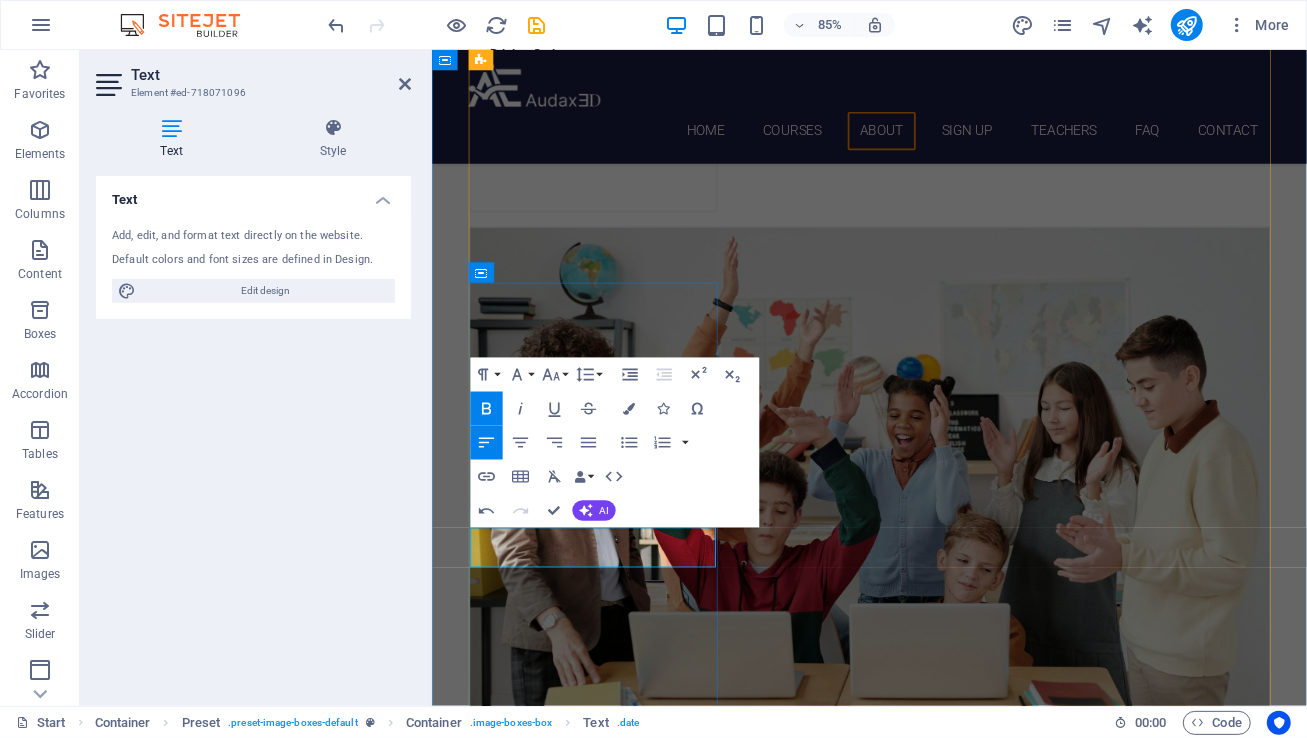 click on "[DAY] [TIME] – [TIME] or" at bounding box center [586, 2864] 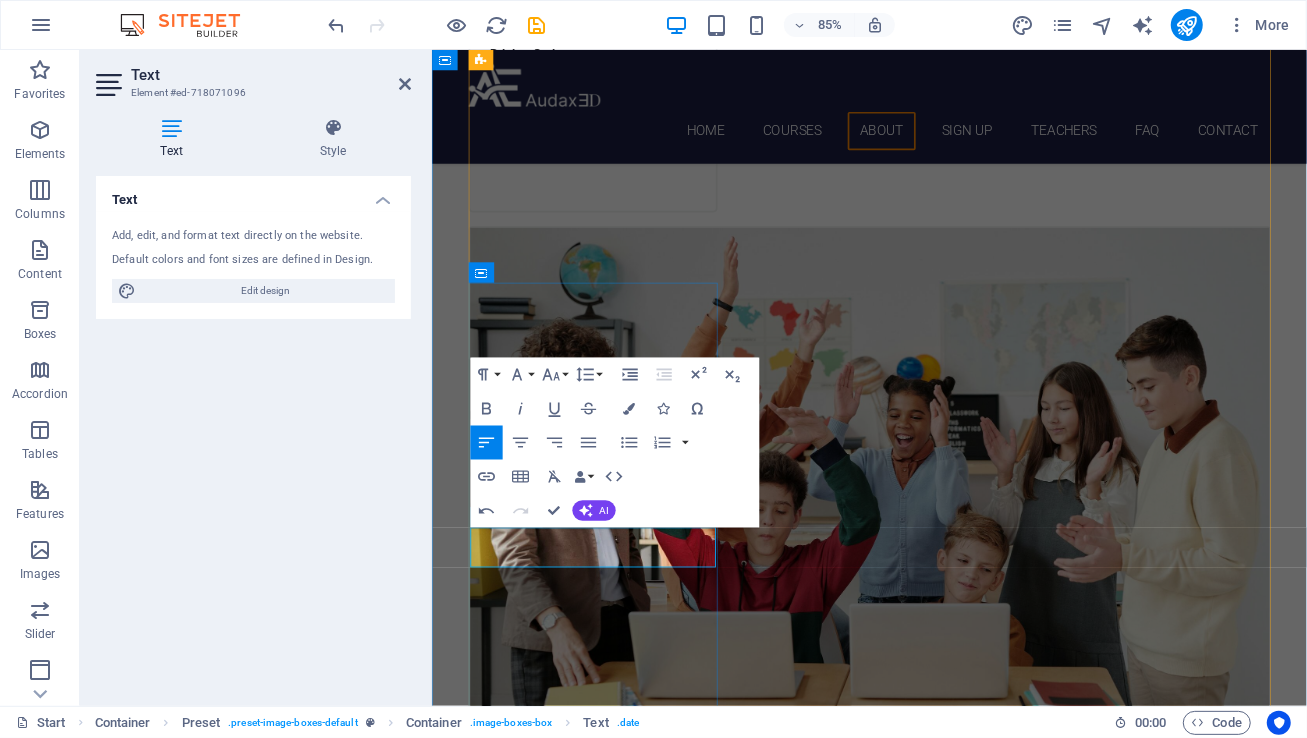 click at bounding box center [504, 2864] 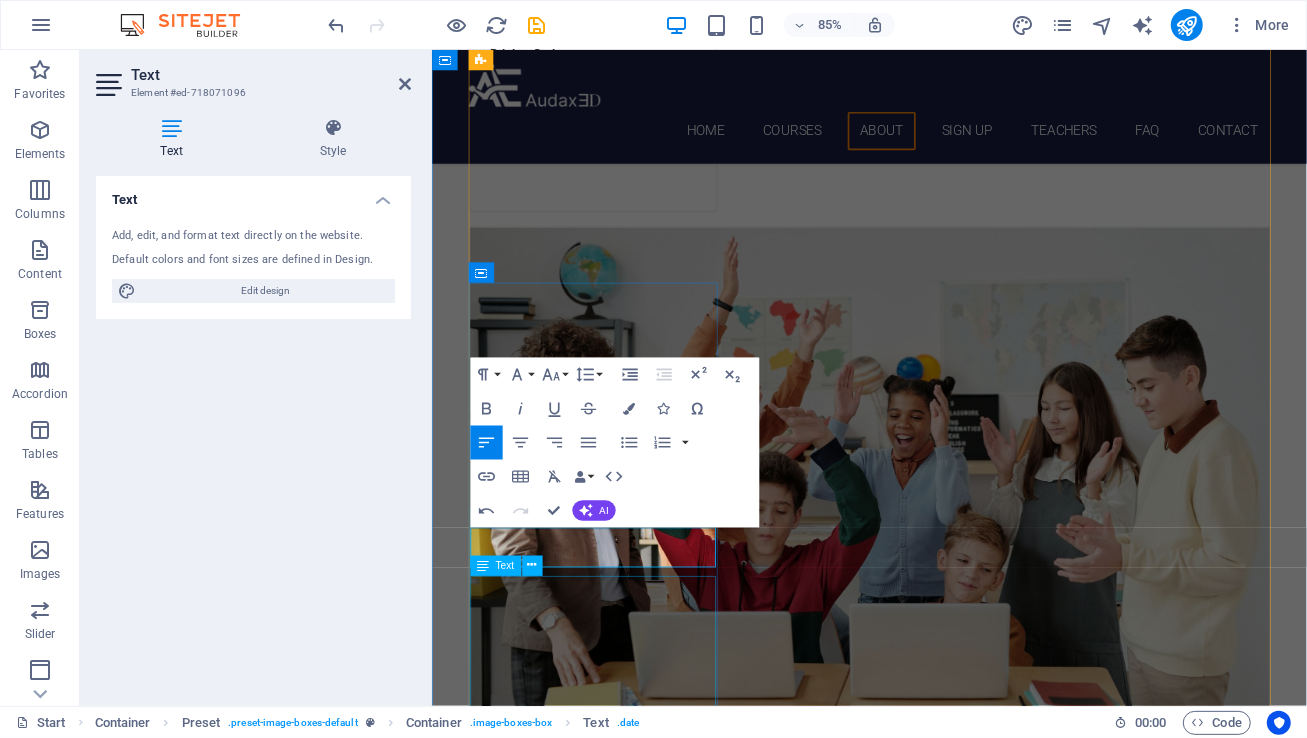click on "Individual Class Price:  $[PRICE] per [TIME] session Monthly Class Package:  $[PRICE] total (Save $[PRICE] compared to individual pricing!)" at bounding box center (946, 3017) 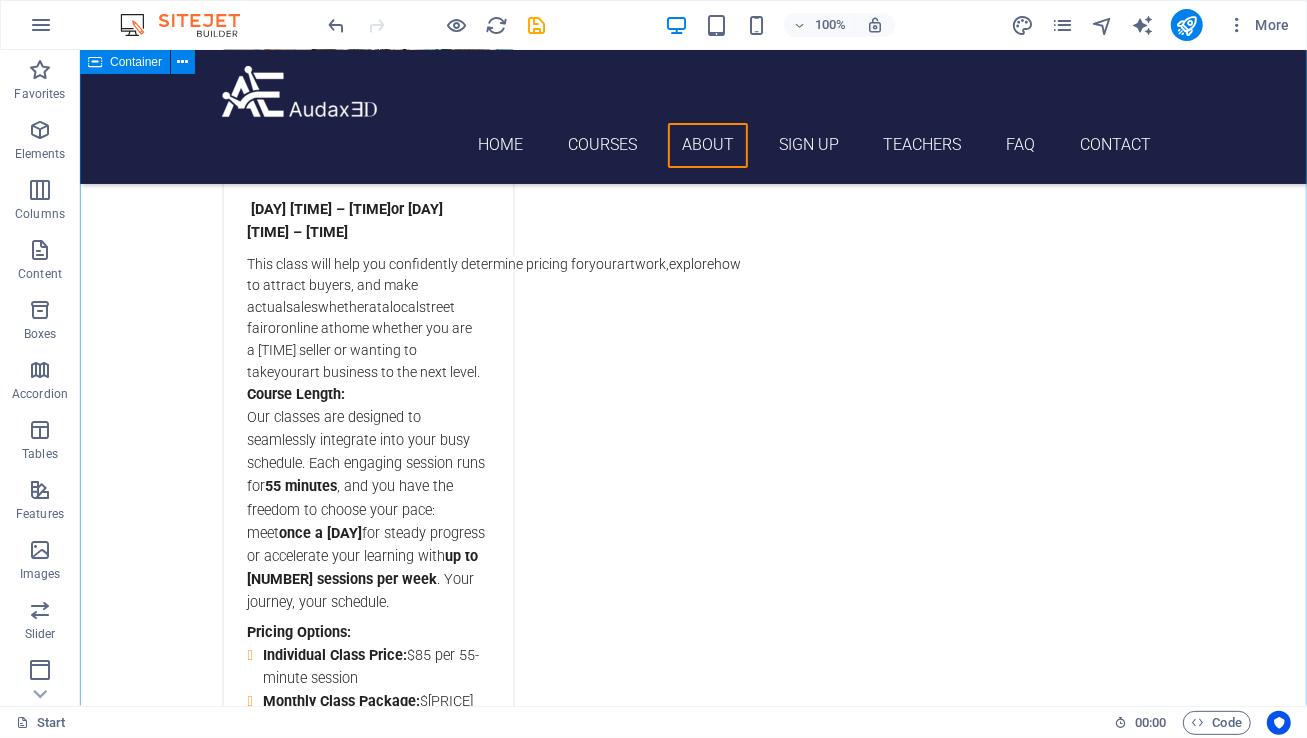 scroll, scrollTop: 1725, scrollLeft: 0, axis: vertical 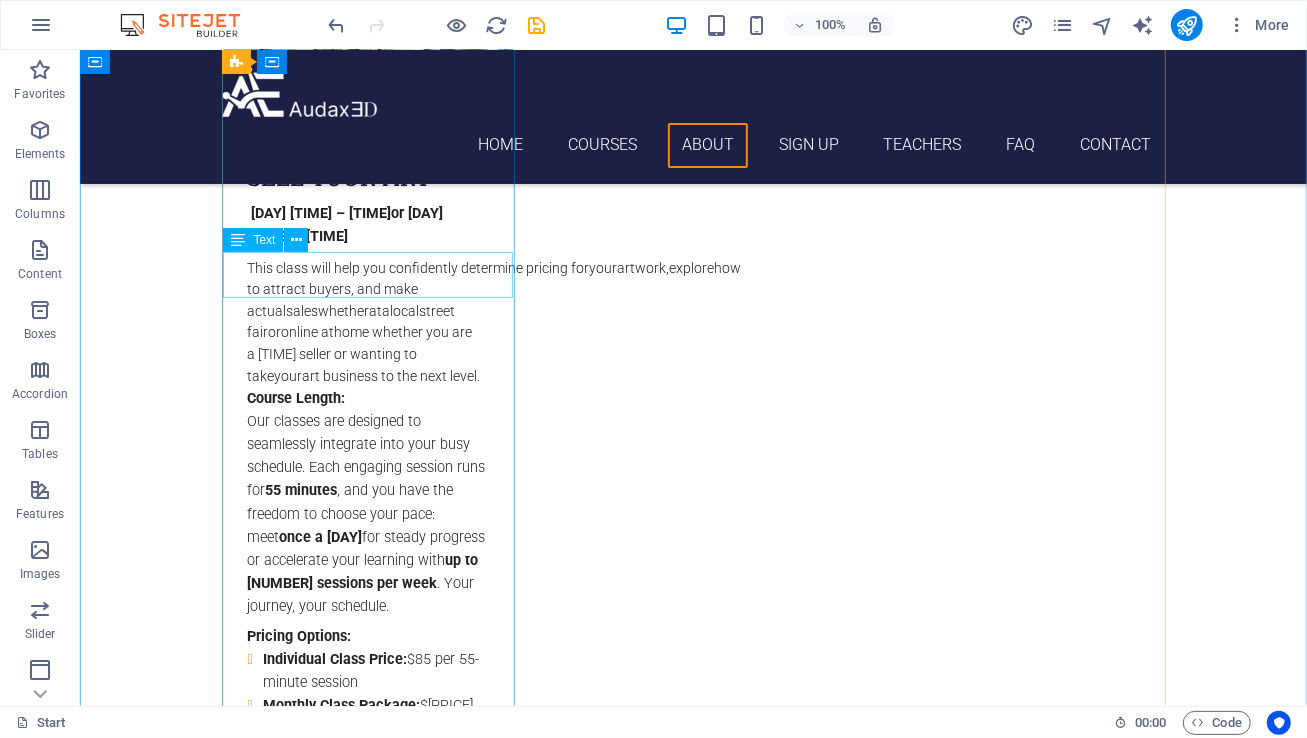 click on "[DAY] [TIME] – [TIME]  or    [DAY] [TIME] – [TIME]" at bounding box center [367, 224] 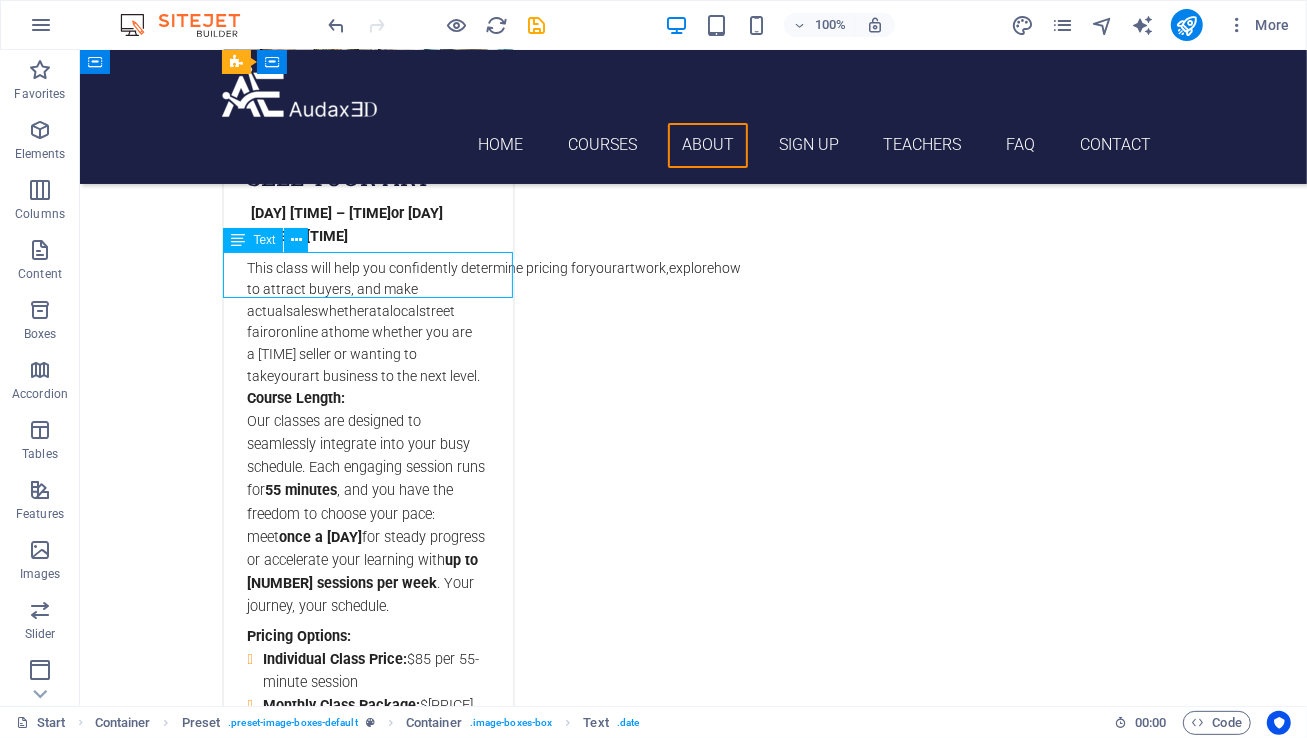 click on "[DAY] [TIME] – [TIME]  or    [DAY] [TIME] – [TIME]" at bounding box center (367, 224) 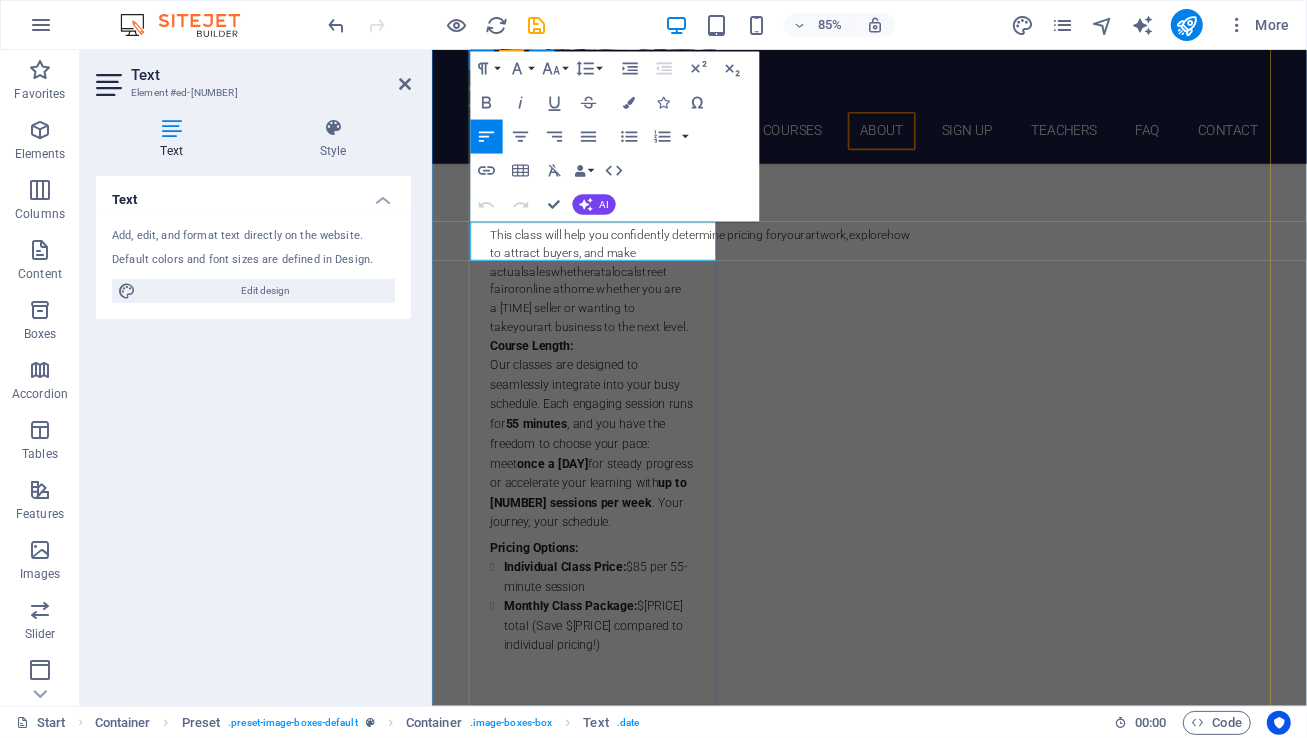 drag, startPoint x: 591, startPoint y: 263, endPoint x: 579, endPoint y: 263, distance: 12 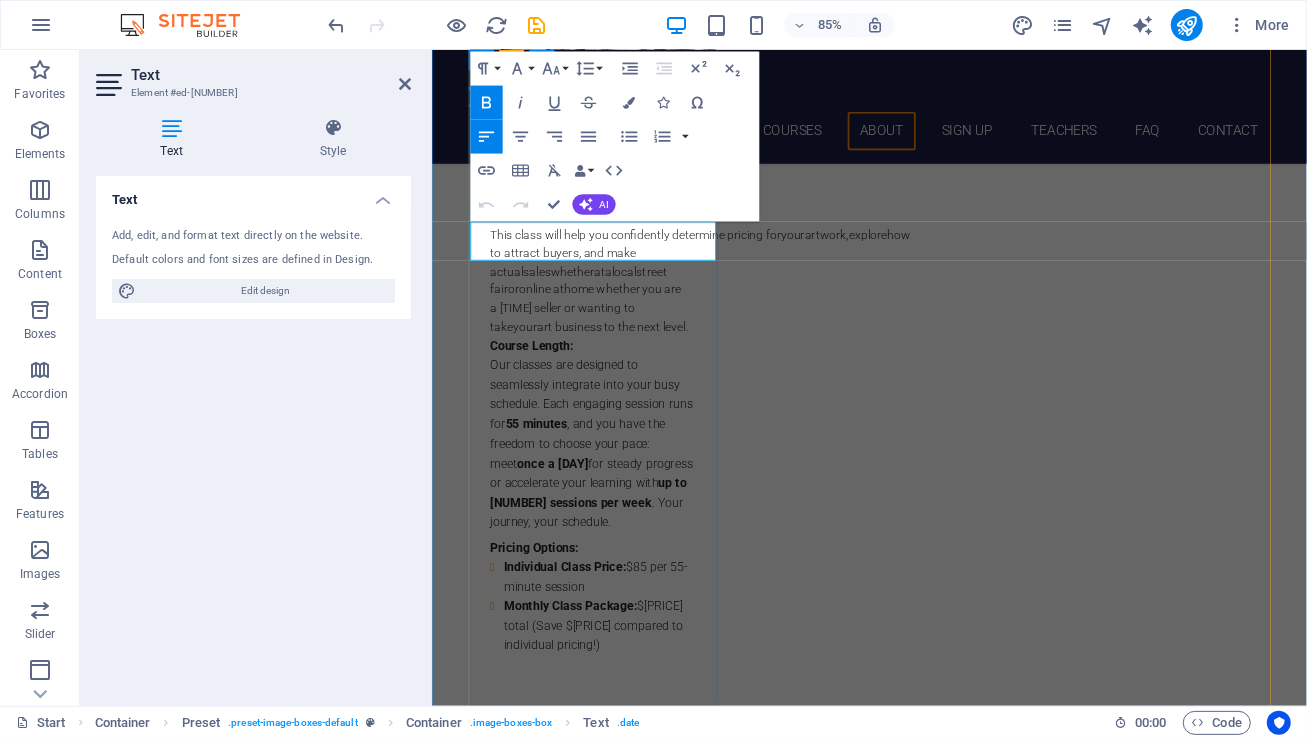 drag, startPoint x: 595, startPoint y: 262, endPoint x: 579, endPoint y: 262, distance: 16 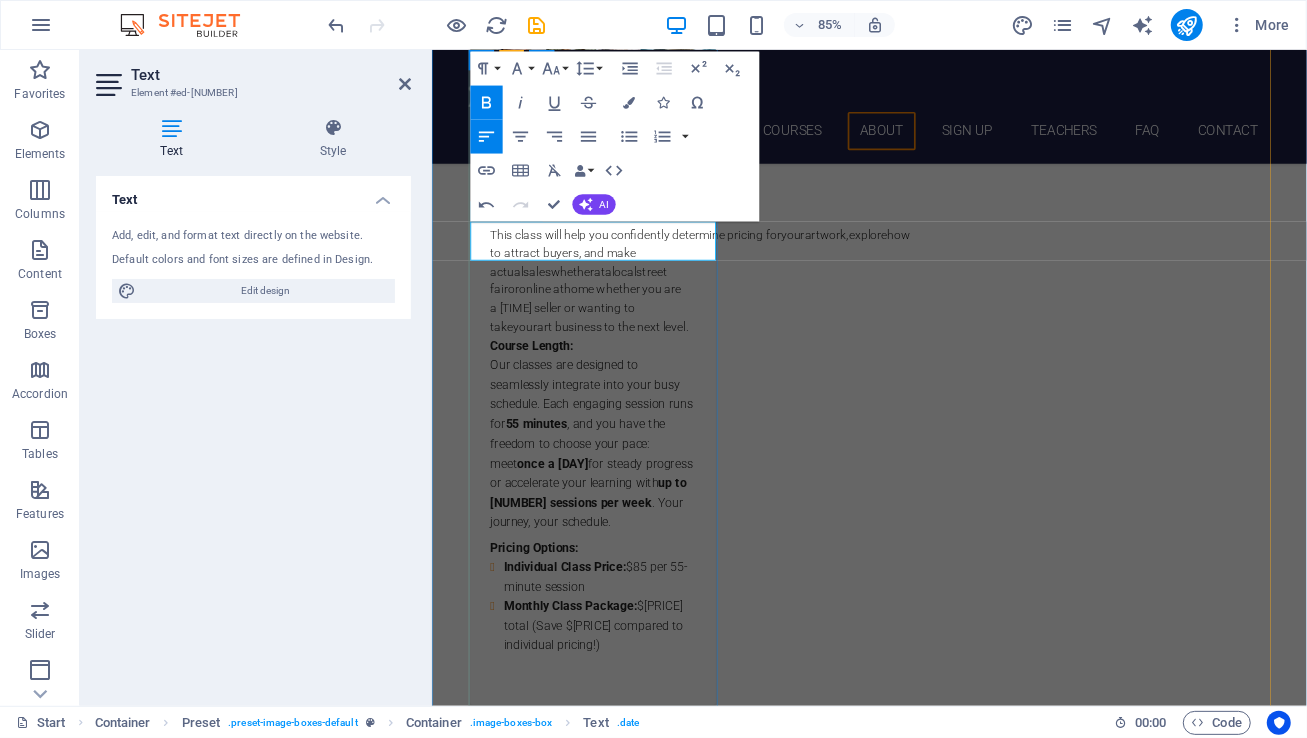 drag, startPoint x: 663, startPoint y: 262, endPoint x: 648, endPoint y: 262, distance: 15 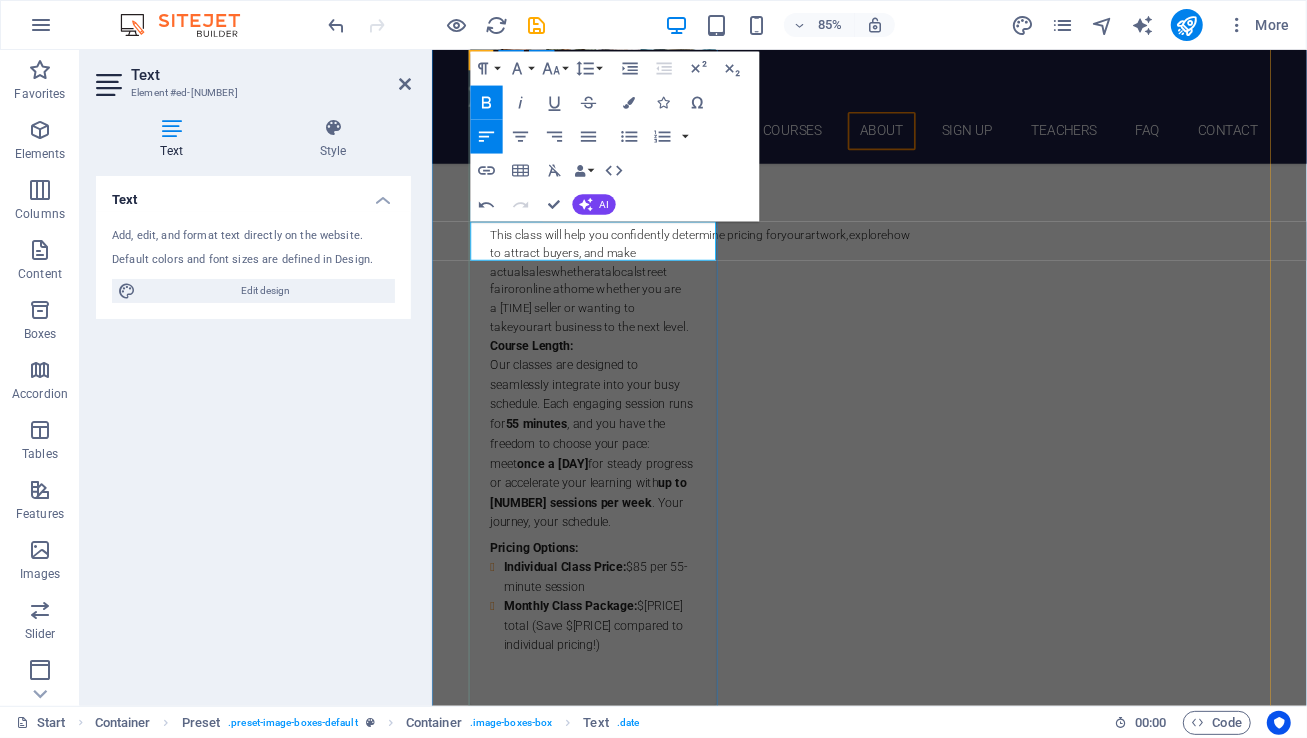 click on "[DAY] [TIME] – [TIME]" at bounding box center (598, 224) 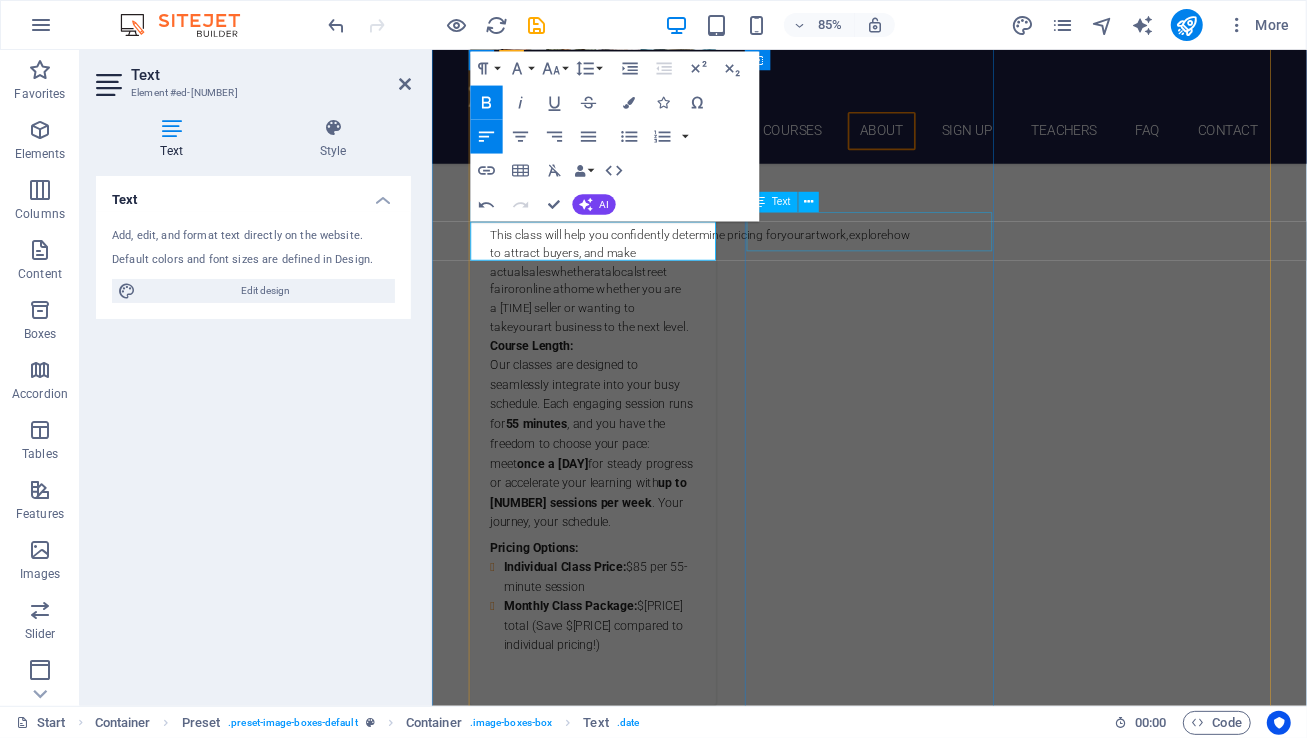 click on "[DAY] [TIME] – [TIME] or   [DAY] [TIME] – [TIME]" at bounding box center [946, 1505] 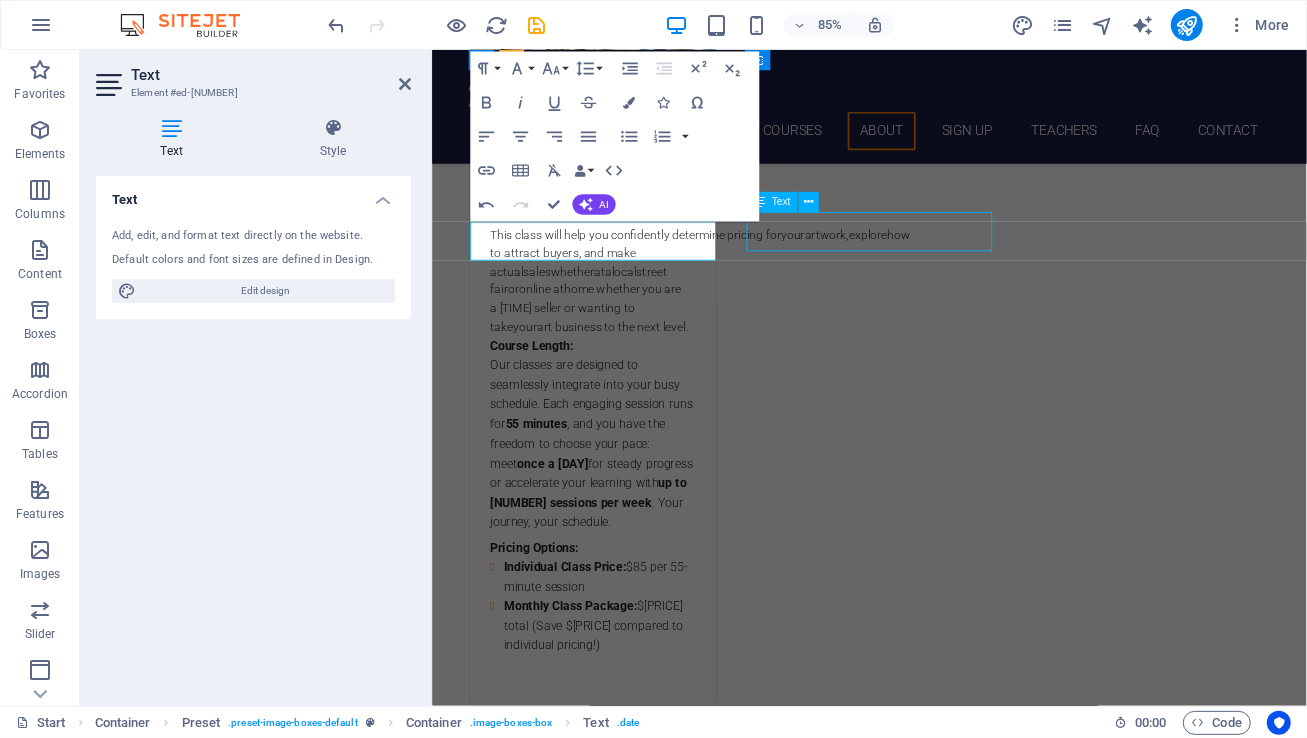 click on "[DAY] [TIME] – [TIME] or   [DAY] [TIME] – [TIME]" at bounding box center (946, 1505) 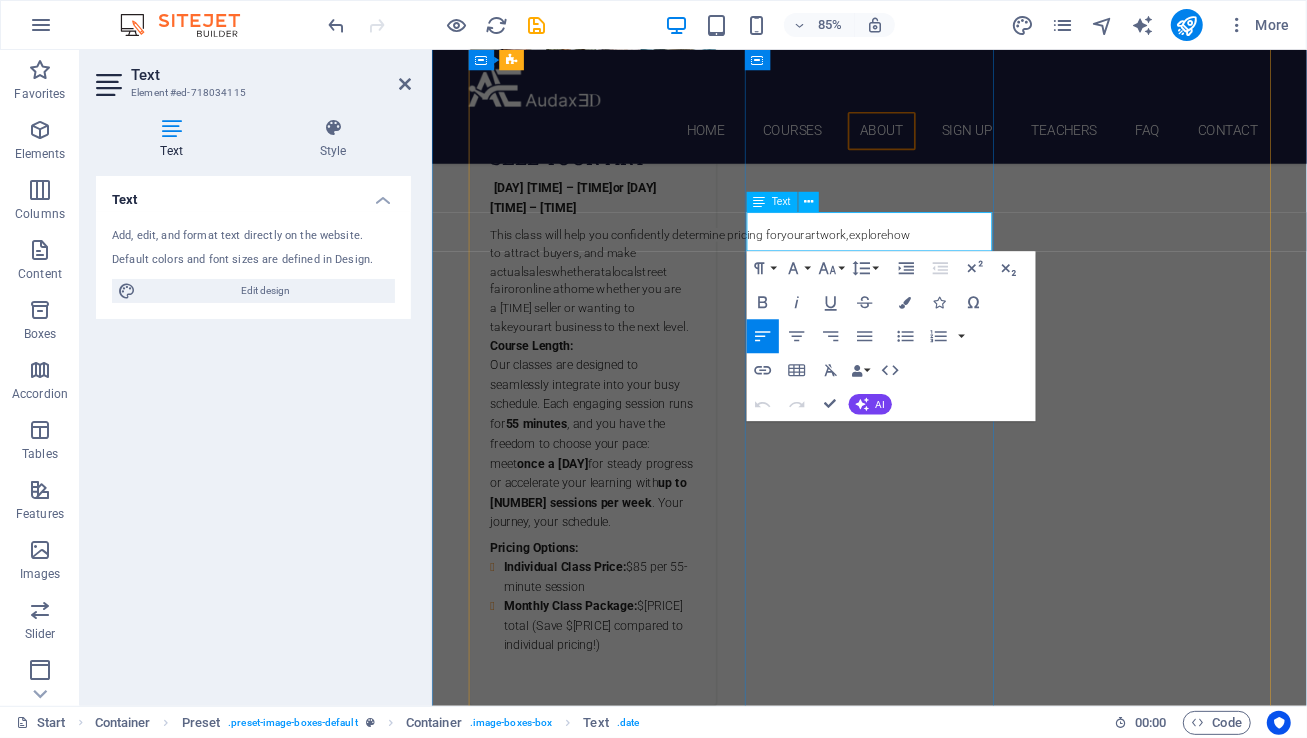 drag, startPoint x: 927, startPoint y: 250, endPoint x: 912, endPoint y: 251, distance: 15.033297 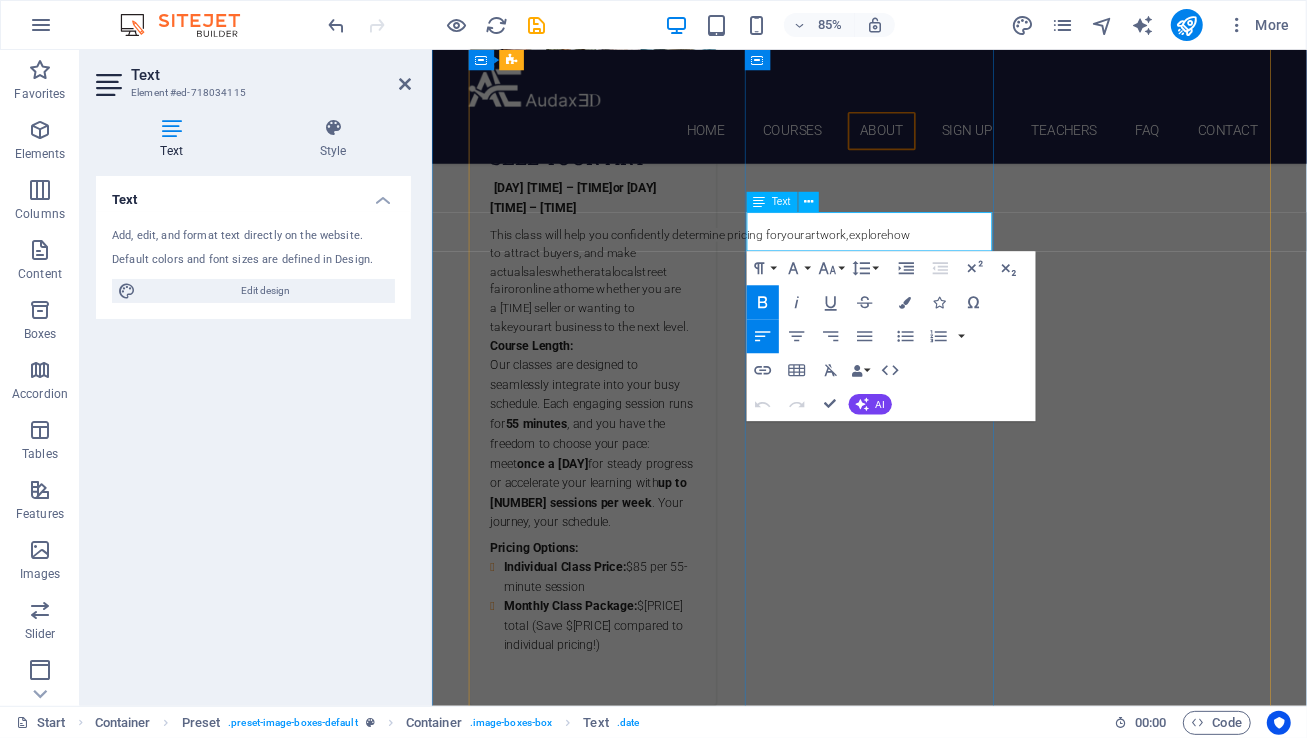 type 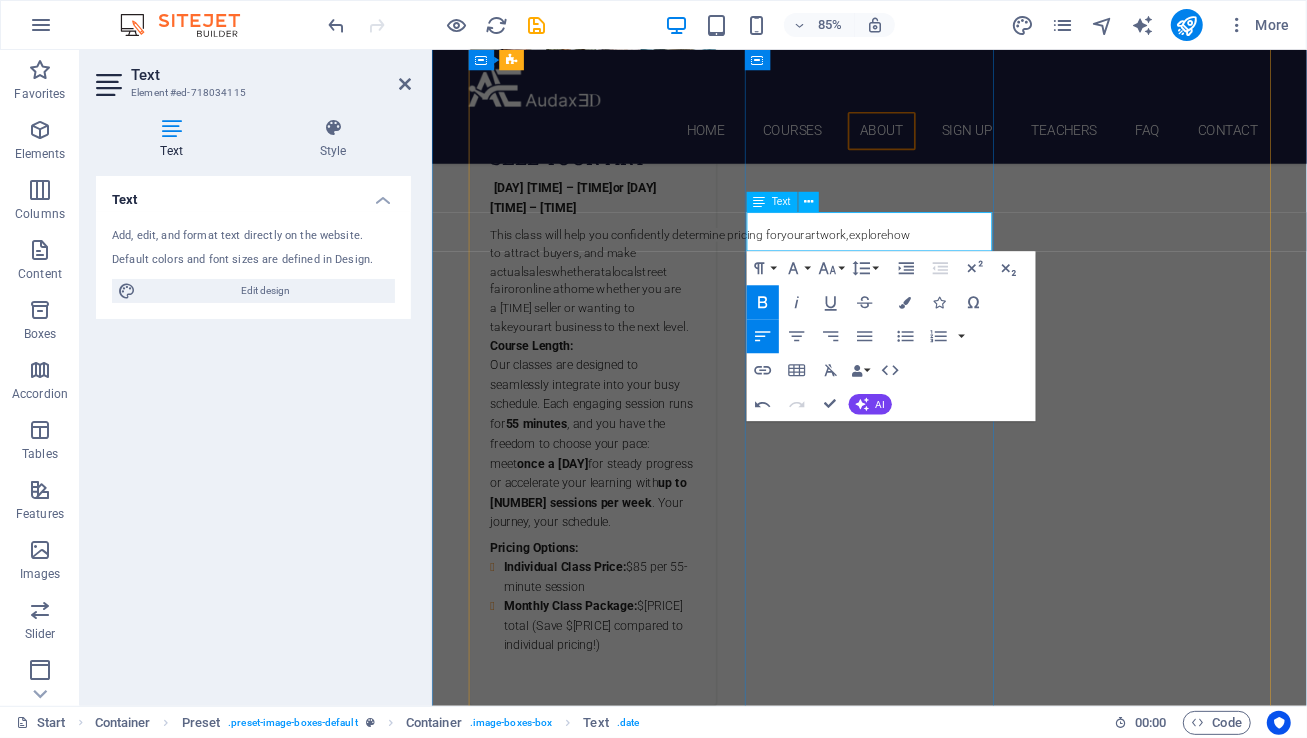 click on "[DAY] [TIME] – [TIME] or" at bounding box center (578, 1505) 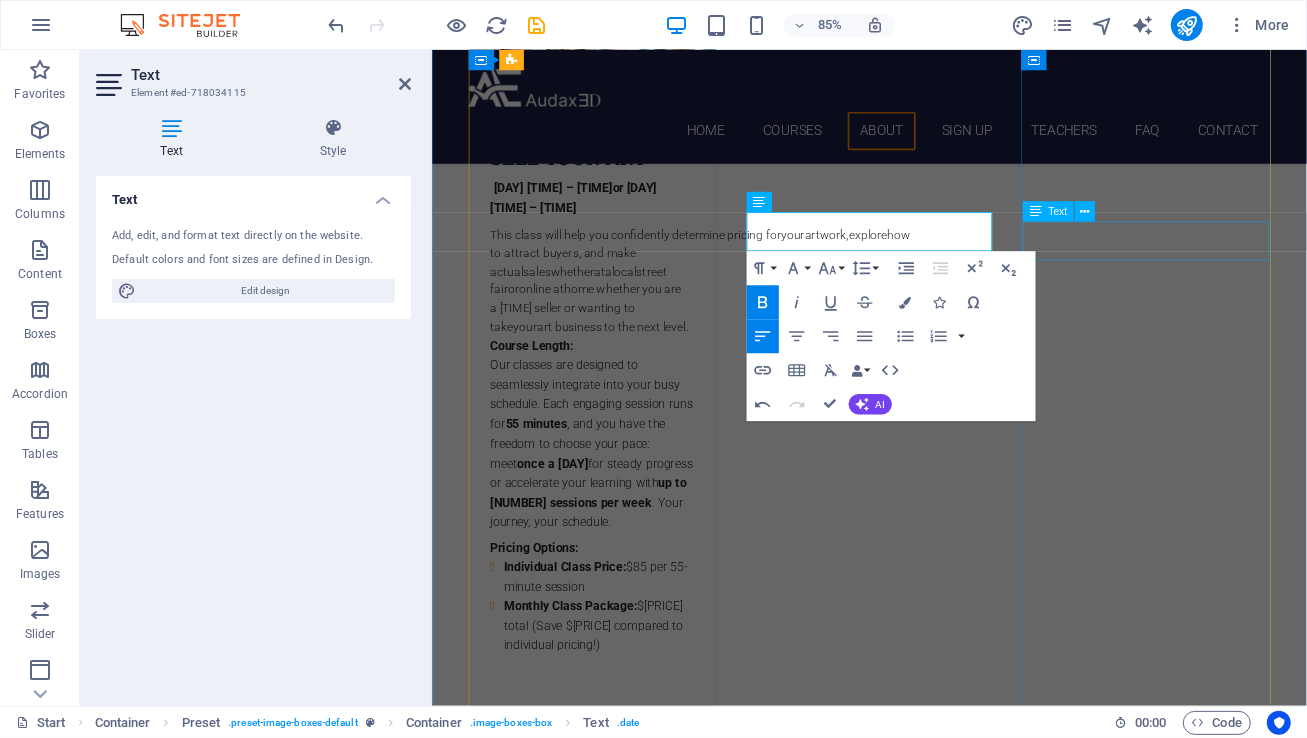 click on "[DAY] [TIME] – [TIME]   or    [DAY] [TIME] – [TIME]" at bounding box center (946, 2464) 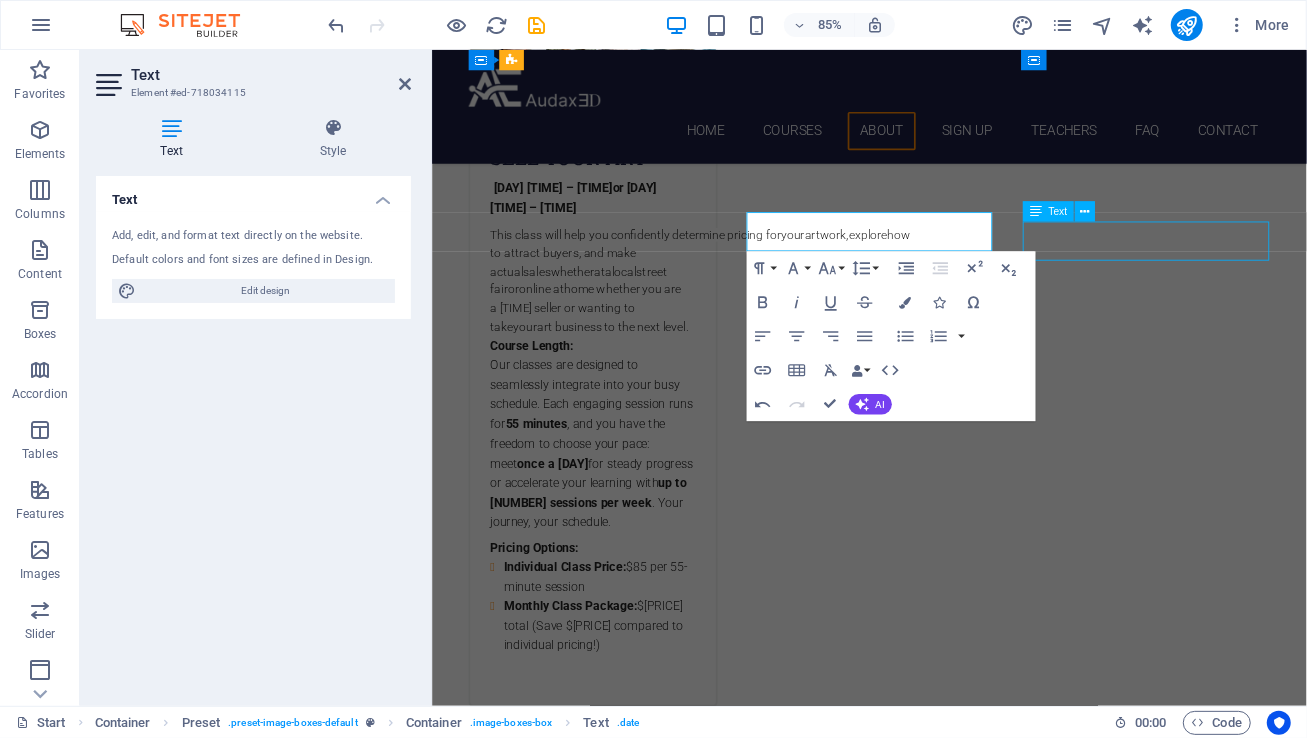 scroll, scrollTop: 1725, scrollLeft: 0, axis: vertical 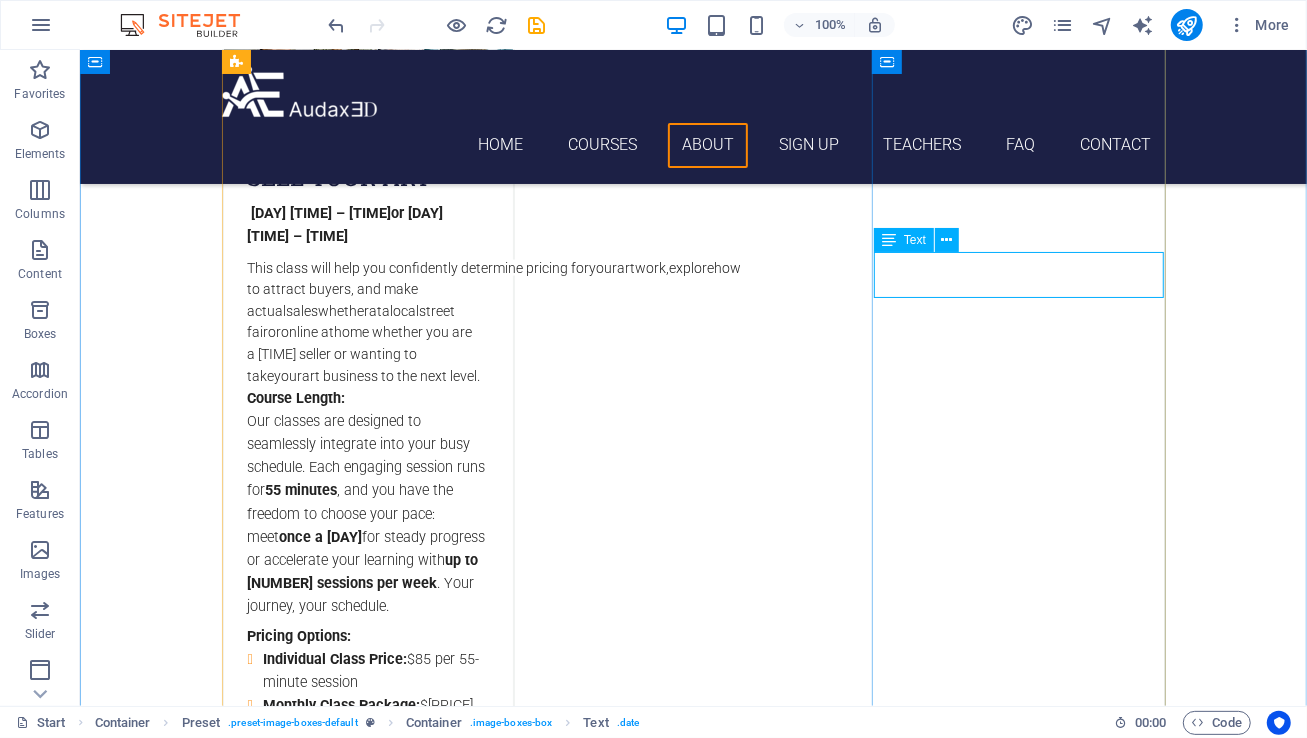 click on "[DAY] [TIME] – [TIME]   or    [DAY] [TIME] – [TIME]" at bounding box center (693, 2464) 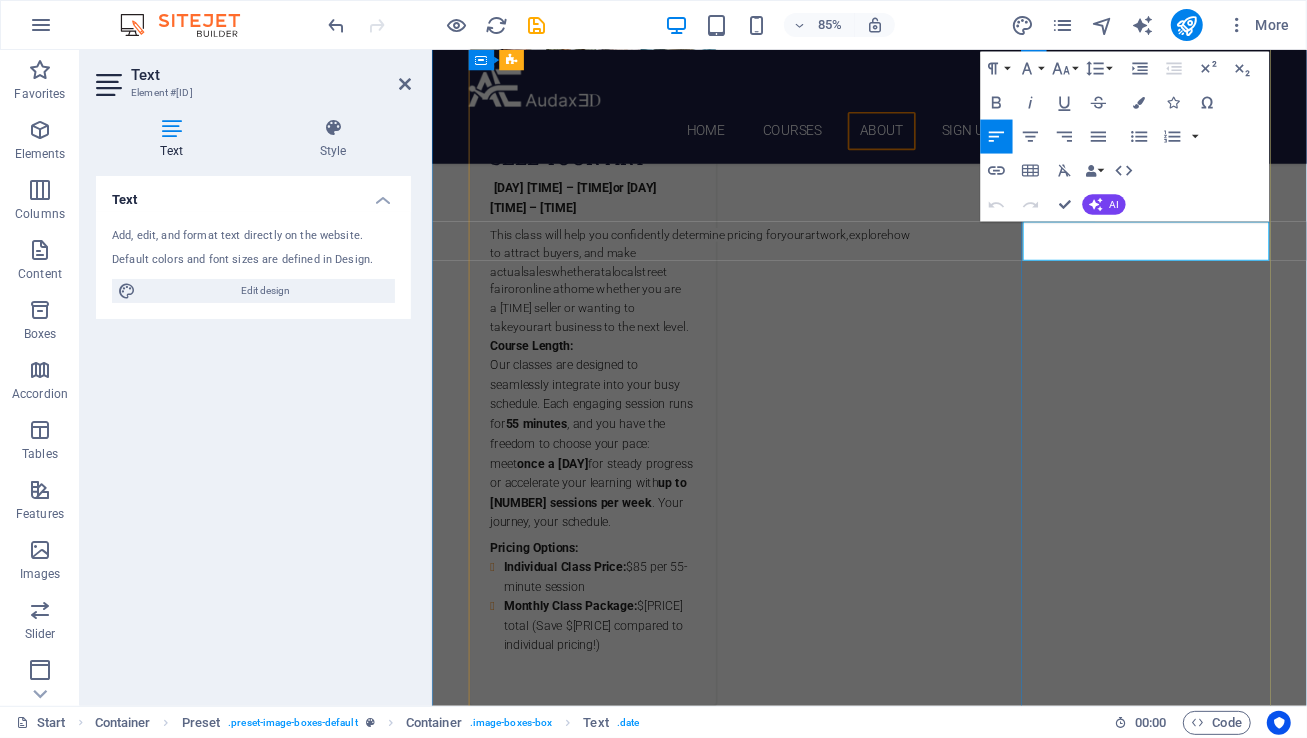 drag, startPoint x: 1265, startPoint y: 257, endPoint x: 1251, endPoint y: 259, distance: 14.142136 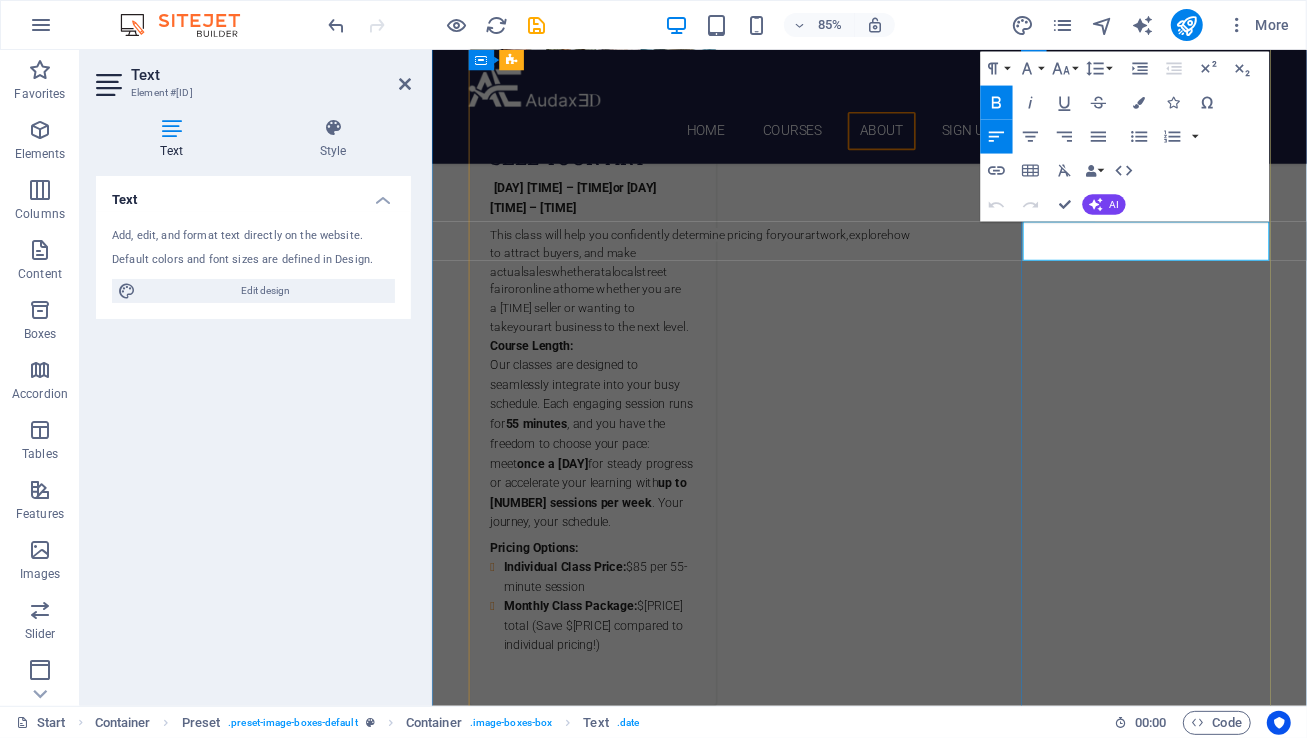 type 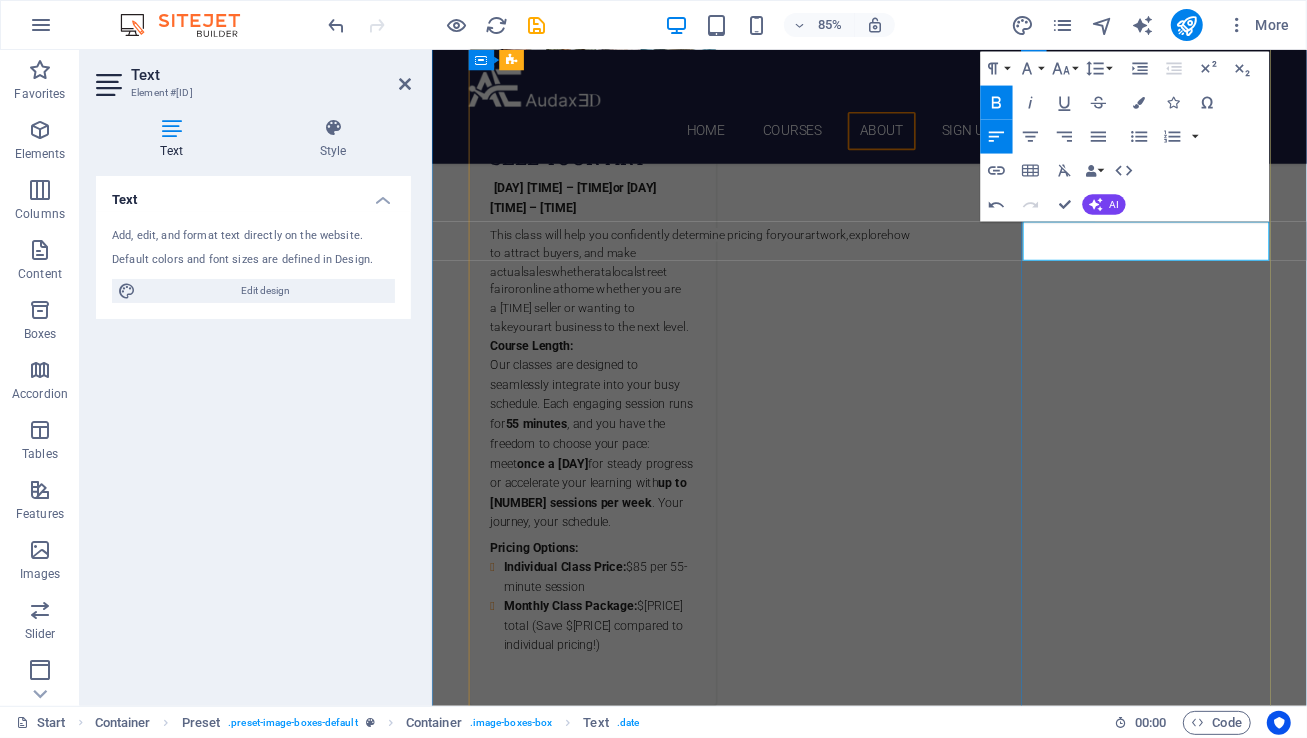 drag, startPoint x: 1333, startPoint y: 259, endPoint x: 1322, endPoint y: 260, distance: 11.045361 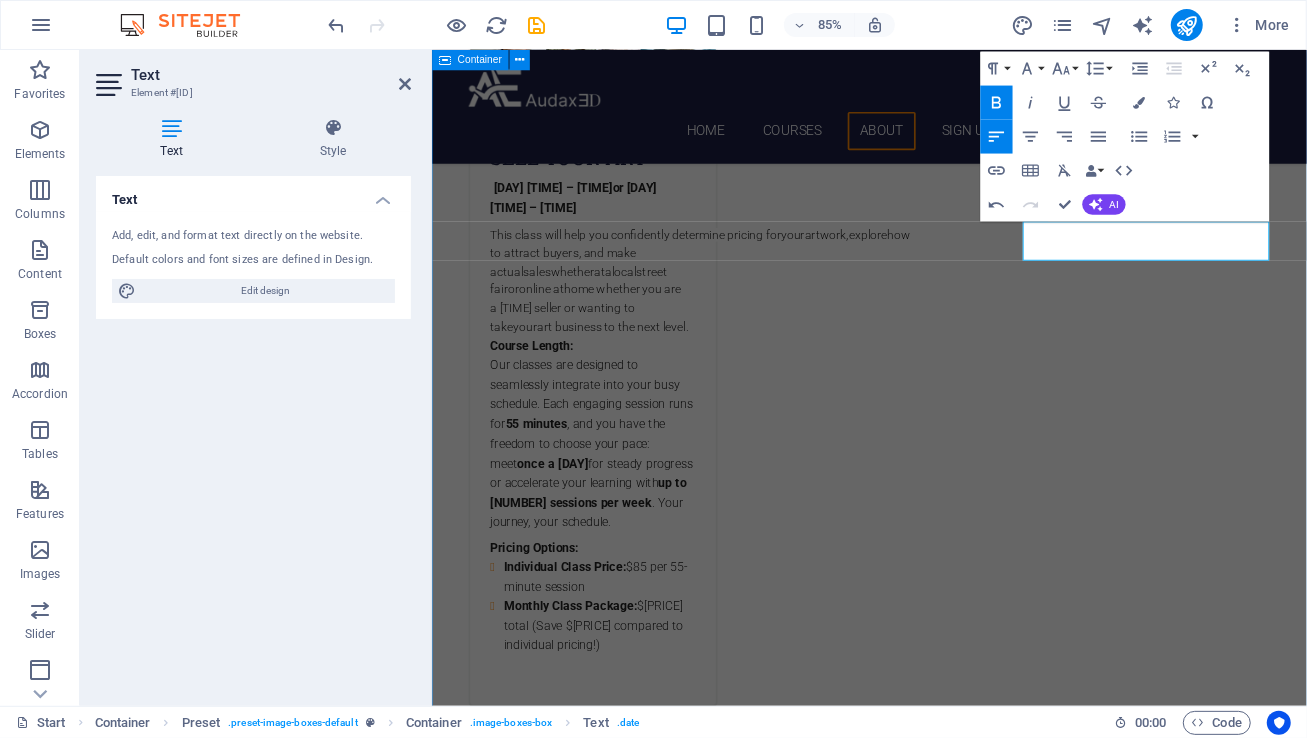 click on "Choose Your Path to Empowerment Language Courses Sell Your Art    [DAY] [TIME] – [TIME]  or    [DAY] [TIME] – [TIME] This   class   will   help   you   confidently   determine   pricing   for  your  artwork ,  explore  how to attract buyers, and make  actual  sales  whether  at  a  local  street fair  or  online   at  home   whether you are  a first time seller or wanting to take  your  art   business to the next level . Course Length: Our classes are designed to seamlessly integrate into your busy schedule. Each engaging session runs for  55 minutes , and you have the freedom to choose your pace: meet  once a week  for steady progress or accelerate your learning with  up to two sessions per week . Your journey, your schedule. Pricing Options: Individual Class Price:  $85 per 55-minute session Monthly Class Package:  $305 total (Save $35 compared to individual pricing!) SPANISH    [DAY] [TIME] – [TIME] or   [DAY] [TIME] – [TIME] .  or" at bounding box center (945, 4311) 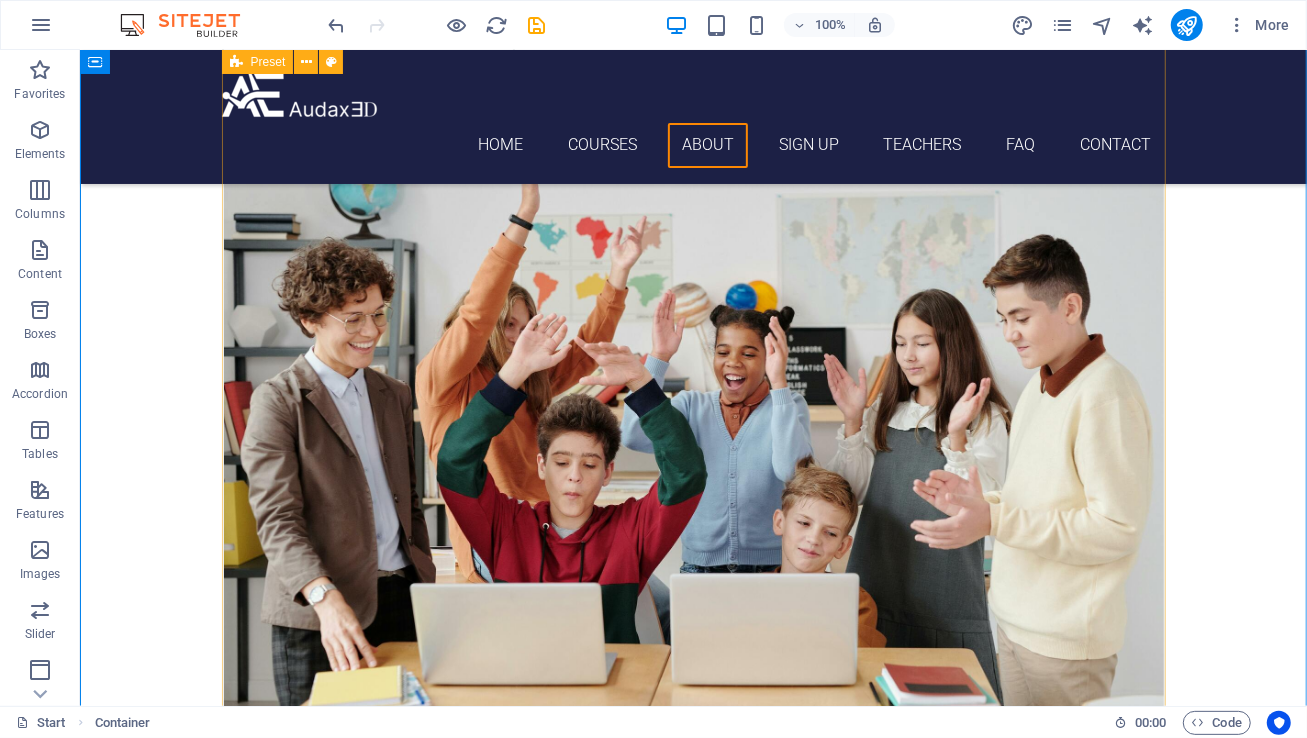 scroll, scrollTop: 2495, scrollLeft: 0, axis: vertical 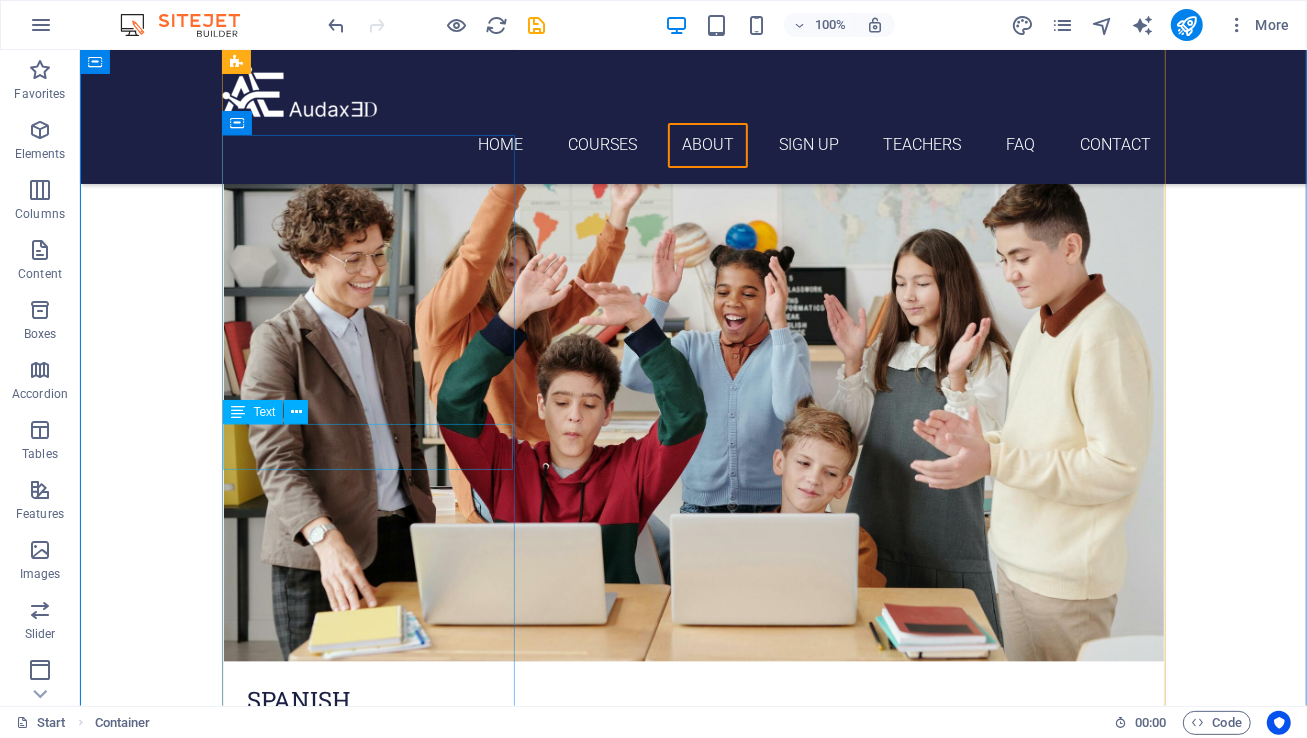 click on "[DAY] [TIME] – [TIME] or   [DAY] [TIME] – [TIME]" at bounding box center [693, 2676] 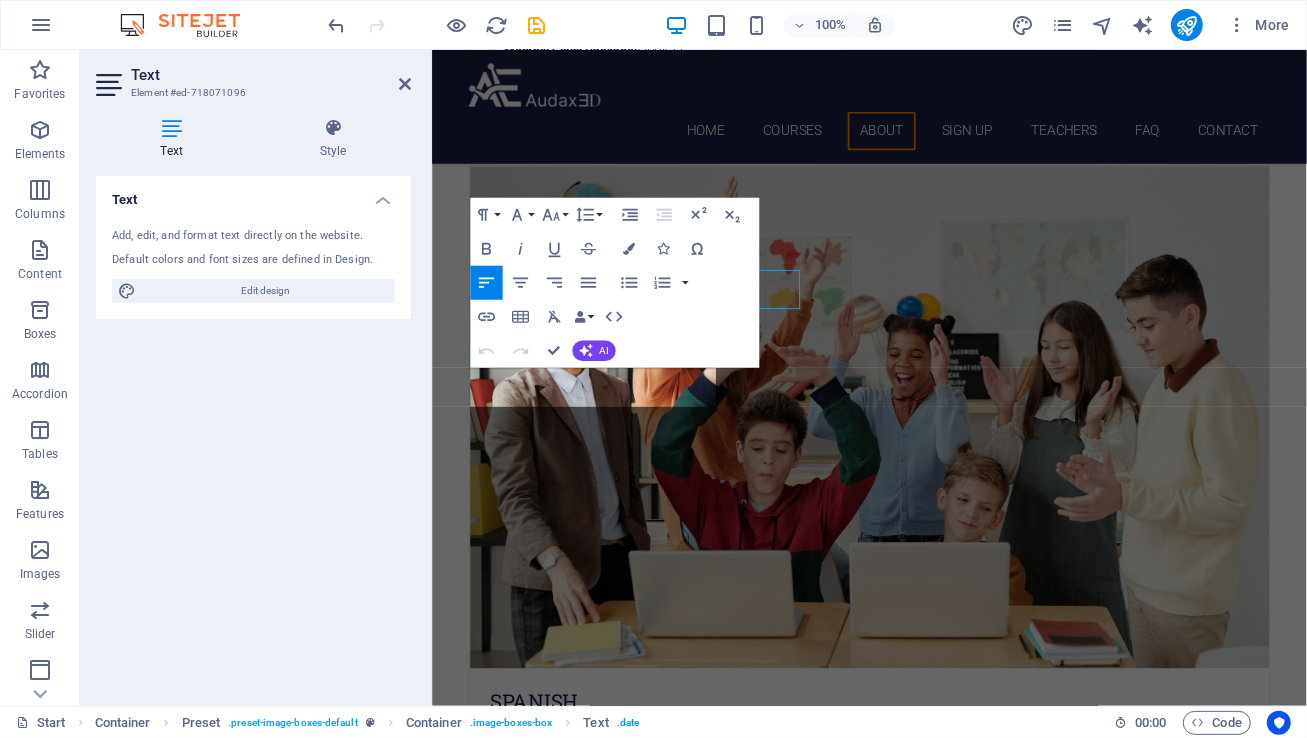 scroll, scrollTop: 2611, scrollLeft: 0, axis: vertical 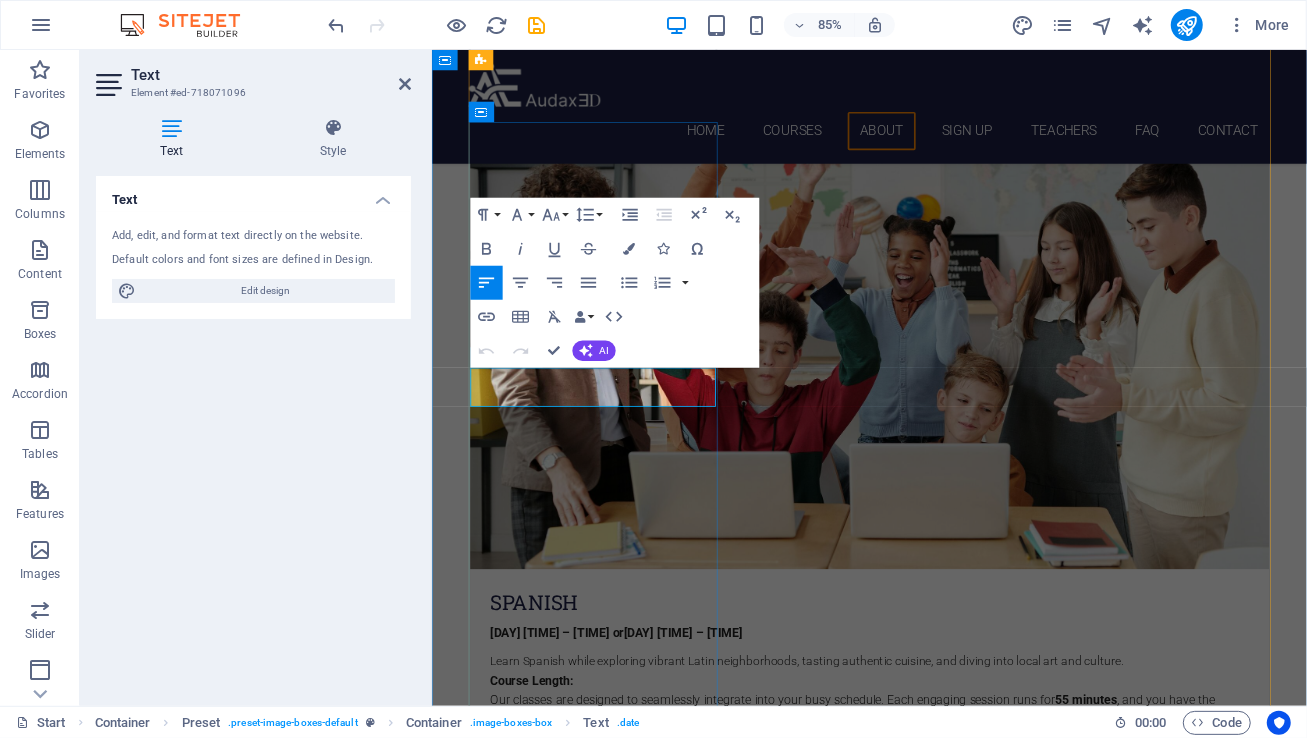click on "[DAY] [TIME] – [TIME] or" at bounding box center [582, 2676] 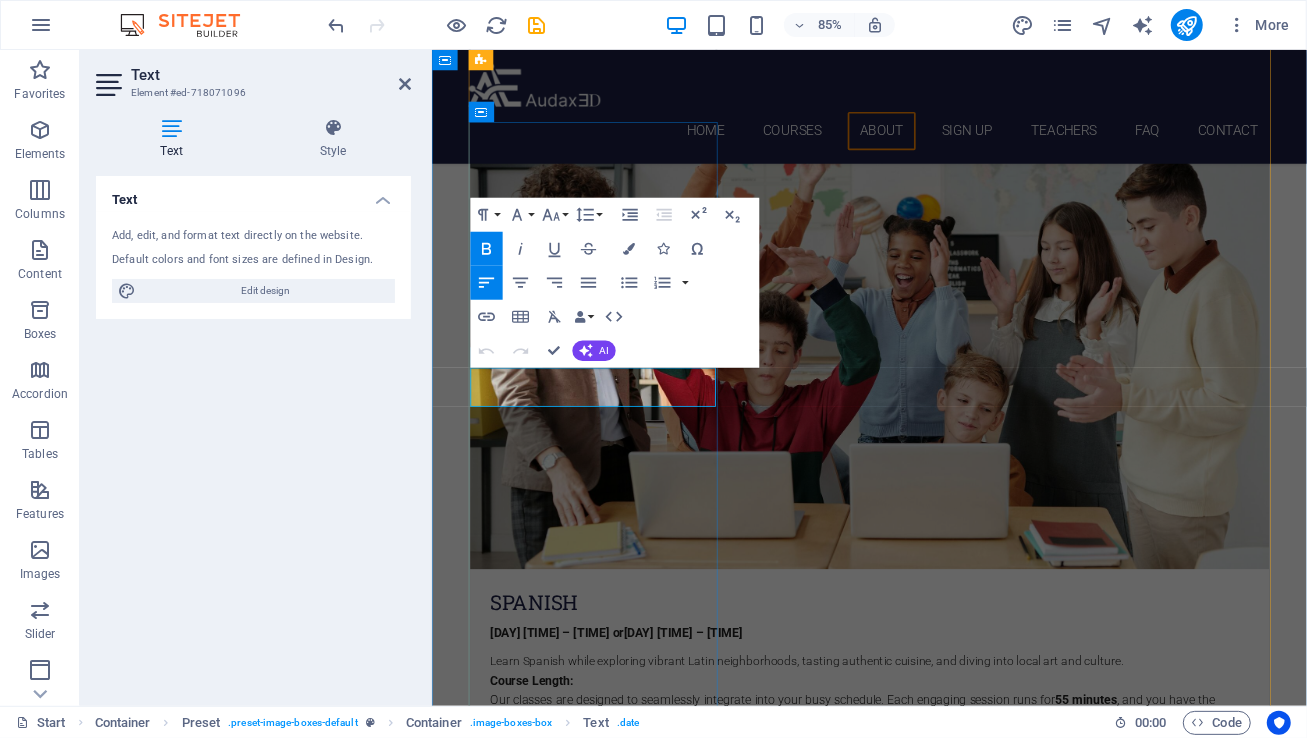 type 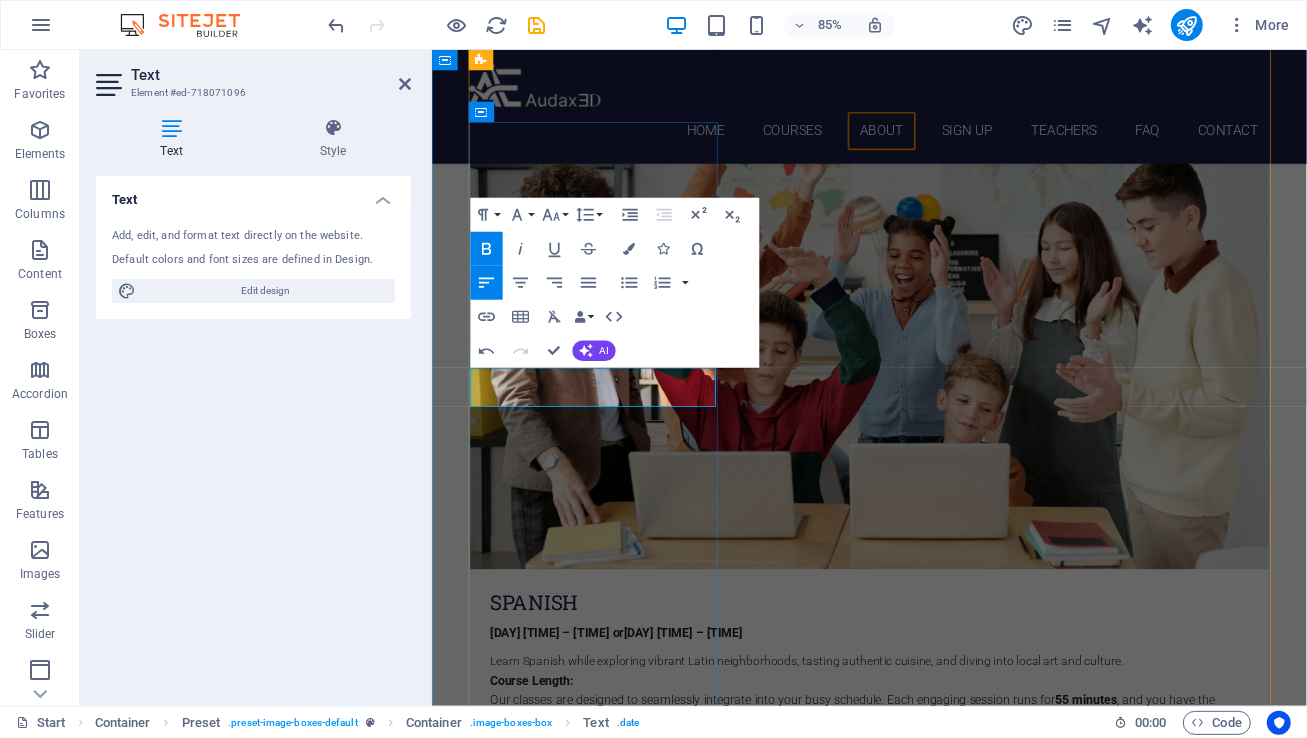 click on "[DAY] [TIME] – [TIME] or" at bounding box center [582, 2676] 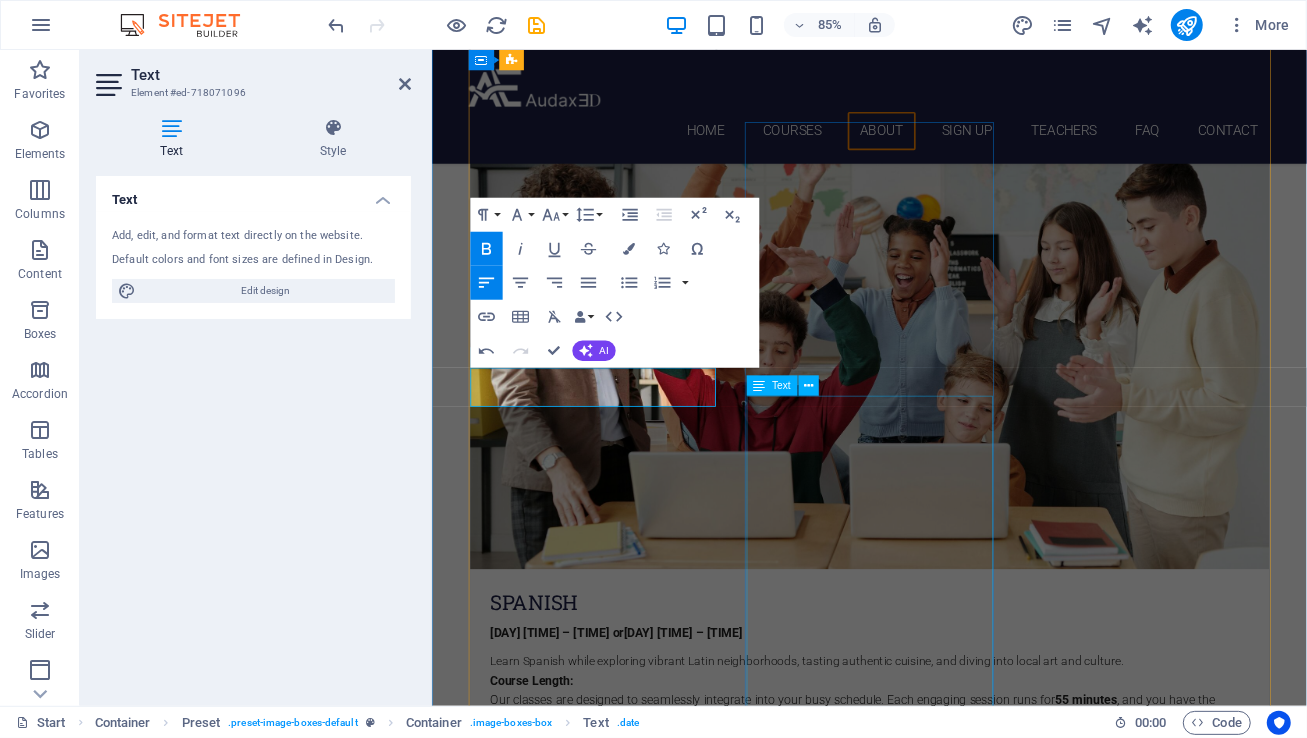 click on "Master the art of crafting a standout resume and cover letter tailored to today’s job market. Learn how to customize your resume, tailor your emails and cover letters, and confidently follow up with potential employers to increase your chances of landing interviews and job offers.  Course Length: Our classes are designed to seamlessly integrate into your busy schedule. Each engaging session runs for  55 minutes , and you have the freedom to choose your pace: meet  once a week  for steady progress or accelerate your learning with  up to two sessions per week . Your journey, your schedule. Pricing Options: Individual Class Price:  $85 per 55-minute session Monthly Class Package:  $305 total (Save $35 compared to individual pricing!)" at bounding box center (946, 3822) 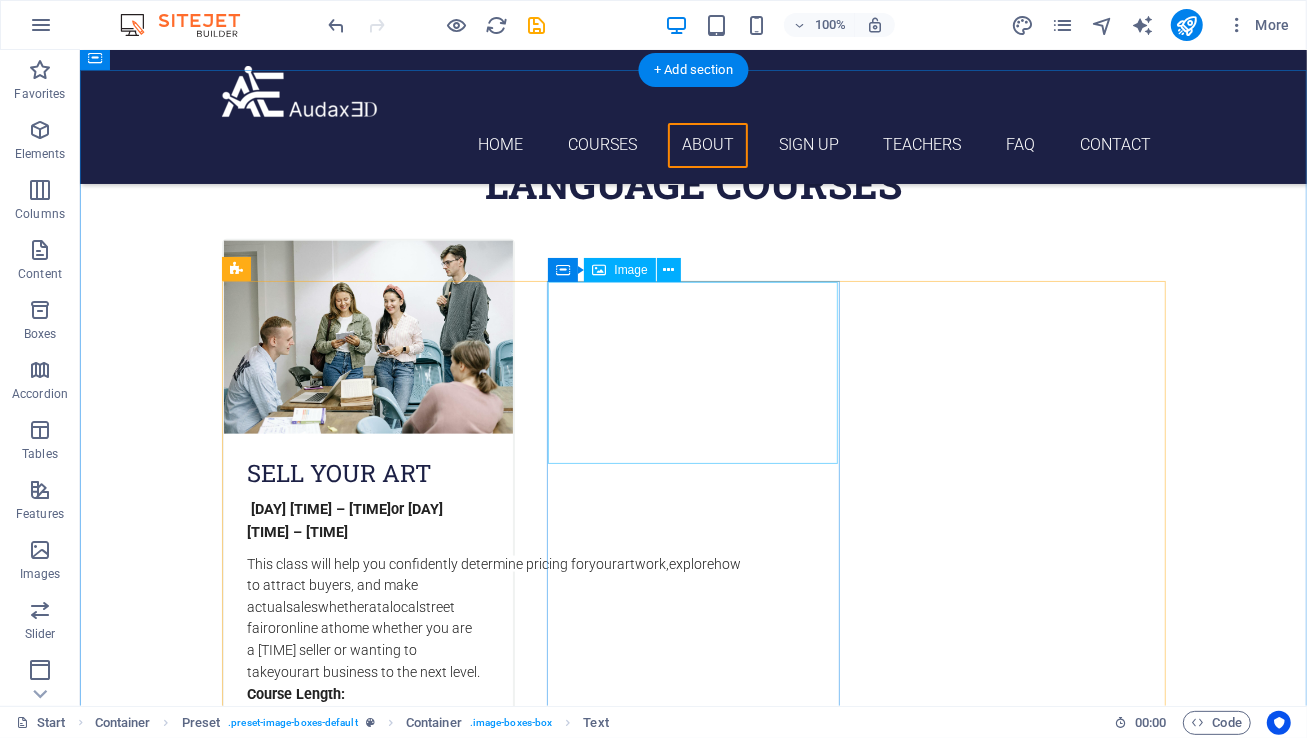 scroll, scrollTop: 1466, scrollLeft: 0, axis: vertical 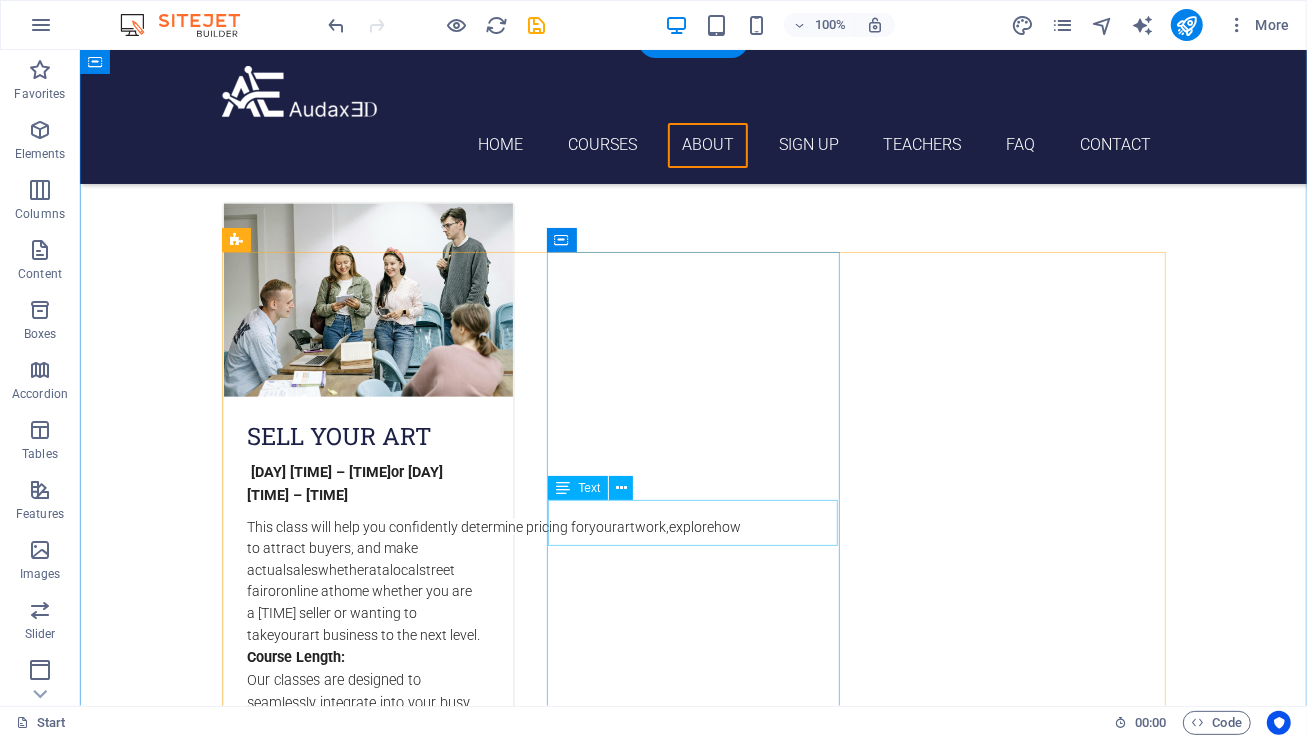 click on "[DAY] [TIME] – [TIME] or   [DAY] [TIME] – [TIME]" at bounding box center [693, 1764] 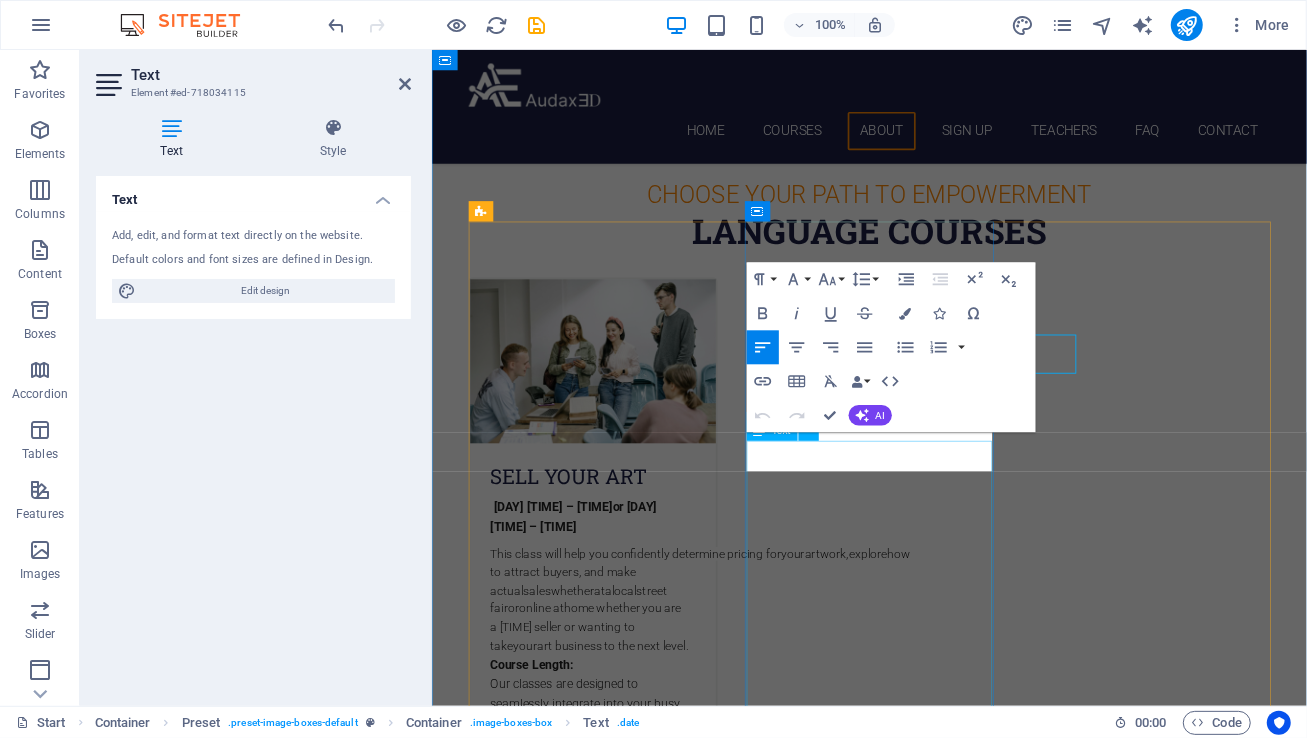scroll, scrollTop: 1582, scrollLeft: 0, axis: vertical 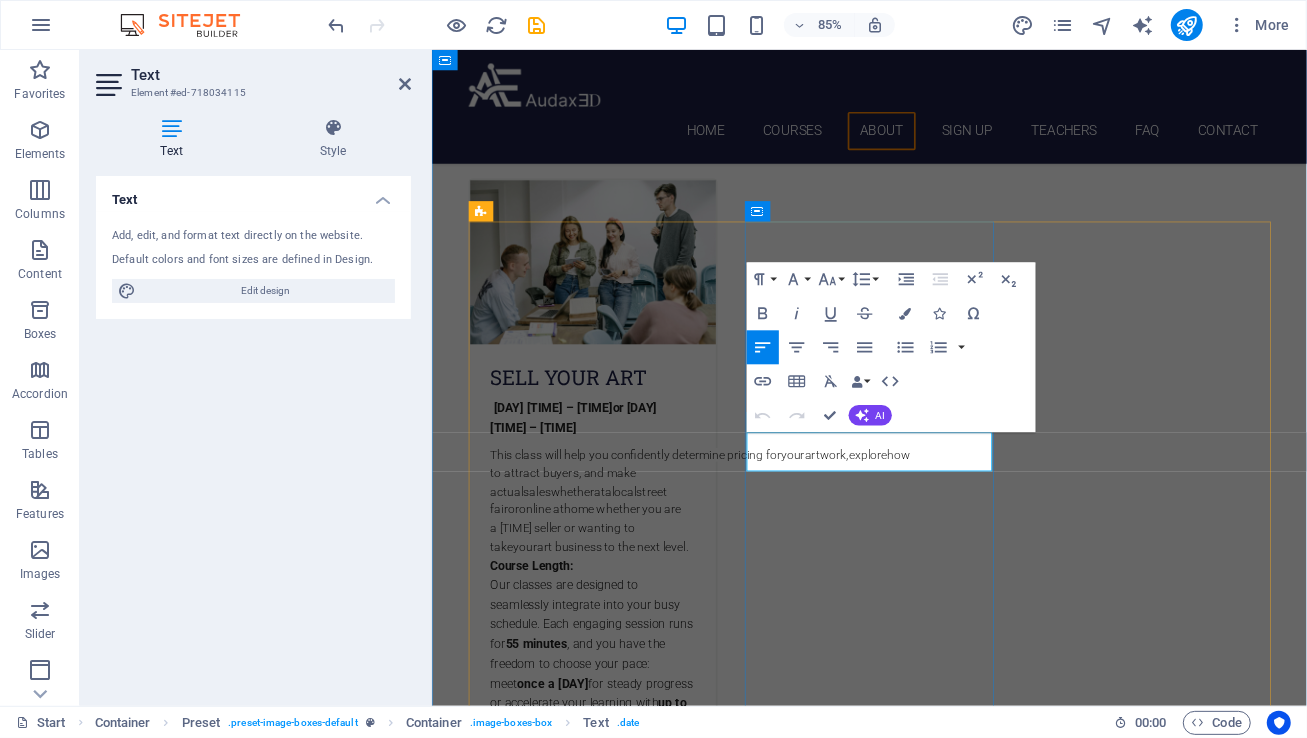 drag, startPoint x: 1039, startPoint y: 529, endPoint x: 830, endPoint y: 501, distance: 210.86726 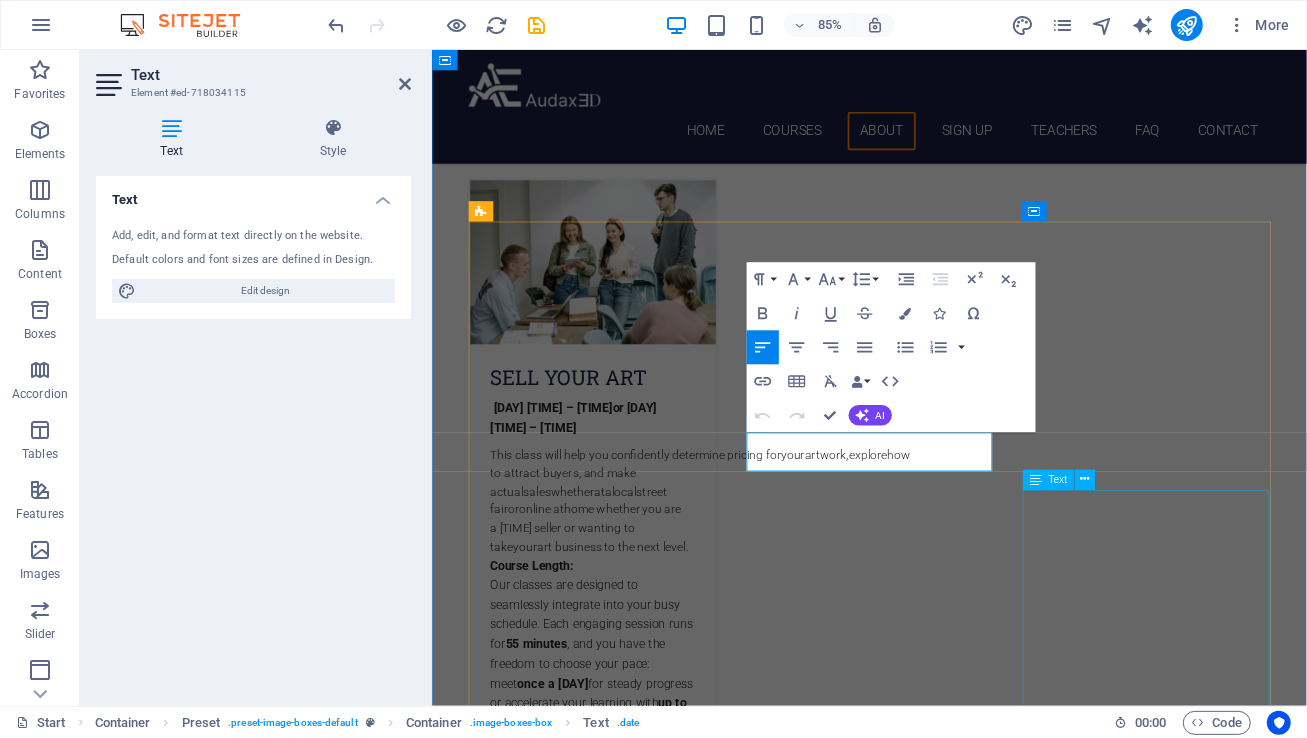click on "Individual Class Price:  $[PRICE] per [TIME] session Monthly Class Package:  $[PRICE] total (Save $[PRICE] compared to individual pricing!)" at bounding box center [946, 2864] 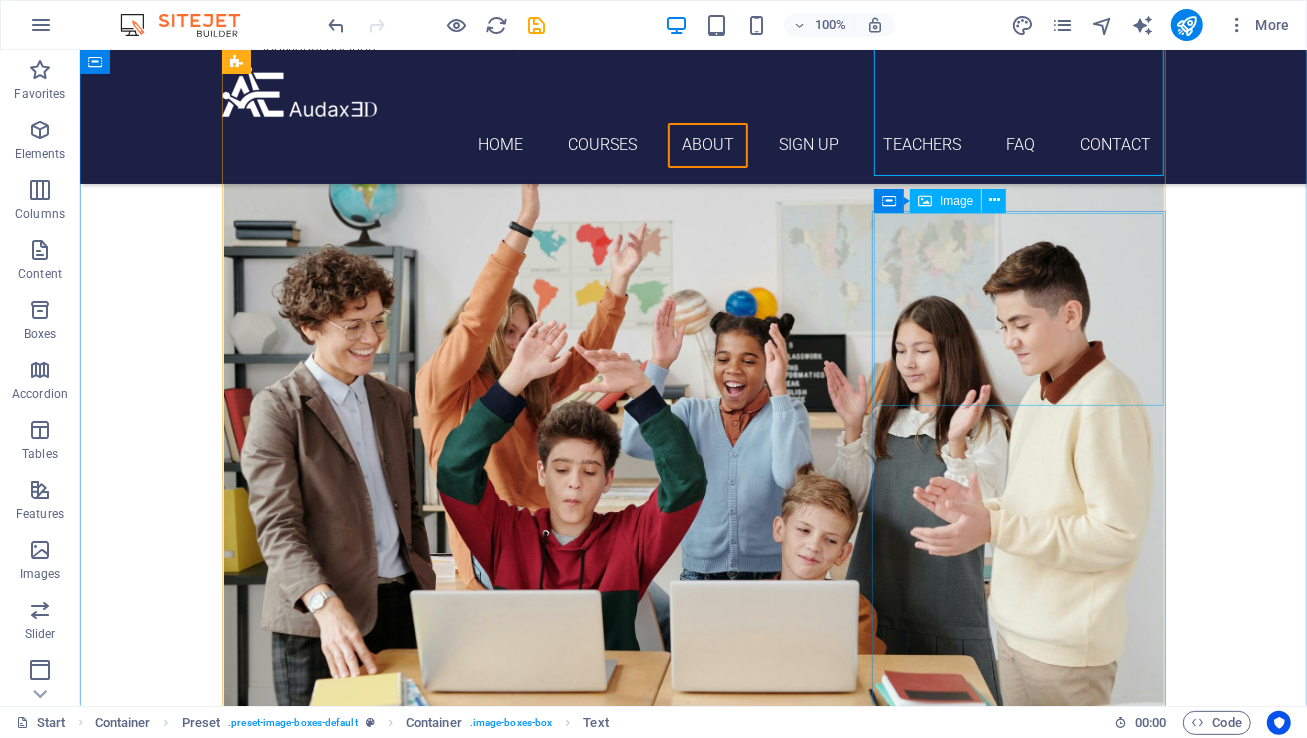 scroll, scrollTop: 2447, scrollLeft: 0, axis: vertical 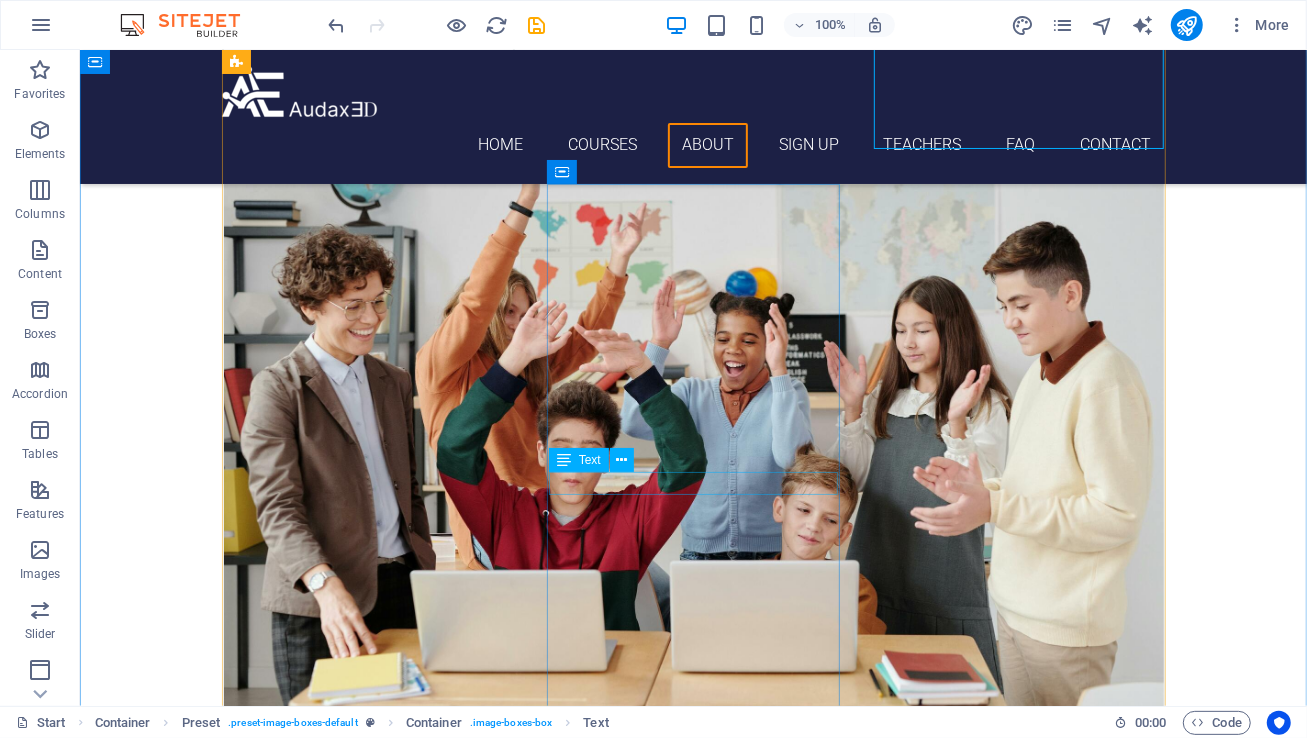 click on "[DAY] [TIME] - [TIME]" at bounding box center (693, 3729) 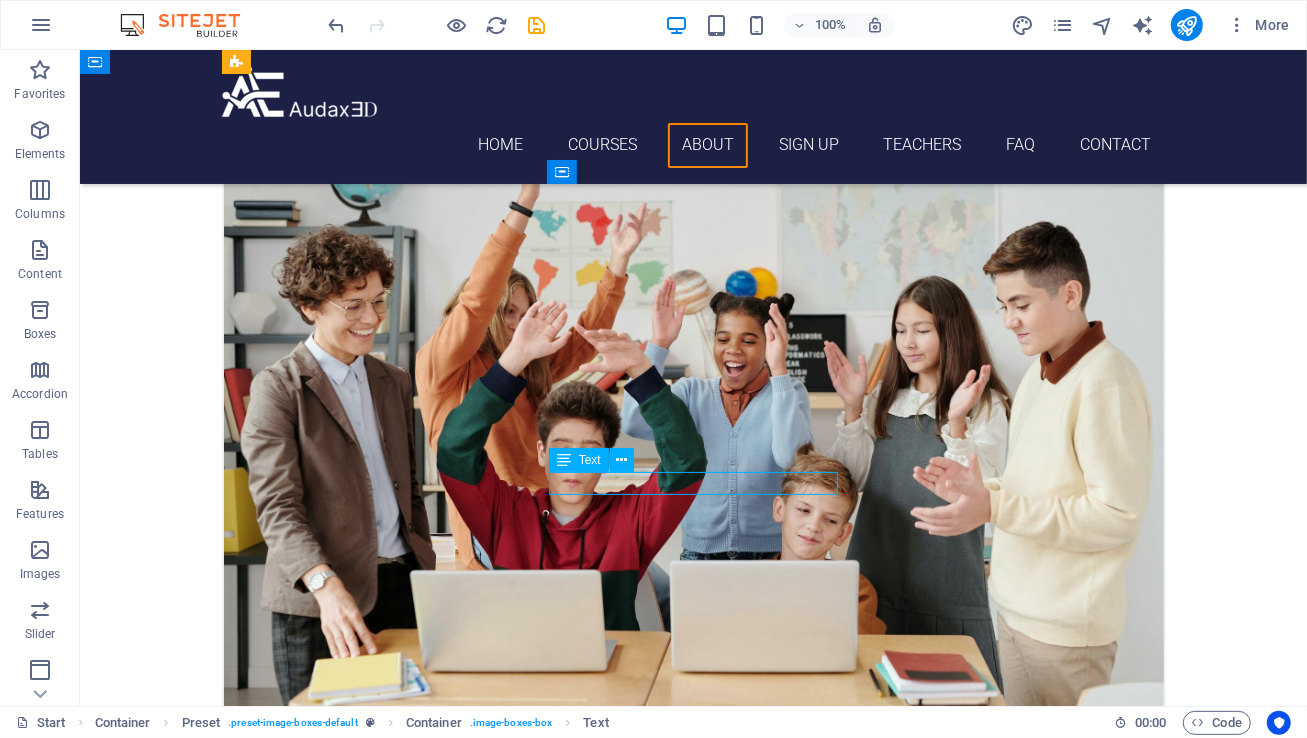 click on "[DAY] [TIME] - [TIME]" at bounding box center [693, 3729] 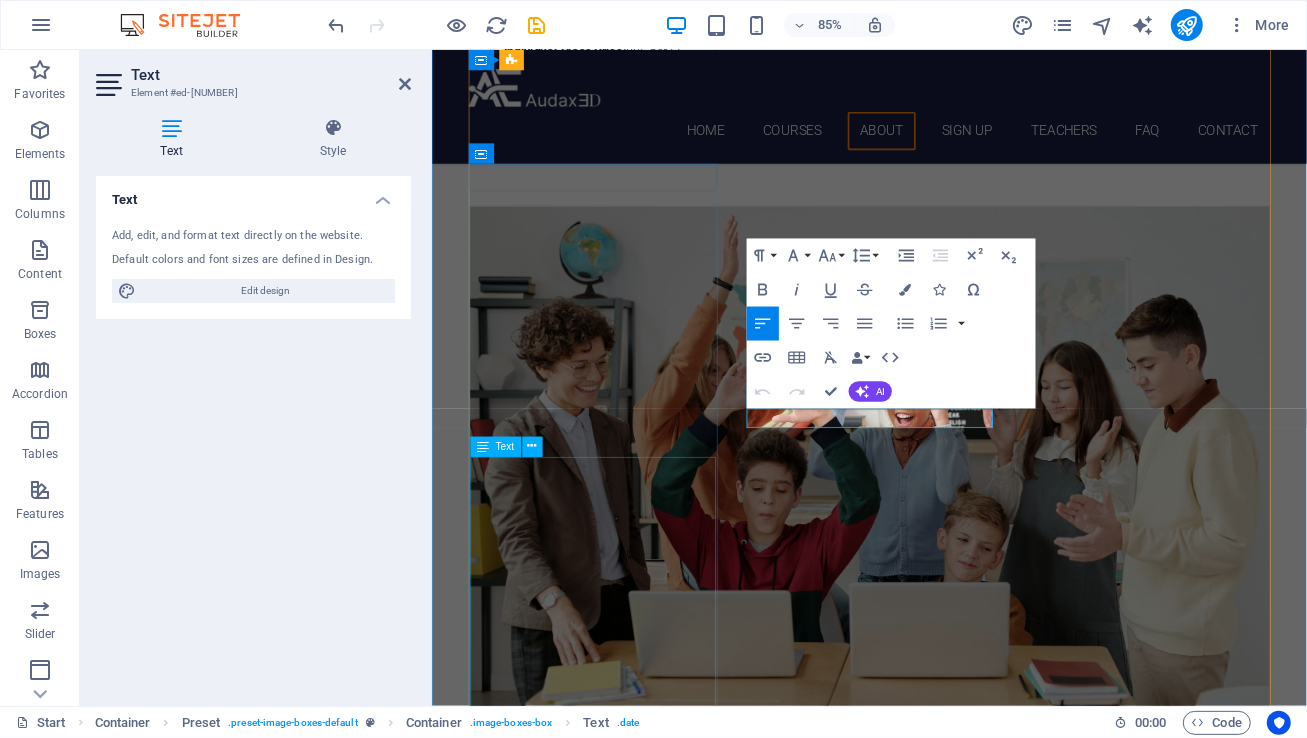 scroll, scrollTop: 2563, scrollLeft: 0, axis: vertical 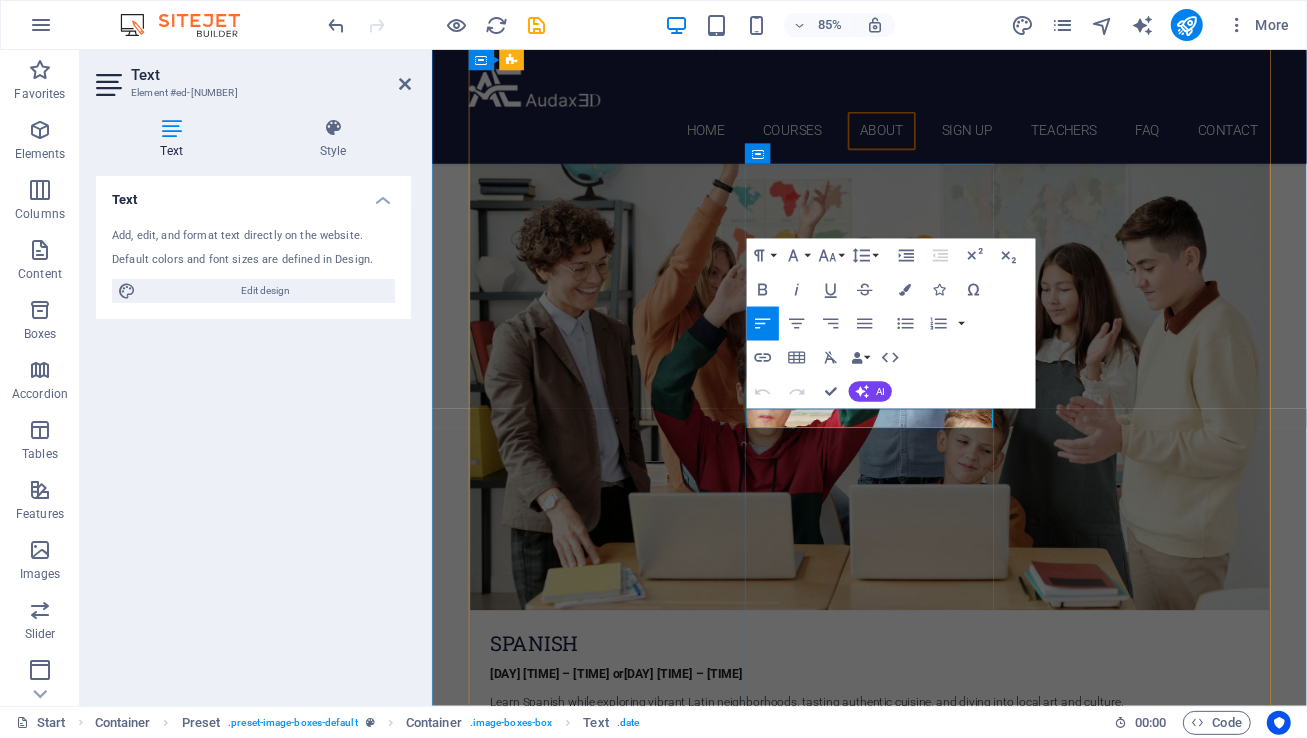 drag, startPoint x: 1042, startPoint y: 482, endPoint x: 849, endPoint y: 486, distance: 193.04144 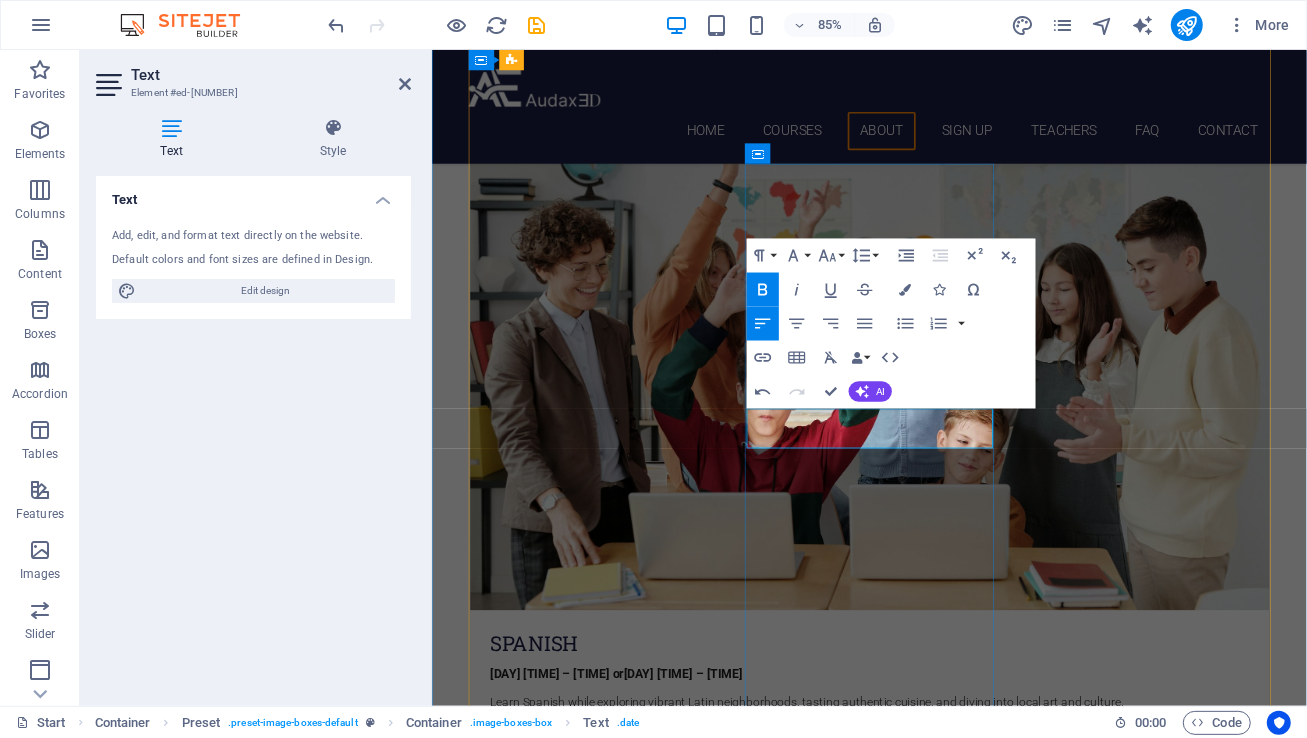 click on "[DAY] [TIME] – [TIME] or" at bounding box center (586, 3729) 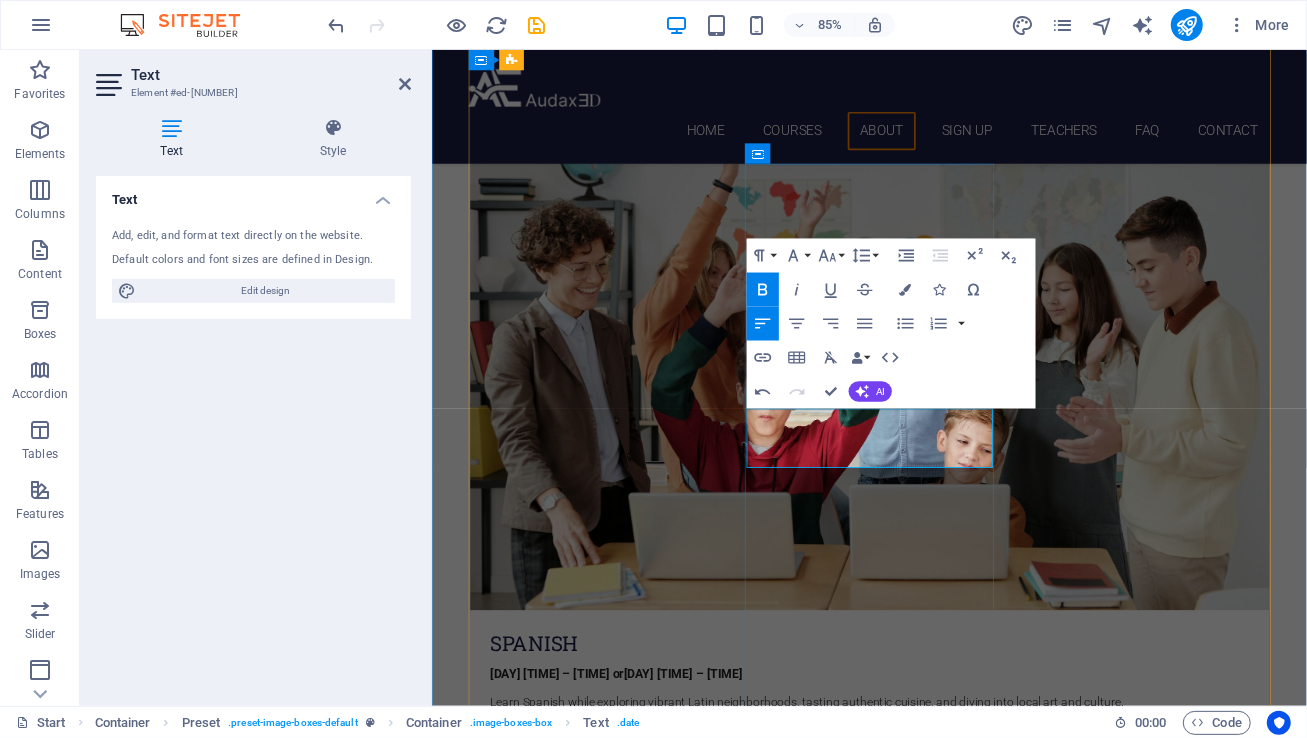 click on "[DAY] [TIME] – [TIME] or" at bounding box center [586, 3729] 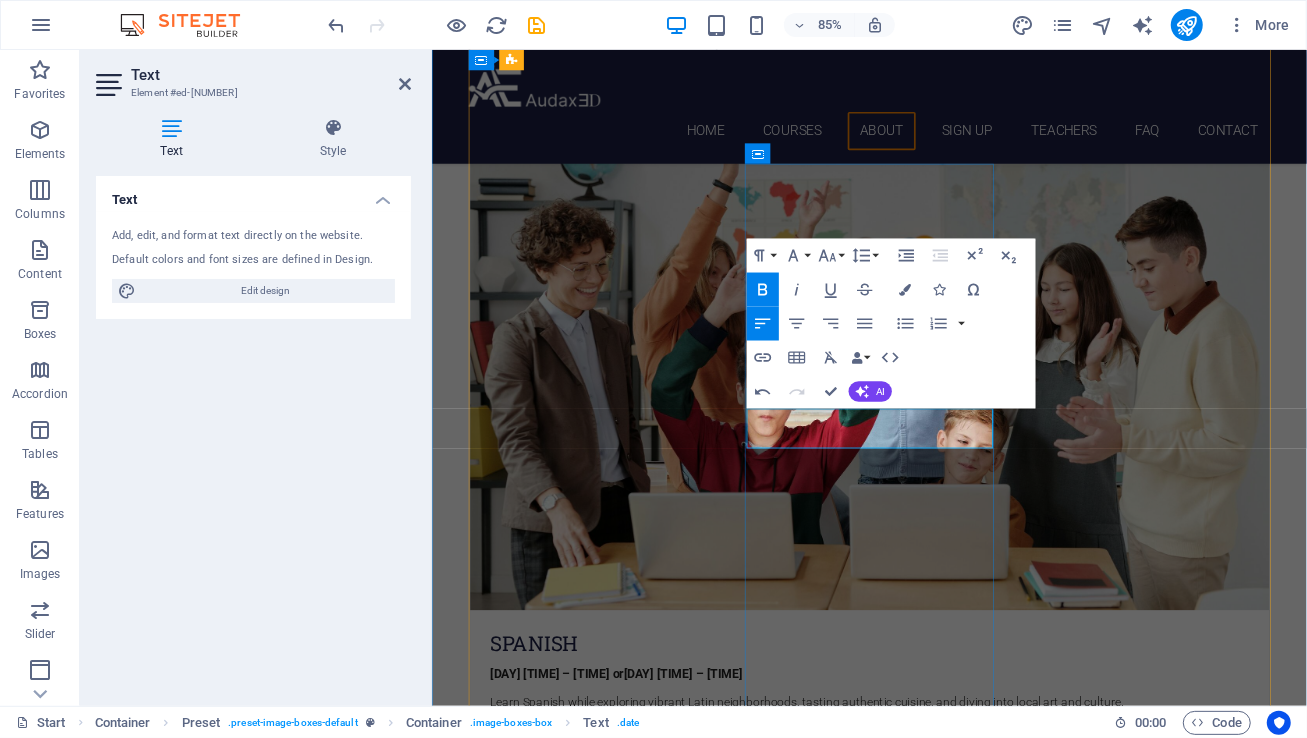 click on "[DAY] [TIME] – [TIME] or" at bounding box center (578, 3729) 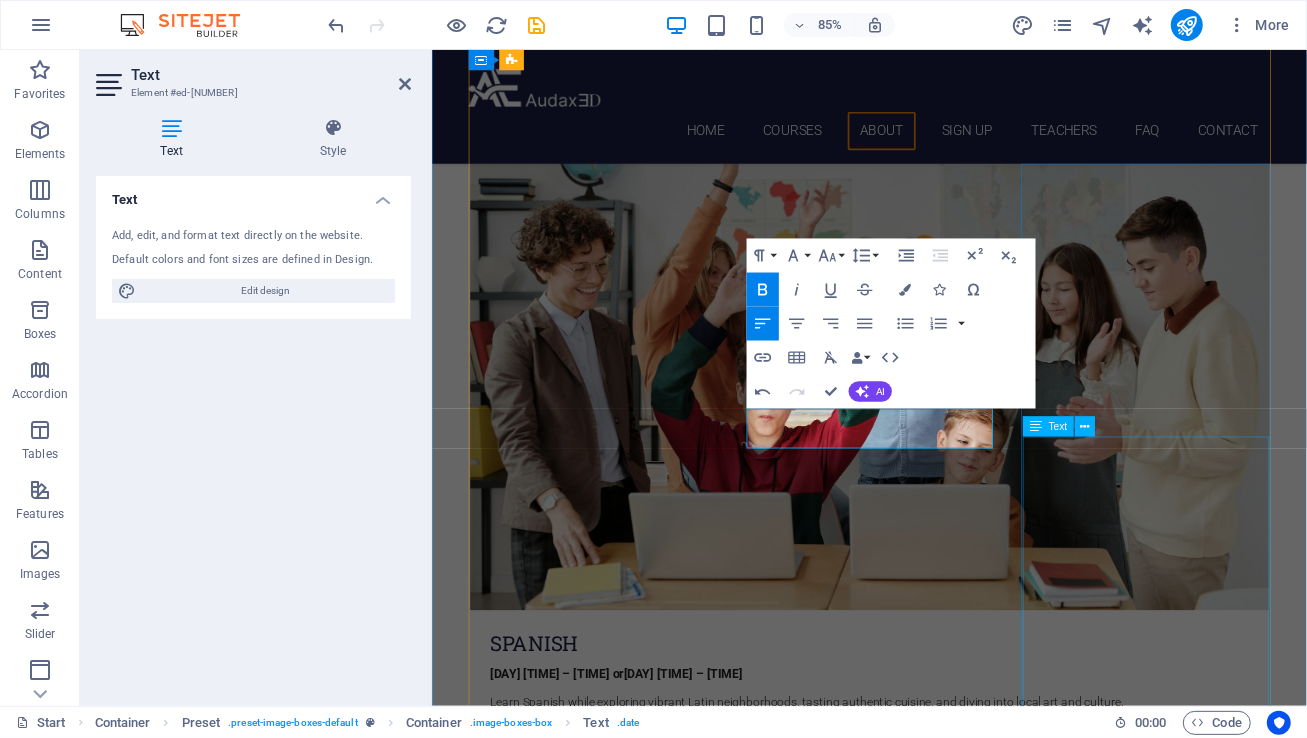 click on "Learn how to create and manage social media profiles that attract job opportunities. Discover what to post, when to post, and how to keep your content professional. Explore how to use platforms like LinkedIn, Instagram, and Twitter to build your brand, connect with professionals, and grow your network.  Course Length: Our classes are designed to seamlessly integrate into your busy schedule. Each engaging session runs for  55 minutes , and you have the freedom to choose your pace: meet  once a week  for steady progress or accelerate your learning with  up to two sessions per week . Your journey, your schedule. Pricing Options: Individual Class Price:  $85 per 55-minute session Monthly Class Package:  $305 total (Save $35 compared to individual pricing!)" at bounding box center (946, 4864) 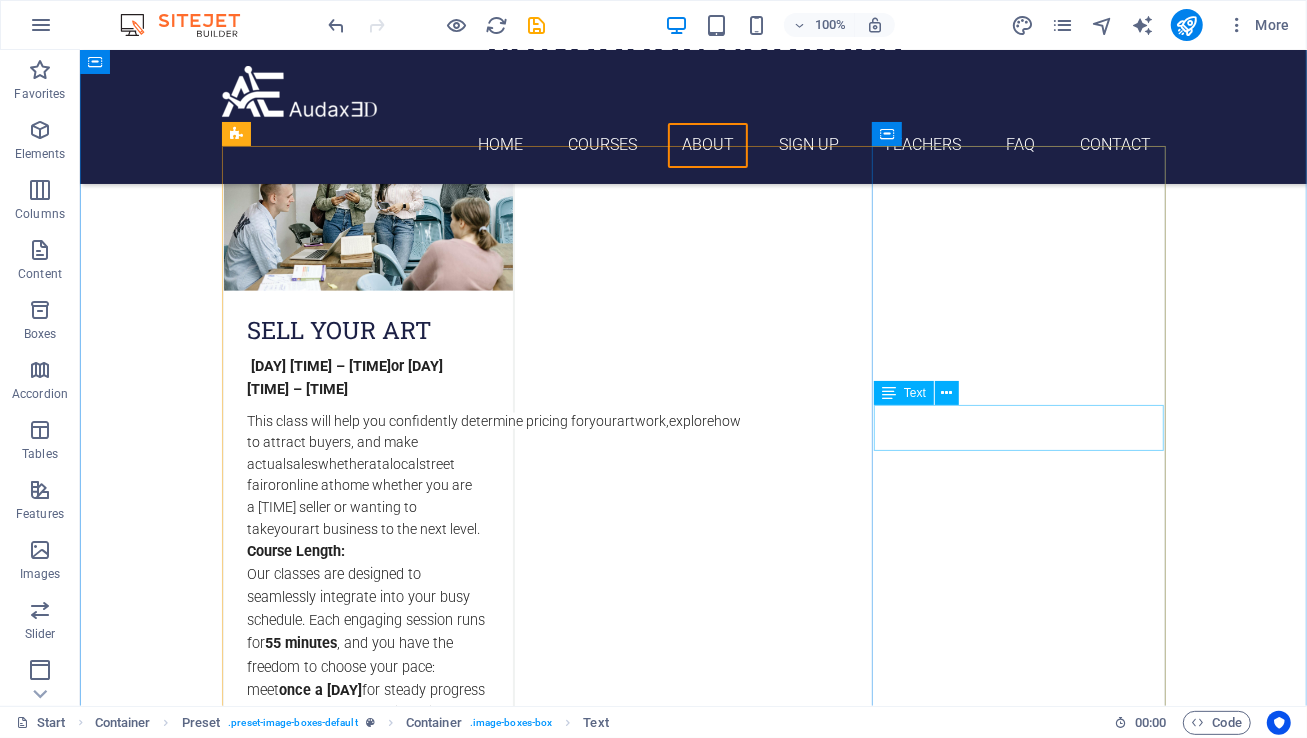 scroll, scrollTop: 1570, scrollLeft: 0, axis: vertical 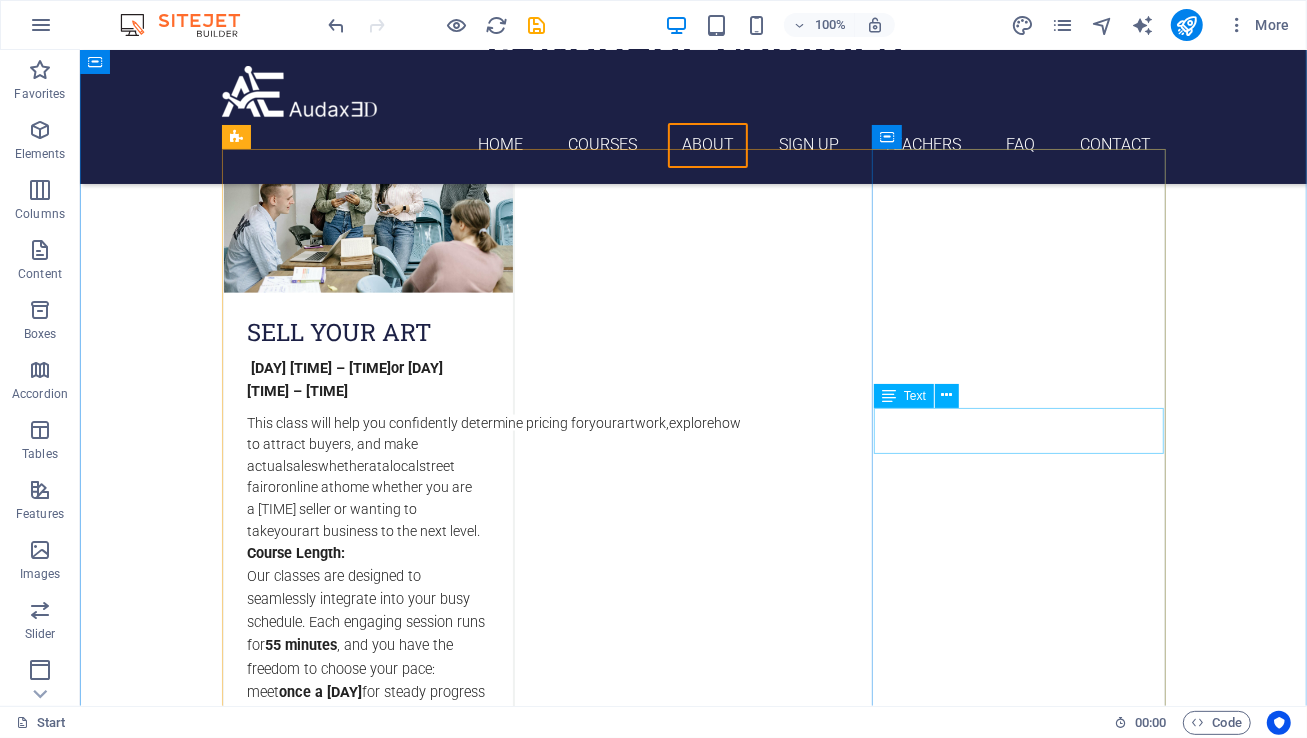 click on "[DAY] [TIME] – [TIME]   or    [DAY] [TIME] – [TIME]" at bounding box center [693, 2619] 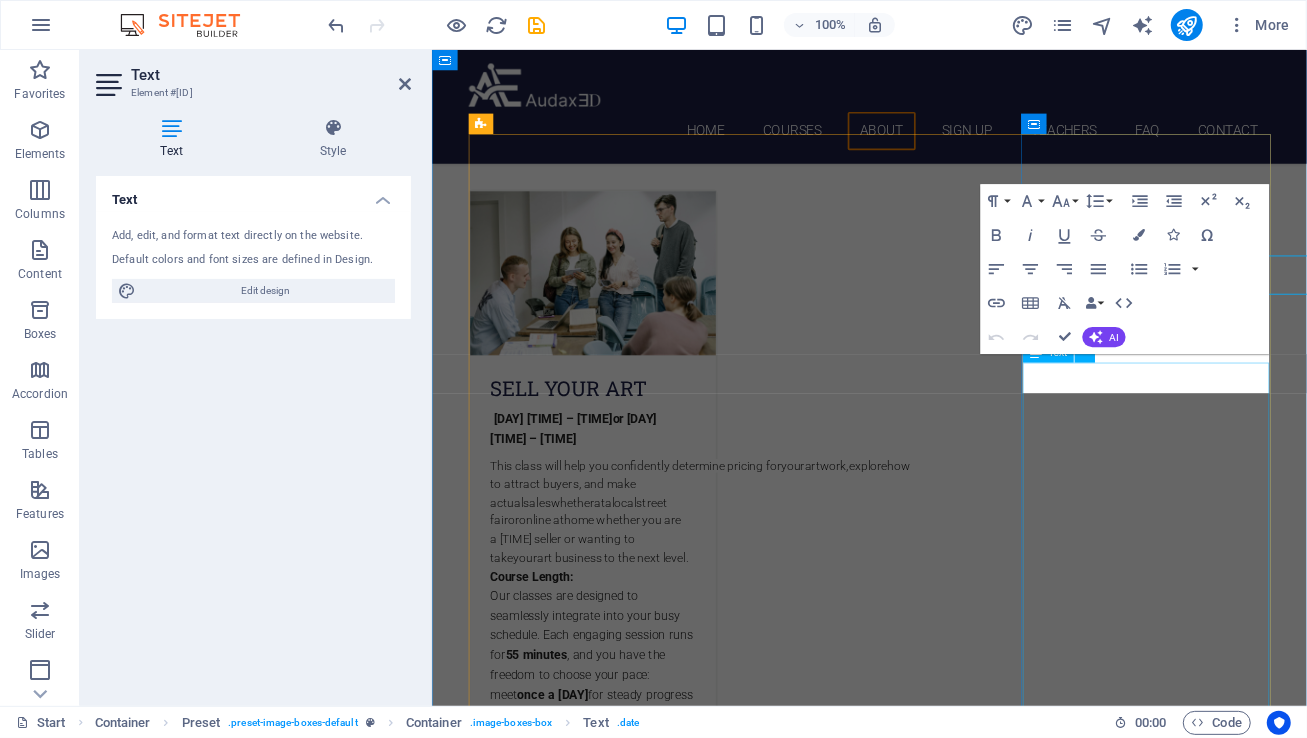 scroll, scrollTop: 1685, scrollLeft: 0, axis: vertical 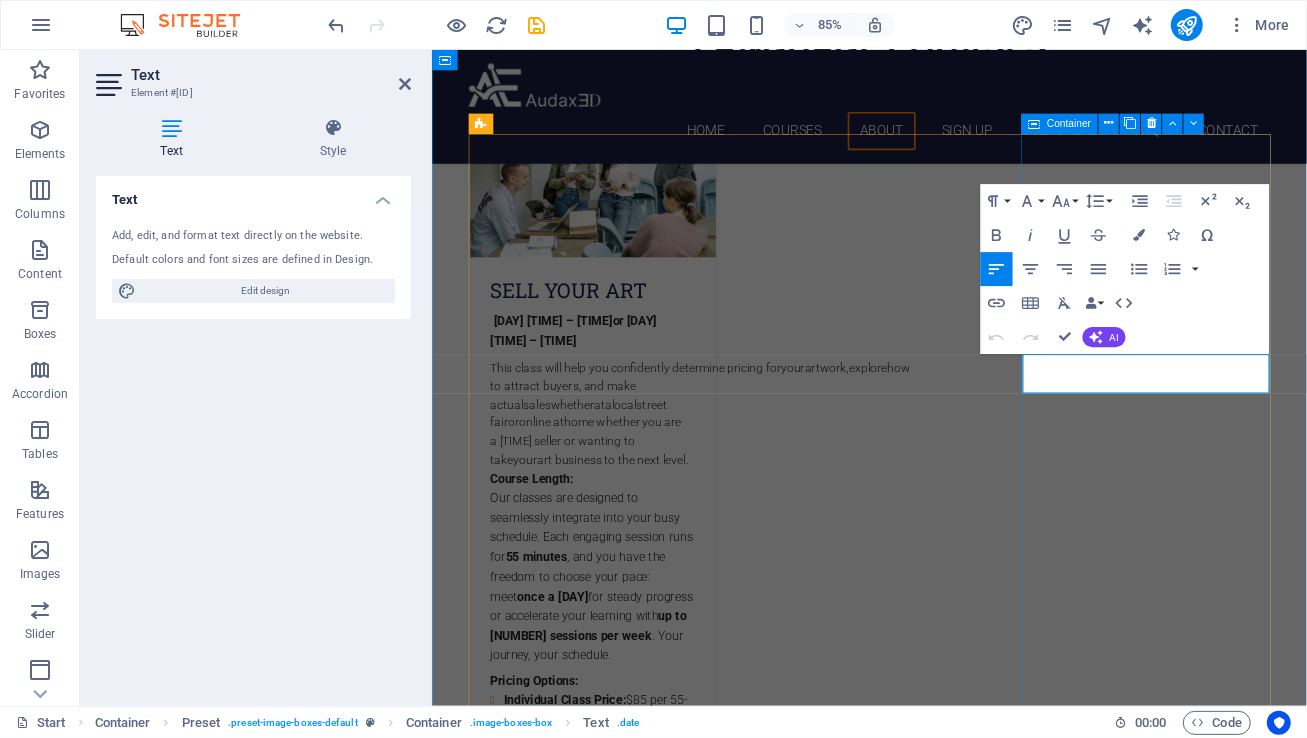 drag, startPoint x: 1365, startPoint y: 437, endPoint x: 1138, endPoint y: 404, distance: 229.38614 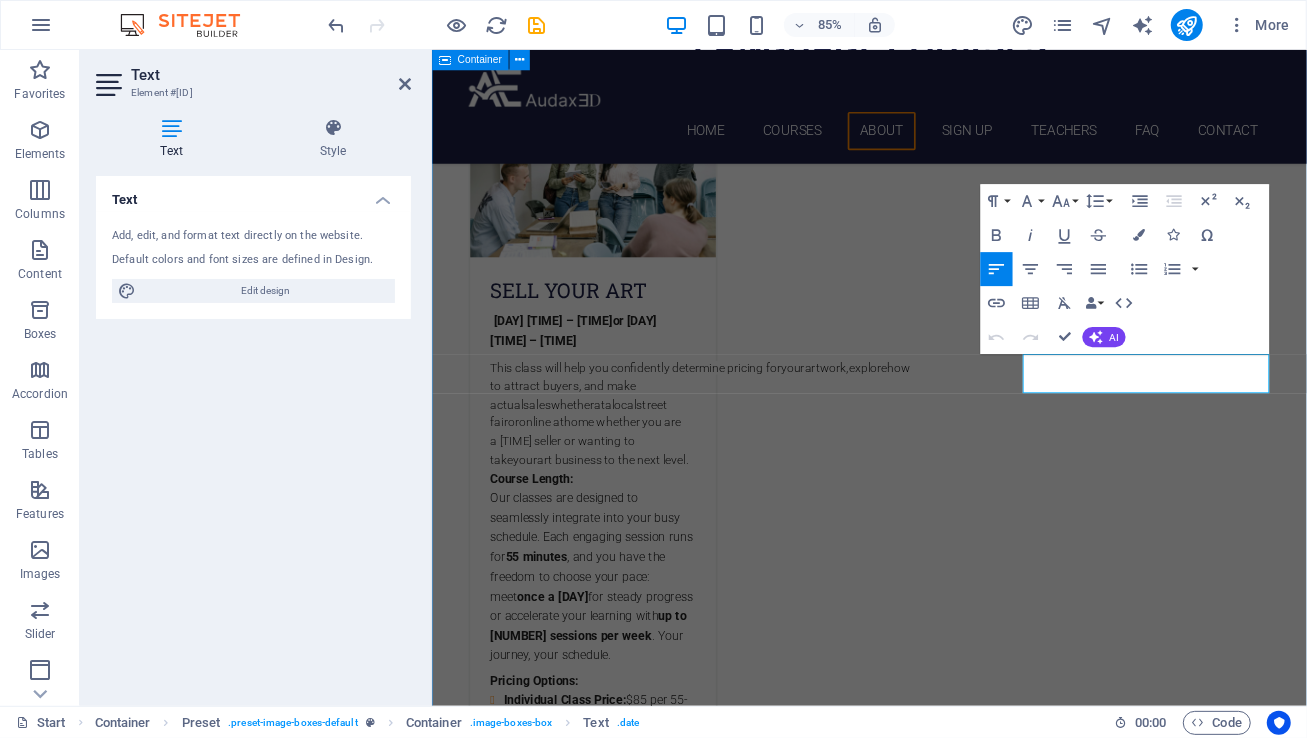 click on "Choose Your Path to Empowerment Language Courses Sell Your Art    [DAY] [TIME] – [TIME]  or    [DAY] [TIME] – [TIME] This   class   will   help   you   confidently   determine   pricing   for  your  artwork ,  explore  how to attract buyers, and make  actual  sales  whether  at  a  local  street fair  or  online   at  home   whether you are  a first time seller or wanting to take  your  art   business to the next level . Course Length: Our classes are designed to seamlessly integrate into your busy schedule. Each engaging session runs for  55 minutes , and you have the freedom to choose your pace: meet  once a week  for steady progress or accelerate your learning with  up to two sessions per week . Your journey, your schedule. Pricing Options: Individual Class Price:  $85 per 55-minute session Monthly Class Package:  $305 total (Save $35 compared to individual pricing!) SPANISH    [DAY] [TIME] – [TIME] or   [DAY] [TIME] – [TIME] .  or" at bounding box center [945, 4467] 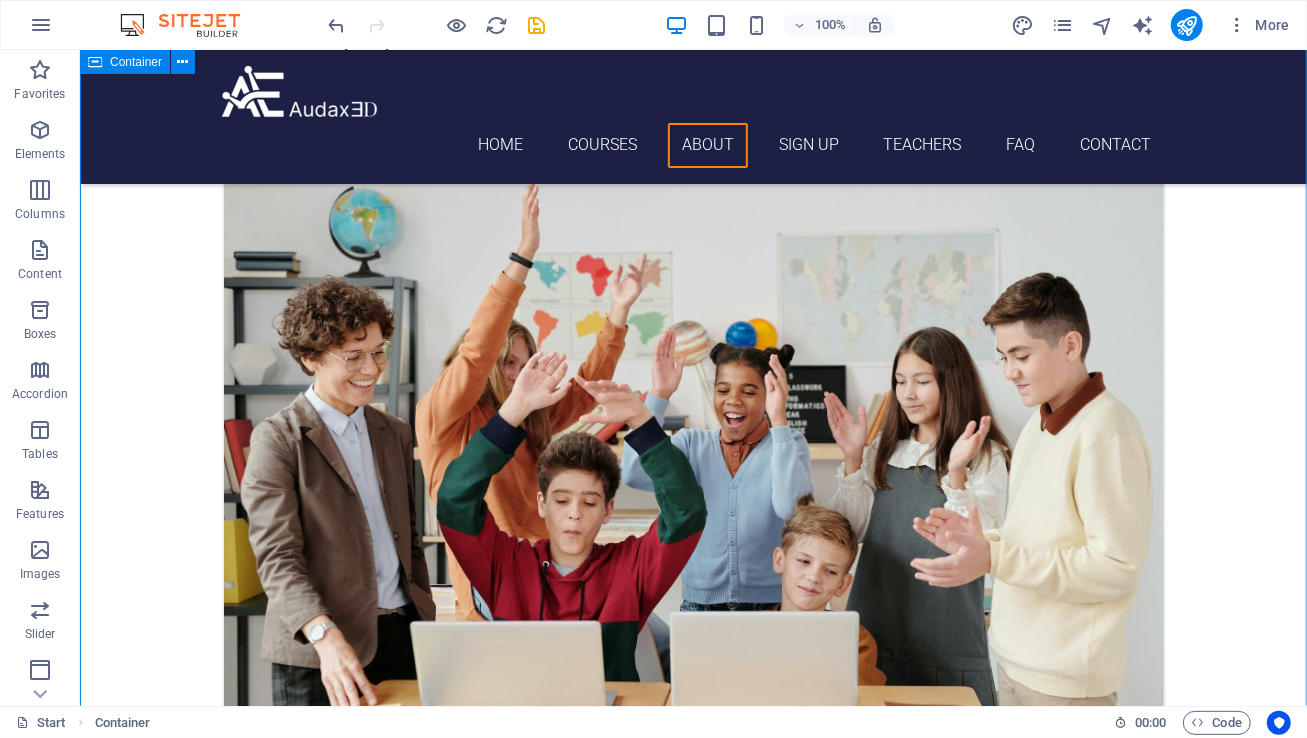scroll, scrollTop: 2408, scrollLeft: 0, axis: vertical 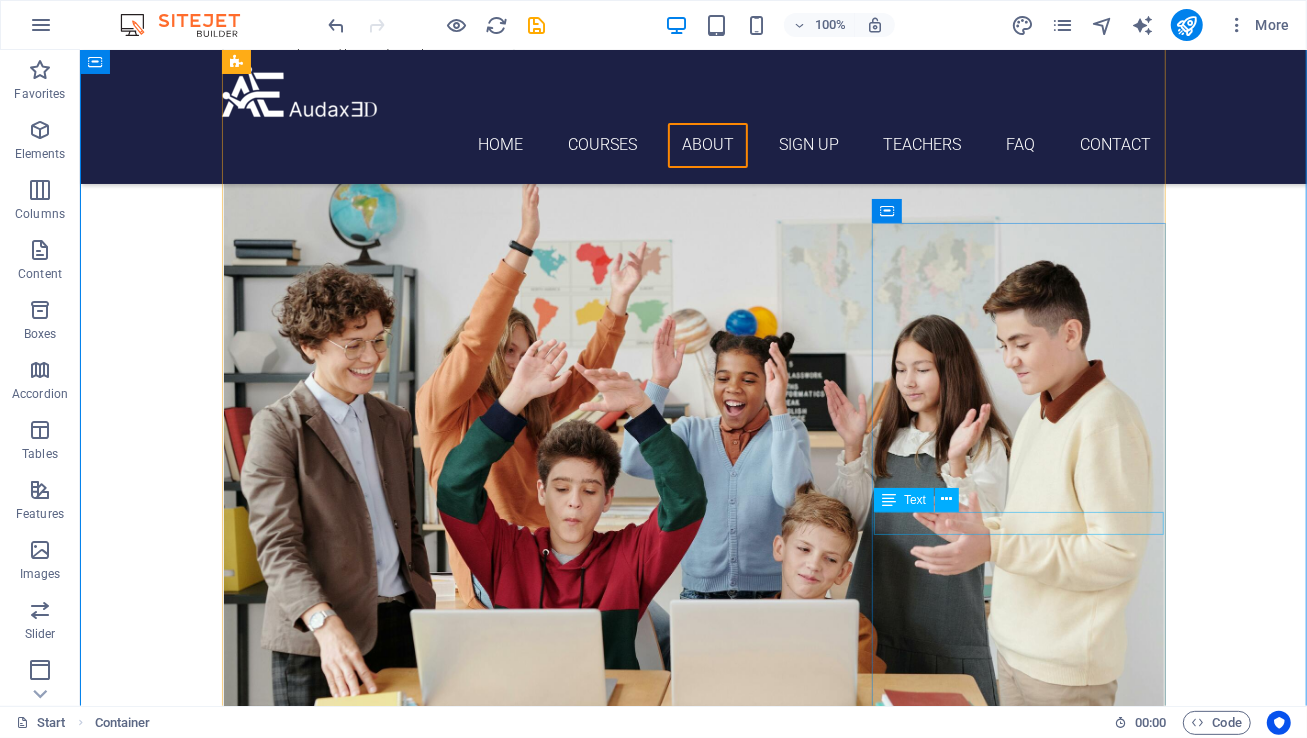 click on "[DAY] [TIME] - [TIME]" at bounding box center (693, 4750) 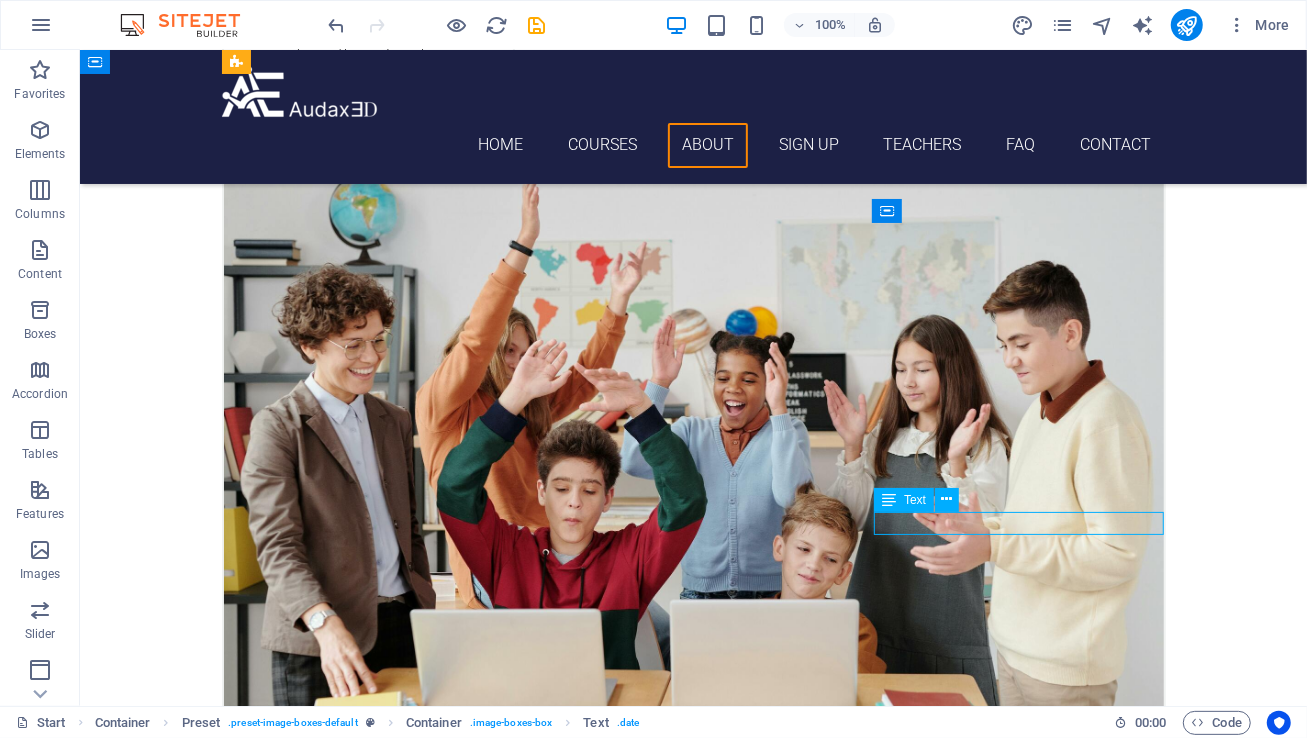 click on "[DAY] [TIME] - [TIME]" at bounding box center (693, 4750) 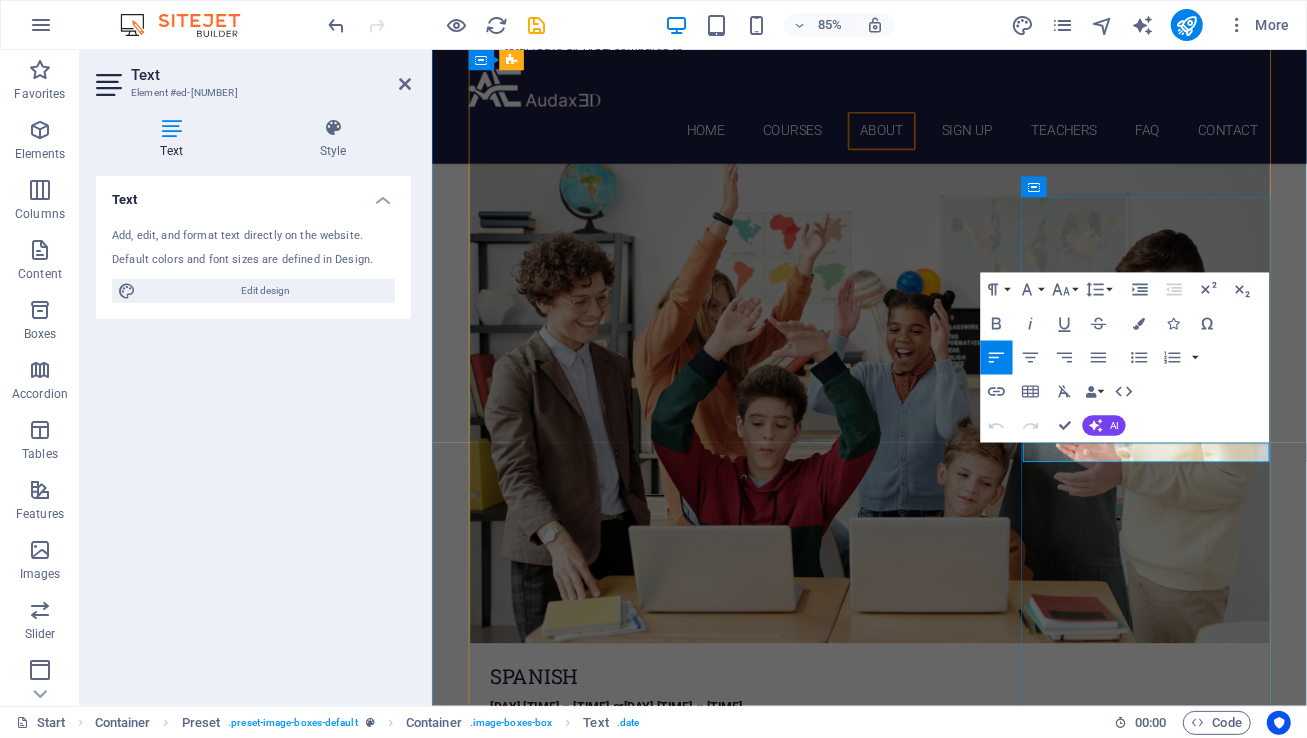 click on "[DAY] [TIME] - [TIME]" at bounding box center [946, 4750] 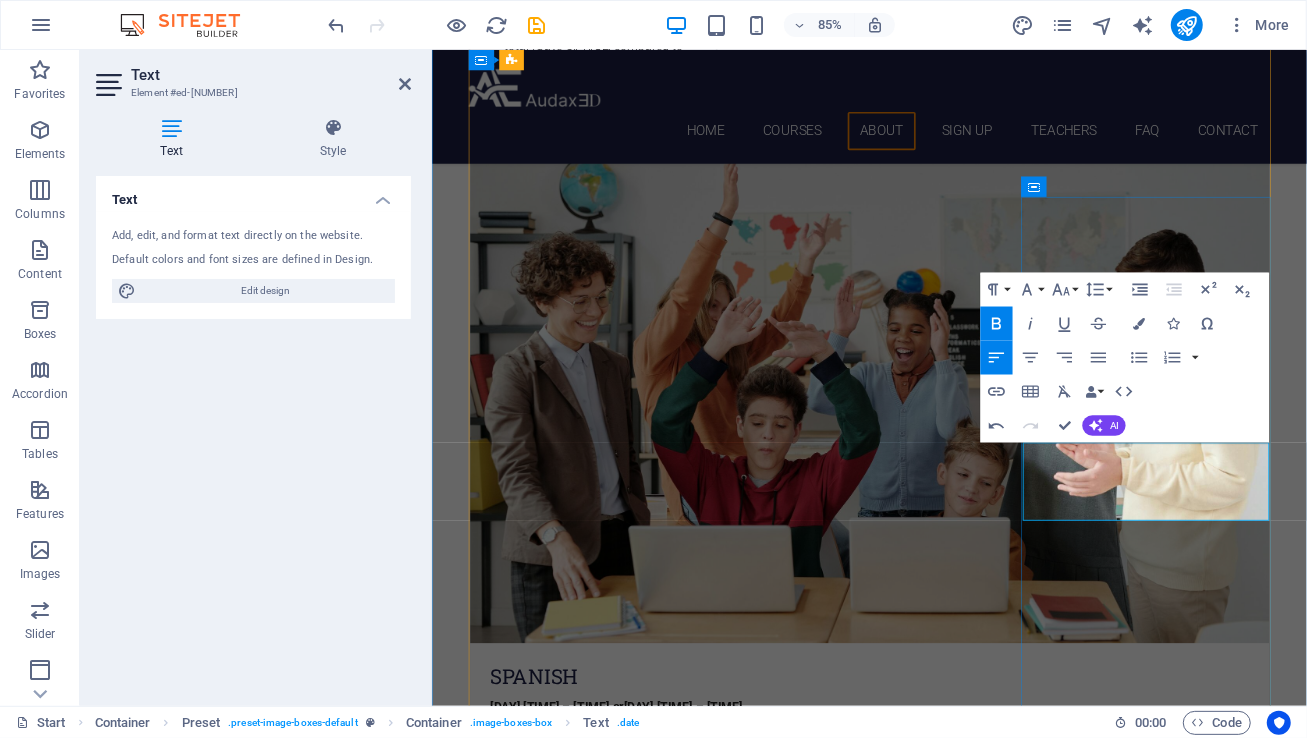 click at bounding box center (946, 4739) 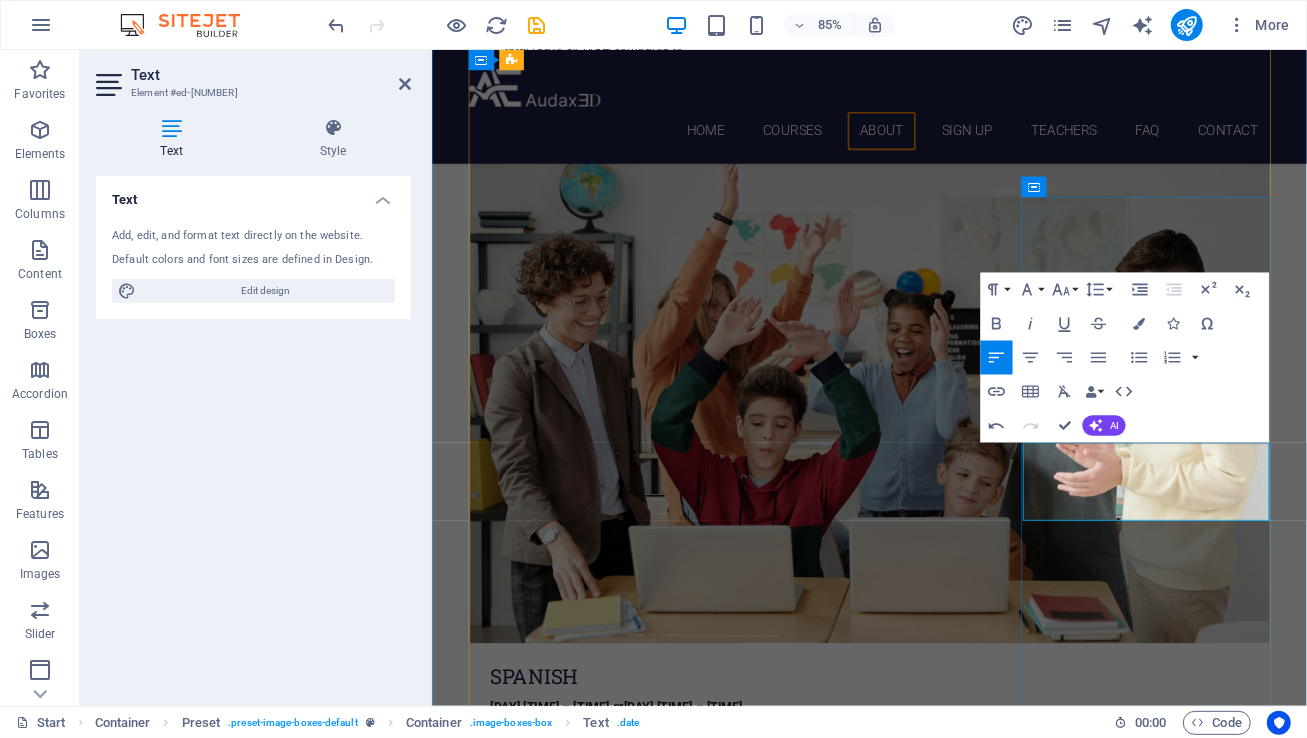click at bounding box center [500, 4750] 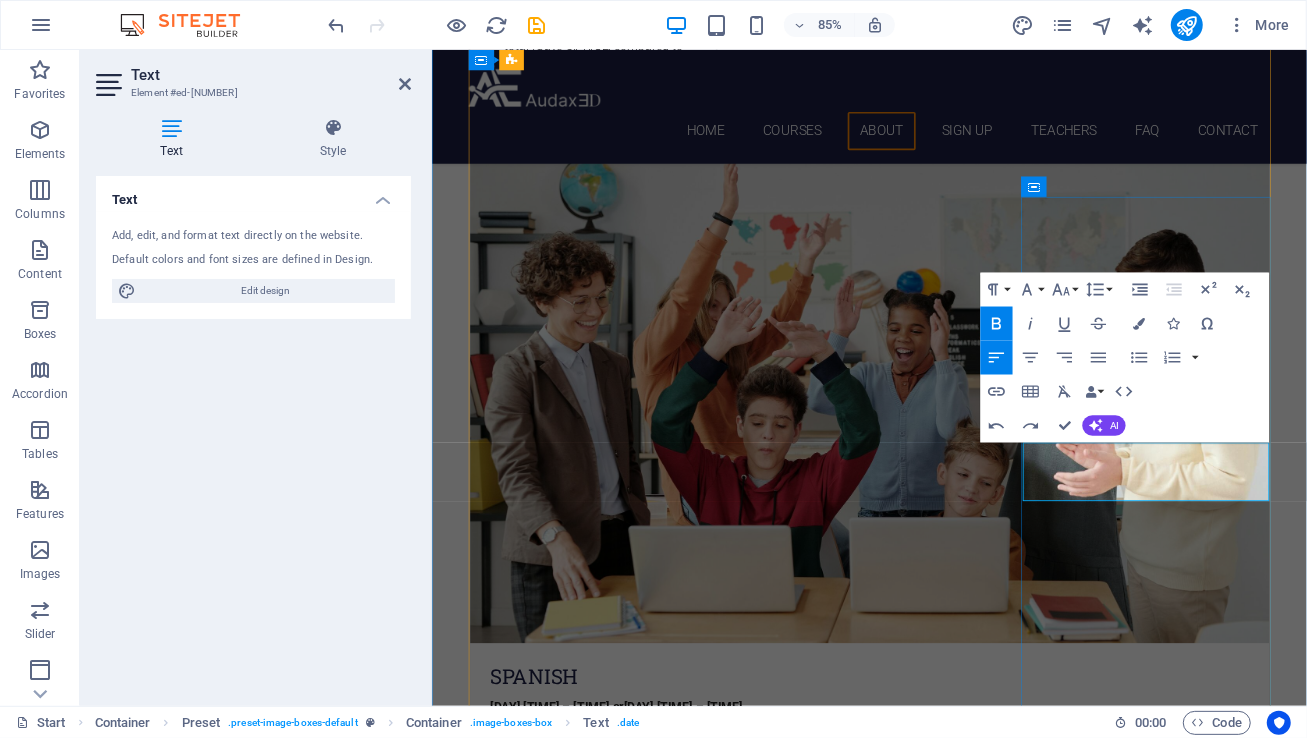 type 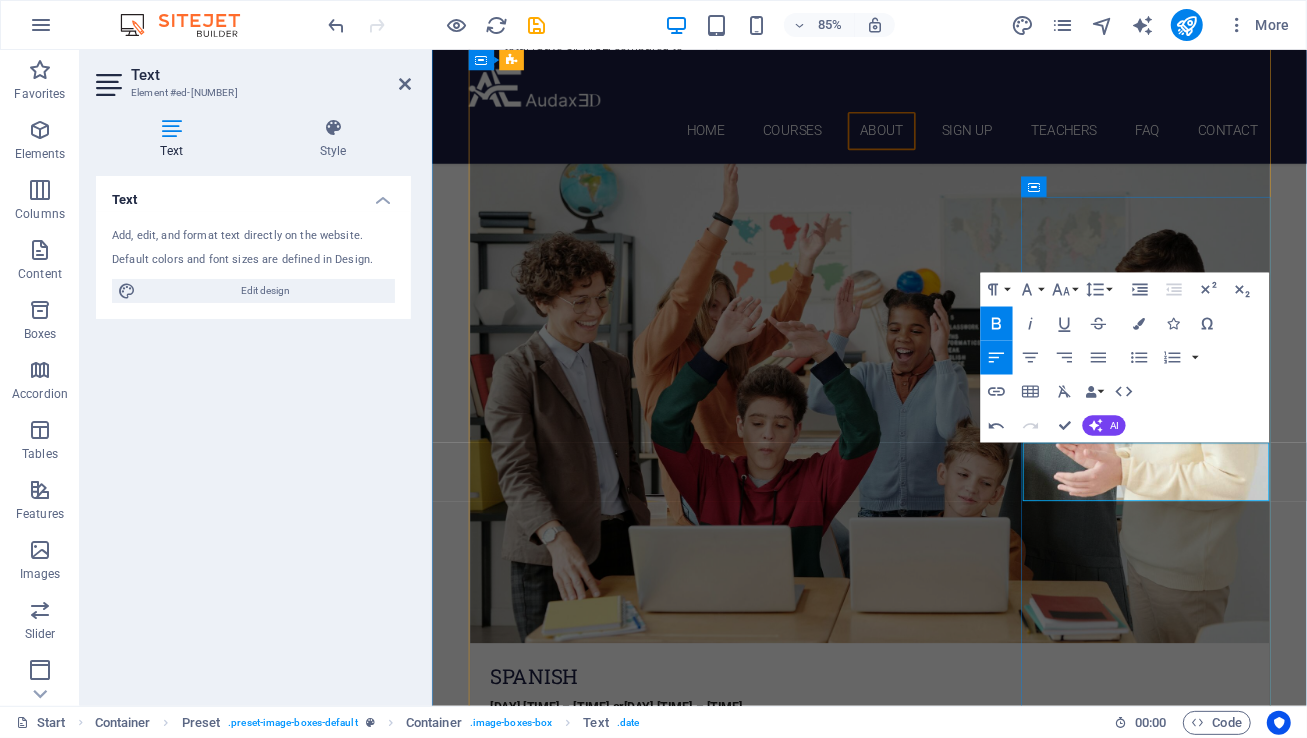 click on "[DAY] [TIME] – [TIME]" at bounding box center (570, 4750) 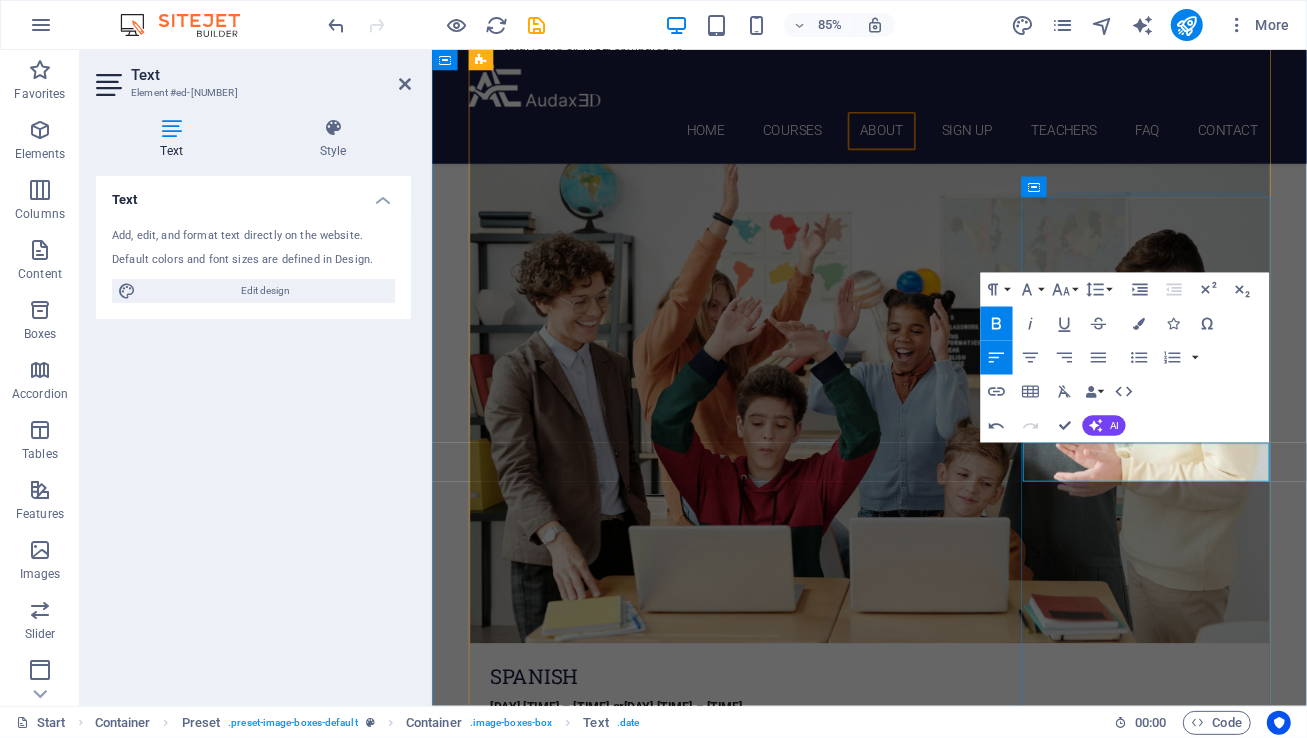 drag, startPoint x: 1295, startPoint y: 542, endPoint x: 1281, endPoint y: 543, distance: 14.035668 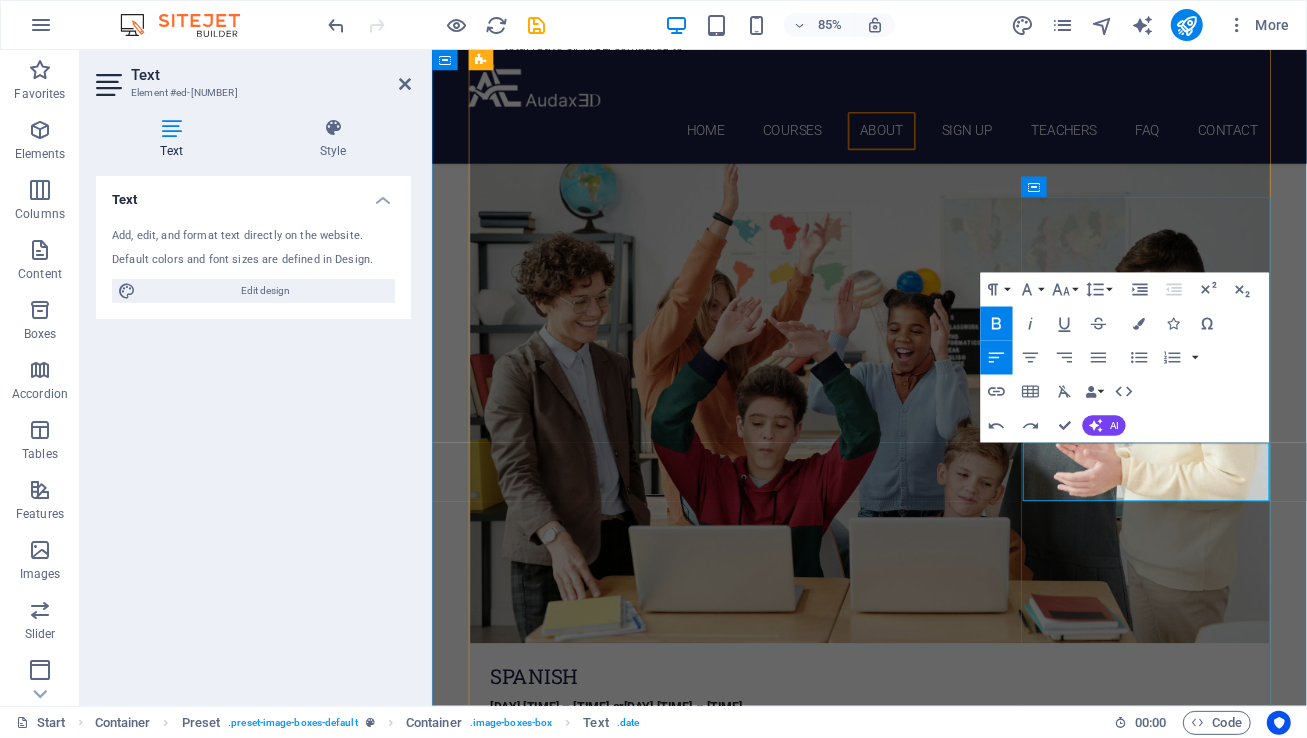 click on "o" at bounding box center (636, 4750) 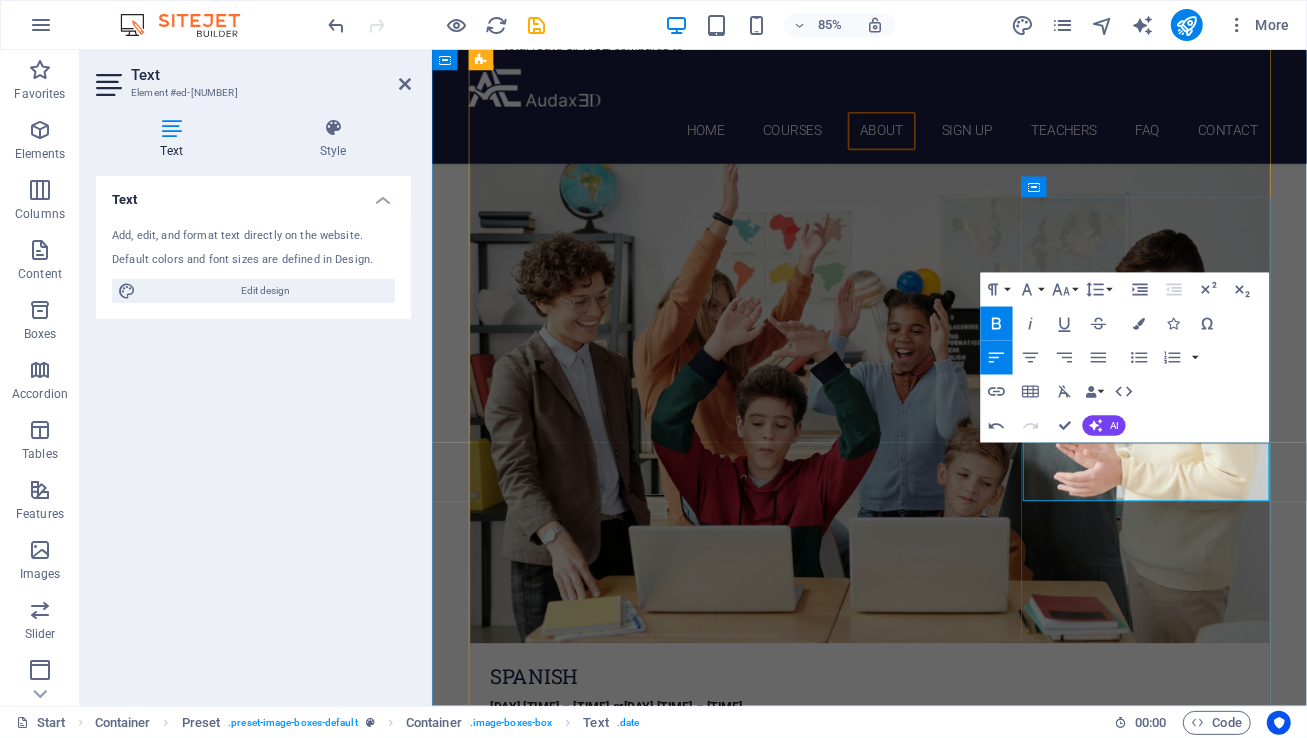 drag, startPoint x: 1176, startPoint y: 549, endPoint x: 1147, endPoint y: 549, distance: 29 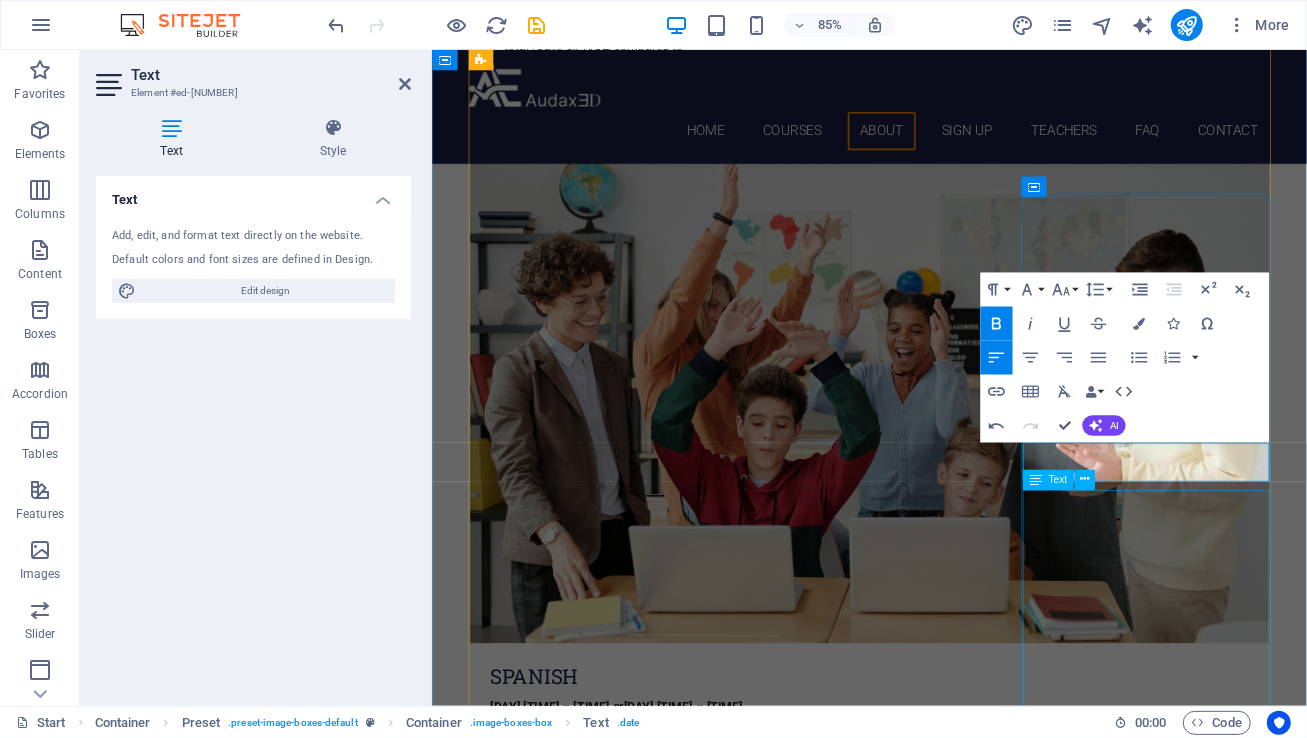 click on "Learn how to create and manage social media profiles that attract job opportunities. Discover what to post, when to post, and how to keep your content professional. Explore how to use platforms like LinkedIn, Instagram, and Twitter to build your brand, connect with professionals, and grow your network.  Course Length: Our classes are designed to seamlessly integrate into your busy schedule. Each engaging session runs for  55 minutes , and you have the freedom to choose your pace: meet  once a week  for steady progress or accelerate your learning with  up to two sessions per week . Your journey, your schedule. Pricing Options: Individual Class Price:  $85 per 55-minute session Monthly Class Package:  $305 total (Save $35 compared to individual pricing!)" at bounding box center (946, 4926) 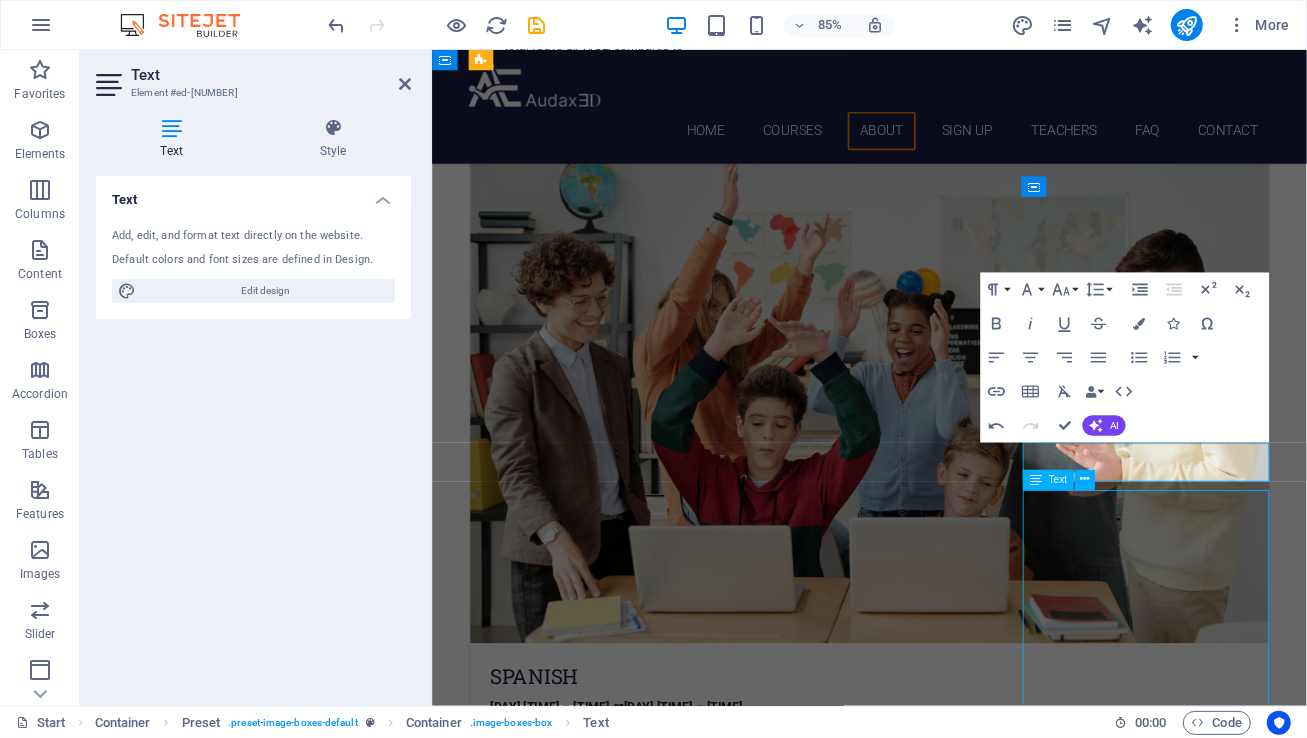 scroll, scrollTop: 2408, scrollLeft: 0, axis: vertical 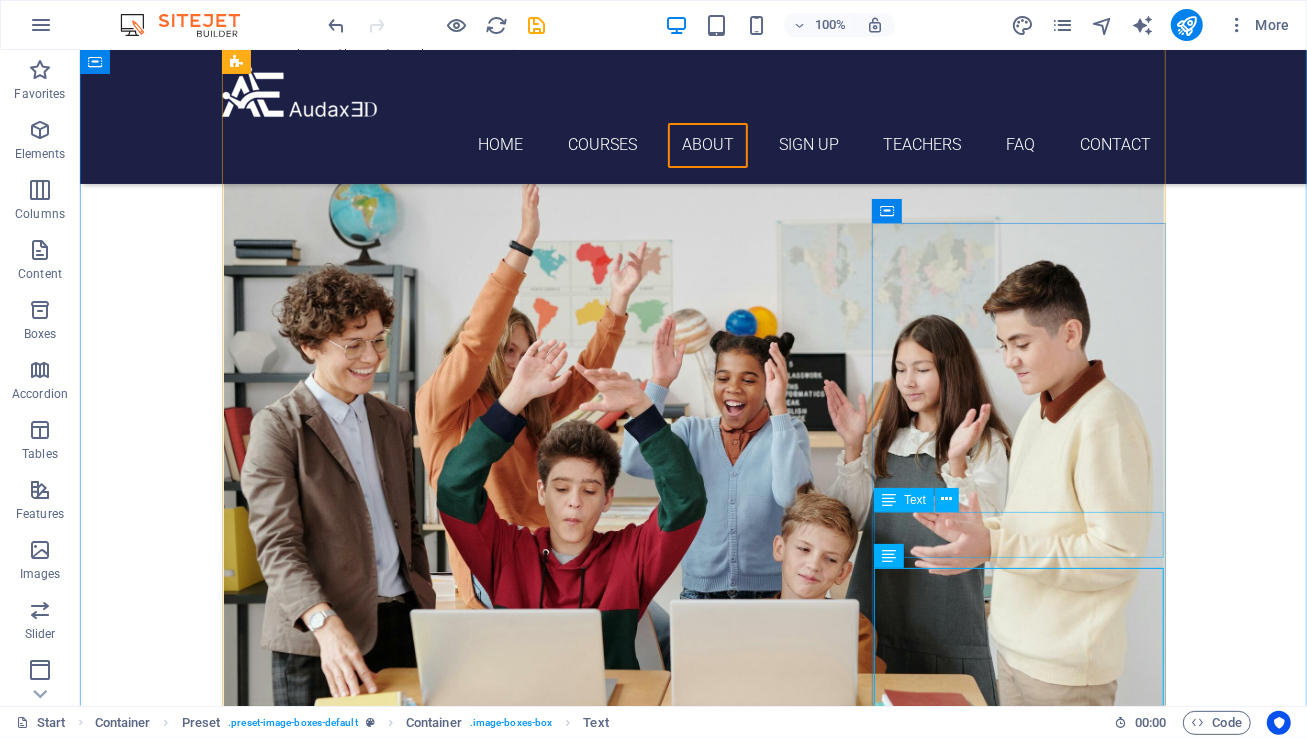 click on "[DAY] [TIME] – [TIME] o r     [DAY] [TIME] – [TIME]" at bounding box center [693, 4762] 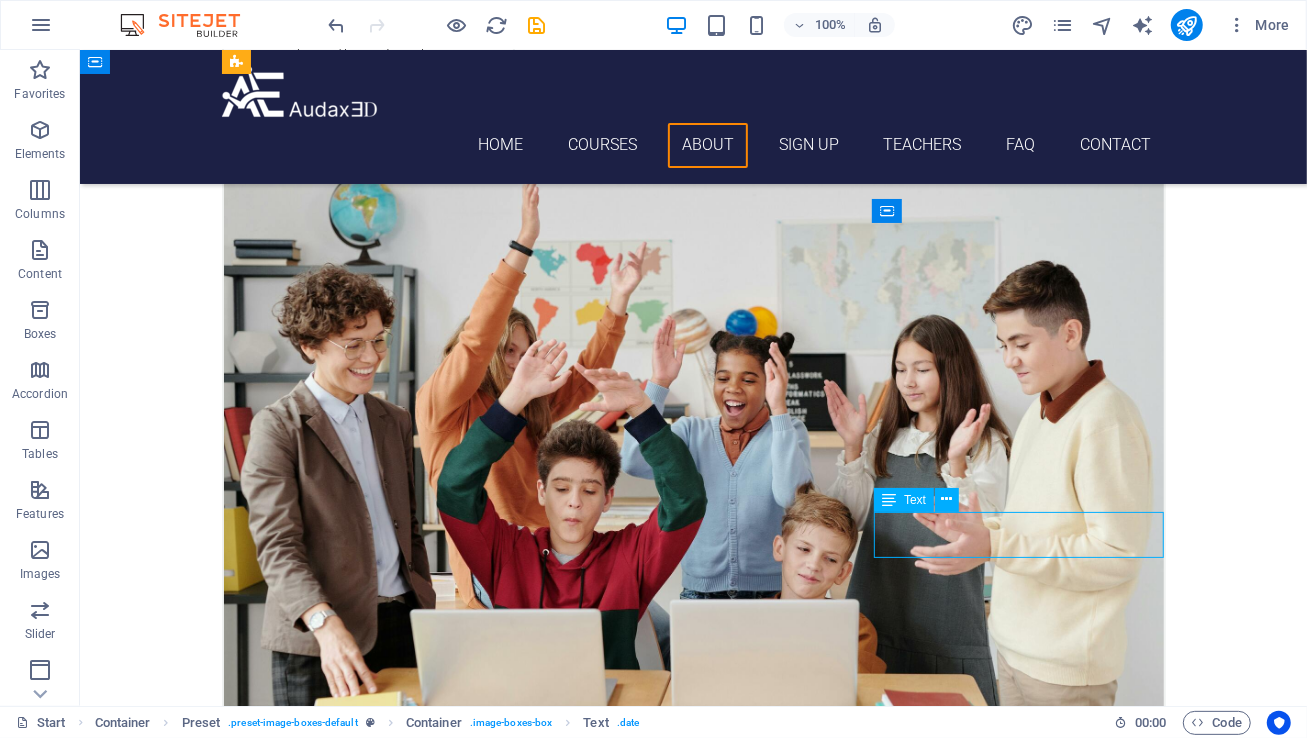 click on "[DAY] [TIME] – [TIME] o r     [DAY] [TIME] – [TIME]" at bounding box center [693, 4762] 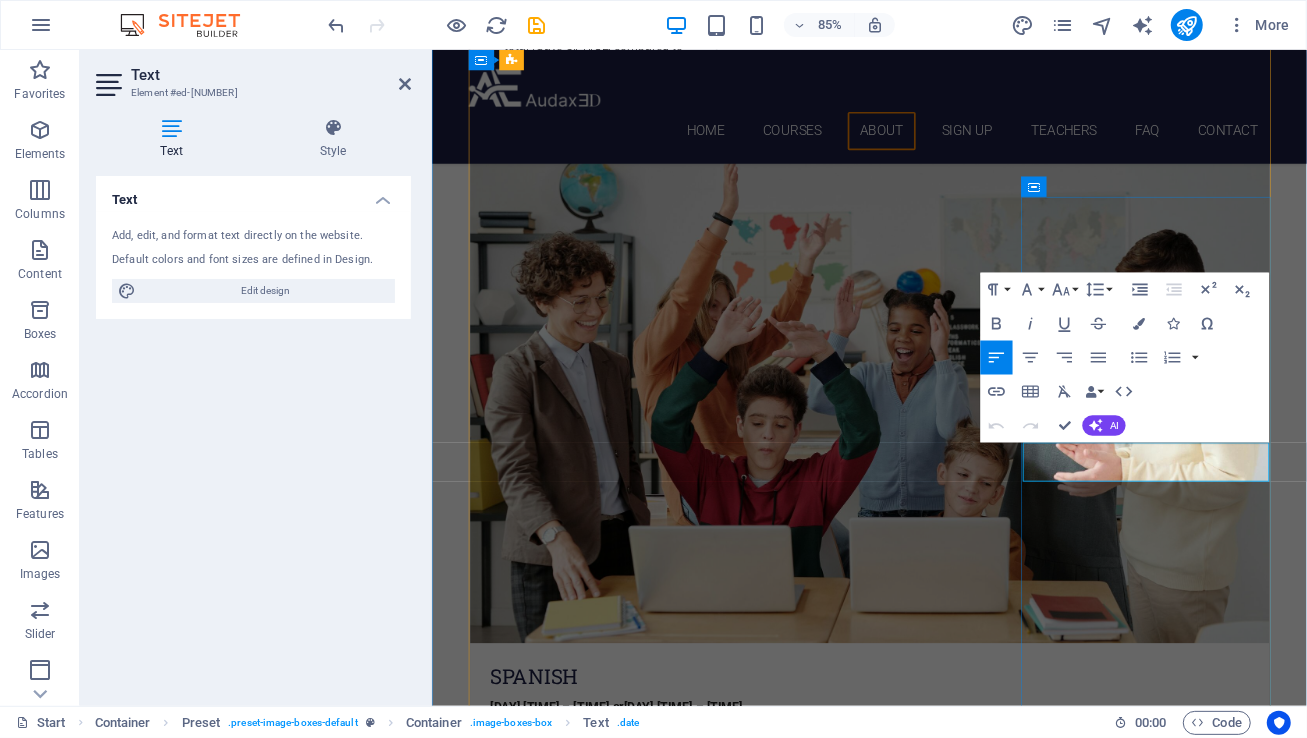 click on "[DAY] [TIME]   – [TIME]" at bounding box center [566, 4750] 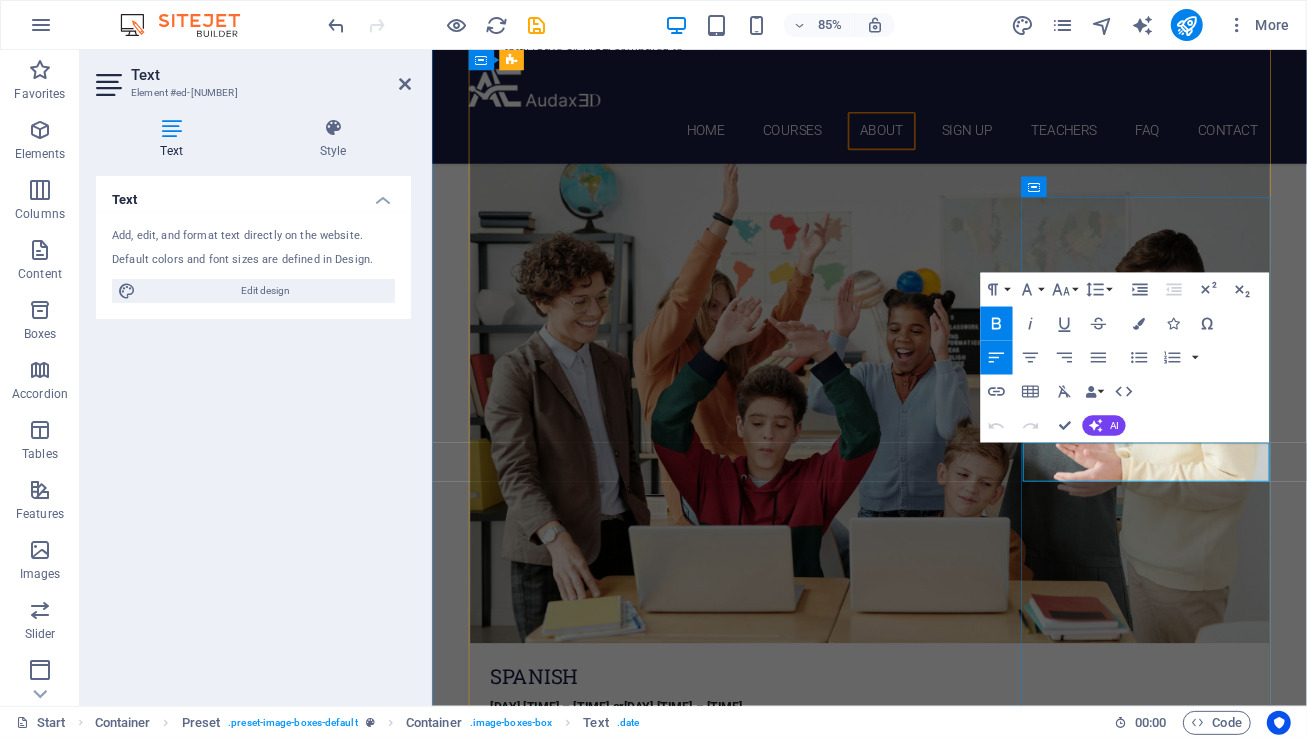 type 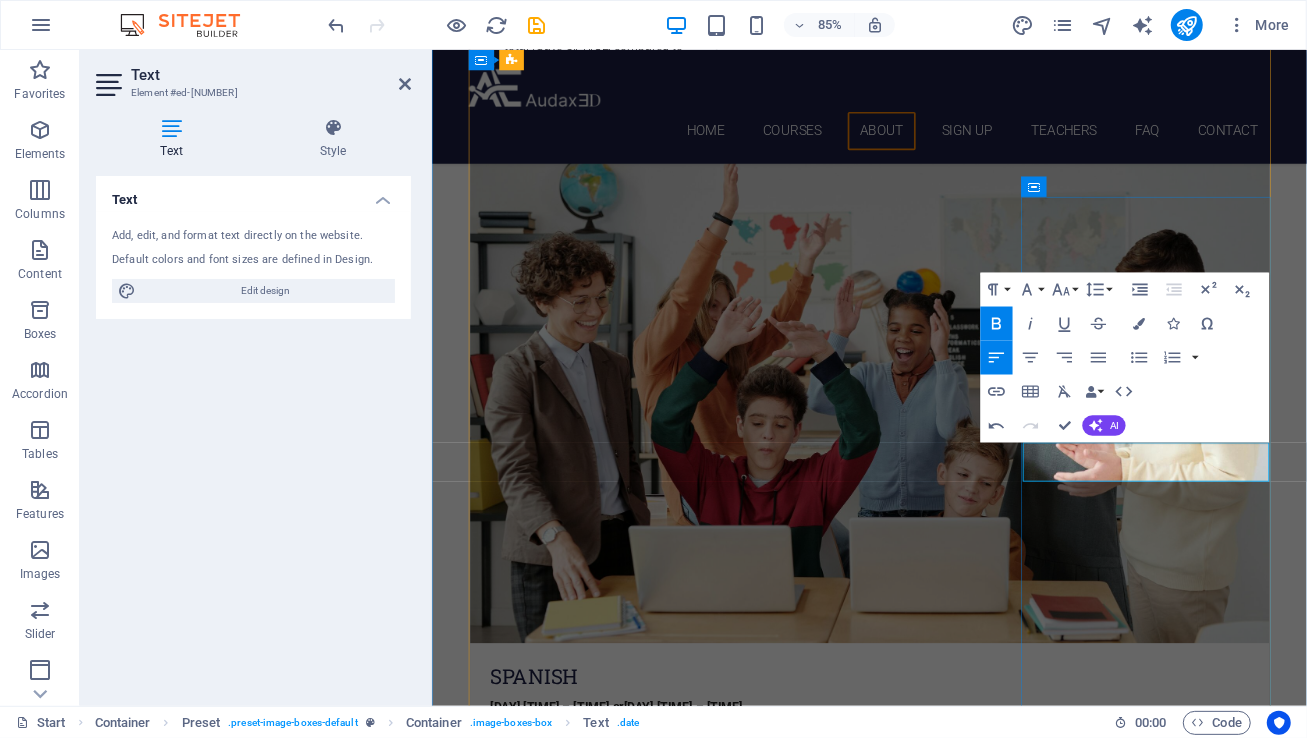 click on "[DAY] [TIME]   – [TIME]" at bounding box center [566, 4750] 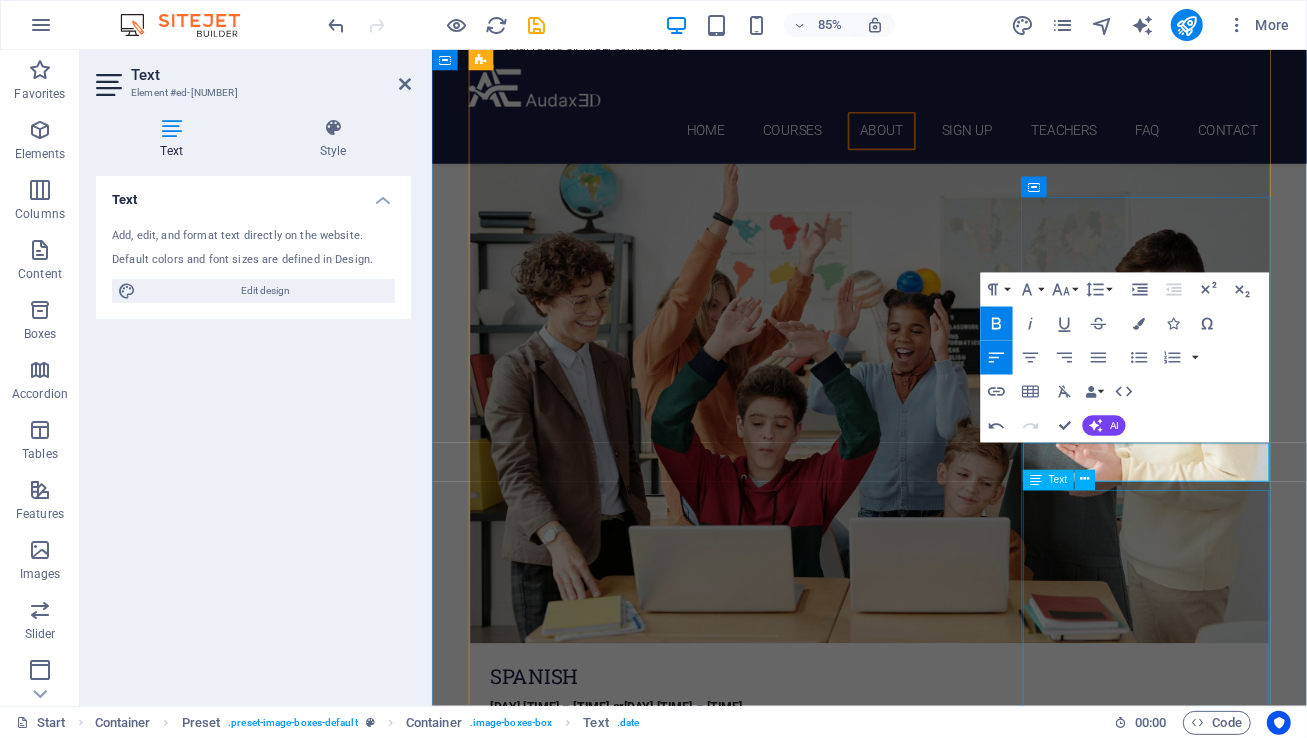 click on "Learn how to create and manage social media profiles that attract job opportunities. Discover what to post, when to post, and how to keep your content professional. Explore how to use platforms like LinkedIn, Instagram, and Twitter to build your brand, connect with professionals, and grow your network.  Course Length: Our classes are designed to seamlessly integrate into your busy schedule. Each engaging session runs for  55 minutes , and you have the freedom to choose your pace: meet  once a week  for steady progress or accelerate your learning with  up to two sessions per week . Your journey, your schedule. Pricing Options: Individual Class Price:  $85 per 55-minute session Monthly Class Package:  $305 total (Save $35 compared to individual pricing!)" at bounding box center (946, 4926) 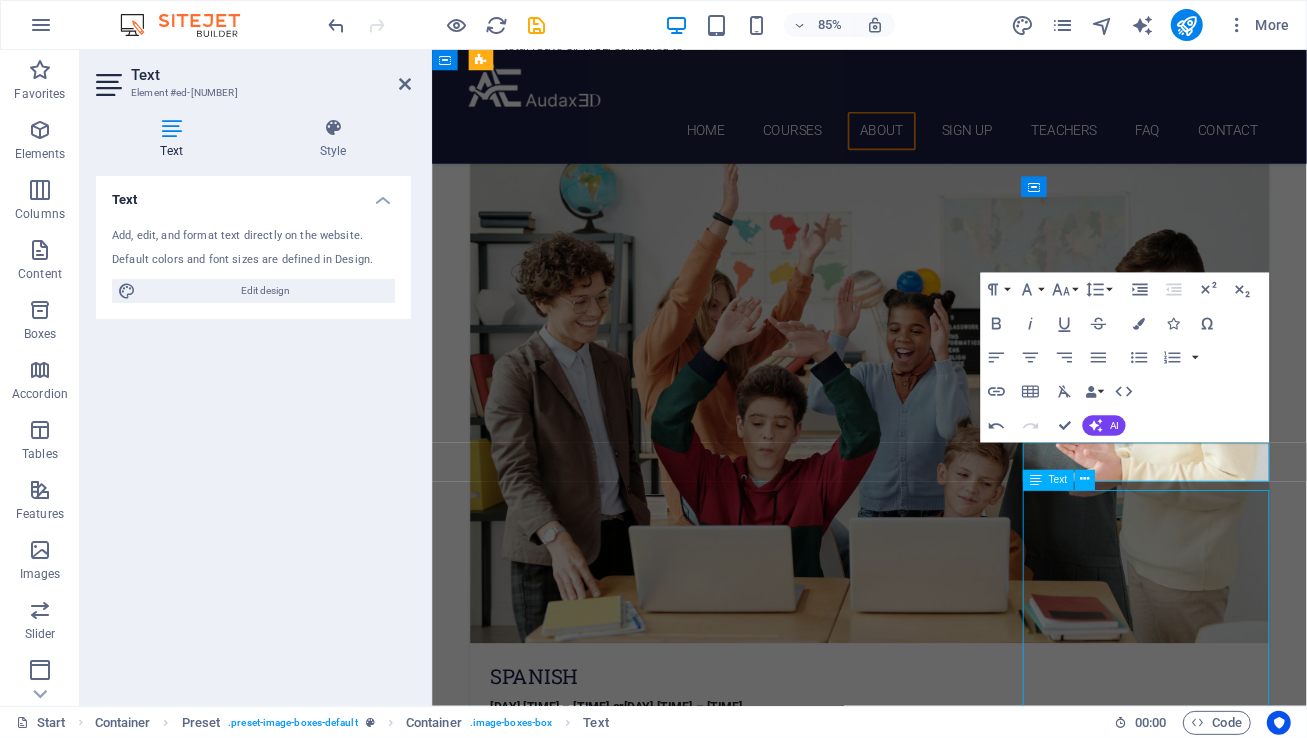 scroll, scrollTop: 2408, scrollLeft: 0, axis: vertical 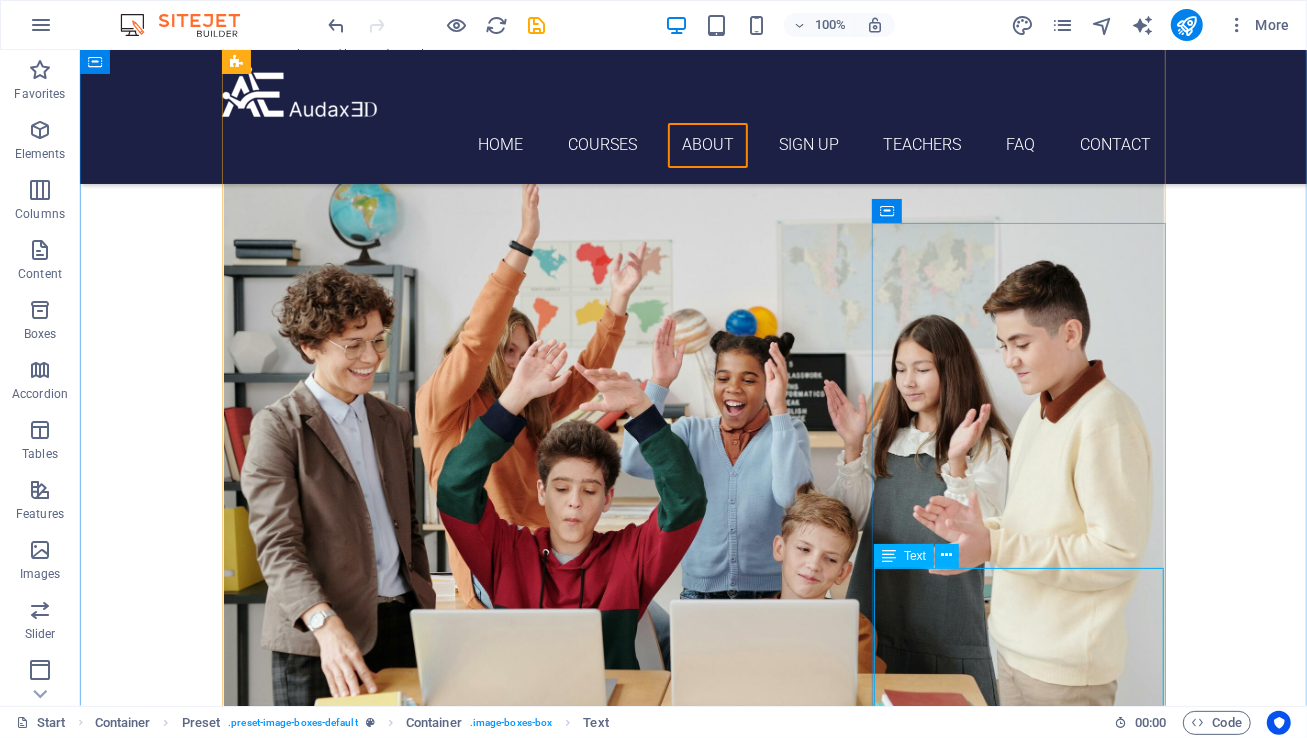 click on "Learn how to create and manage social media profiles that attract job opportunities. Discover what to post, when to post, and how to keep your content professional. Explore how to use platforms like LinkedIn, Instagram, and Twitter to build your brand, connect with professionals, and grow your network.  Course Length: Our classes are designed to seamlessly integrate into your busy schedule. Each engaging session runs for  55 minutes , and you have the freedom to choose your pace: meet  once a week  for steady progress or accelerate your learning with  up to two sessions per week . Your journey, your schedule. Pricing Options: Individual Class Price:  $85 per 55-minute session Monthly Class Package:  $305 total (Save $35 compared to individual pricing!)" at bounding box center [693, 4926] 